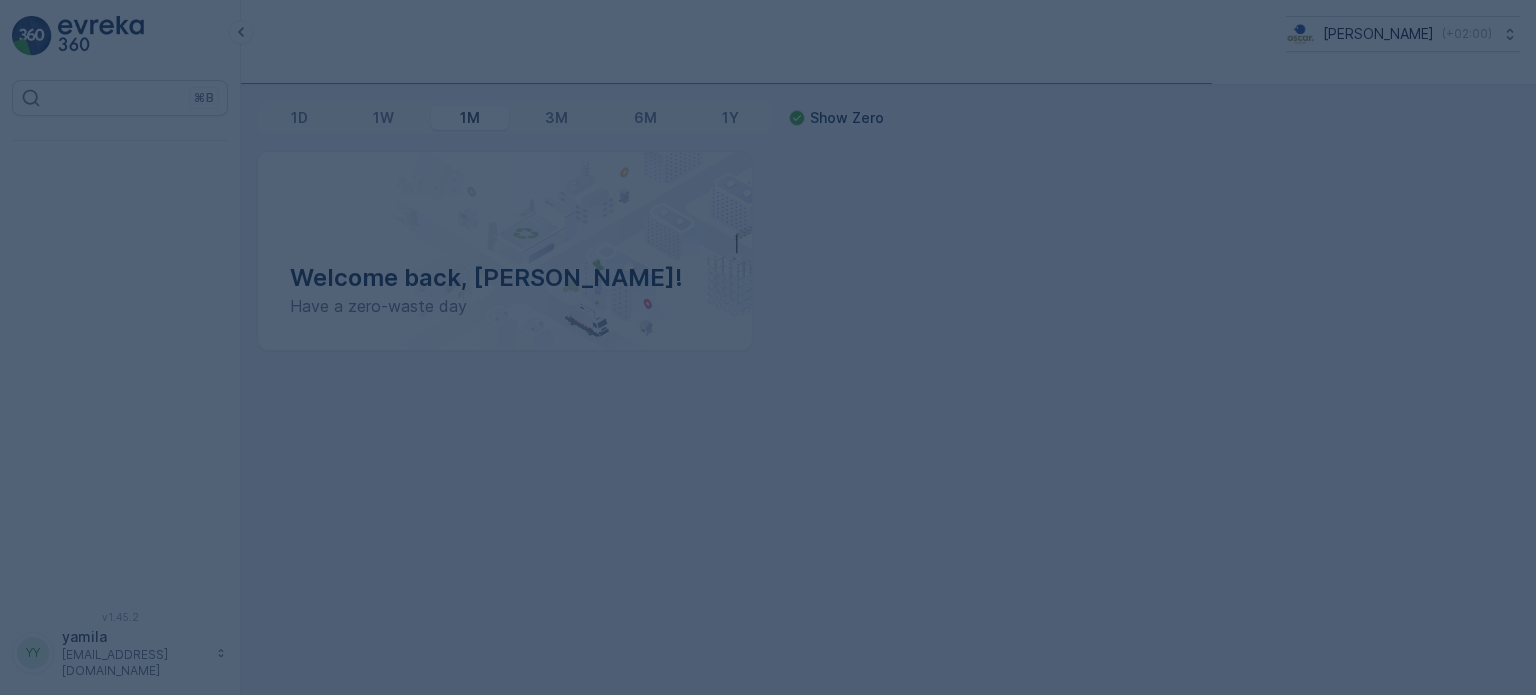 scroll, scrollTop: 0, scrollLeft: 0, axis: both 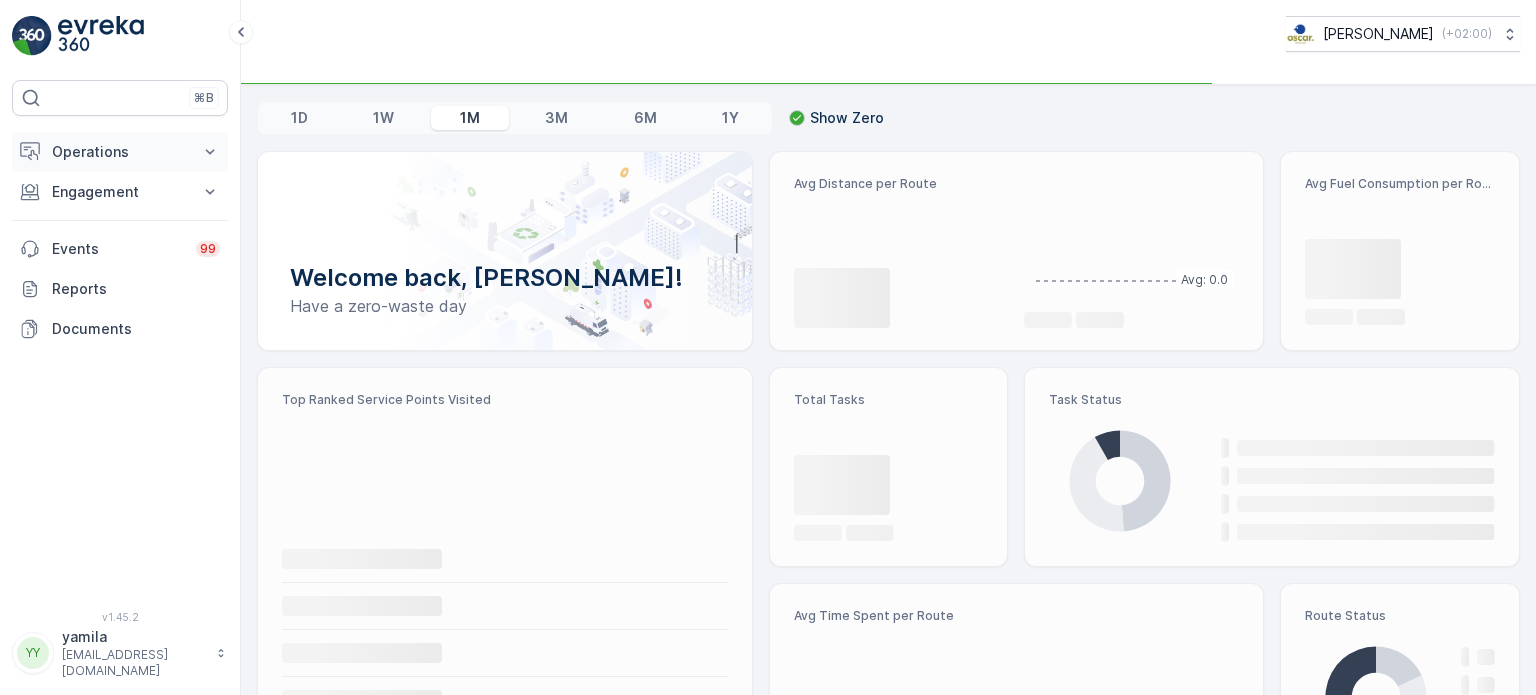 click on "Operations" at bounding box center (120, 152) 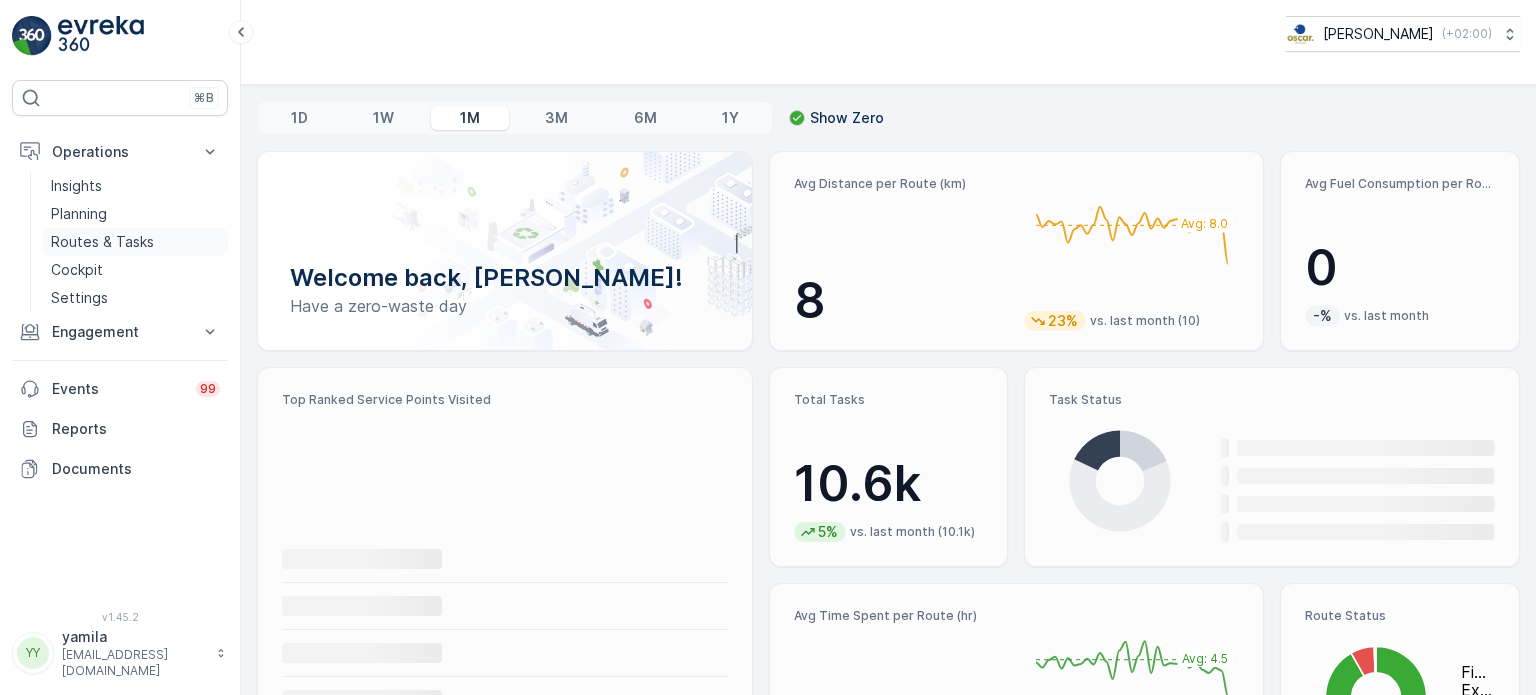 click on "Routes & Tasks" at bounding box center [102, 242] 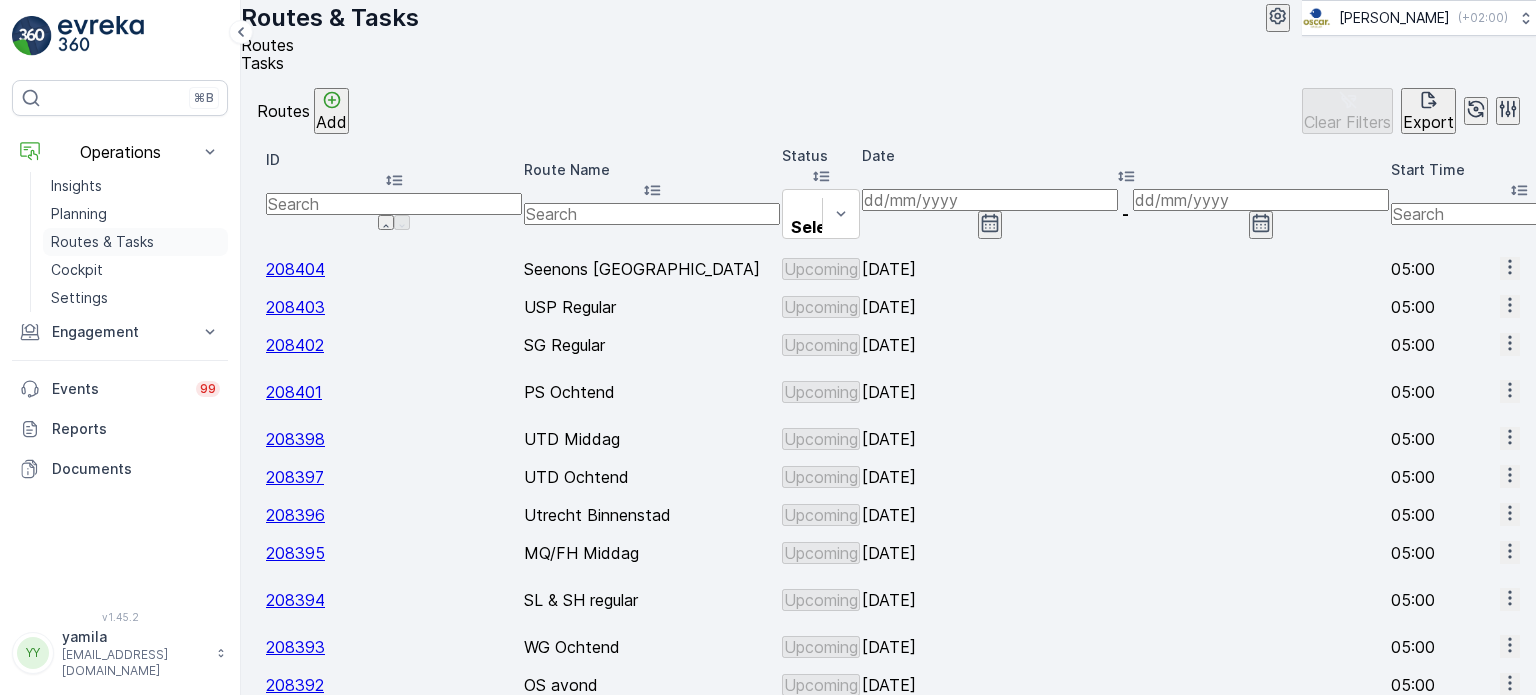 click on "Routes & Tasks" at bounding box center (102, 242) 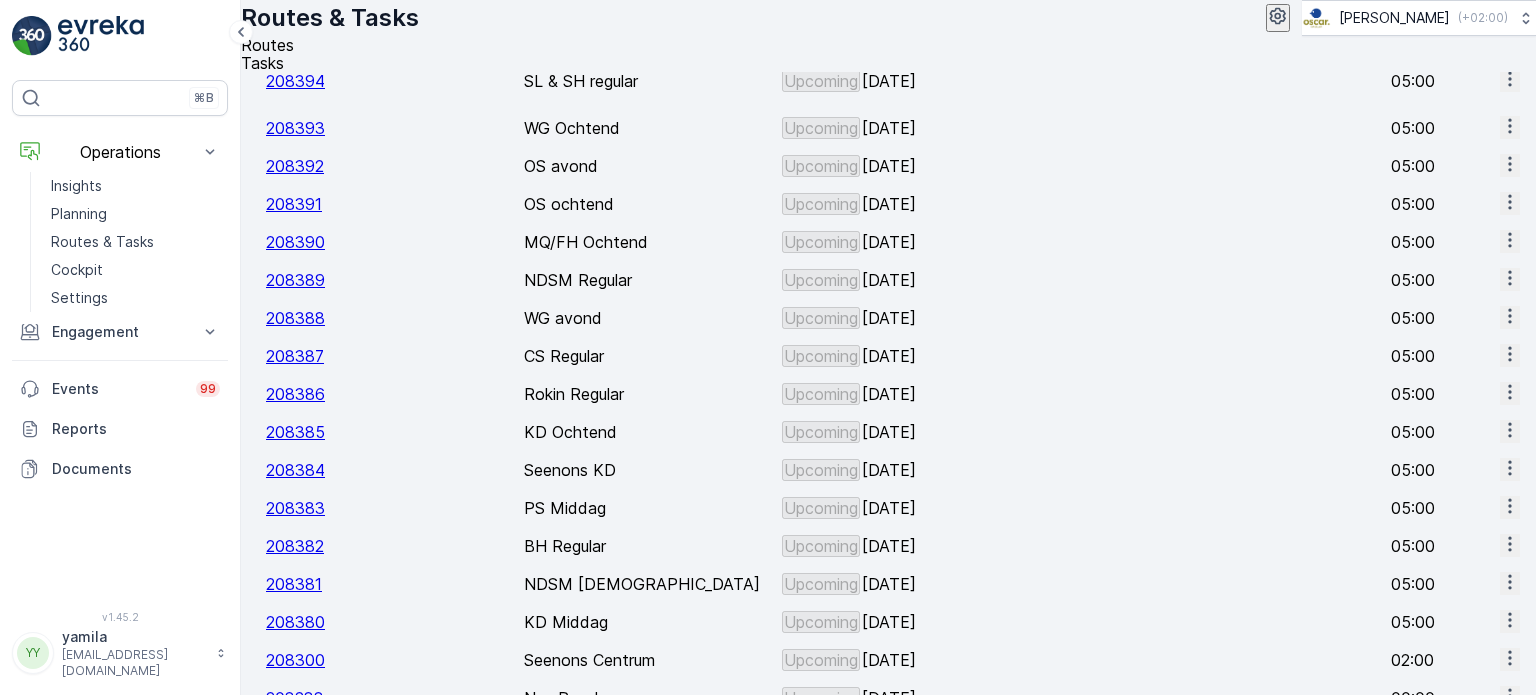 scroll, scrollTop: 0, scrollLeft: 0, axis: both 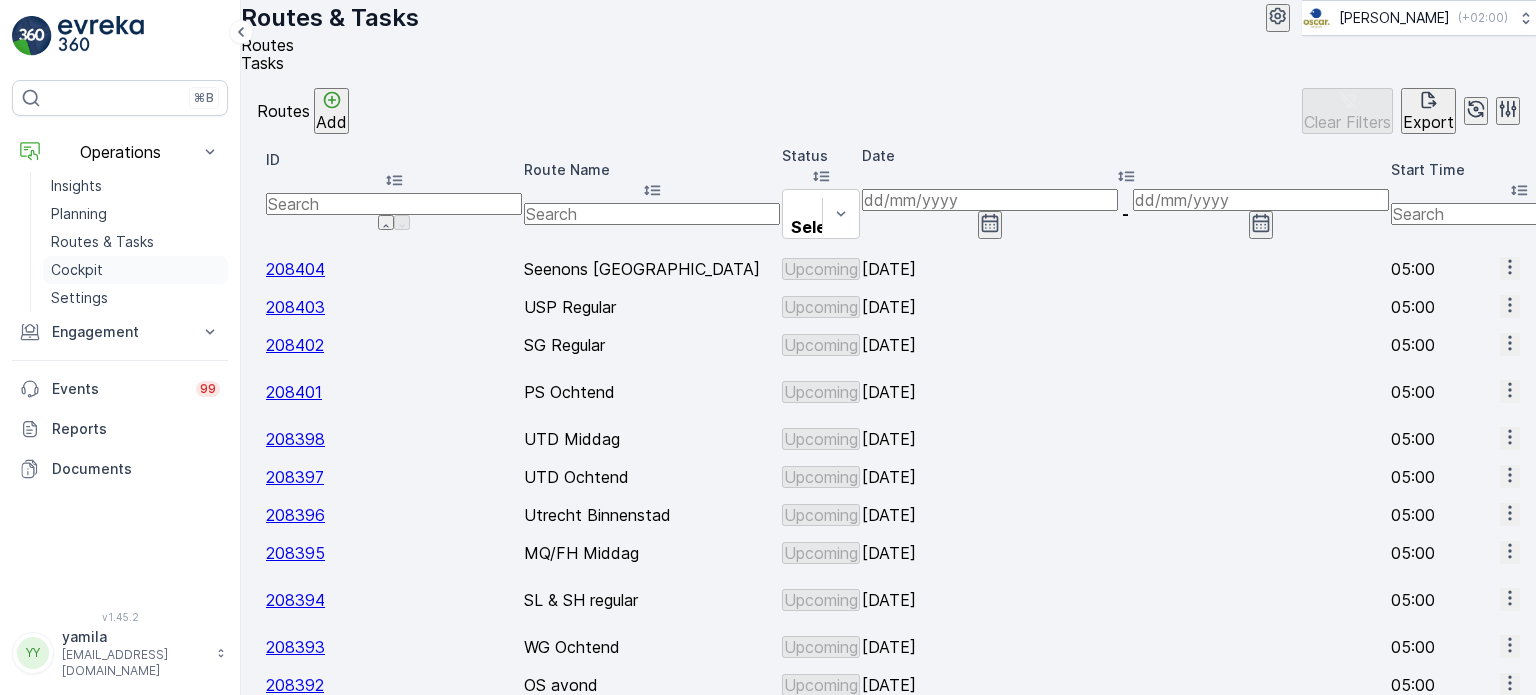 click on "Cockpit" at bounding box center (77, 270) 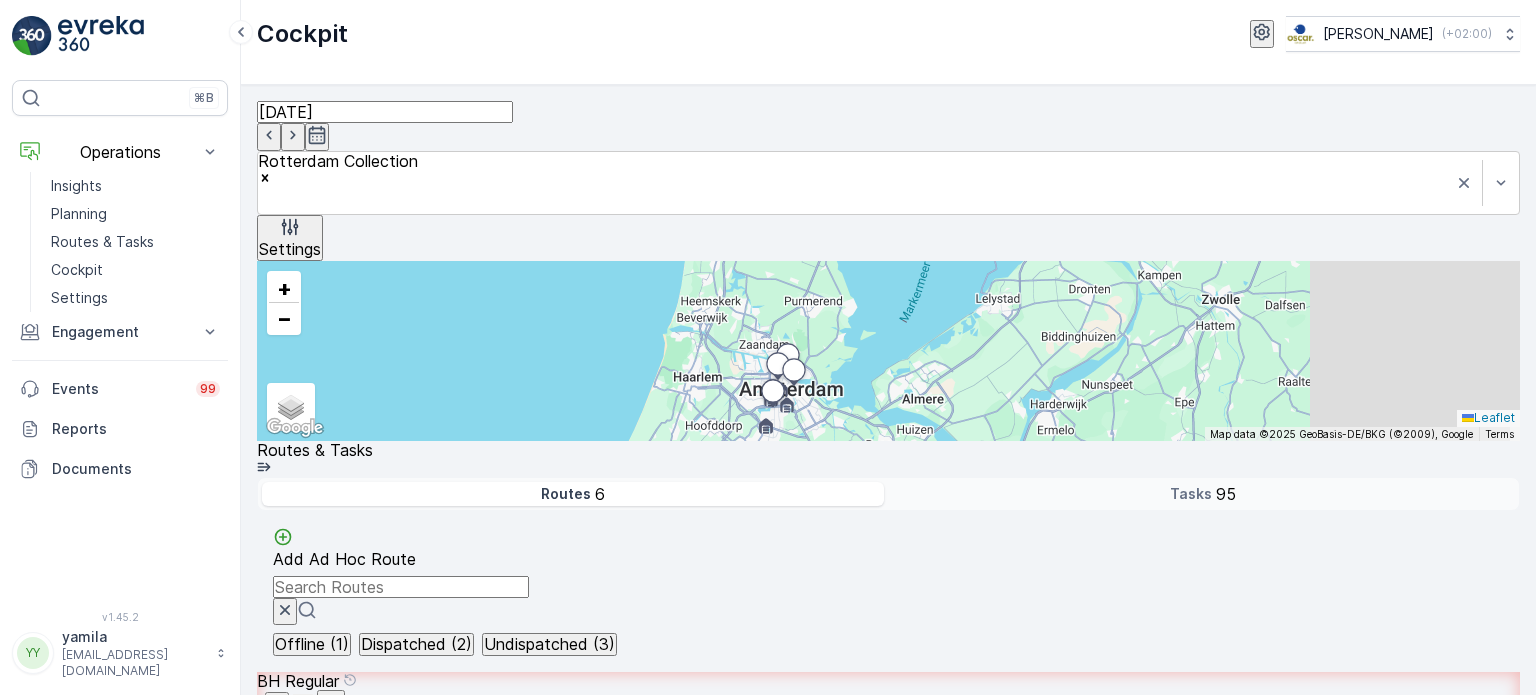 scroll, scrollTop: 252, scrollLeft: 0, axis: vertical 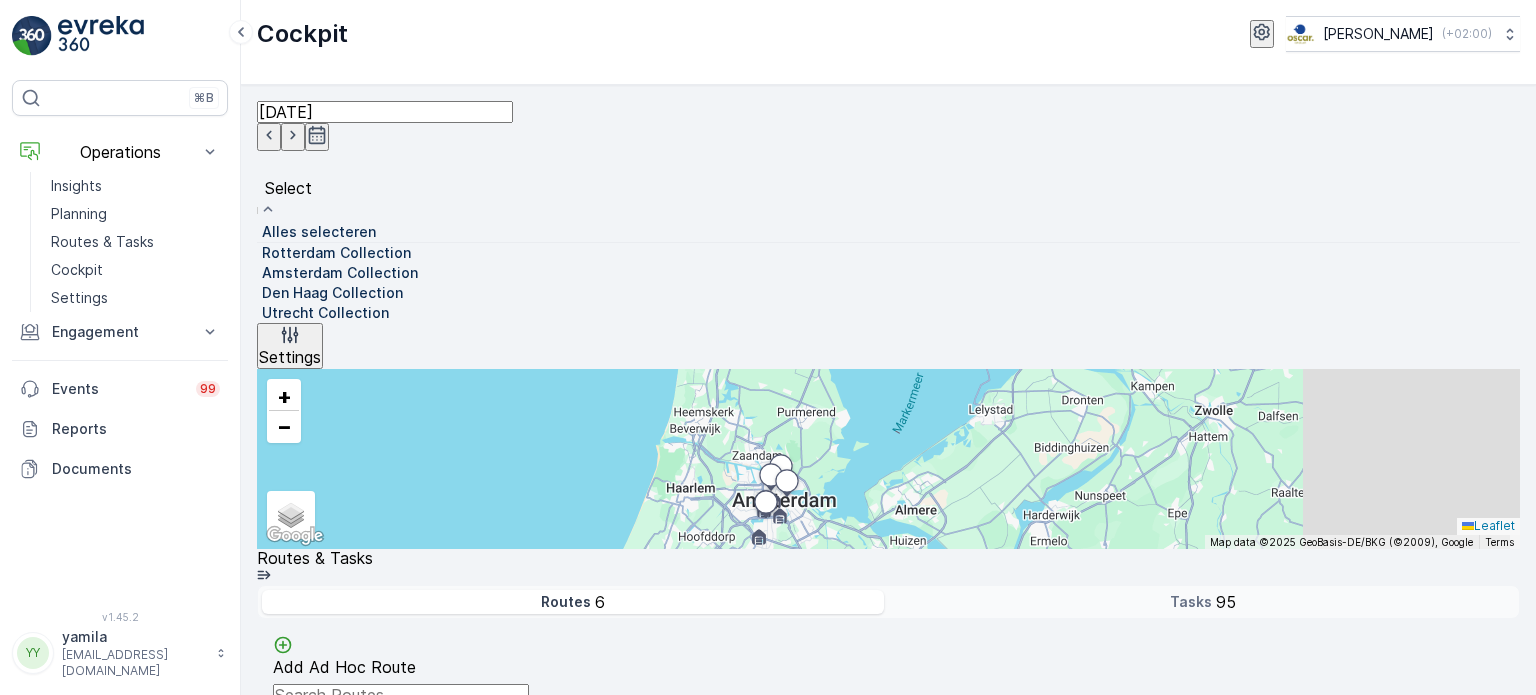 click at bounding box center (257, 273) 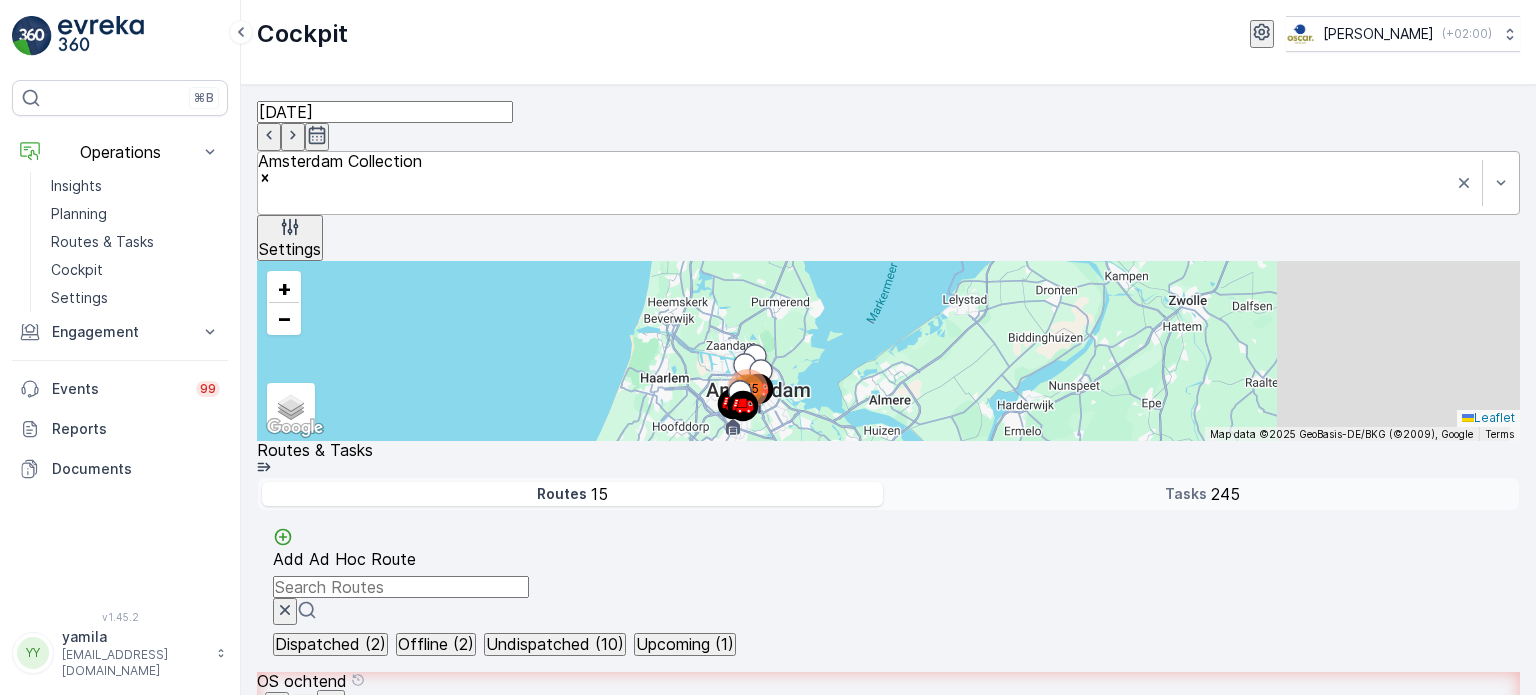 scroll, scrollTop: 1181, scrollLeft: 0, axis: vertical 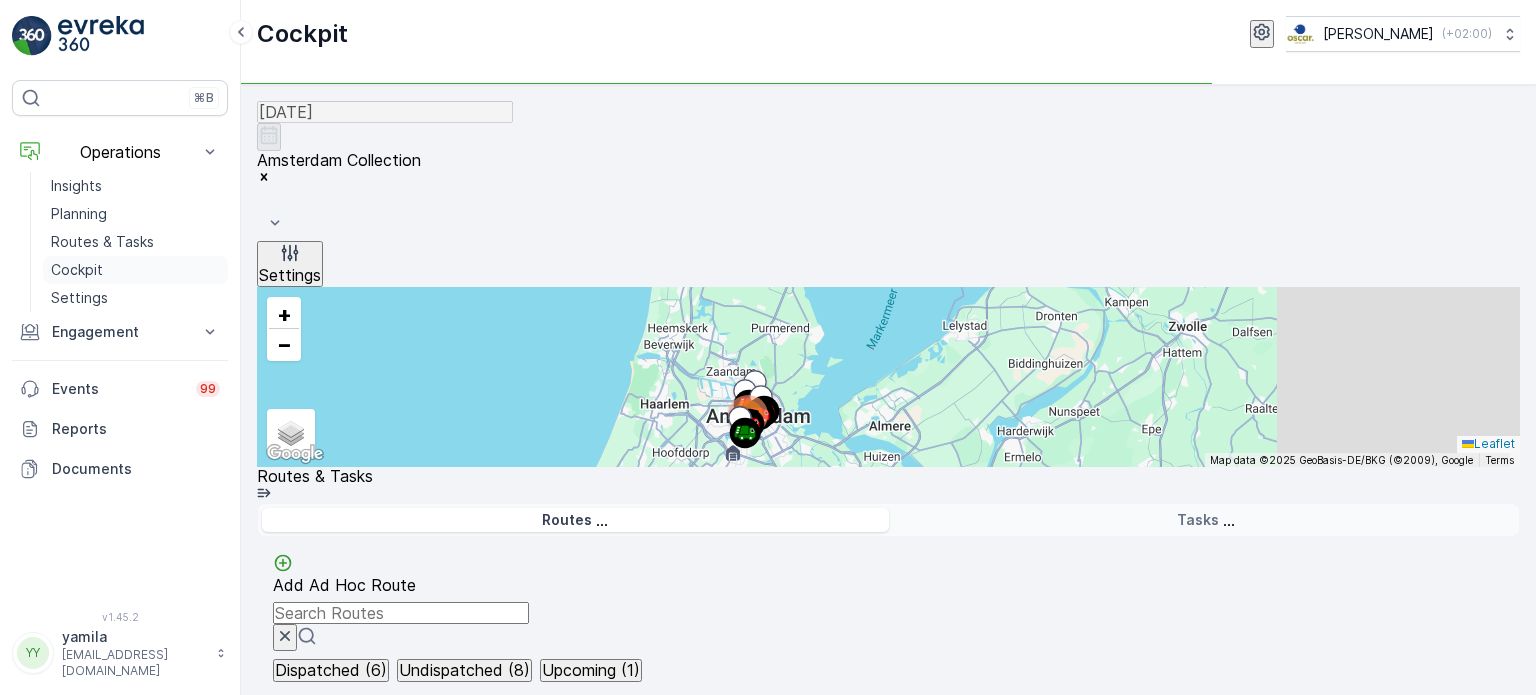 click on "Cockpit" at bounding box center [77, 270] 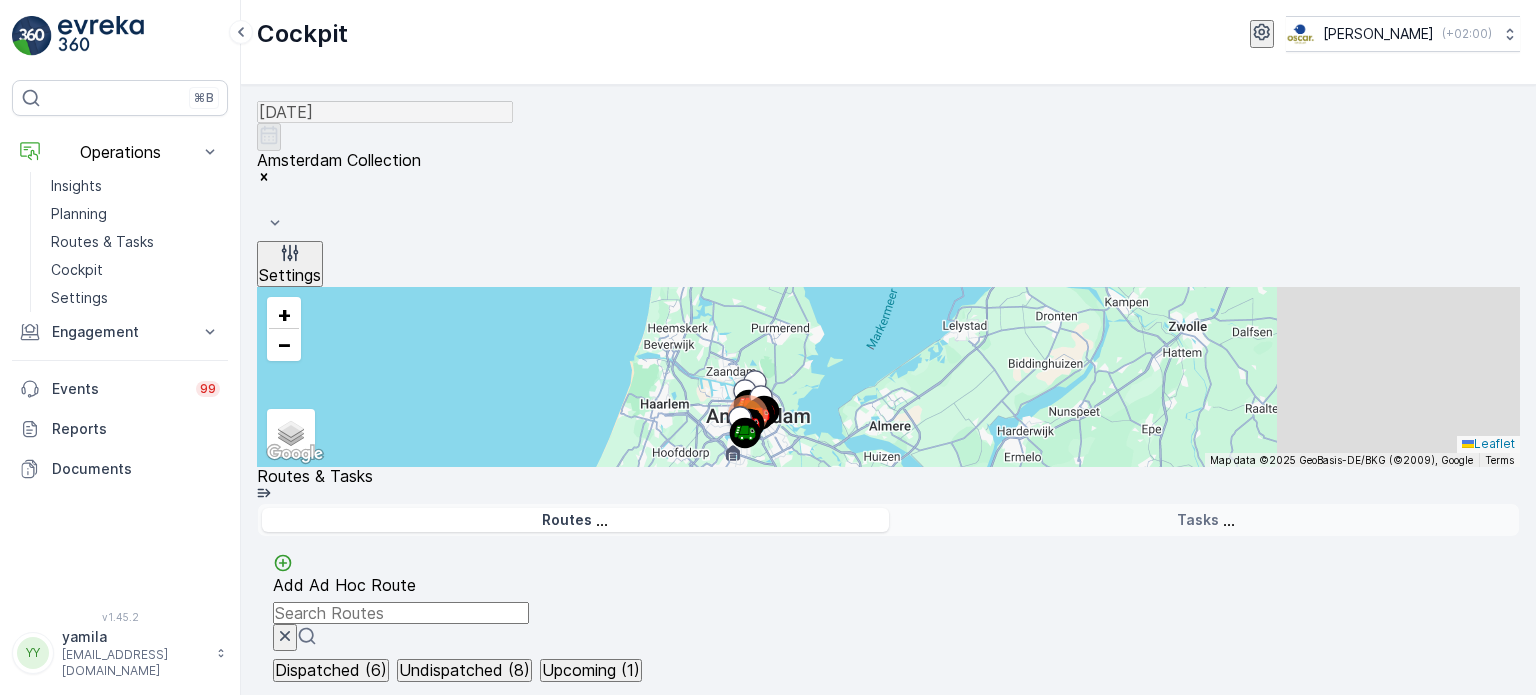 click on "Amsterdam Collection" at bounding box center [888, 196] 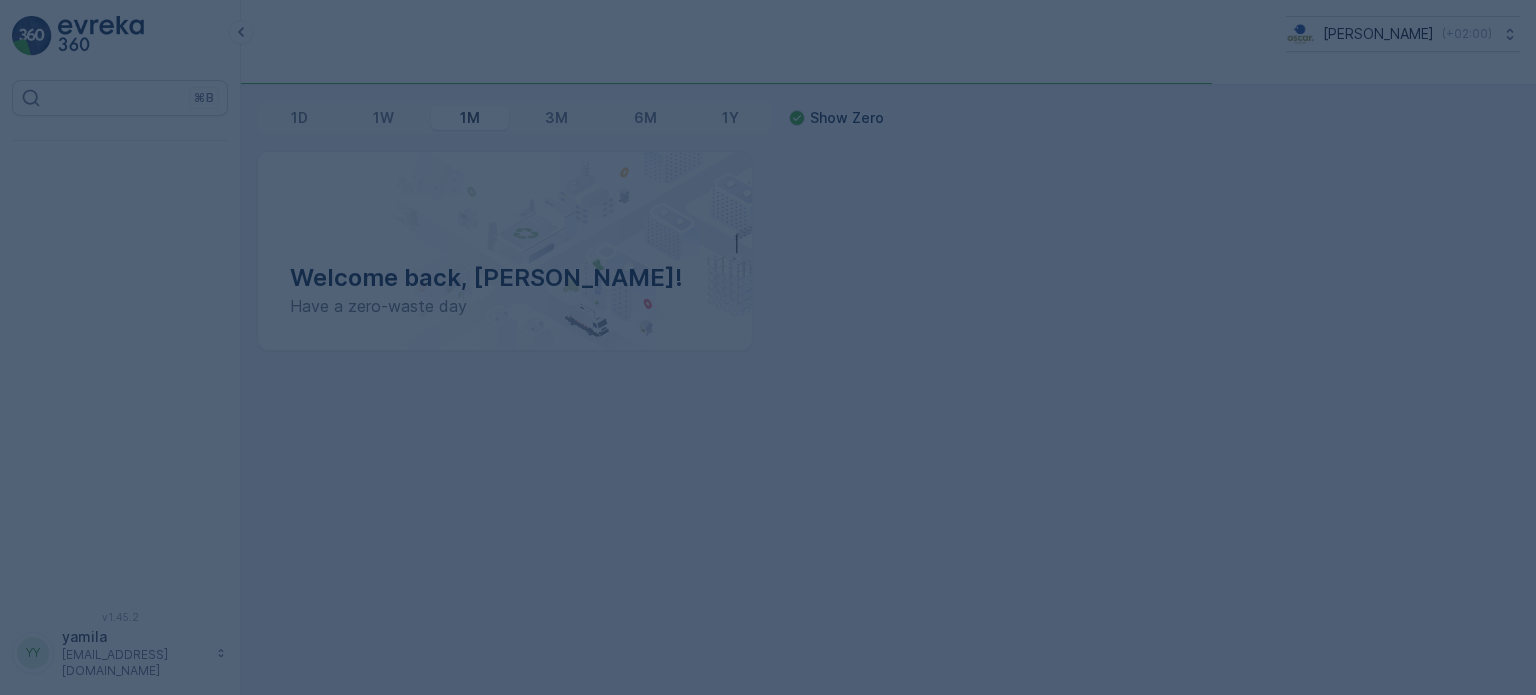 scroll, scrollTop: 0, scrollLeft: 0, axis: both 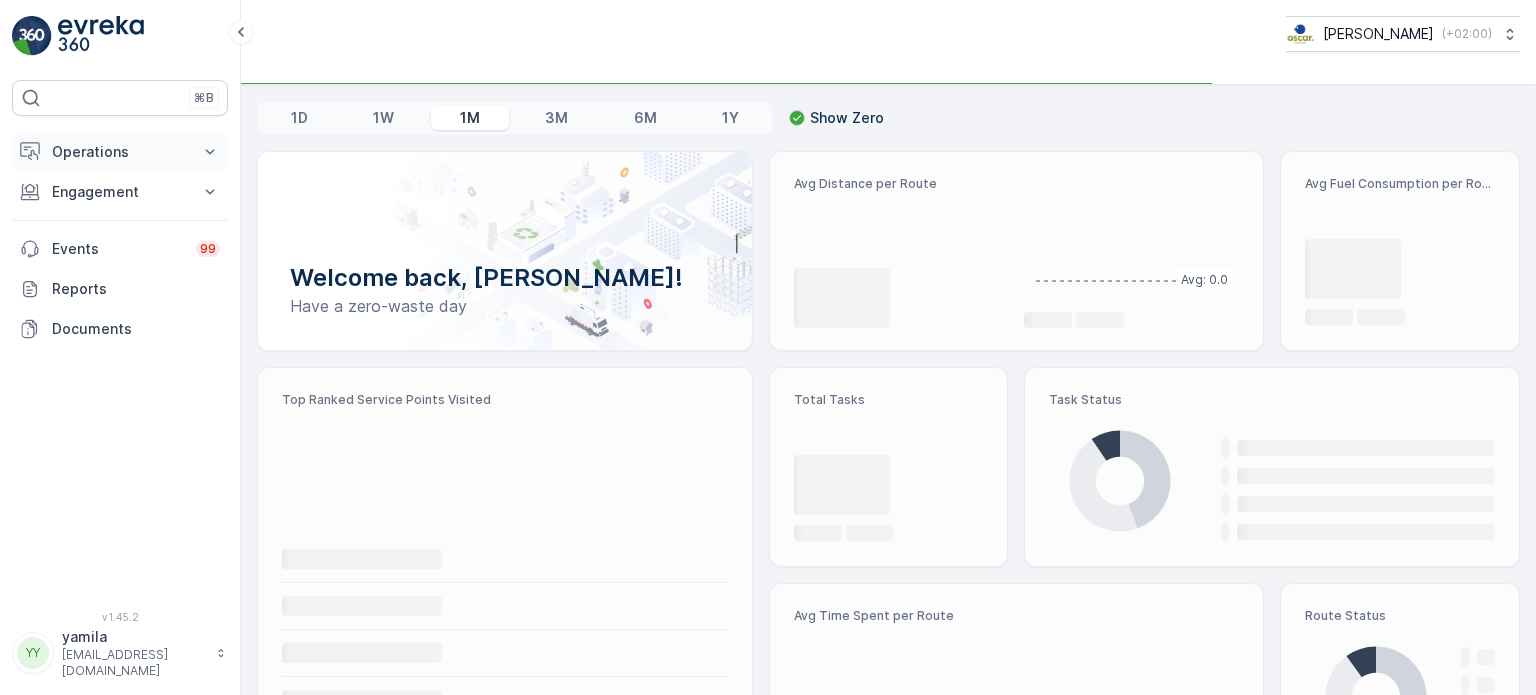 click on "Operations" at bounding box center [120, 152] 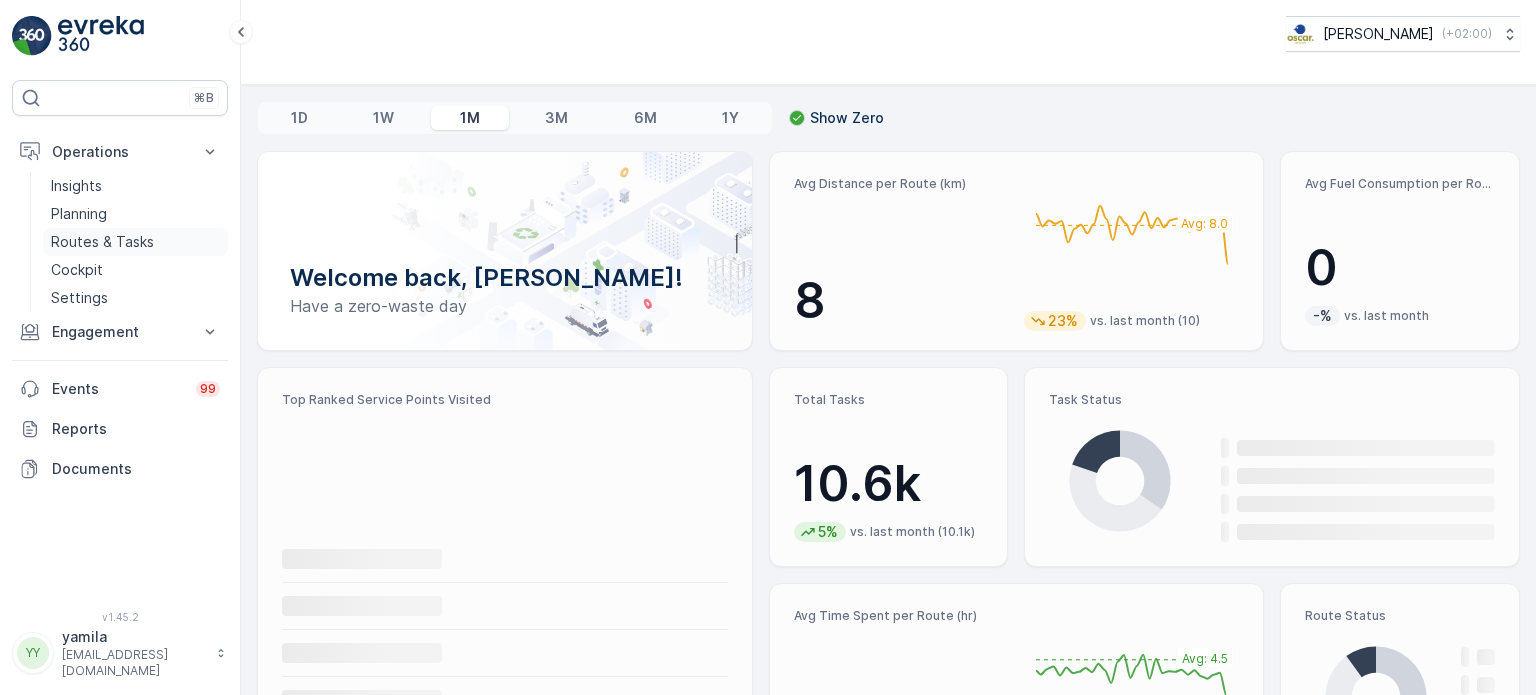 click on "Routes & Tasks" at bounding box center [102, 242] 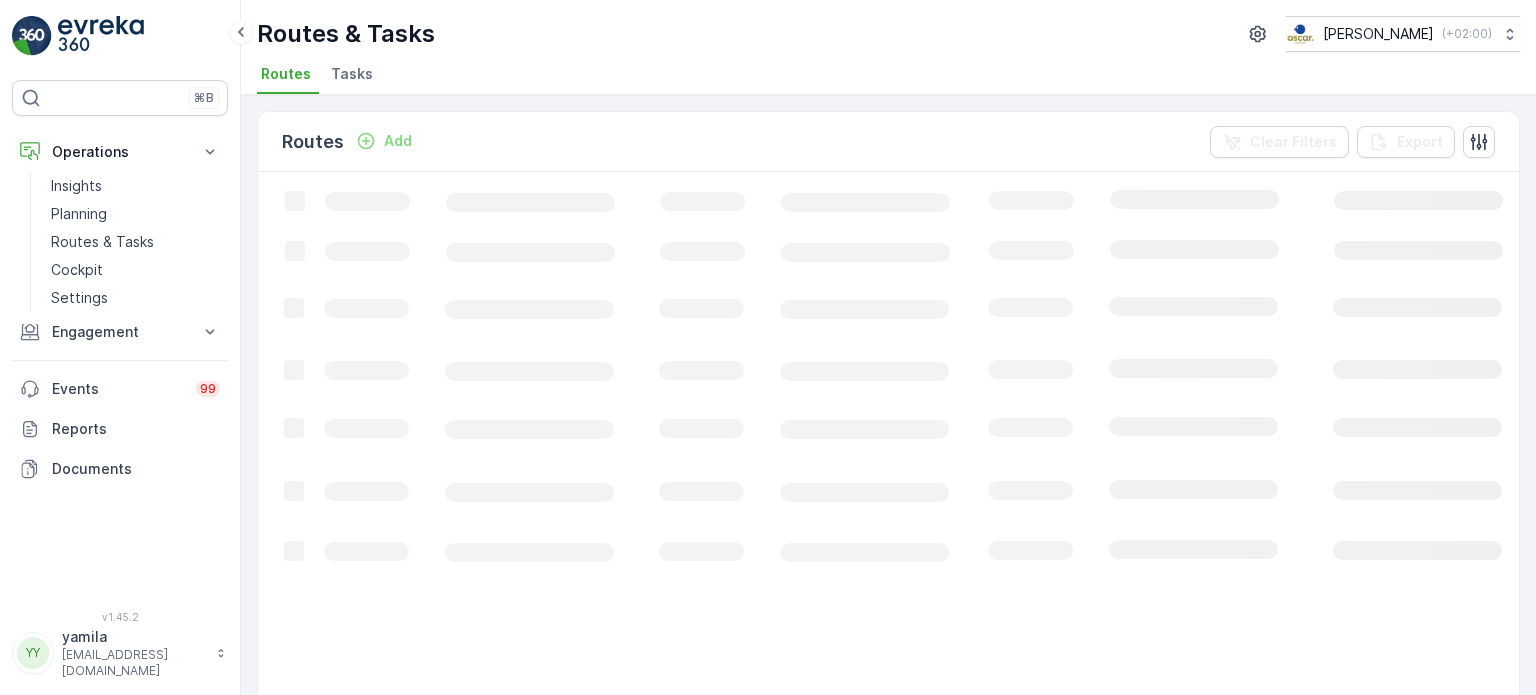 click on "Tasks" at bounding box center (354, 77) 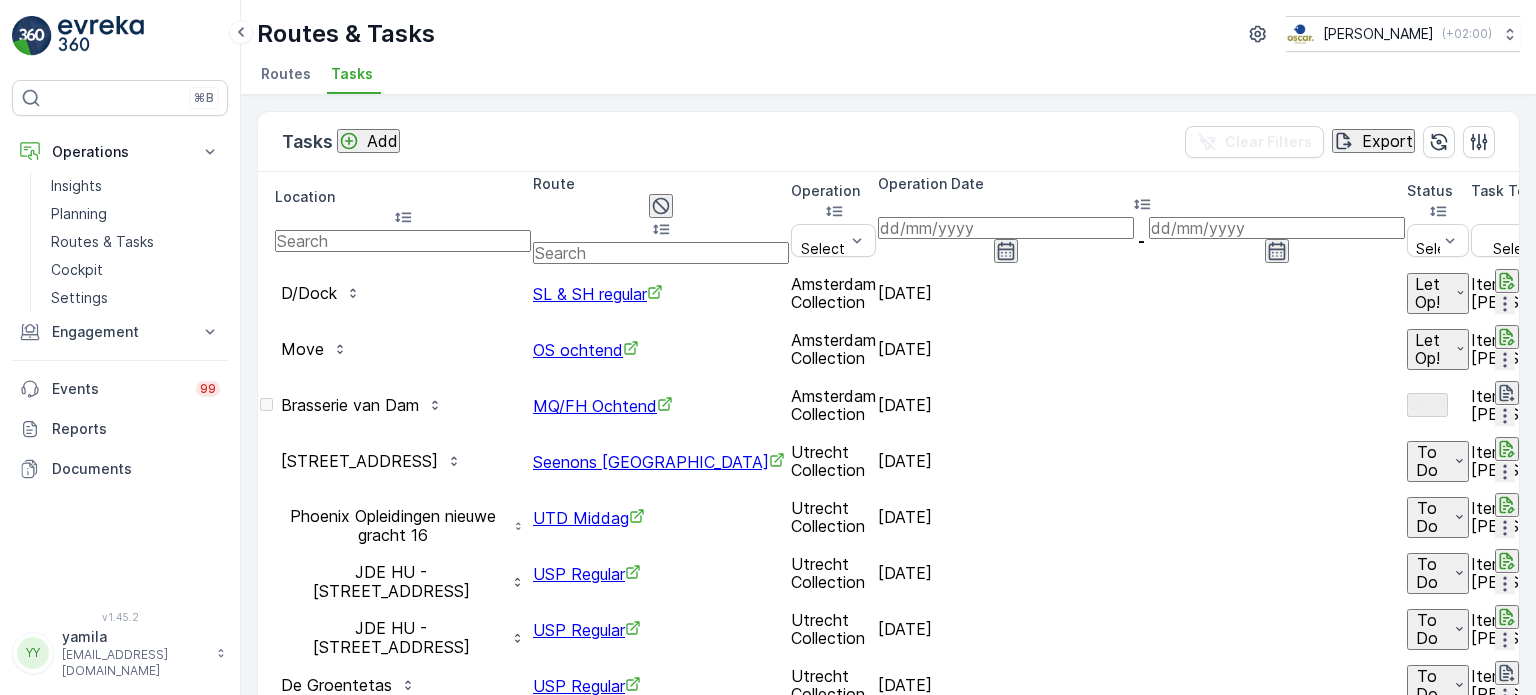click at bounding box center [403, 241] 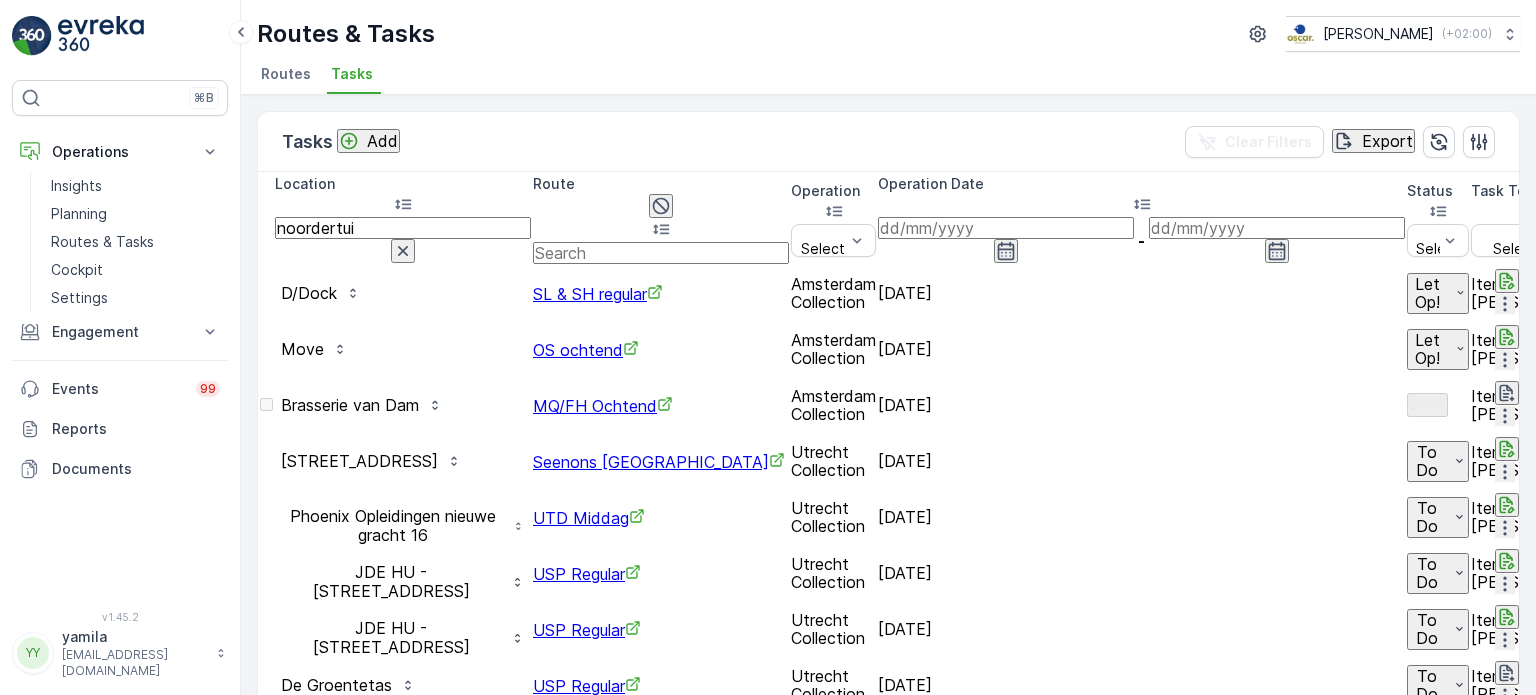 type on "noordertuin" 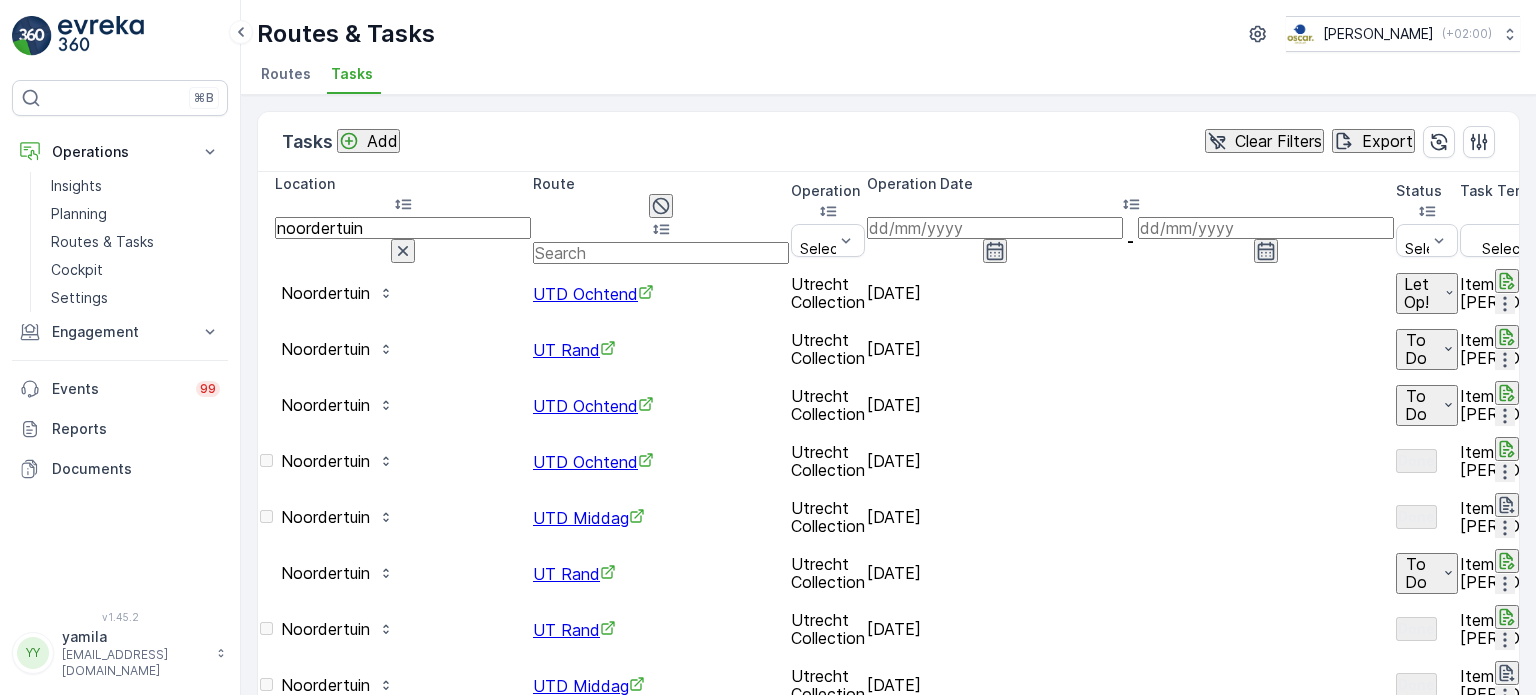 click 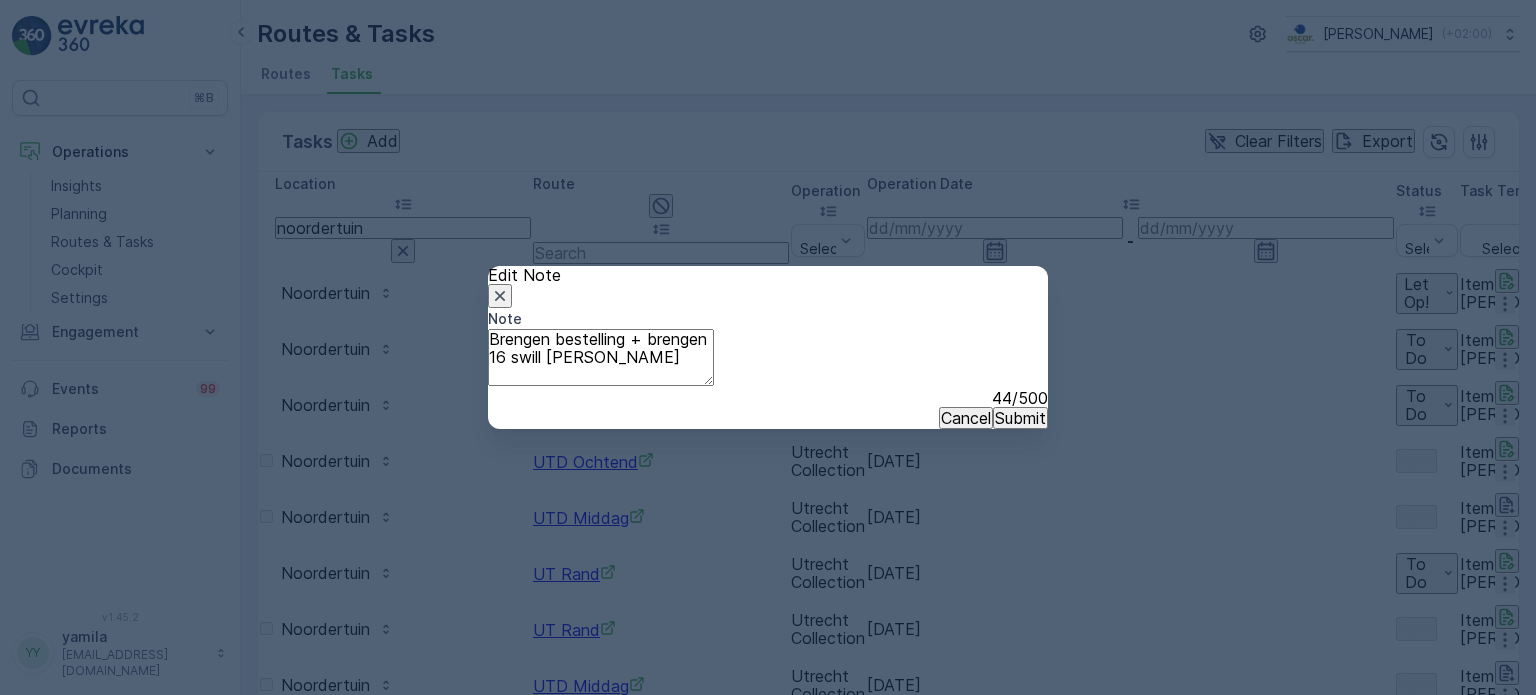 click 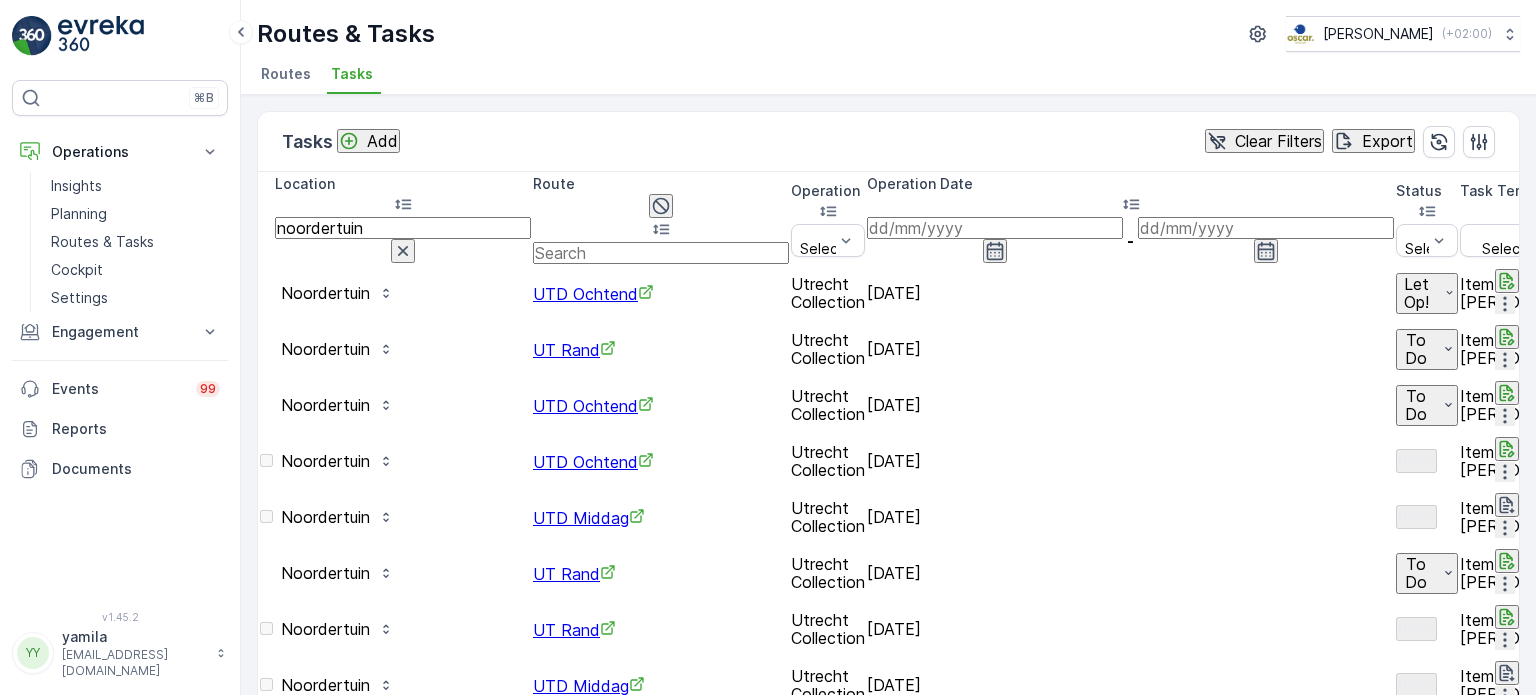 click at bounding box center (1507, 305) 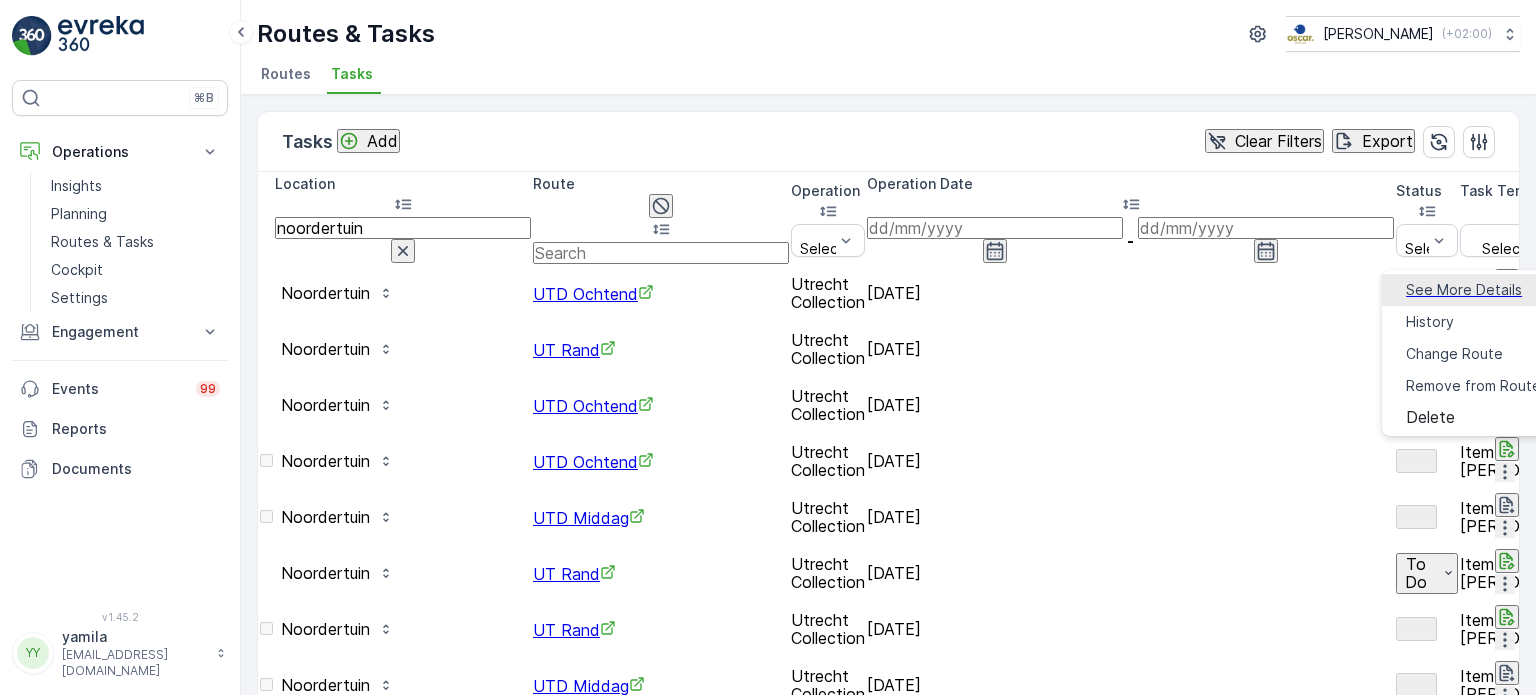 click on "See More Details" at bounding box center (1464, 290) 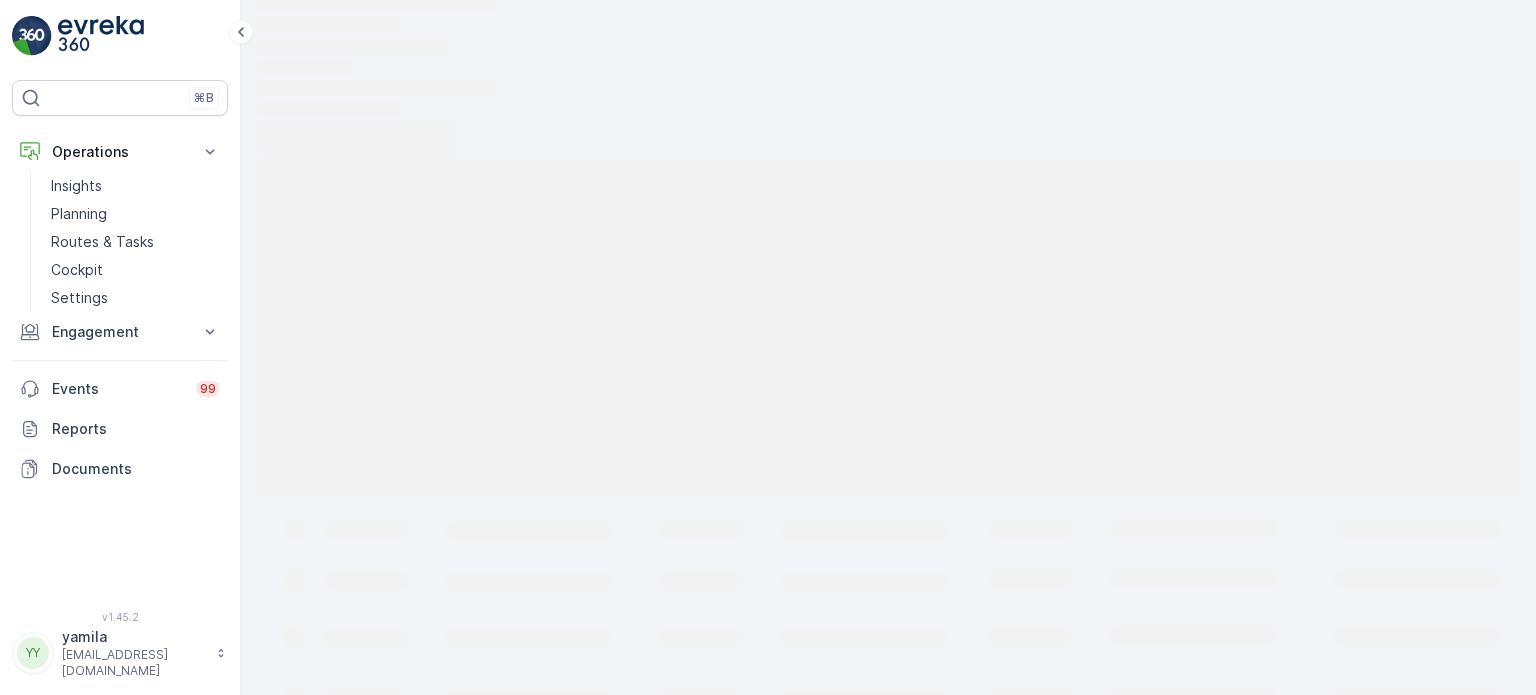 scroll, scrollTop: 0, scrollLeft: 0, axis: both 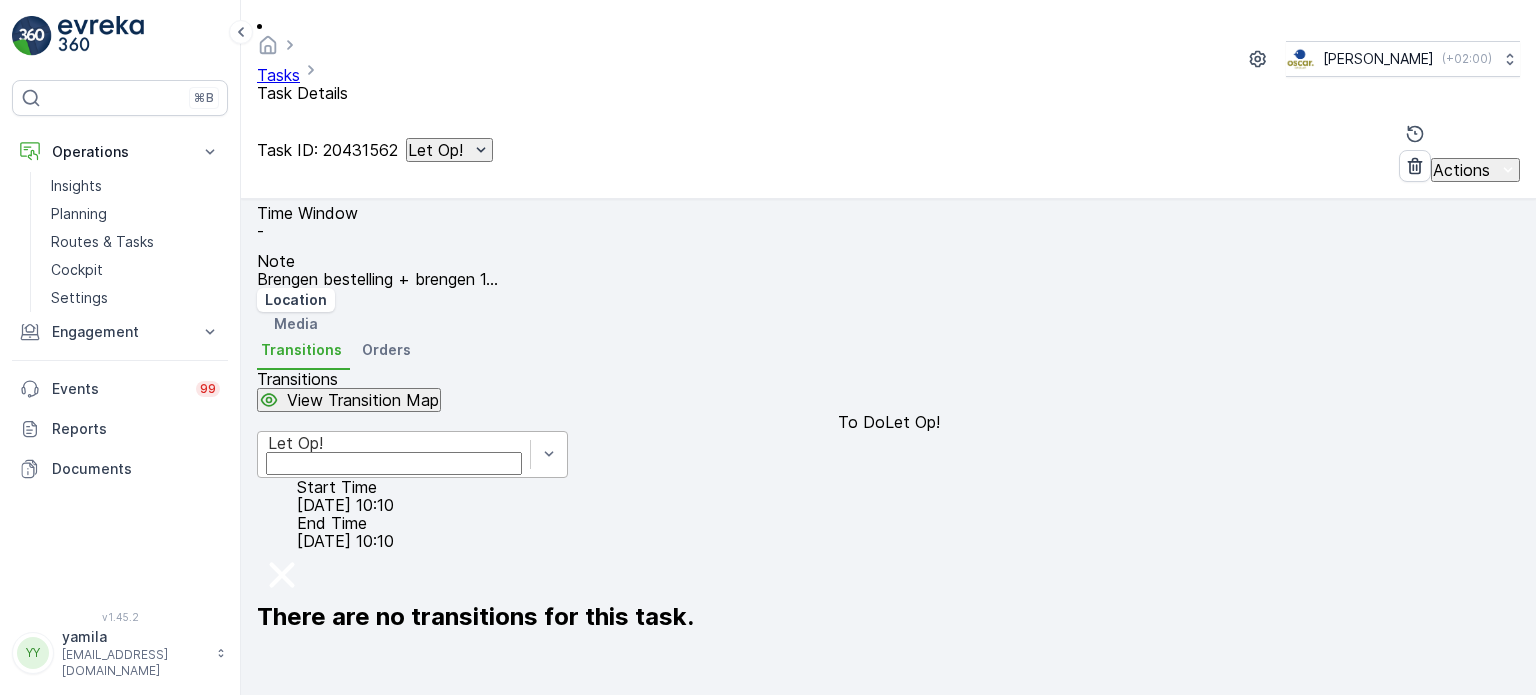 click on "Let Op!" at bounding box center (394, 443) 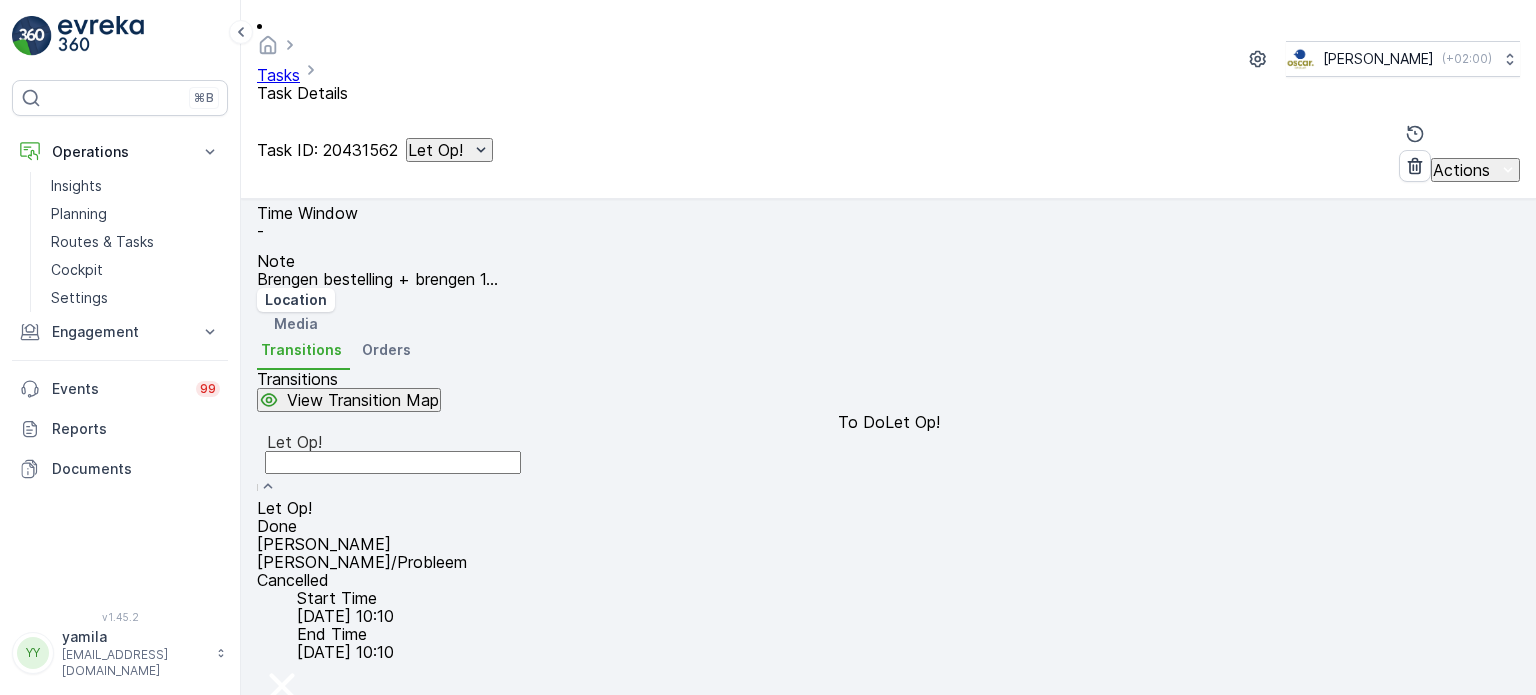 click on "Done" at bounding box center [393, 526] 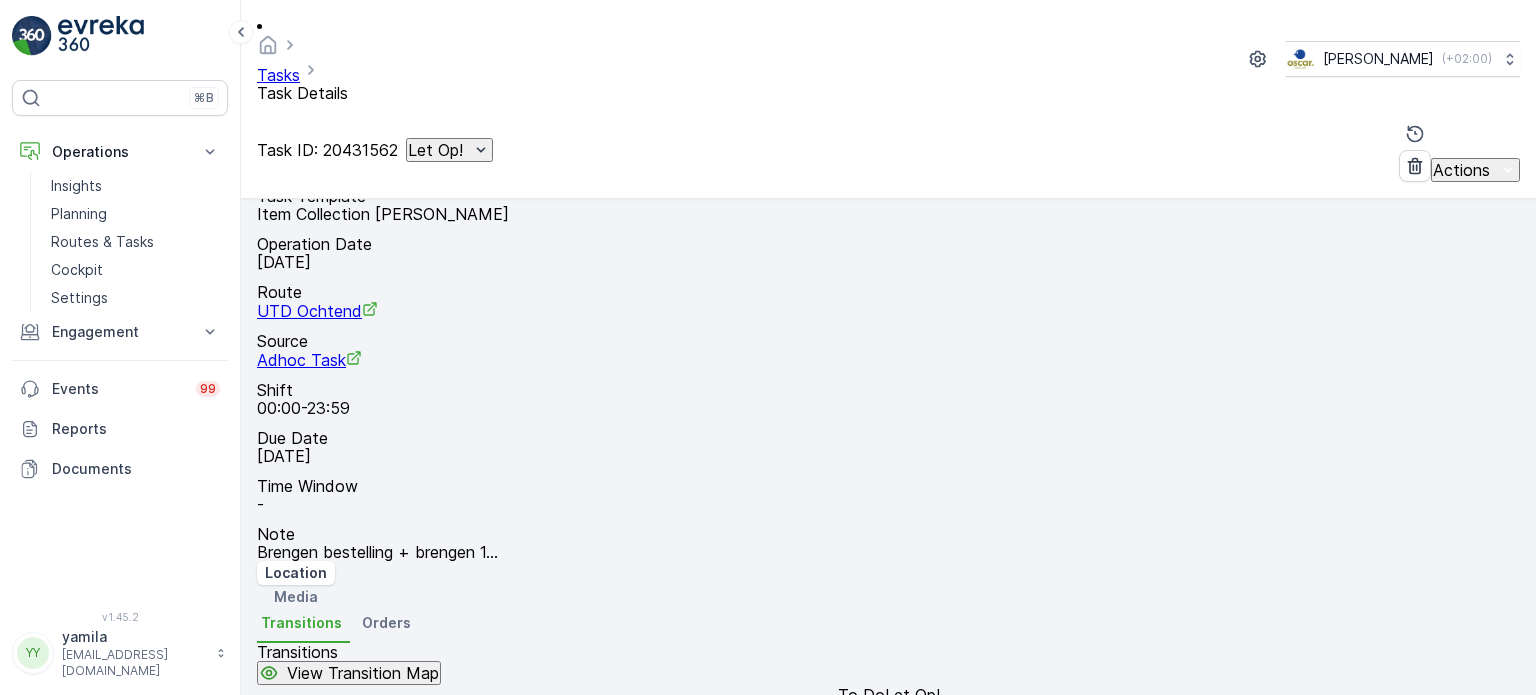scroll, scrollTop: 400, scrollLeft: 0, axis: vertical 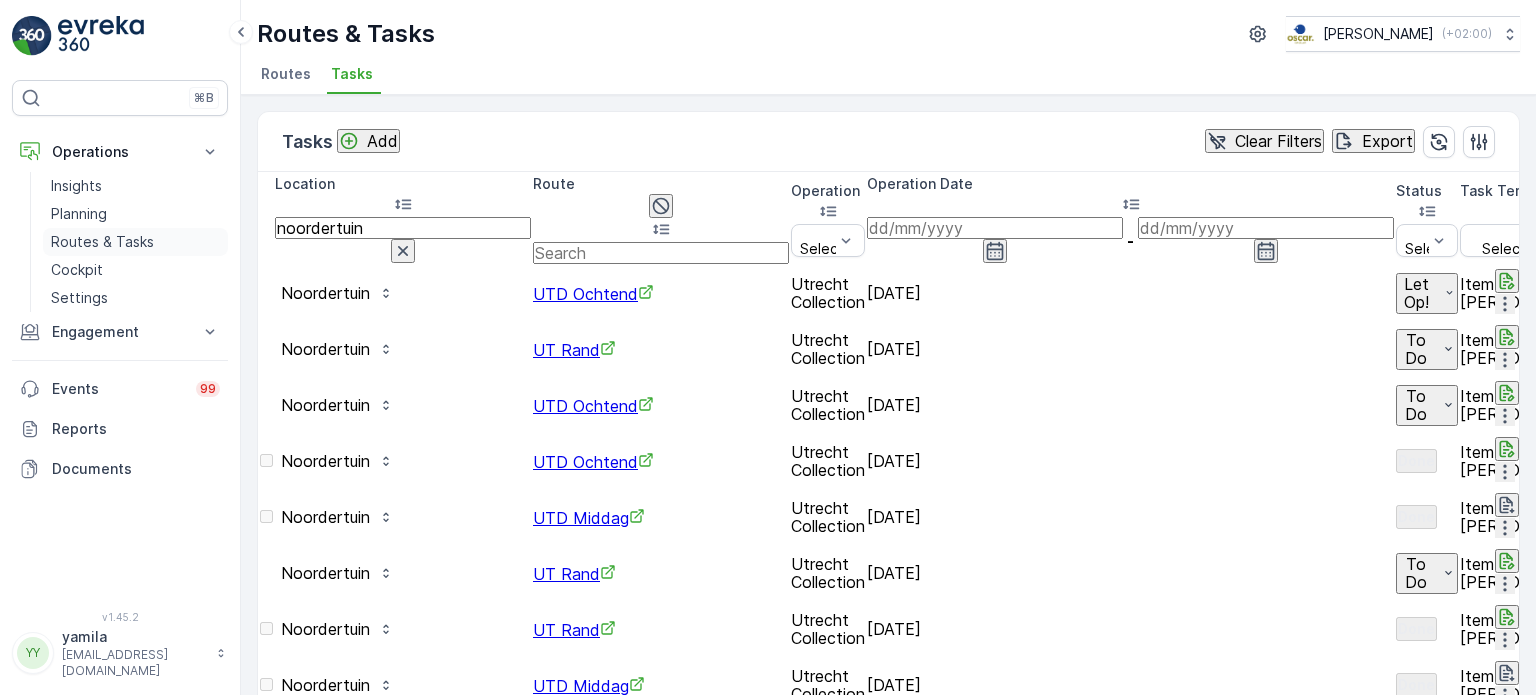 click on "Routes & Tasks" at bounding box center (102, 242) 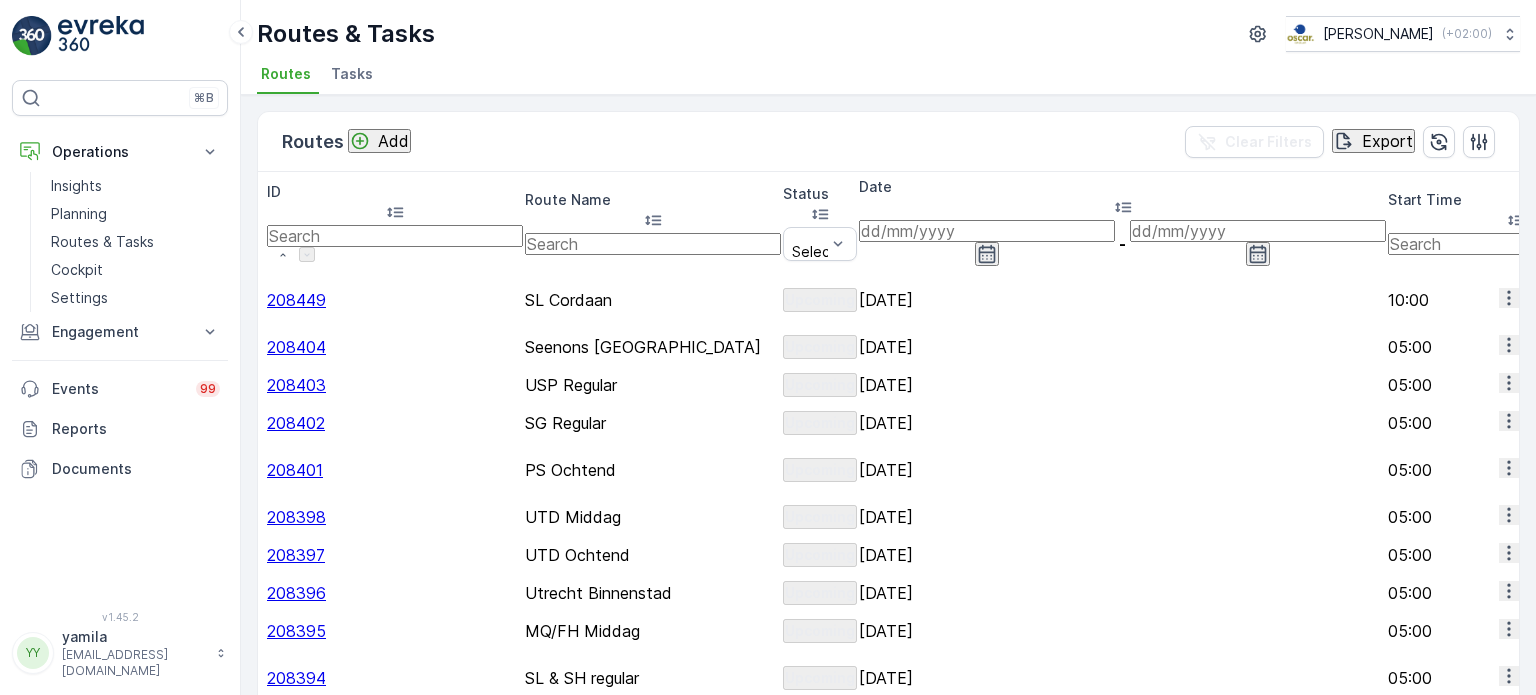 drag, startPoint x: 900, startPoint y: 225, endPoint x: 487, endPoint y: 95, distance: 432.9769 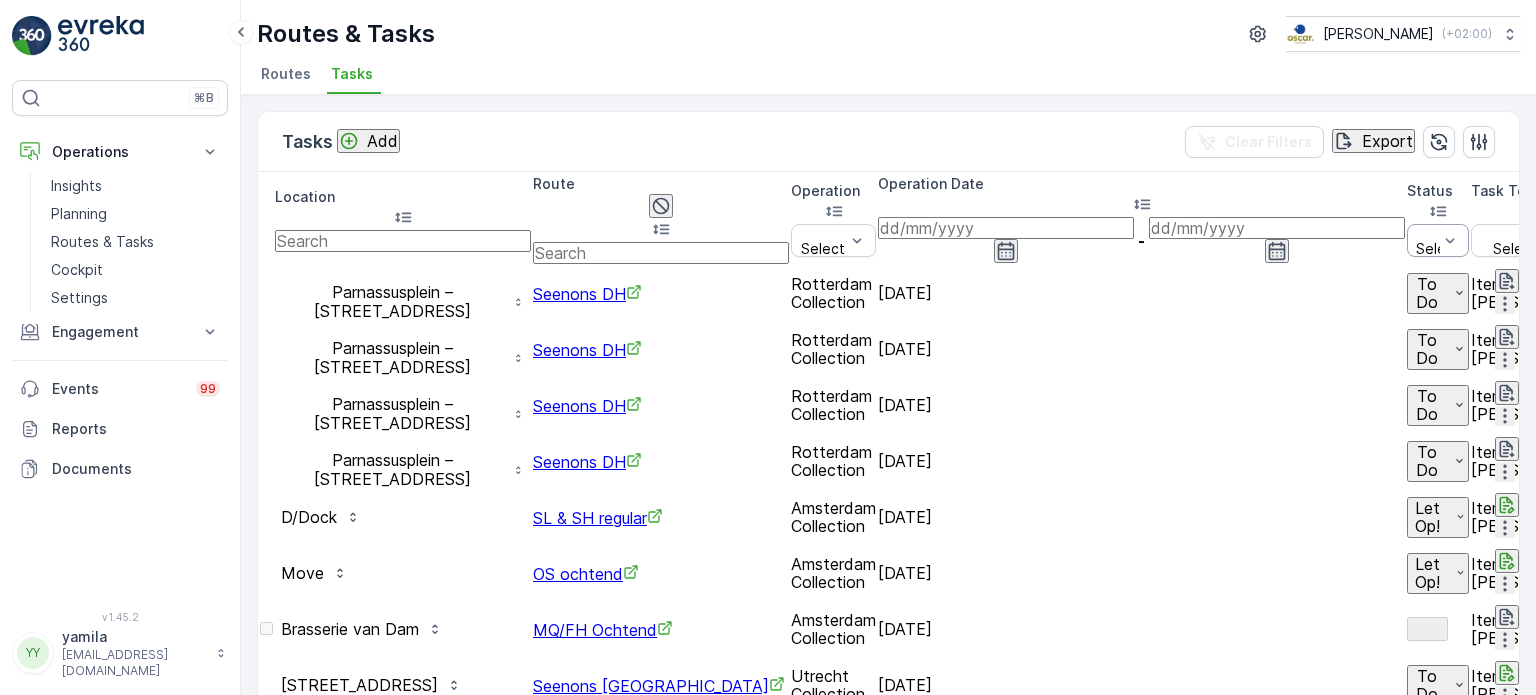scroll, scrollTop: 0, scrollLeft: 263, axis: horizontal 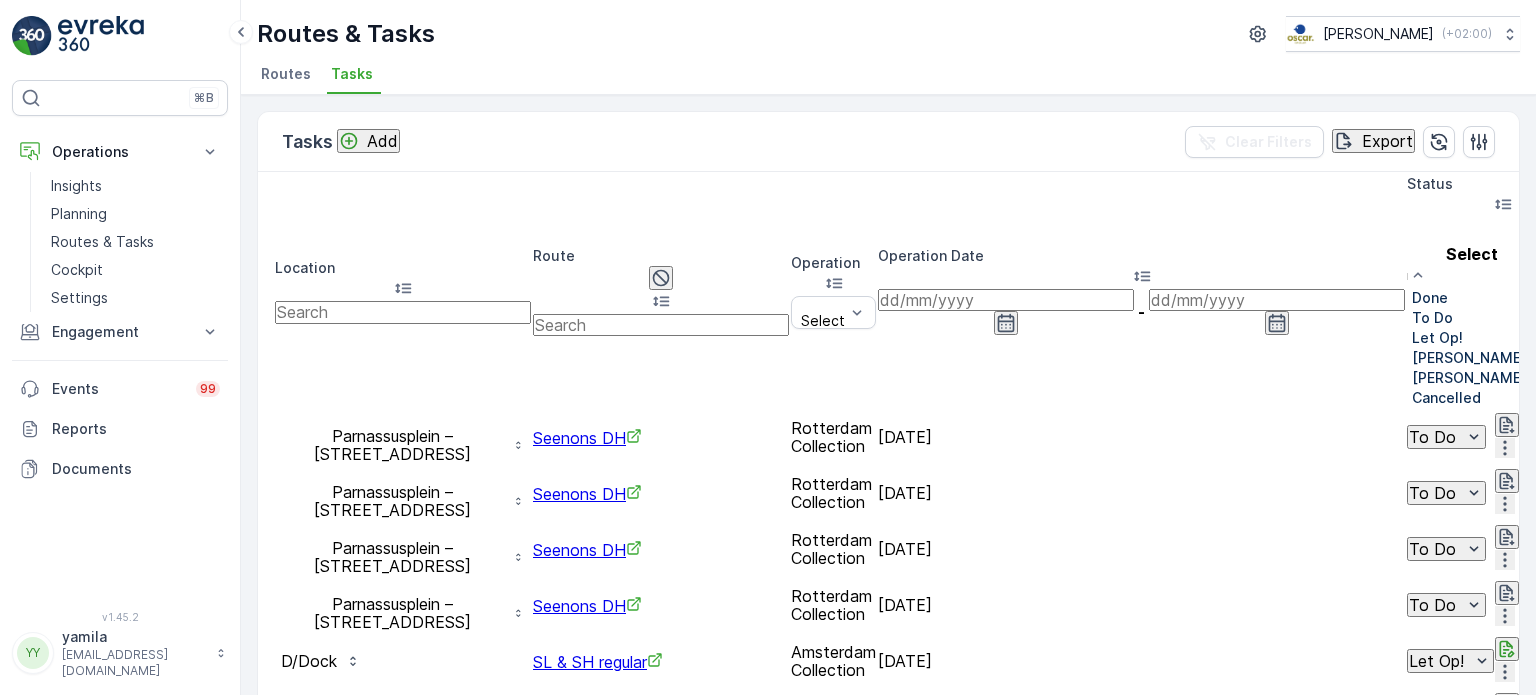 click at bounding box center [1407, 338] 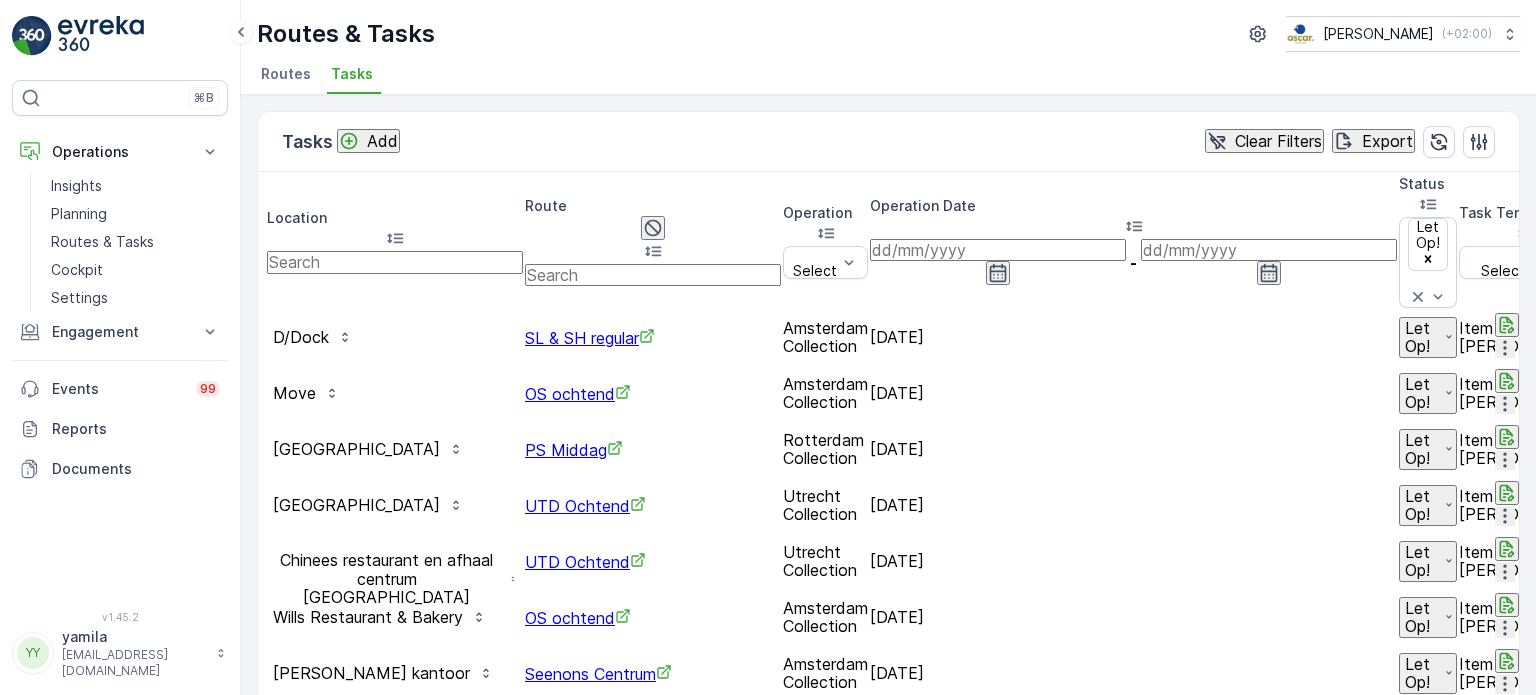 scroll, scrollTop: 0, scrollLeft: 0, axis: both 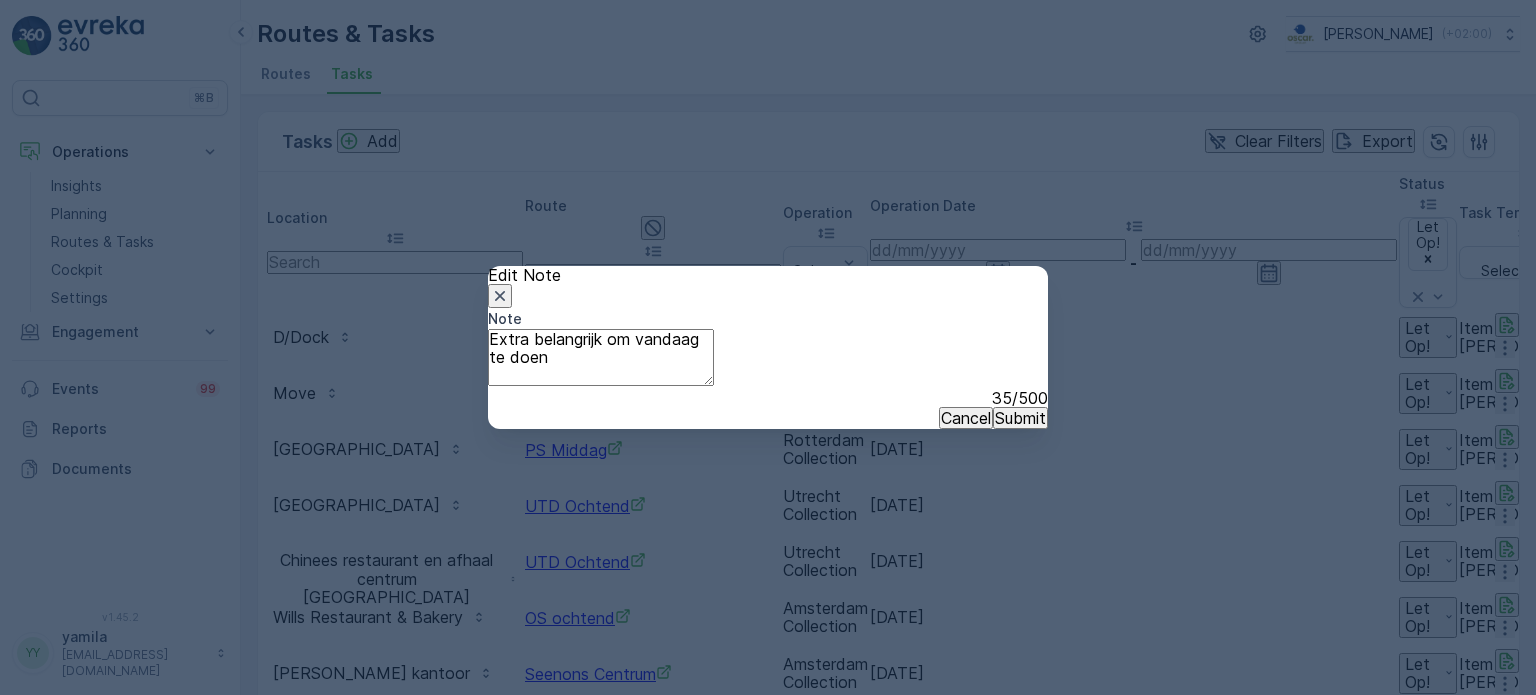 click 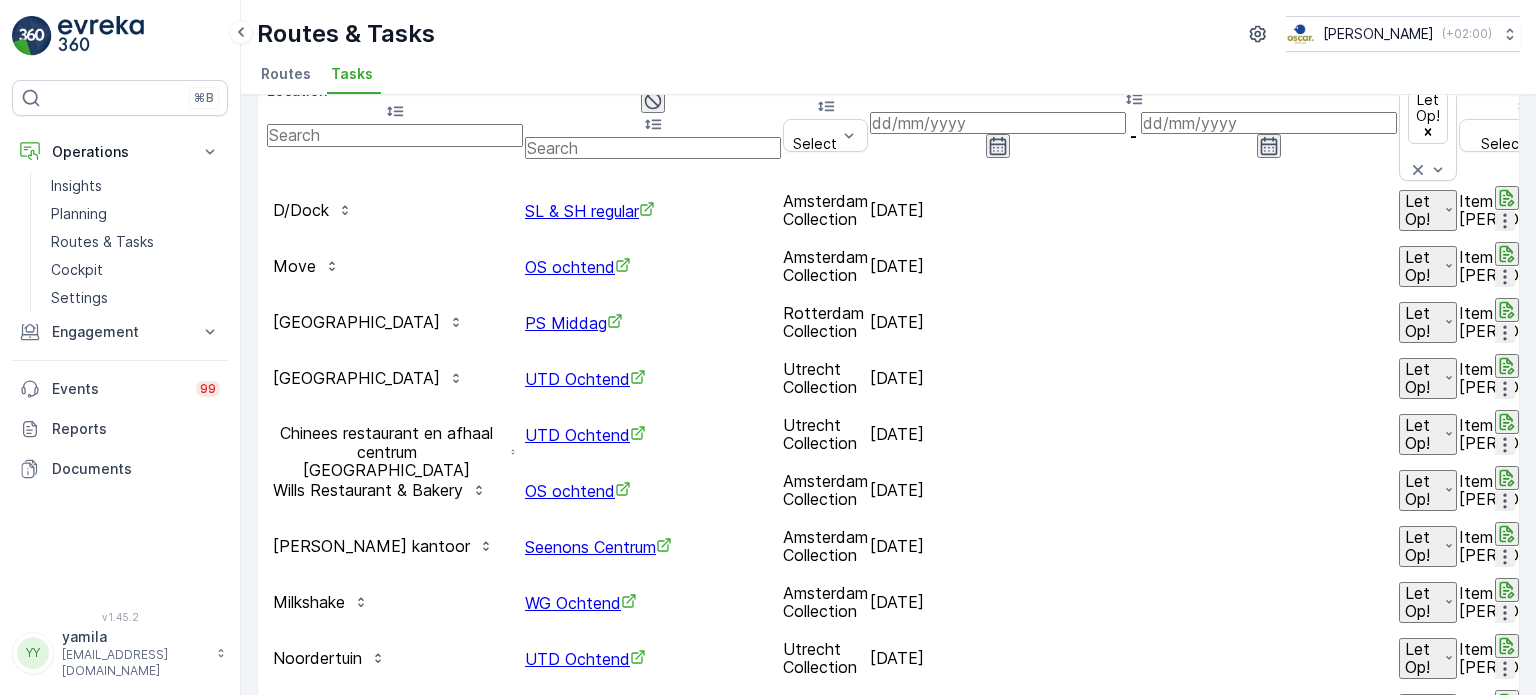 scroll, scrollTop: 0, scrollLeft: 0, axis: both 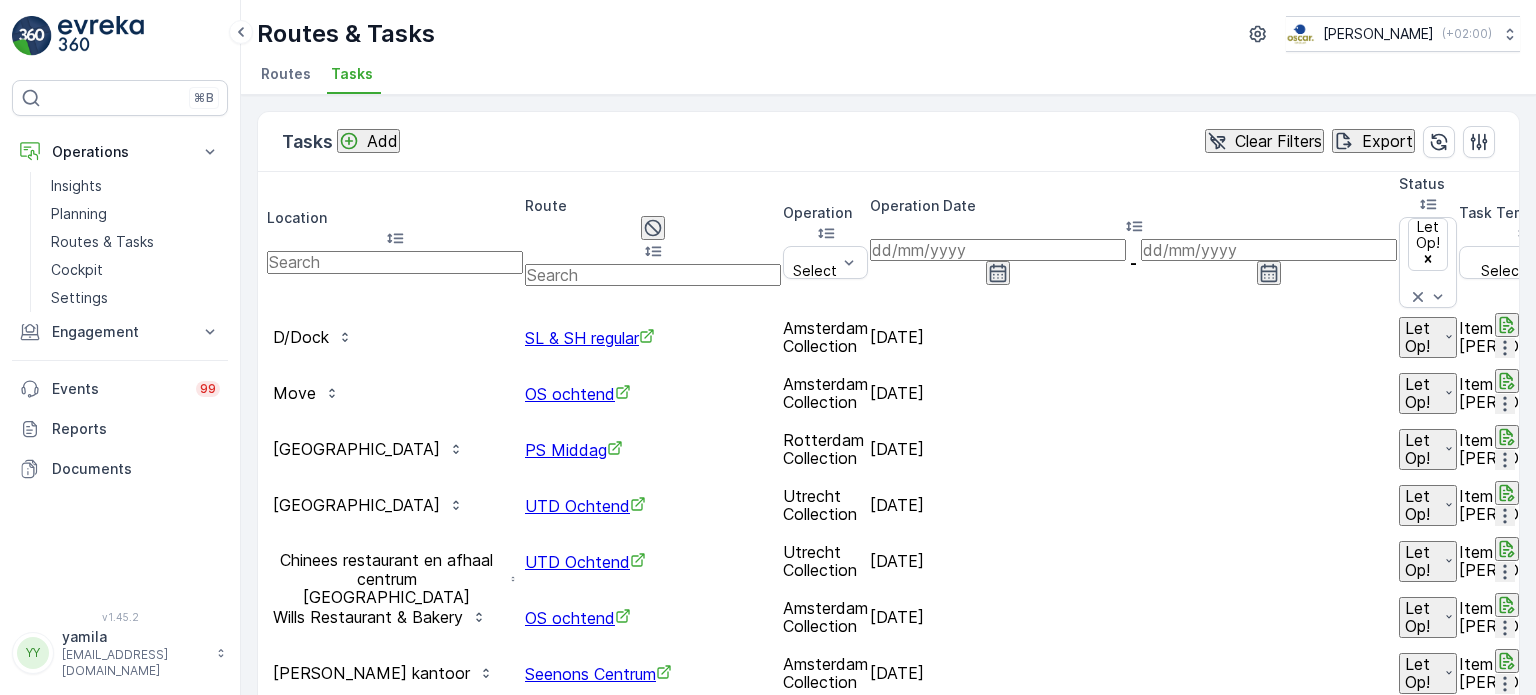 click at bounding box center (998, 250) 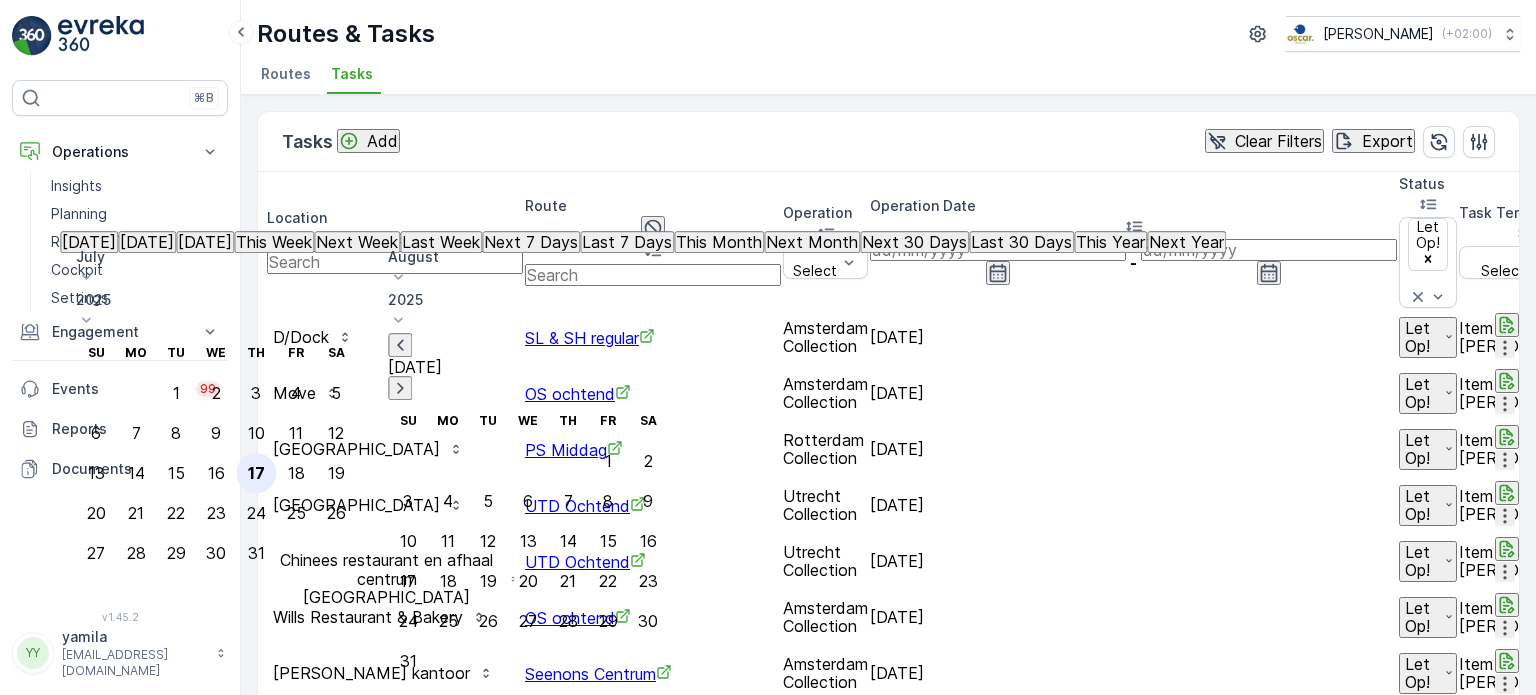 click on "17" at bounding box center (256, 473) 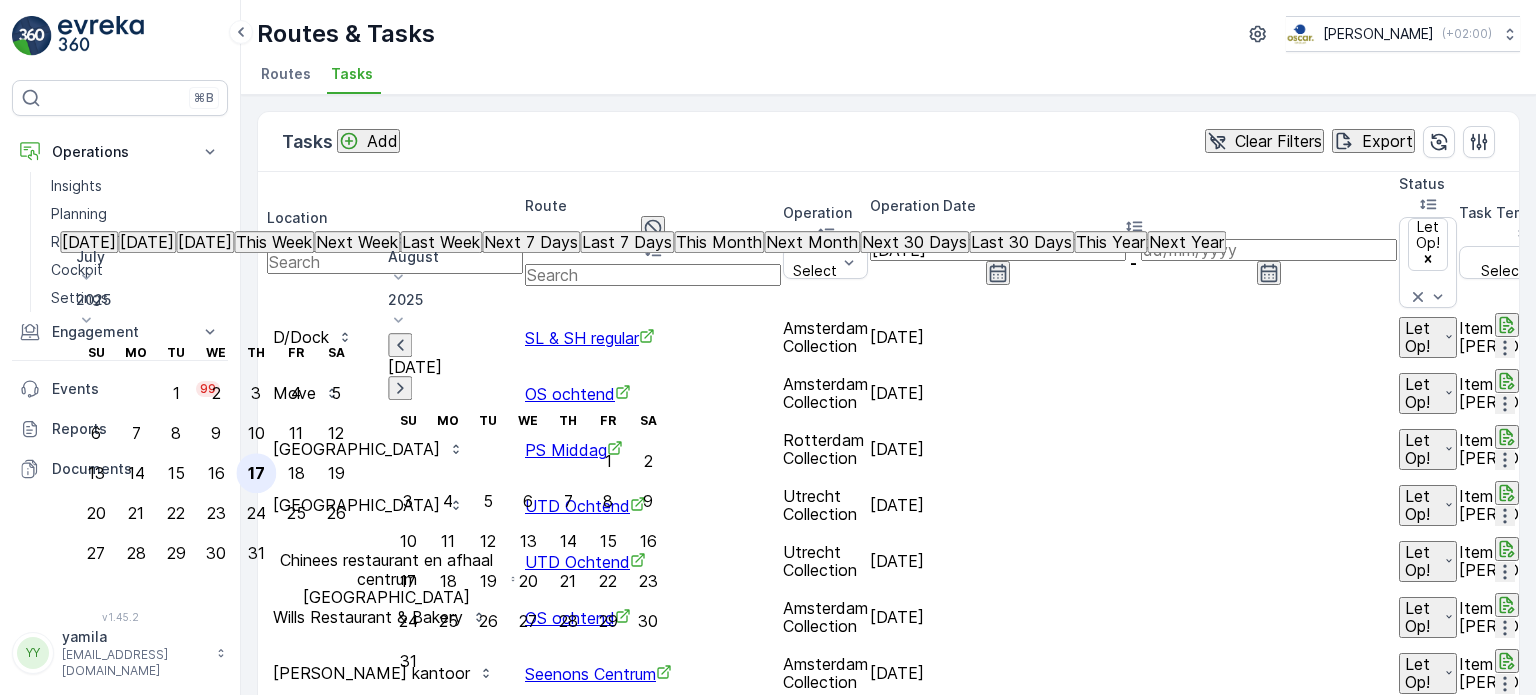 click on "17" at bounding box center [256, 473] 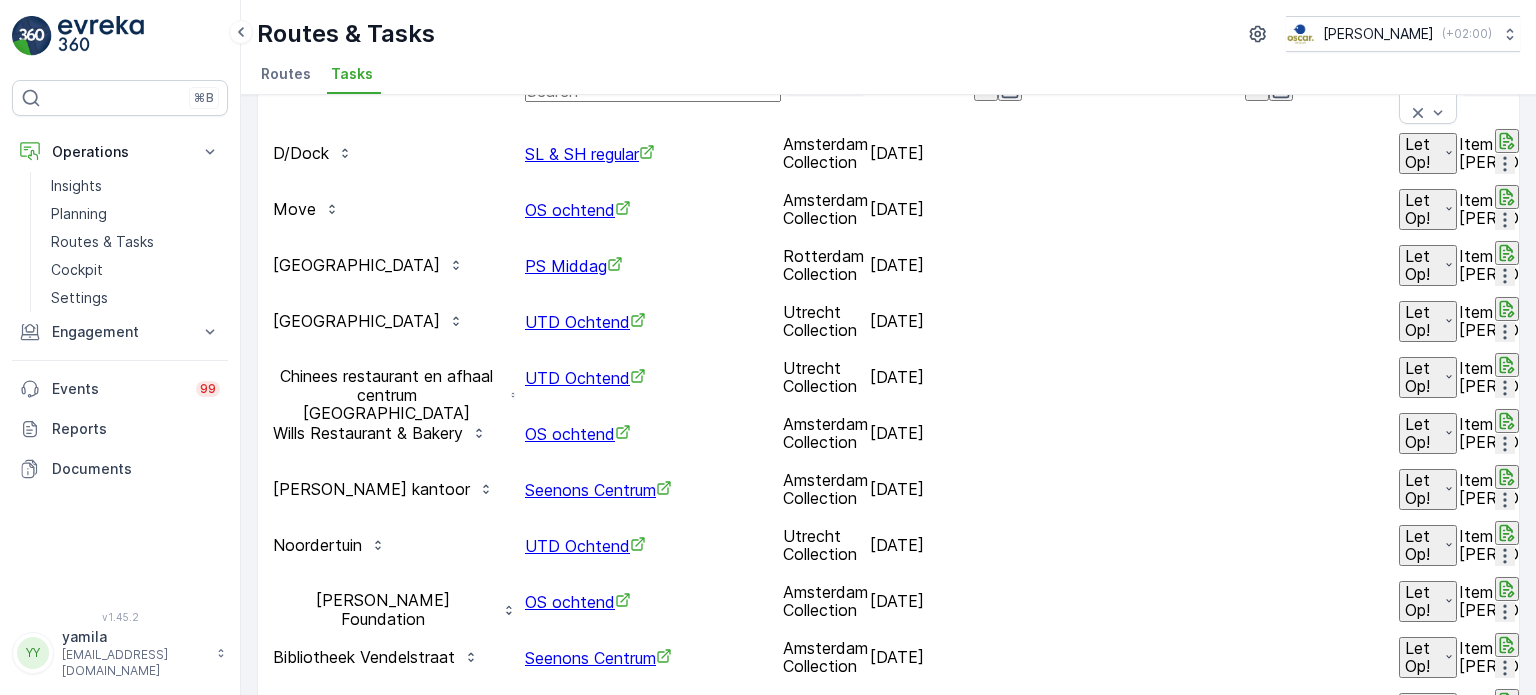 scroll, scrollTop: 0, scrollLeft: 0, axis: both 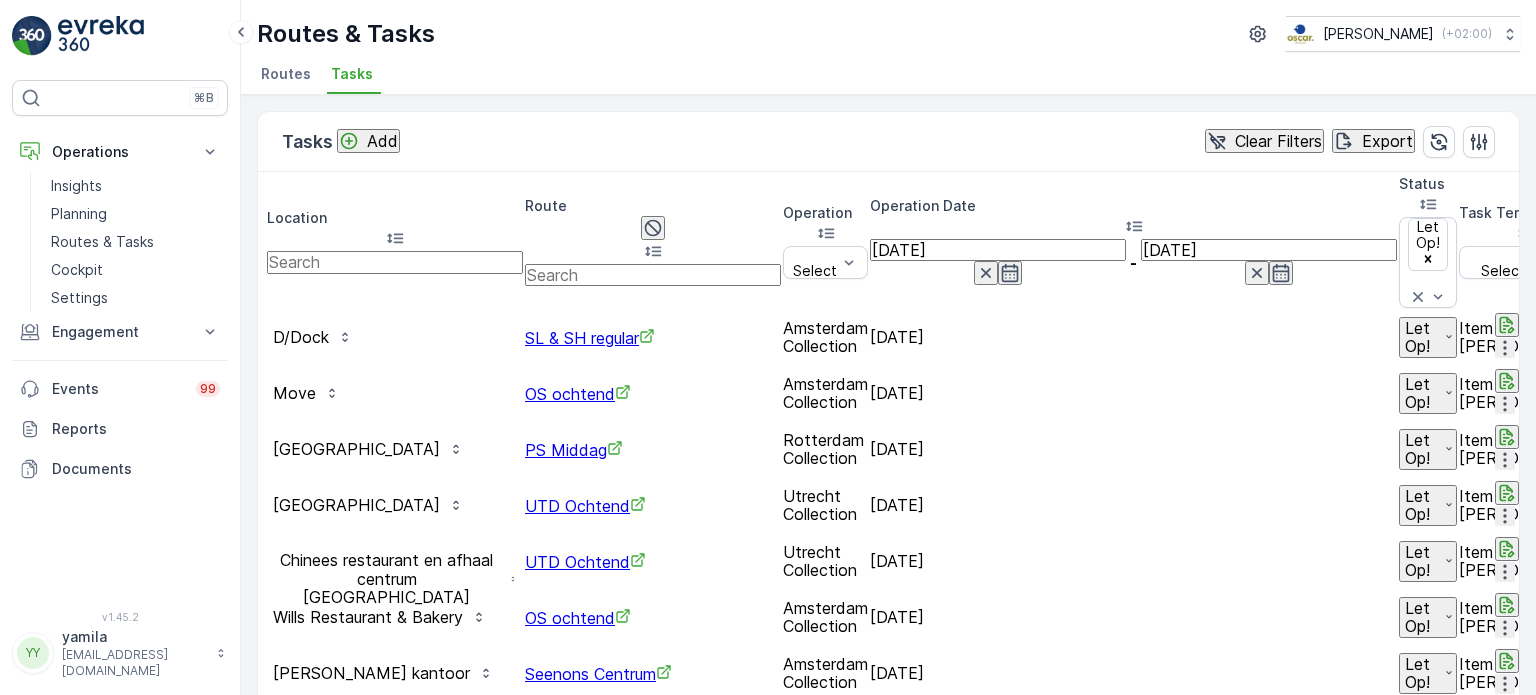 click 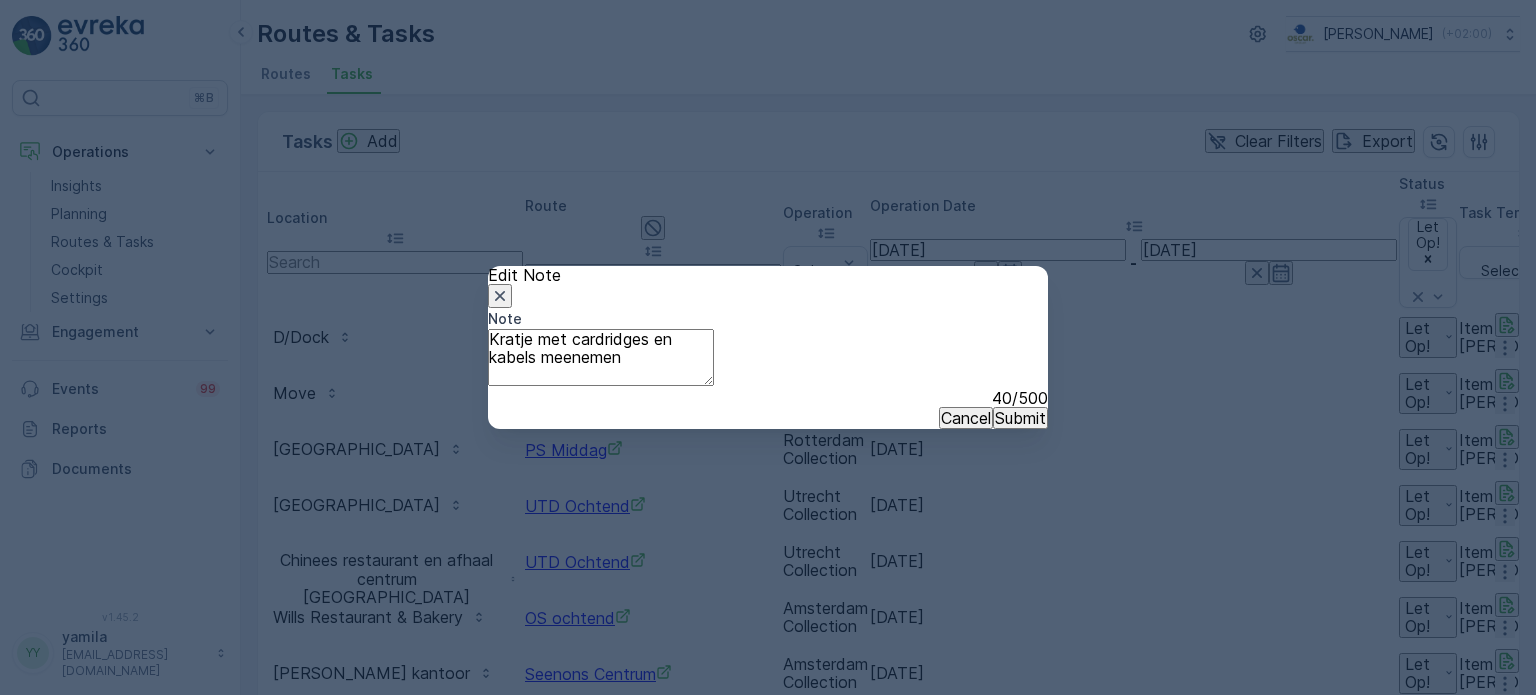 click 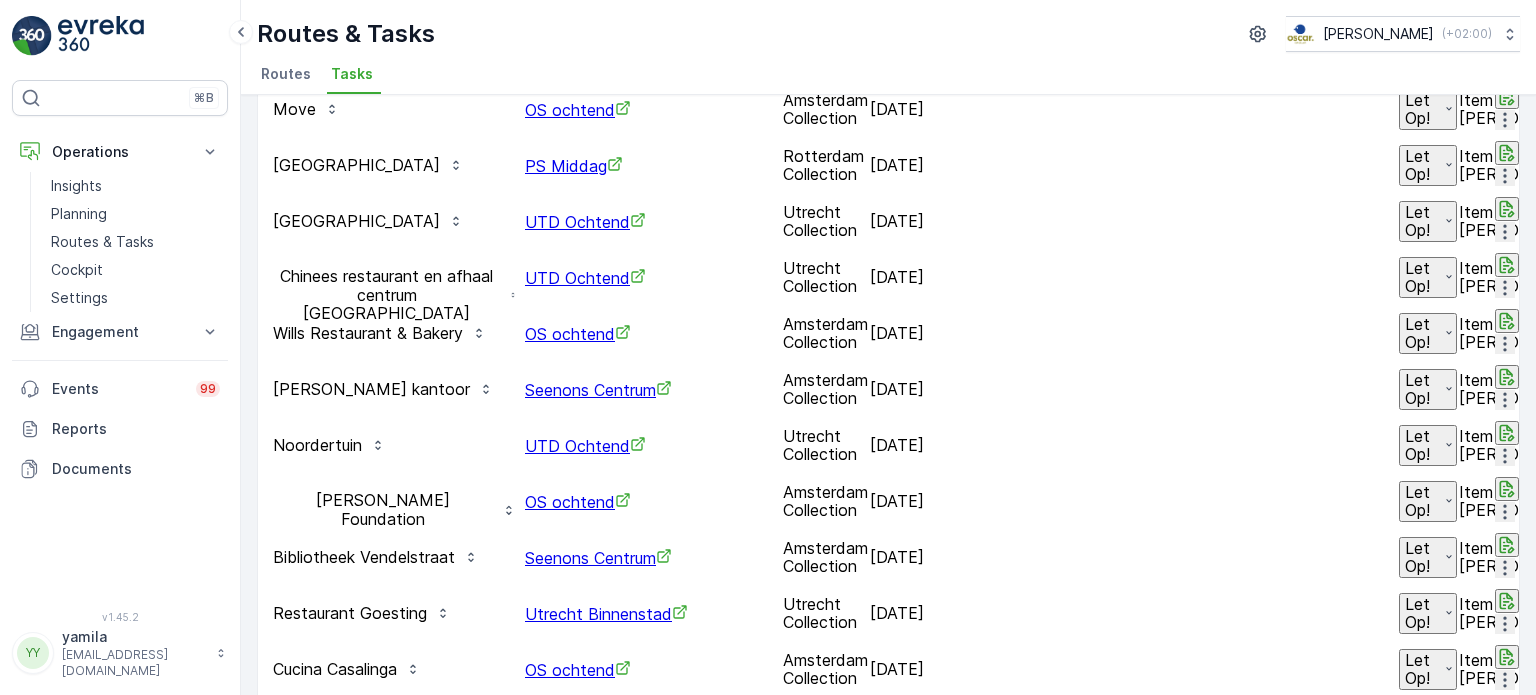 scroll, scrollTop: 300, scrollLeft: 0, axis: vertical 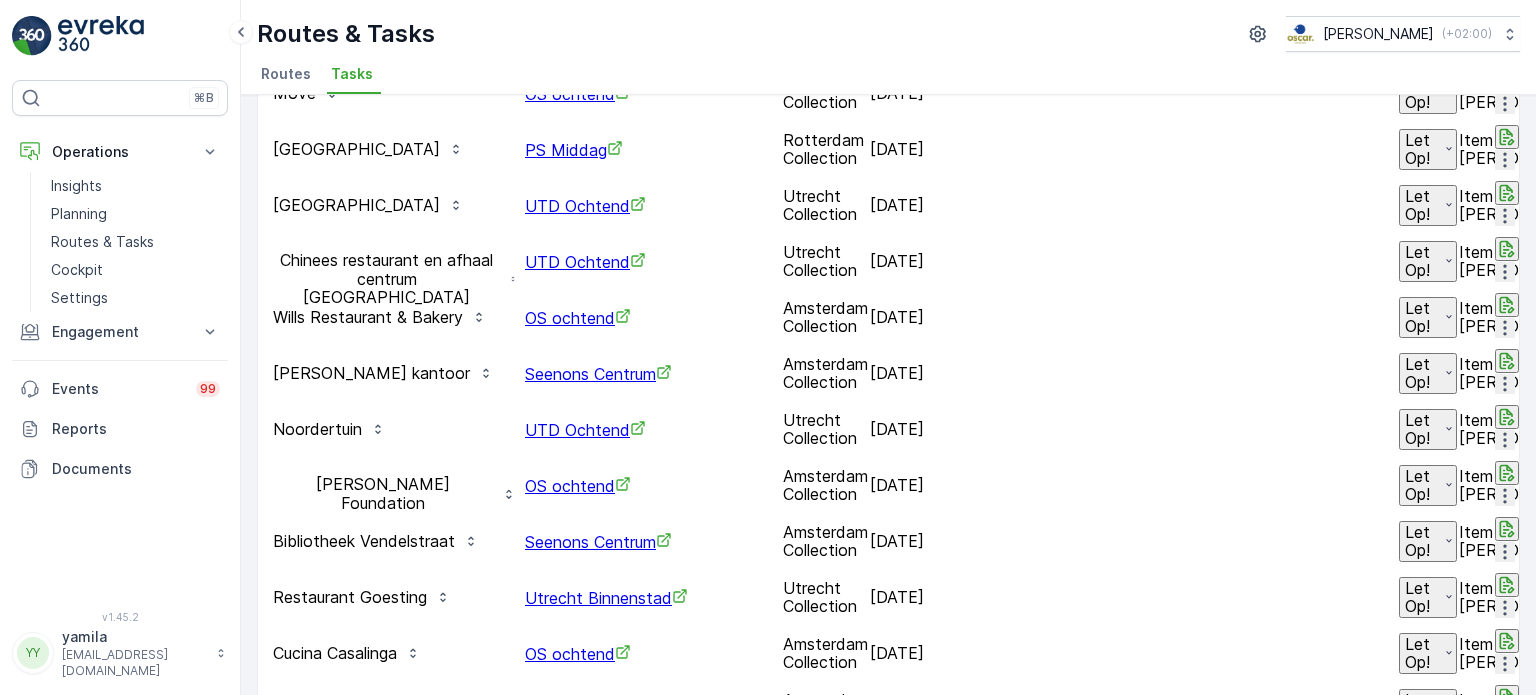 click 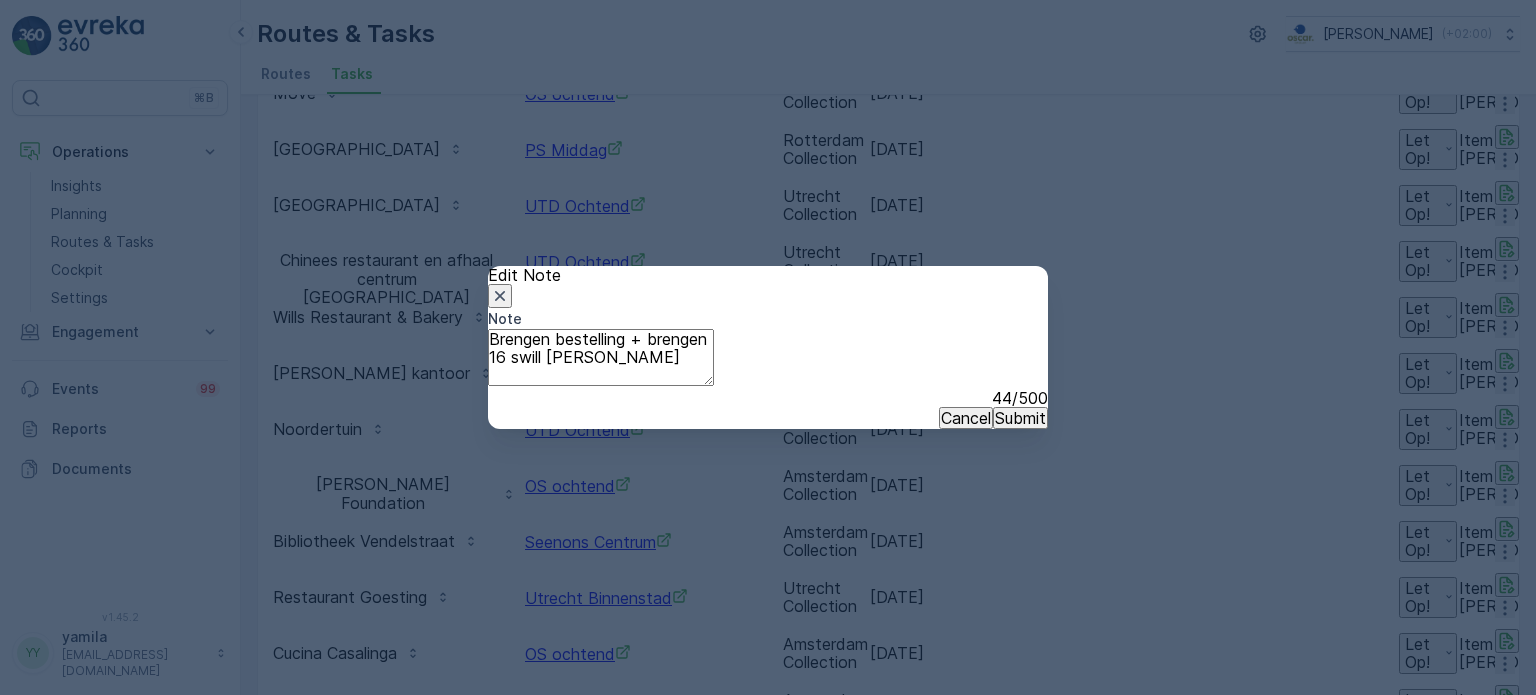 click 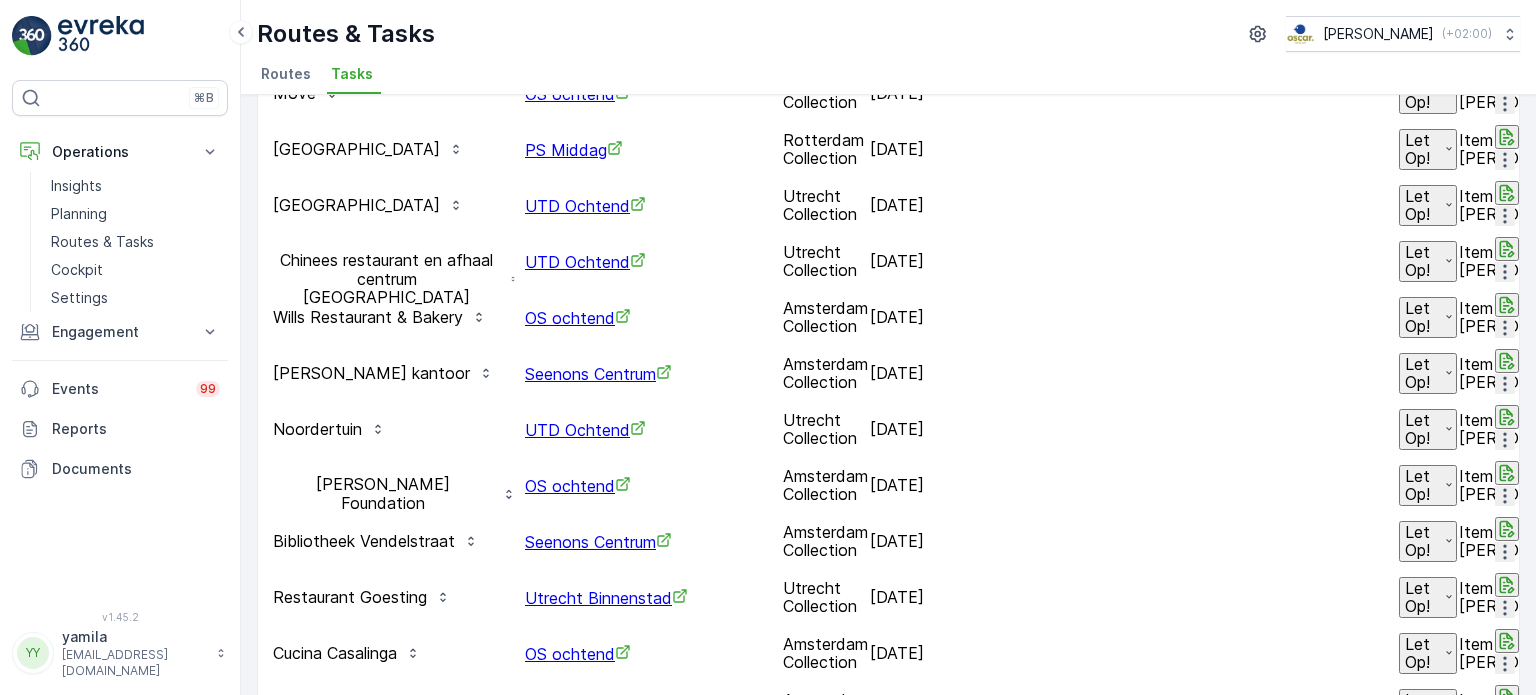 click 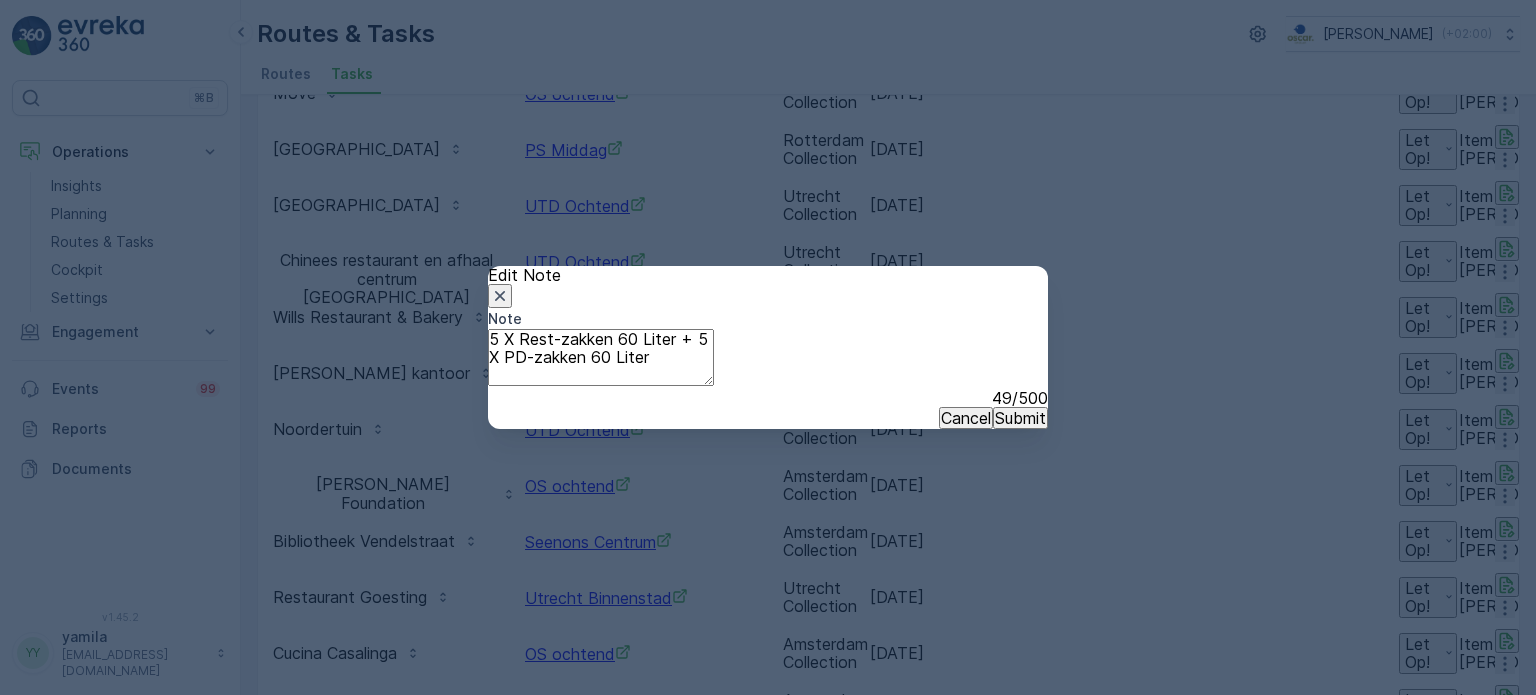 click 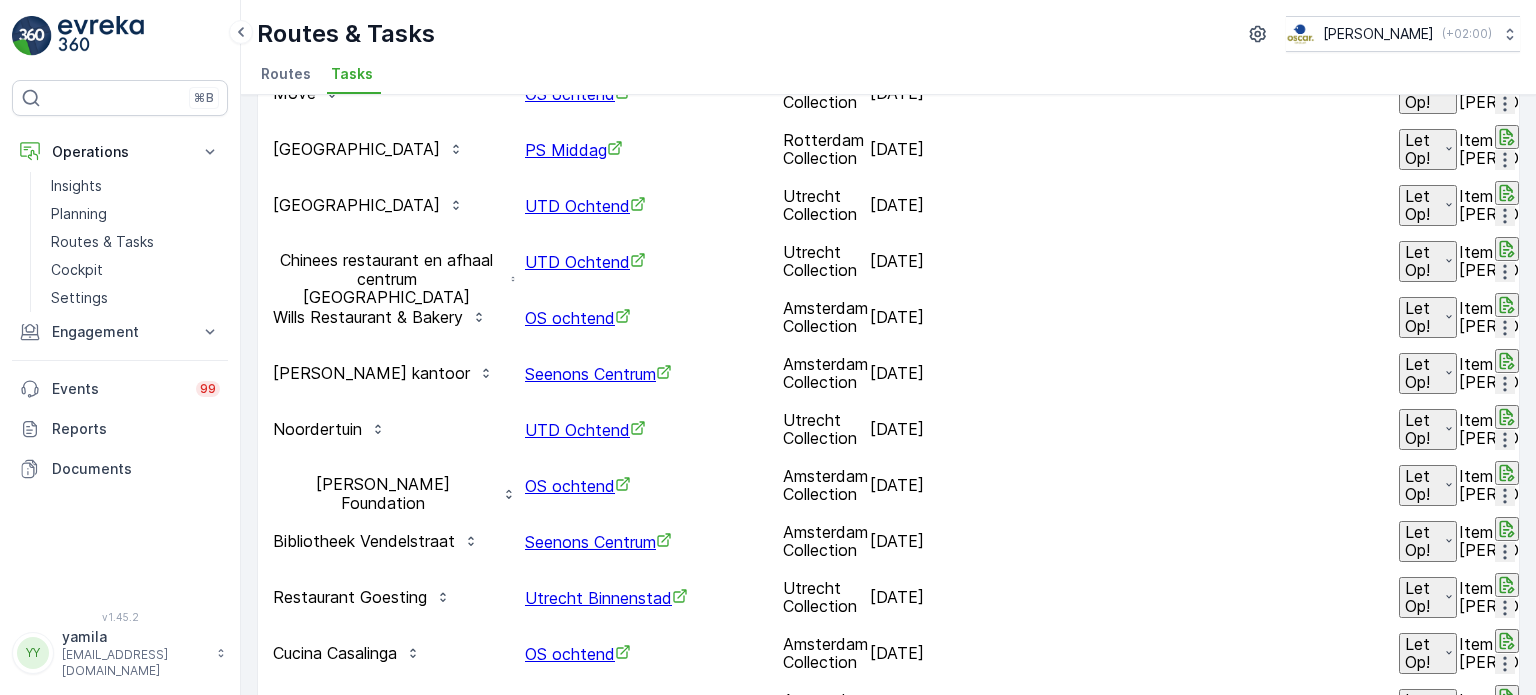 click 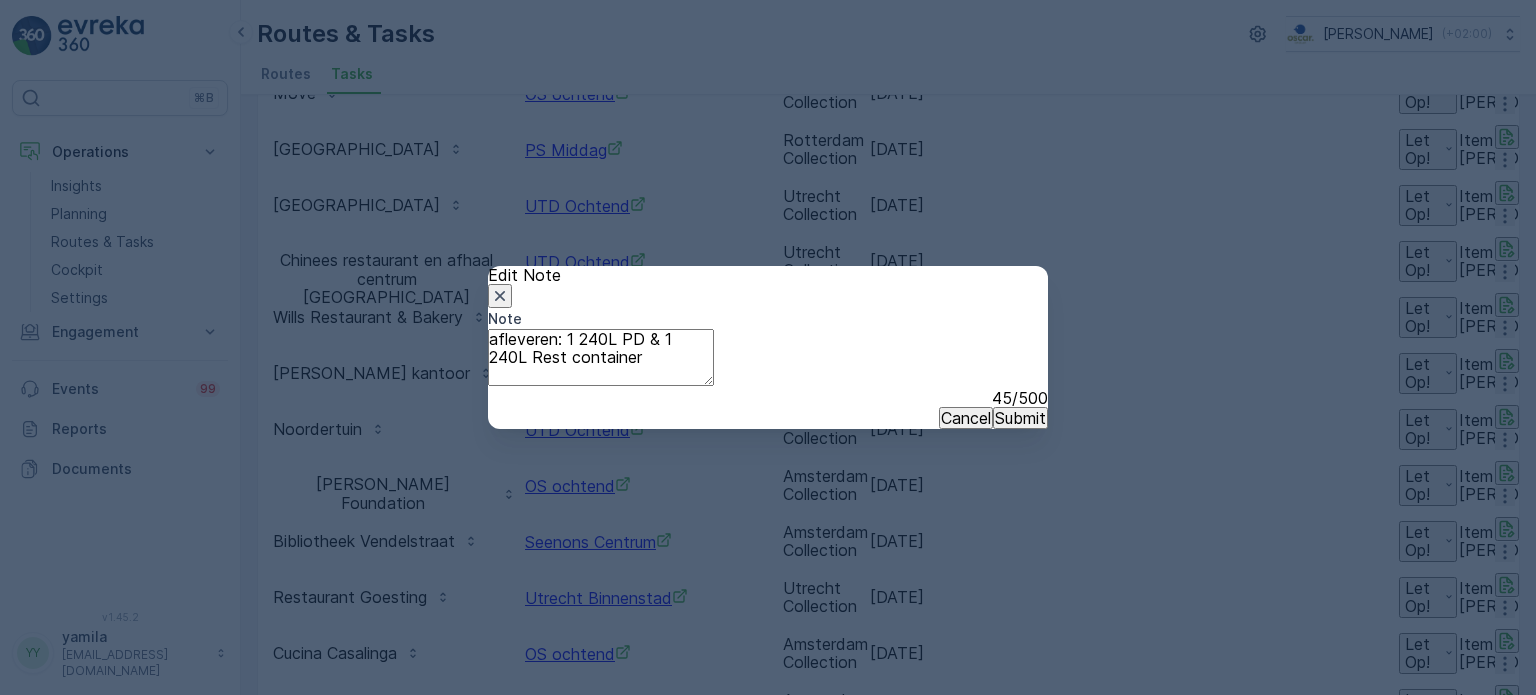 click 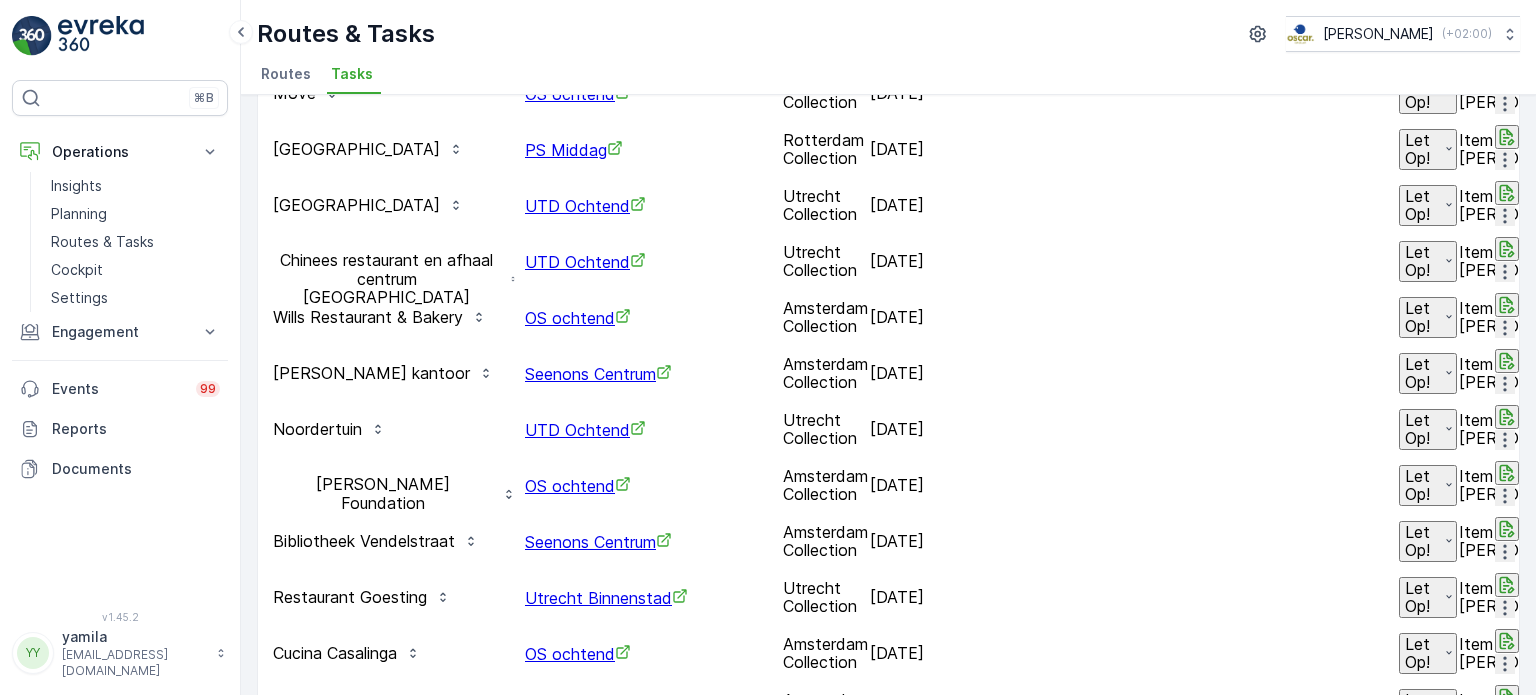 click 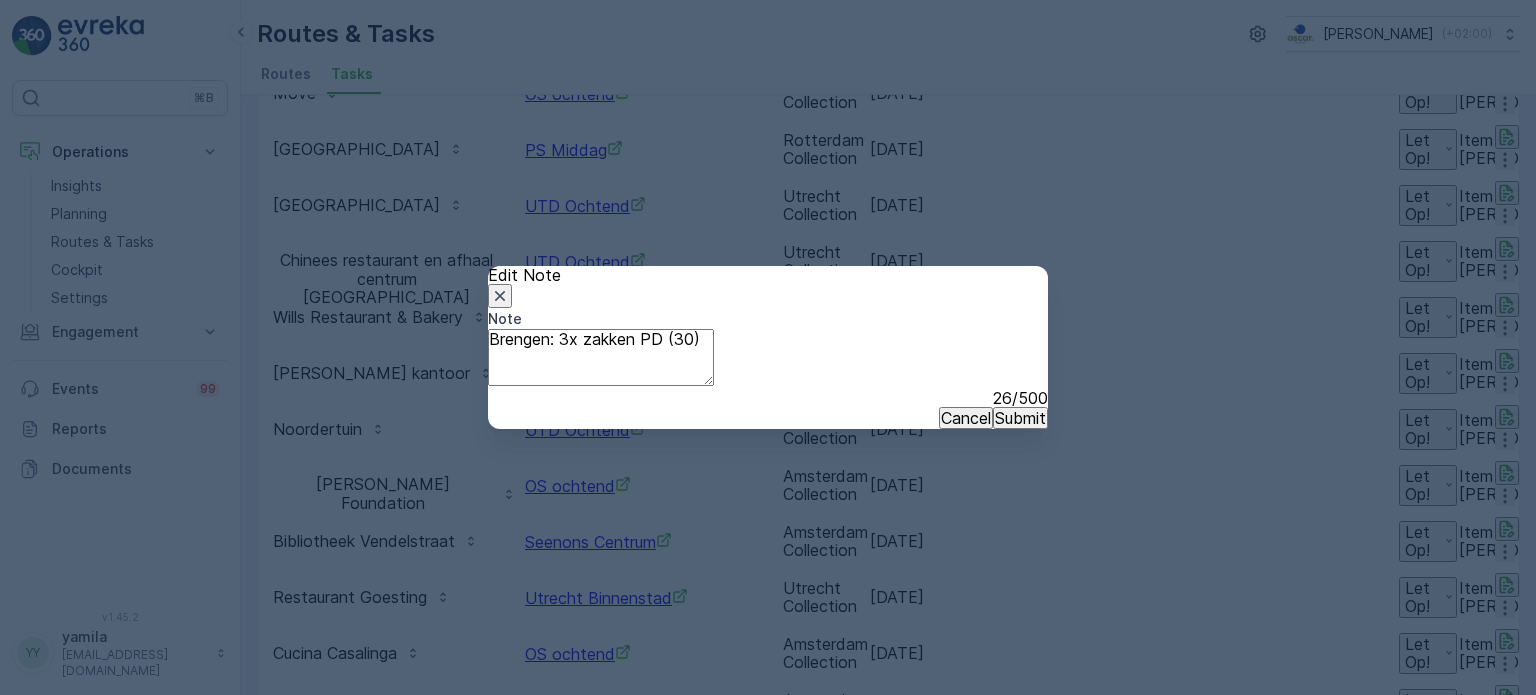 click 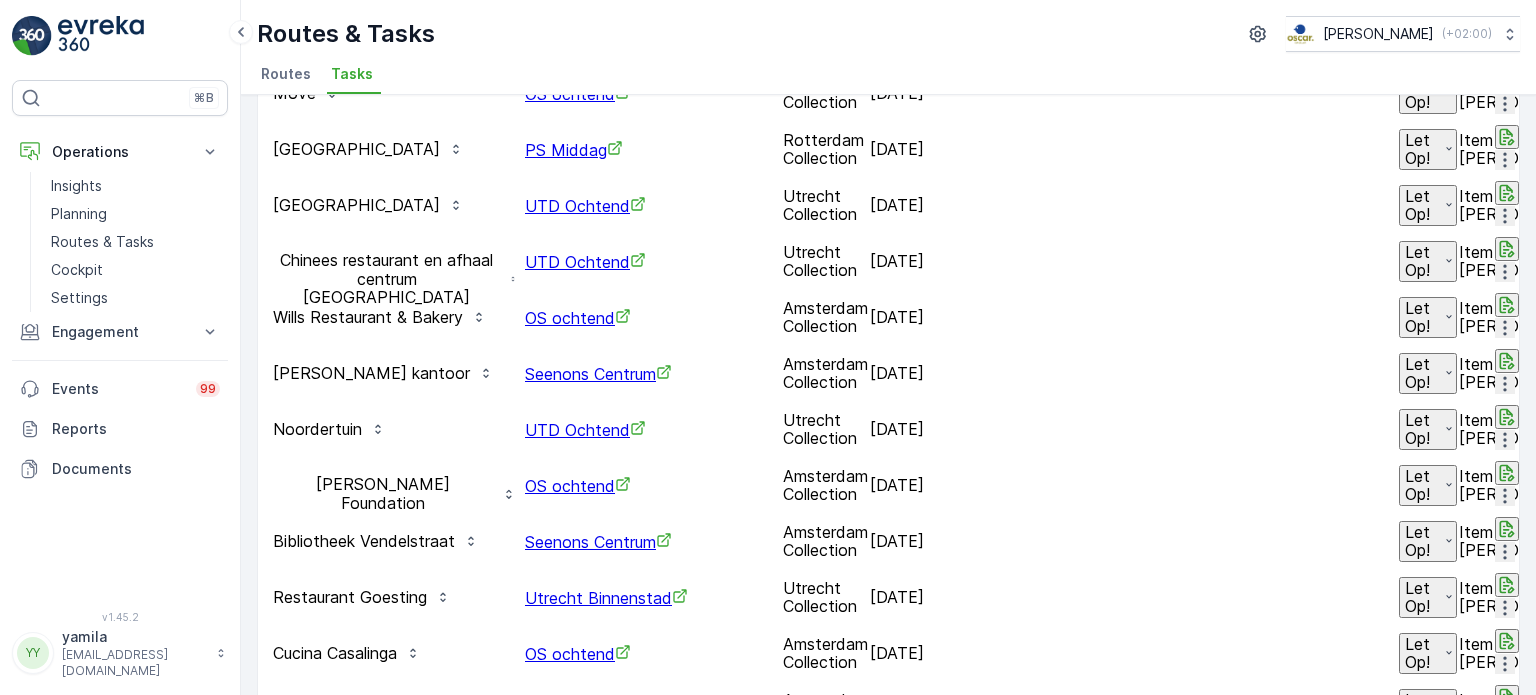 click 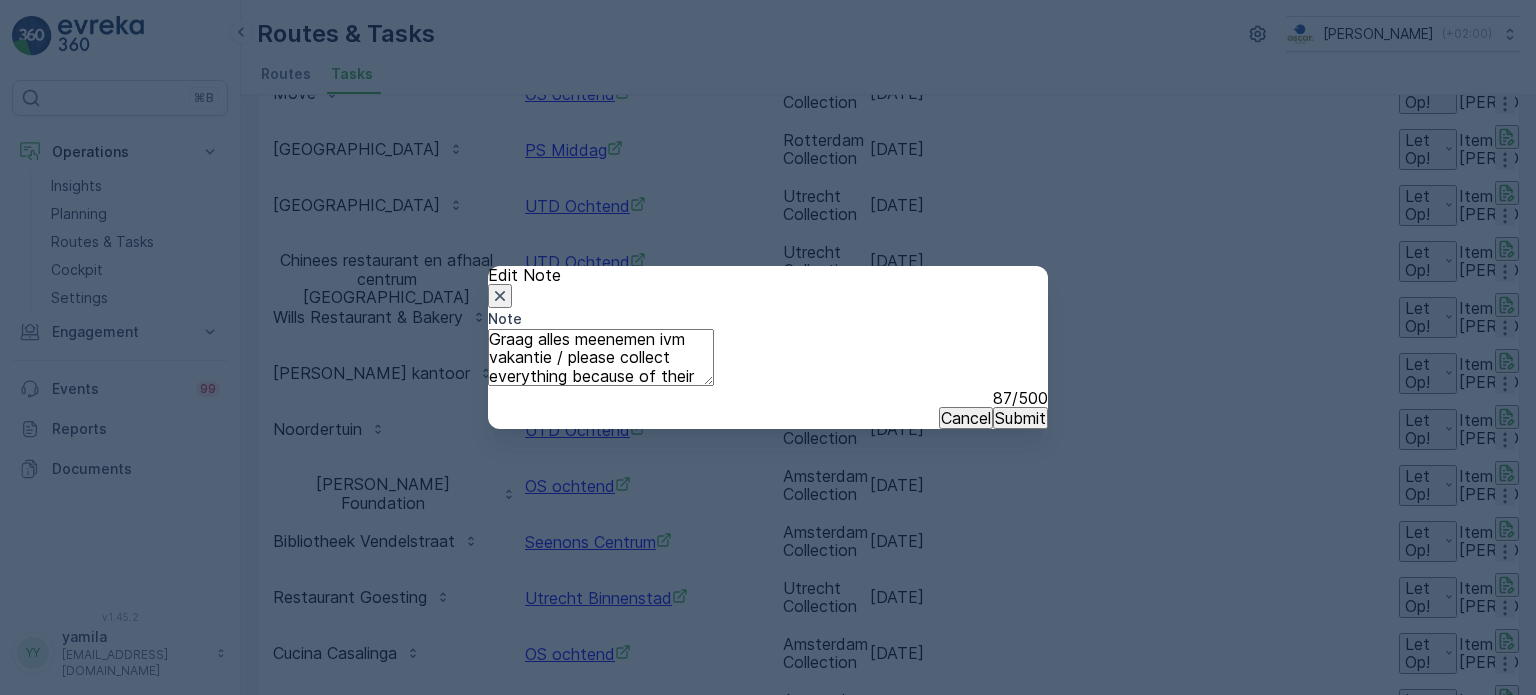 click 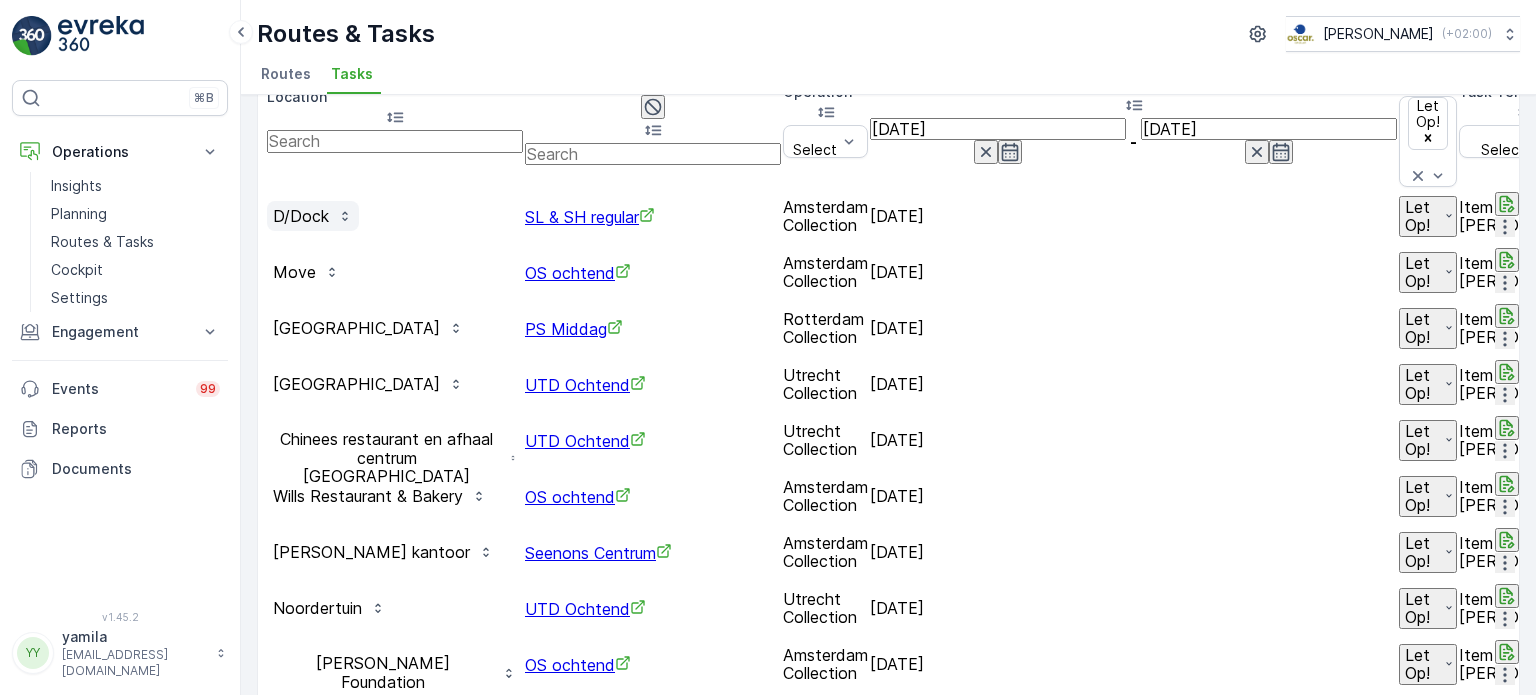 scroll, scrollTop: 0, scrollLeft: 0, axis: both 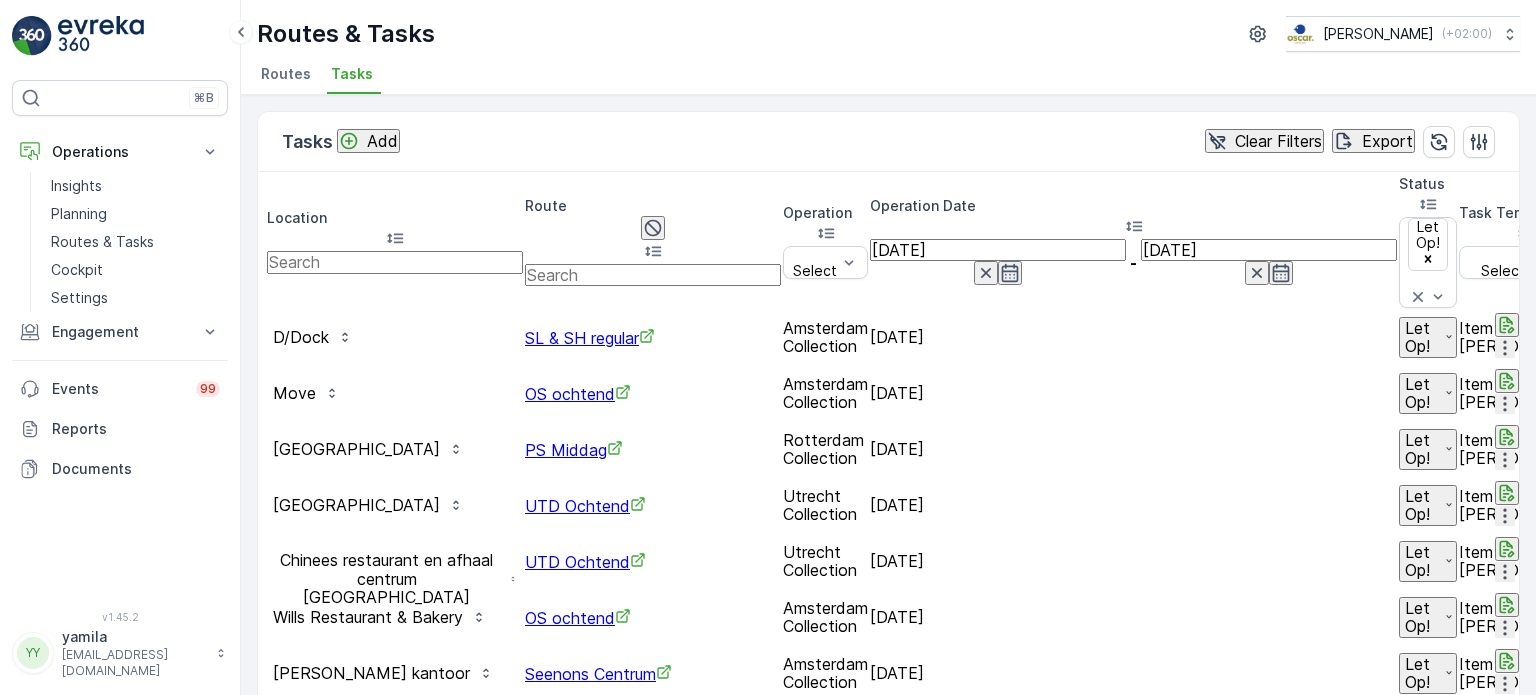 click at bounding box center [395, 262] 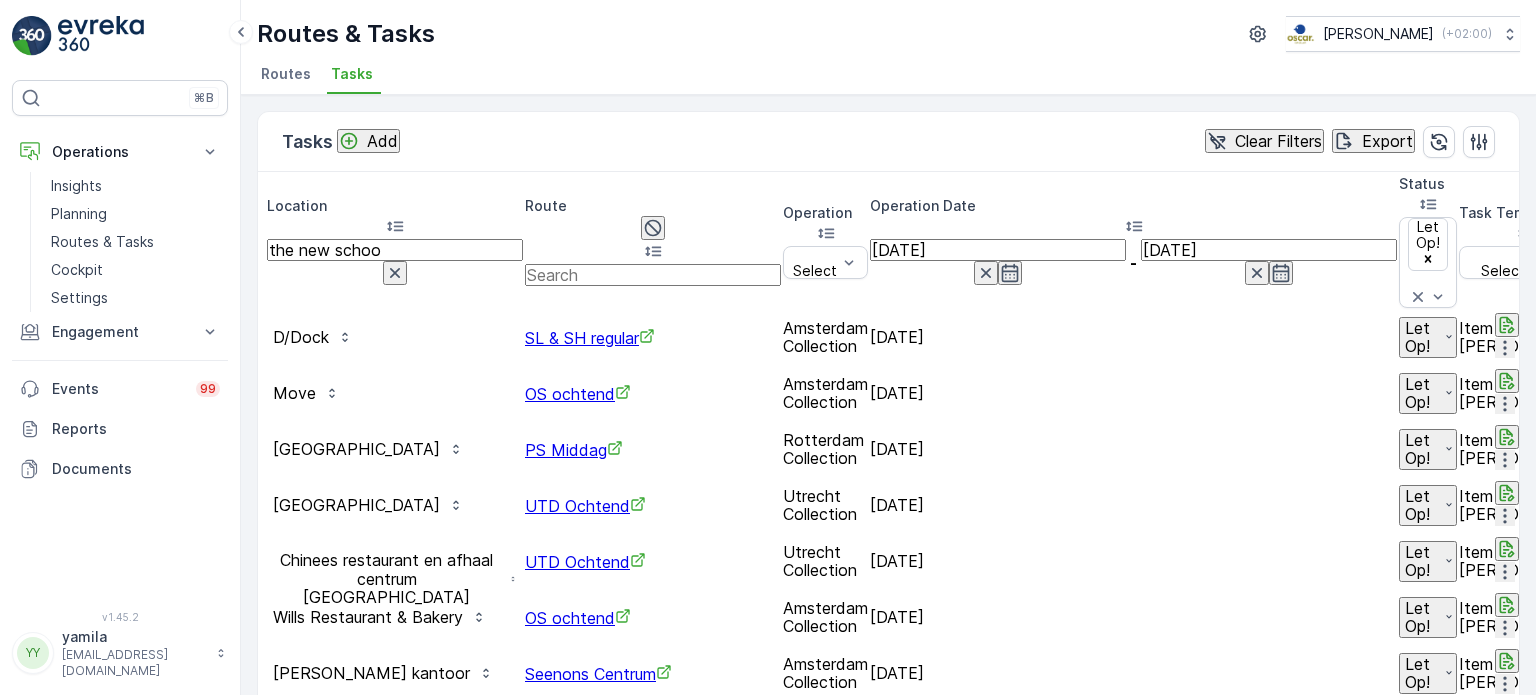 type on "the new school" 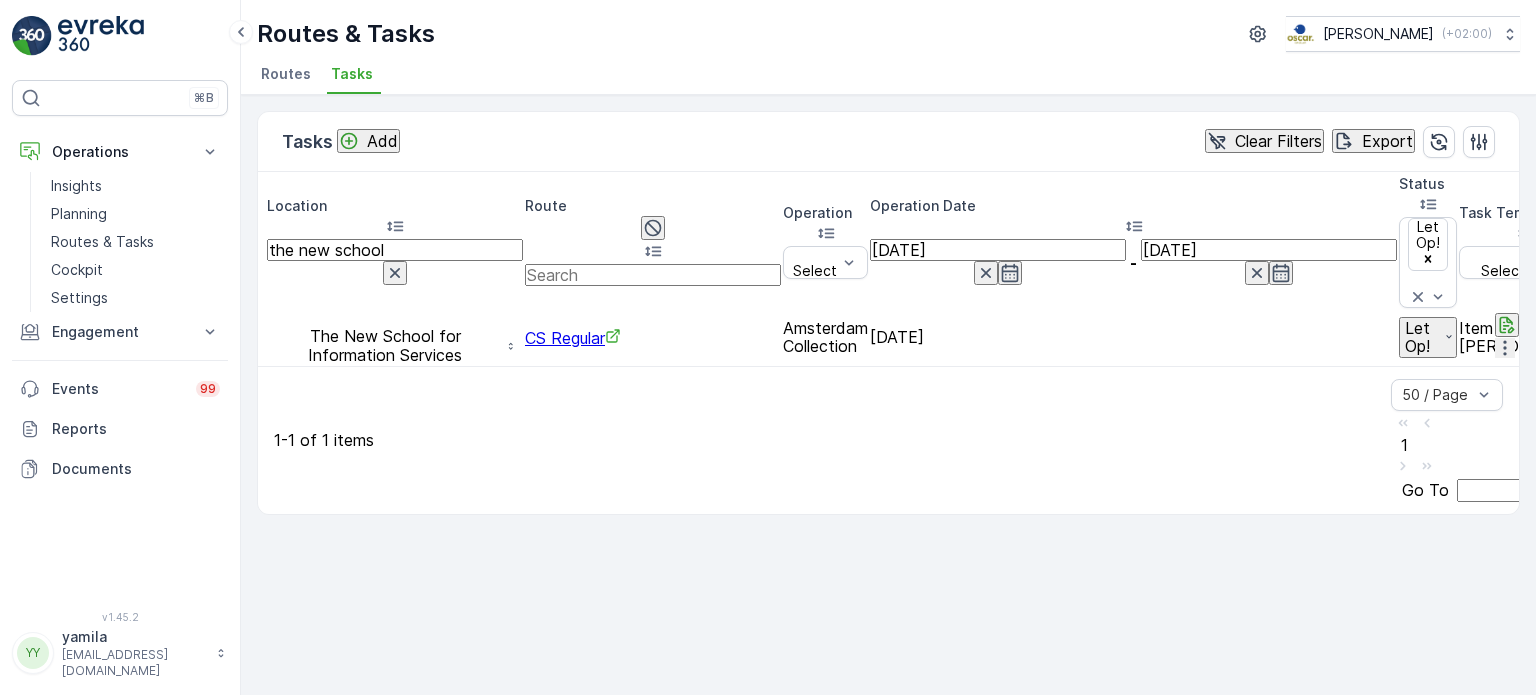 click 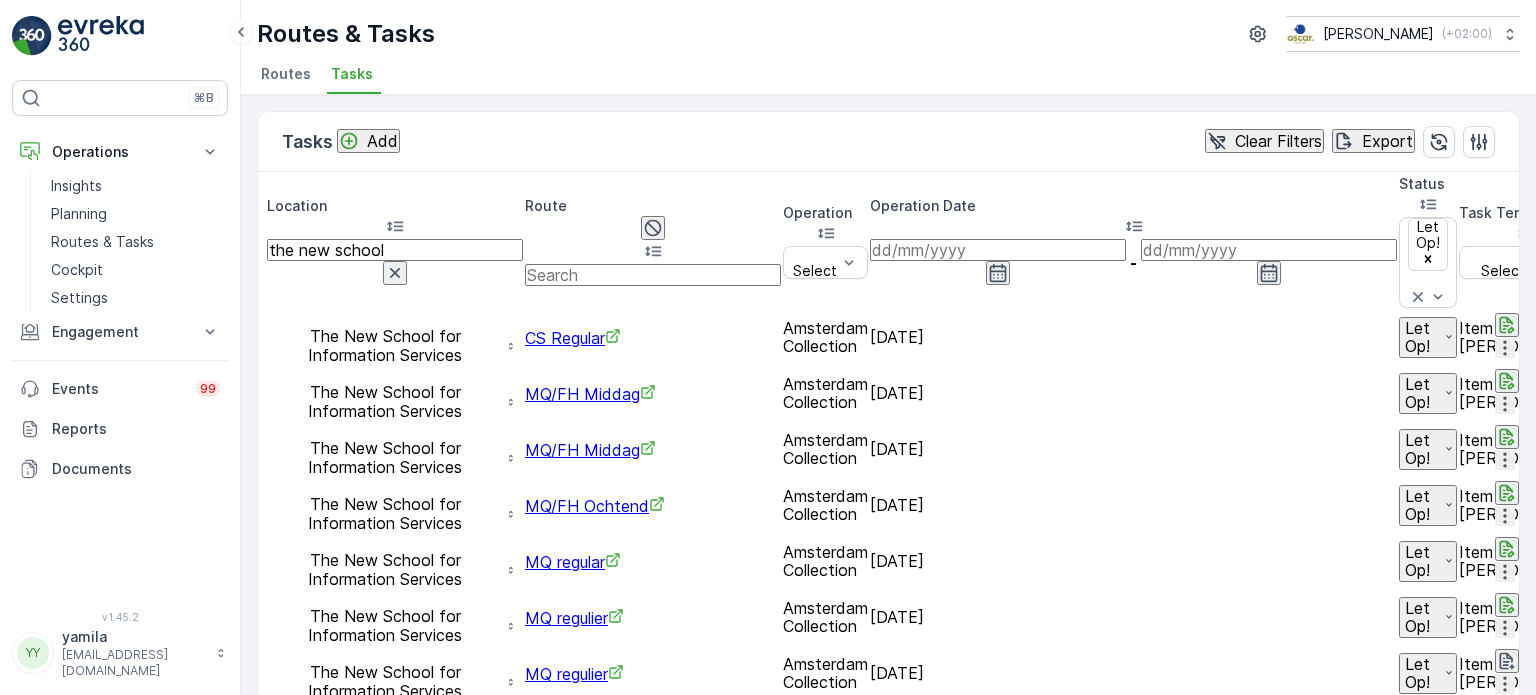 click on "the new school" at bounding box center (395, 250) 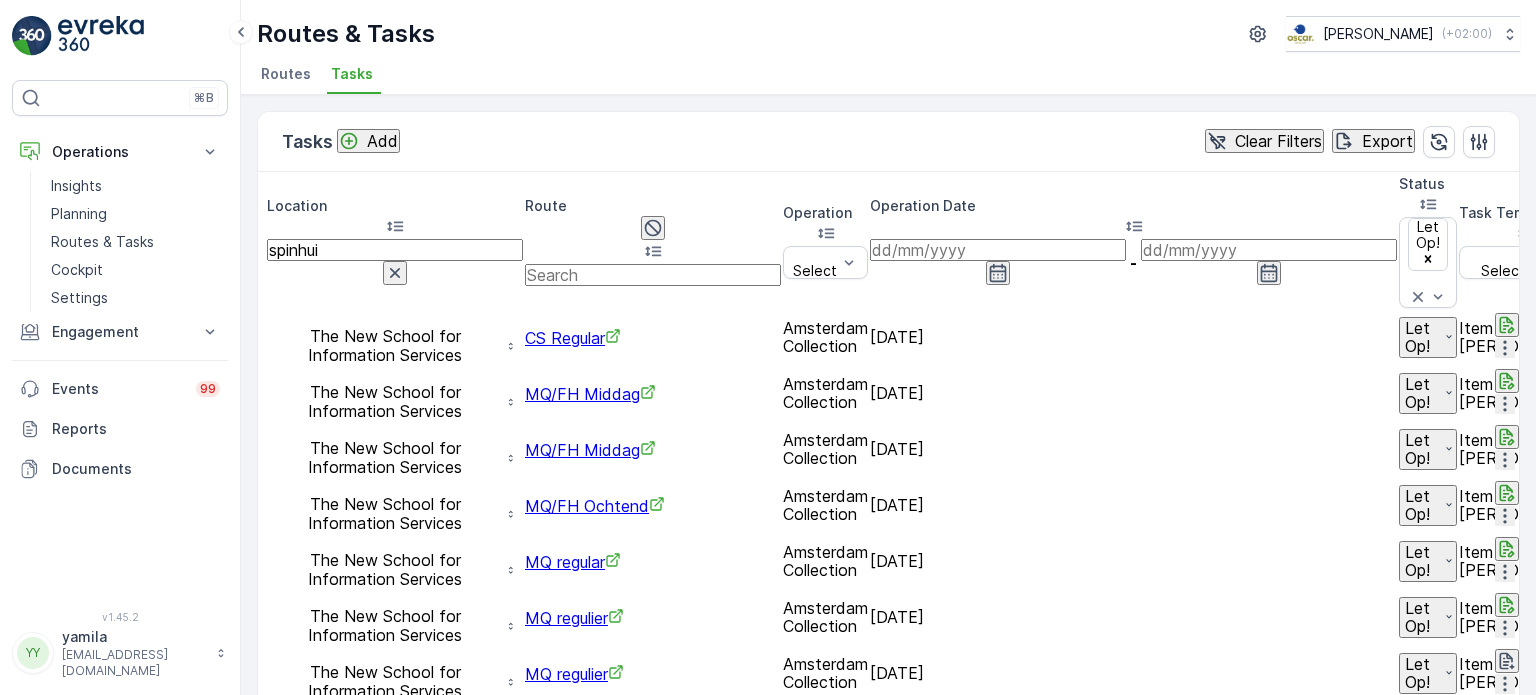 type on "spinhuis" 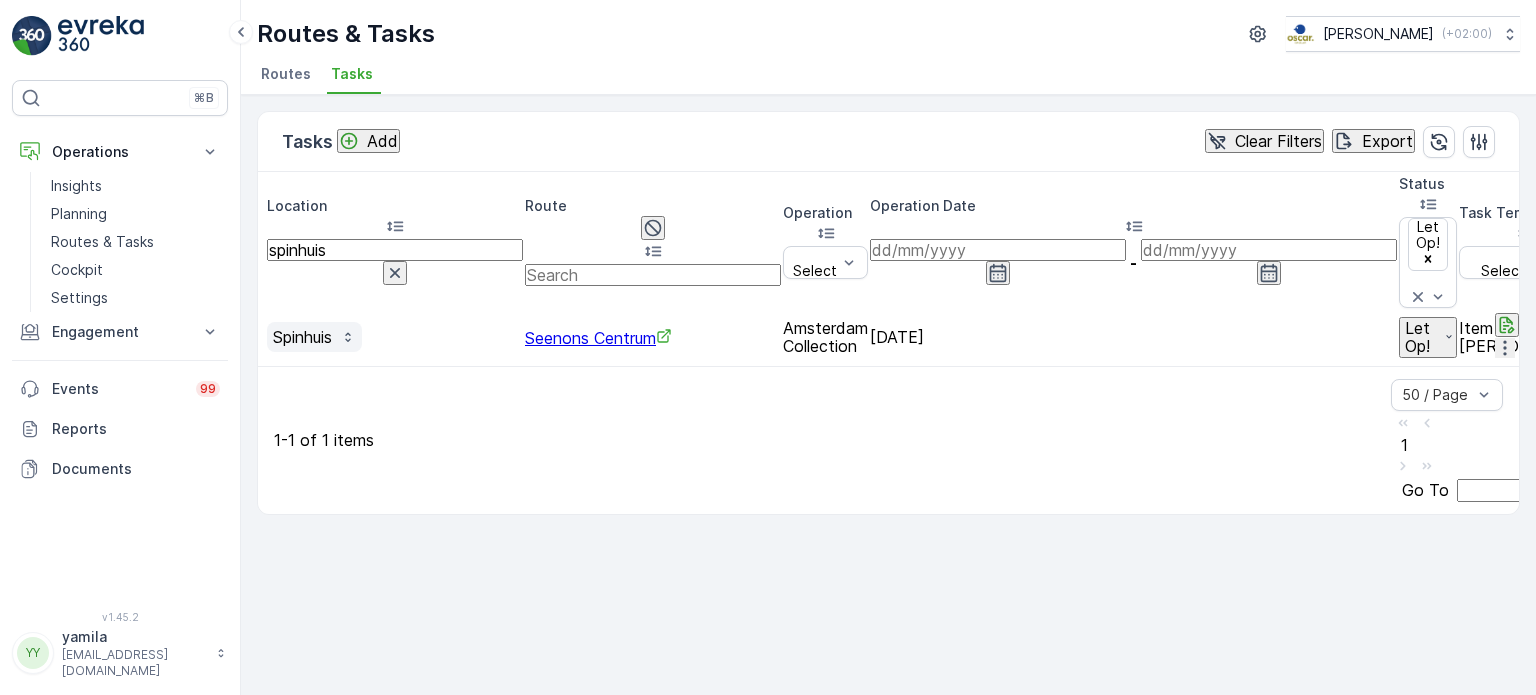 click on "Spinhuis" at bounding box center (302, 337) 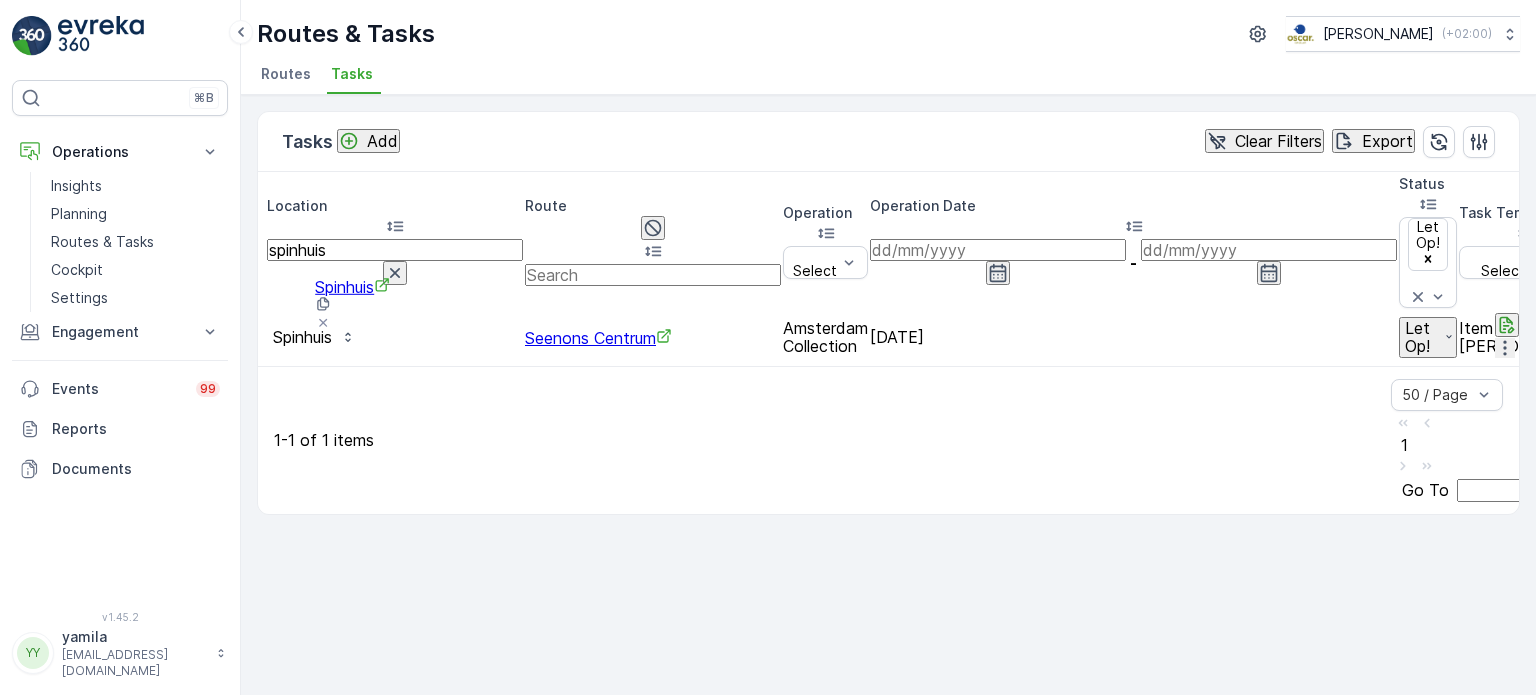 click on "Spinhuis" at bounding box center [352, 287] 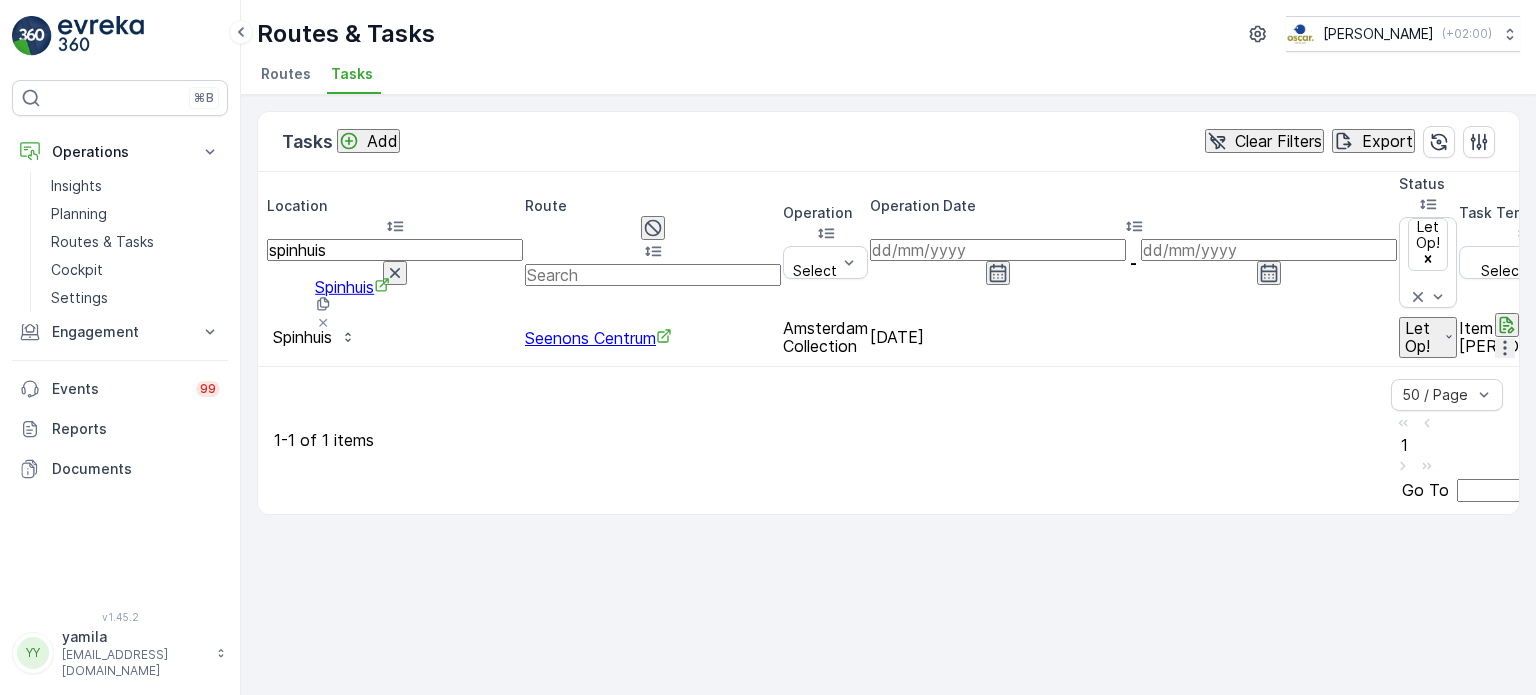 click on "spinhuis" at bounding box center [395, 250] 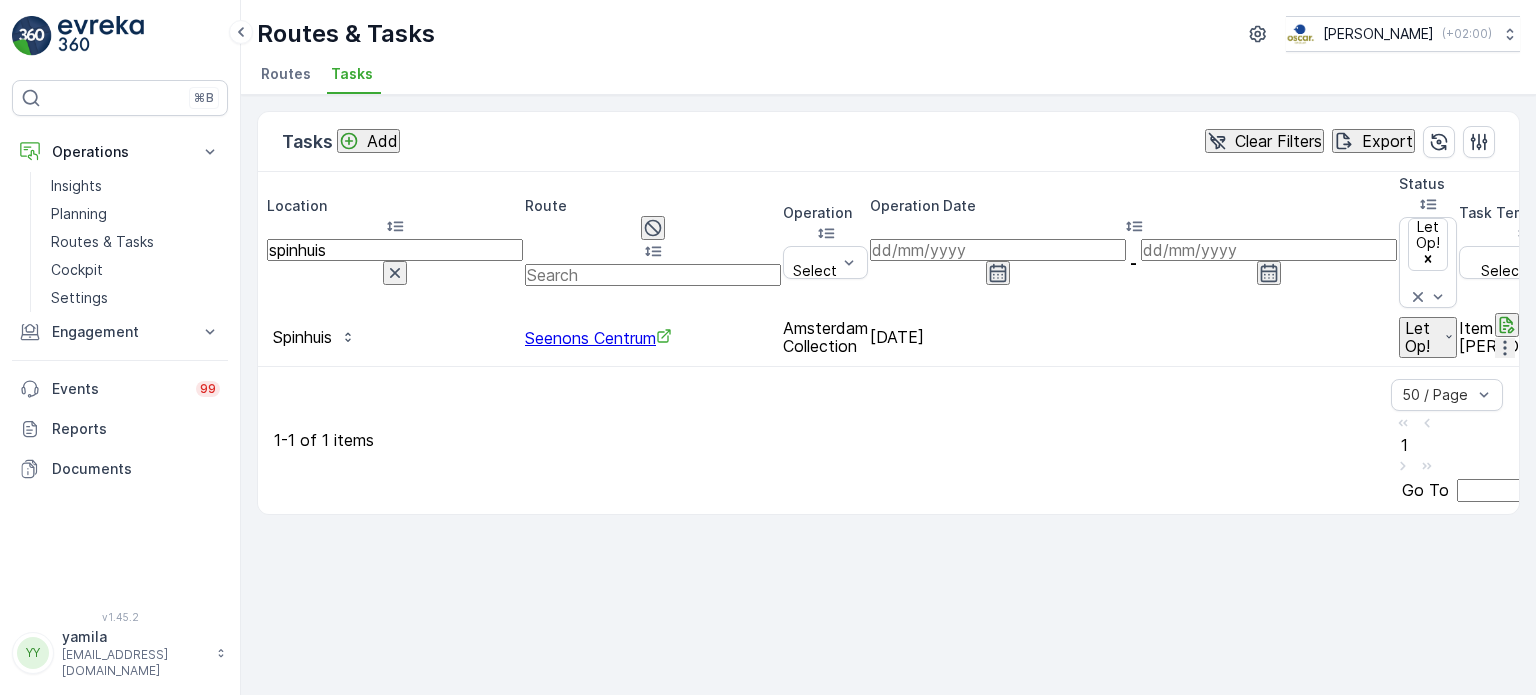 click on "spinhuis" at bounding box center [395, 250] 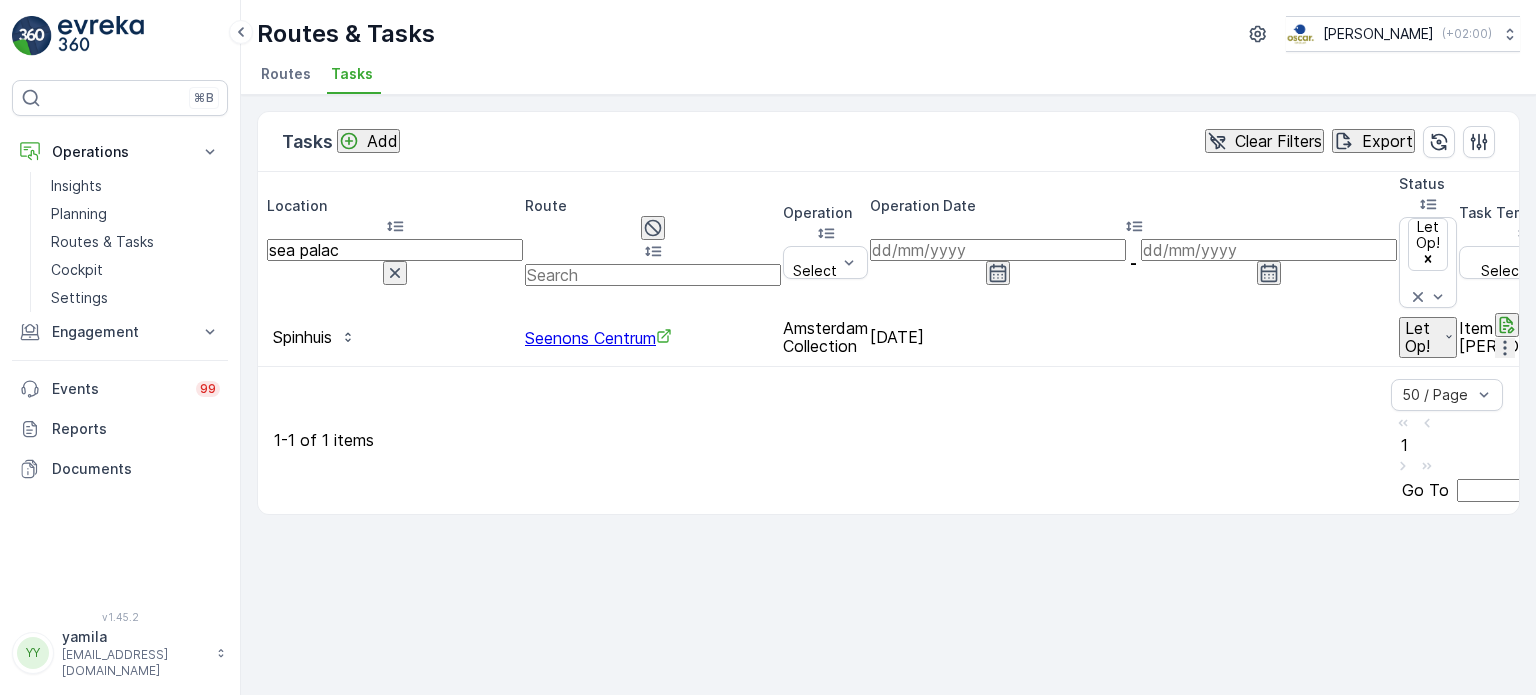 type on "sea palace" 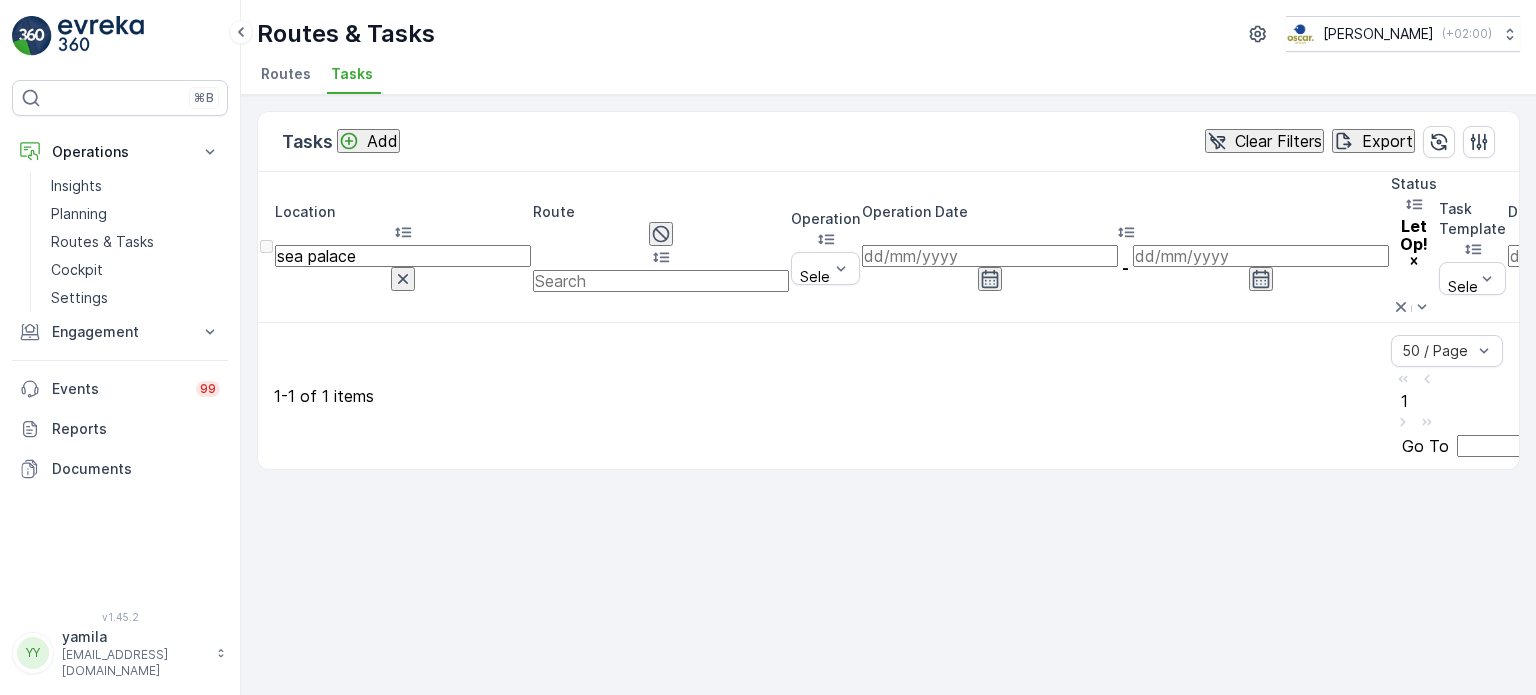 click 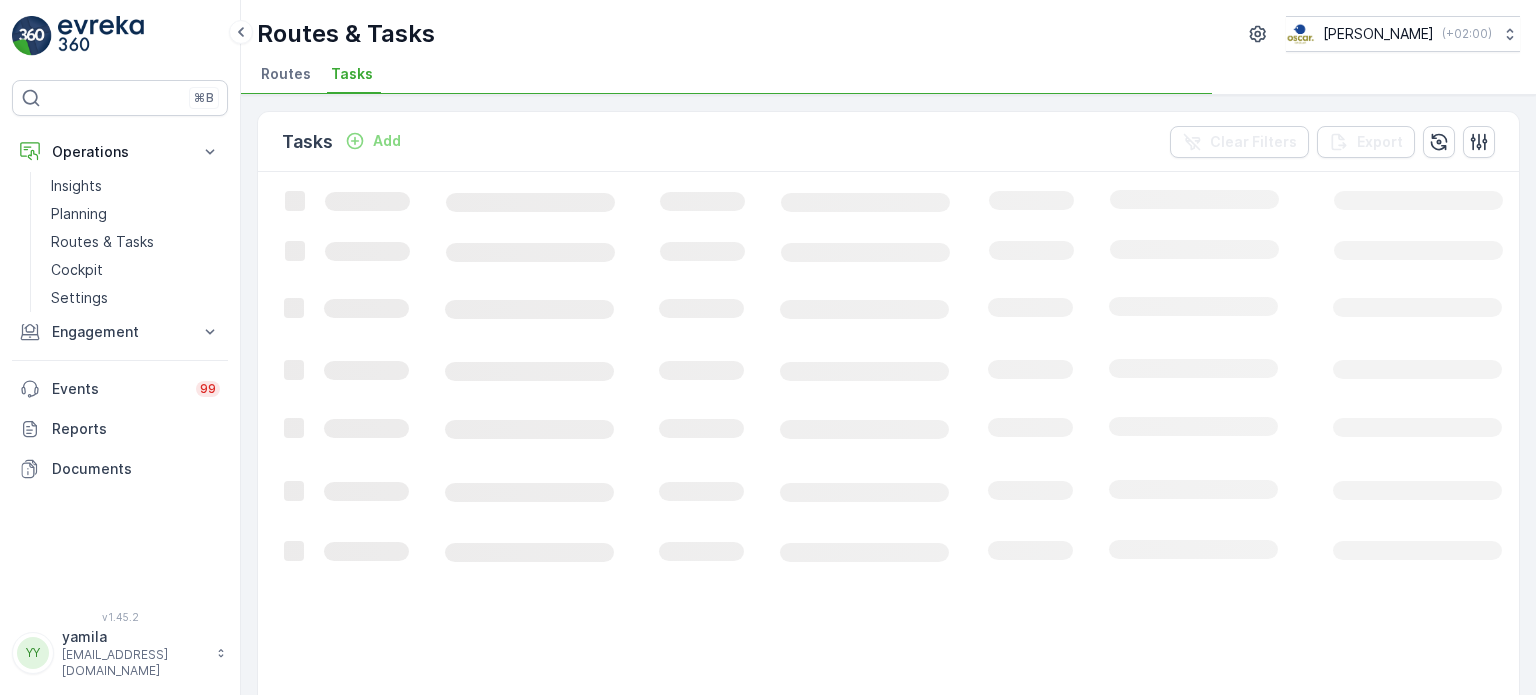 click on "Loading..." 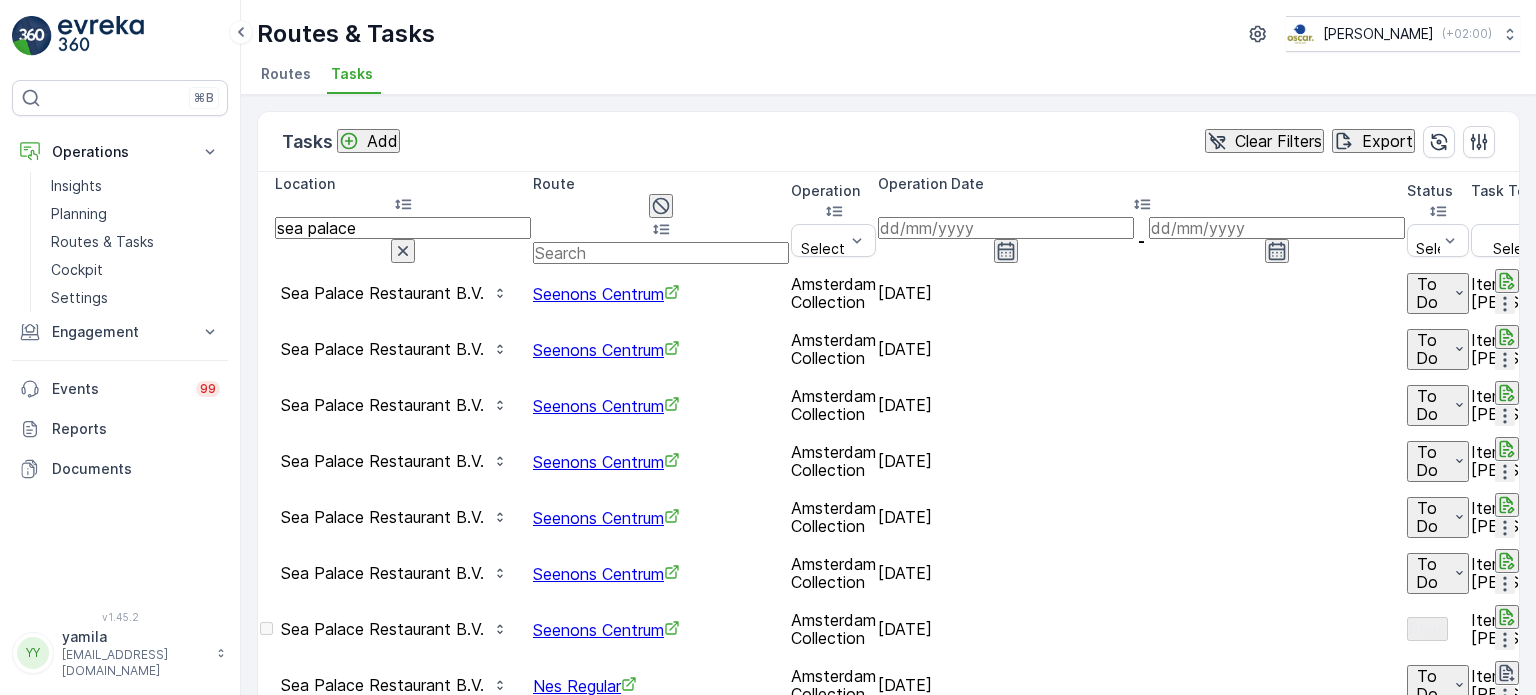 drag, startPoint x: 1001, startPoint y: 71, endPoint x: 1003, endPoint y: 81, distance: 10.198039 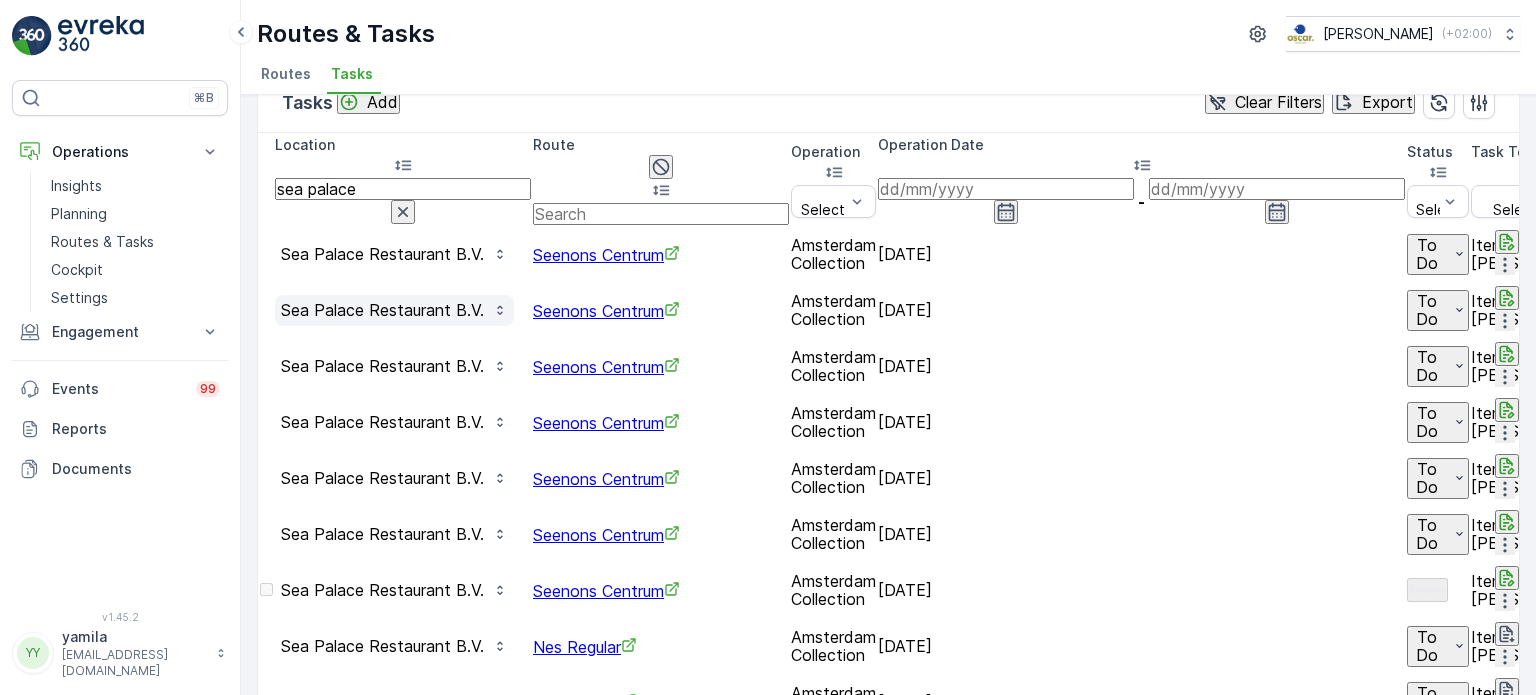 scroll, scrollTop: 0, scrollLeft: 0, axis: both 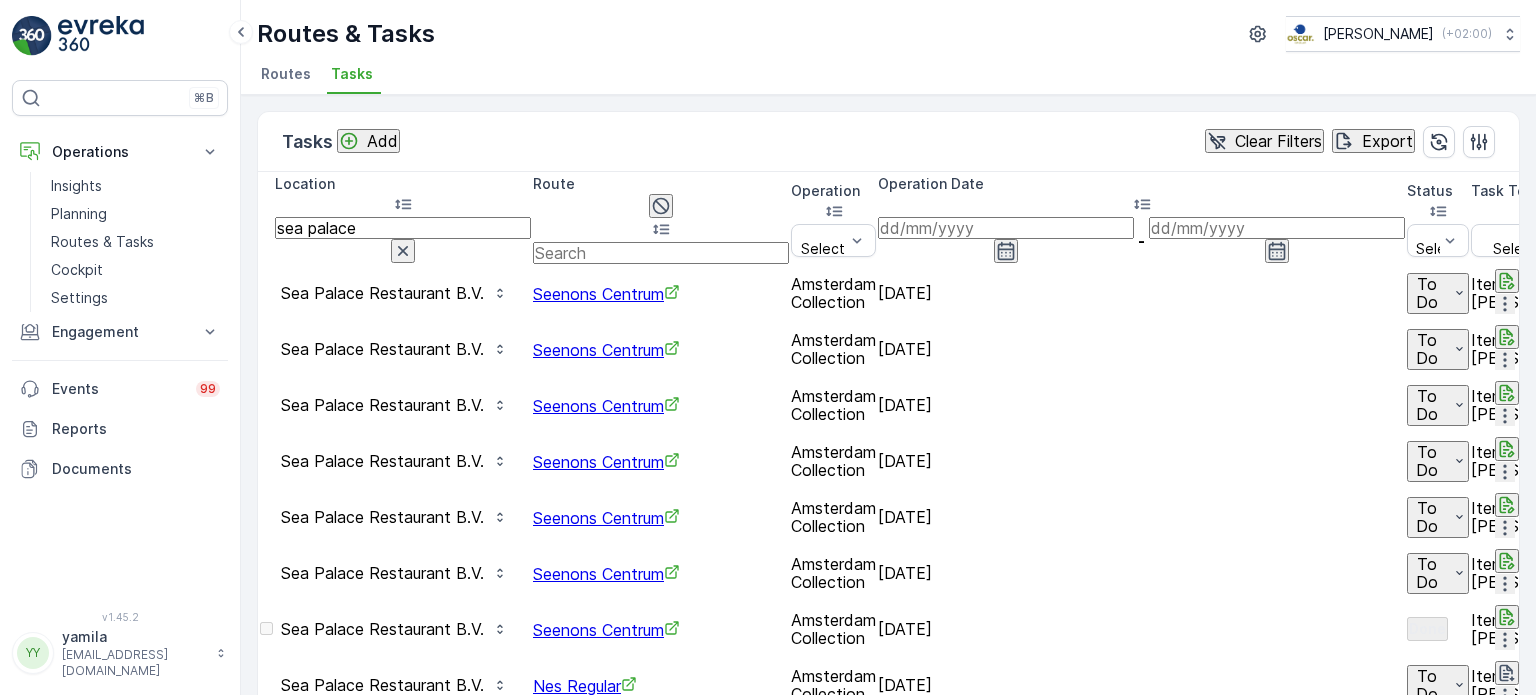 click on "sea palace" at bounding box center (403, 228) 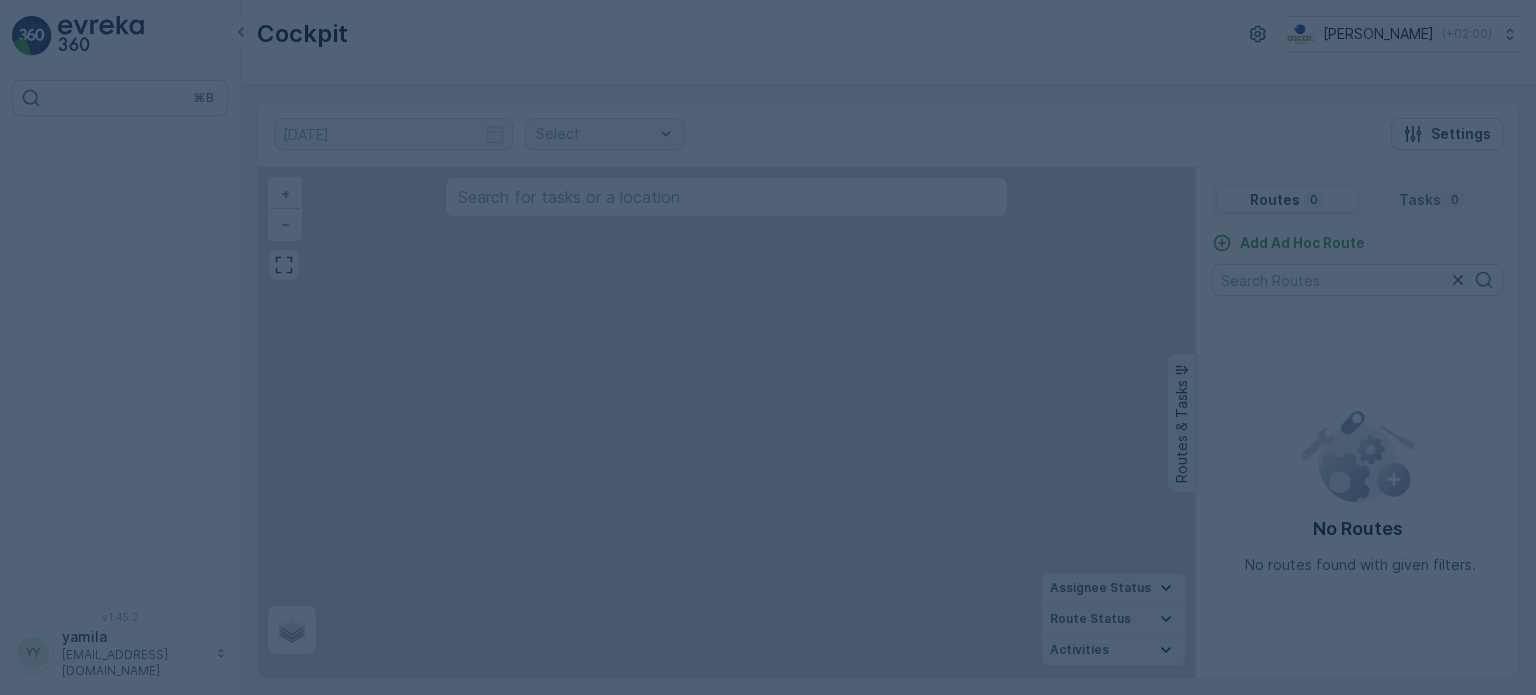 scroll, scrollTop: 0, scrollLeft: 0, axis: both 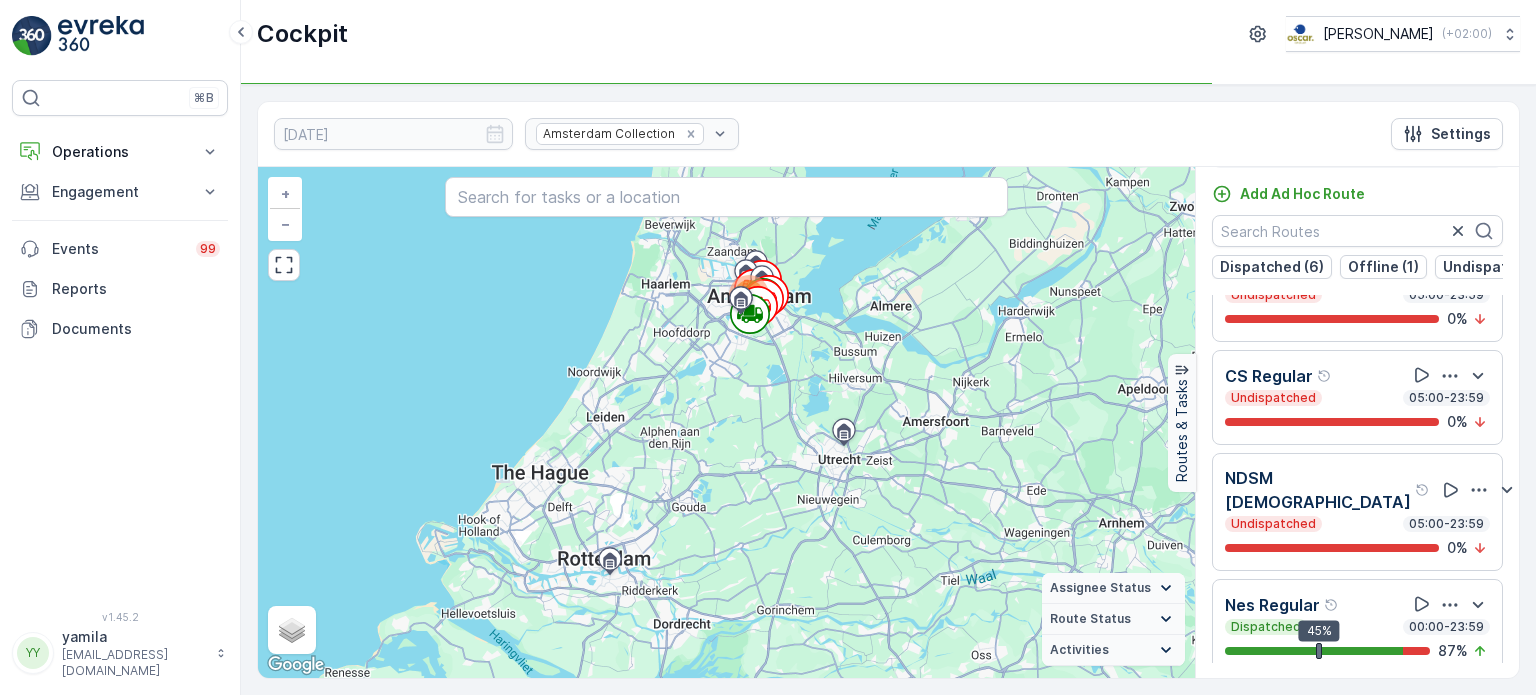 click on "Amsterdam Collection" at bounding box center [632, 134] 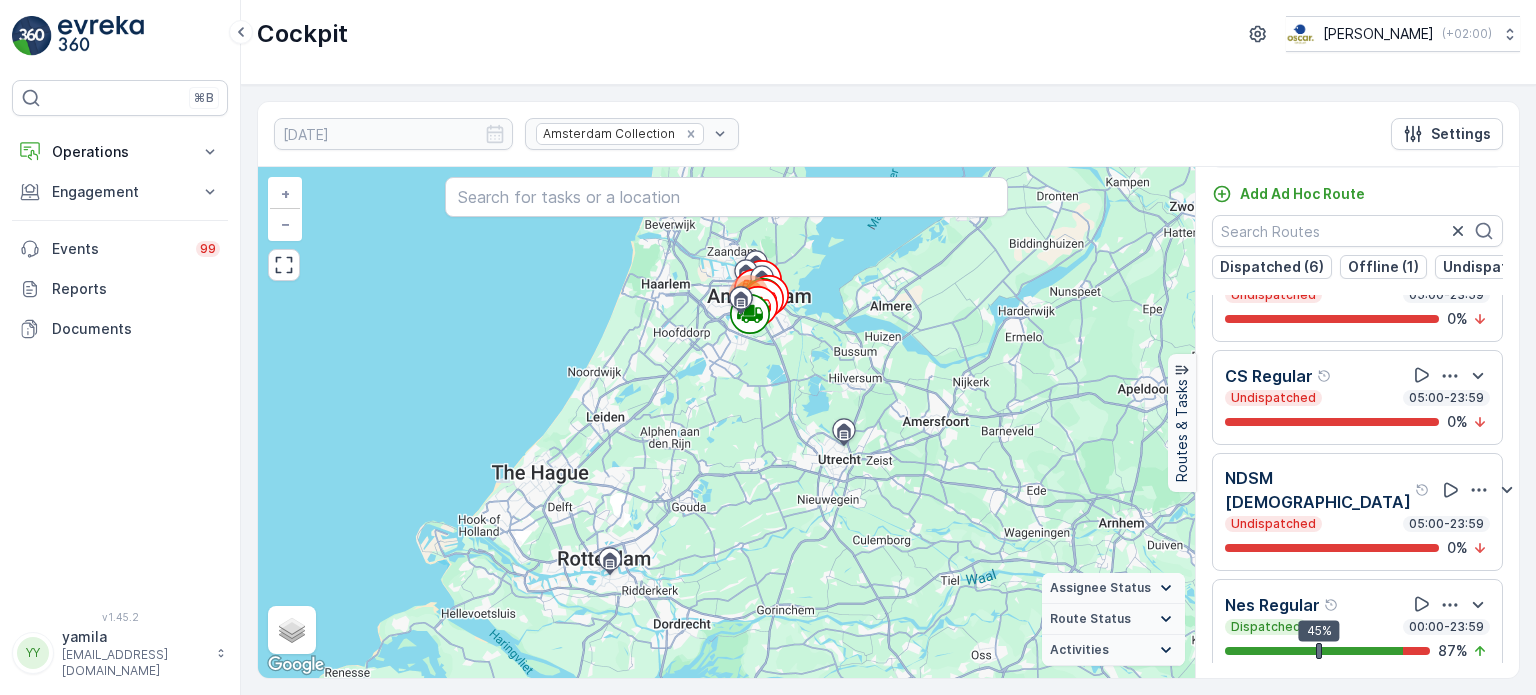 click on "Amsterdam Collection" at bounding box center [632, 134] 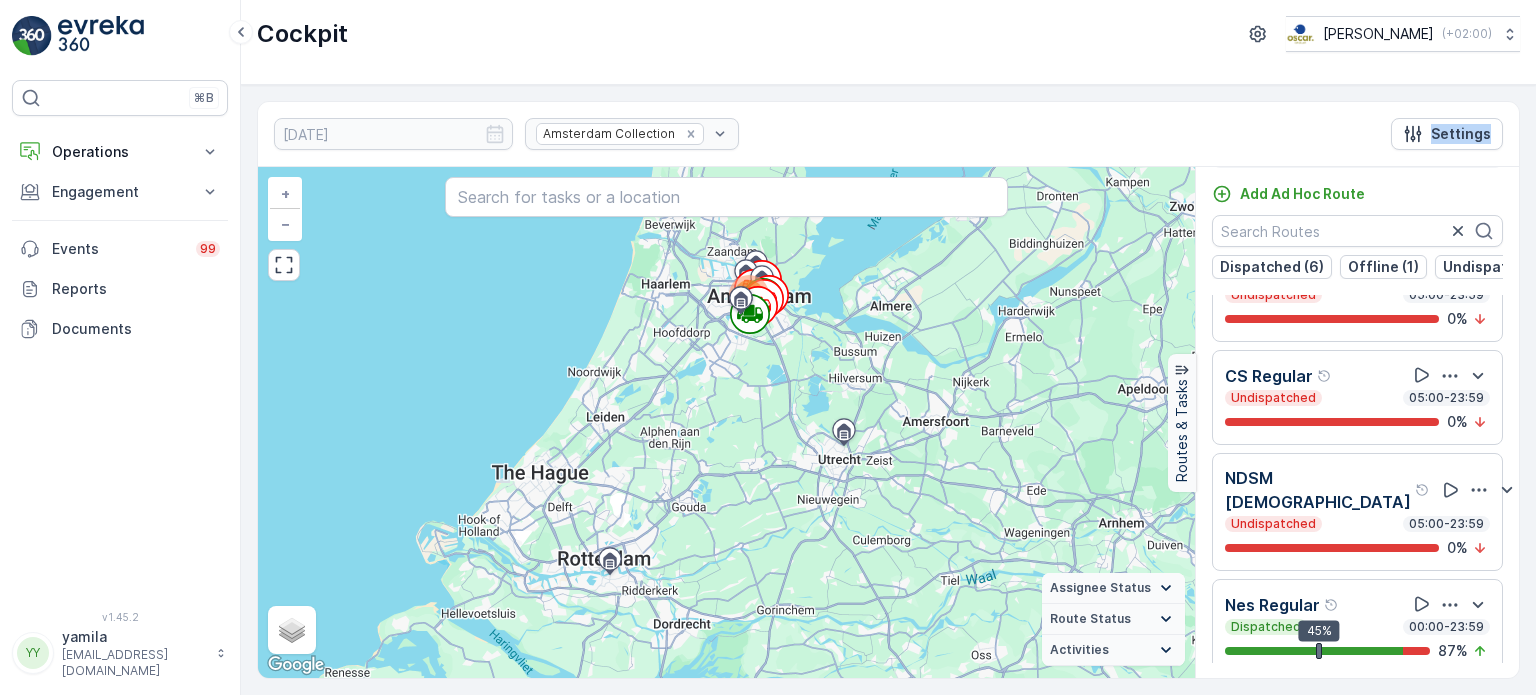 click on "Amsterdam Collection" at bounding box center [632, 134] 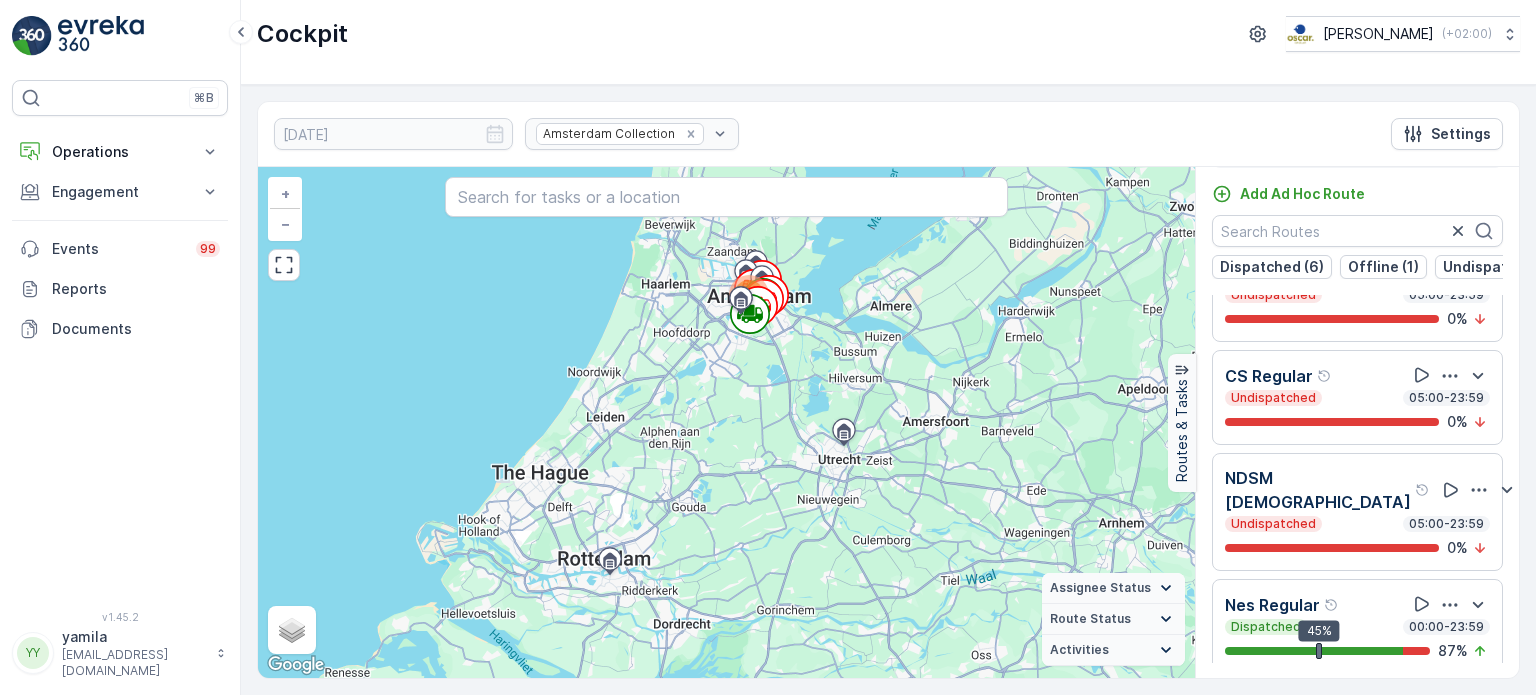 drag, startPoint x: 781, startPoint y: 138, endPoint x: 796, endPoint y: 137, distance: 15.033297 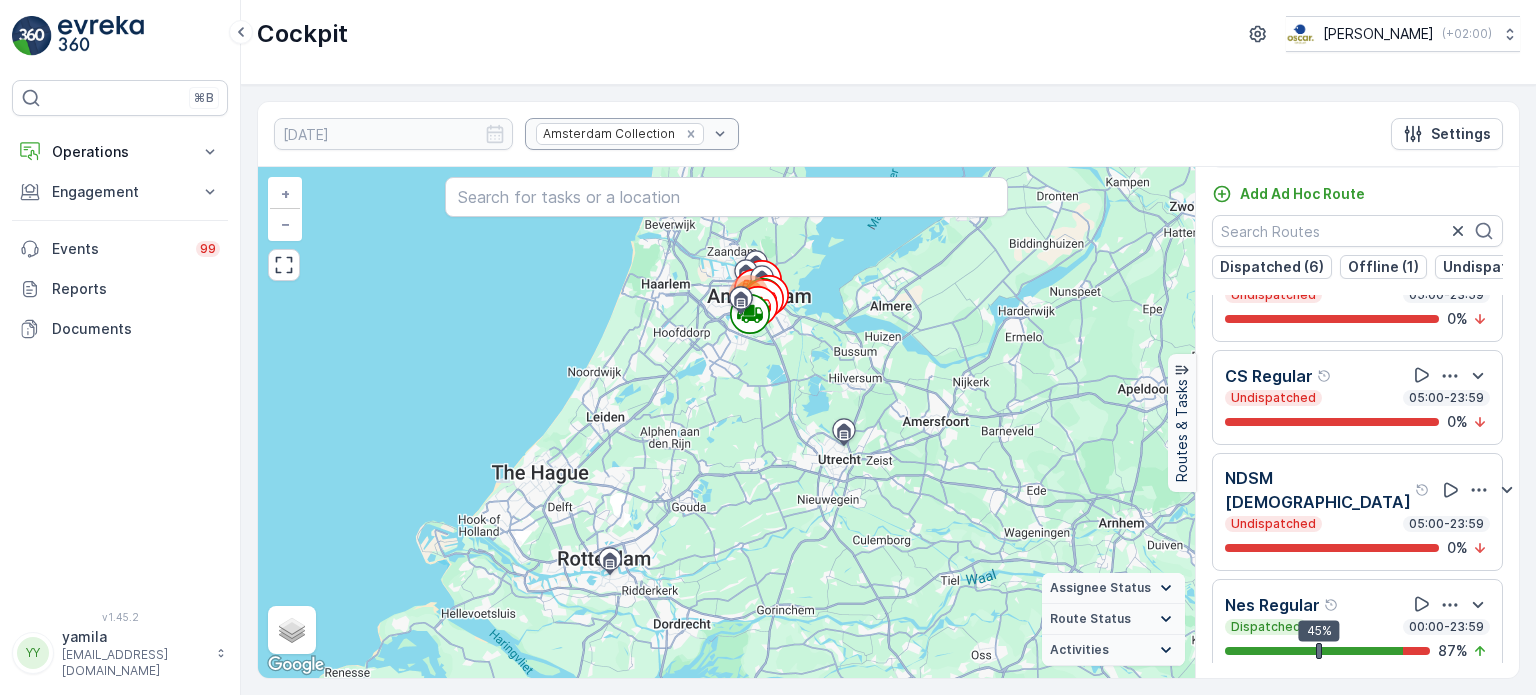 click on "Amsterdam Collection" at bounding box center [632, 134] 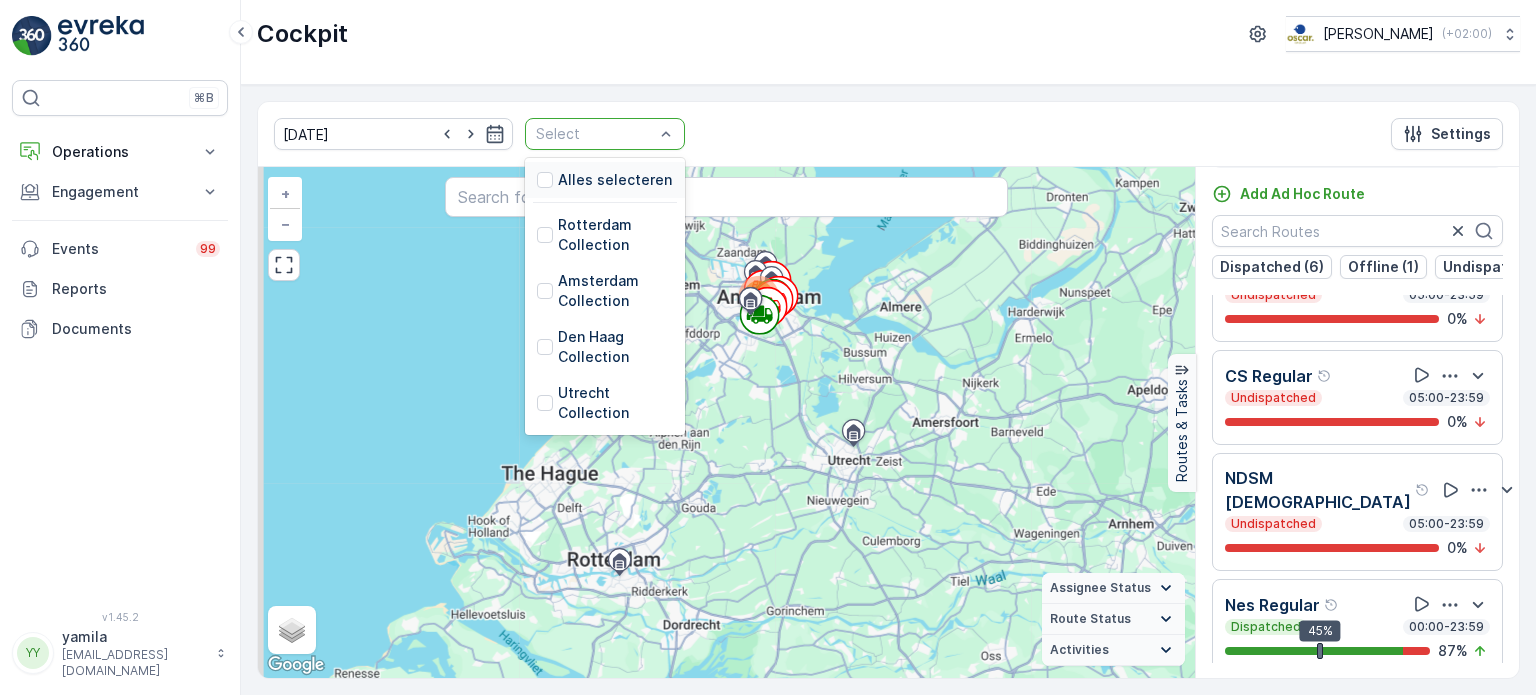 click on "Select" at bounding box center [605, 134] 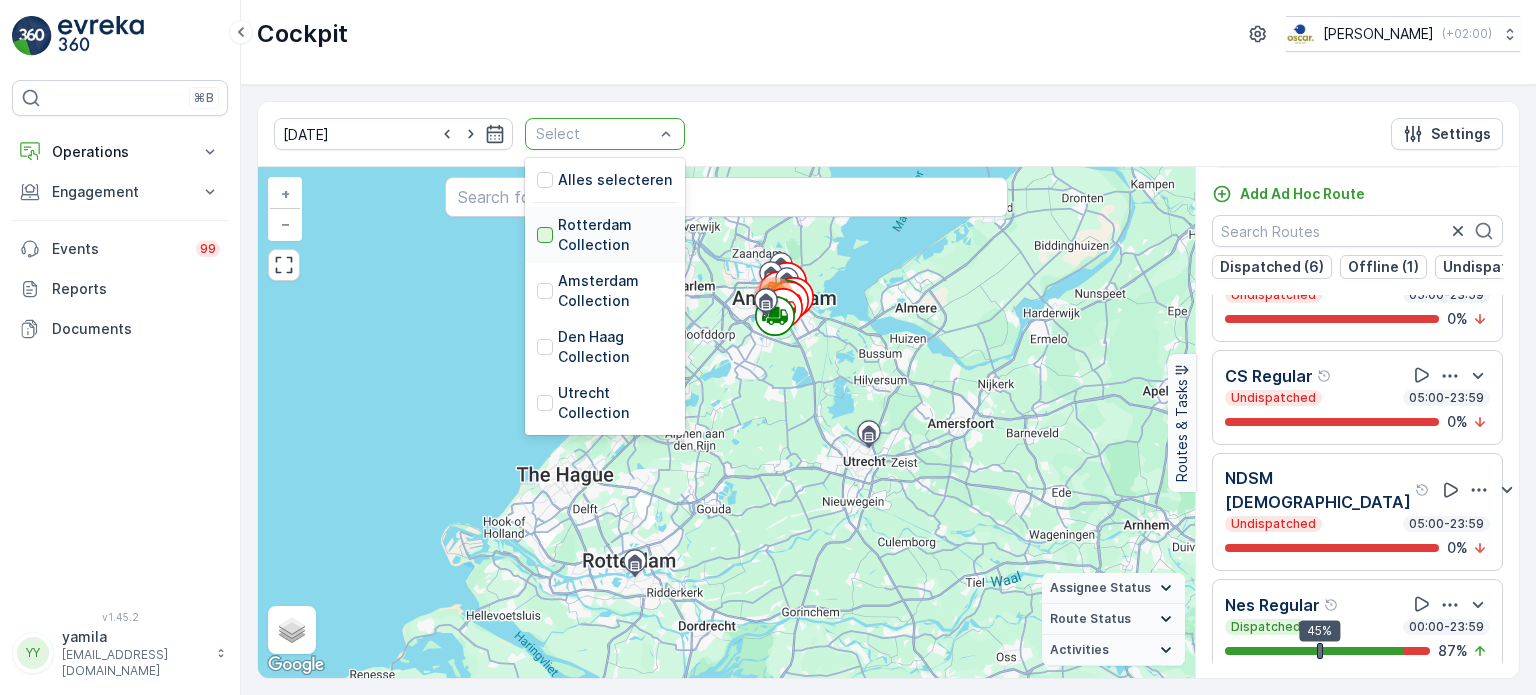 click at bounding box center (545, 235) 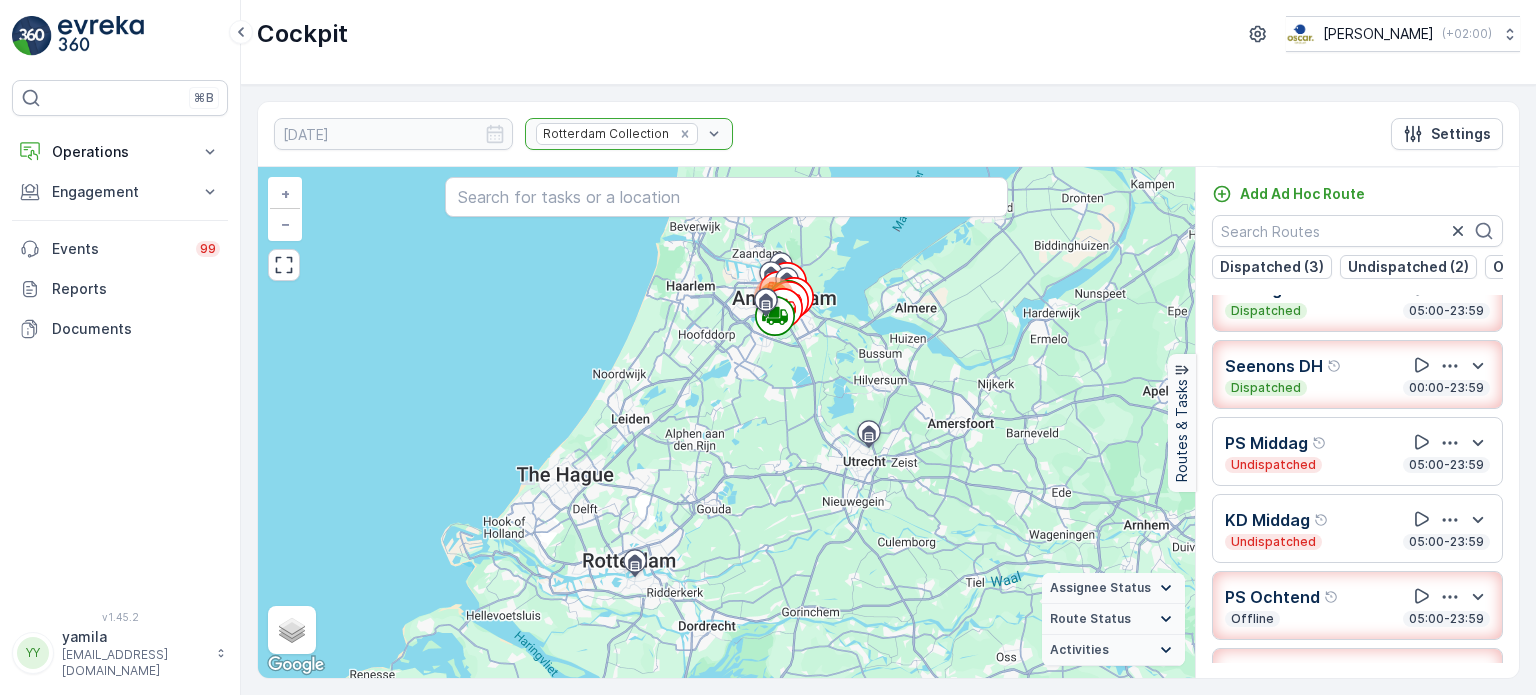 scroll, scrollTop: 0, scrollLeft: 0, axis: both 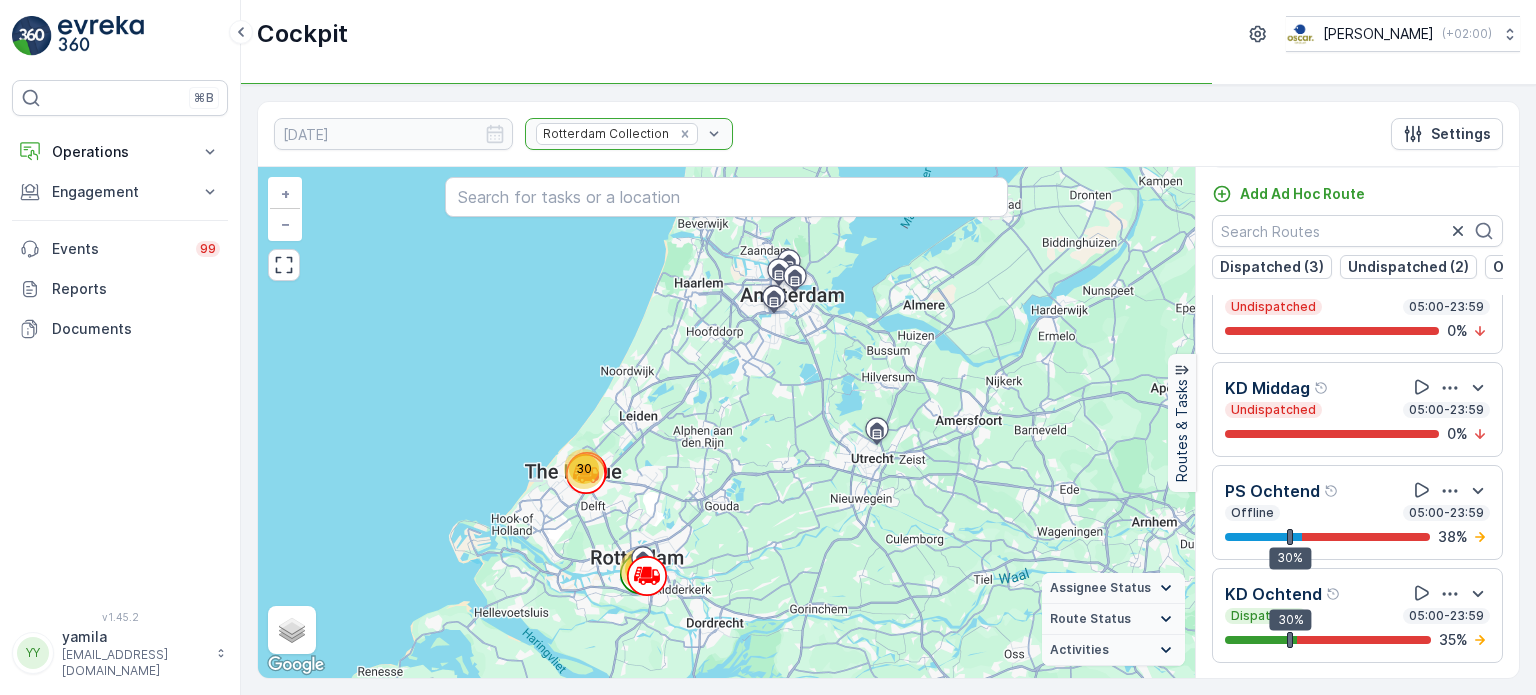 click on "Rotterdam Collection" at bounding box center (629, 134) 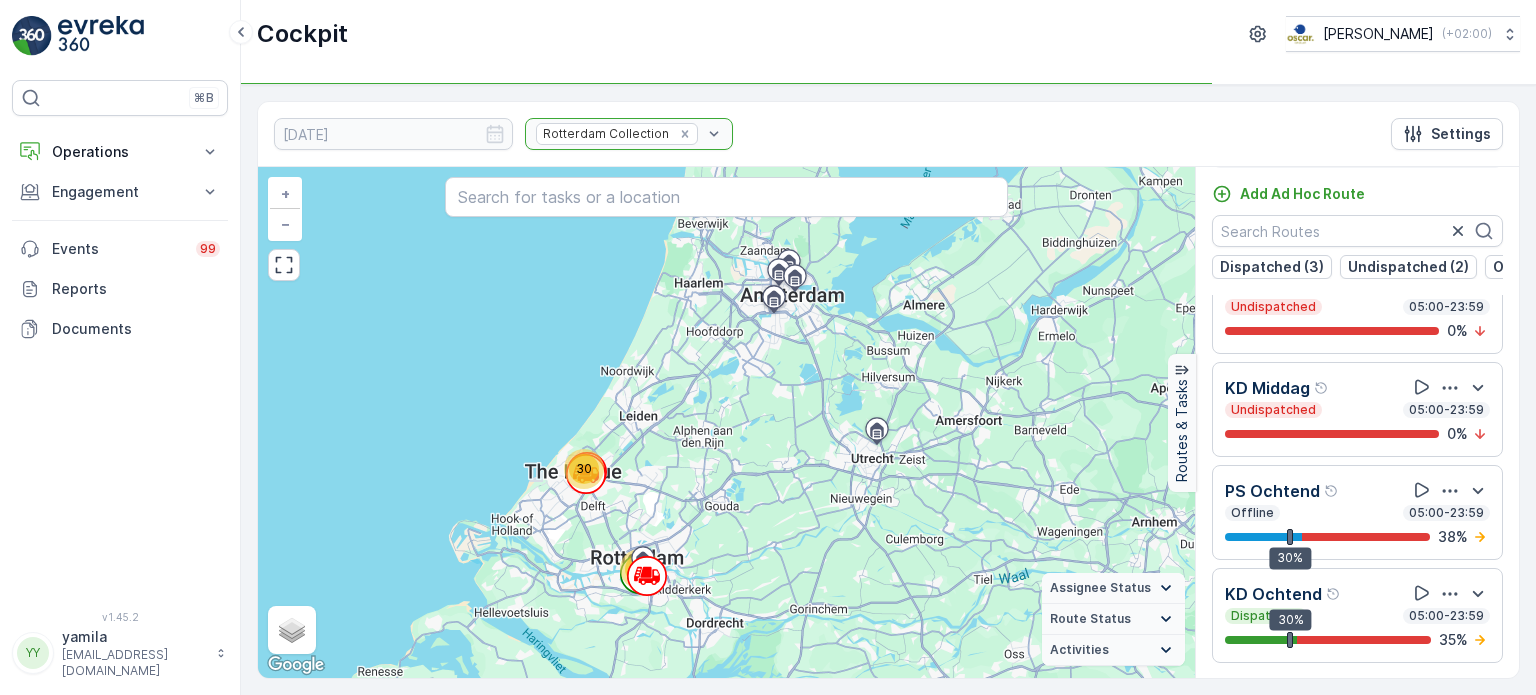 click on "Rotterdam Collection" at bounding box center [629, 134] 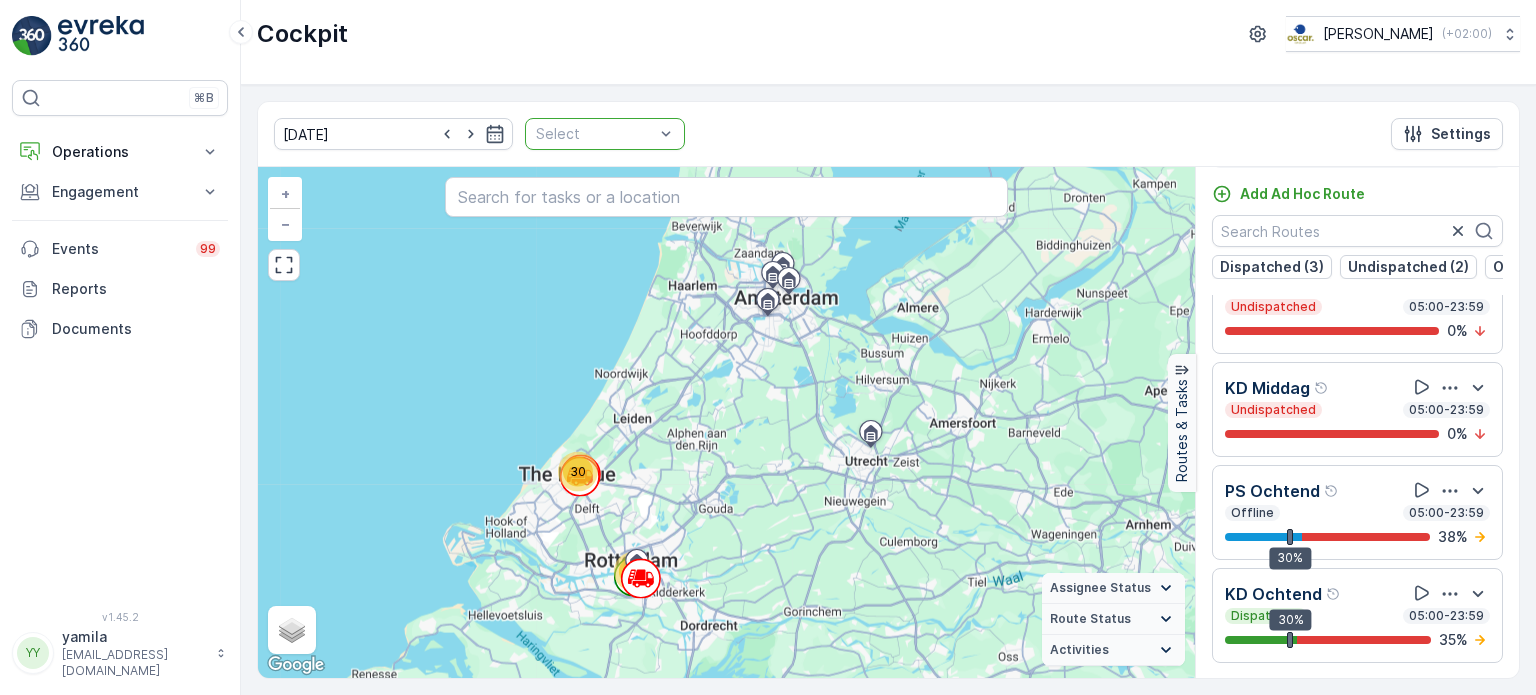 click on "Select" at bounding box center [605, 134] 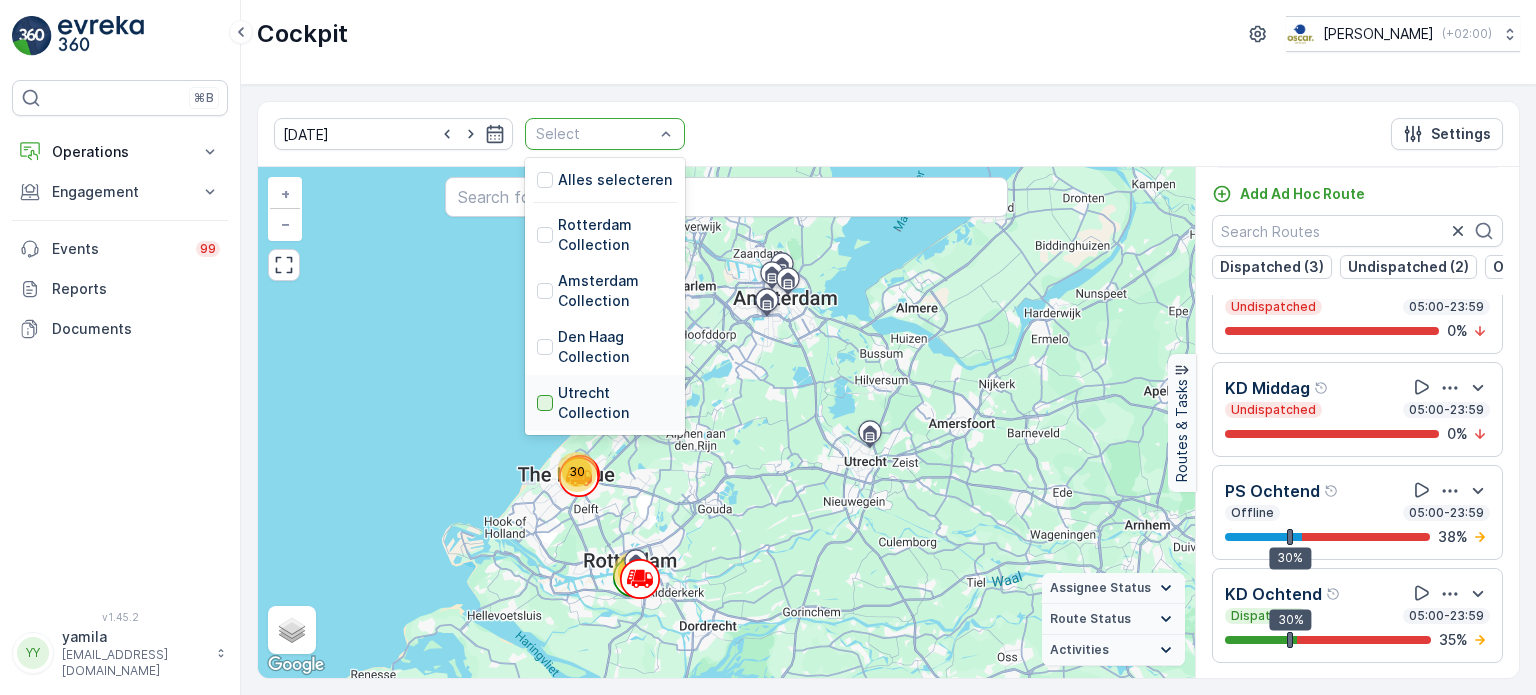 click at bounding box center [545, 403] 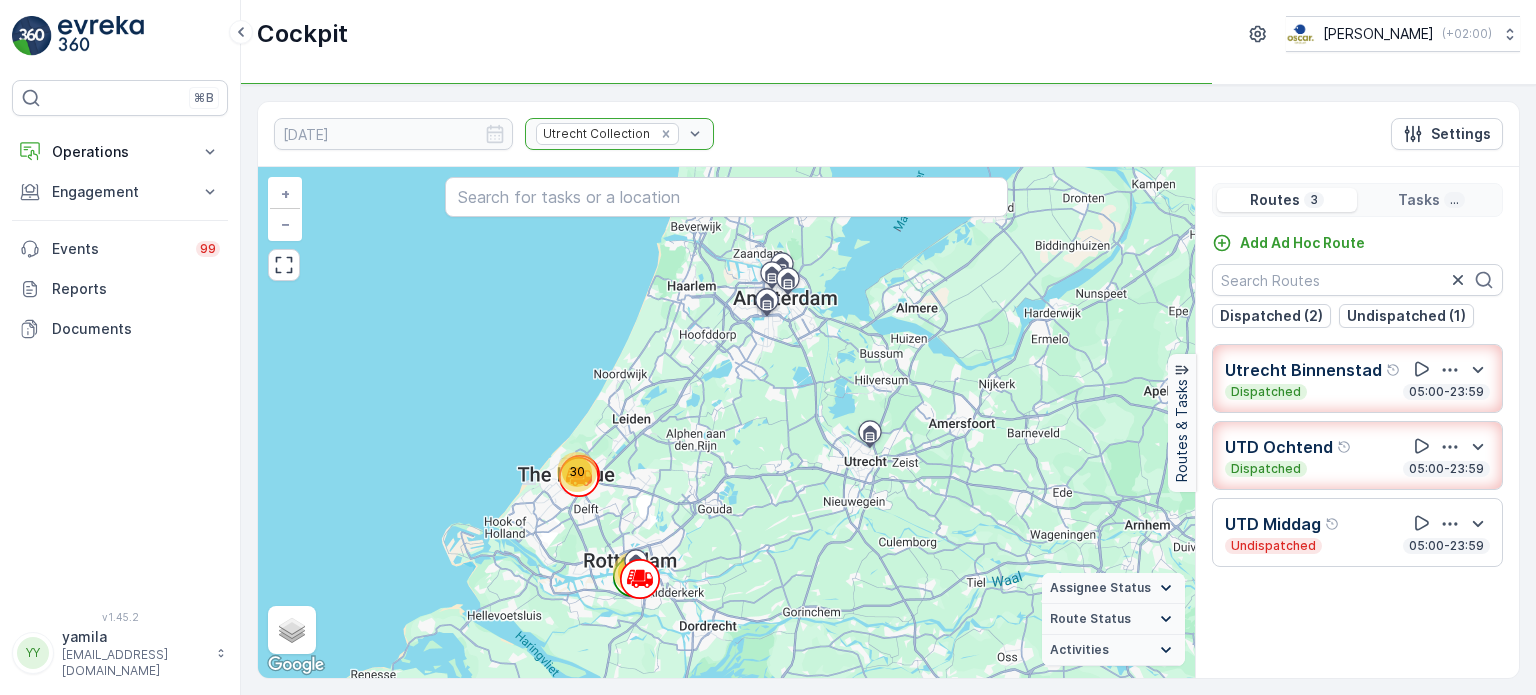 scroll, scrollTop: 0, scrollLeft: 0, axis: both 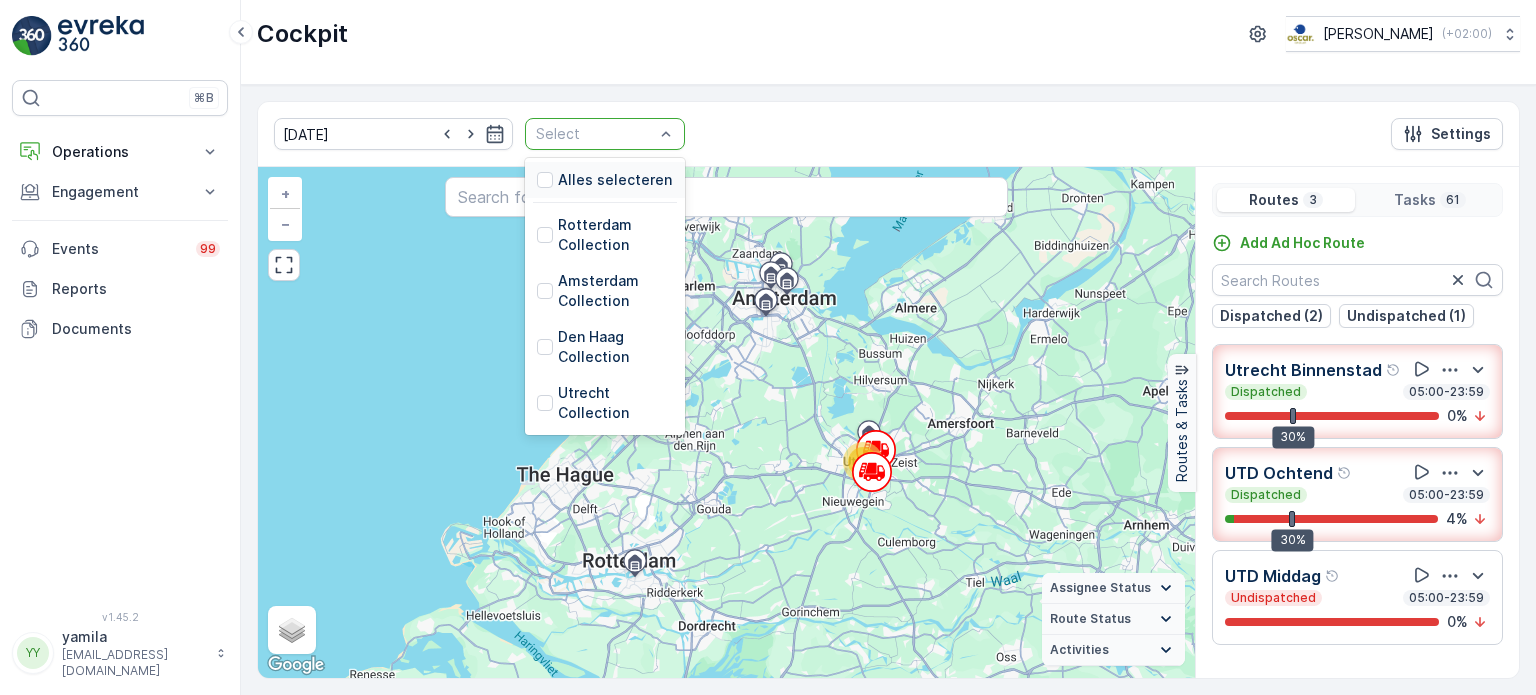 click on "Cockpit Oscar Circulair ( +02:00 )" at bounding box center [888, 42] 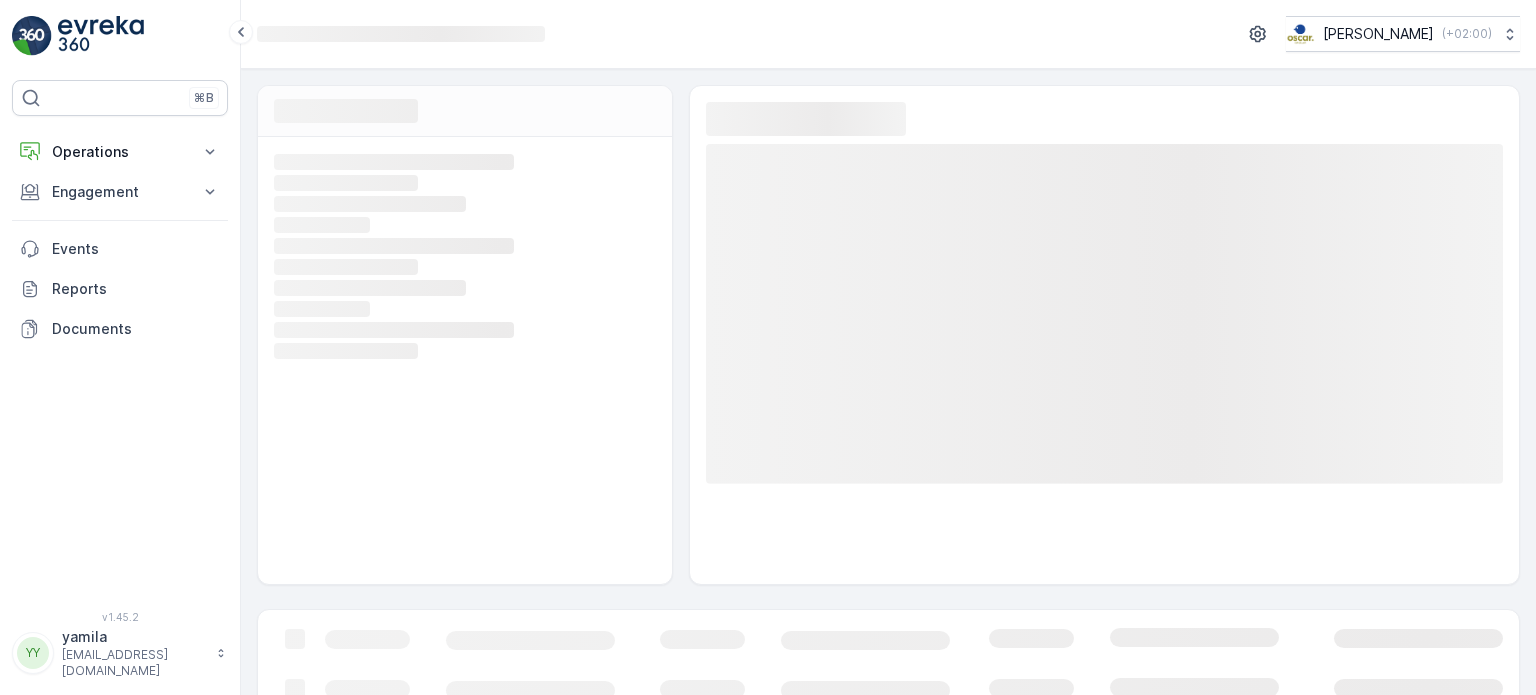 scroll, scrollTop: 0, scrollLeft: 0, axis: both 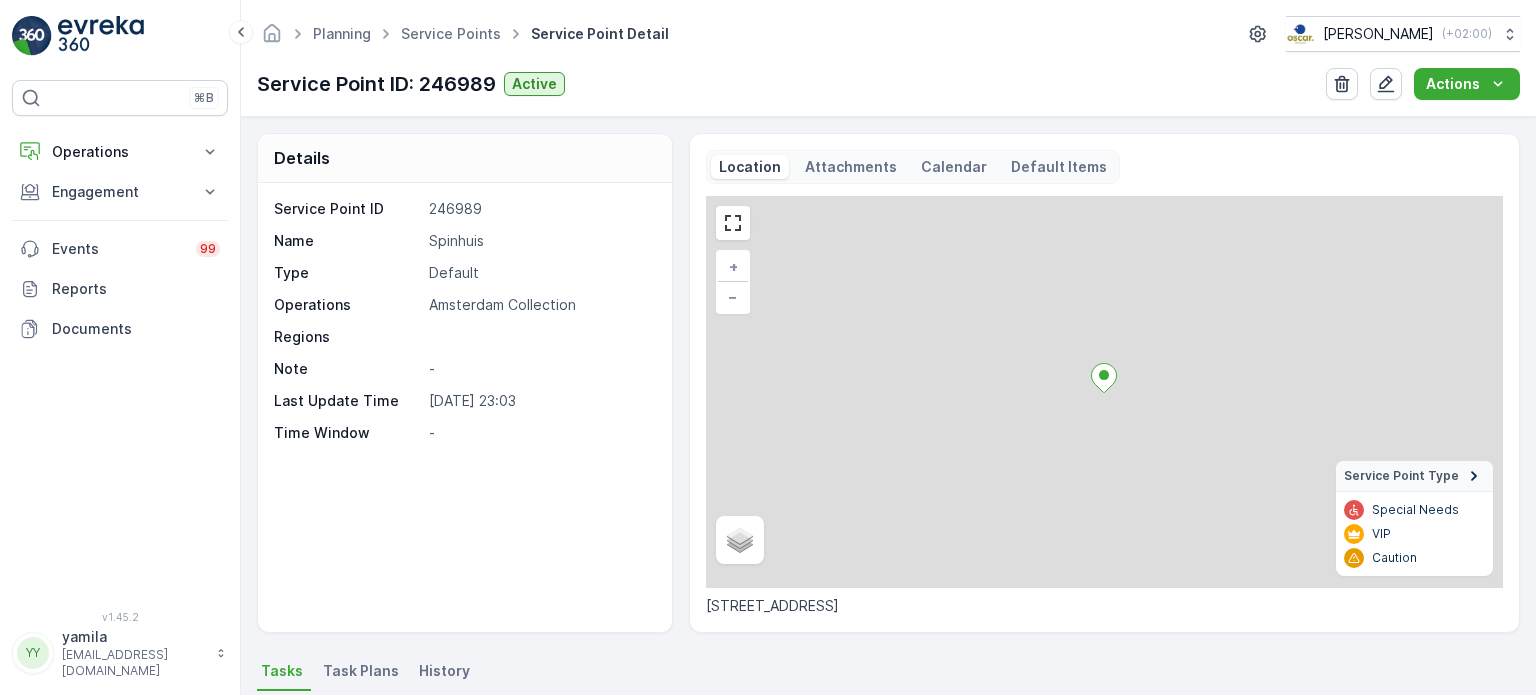 drag, startPoint x: 708, startPoint y: 603, endPoint x: 896, endPoint y: 605, distance: 188.01064 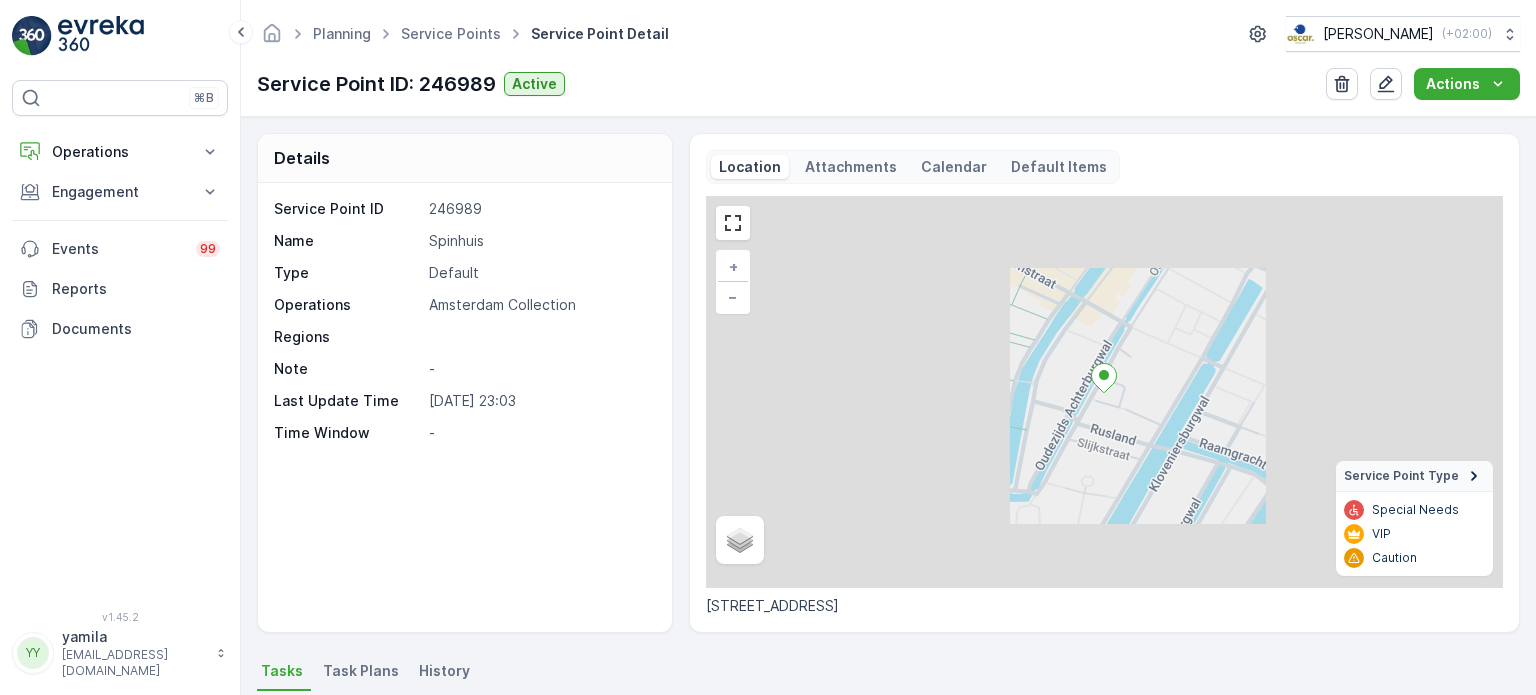 copy on "Oudezijds Achterburgwal 185" 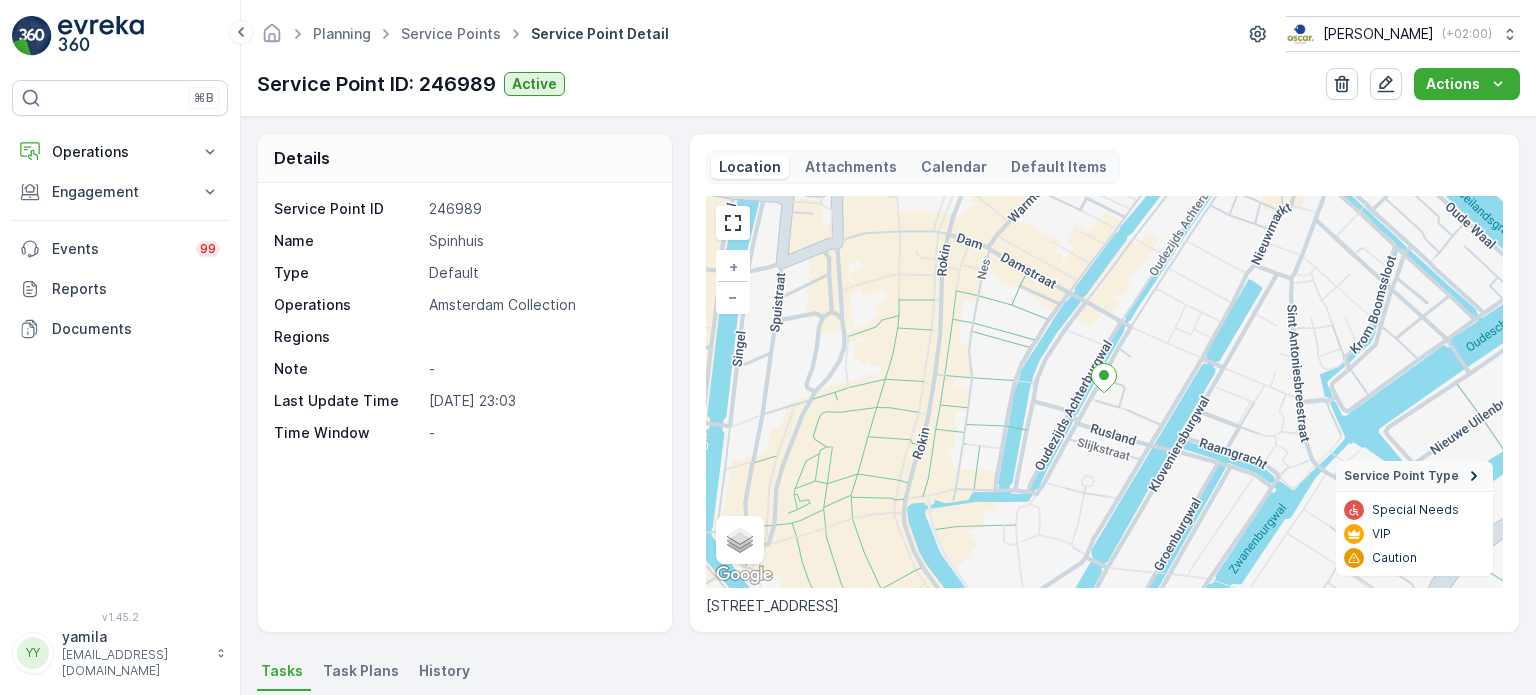 click on "Service Point ID: 246989 Active Actions" at bounding box center (888, 84) 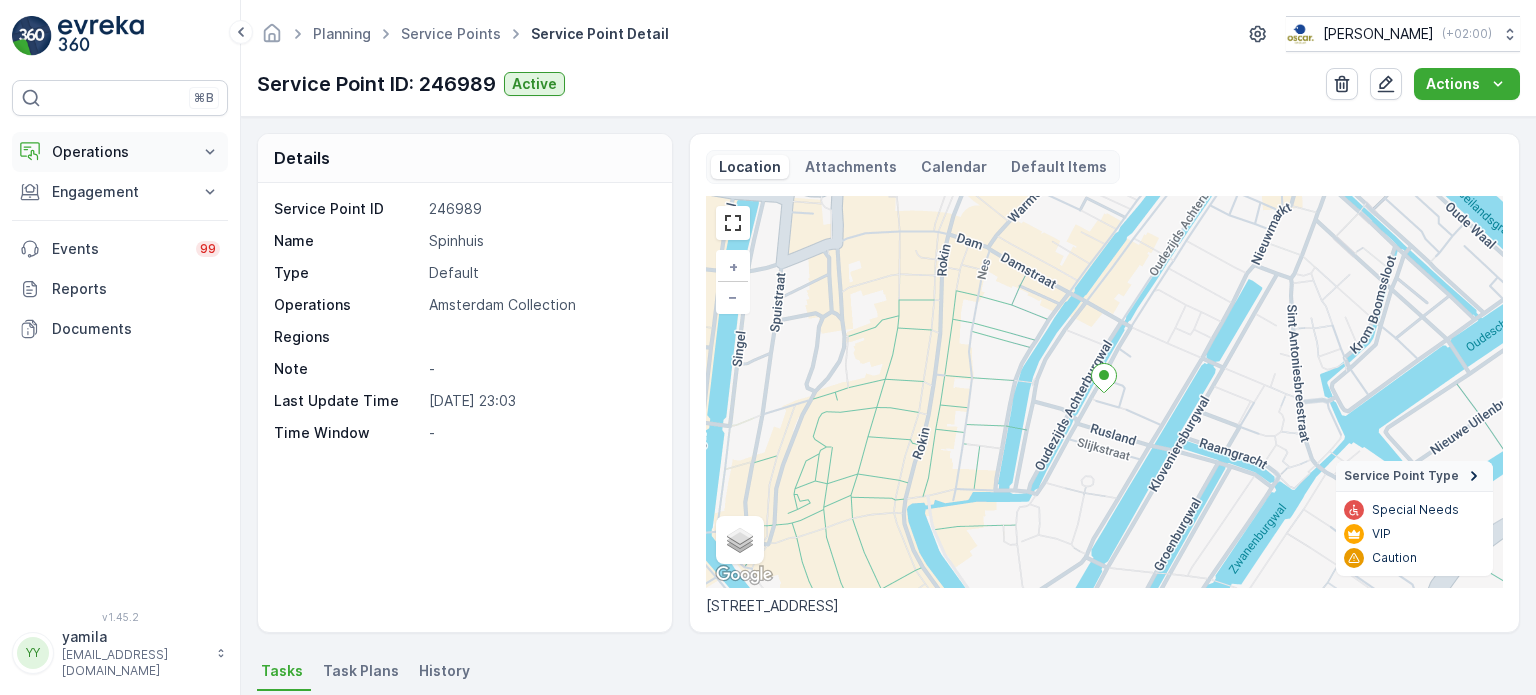click on "Operations" at bounding box center [120, 152] 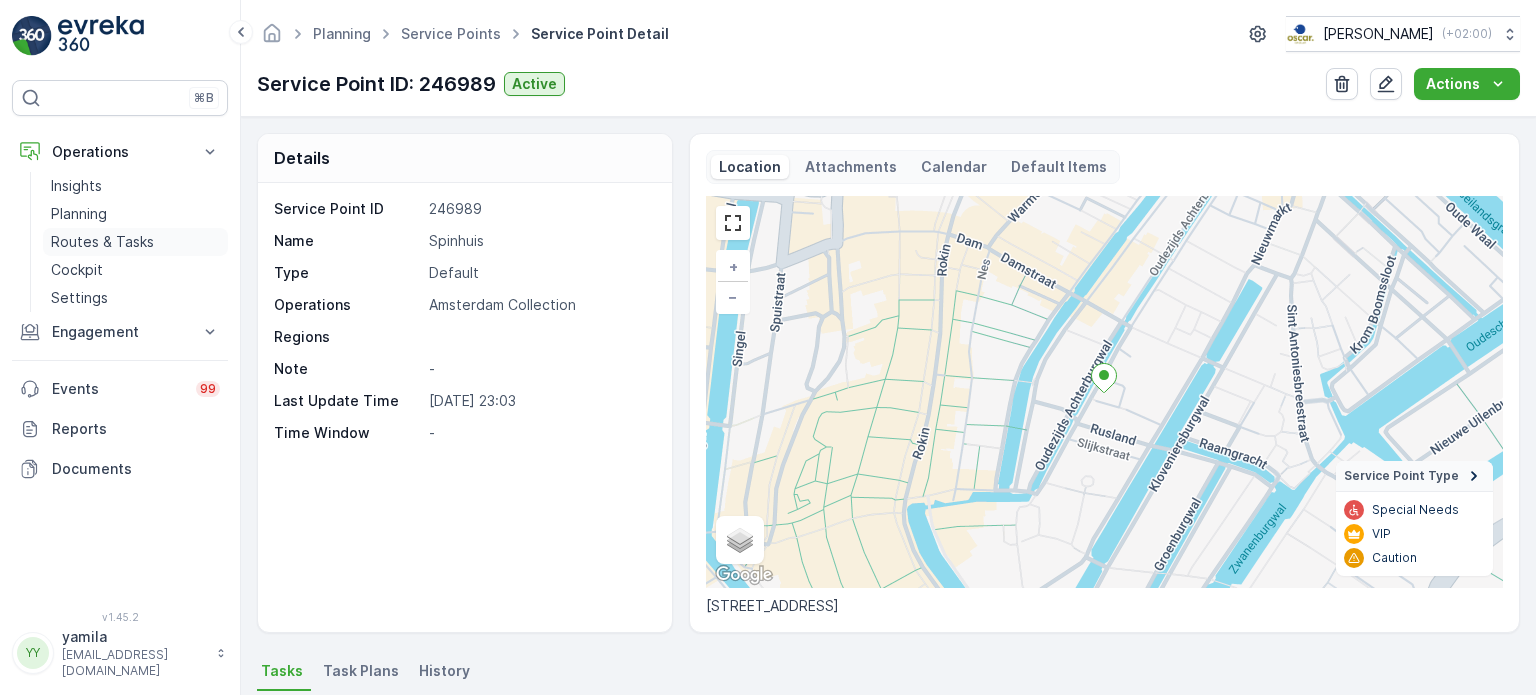click on "Routes & Tasks" at bounding box center [135, 242] 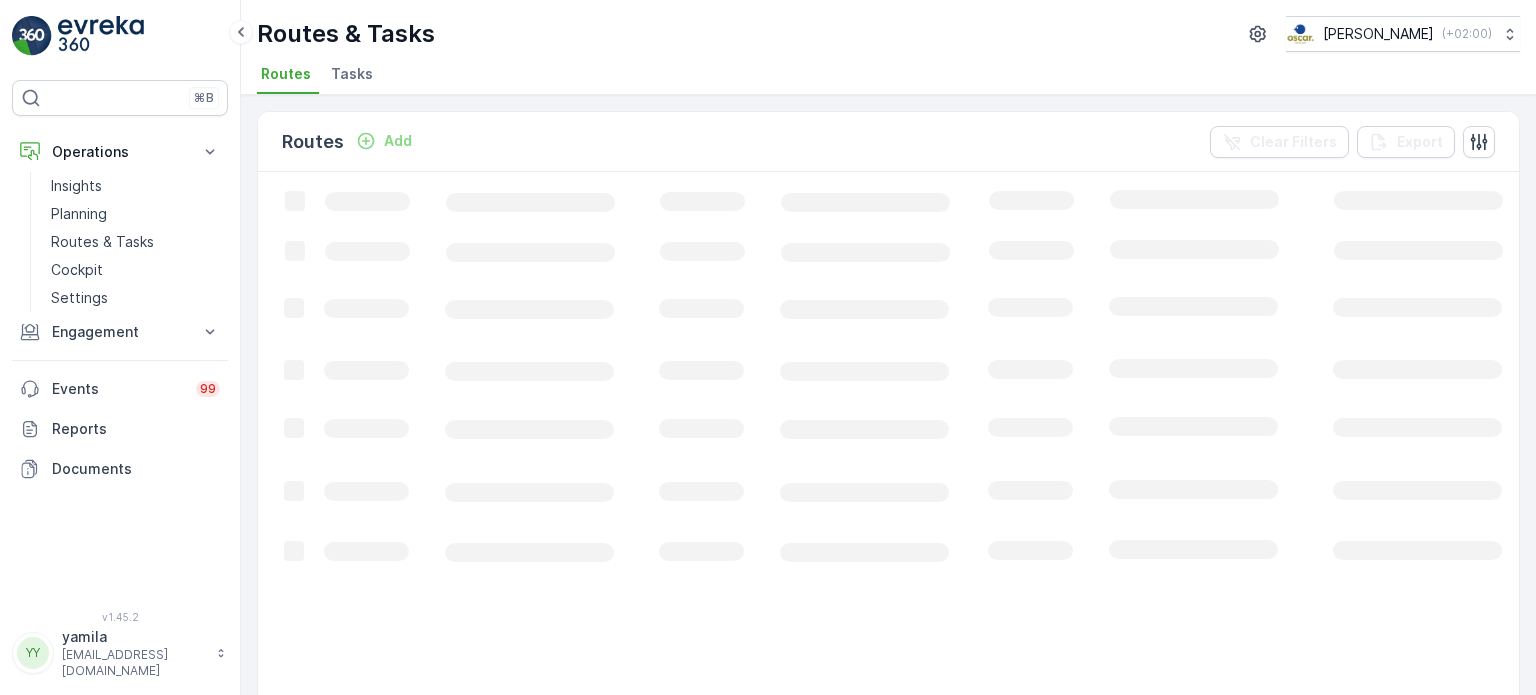 click on "Tasks" at bounding box center [352, 74] 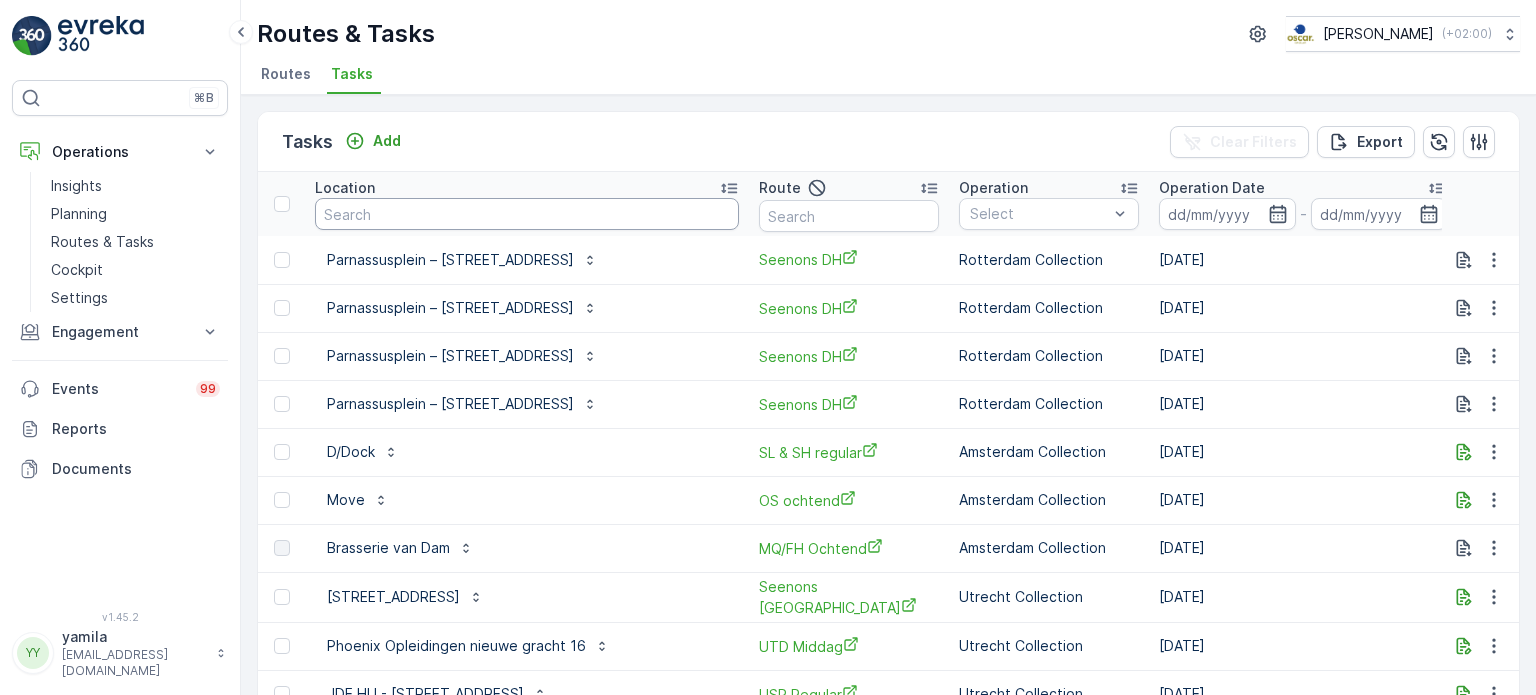 click at bounding box center [527, 214] 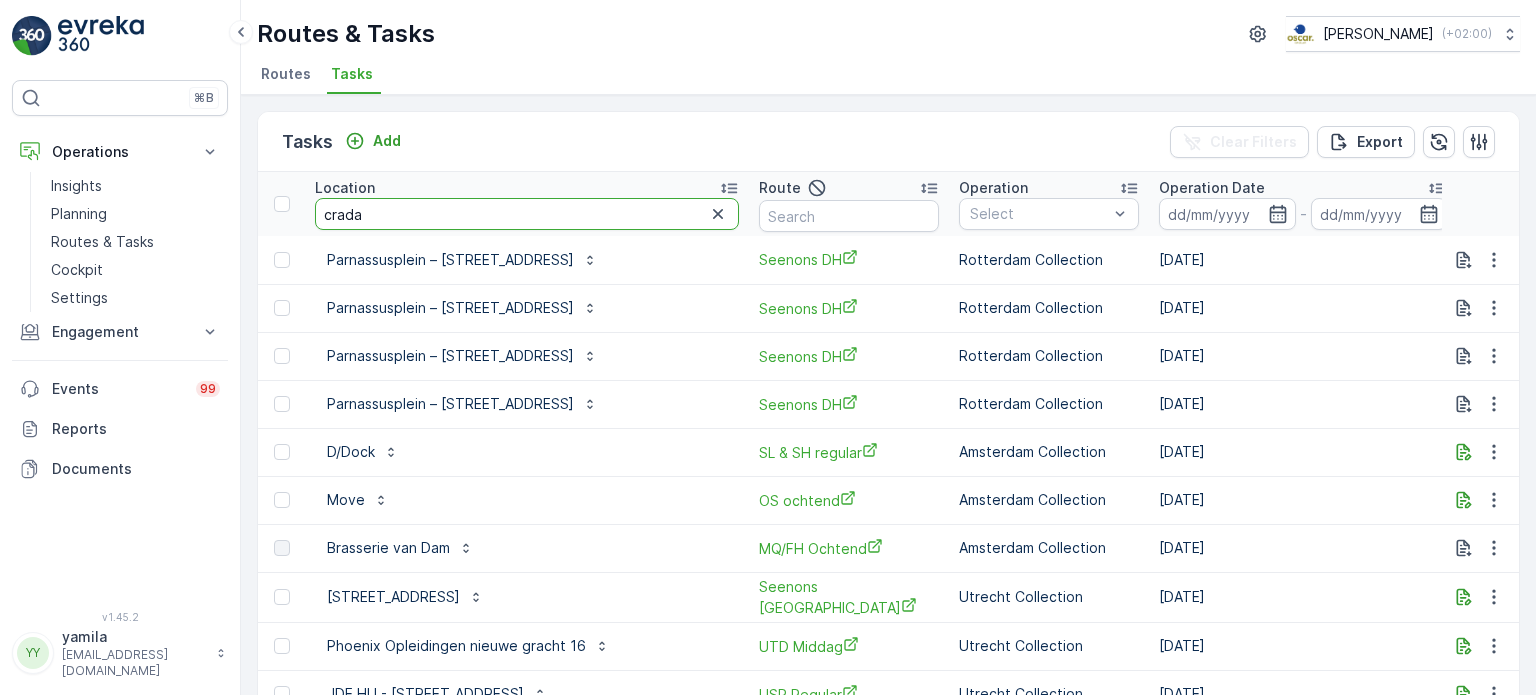 type on "cradam" 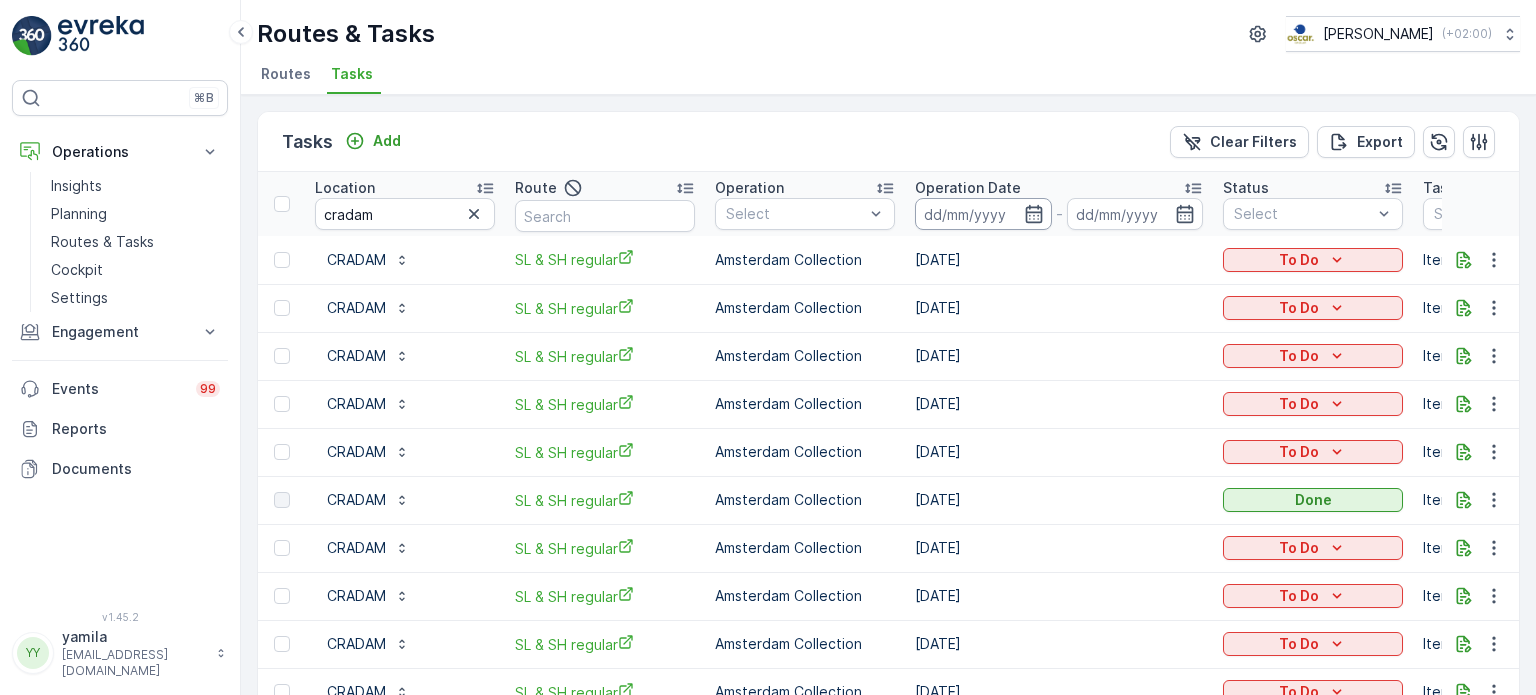 click at bounding box center [983, 214] 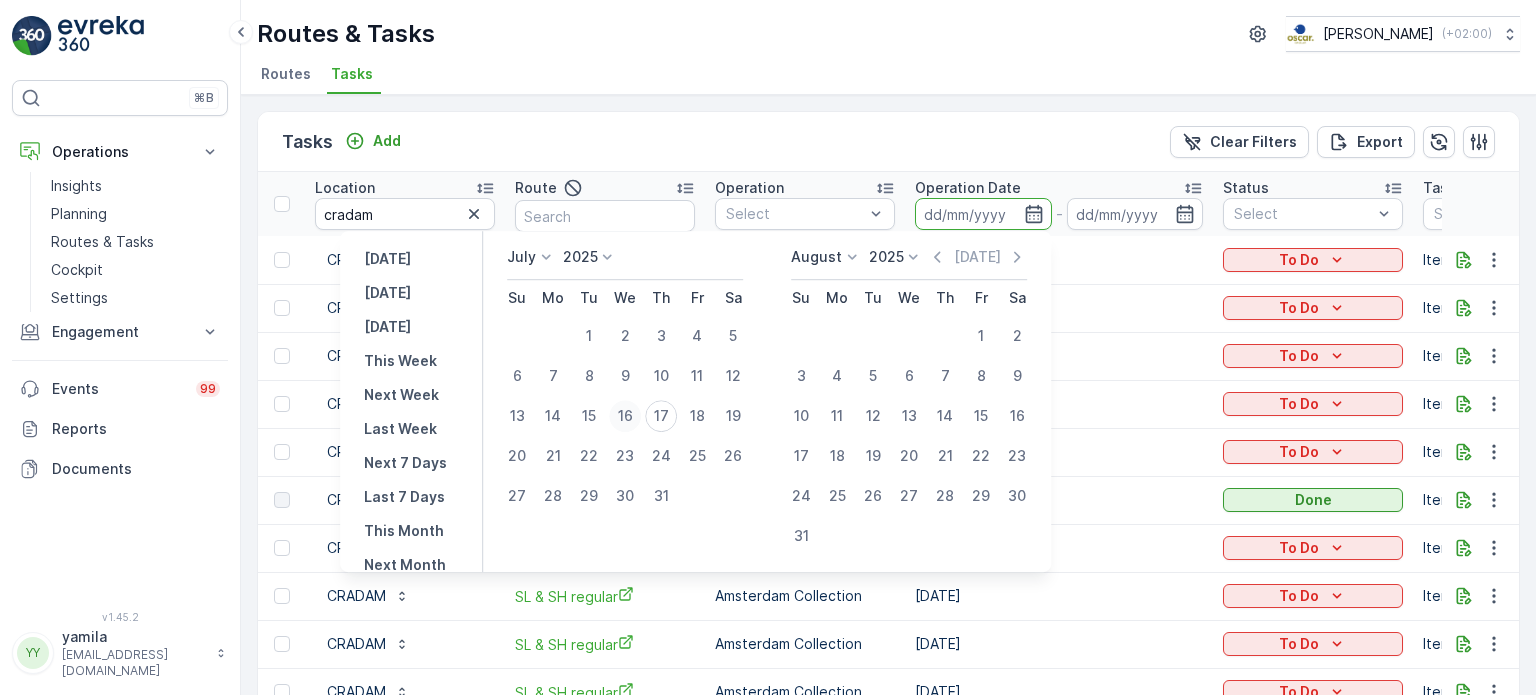 click on "16" at bounding box center [625, 416] 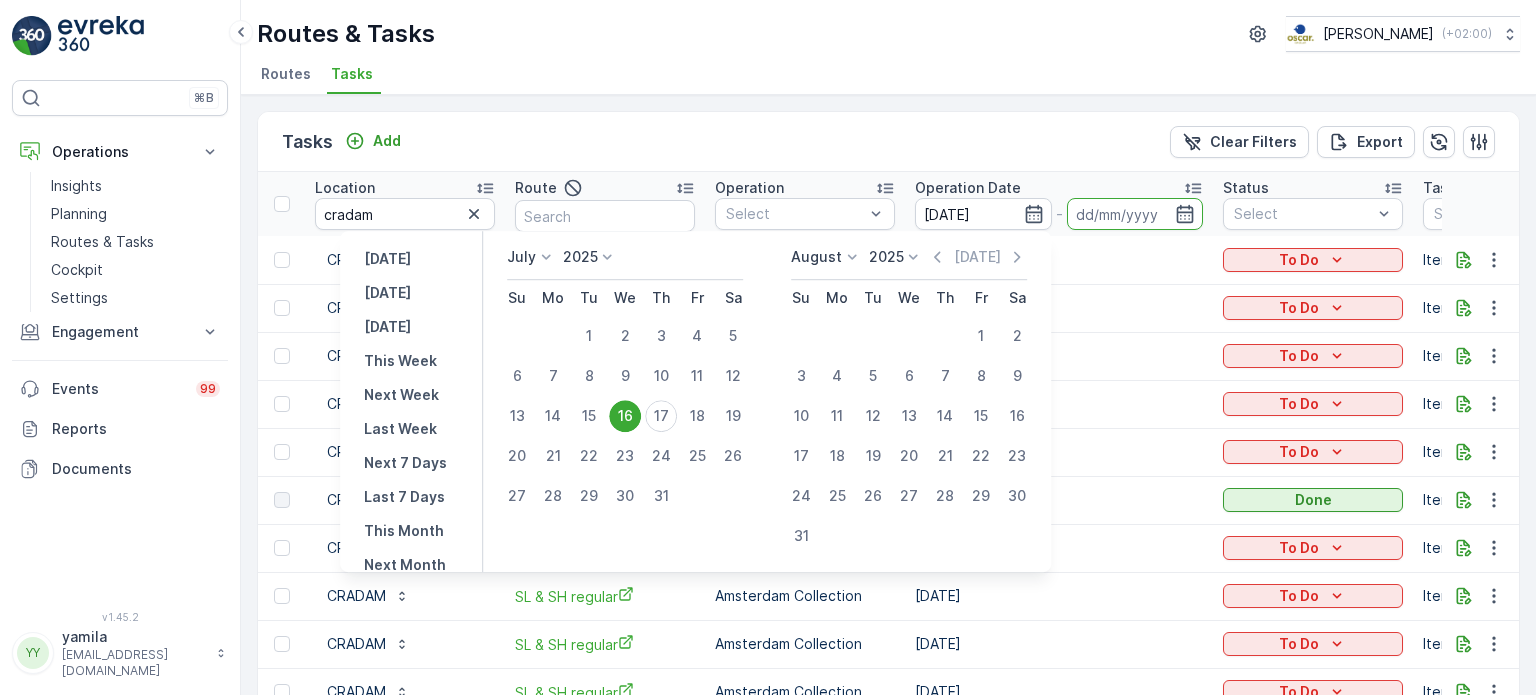click on "16" at bounding box center (625, 416) 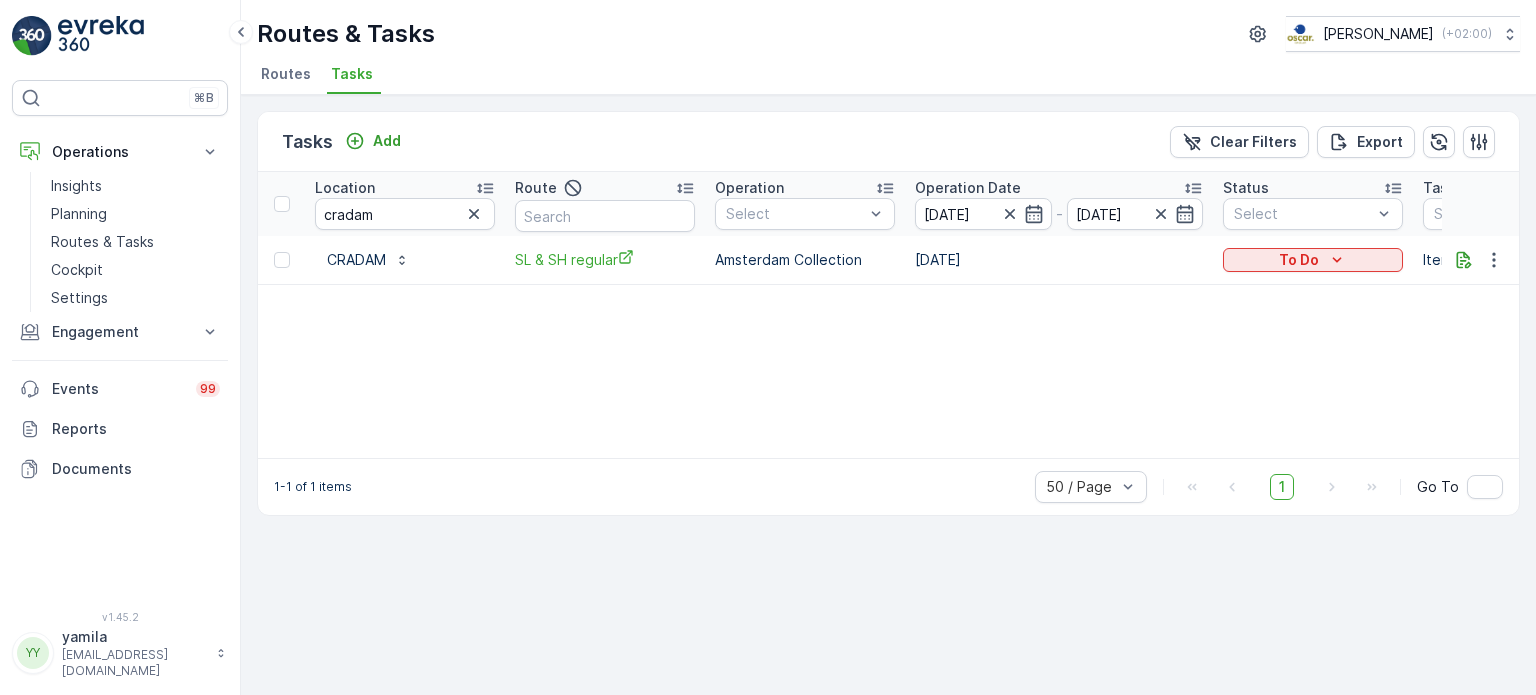 click on "To Do" at bounding box center [1313, 260] 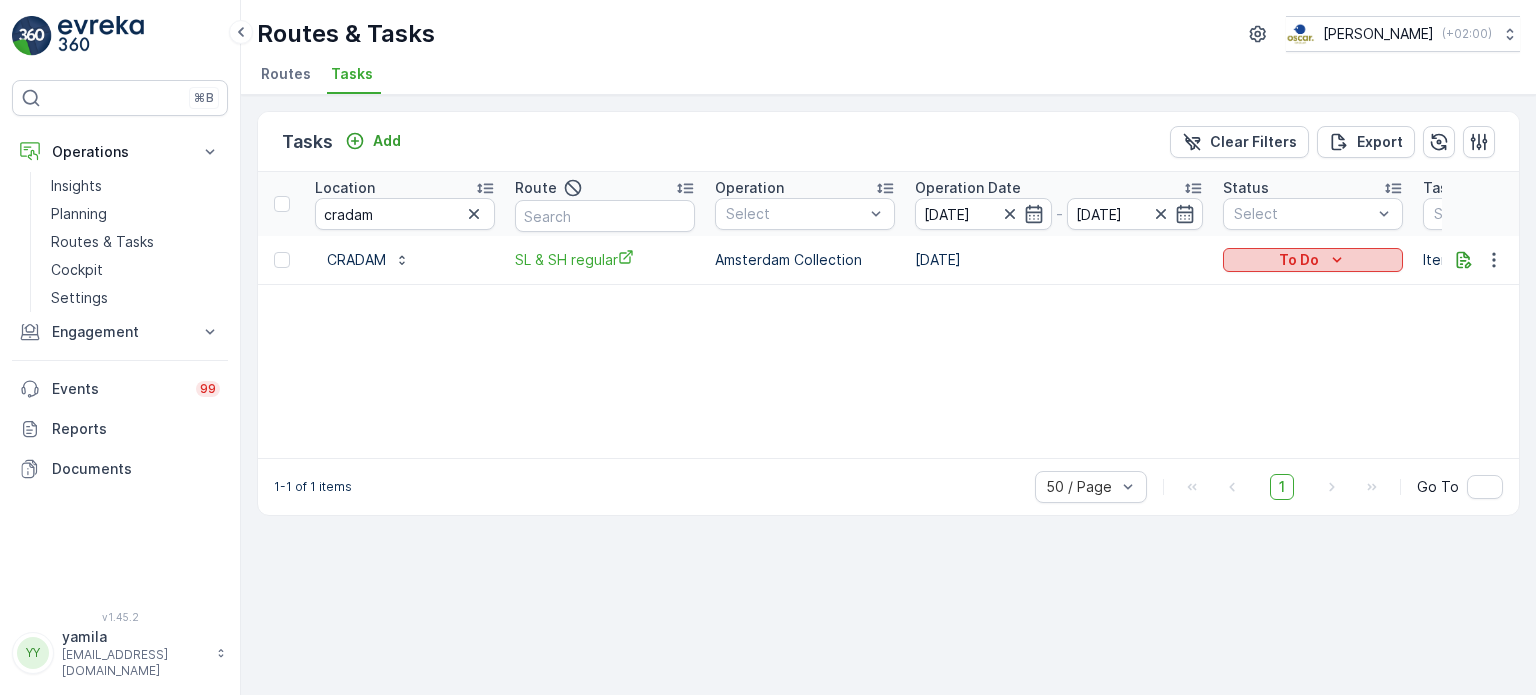 click 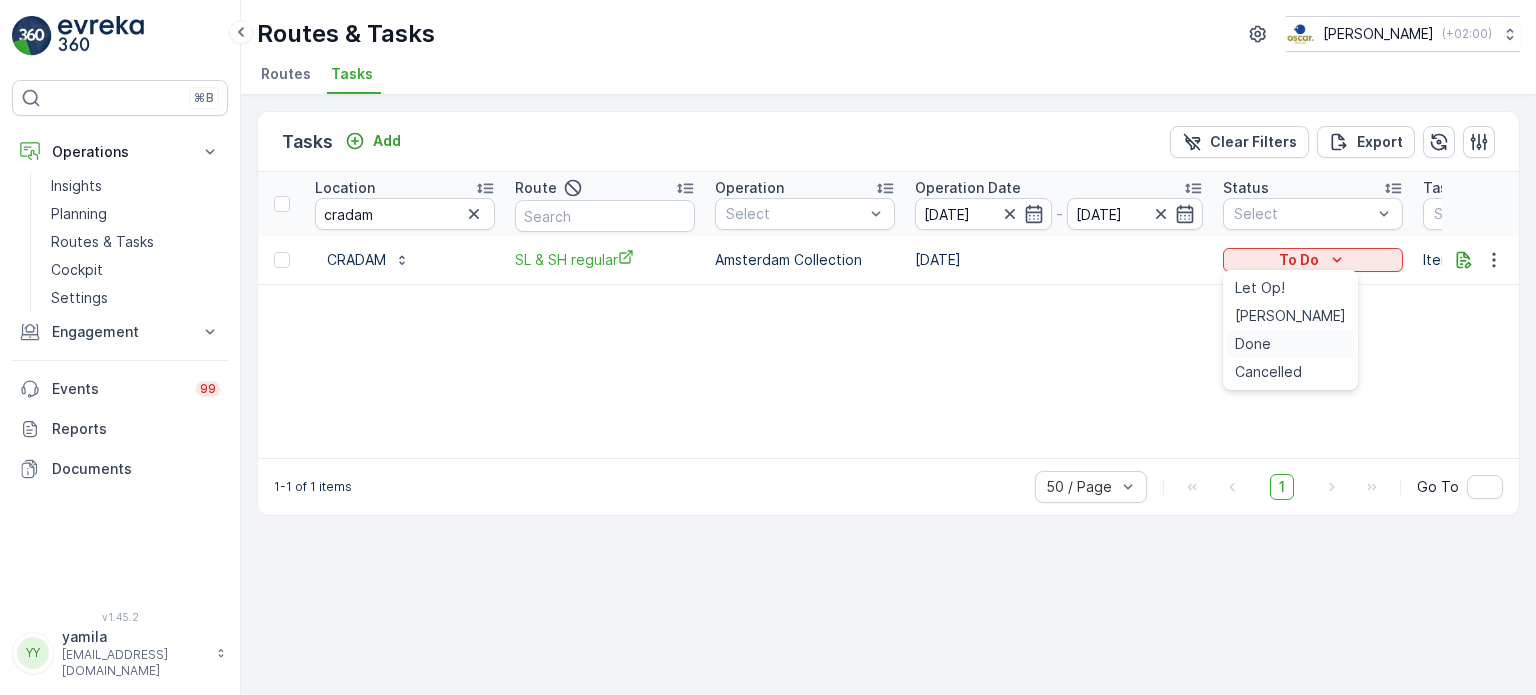 click on "Done" at bounding box center (1253, 344) 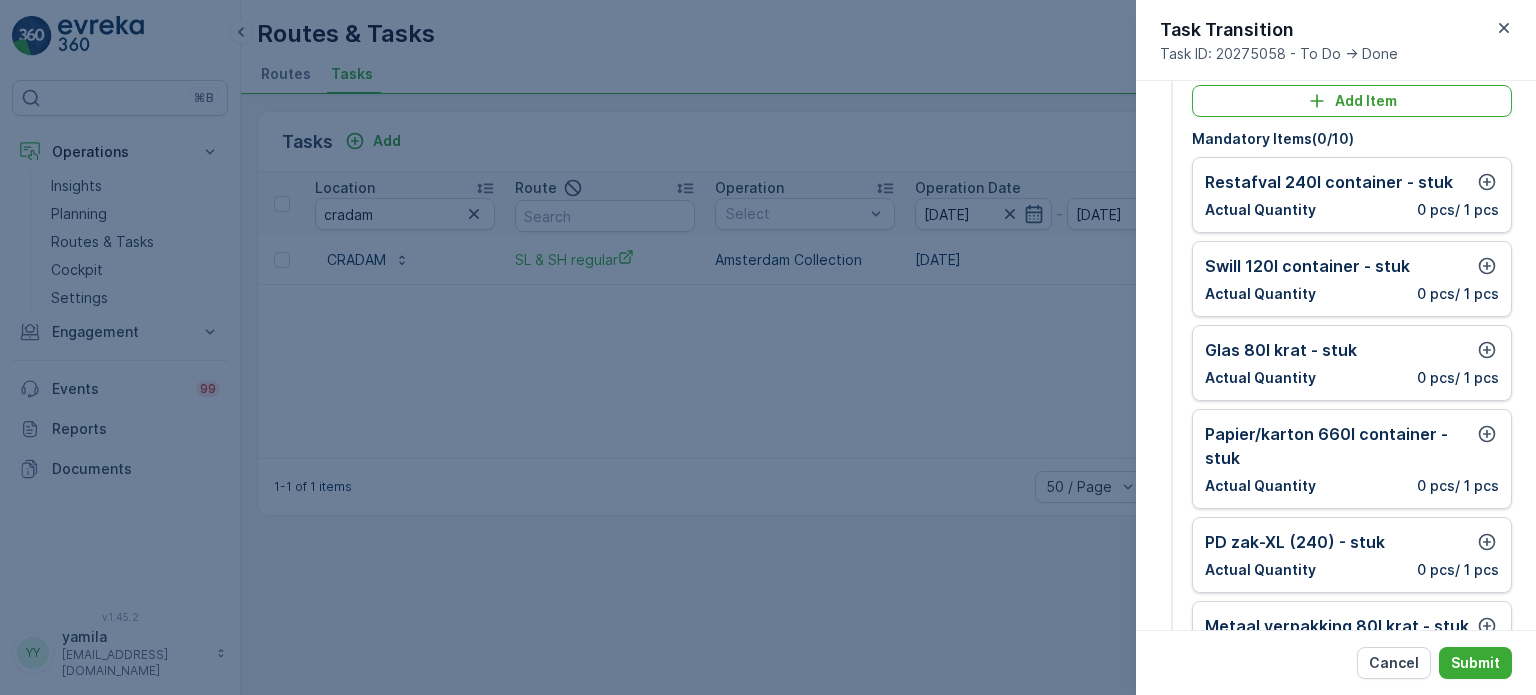 scroll, scrollTop: 100, scrollLeft: 0, axis: vertical 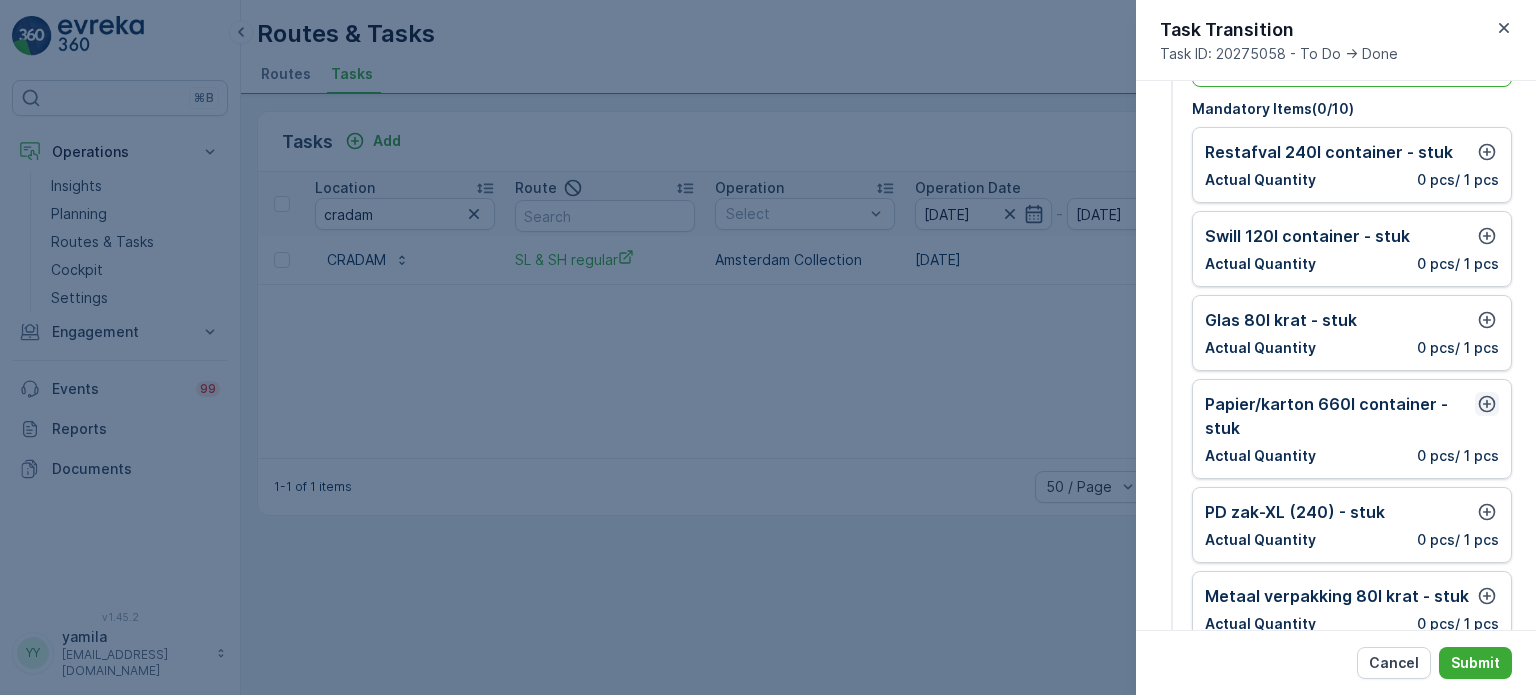 click 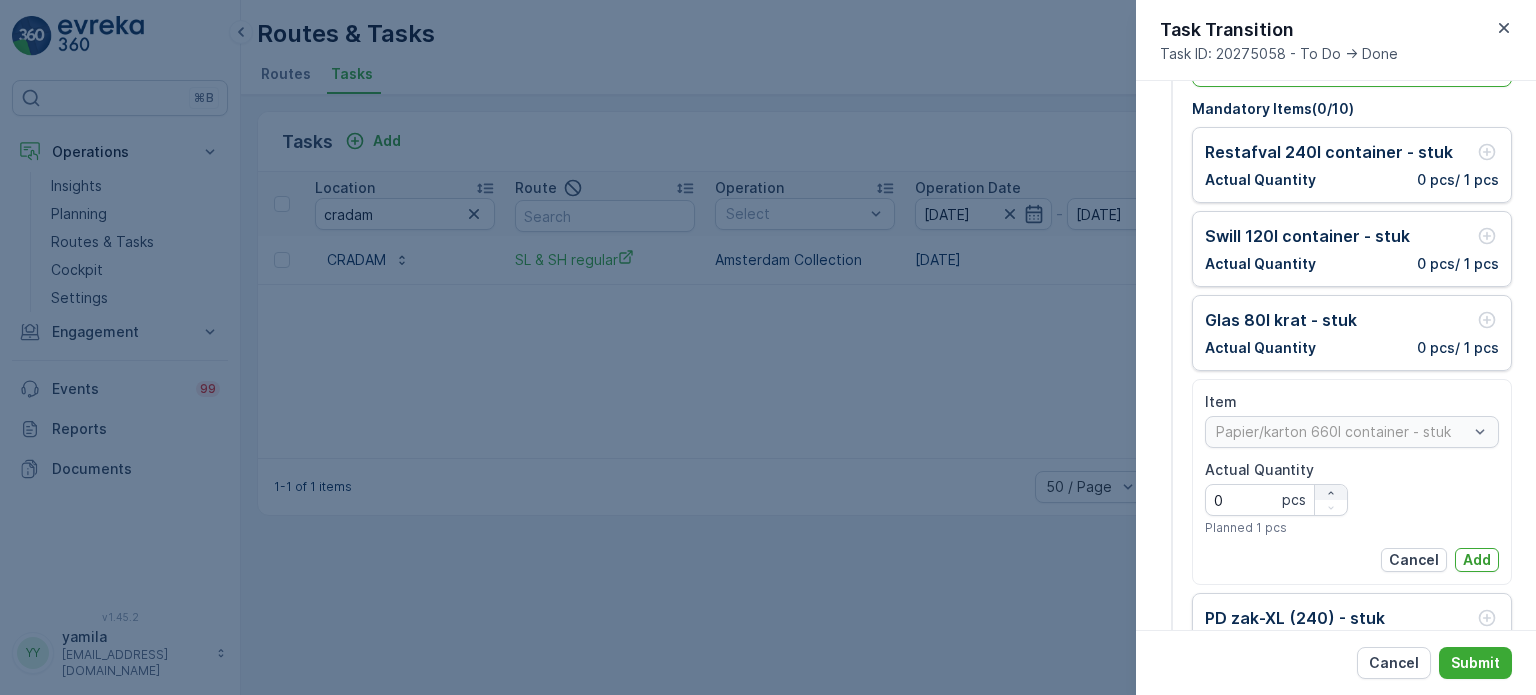 click at bounding box center (1331, 492) 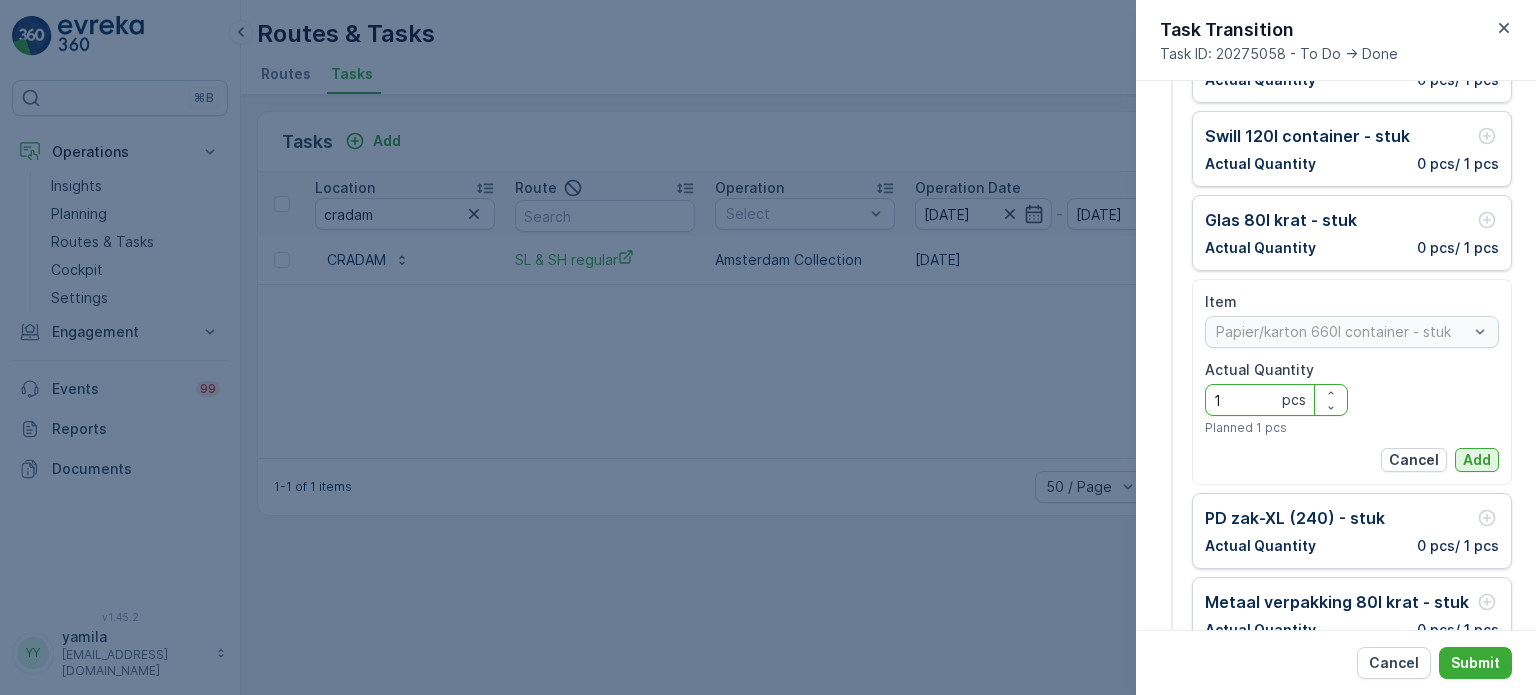 click on "Add" at bounding box center [1477, 460] 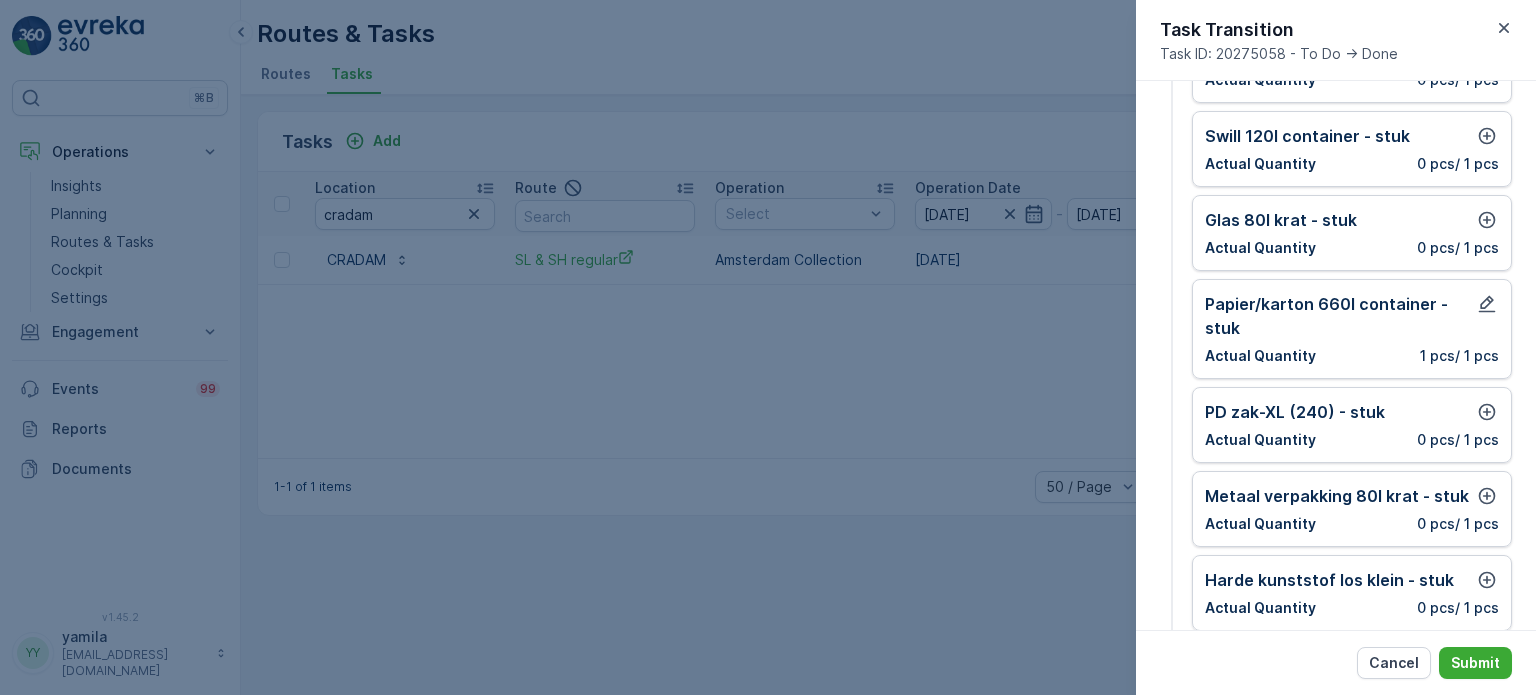 scroll, scrollTop: 100, scrollLeft: 0, axis: vertical 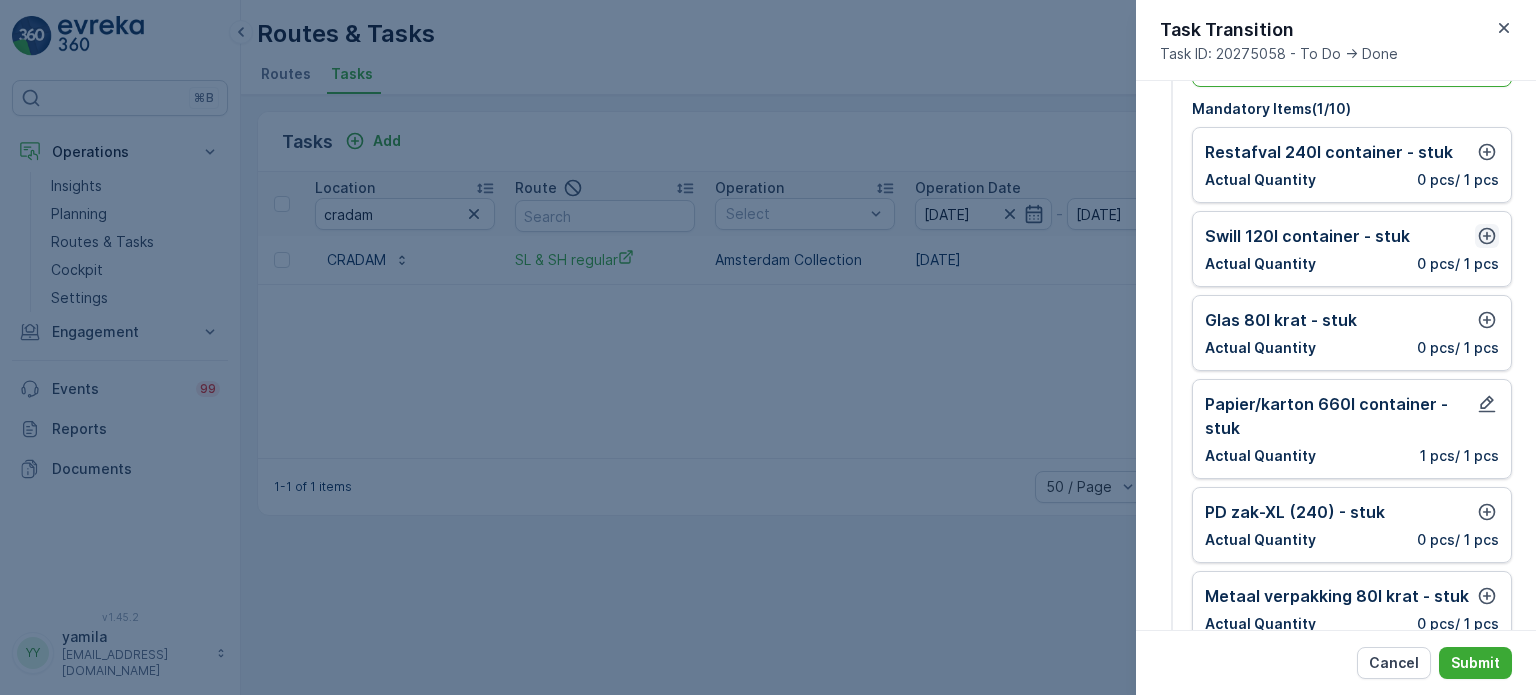 click 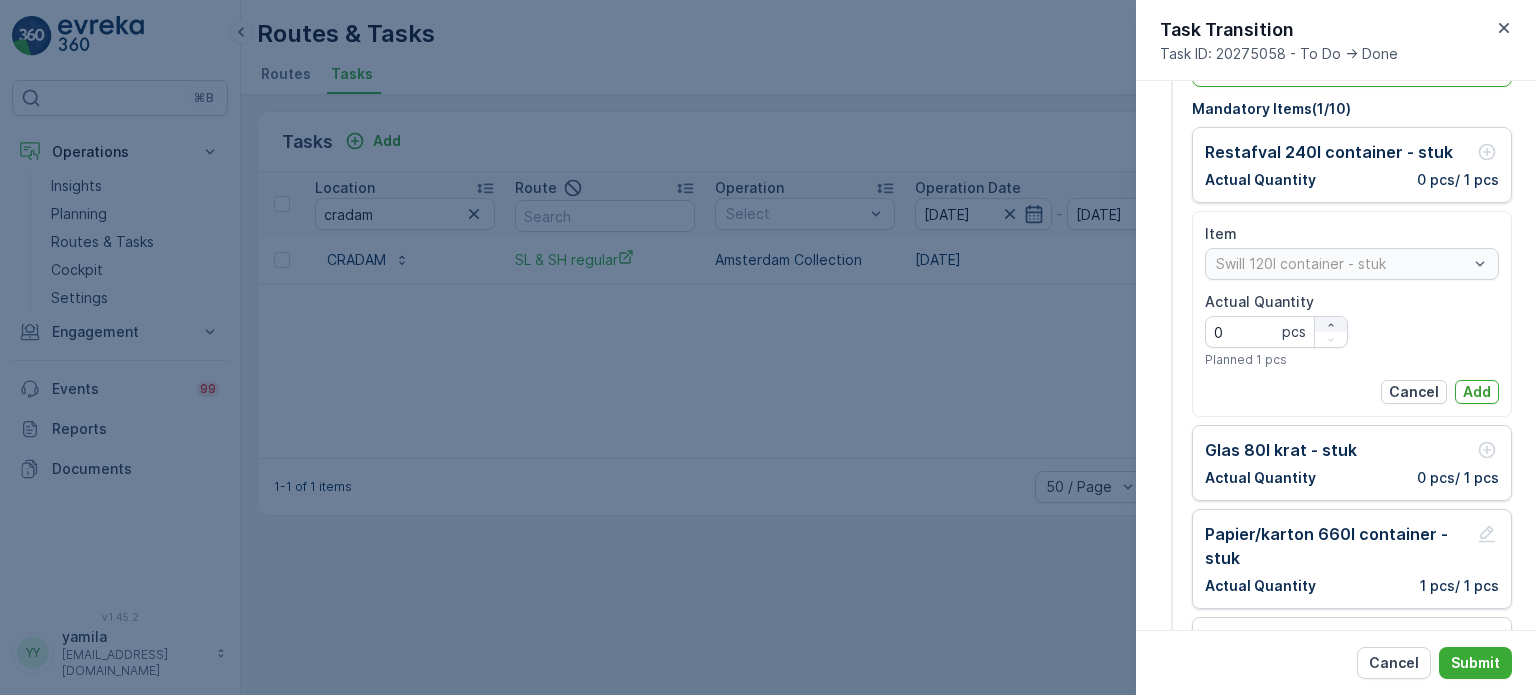 click at bounding box center (1331, 325) 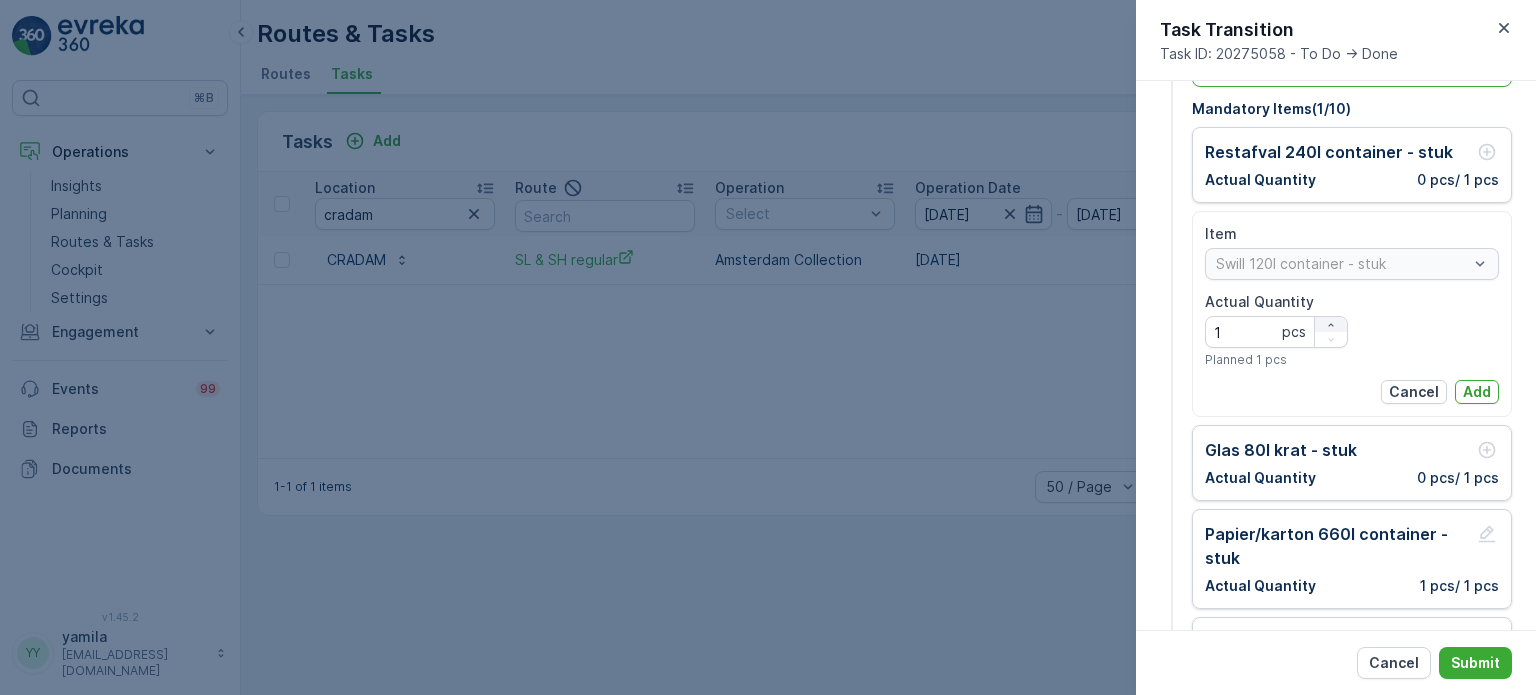 click at bounding box center [1331, 325] 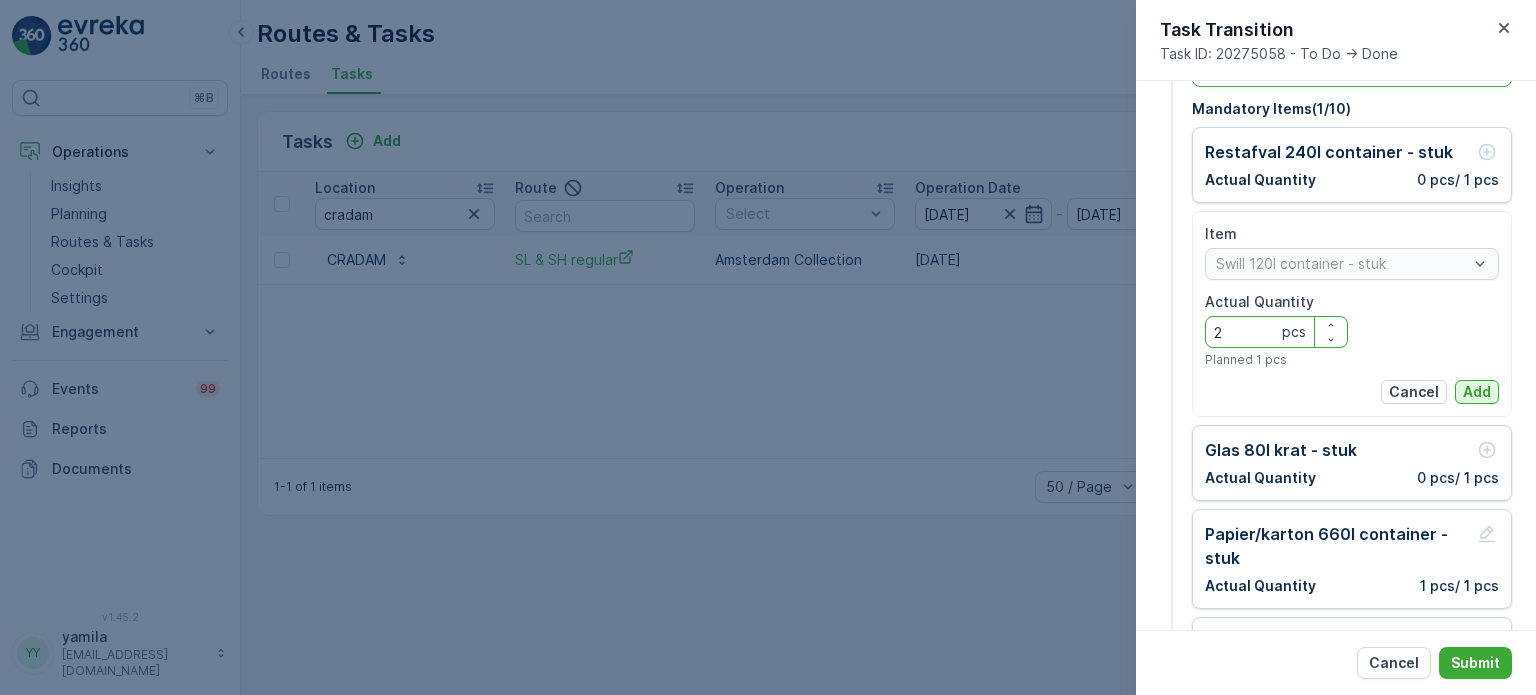 click on "Add" at bounding box center (1477, 392) 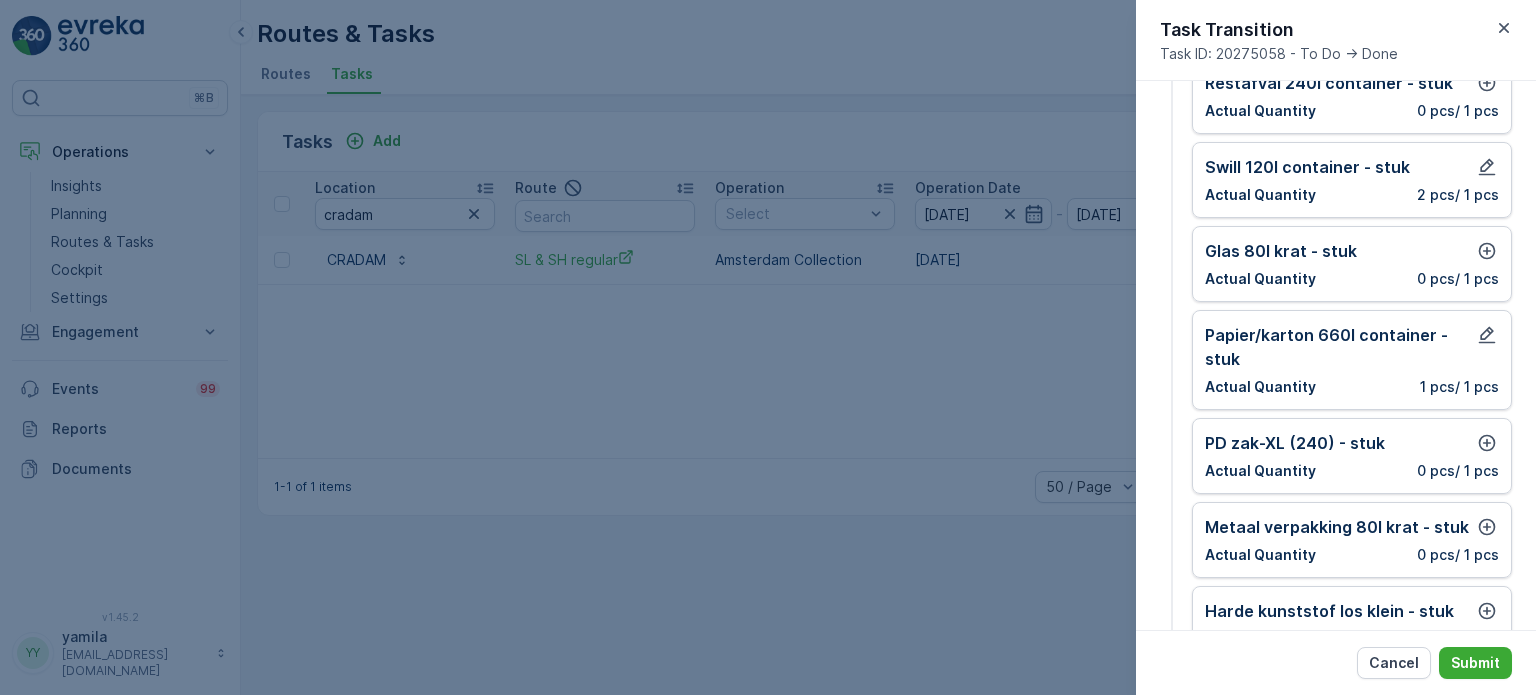 scroll, scrollTop: 200, scrollLeft: 0, axis: vertical 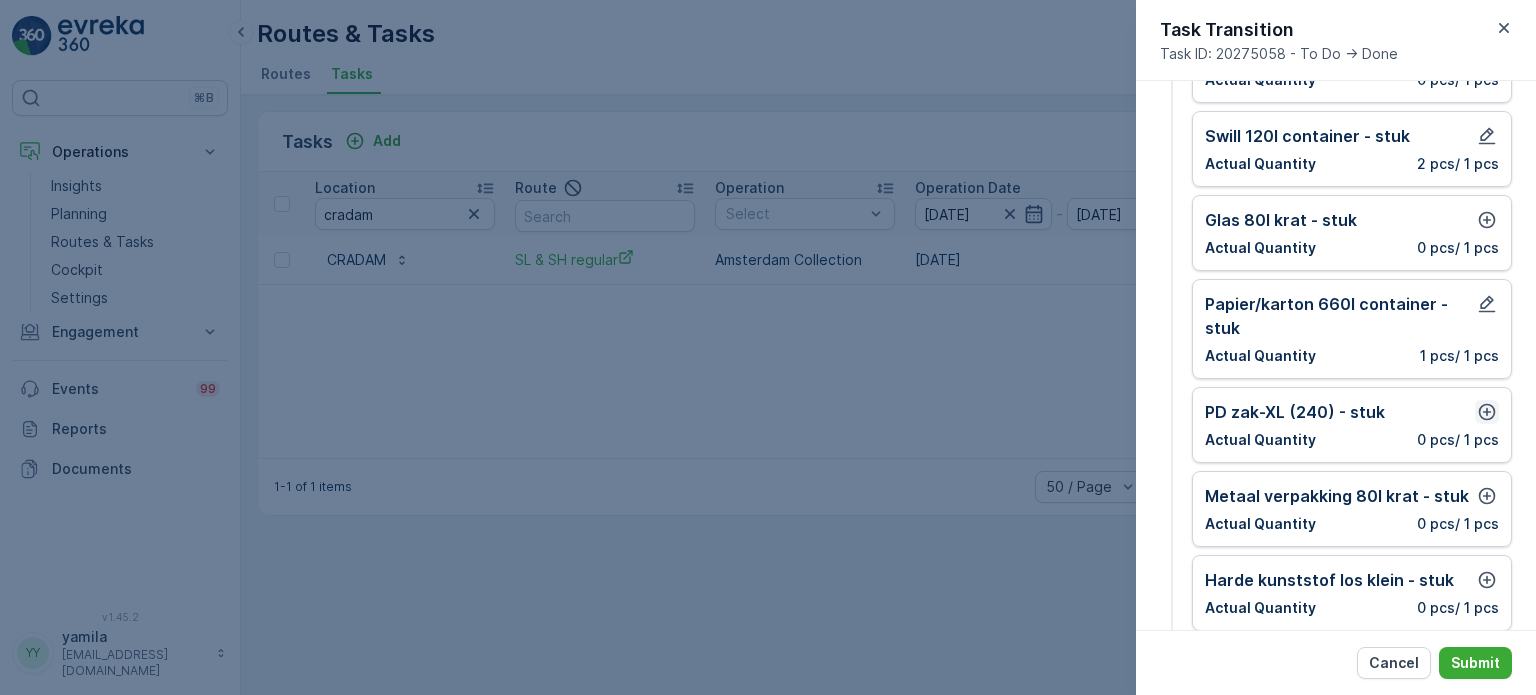 click 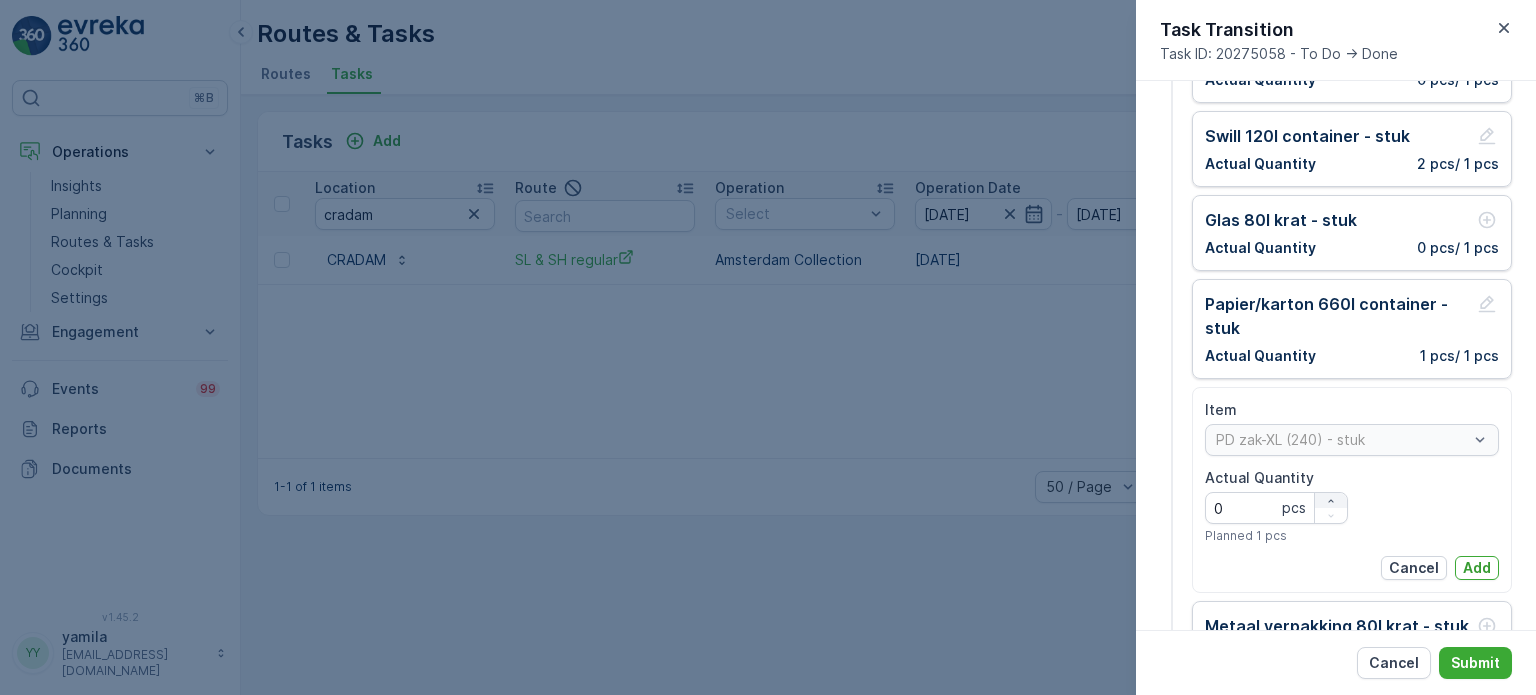 click at bounding box center (1331, 501) 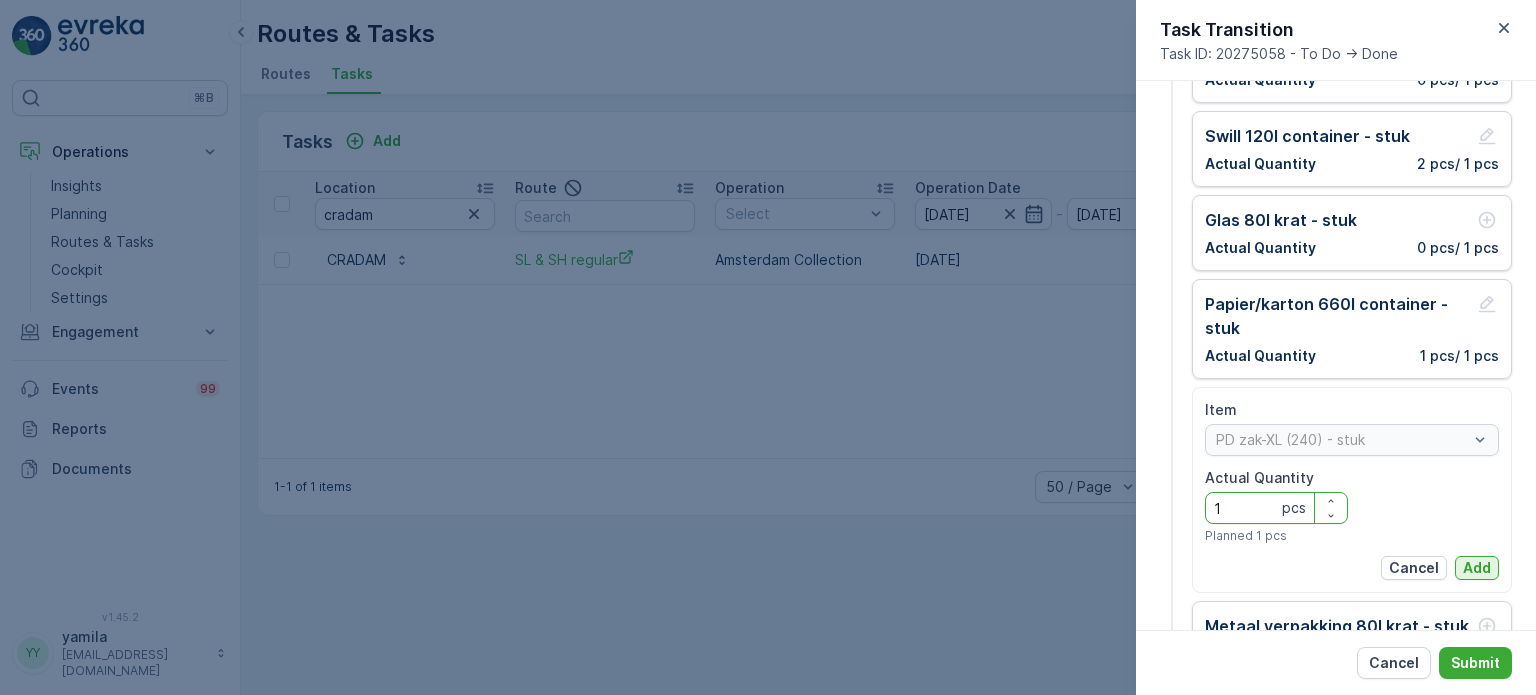 click on "Add" at bounding box center (1477, 568) 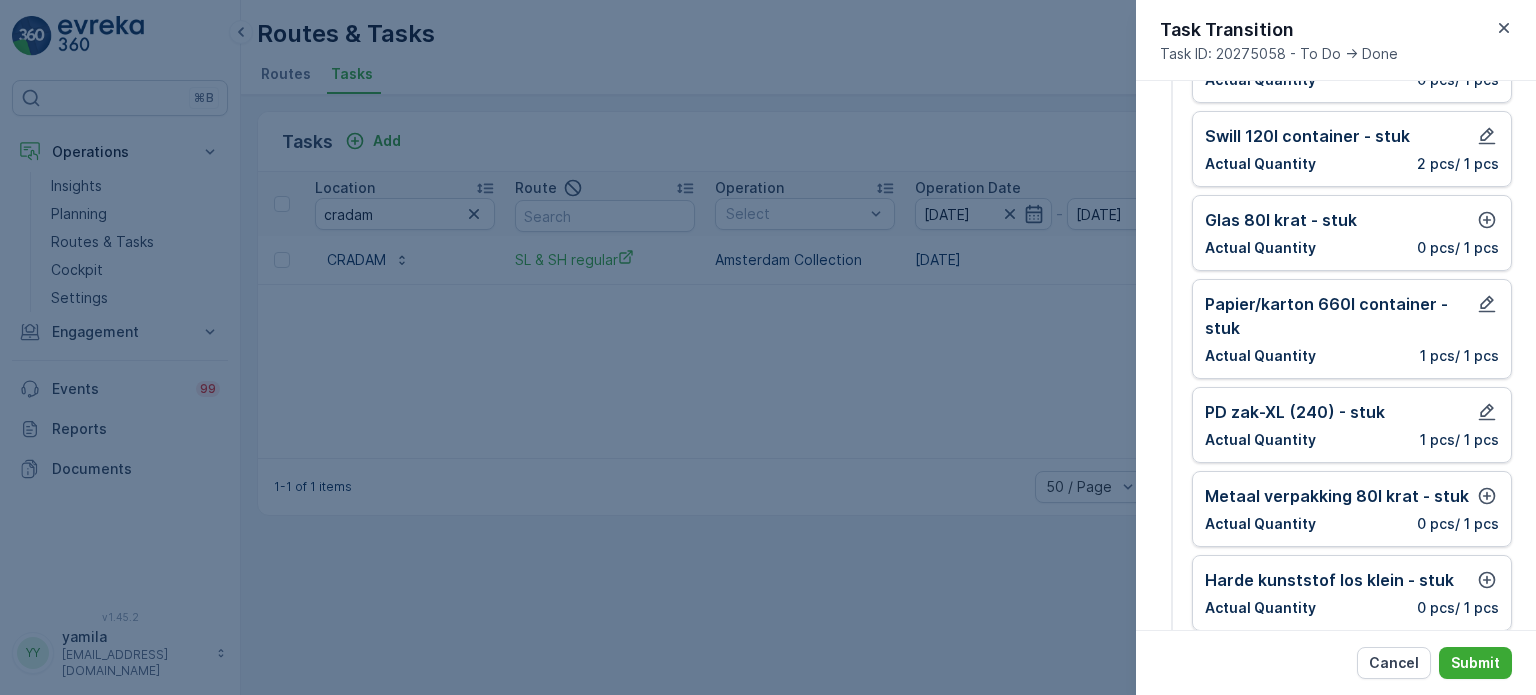 drag, startPoint x: 1464, startPoint y: 666, endPoint x: 1140, endPoint y: 286, distance: 499.3756 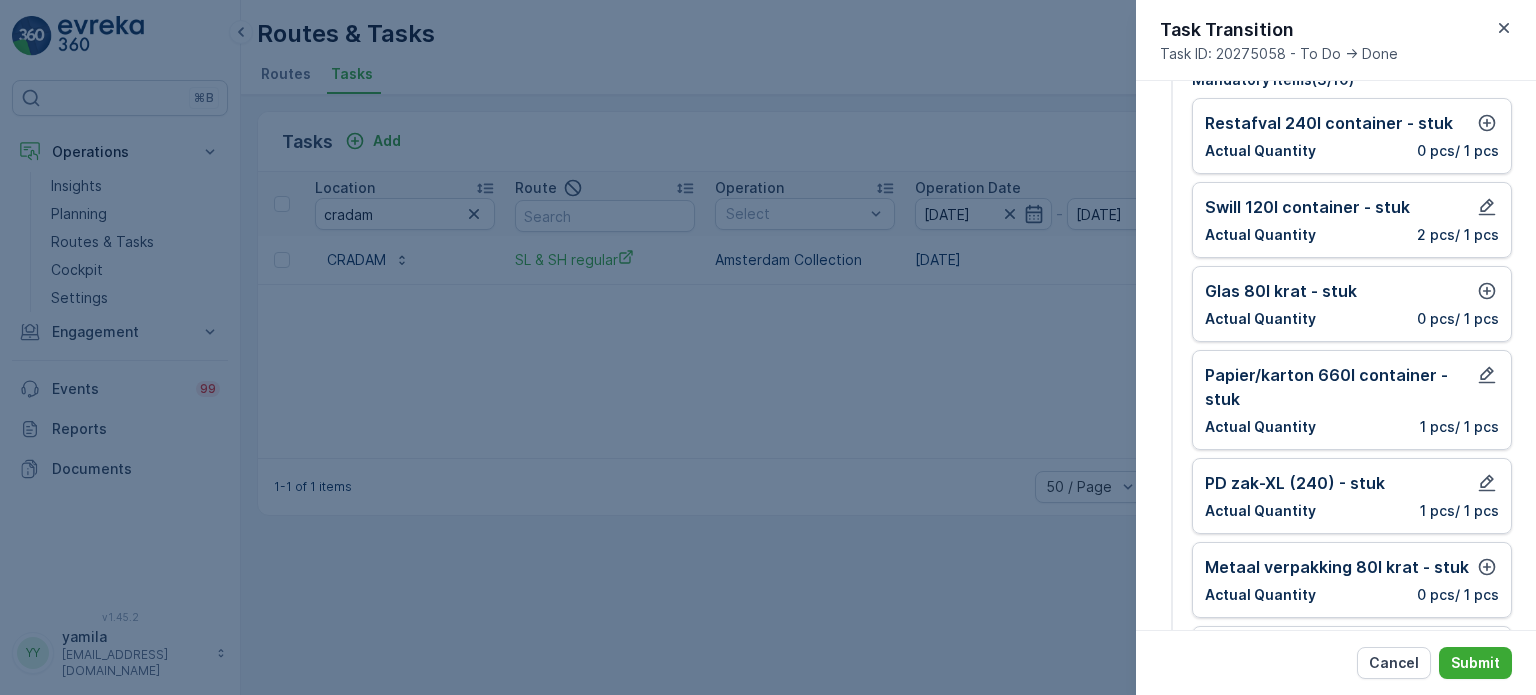 scroll, scrollTop: 100, scrollLeft: 0, axis: vertical 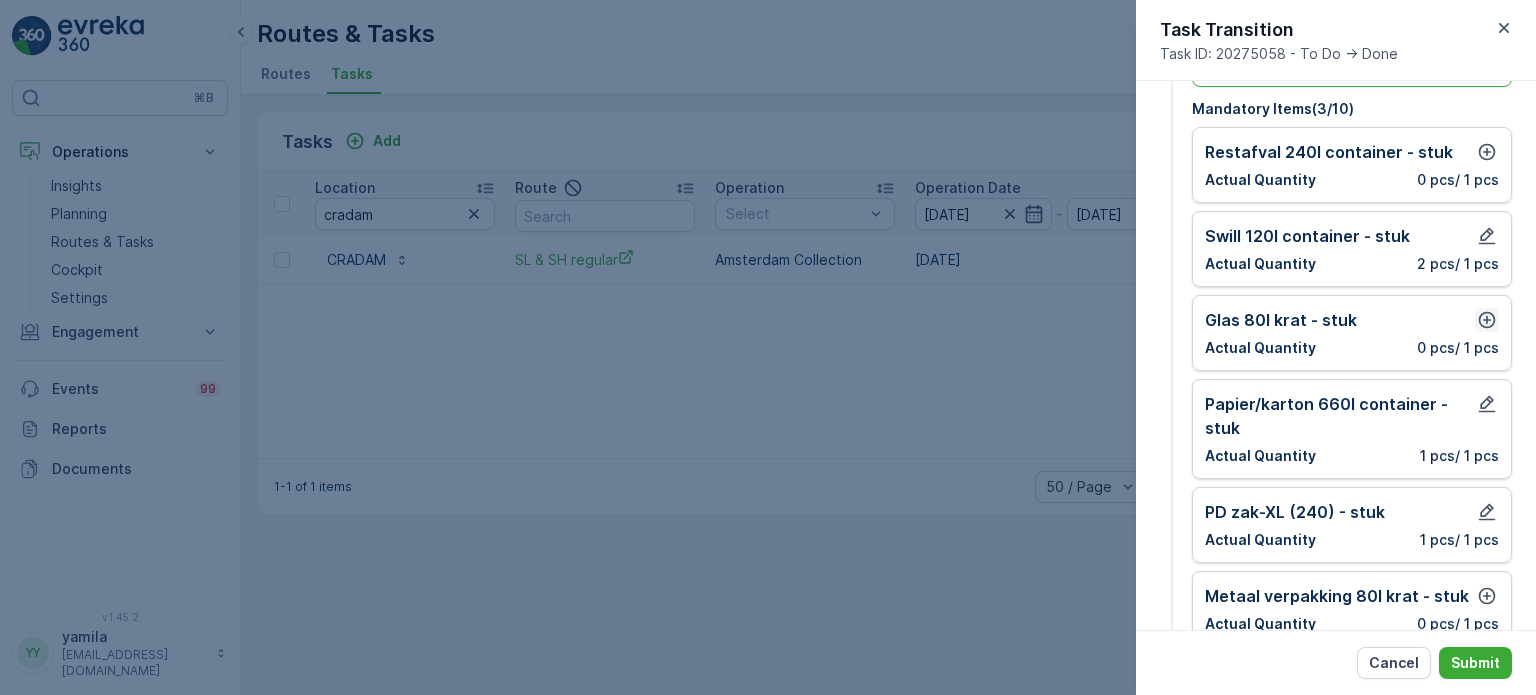click 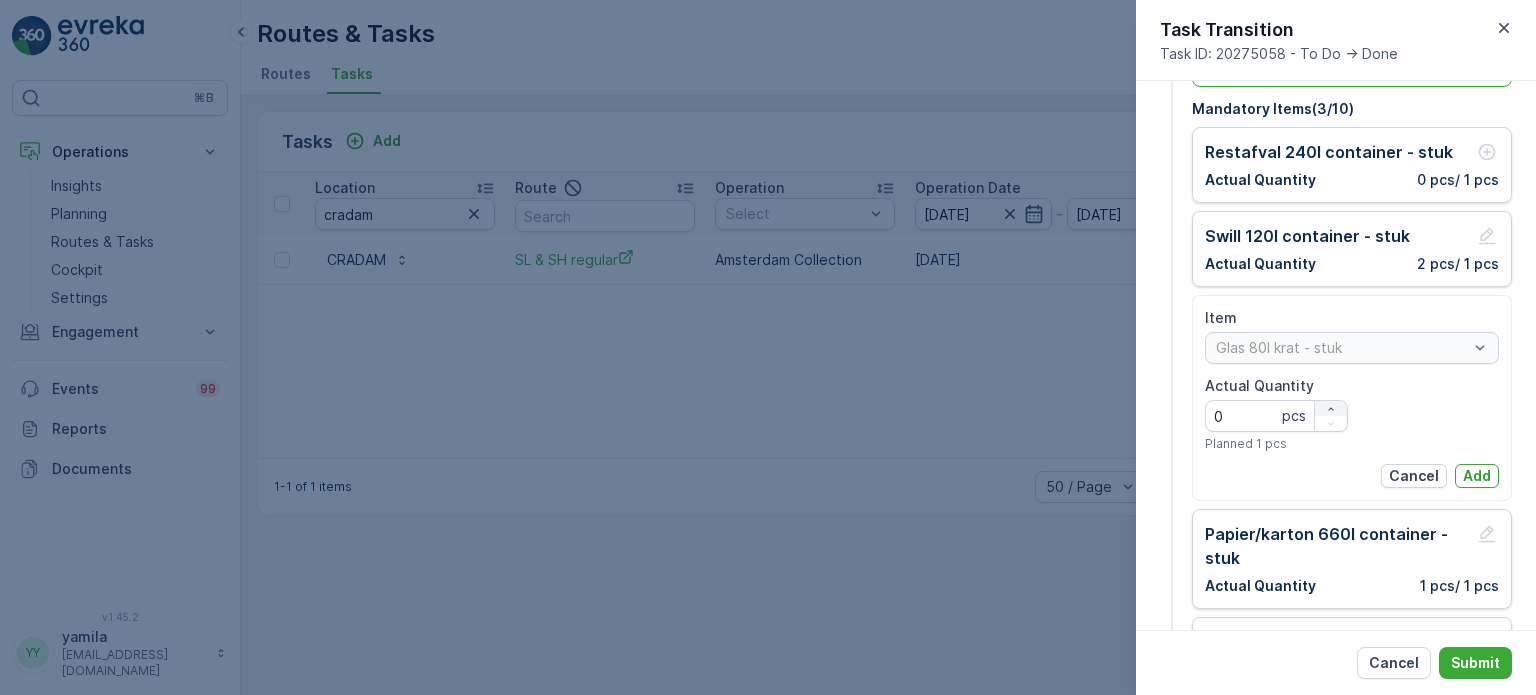click at bounding box center (1331, 409) 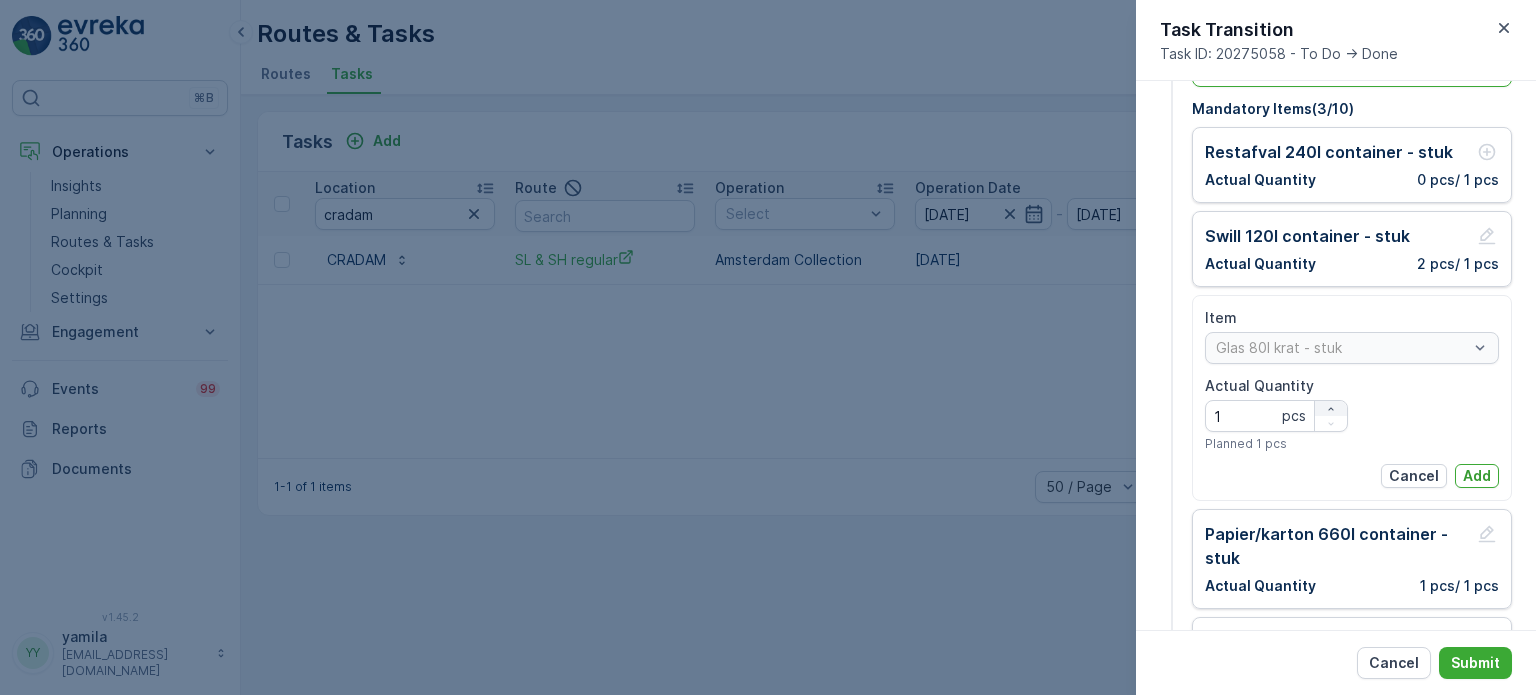 click at bounding box center (1331, 409) 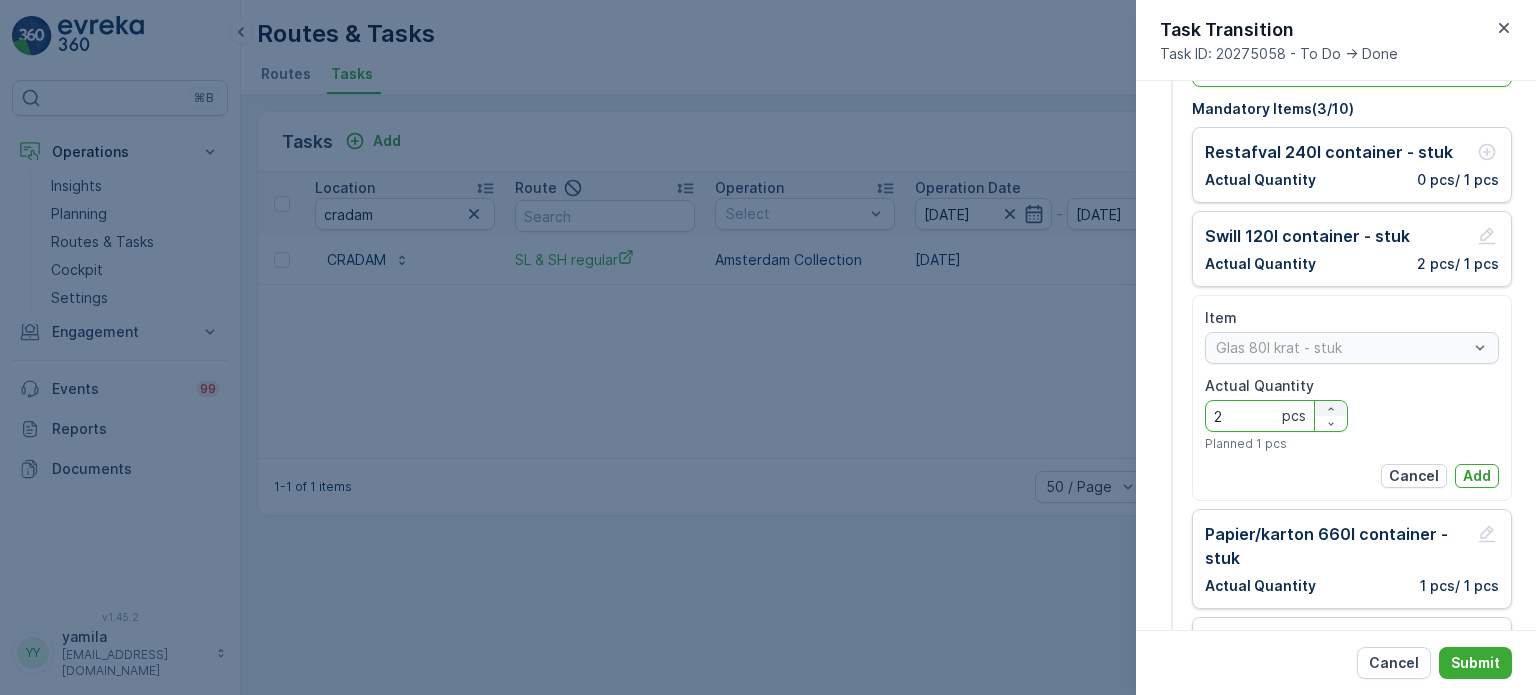 click at bounding box center (1331, 409) 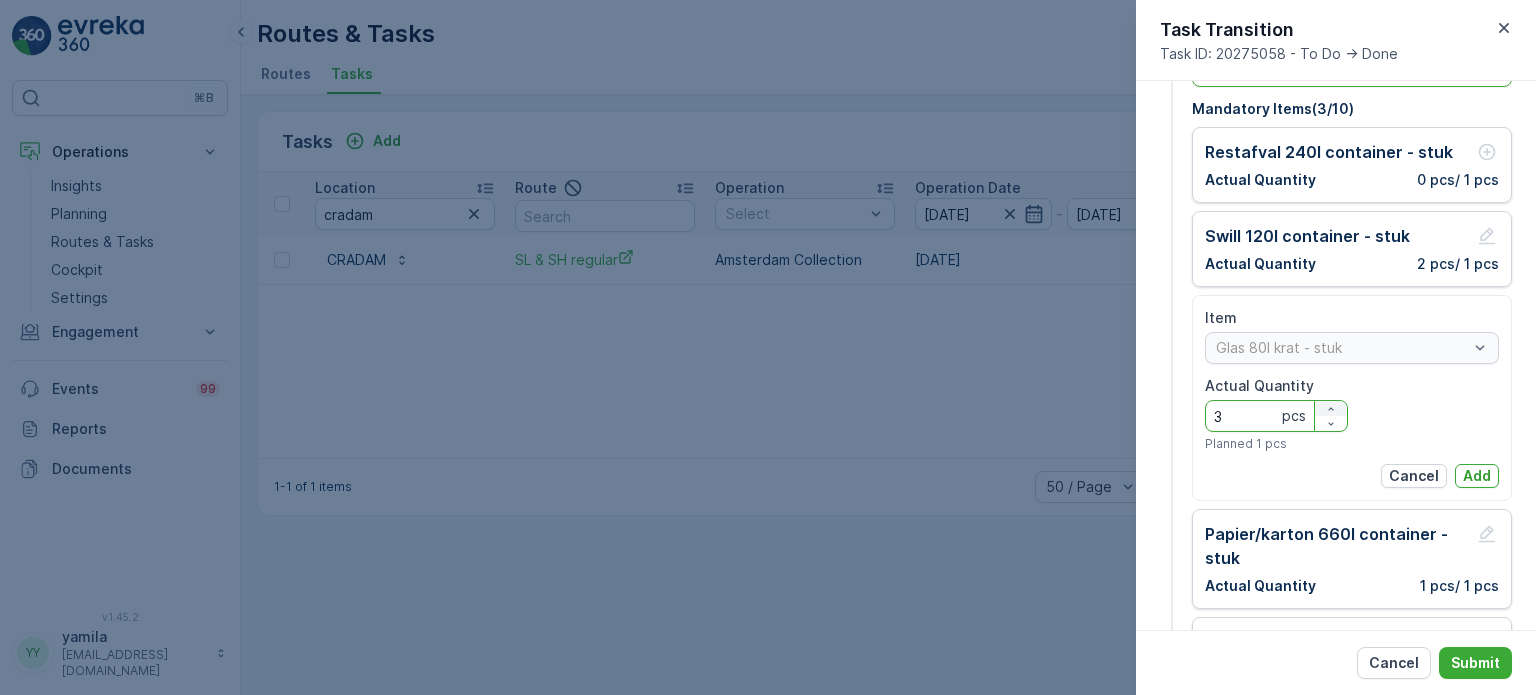 click at bounding box center (1331, 409) 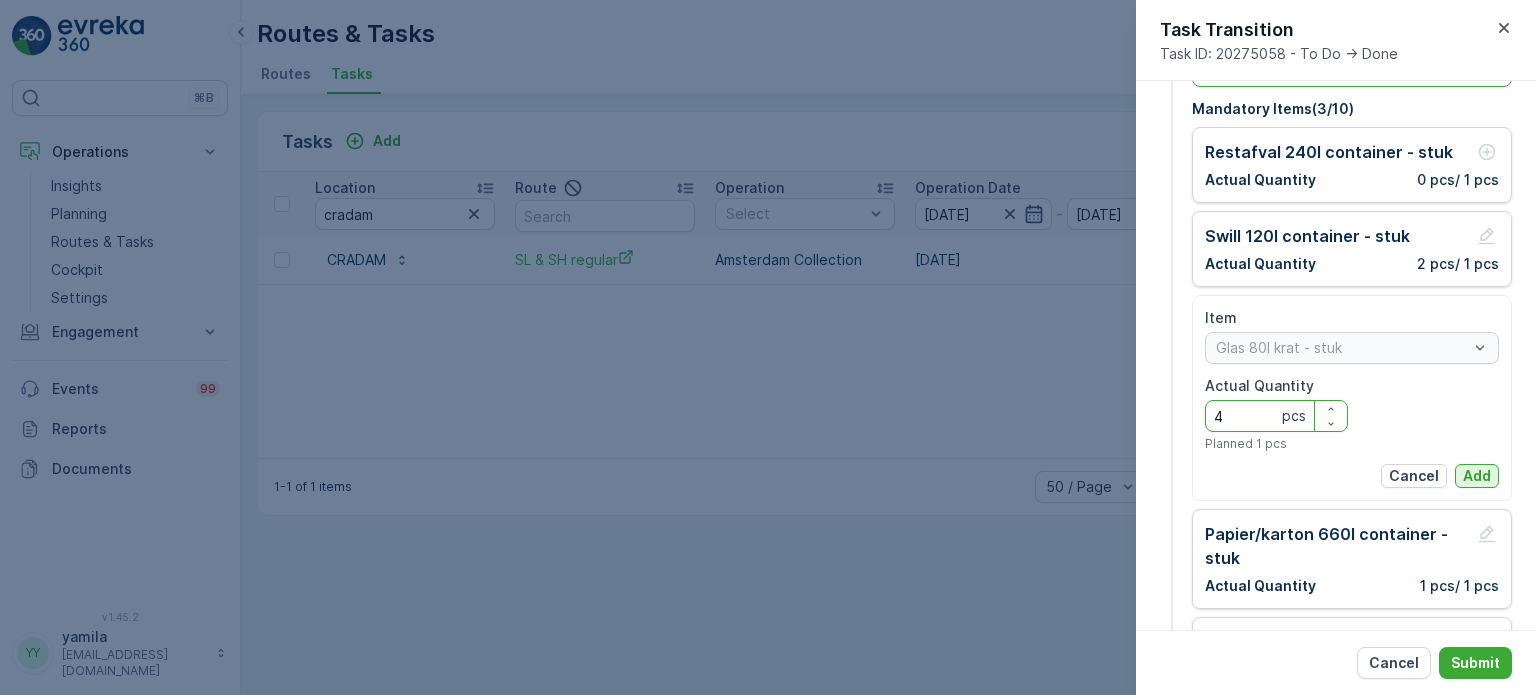 click on "Add" at bounding box center (1477, 476) 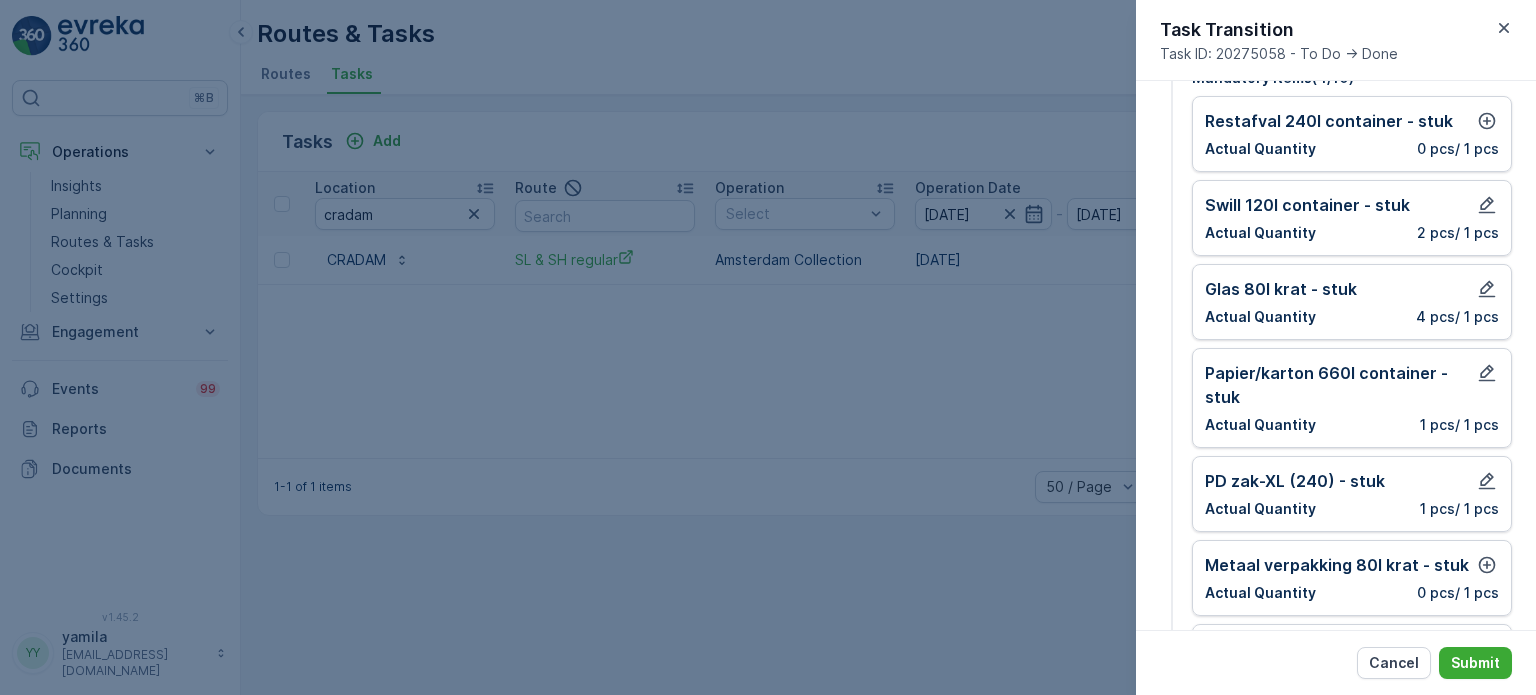 scroll, scrollTop: 100, scrollLeft: 0, axis: vertical 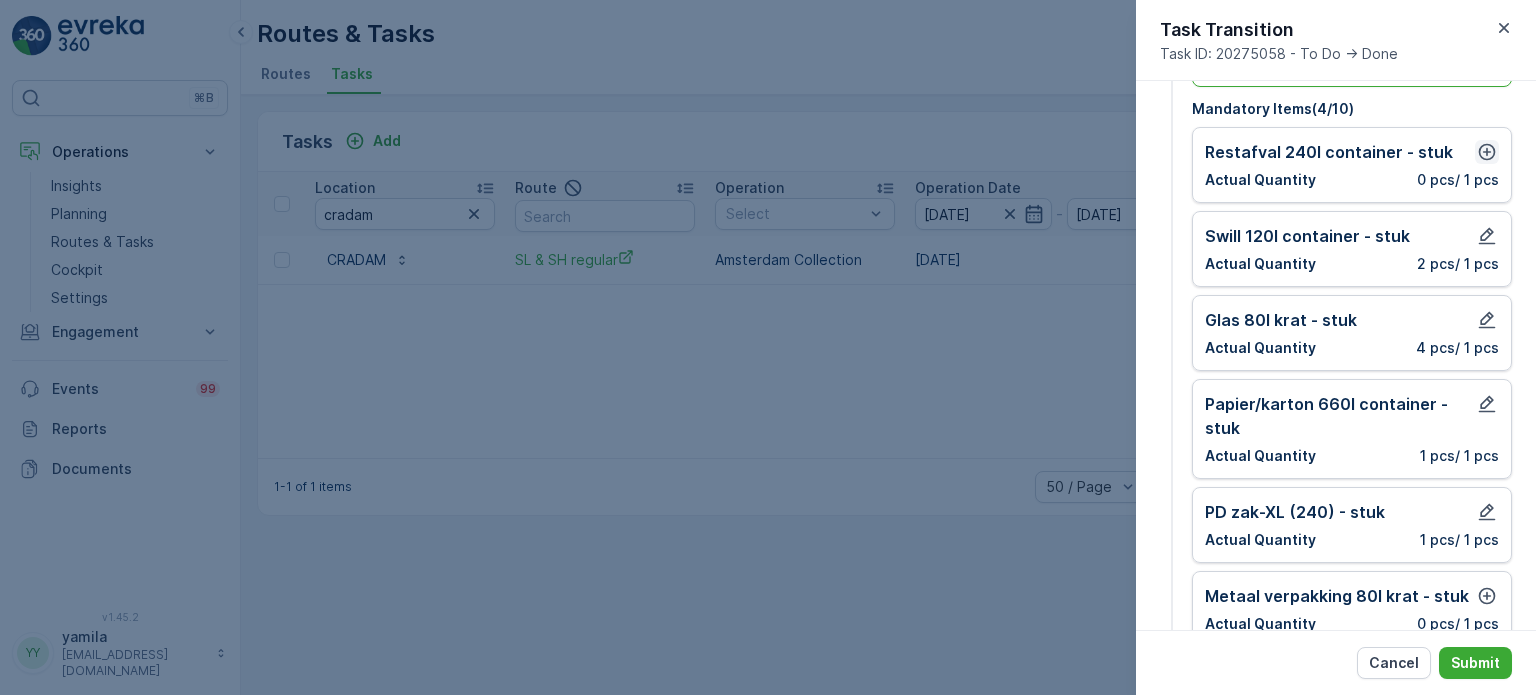 click 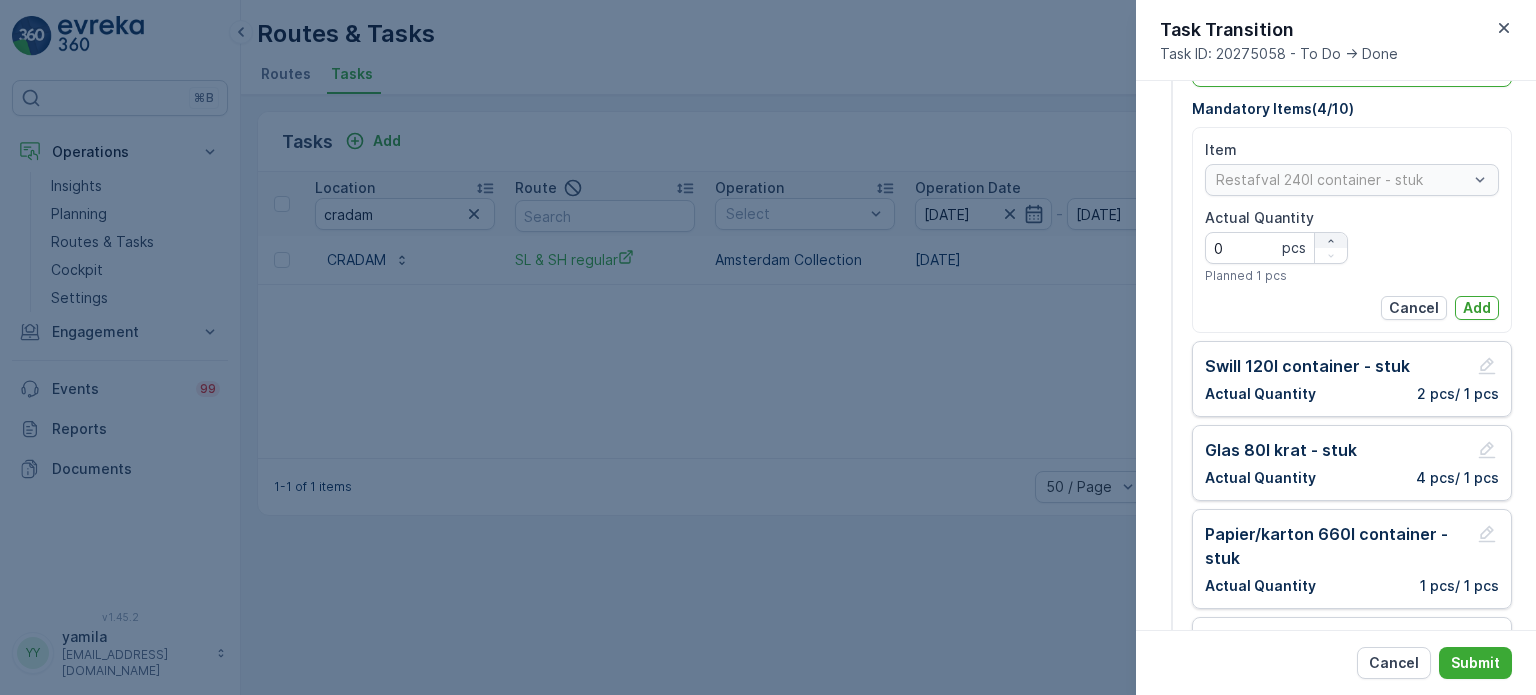 click 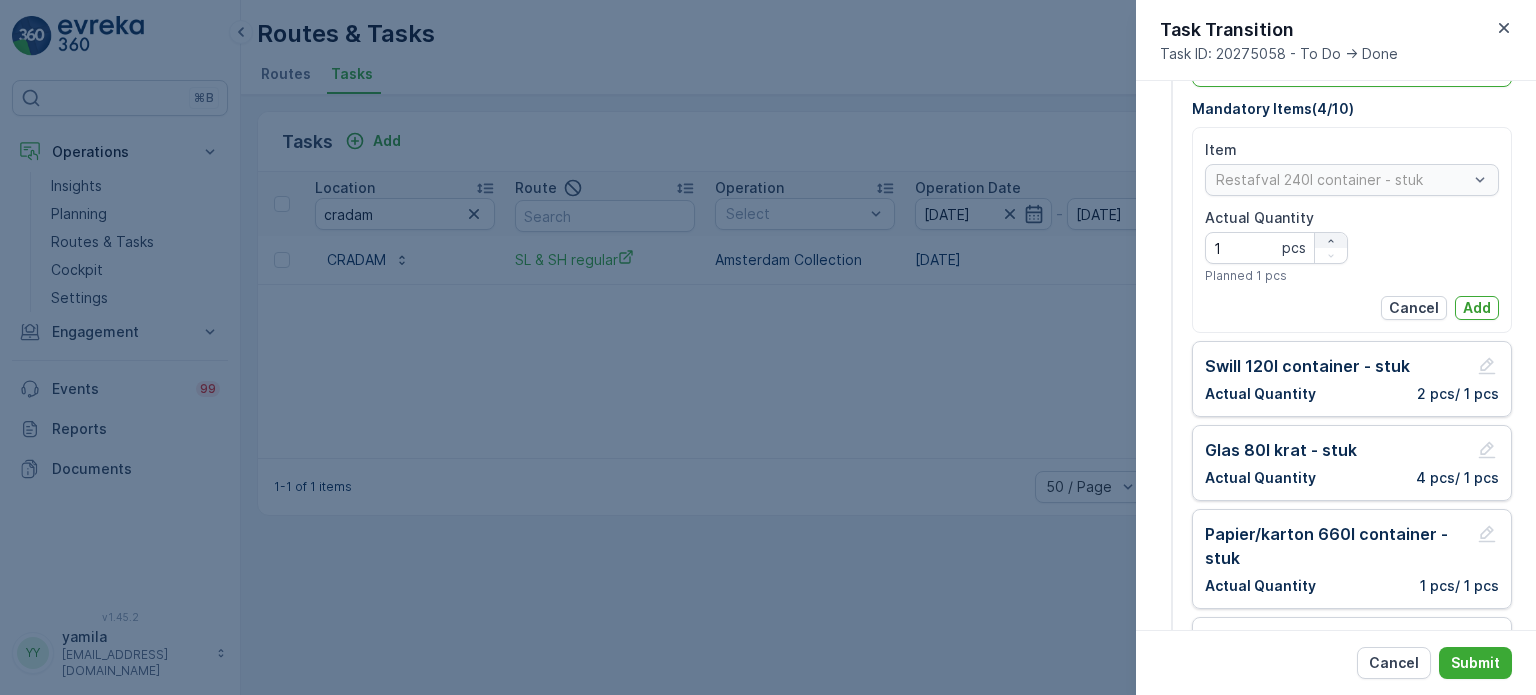 click 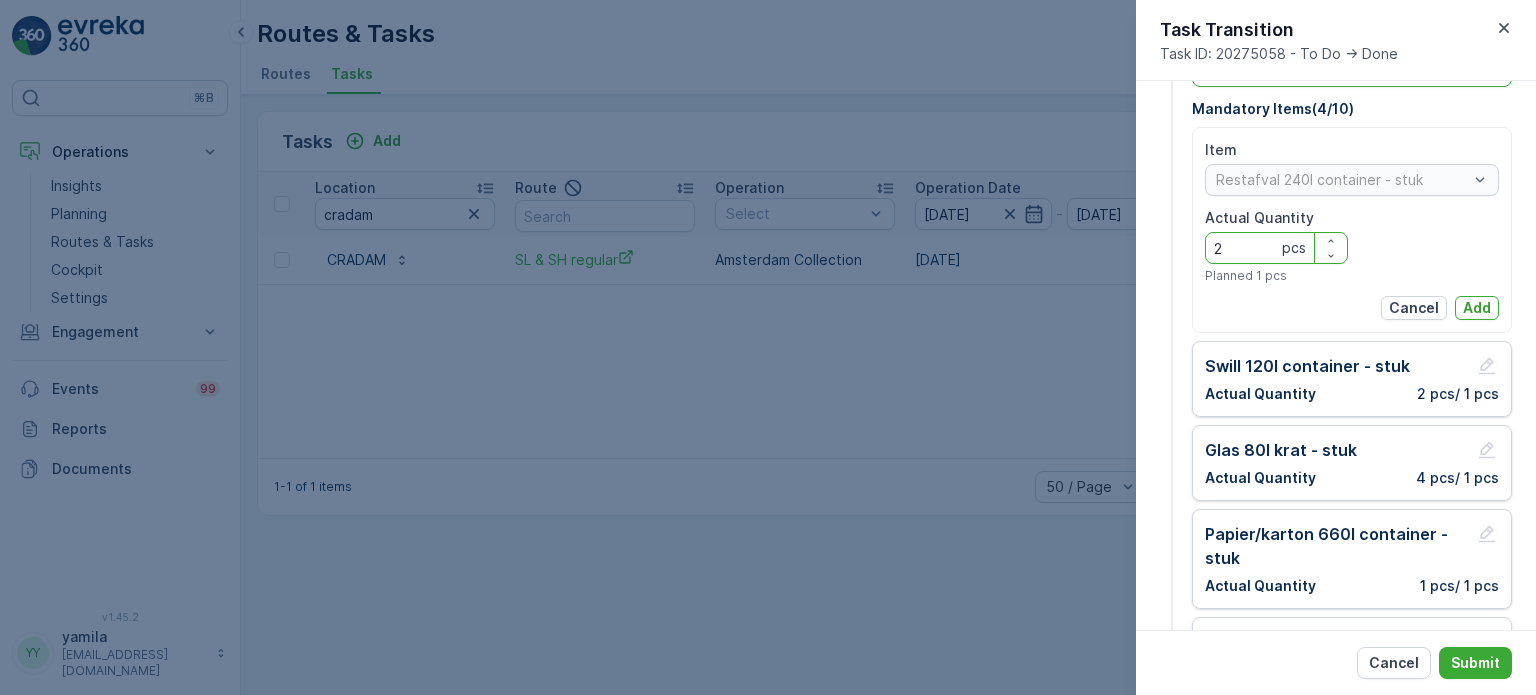 click on "Add" at bounding box center (1477, 308) 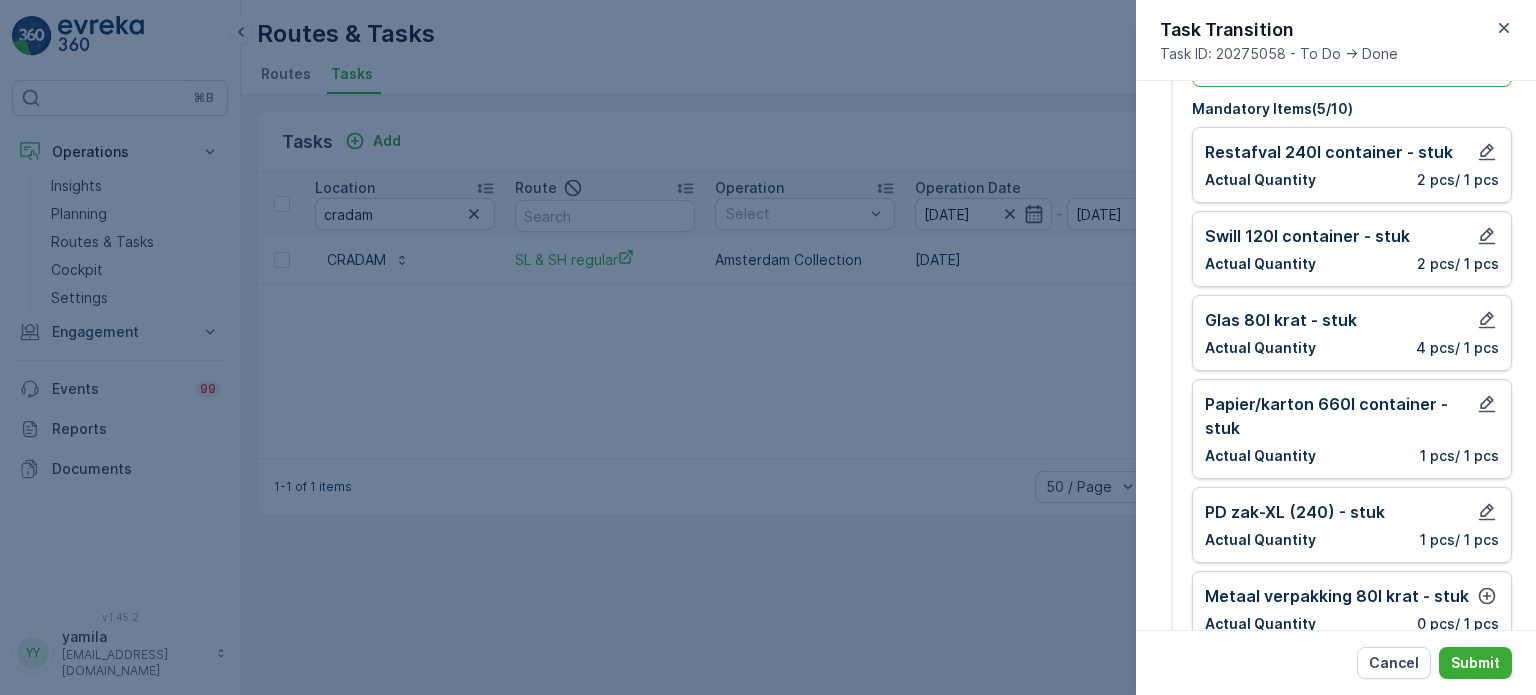drag, startPoint x: 1489, startPoint y: 403, endPoint x: 1339, endPoint y: 360, distance: 156.04166 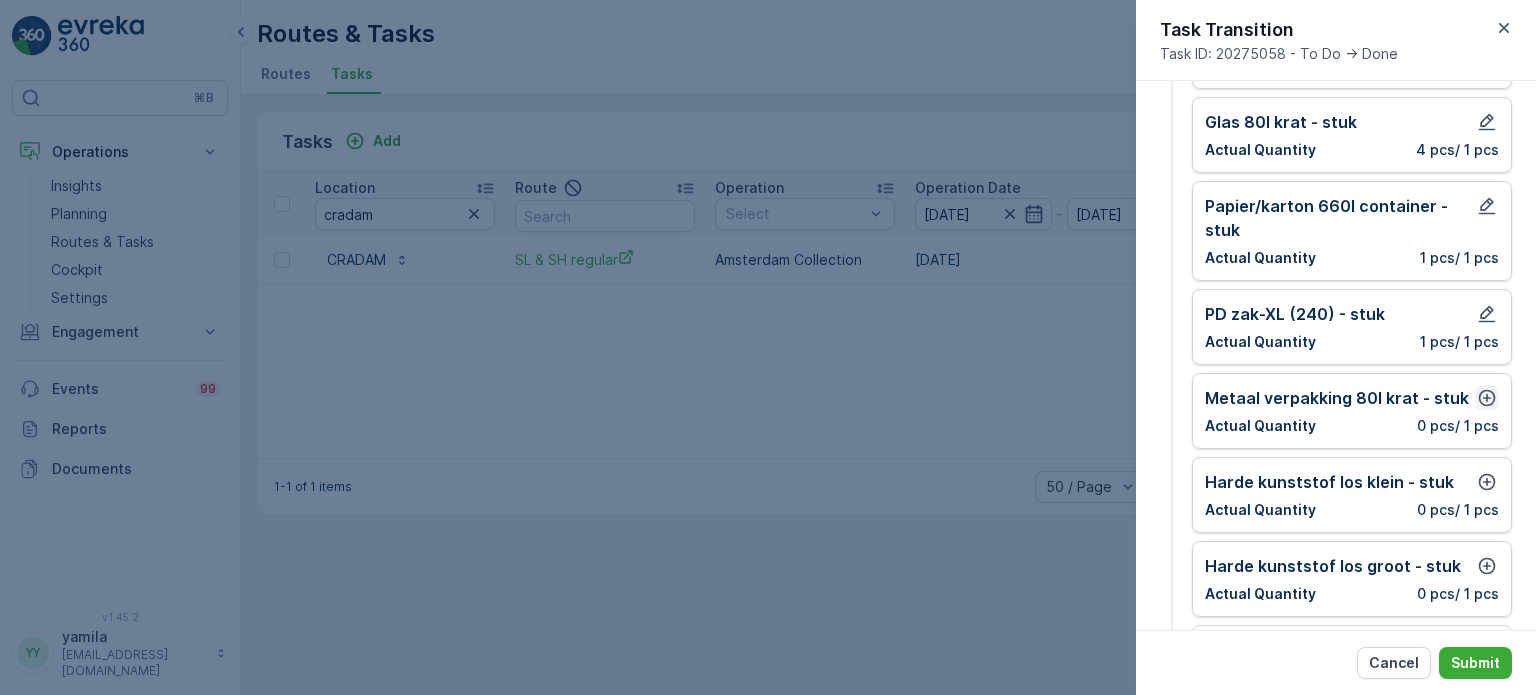 scroll, scrollTop: 300, scrollLeft: 0, axis: vertical 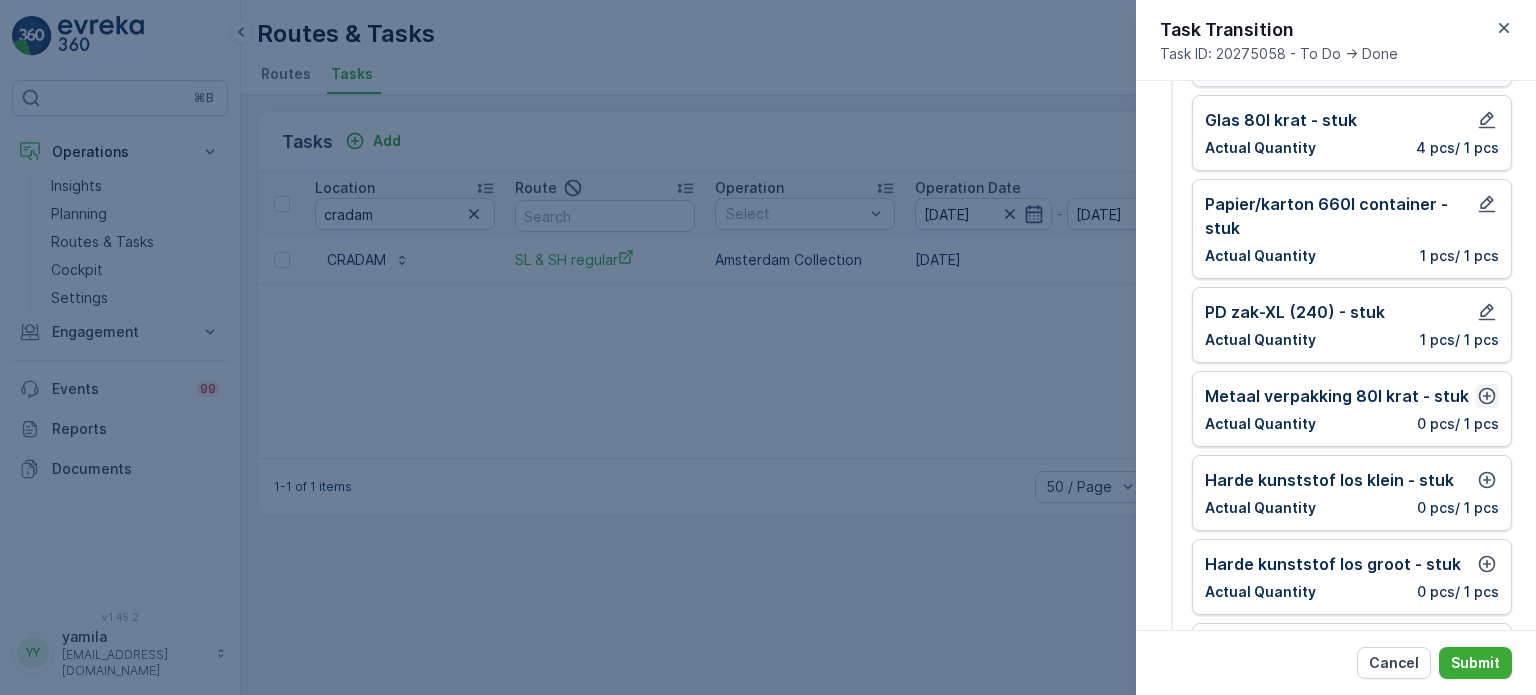 click 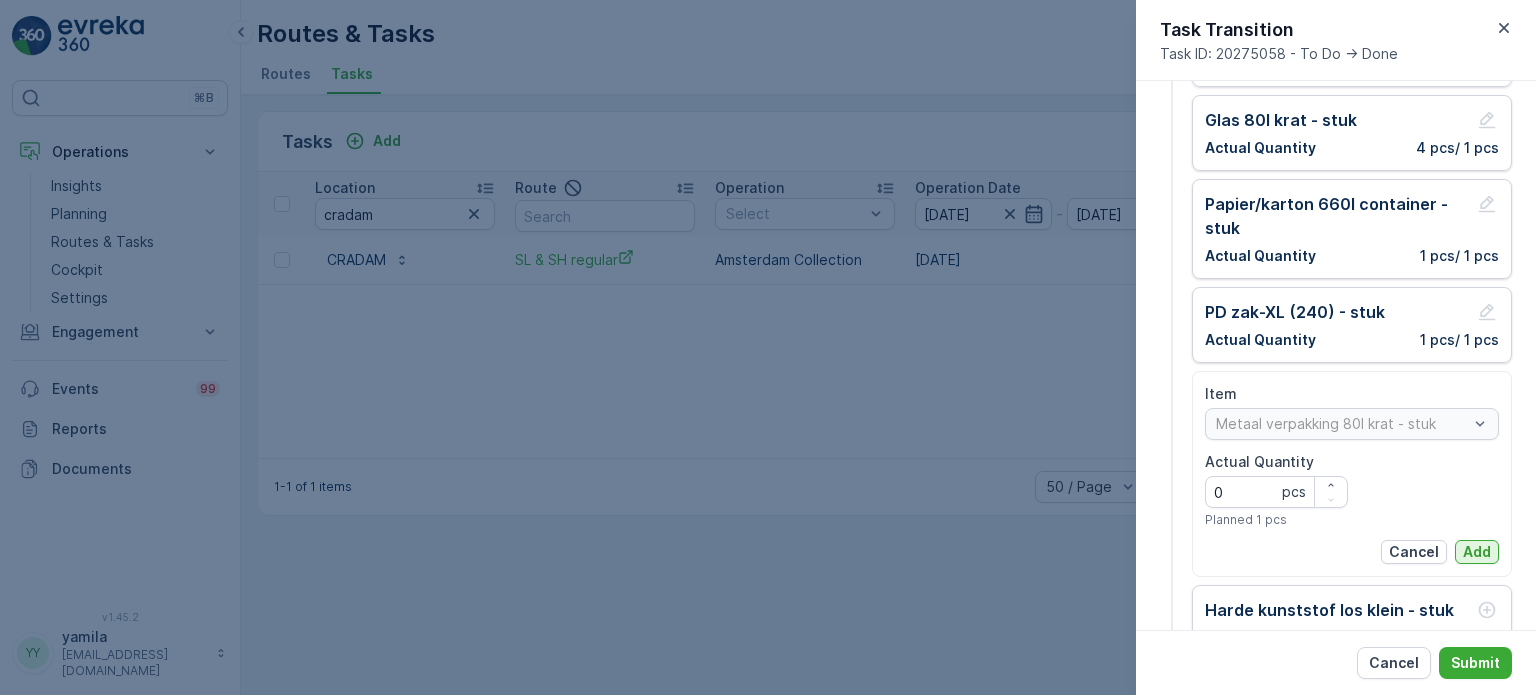 click on "Add" at bounding box center (1477, 552) 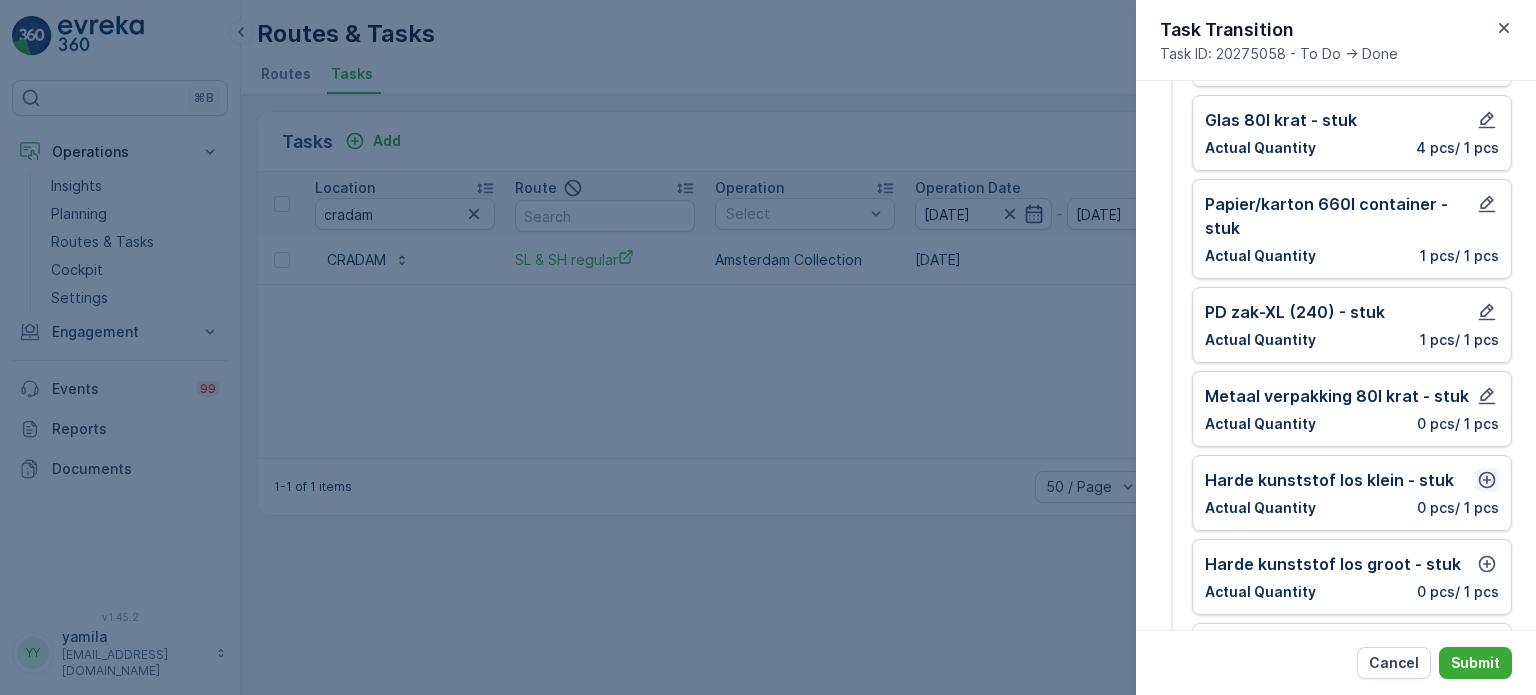 click 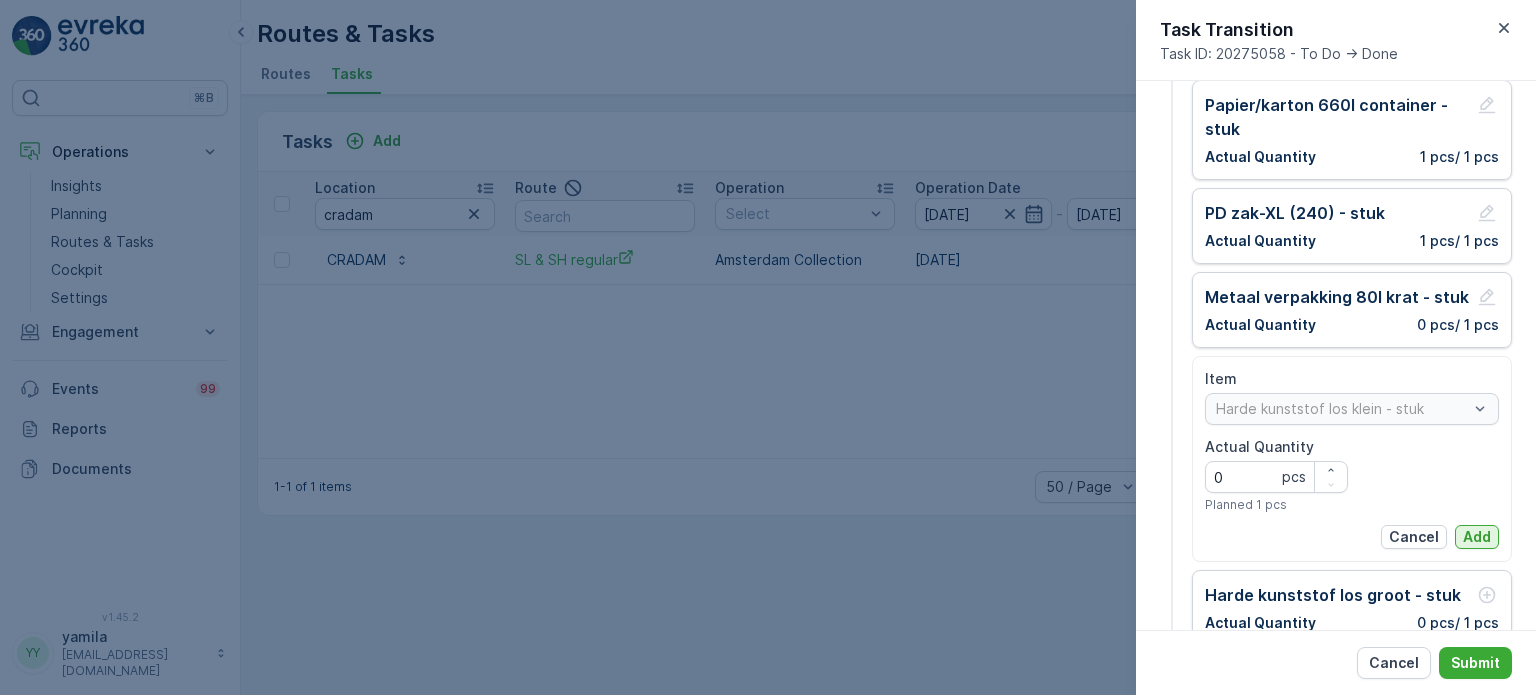 scroll, scrollTop: 400, scrollLeft: 0, axis: vertical 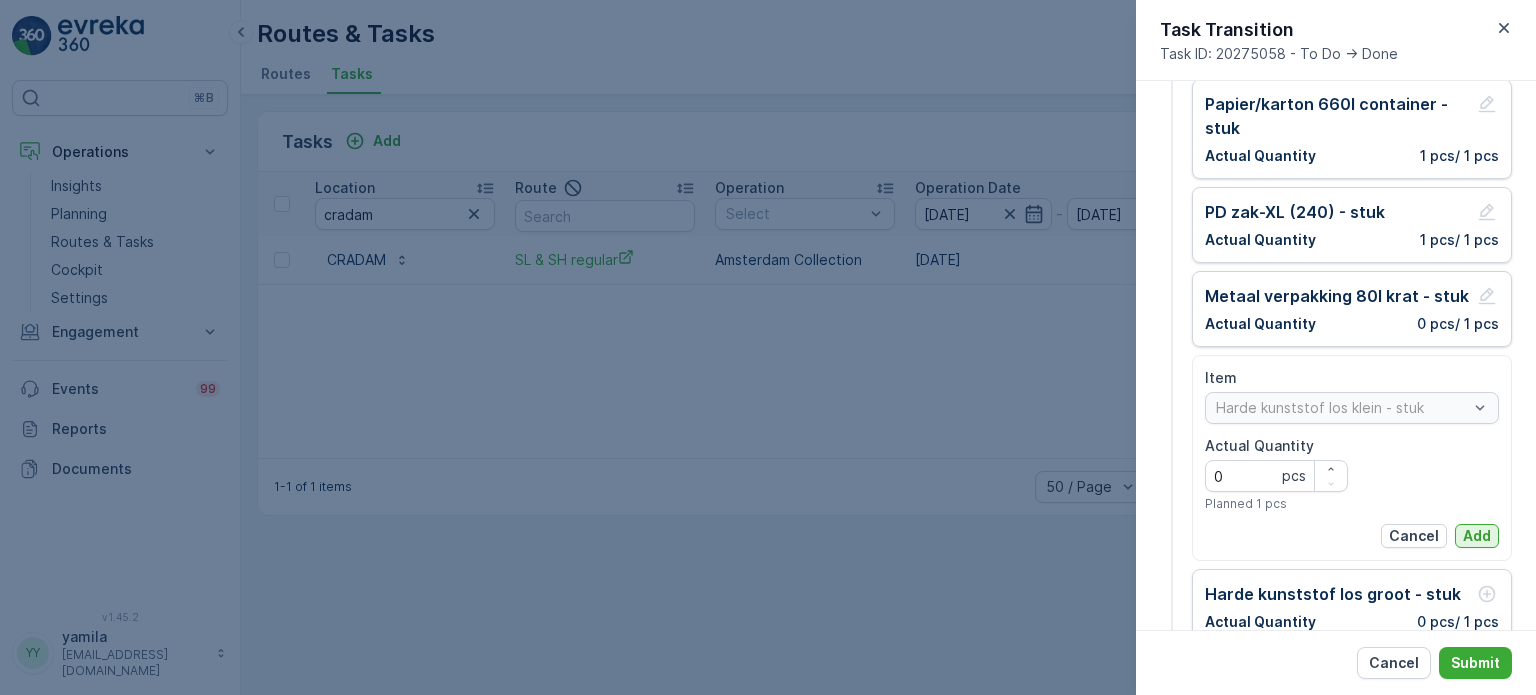 click on "Add" at bounding box center [1477, 536] 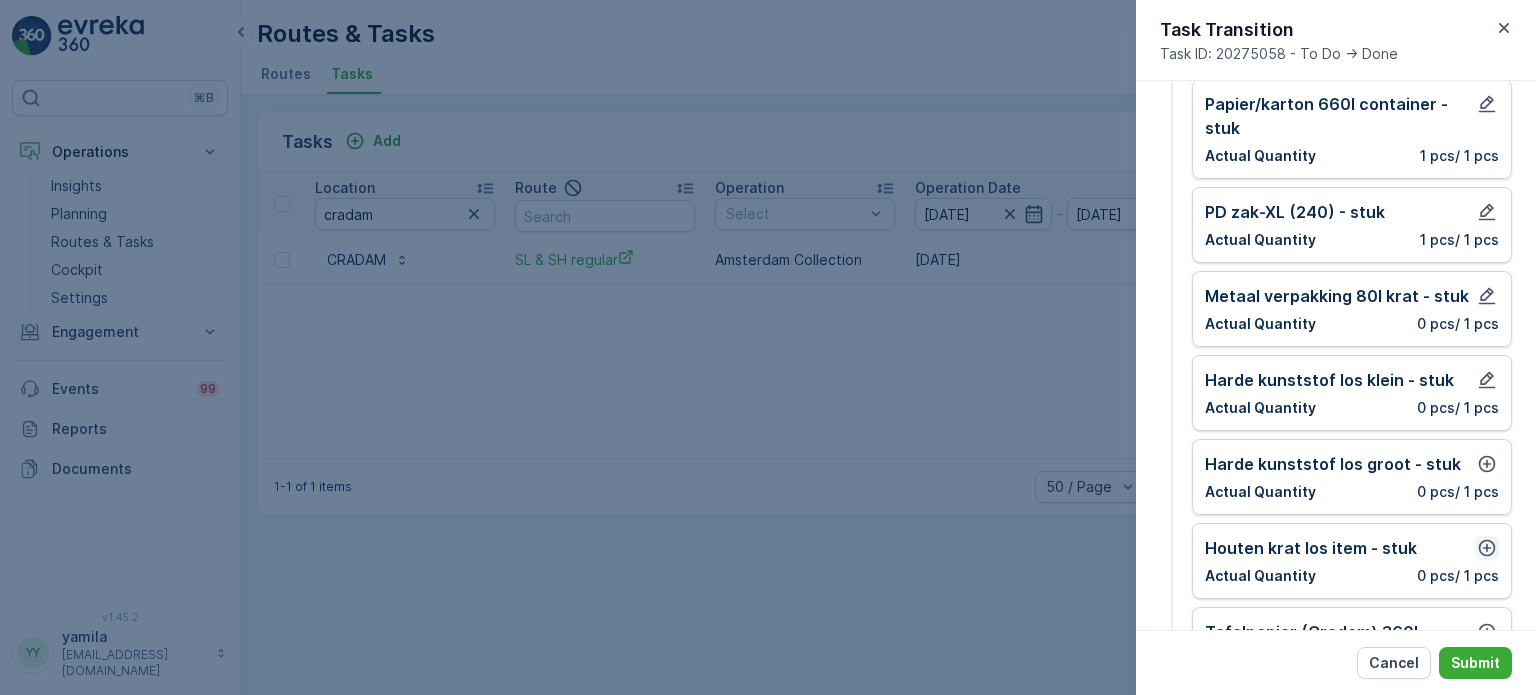 click 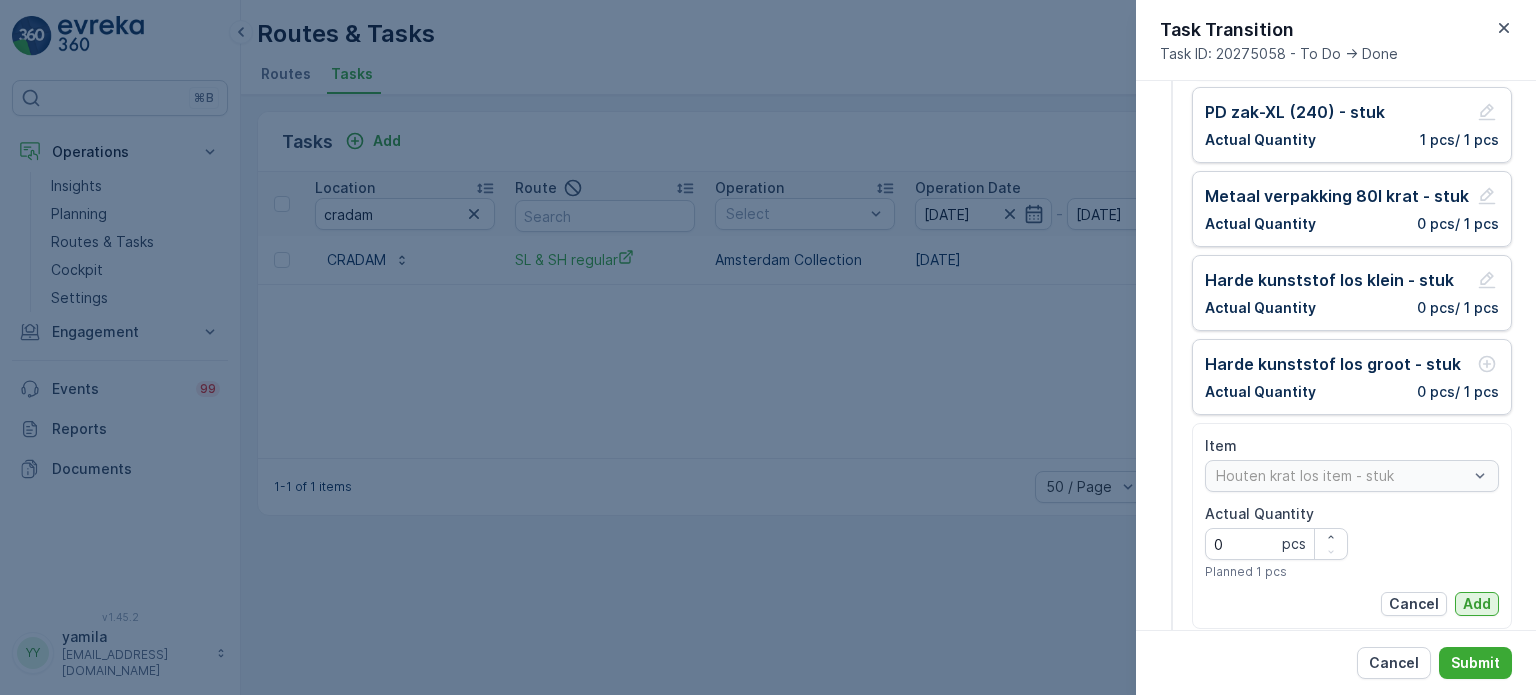 click on "Add" at bounding box center [1477, 604] 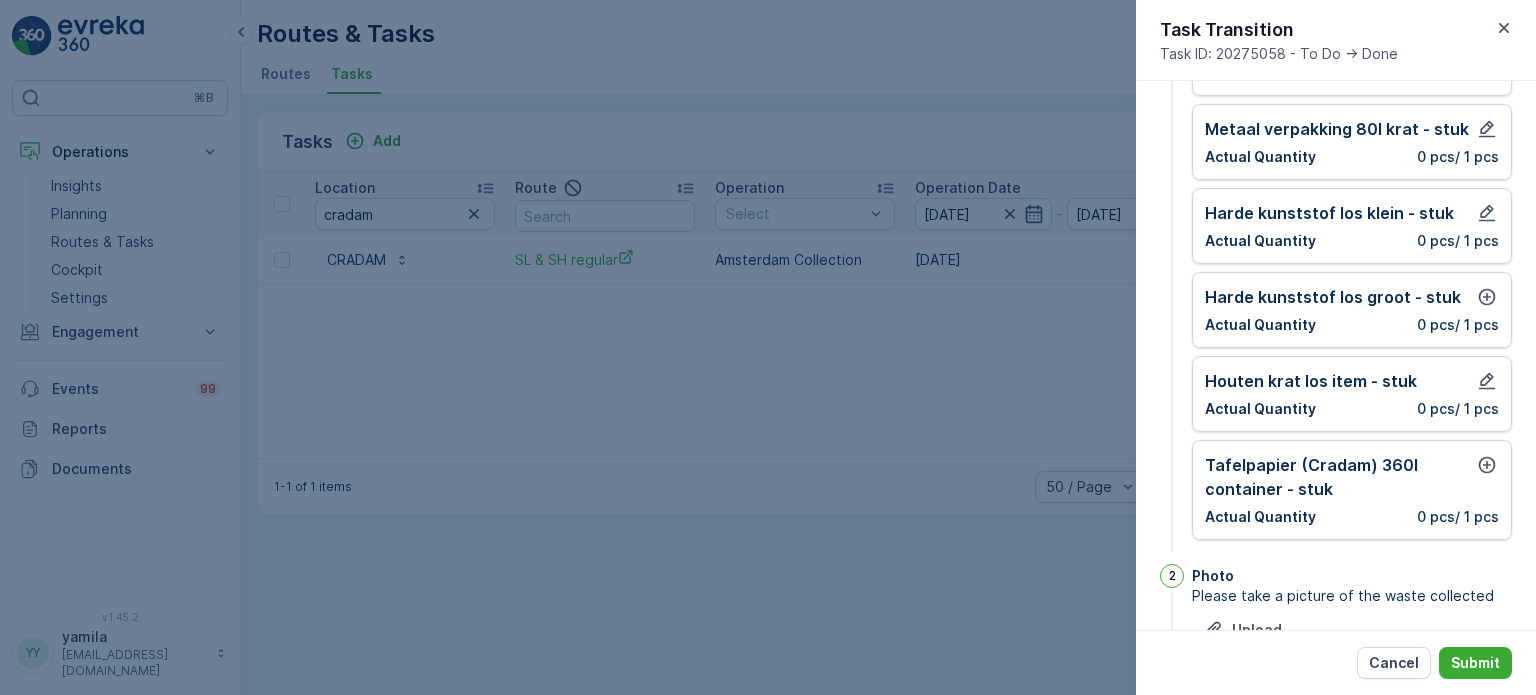scroll, scrollTop: 600, scrollLeft: 0, axis: vertical 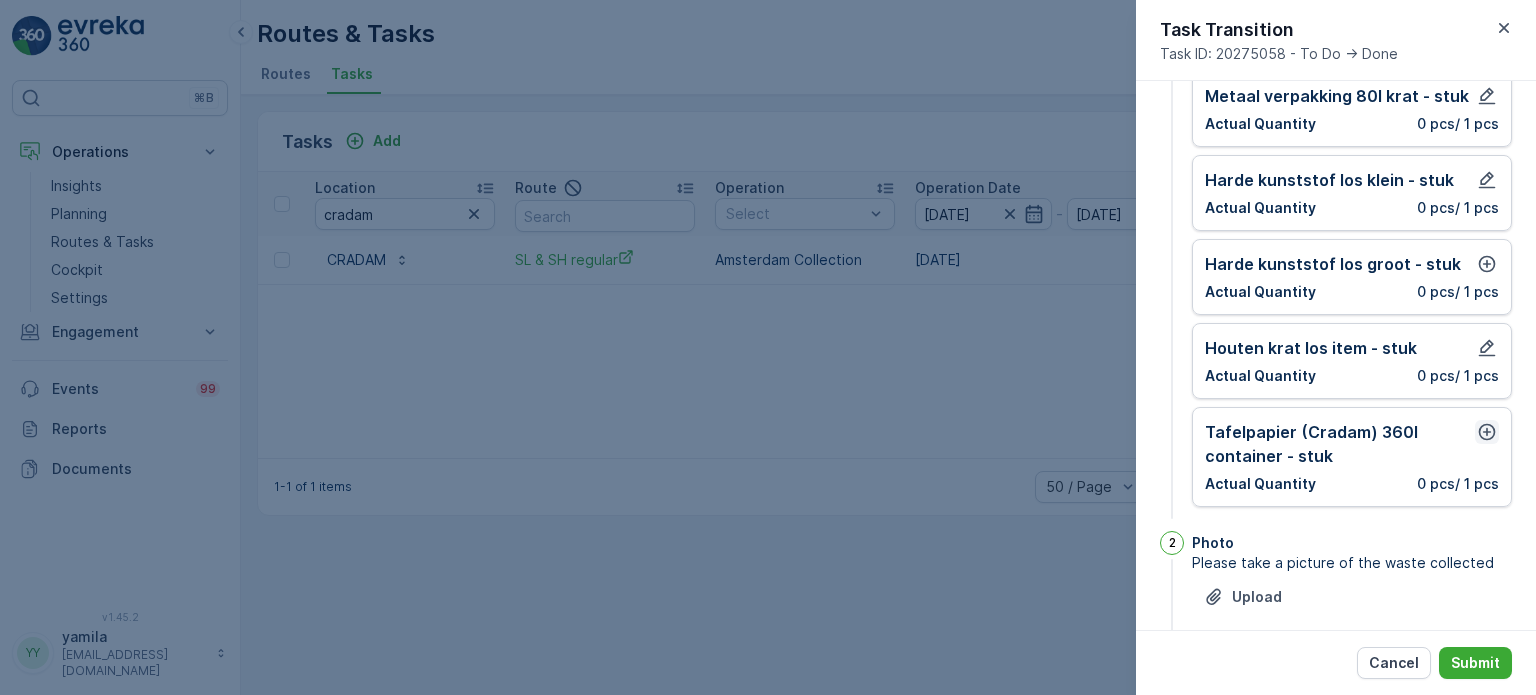 click 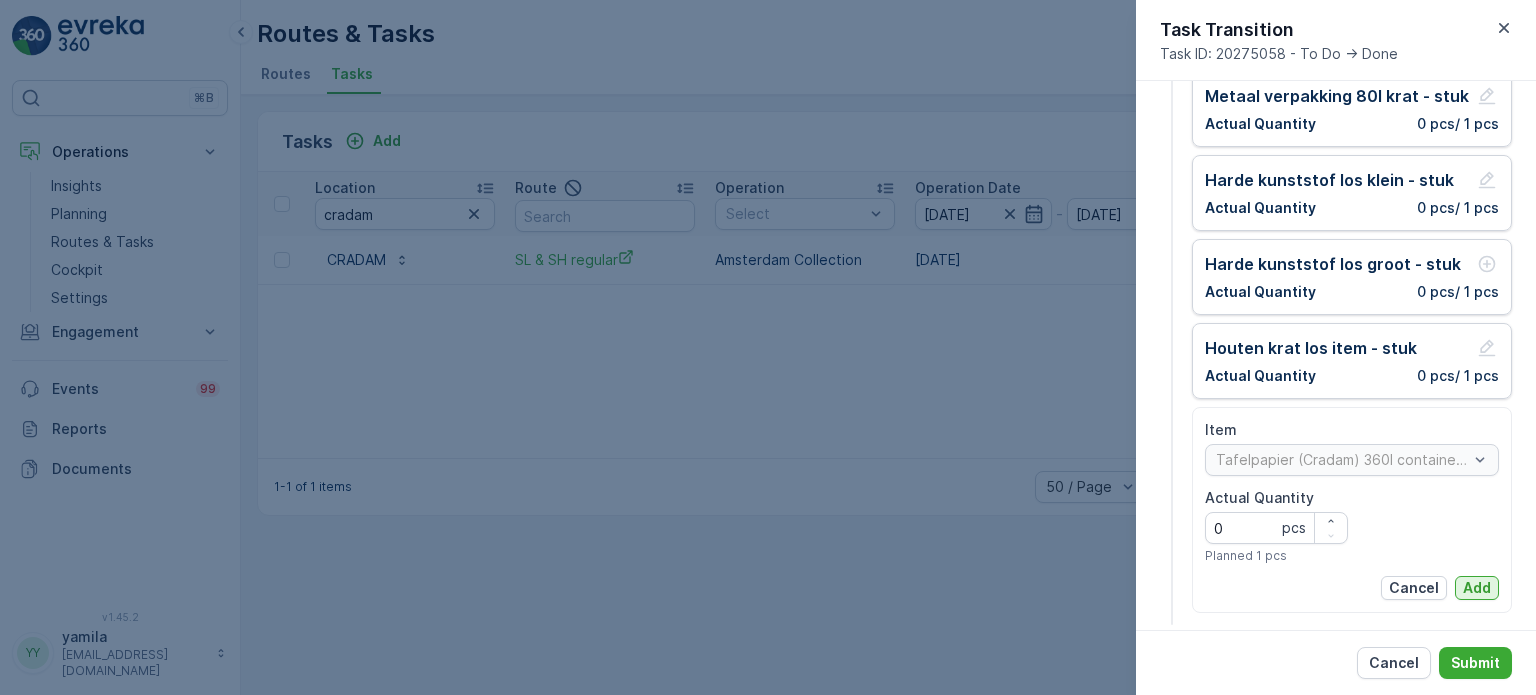 click on "Add" at bounding box center [1477, 588] 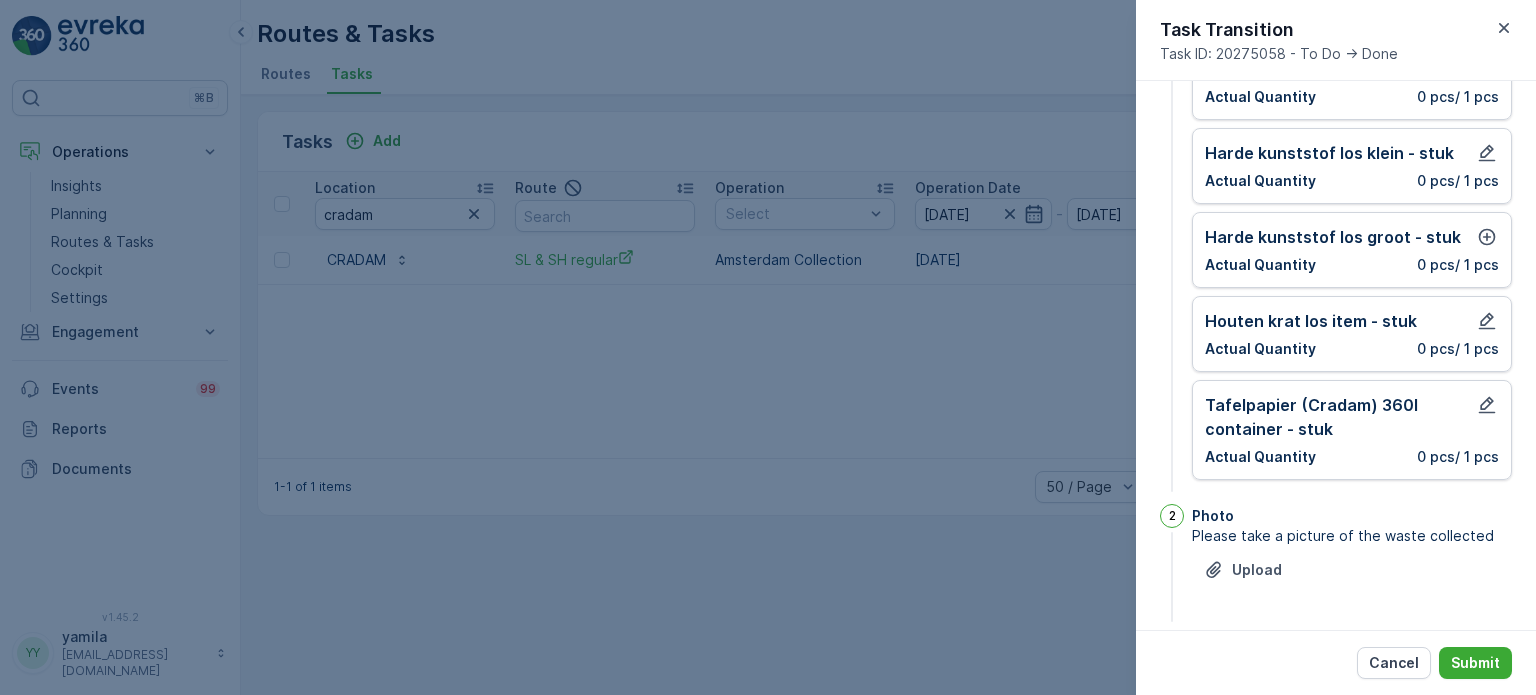 scroll, scrollTop: 642, scrollLeft: 0, axis: vertical 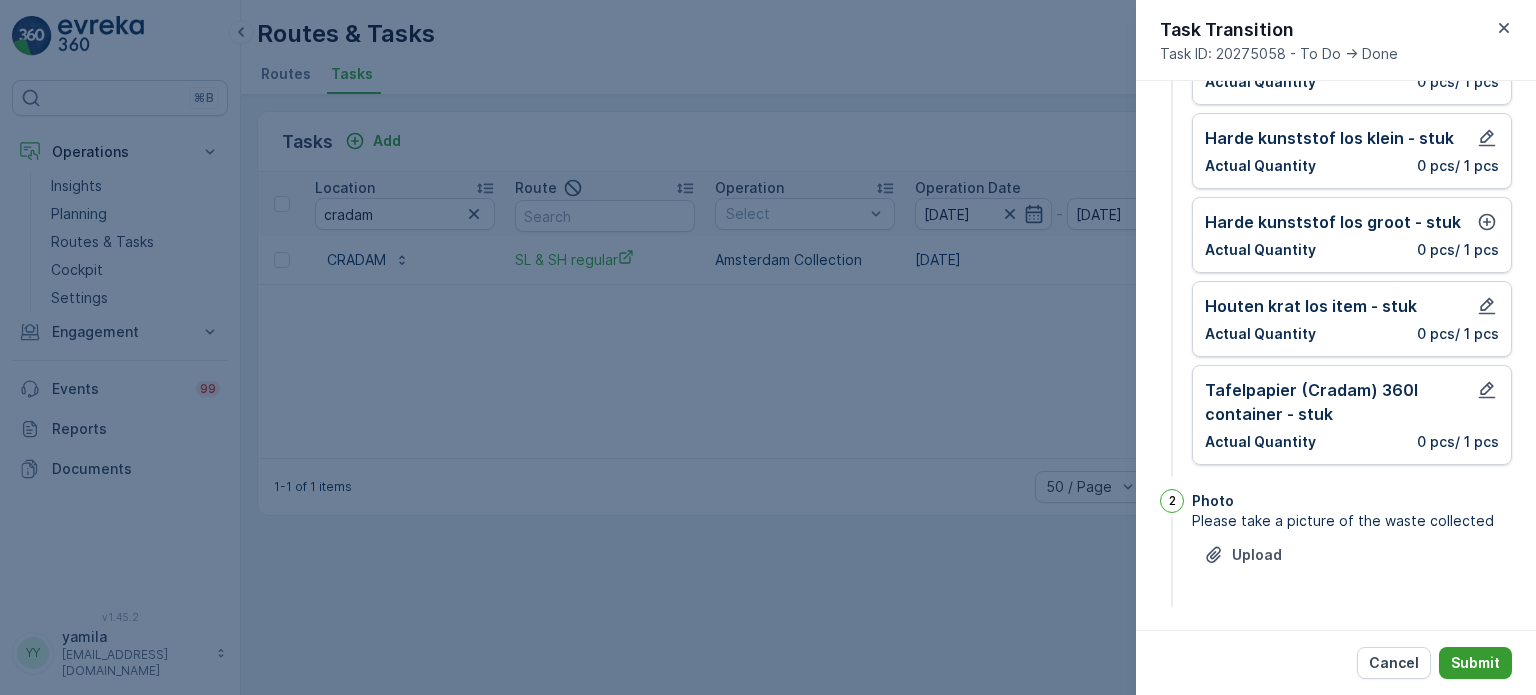 click on "Submit" at bounding box center (1475, 663) 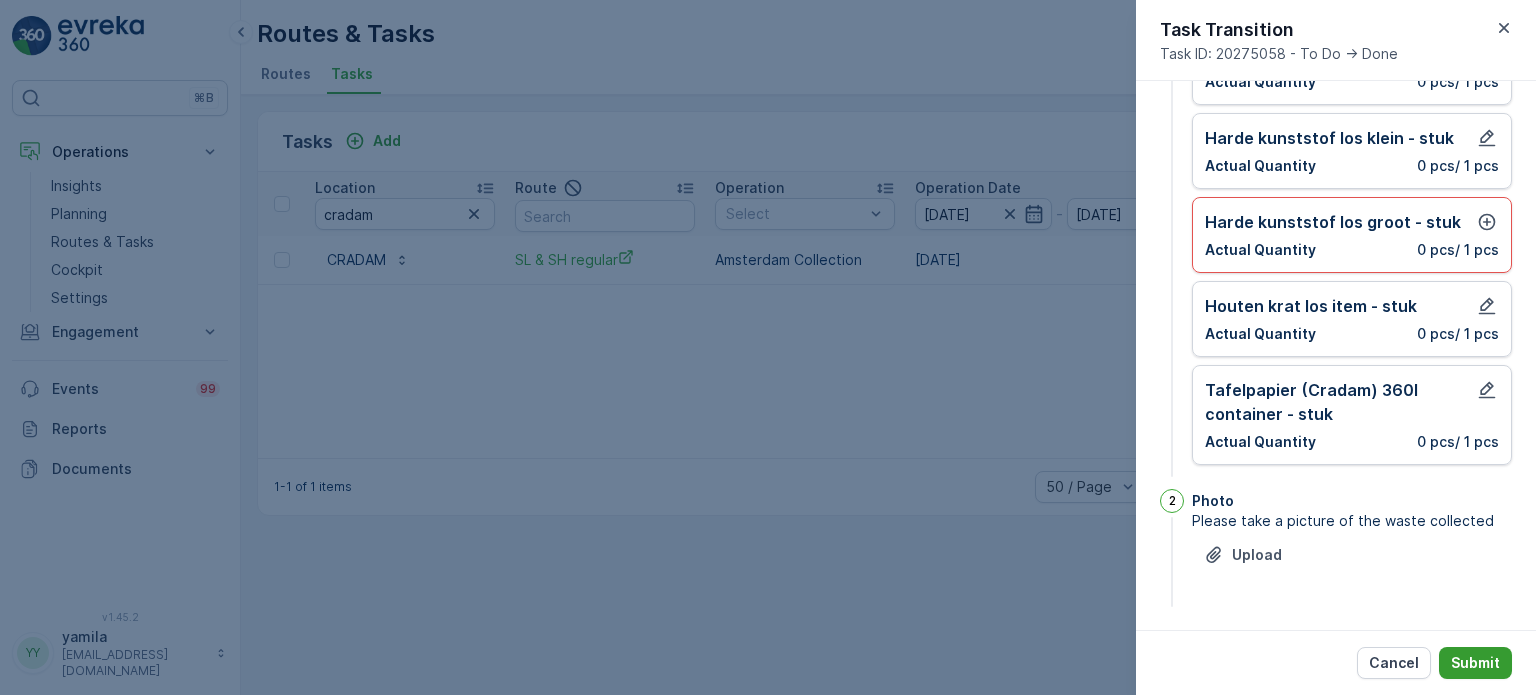 click on "Submit" at bounding box center (1475, 663) 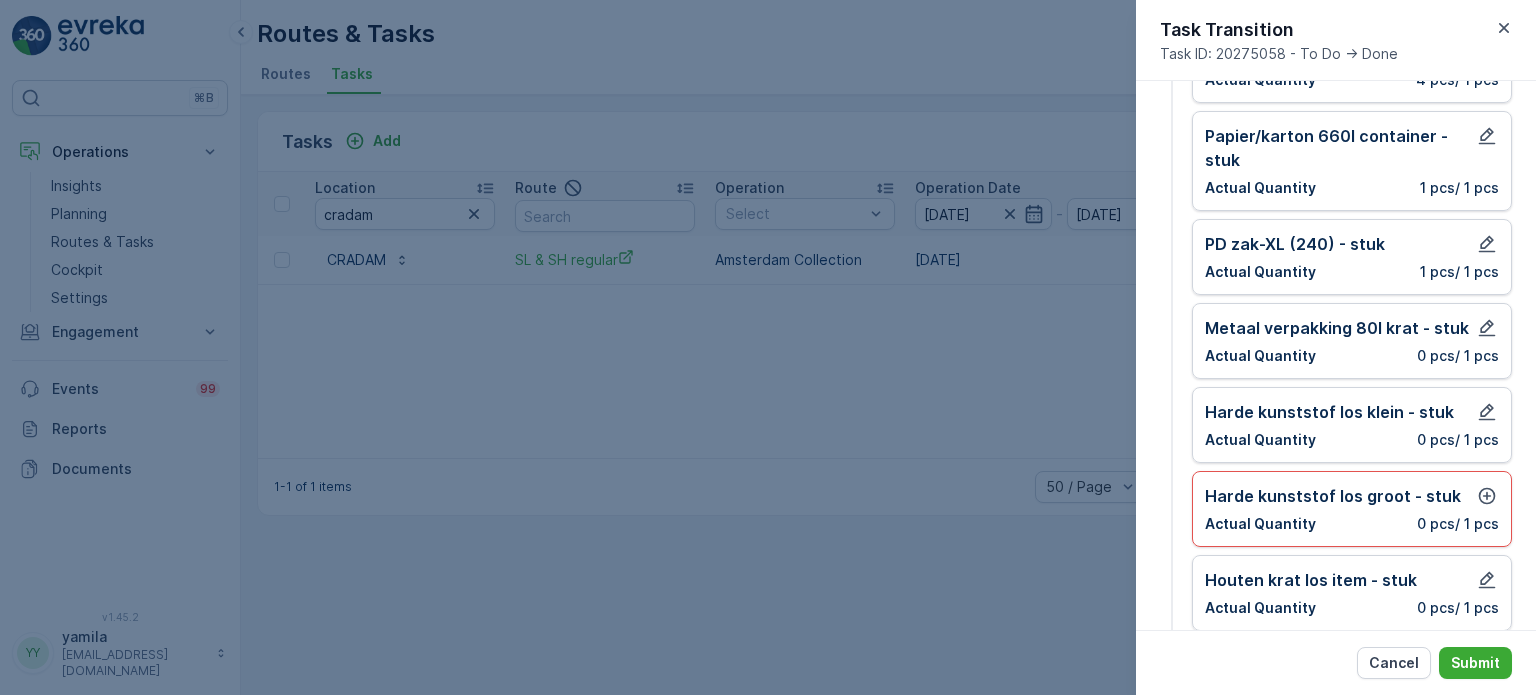 scroll, scrollTop: 442, scrollLeft: 0, axis: vertical 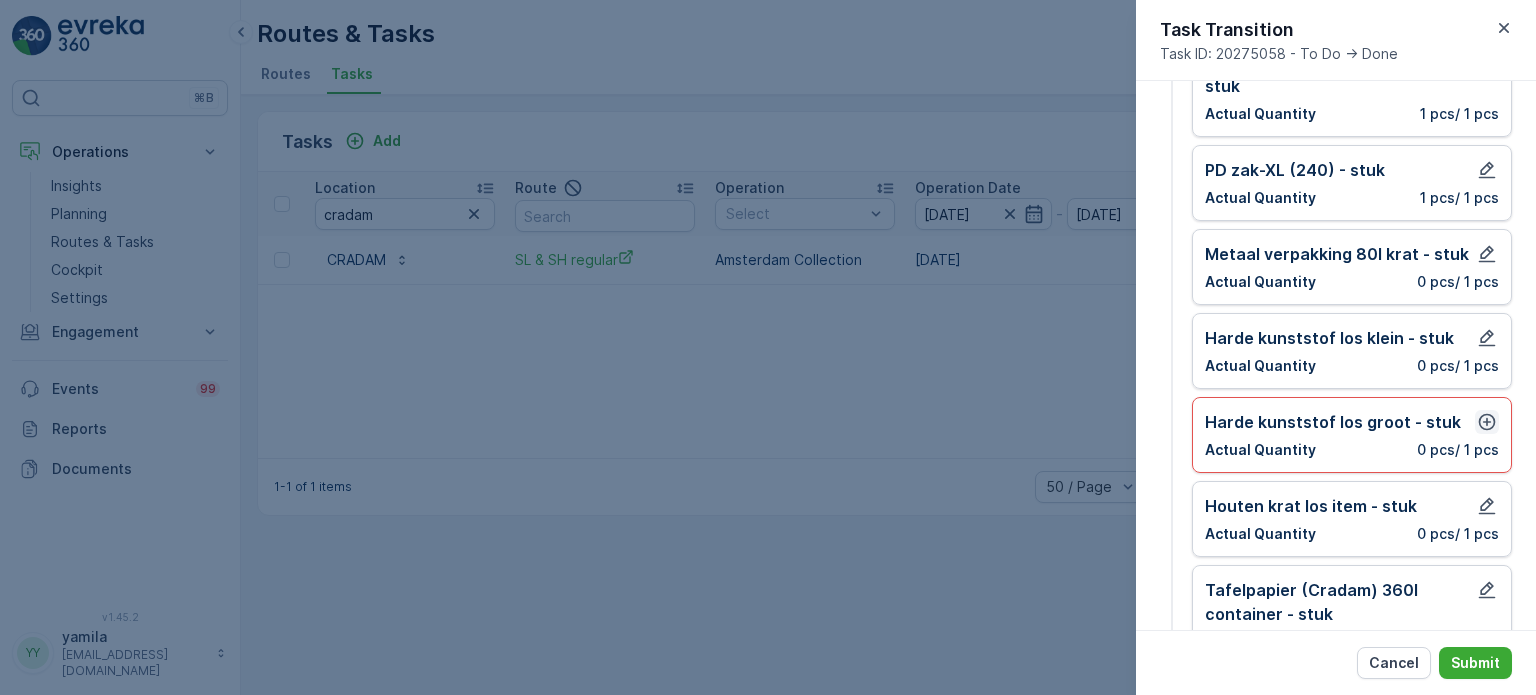click 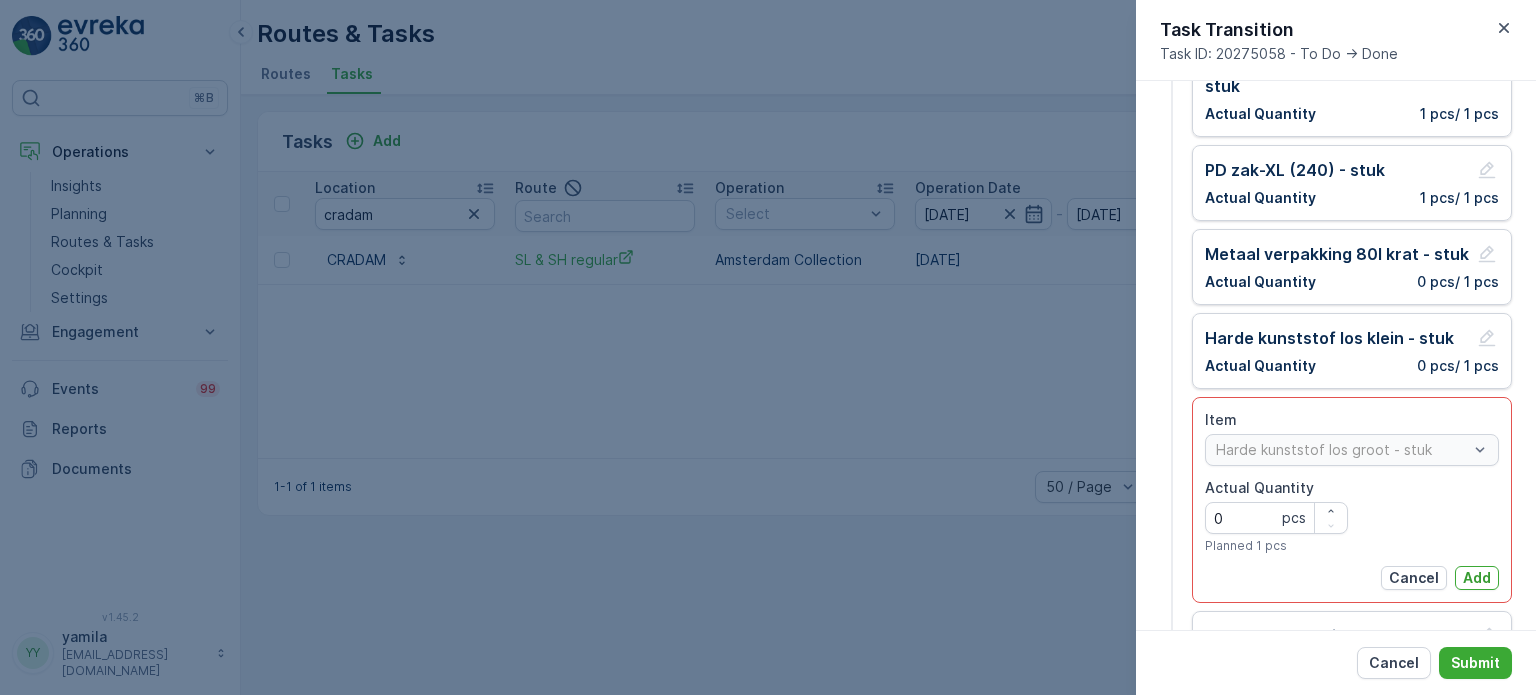 click on "Add" at bounding box center [1477, 578] 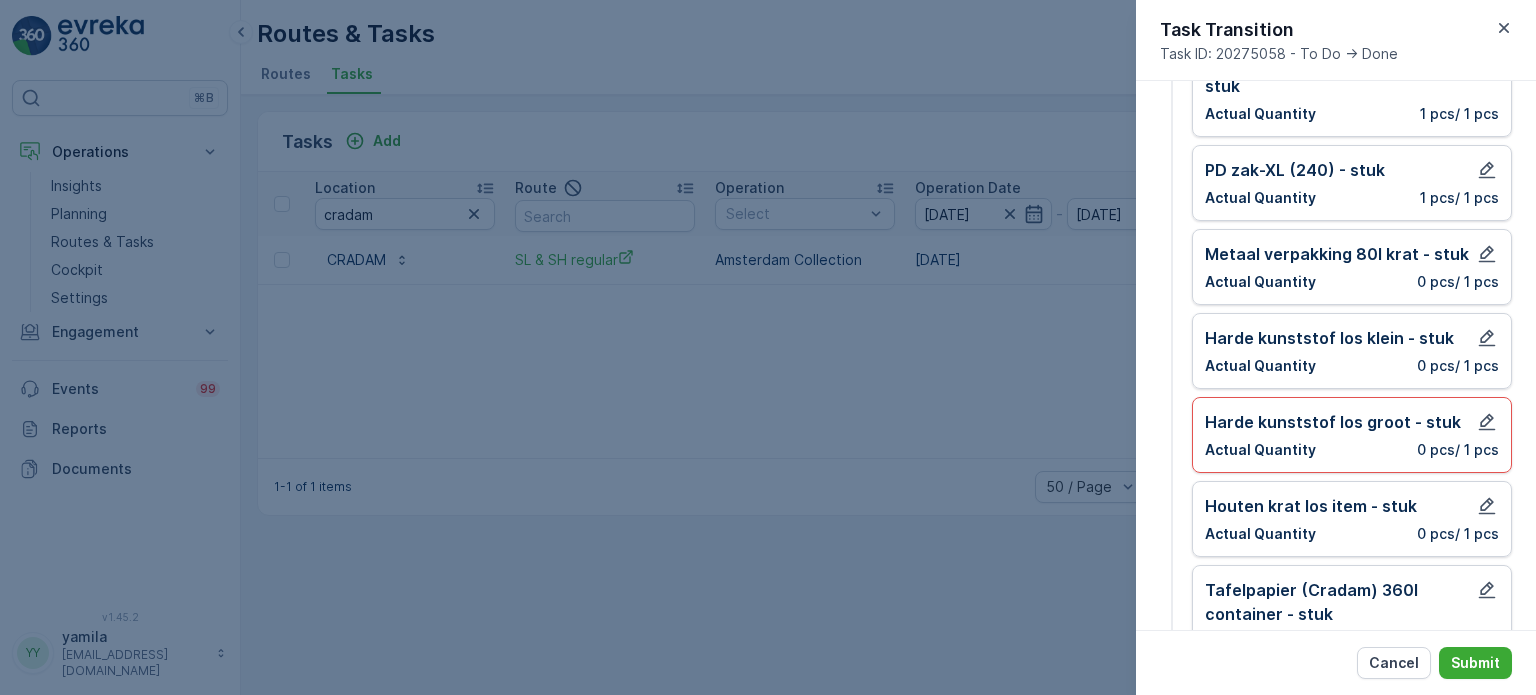 click on "Cancel Submit" at bounding box center [1336, 662] 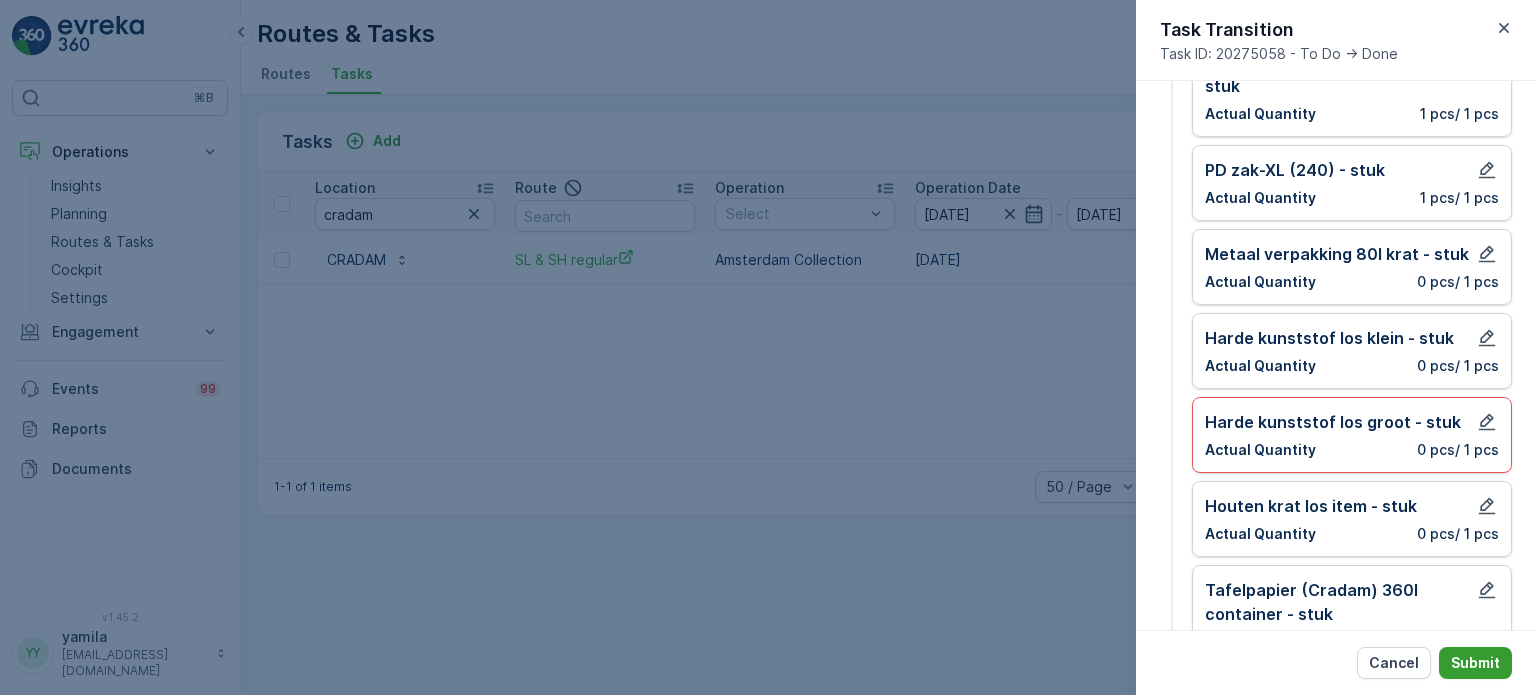 click on "Submit" at bounding box center (1475, 663) 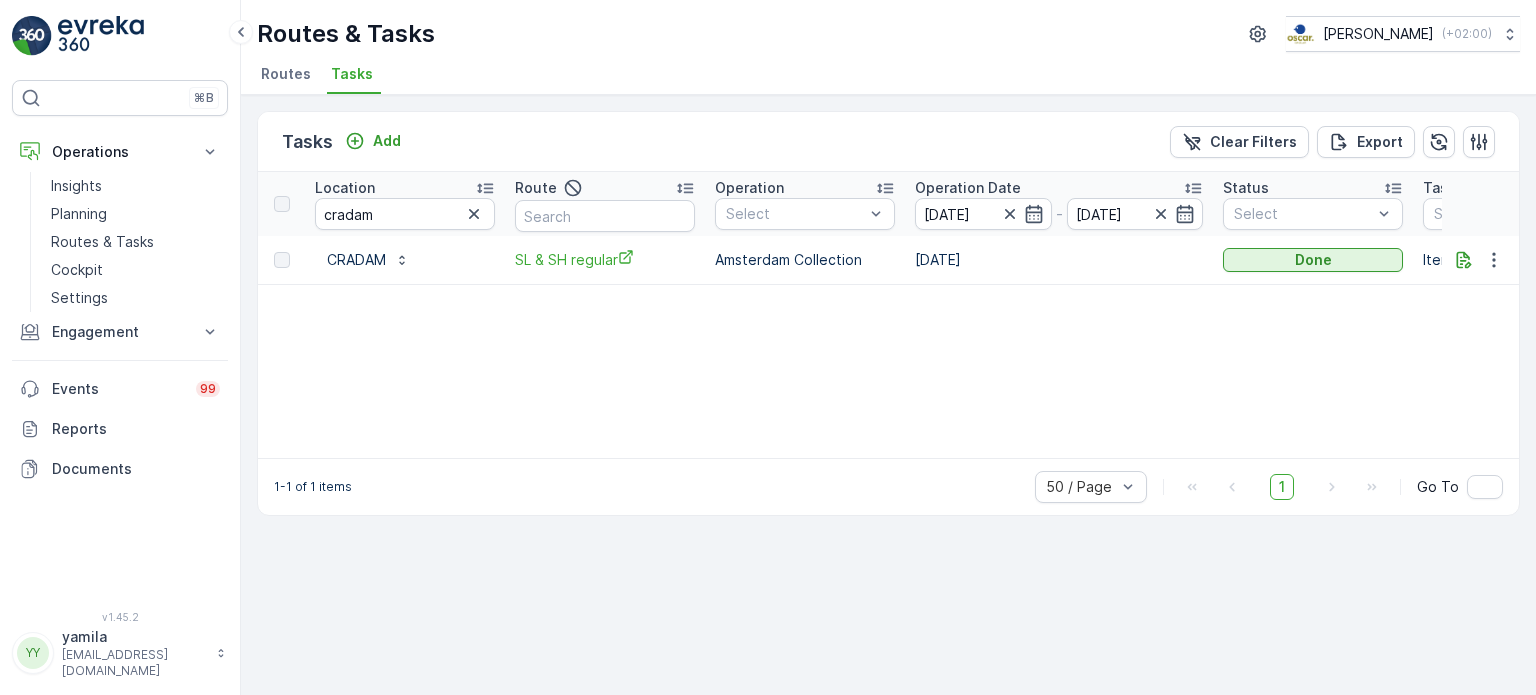 drag, startPoint x: 398, startPoint y: 256, endPoint x: 364, endPoint y: 210, distance: 57.201397 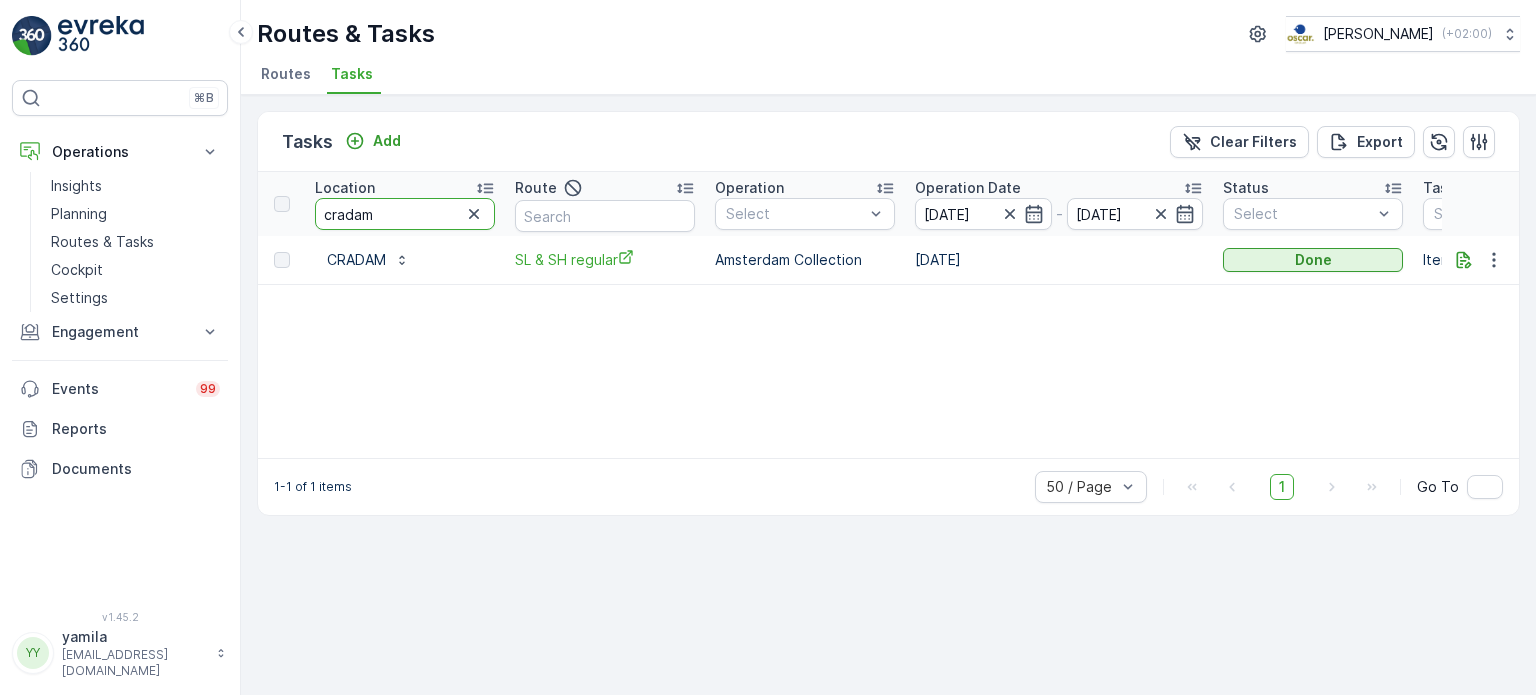 click on "cradam" at bounding box center [405, 214] 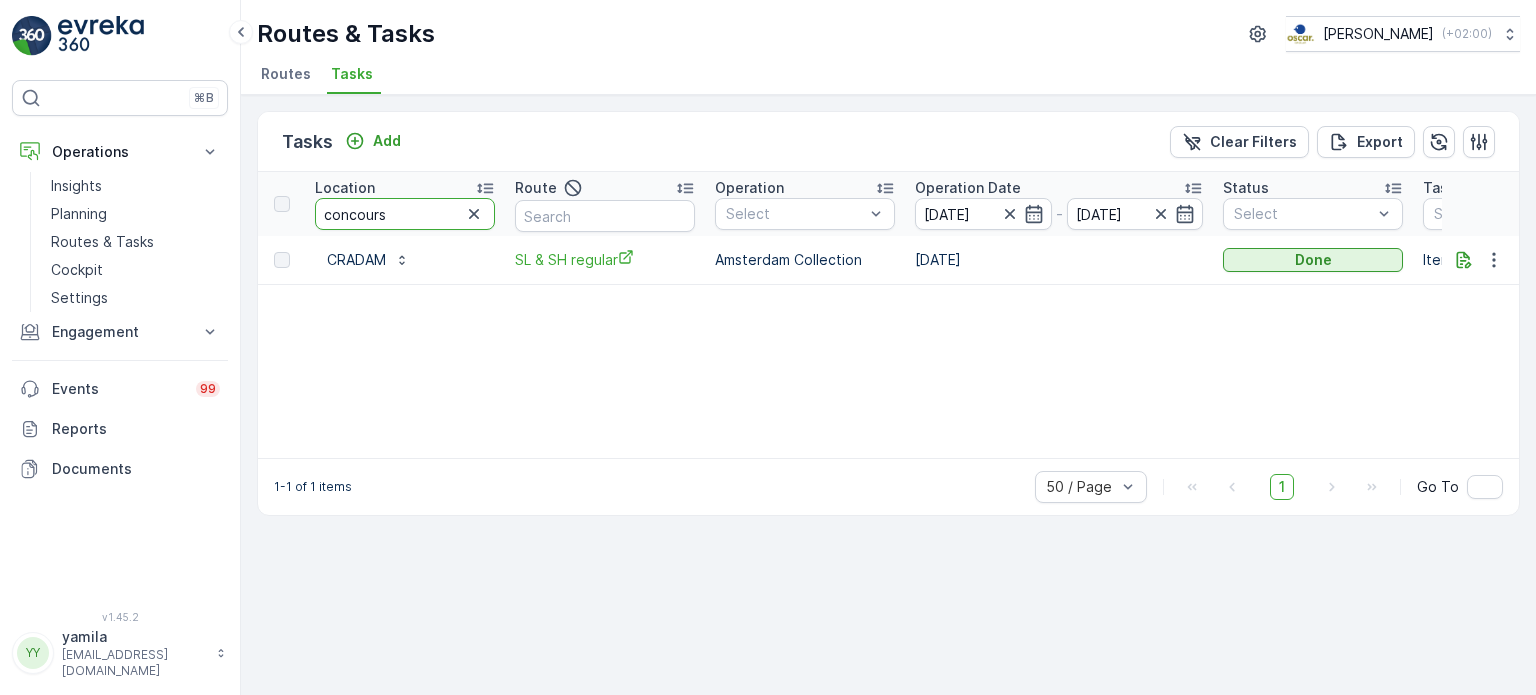 type on "concourse" 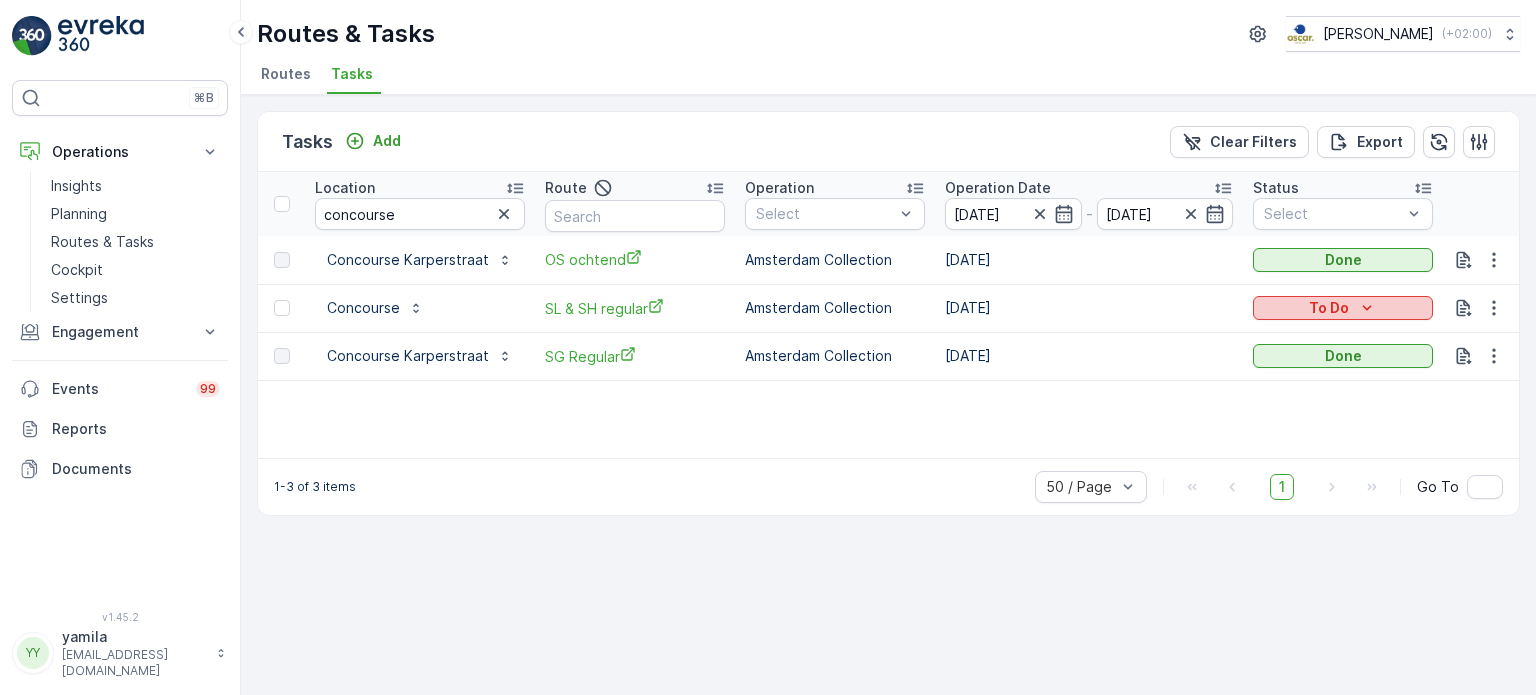 click on "To Do" at bounding box center (1329, 308) 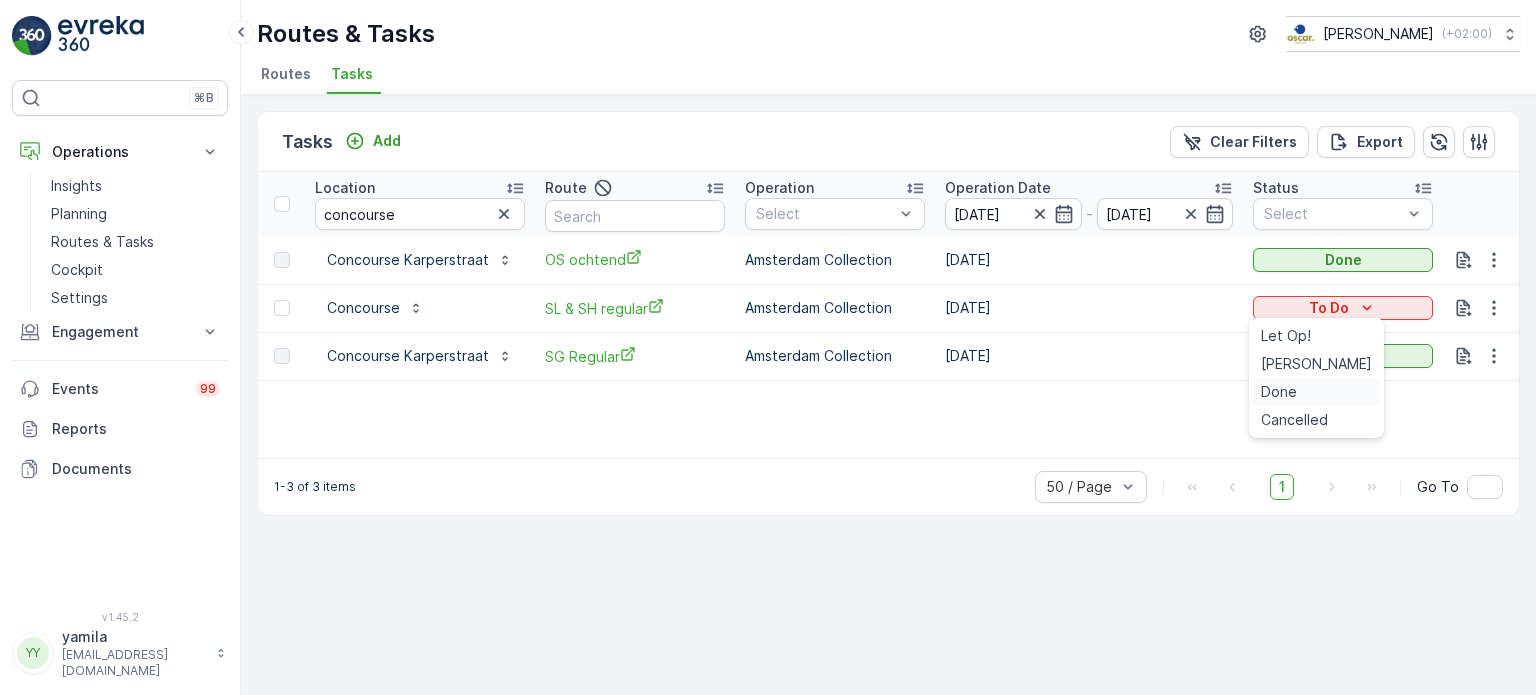 click on "Done" at bounding box center (1279, 392) 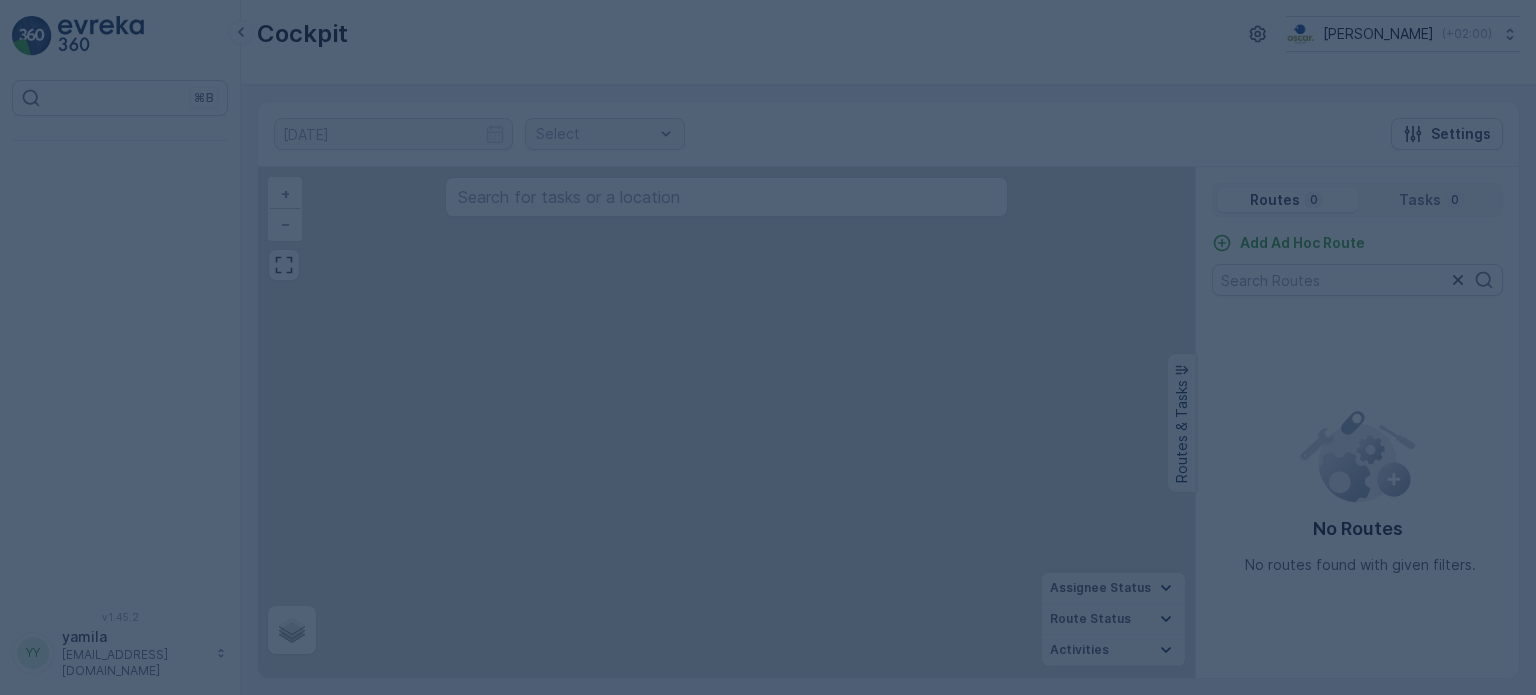 scroll, scrollTop: 0, scrollLeft: 0, axis: both 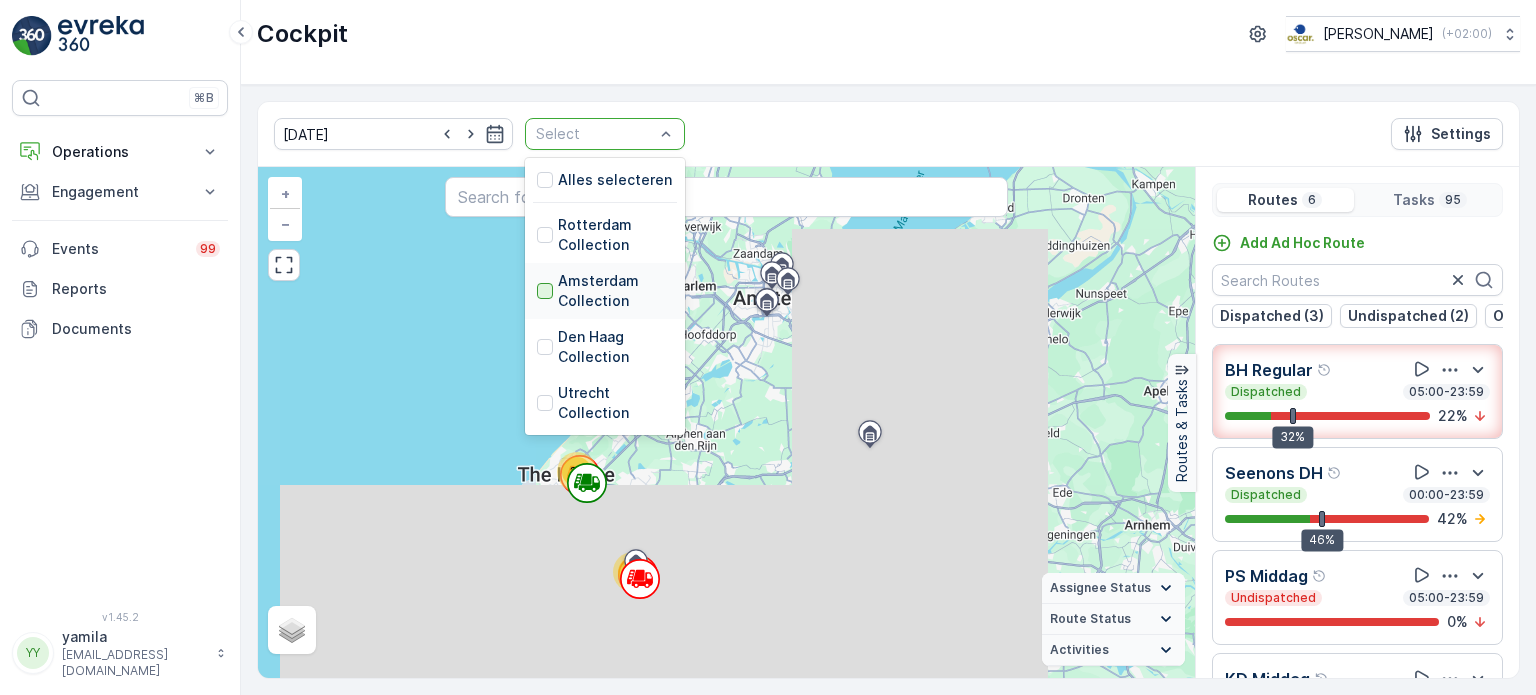 click at bounding box center (545, 291) 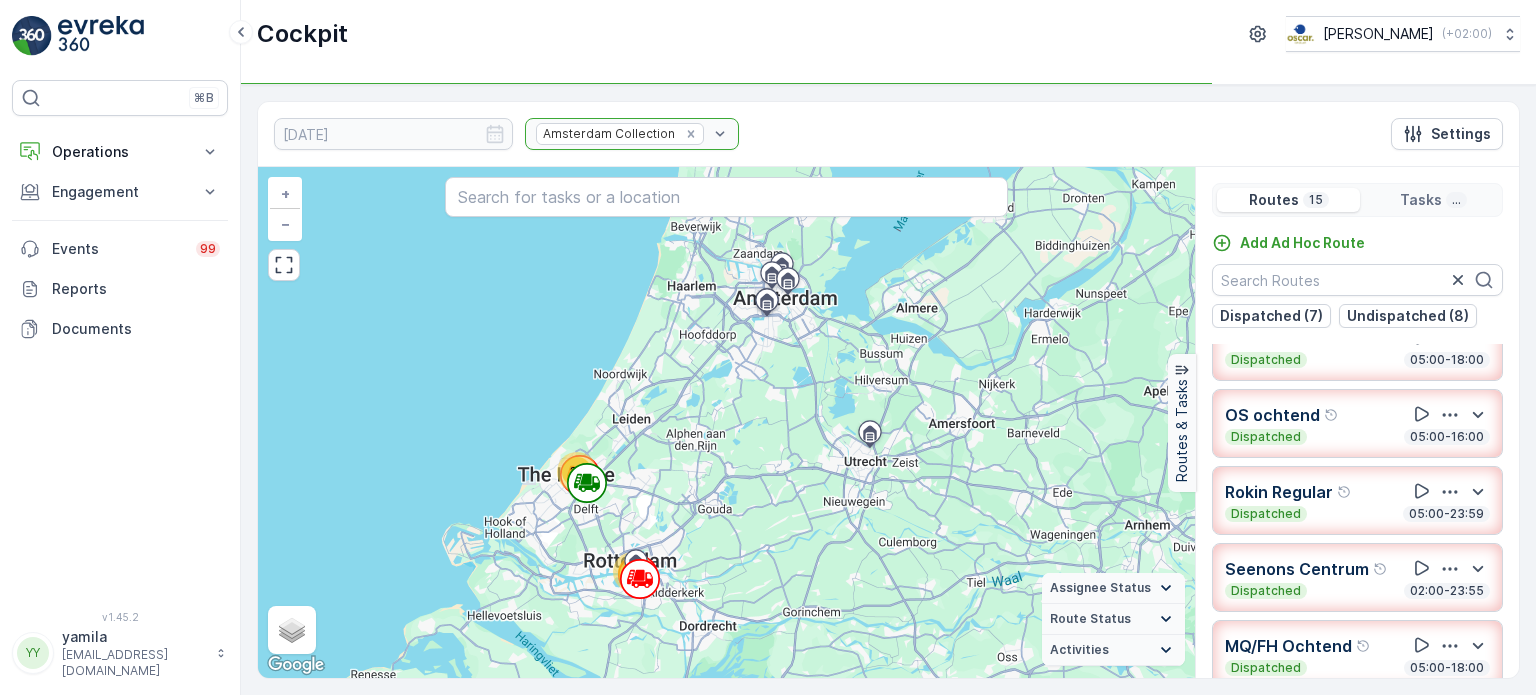 scroll, scrollTop: 0, scrollLeft: 0, axis: both 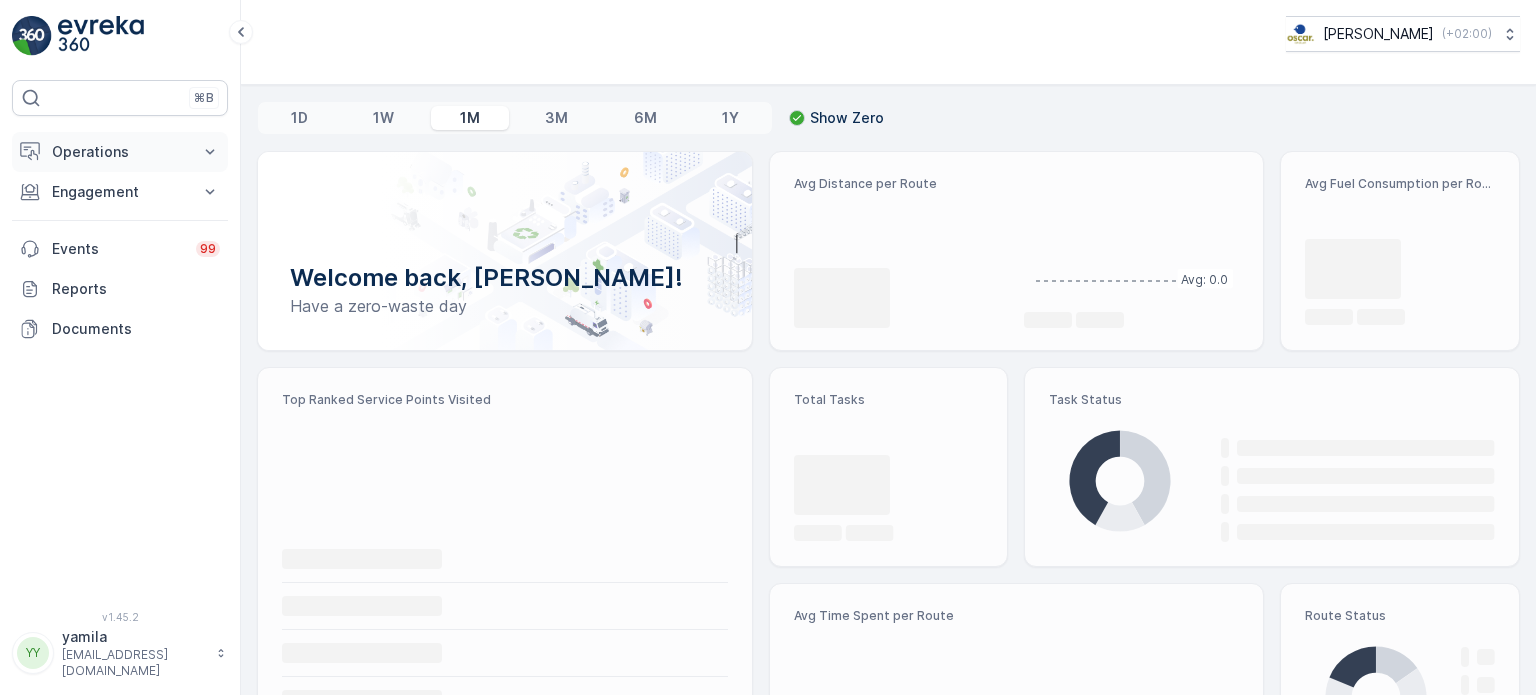 click on "Operations" at bounding box center [120, 152] 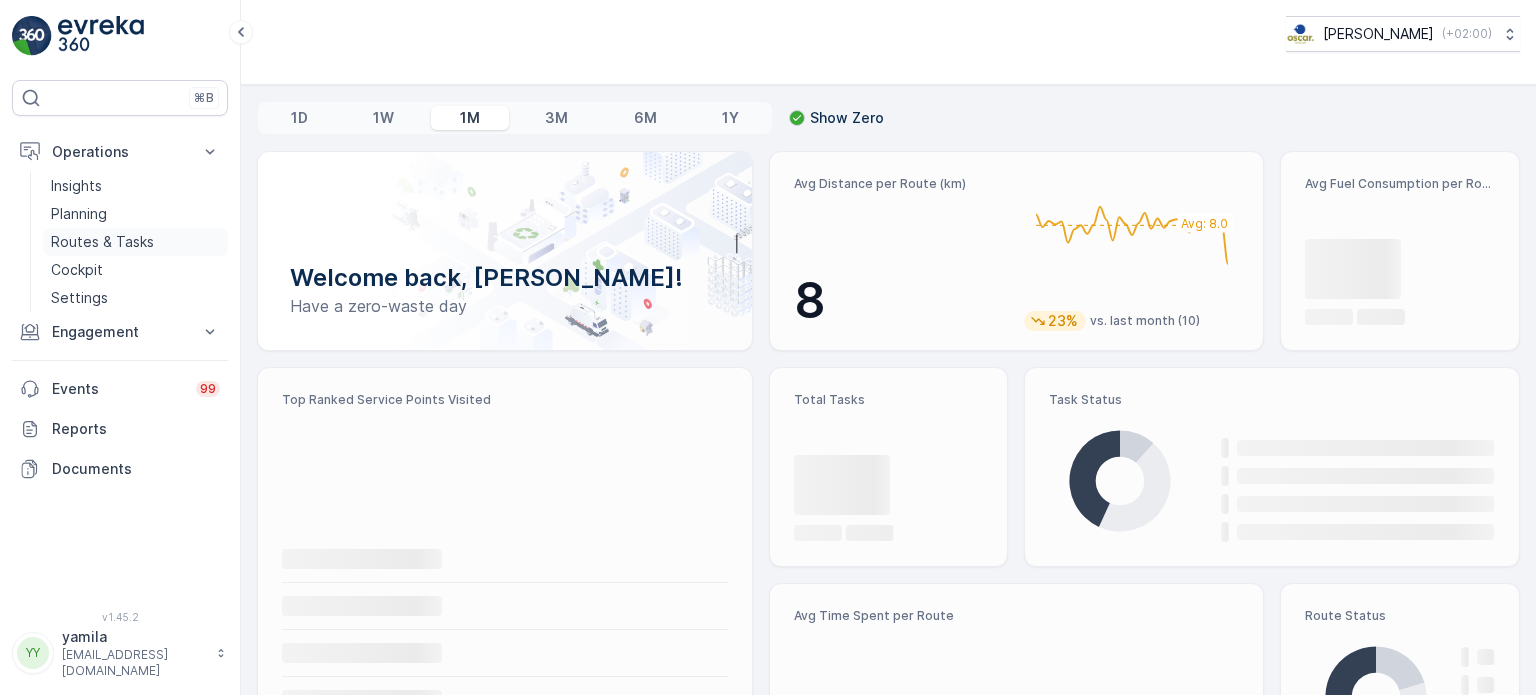 click on "Routes & Tasks" at bounding box center (102, 242) 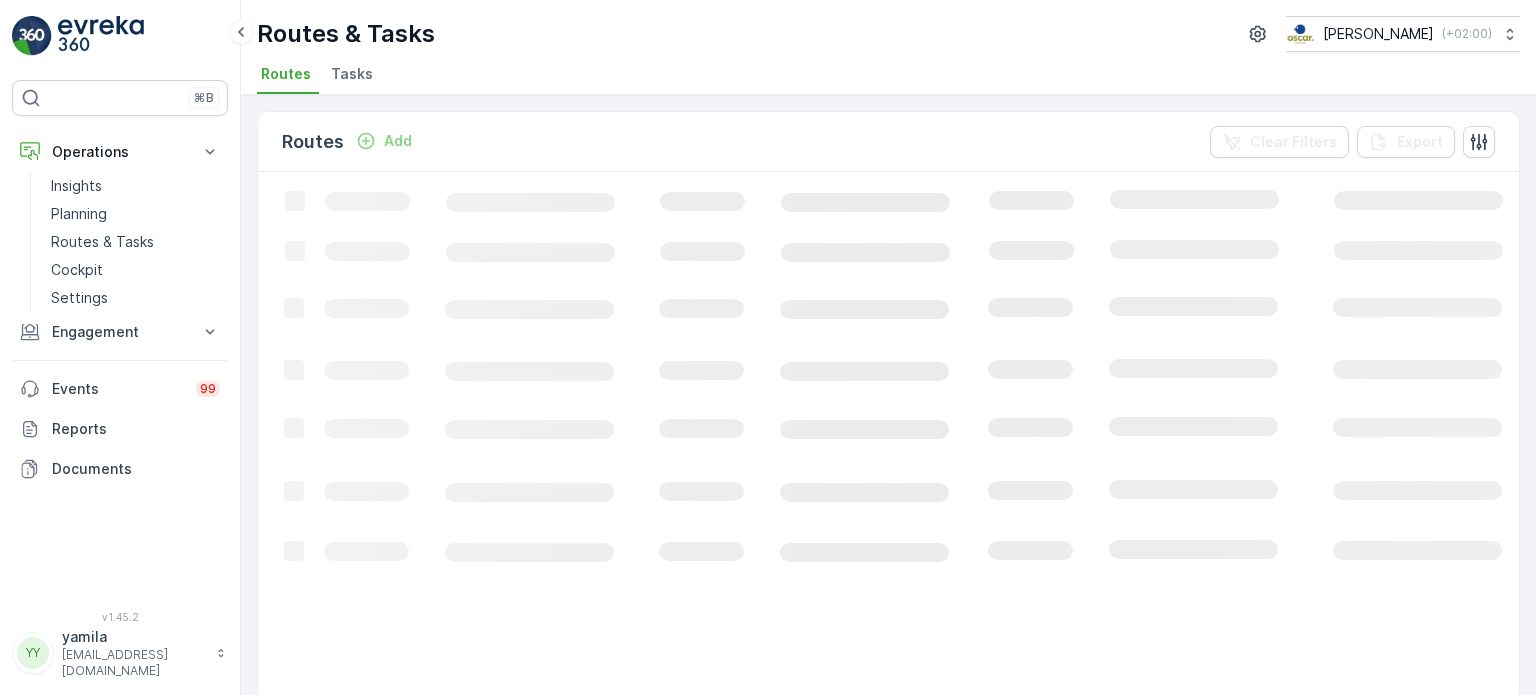click on "Tasks" at bounding box center (354, 77) 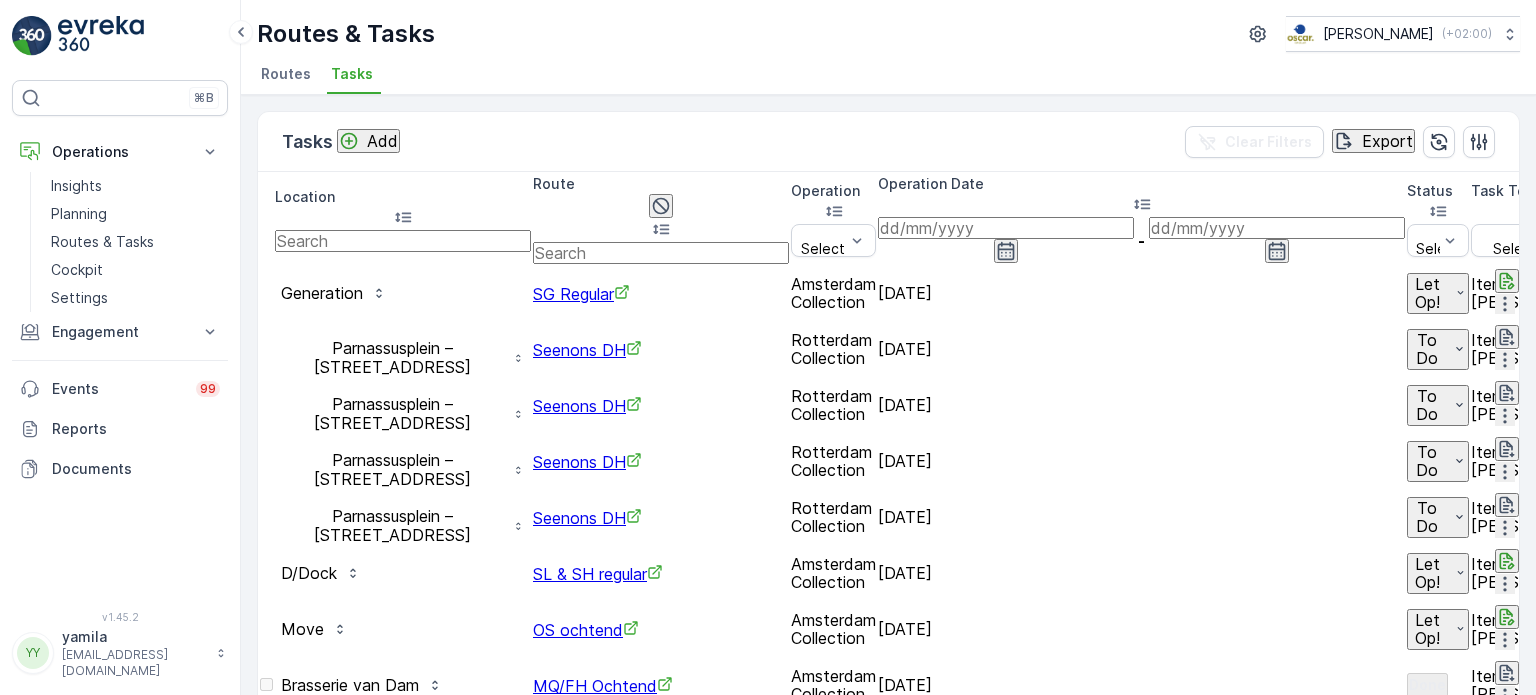 click at bounding box center (403, 241) 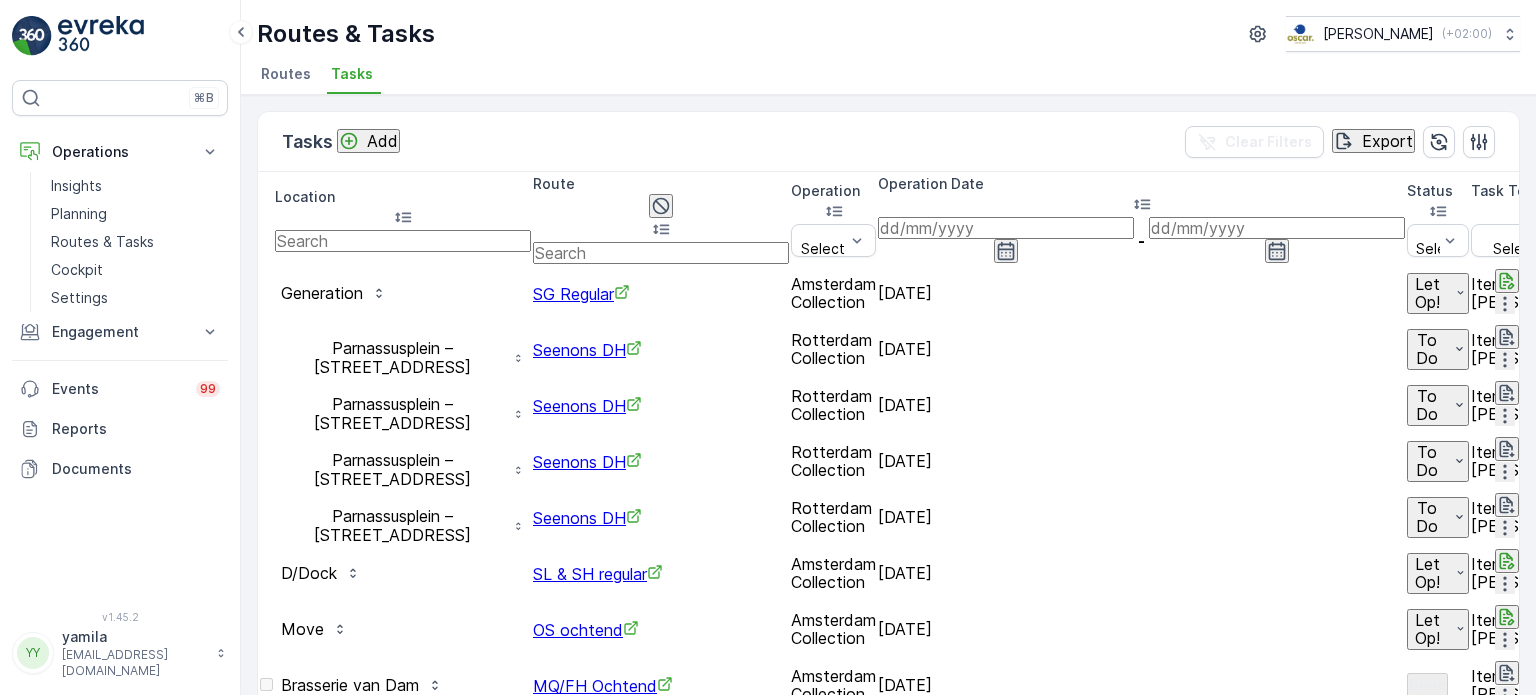 click at bounding box center (403, 241) 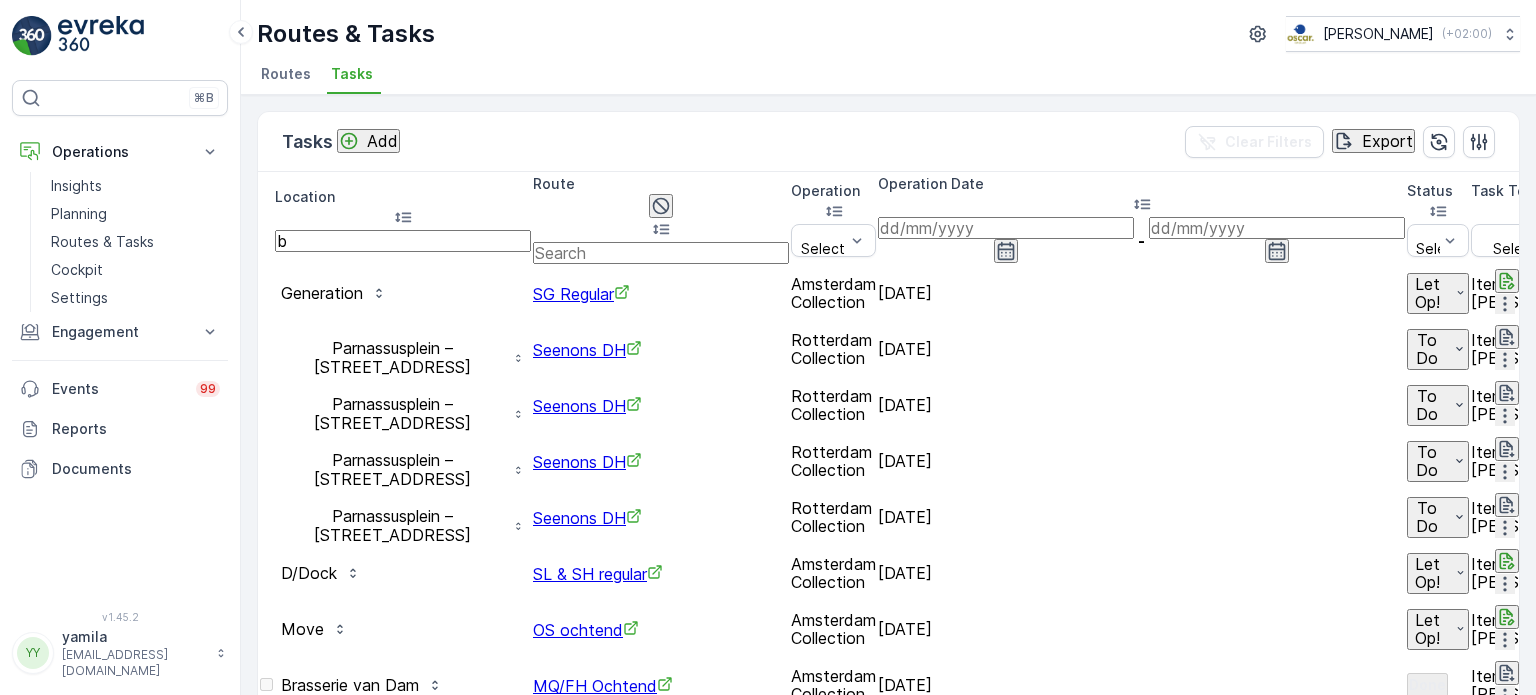 type on "bg" 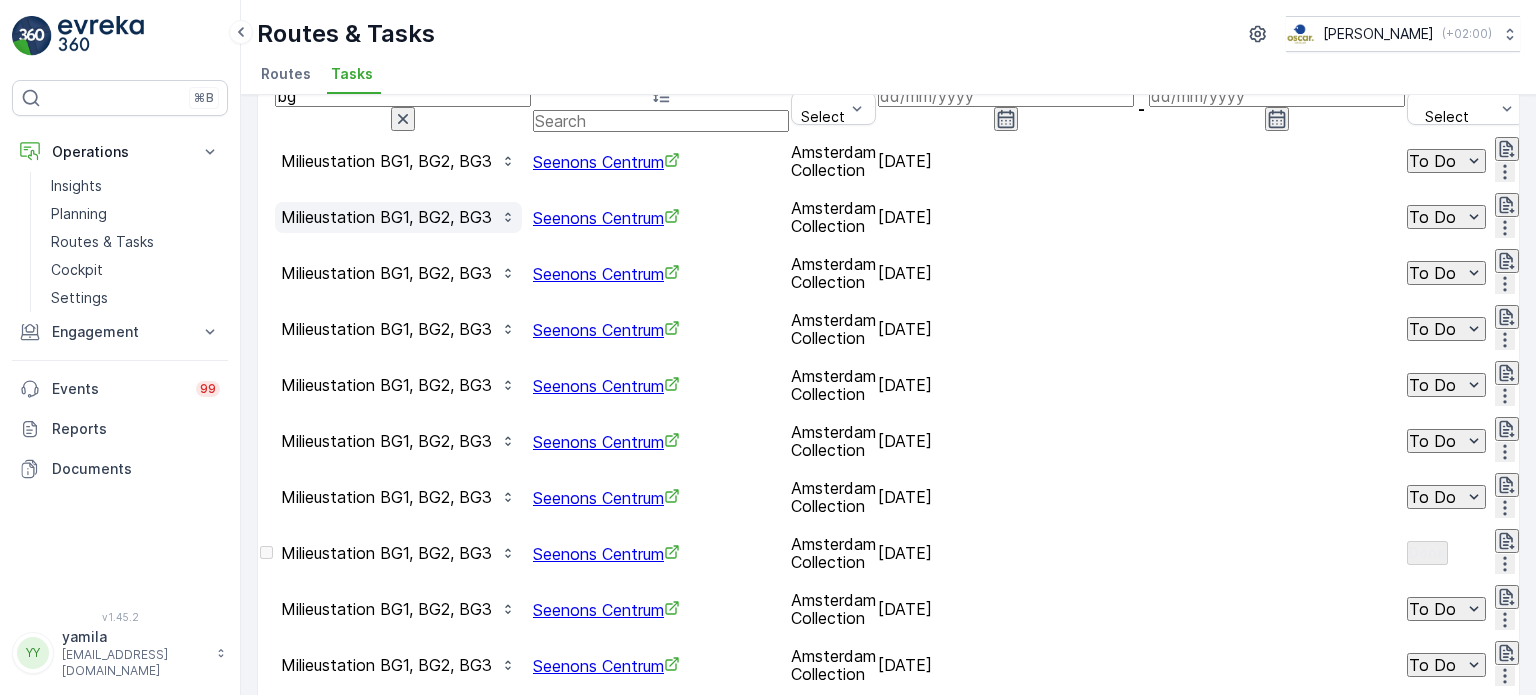 scroll, scrollTop: 0, scrollLeft: 0, axis: both 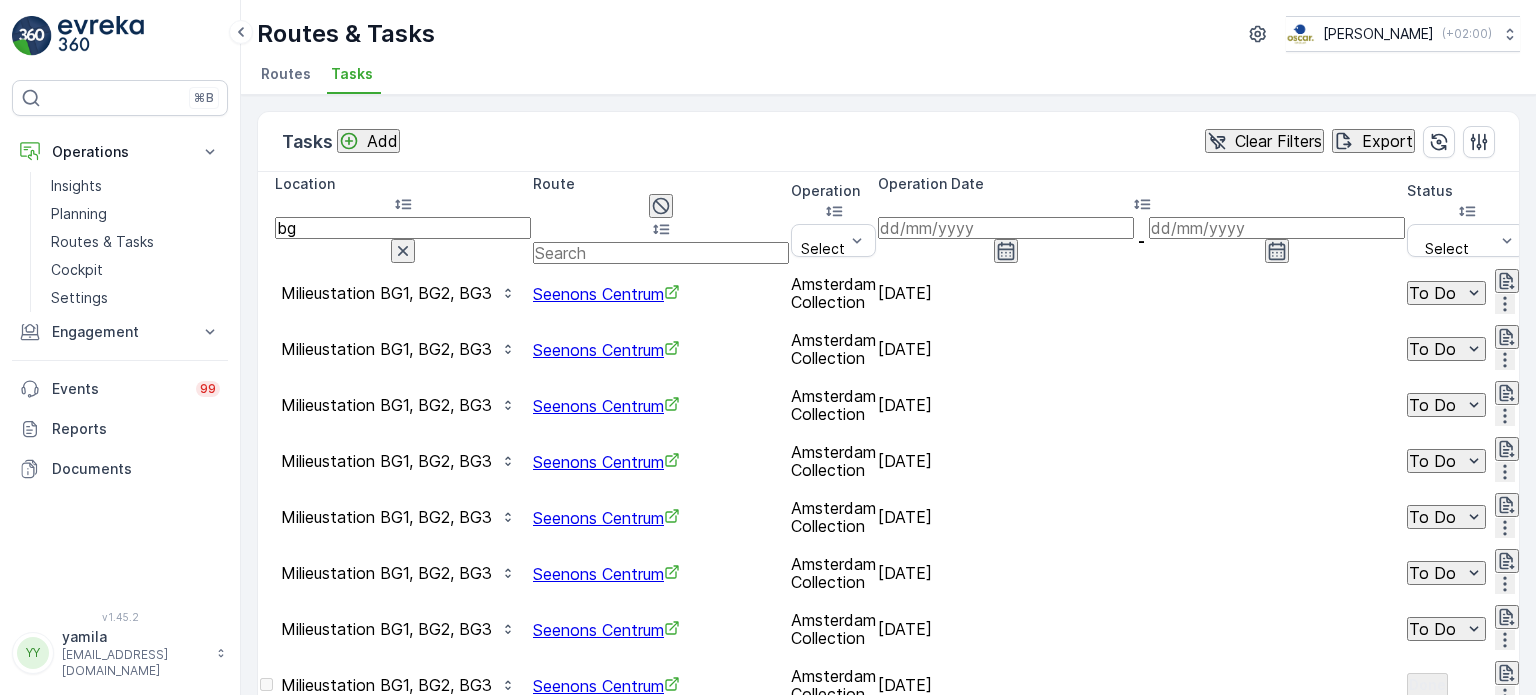 click on "bg" at bounding box center (403, 228) 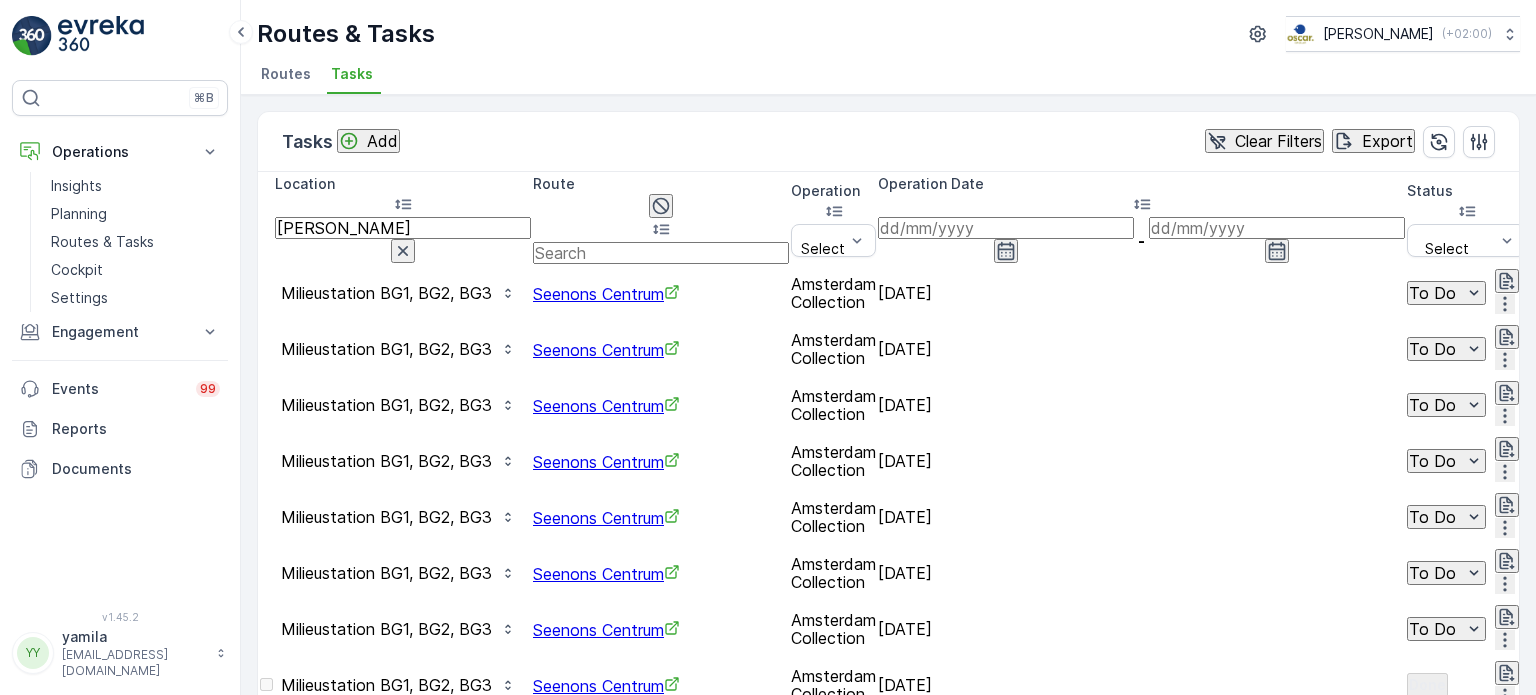 type on "bartholo" 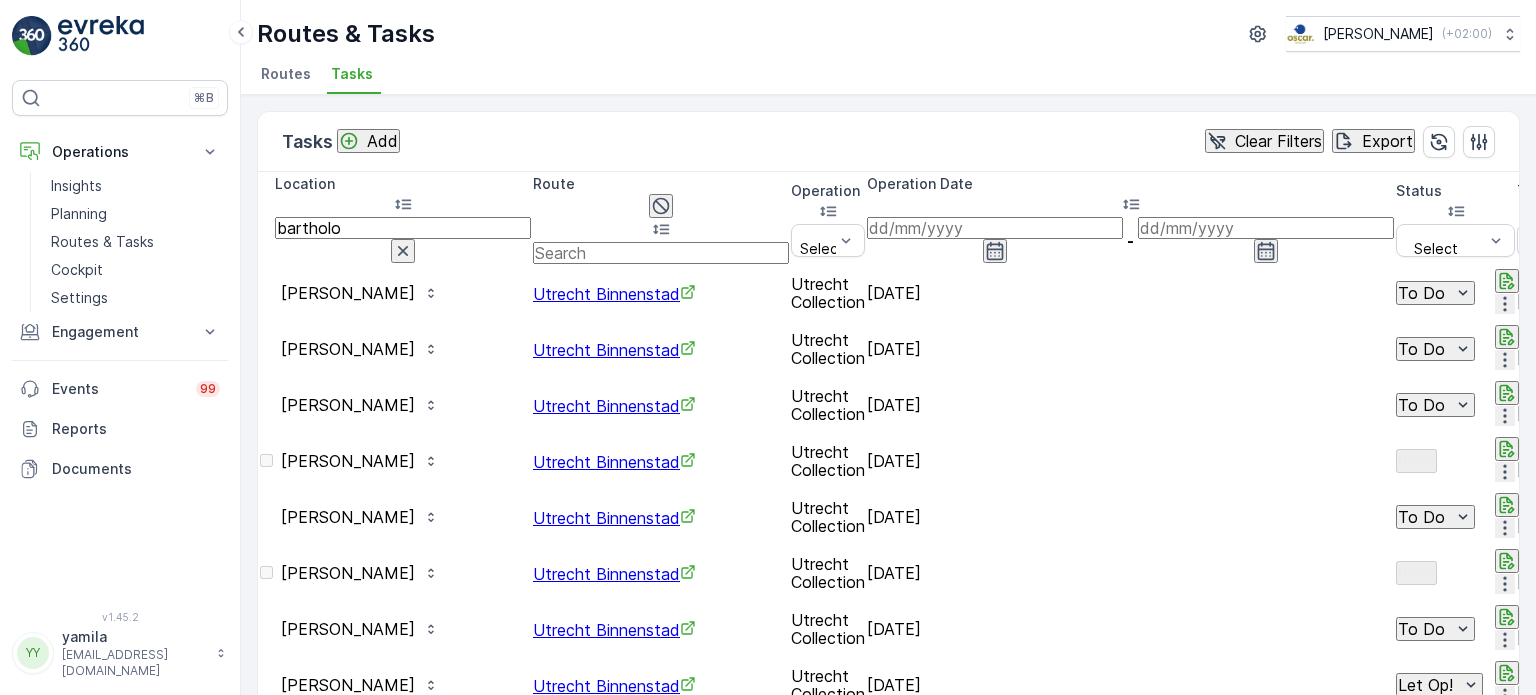 click on "bartholo" at bounding box center [403, 228] 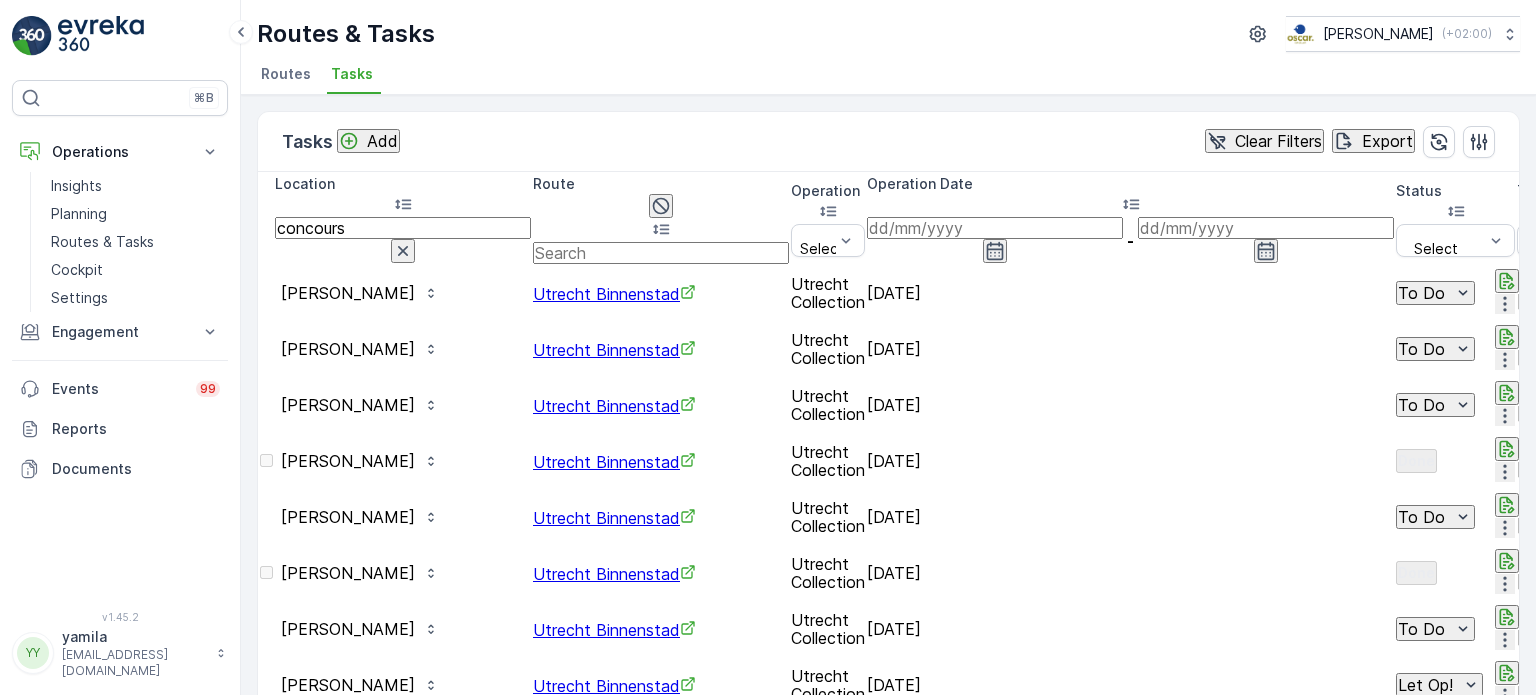 type on "concourse" 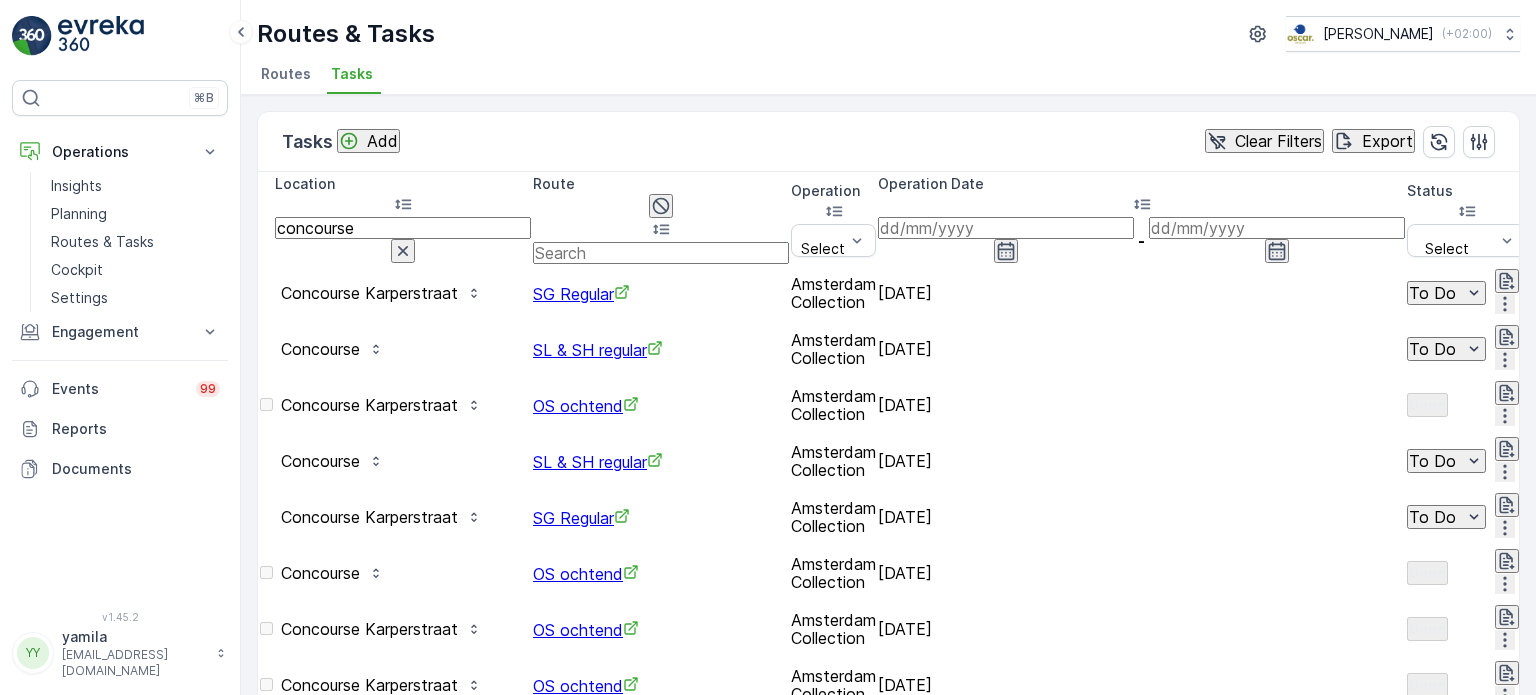 click on "concourse" at bounding box center [403, 228] 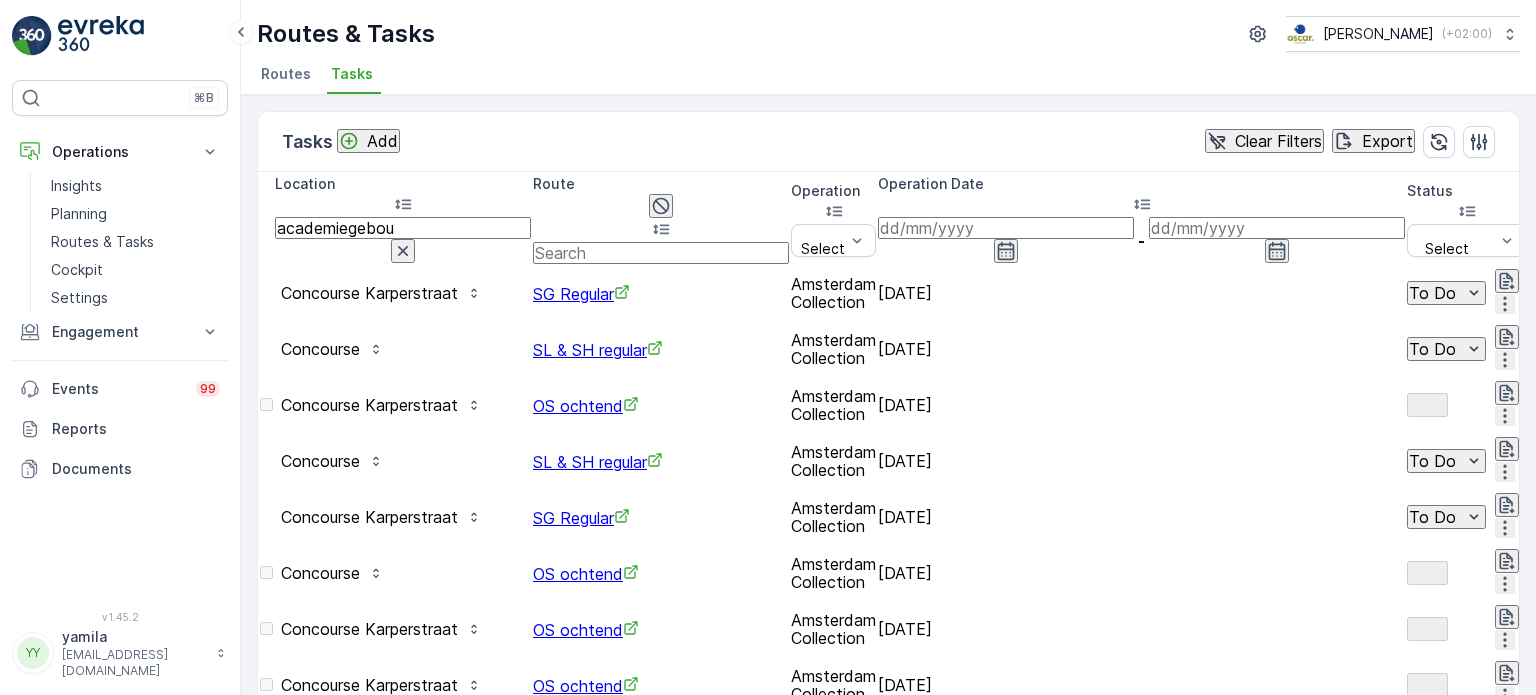 type on "academiegebouw" 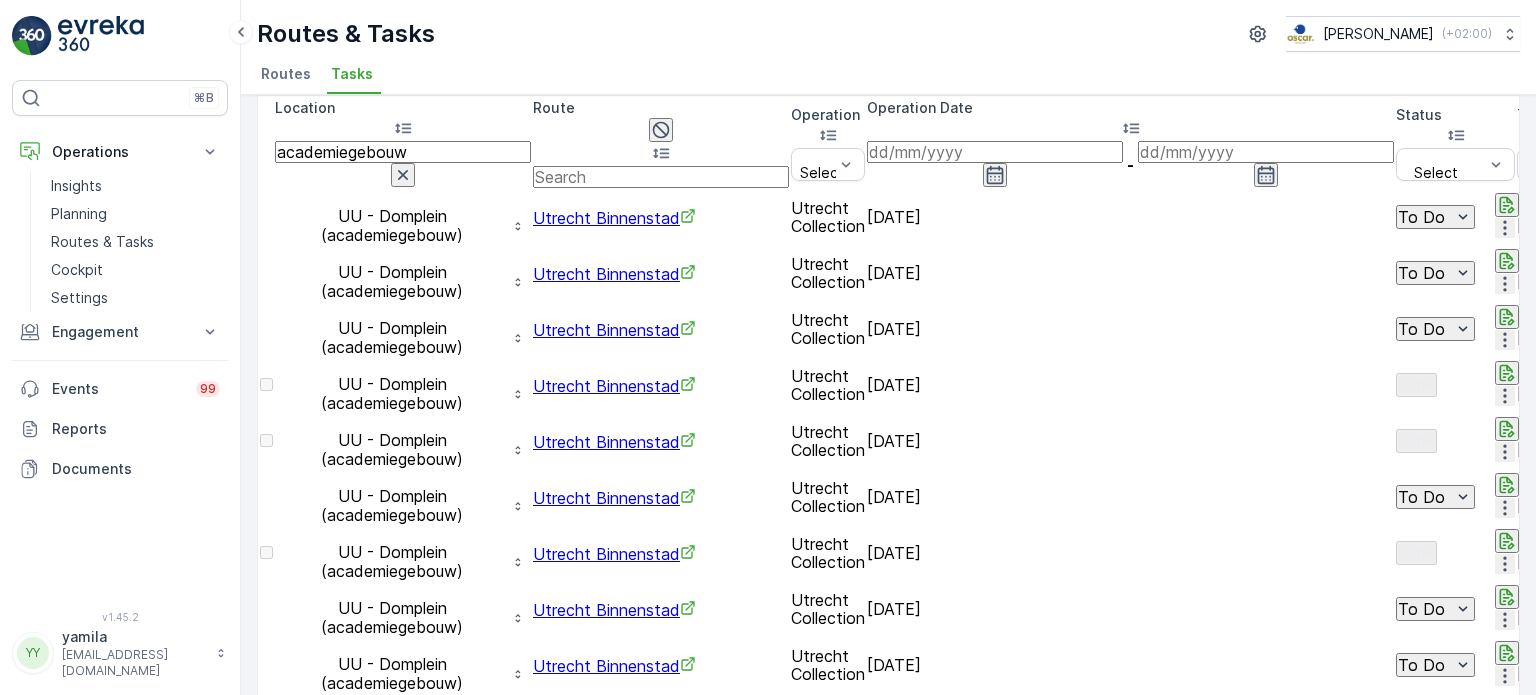 scroll, scrollTop: 0, scrollLeft: 0, axis: both 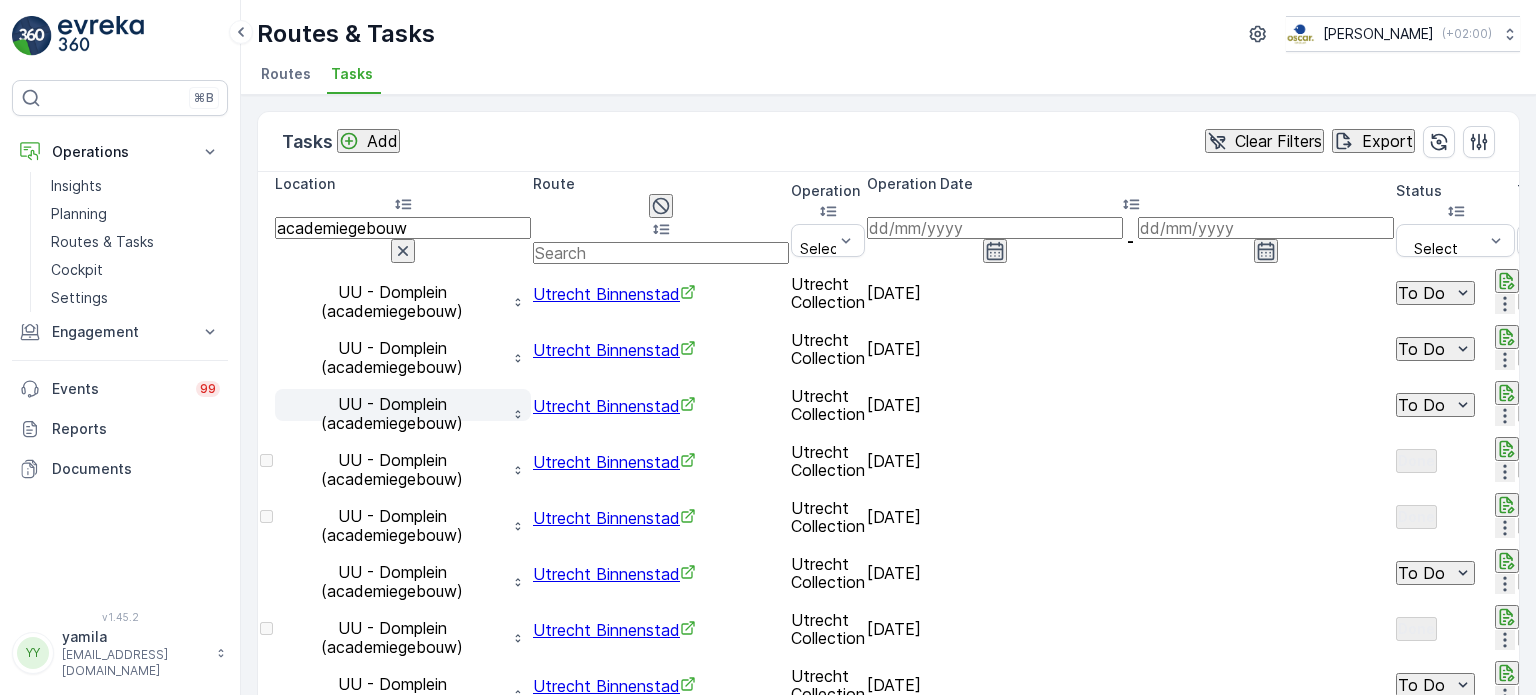 click on "UU - Domplein (academiegebouw)" at bounding box center (392, 413) 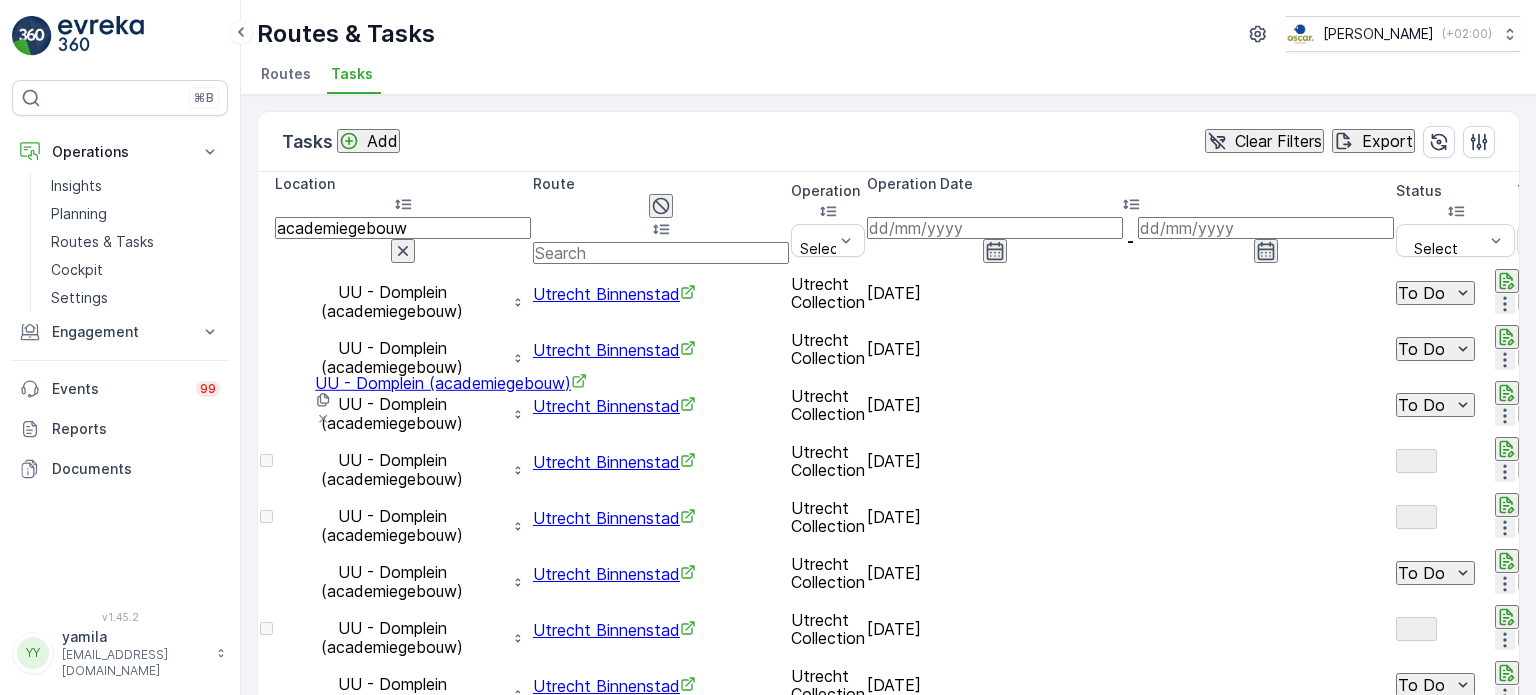 click on "UU - Domplein (academiegebouw)" at bounding box center (451, 383) 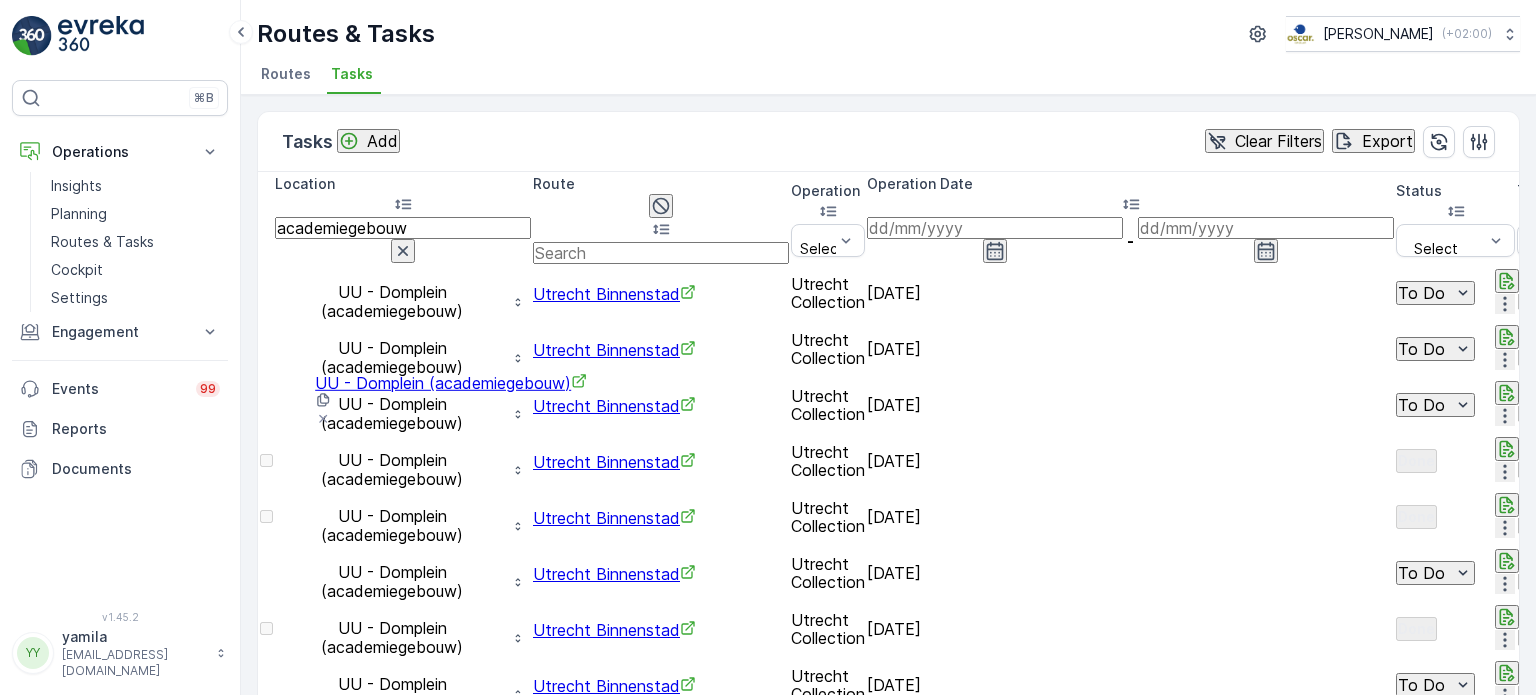 click on "Tasks Add Clear Filters Export" at bounding box center [888, 142] 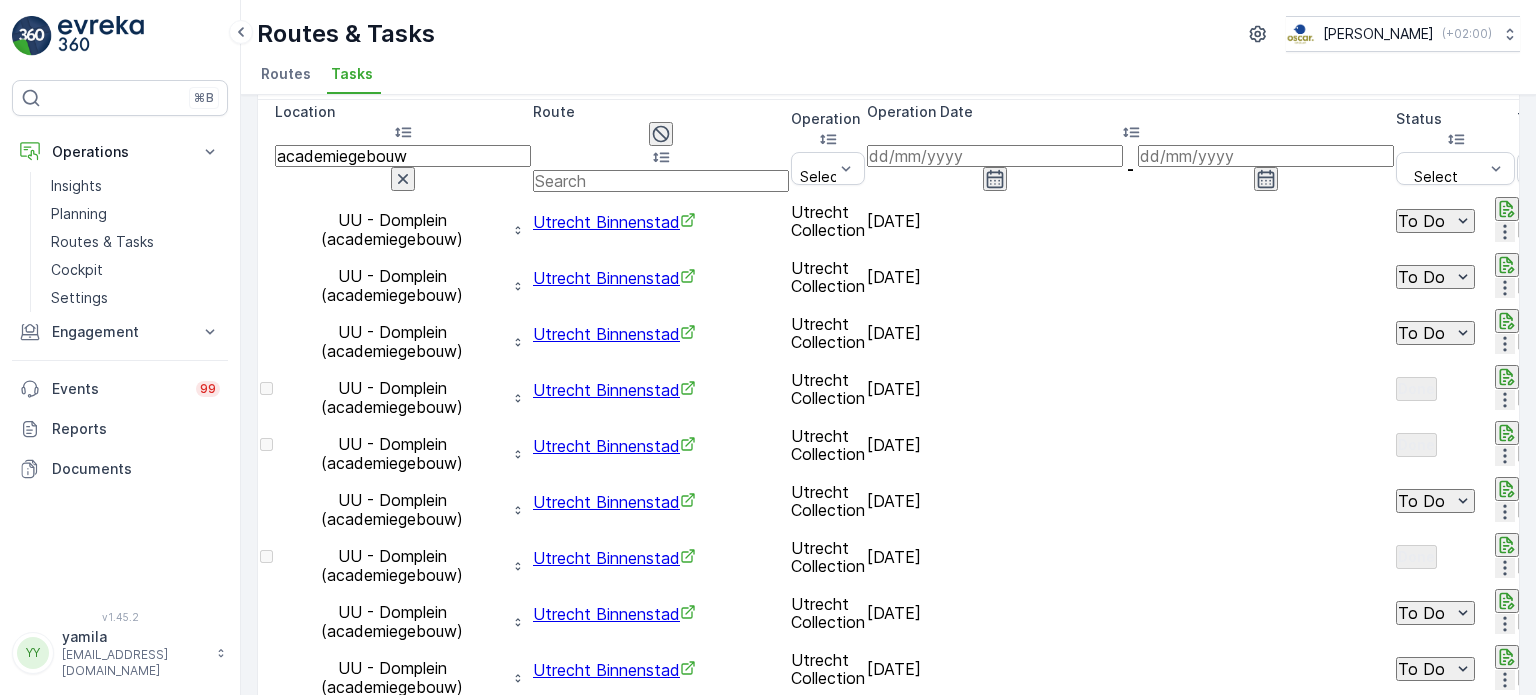 scroll, scrollTop: 0, scrollLeft: 0, axis: both 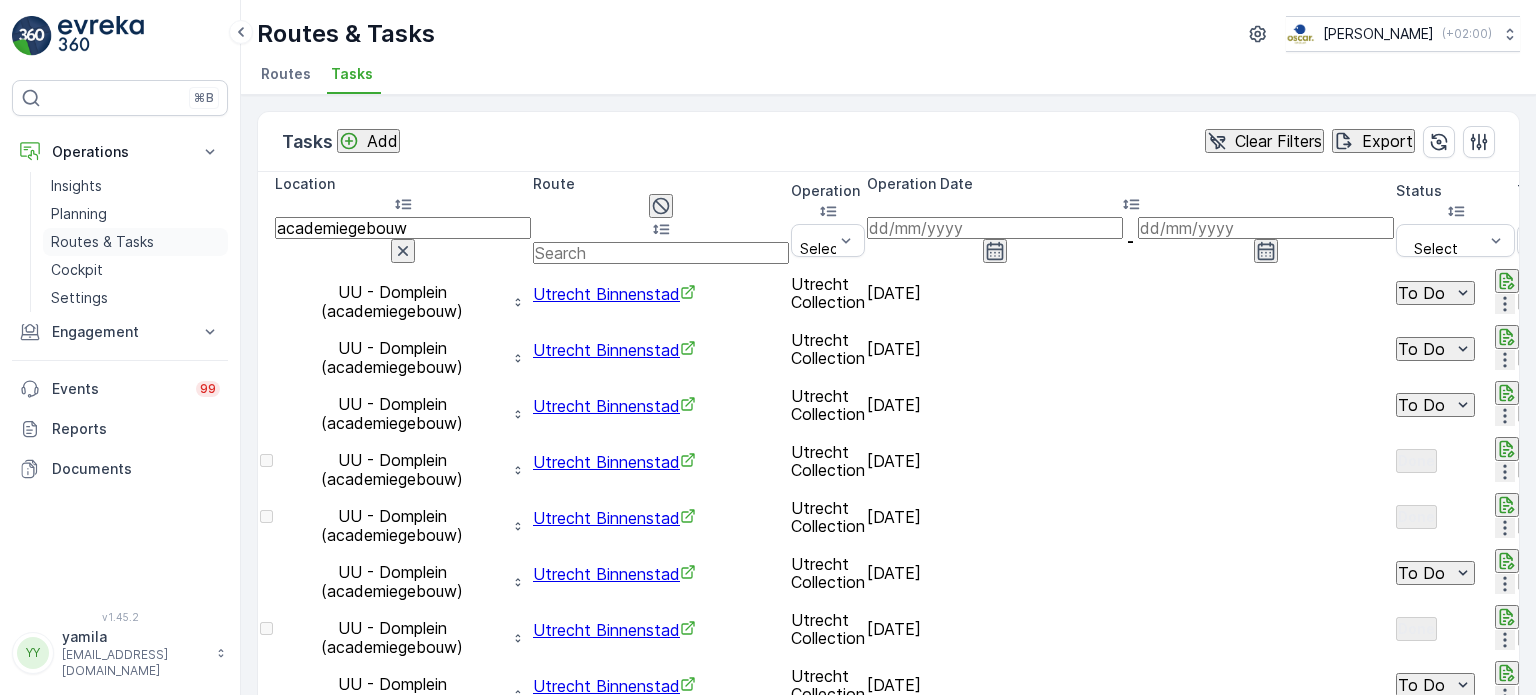 click on "Routes & Tasks" at bounding box center (102, 242) 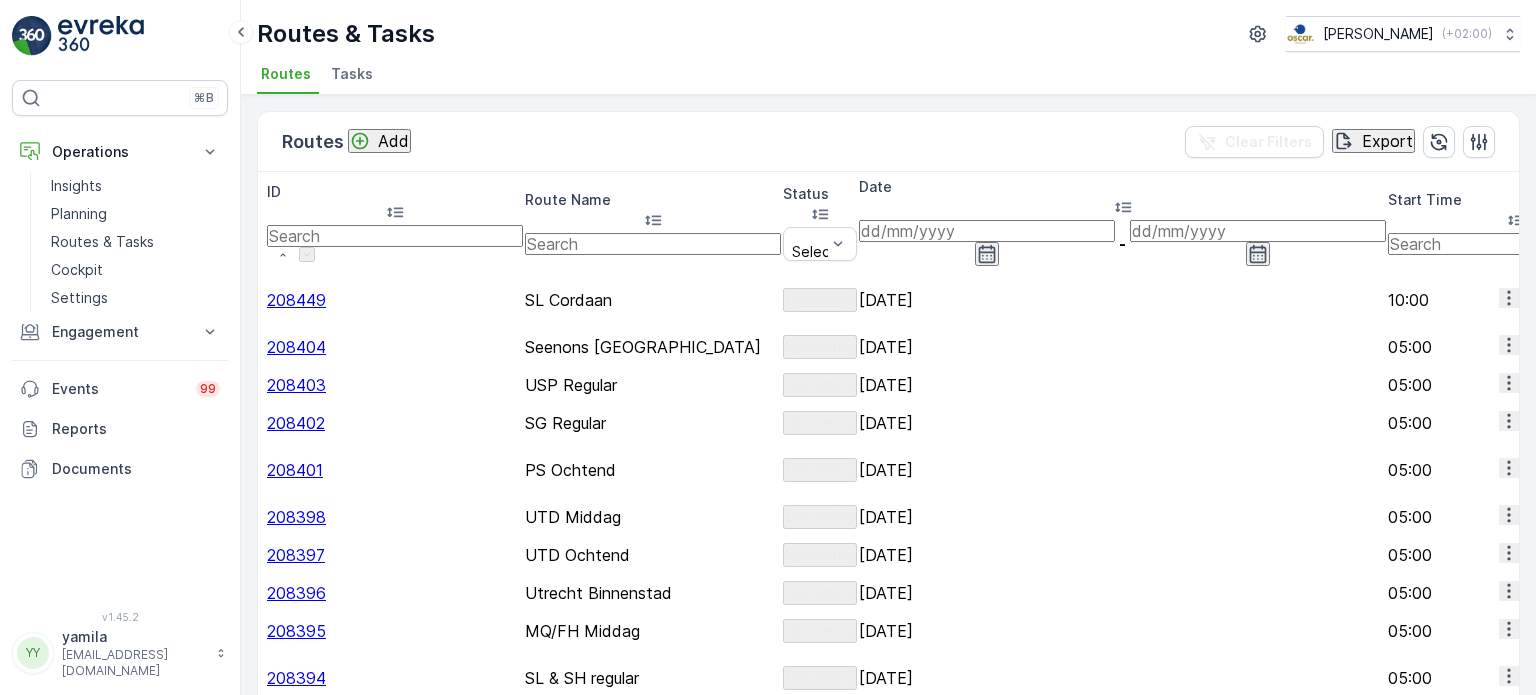 click on "Tasks" at bounding box center (352, 74) 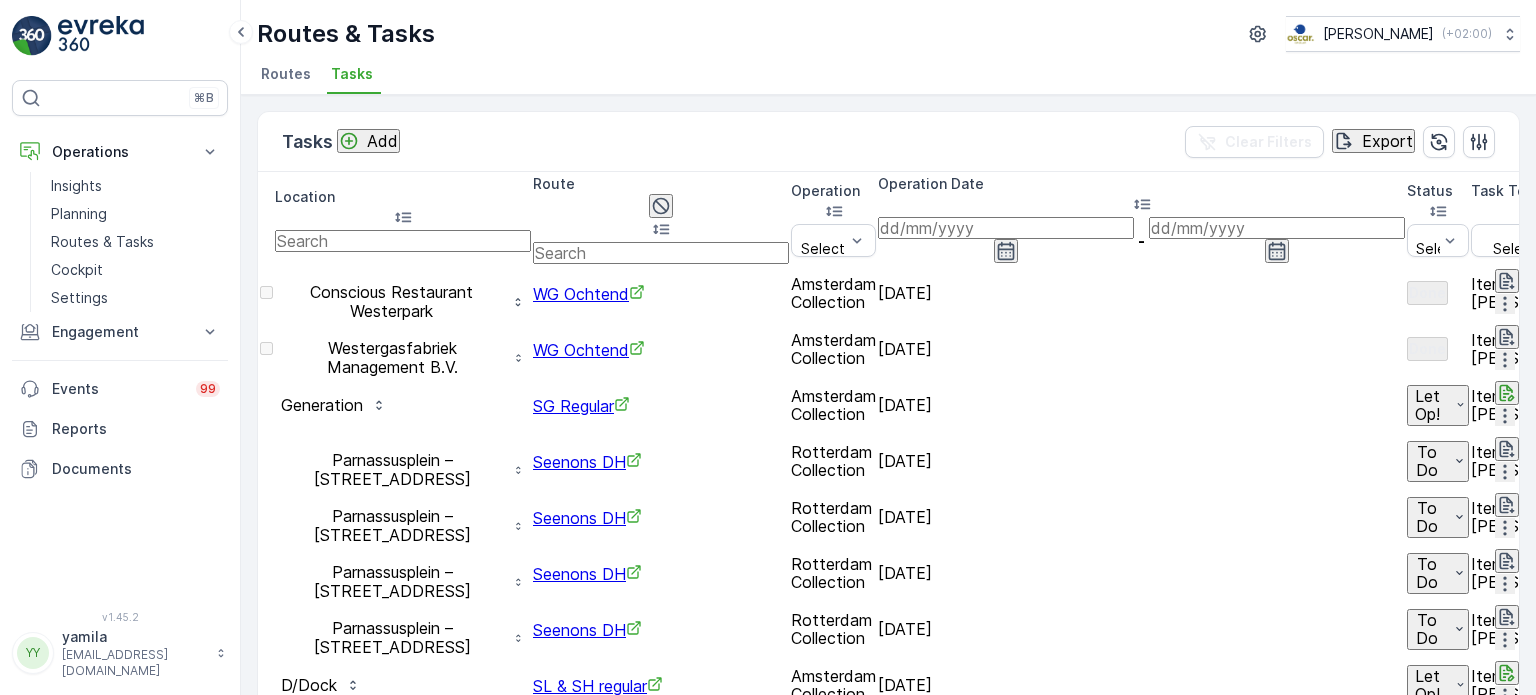 click at bounding box center (403, 241) 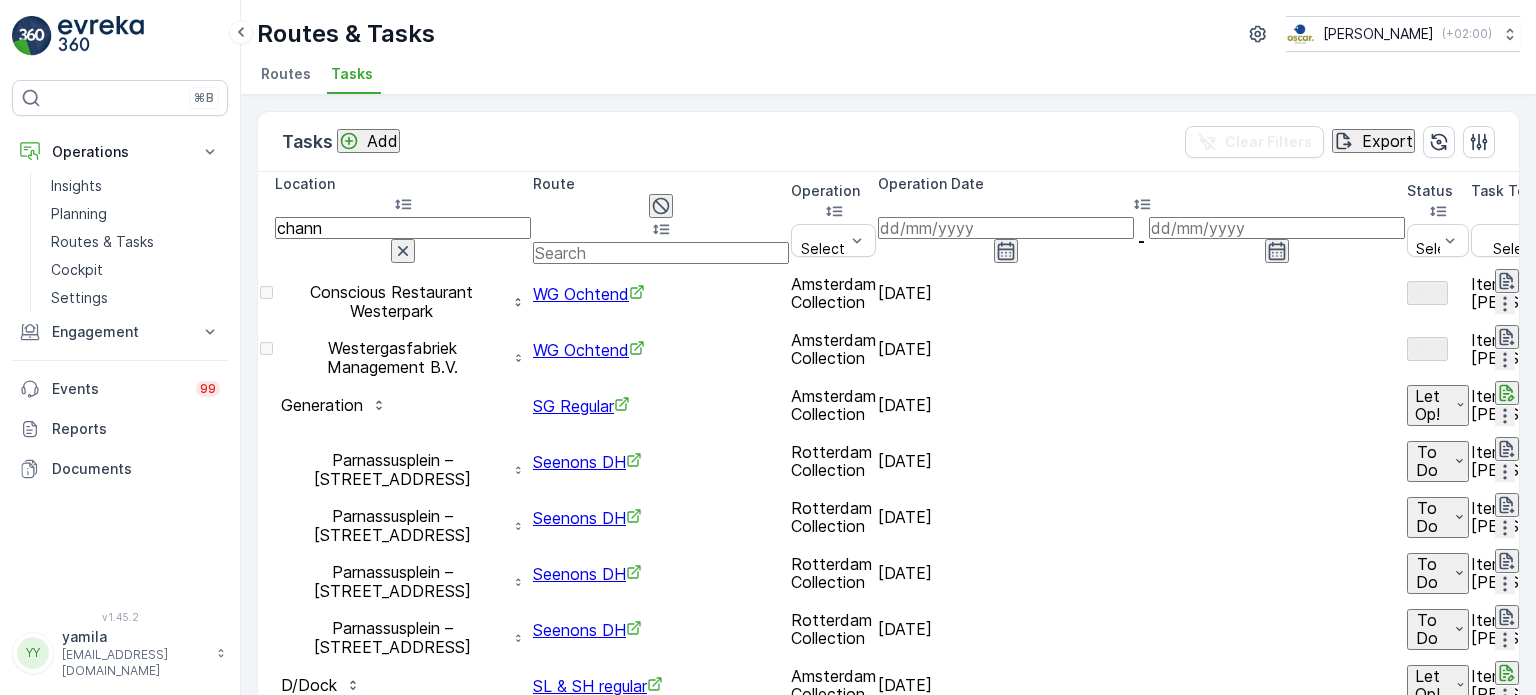type on "channa" 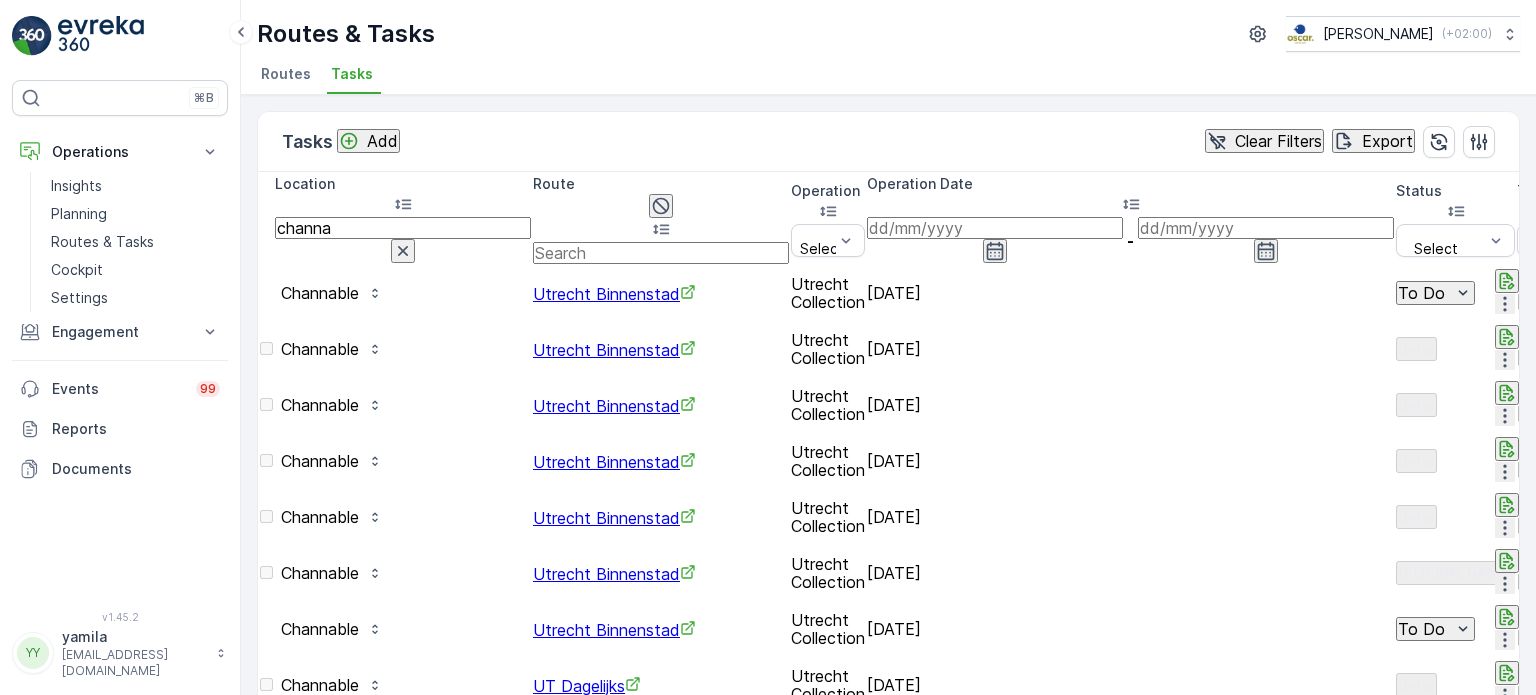click on "Routes & Tasks Oscar Circulair ( +02:00 )" at bounding box center [888, 34] 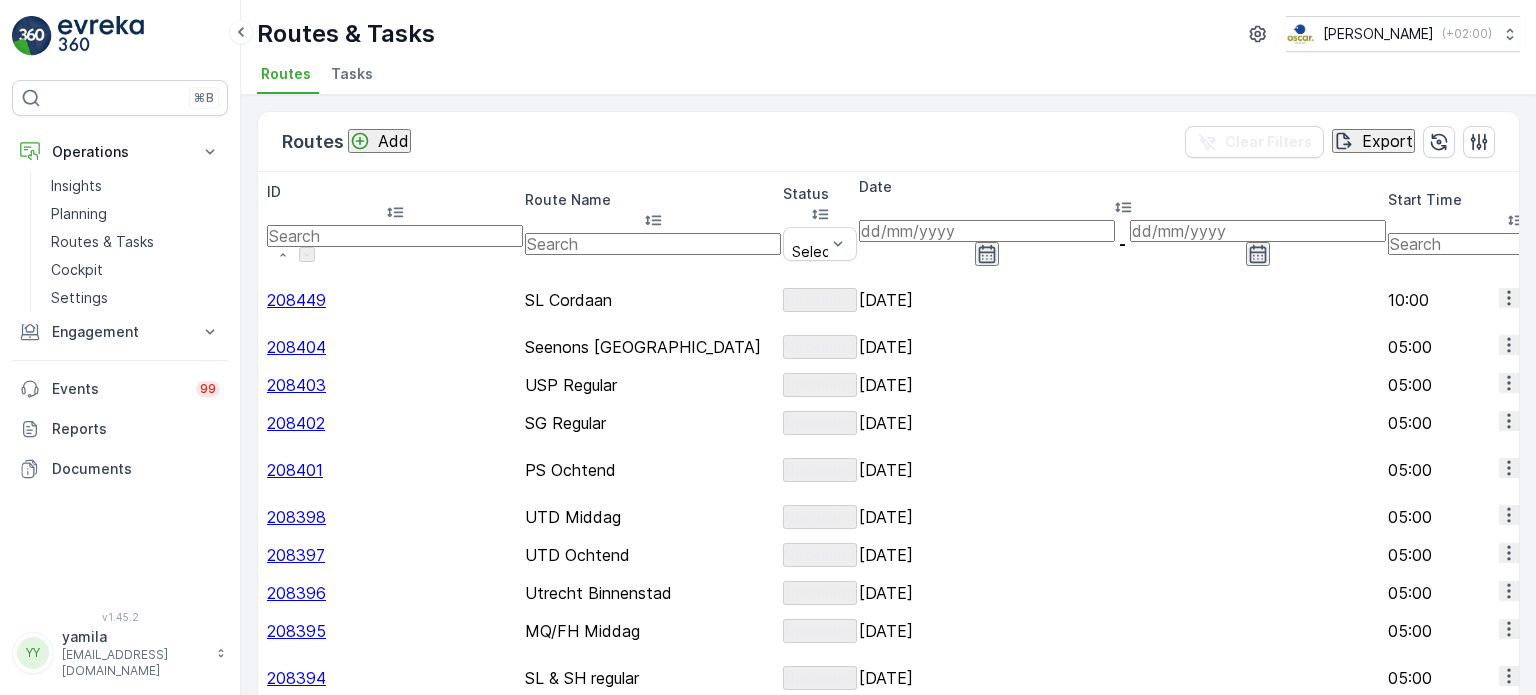 click at bounding box center (653, 244) 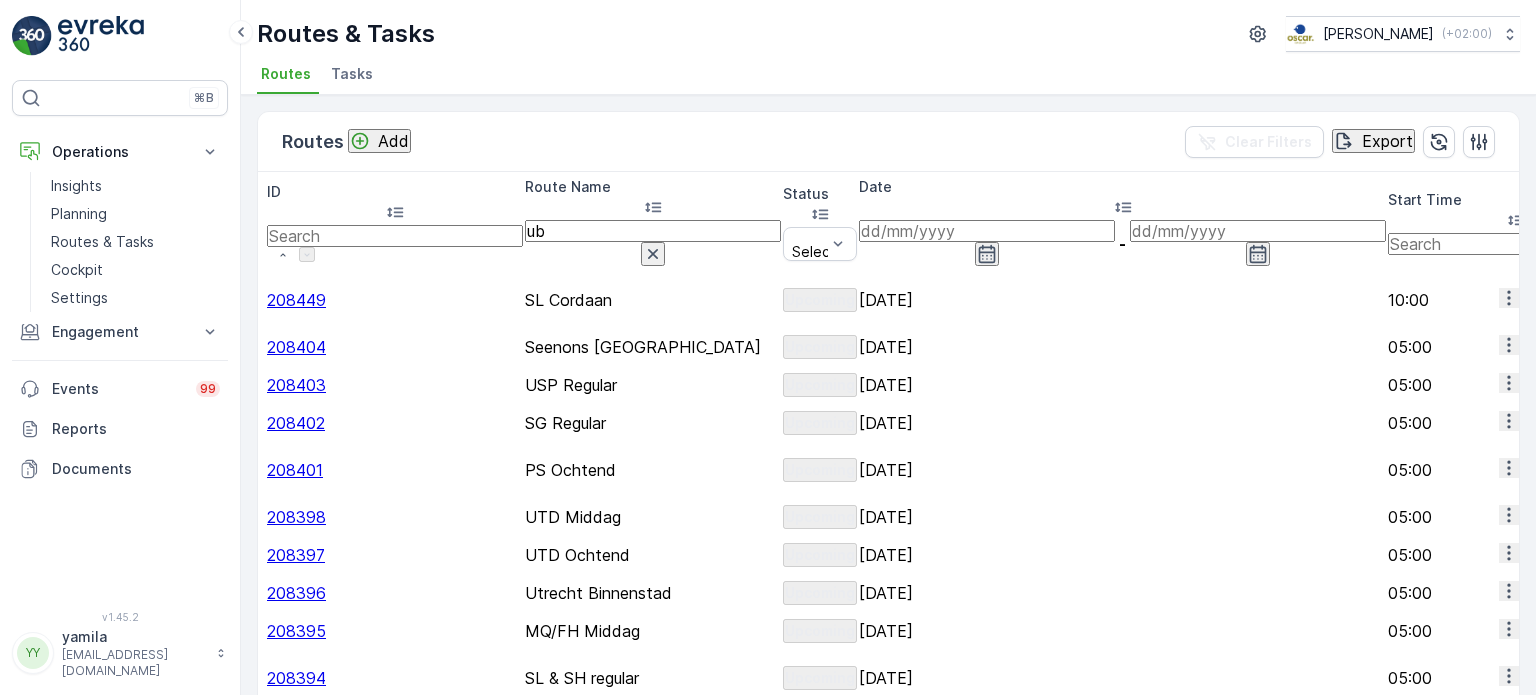 type on "ubs" 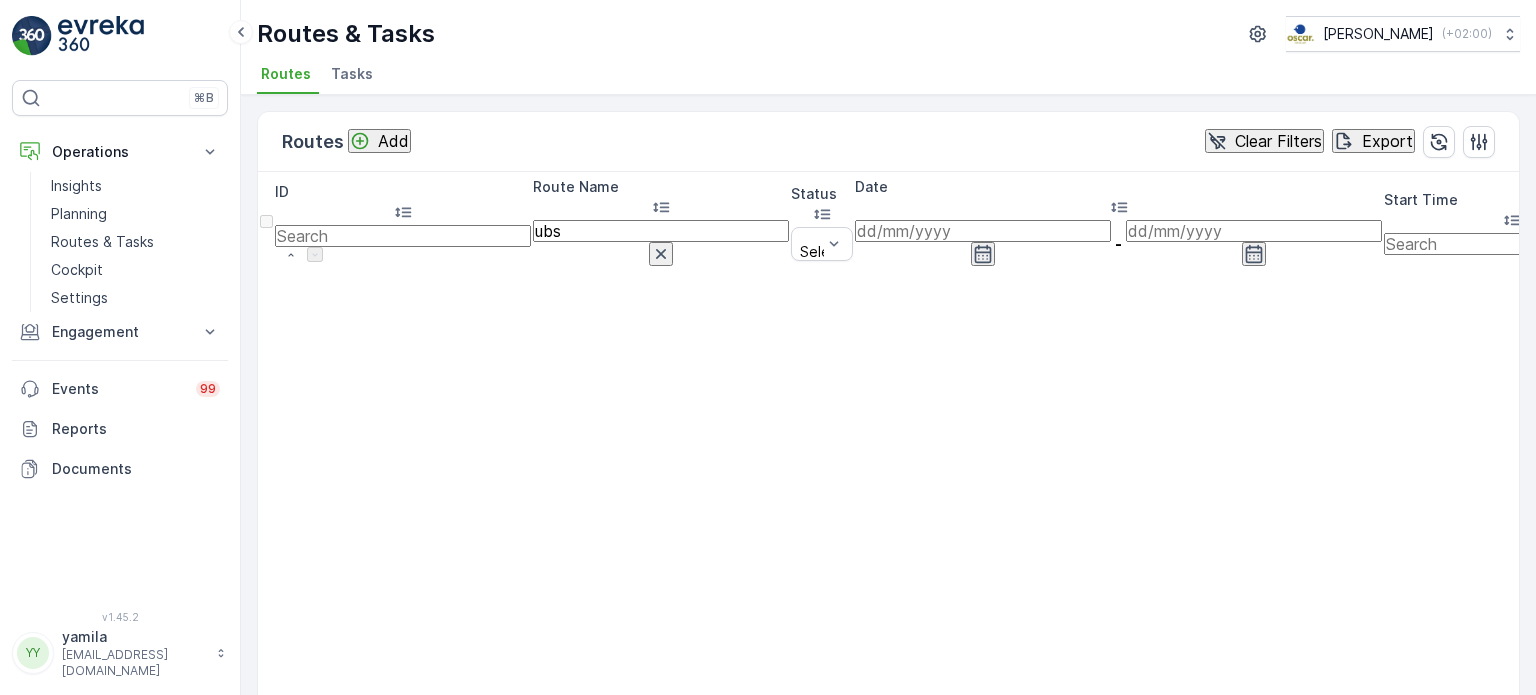 click on "ubs" at bounding box center [661, 231] 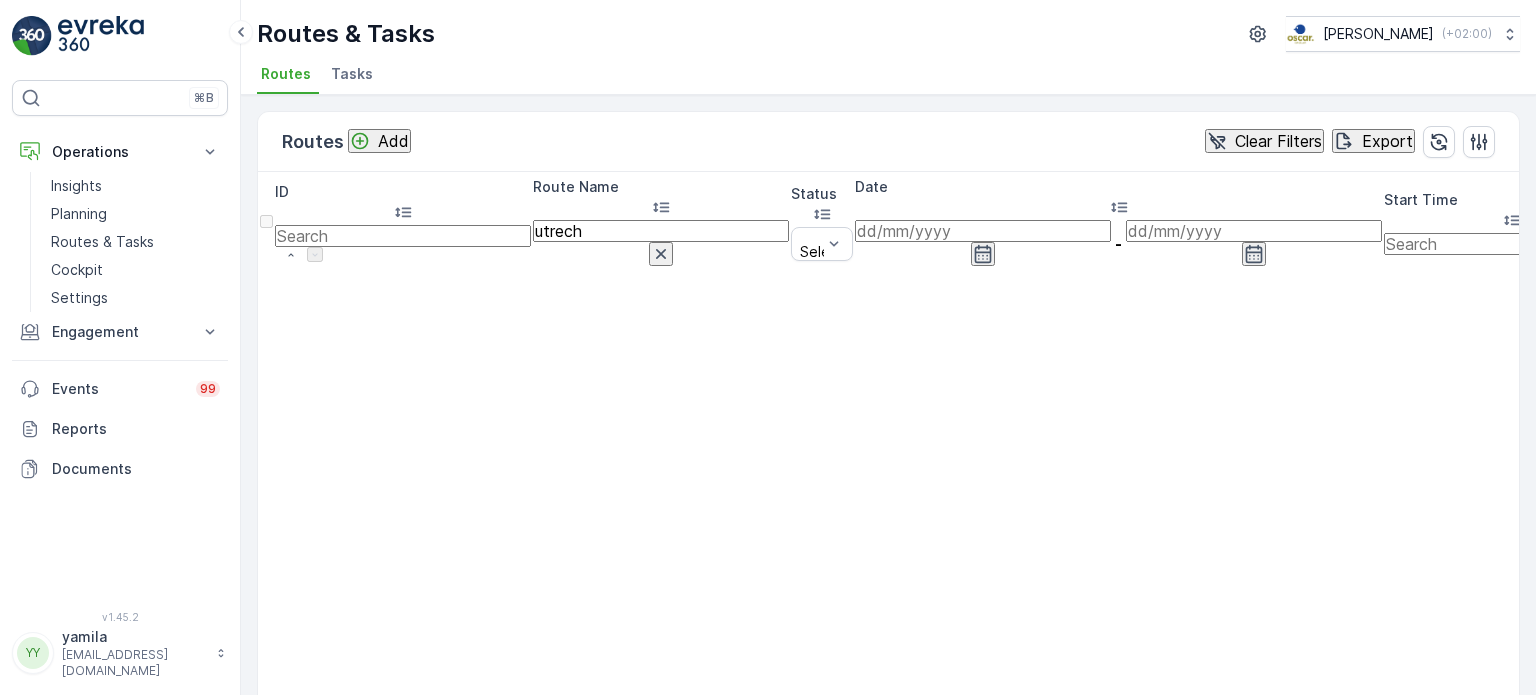 type on "utrecht" 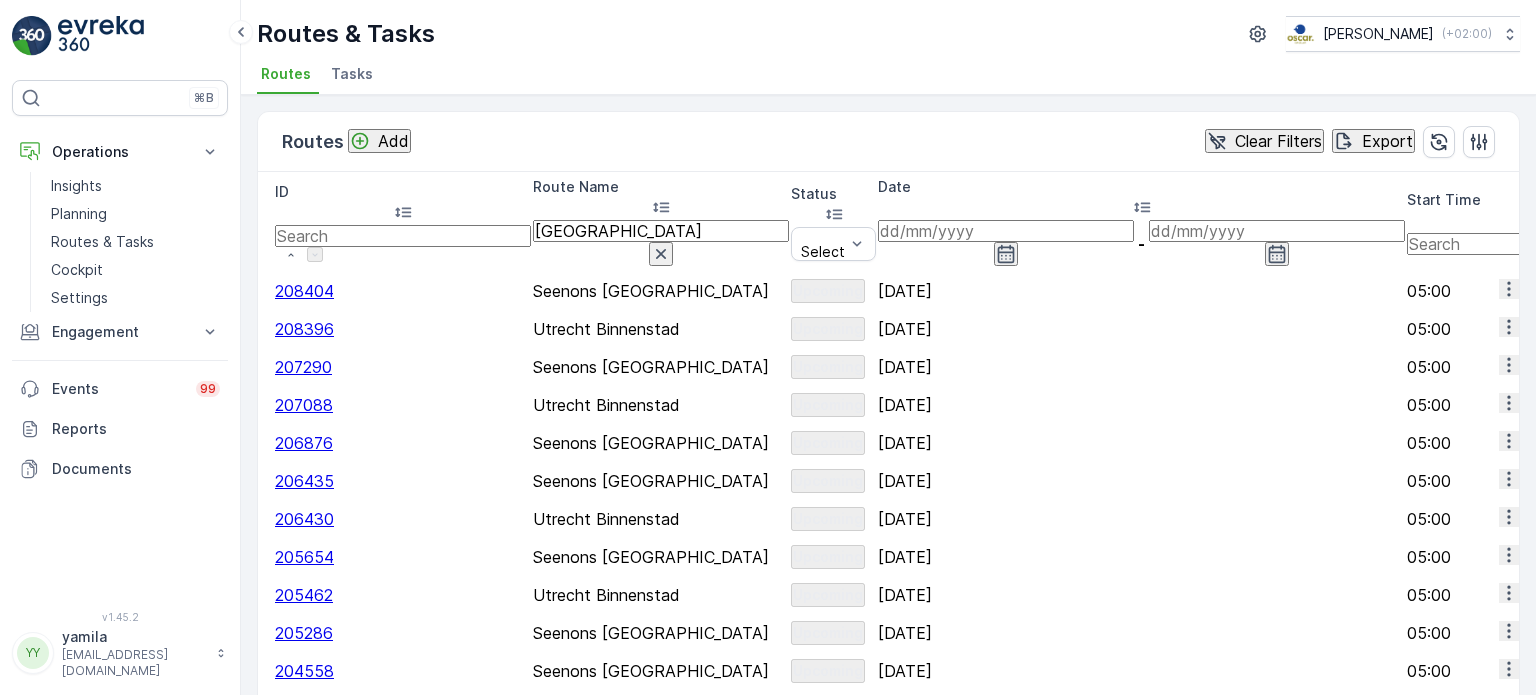 click at bounding box center [1006, 231] 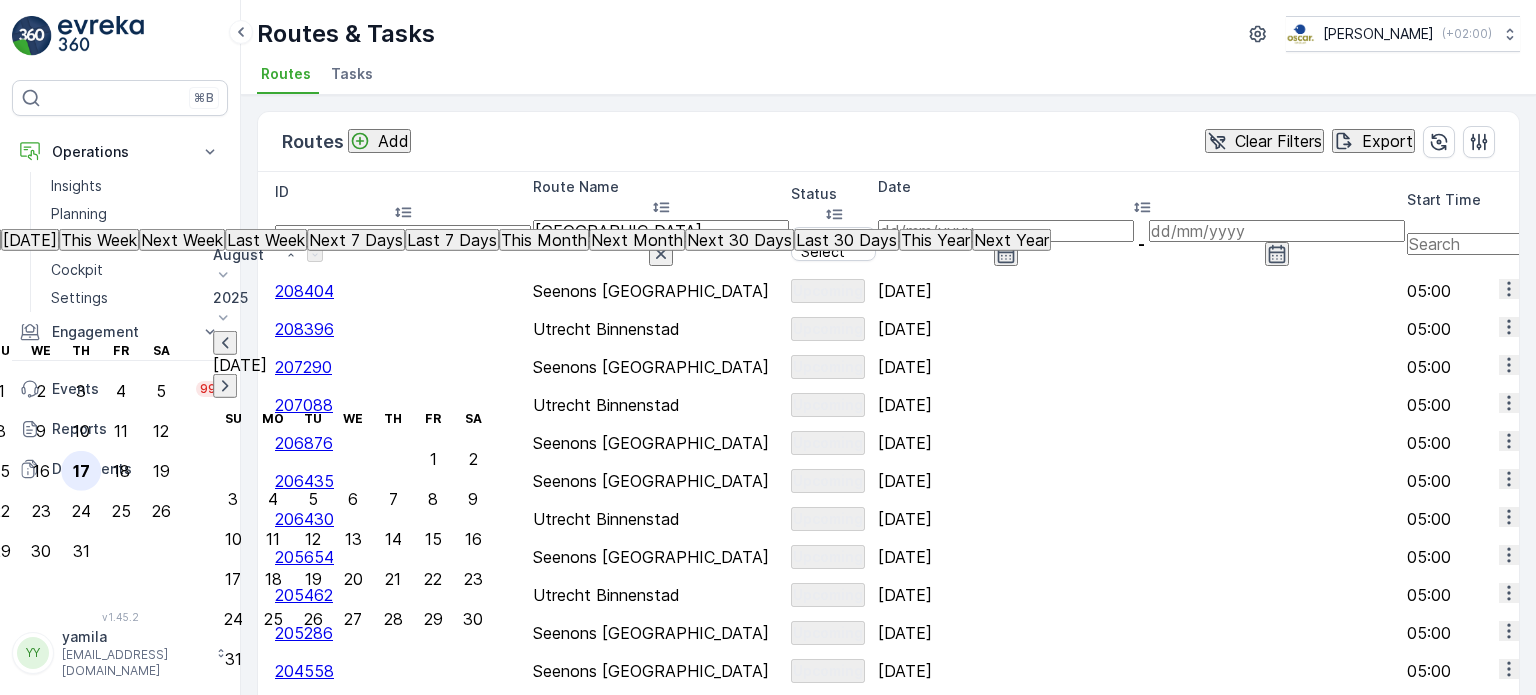 click on "17" at bounding box center [81, 471] 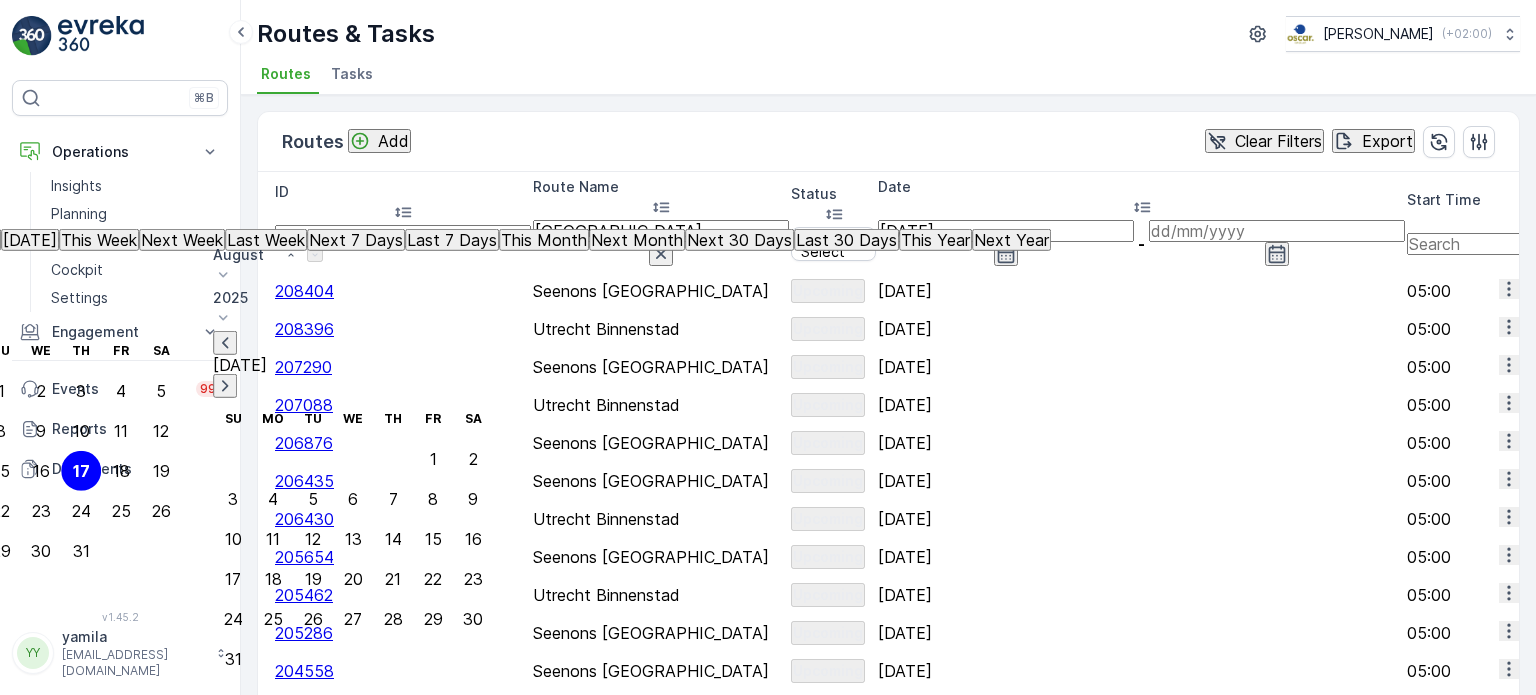 click on "17" at bounding box center [81, 471] 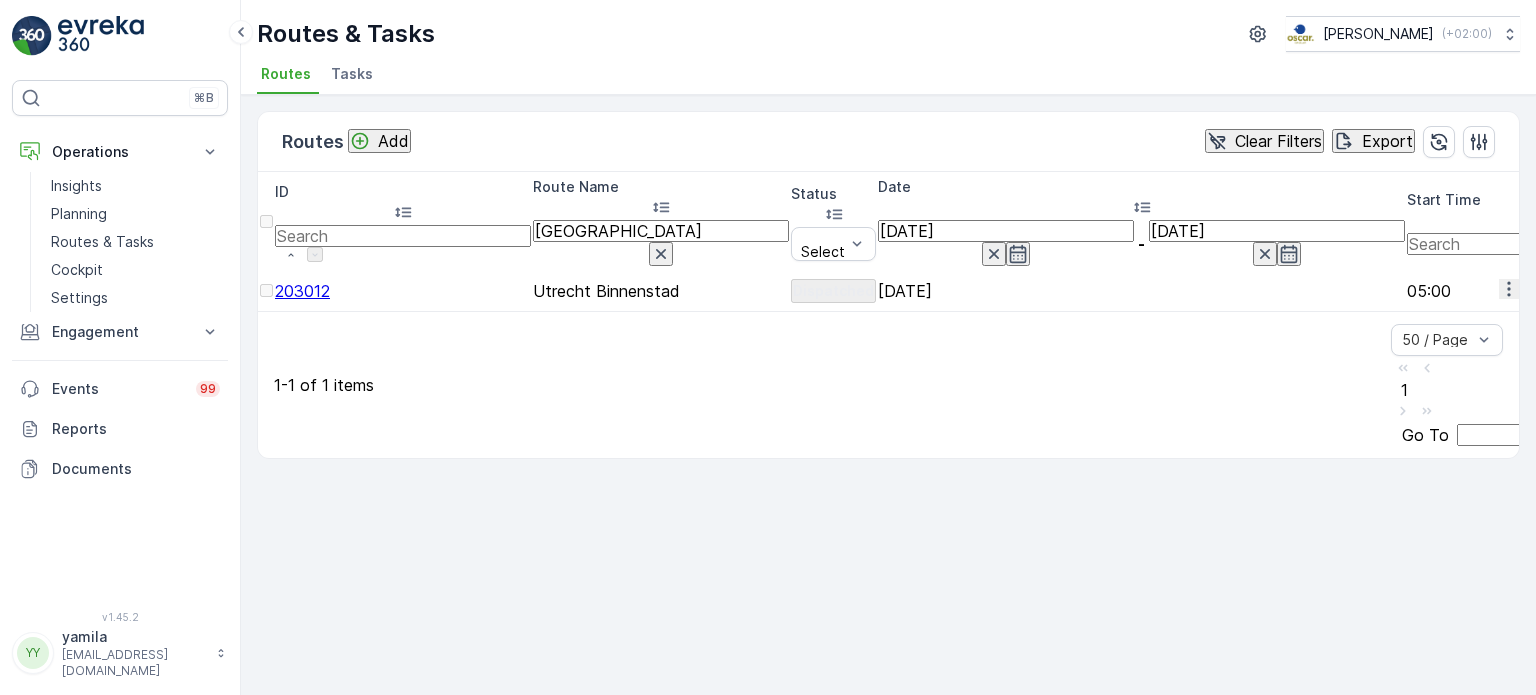 click at bounding box center (1509, 289) 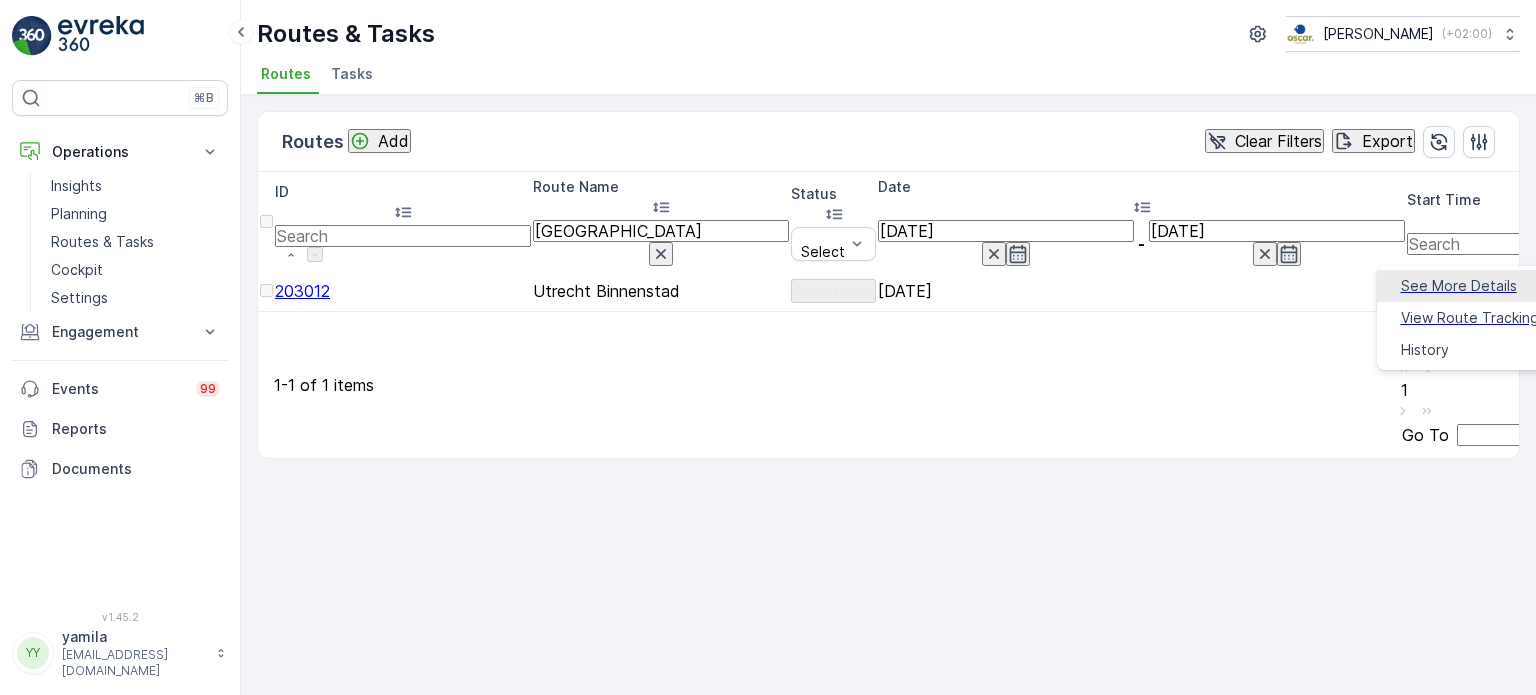 click on "See More Details" at bounding box center (1459, 286) 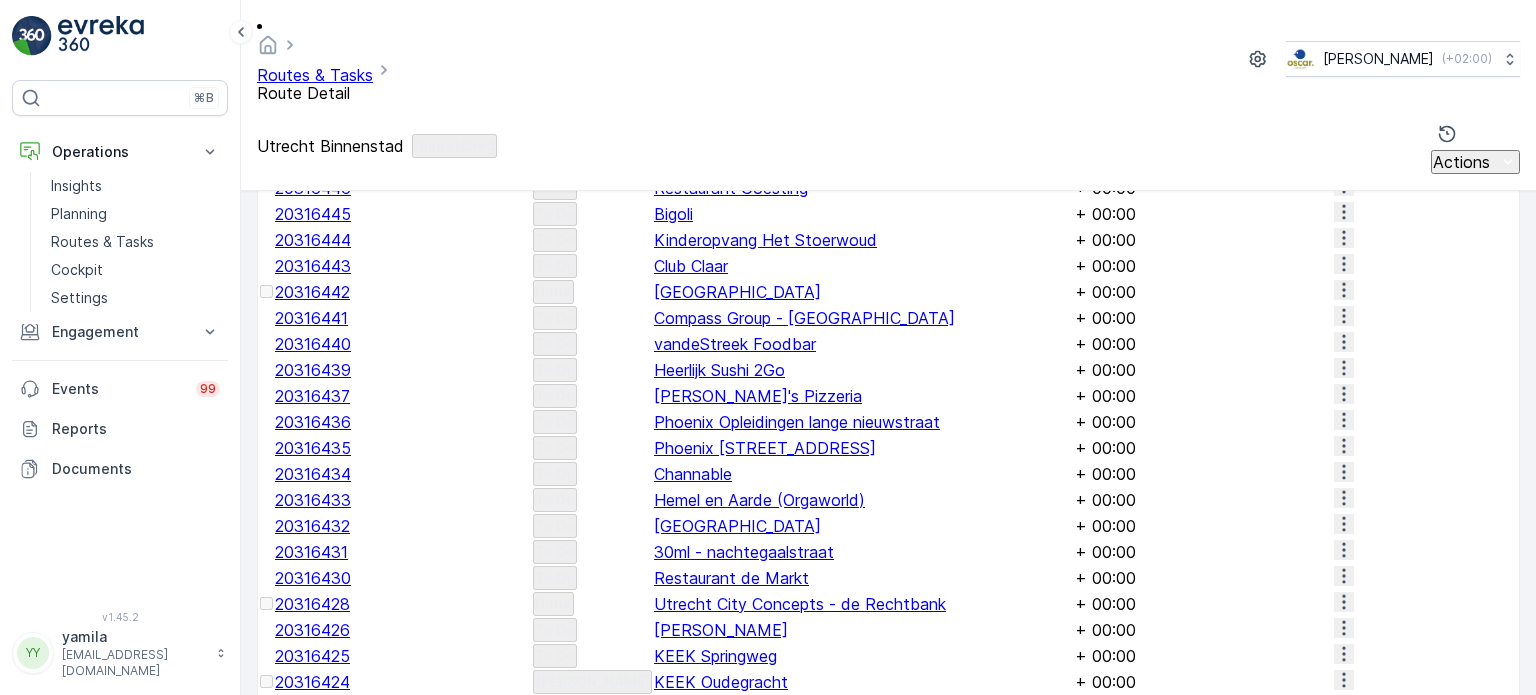 scroll, scrollTop: 1470, scrollLeft: 0, axis: vertical 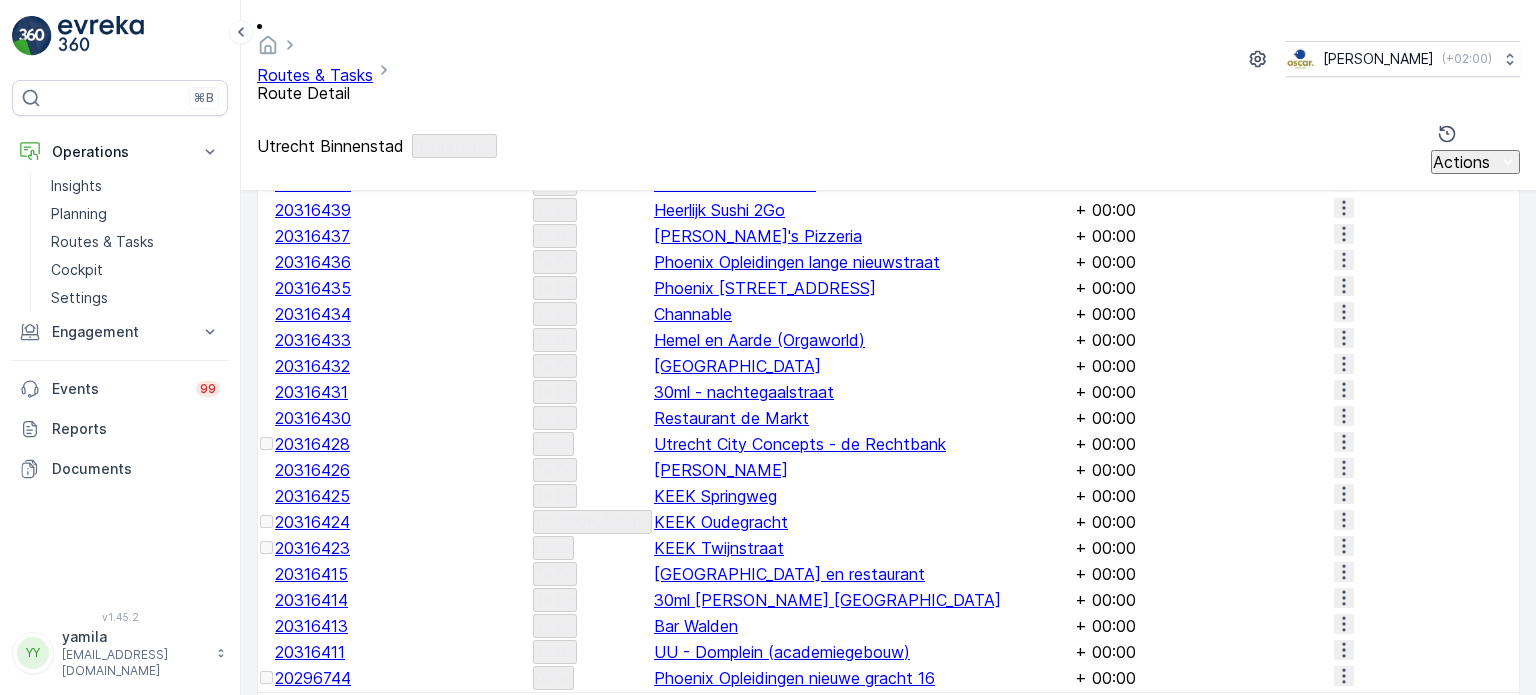 click on "Routes & Tasks Route Detail Oscar Circulair ( +02:00 )" at bounding box center (888, 59) 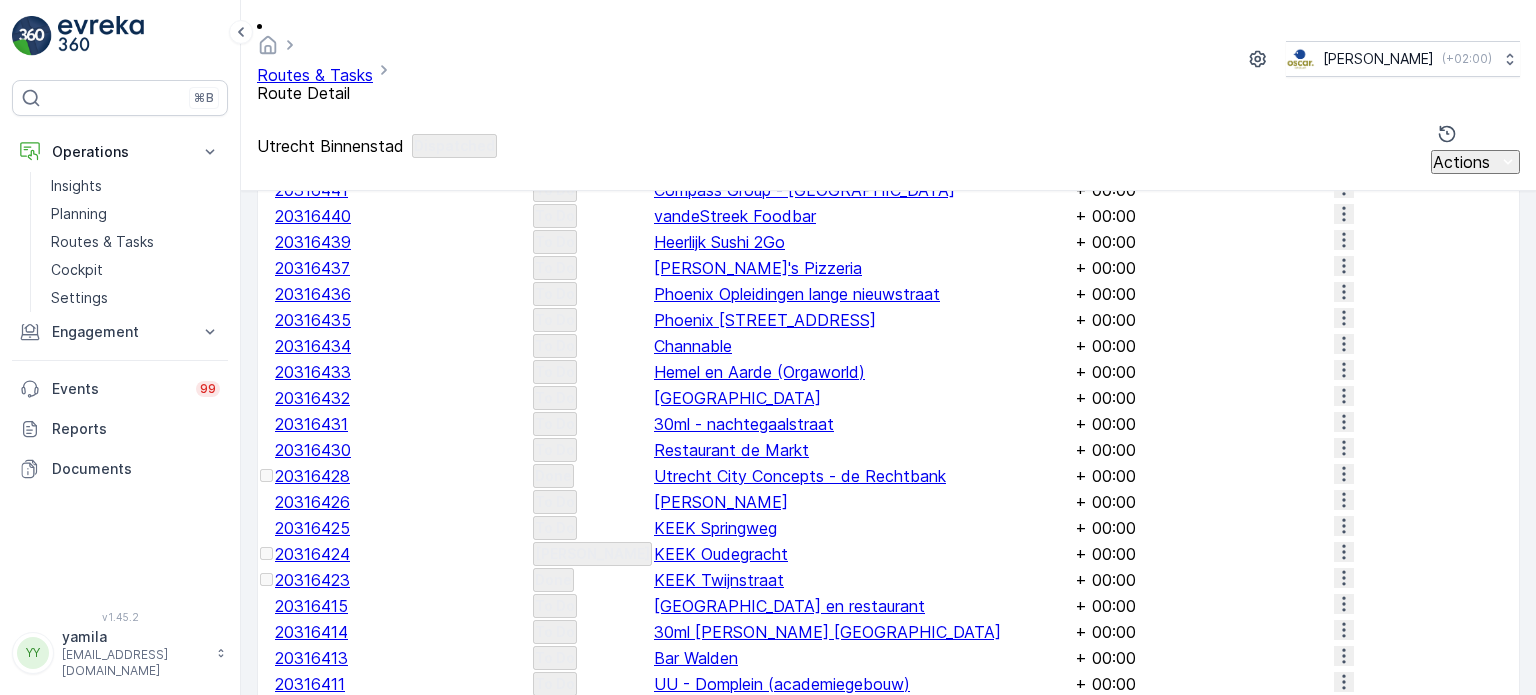 scroll, scrollTop: 1439, scrollLeft: 0, axis: vertical 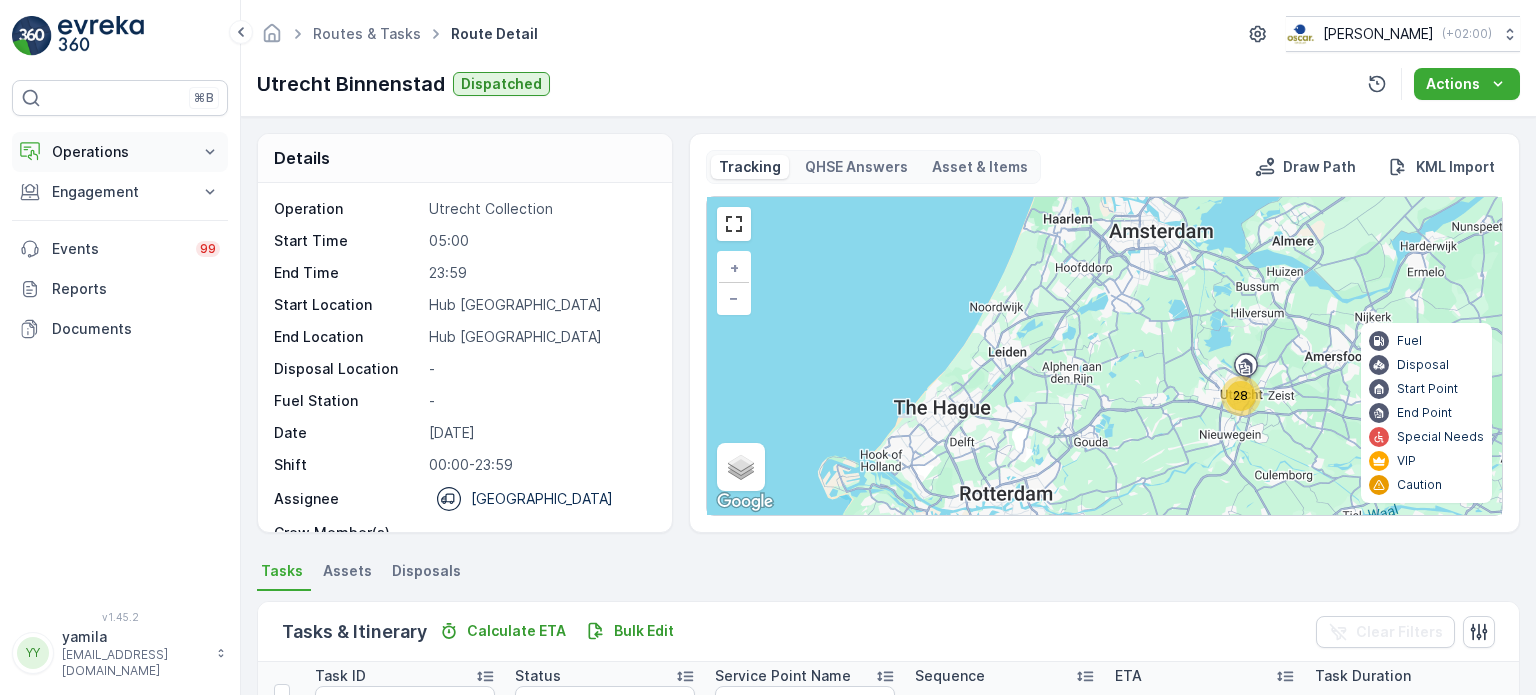 click on "Operations" at bounding box center (120, 152) 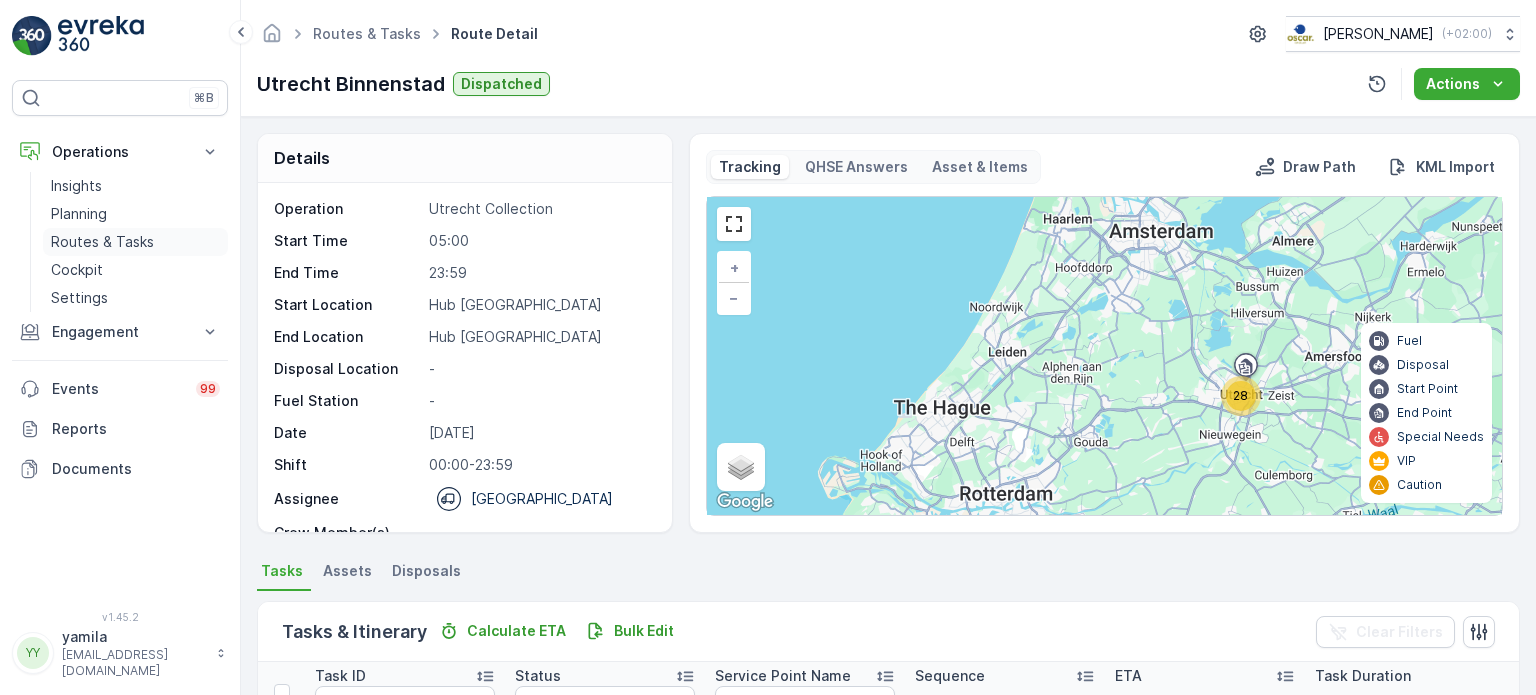 click on "Routes & Tasks" at bounding box center [102, 242] 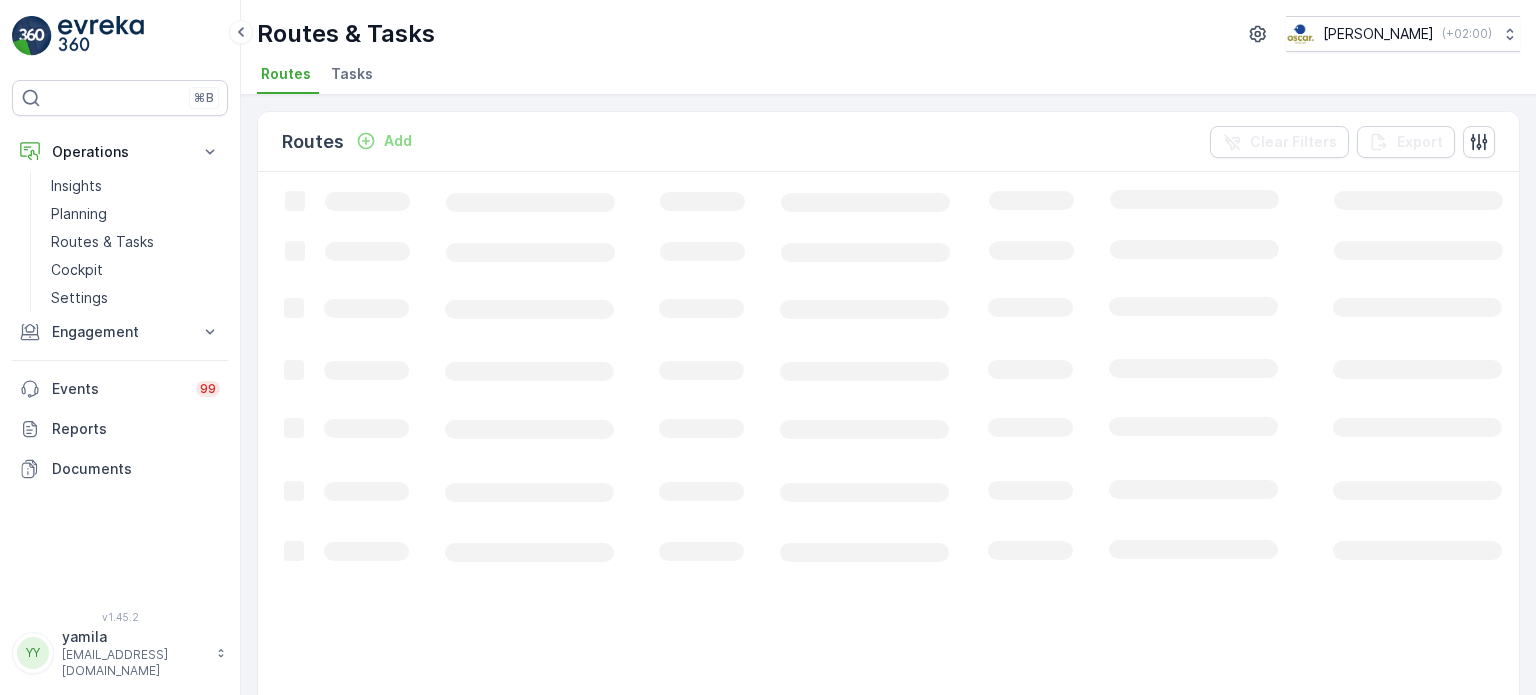 click on "Tasks" at bounding box center (352, 74) 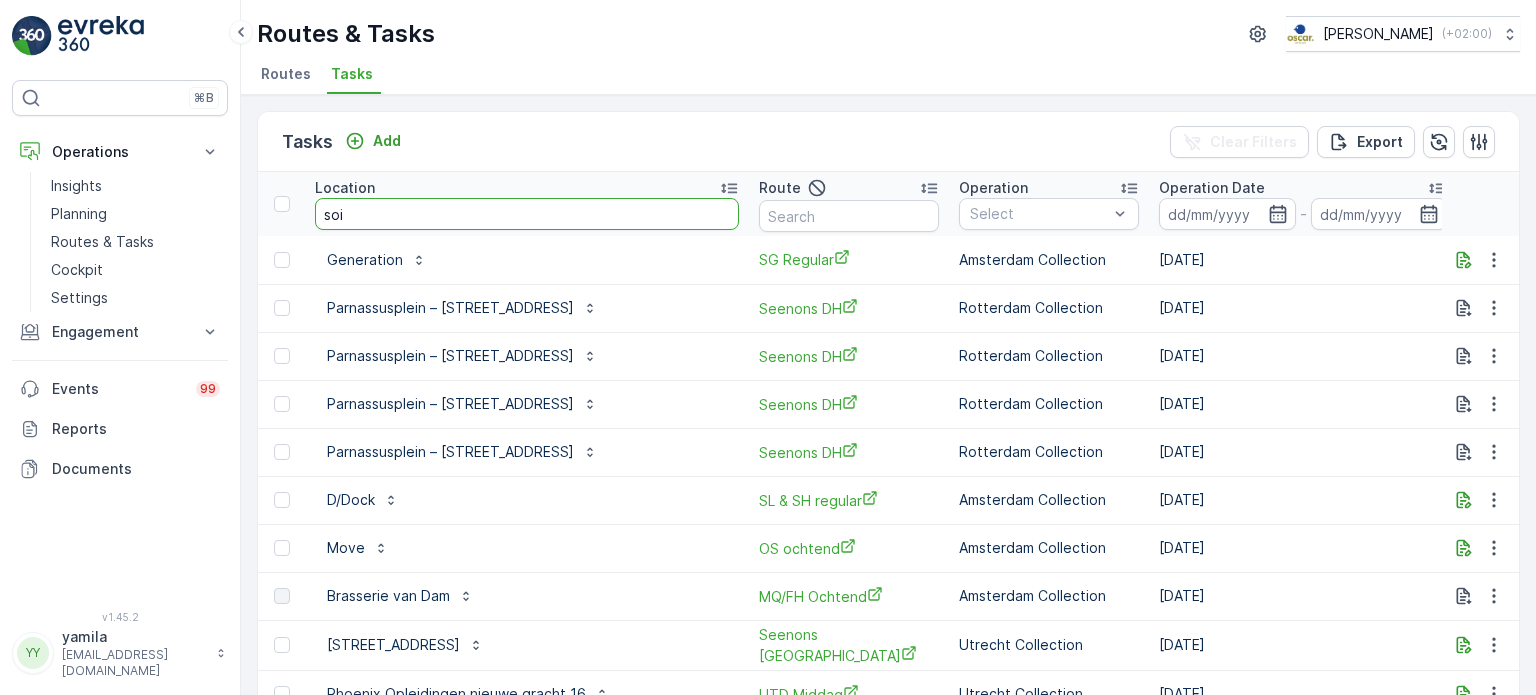 type on "soia" 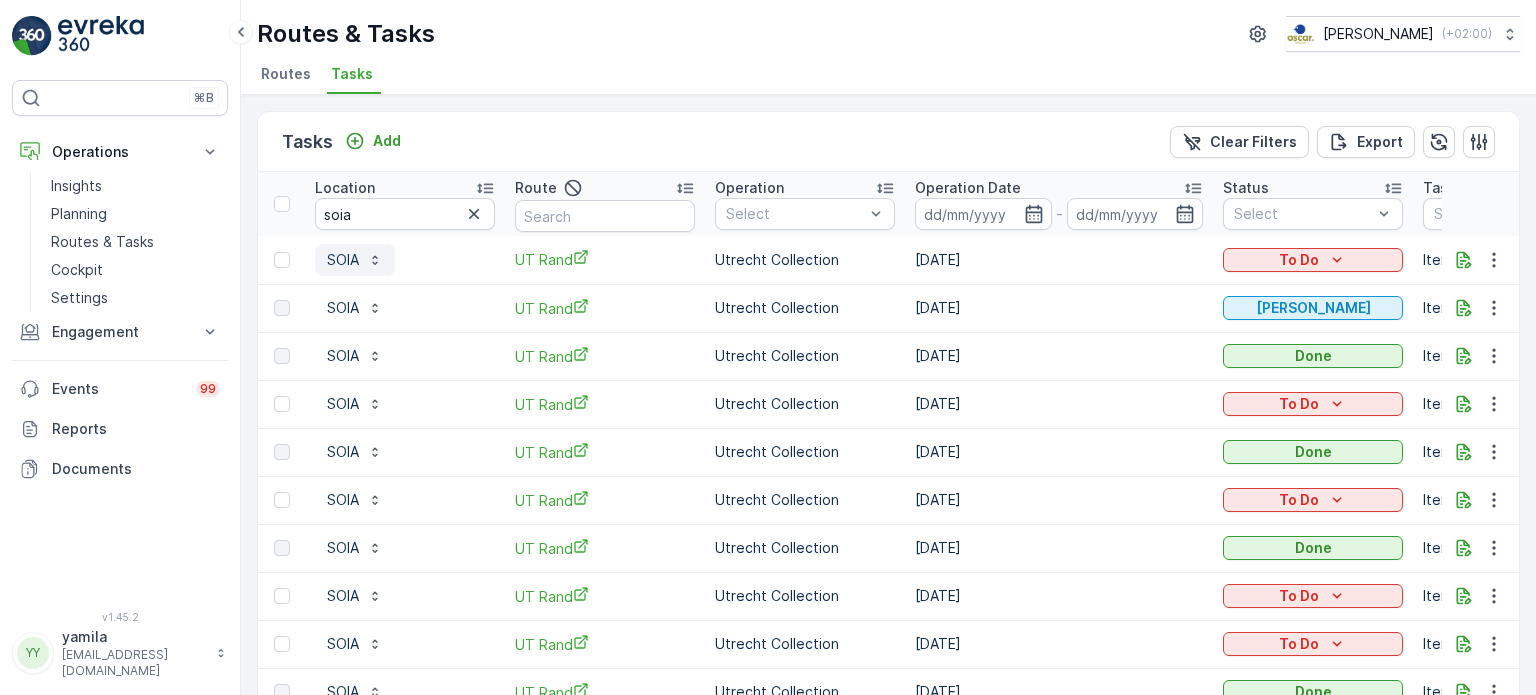 click on "SOIA" at bounding box center (355, 260) 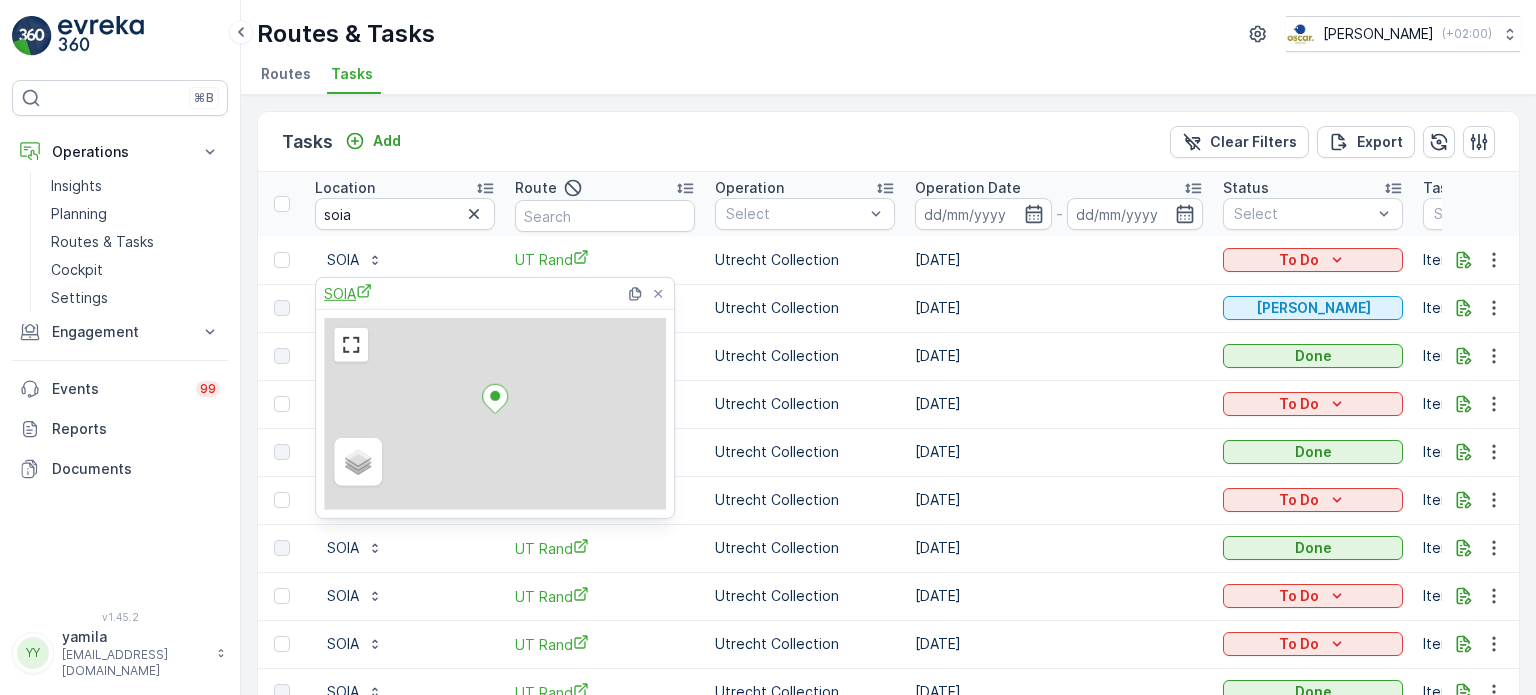 click on "SOIA" at bounding box center [348, 293] 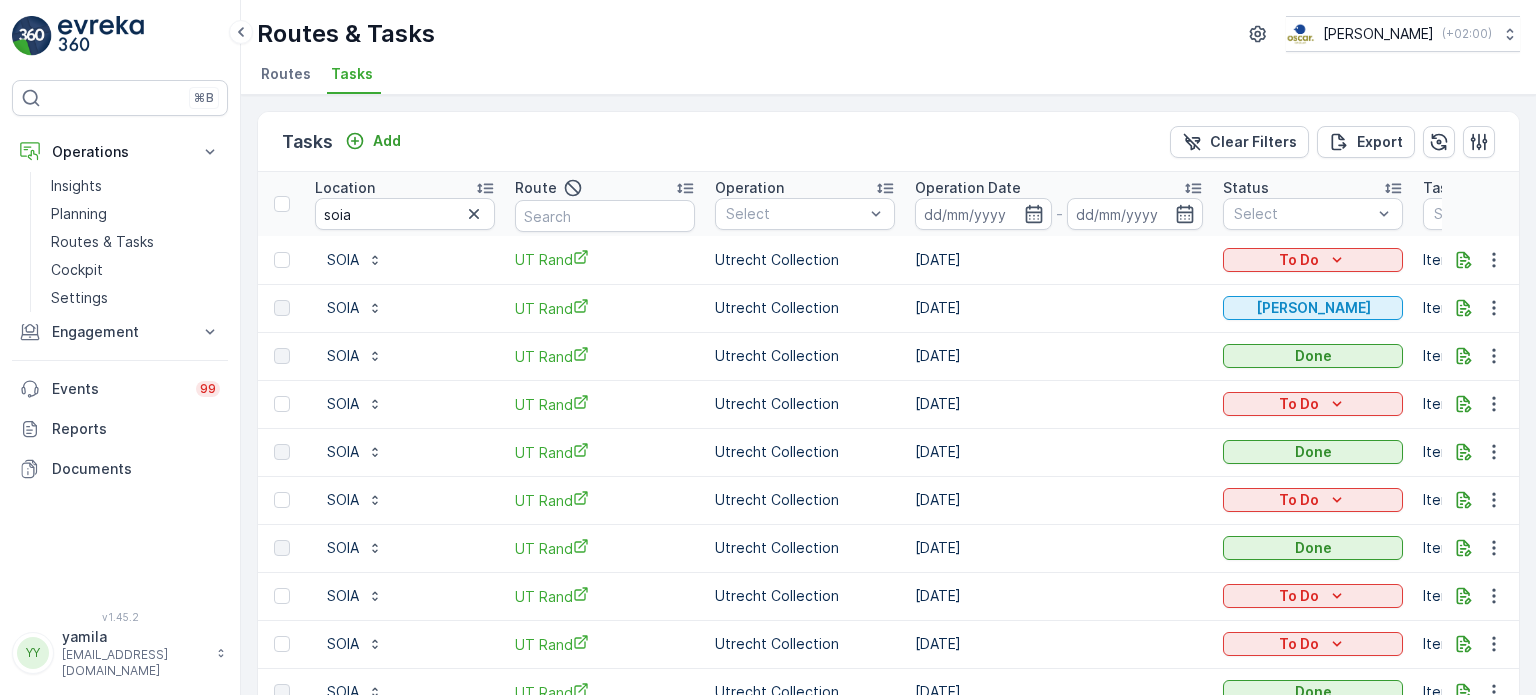 click on "Routes Tasks" at bounding box center (880, 77) 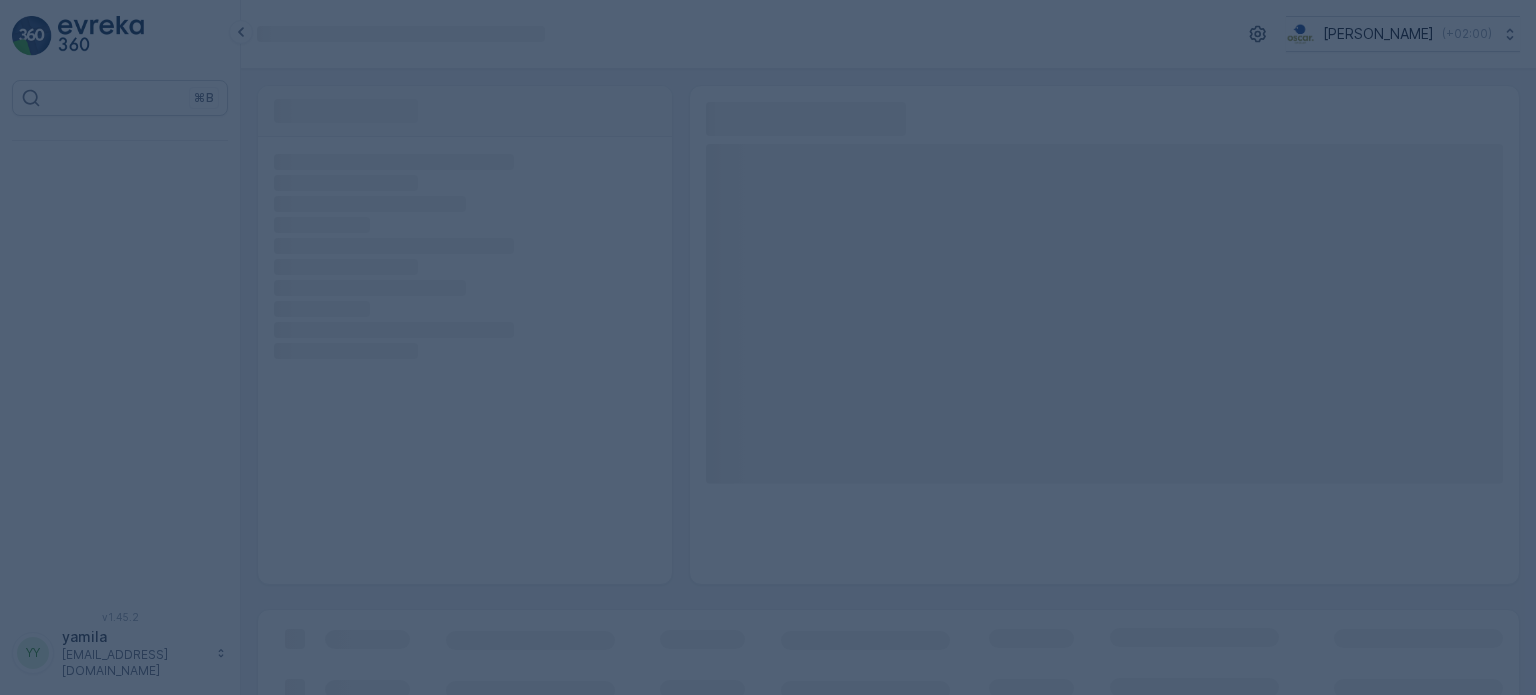 scroll, scrollTop: 0, scrollLeft: 0, axis: both 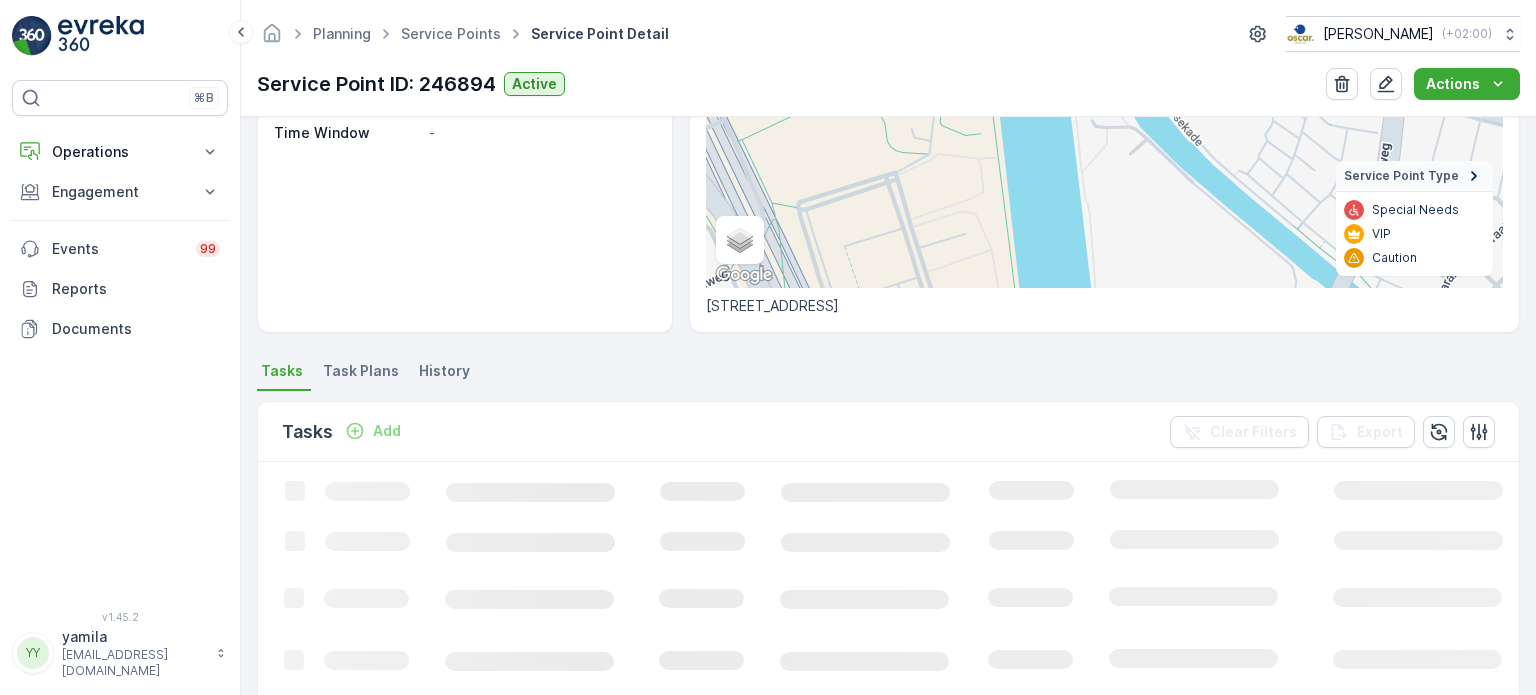 click on "Task Plans" at bounding box center (361, 371) 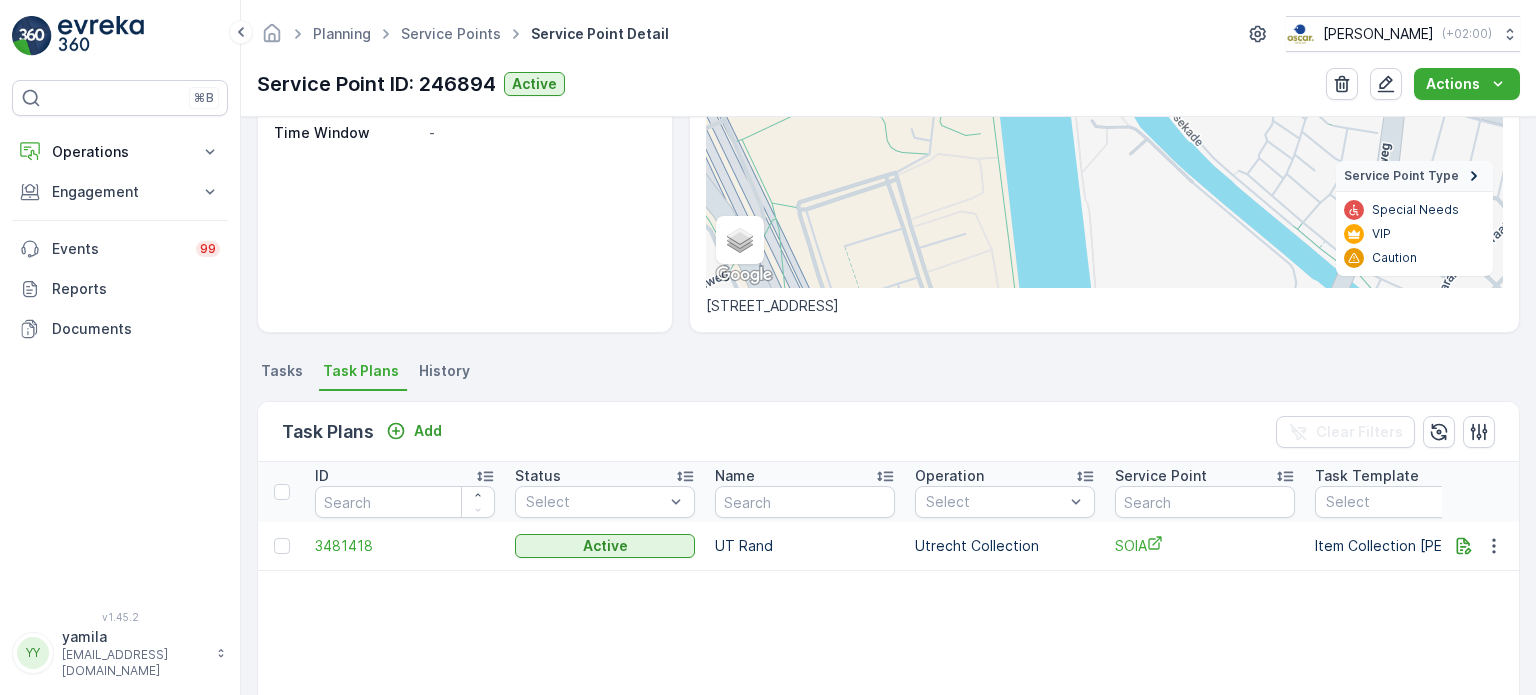 scroll, scrollTop: 500, scrollLeft: 0, axis: vertical 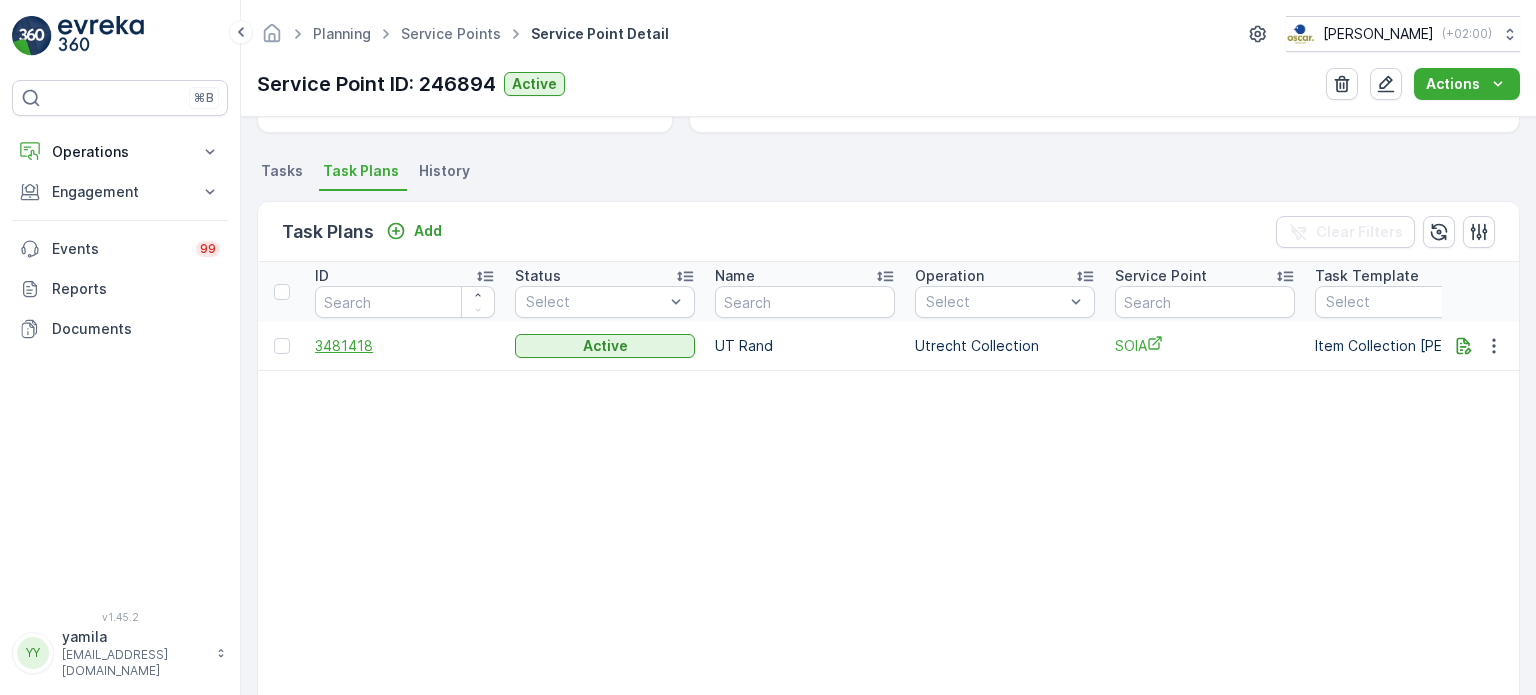 click on "3481418" at bounding box center [405, 346] 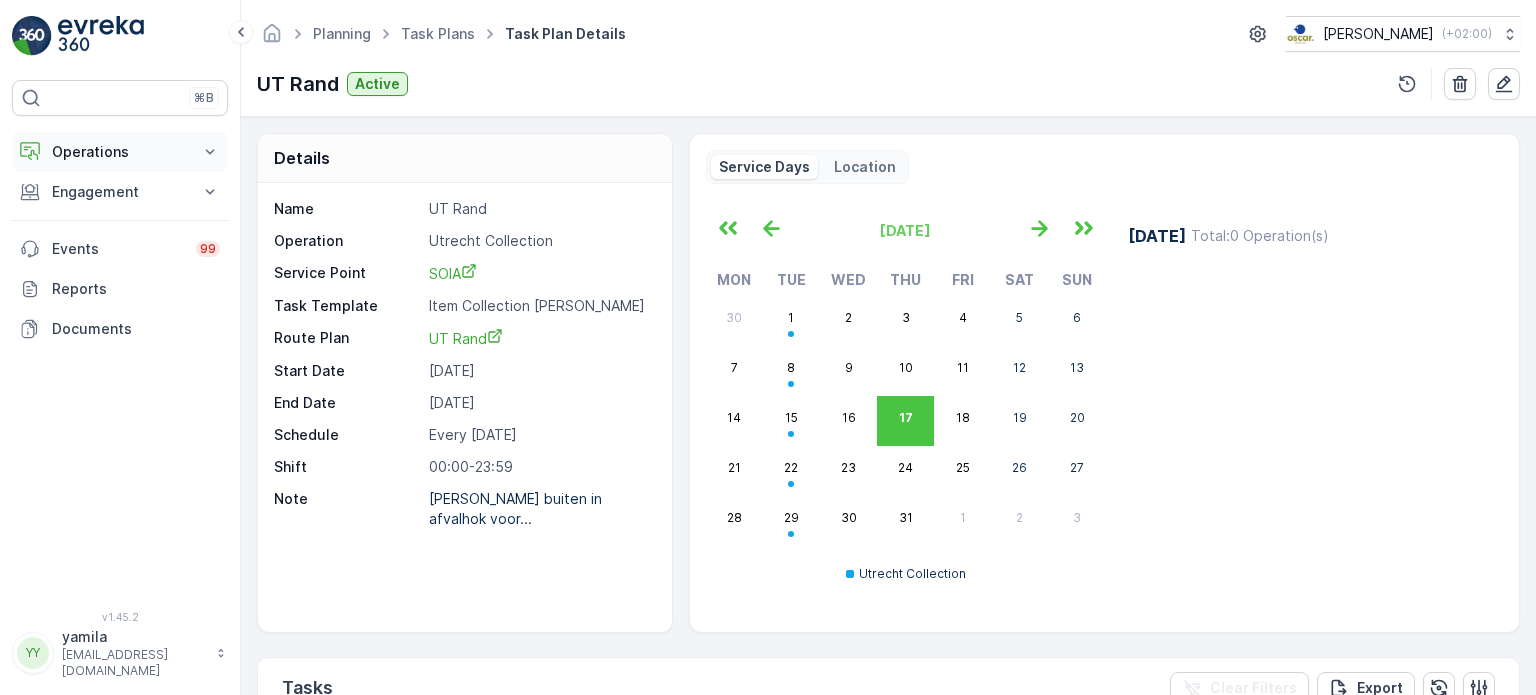 drag, startPoint x: 122, startPoint y: 189, endPoint x: 128, endPoint y: 147, distance: 42.426407 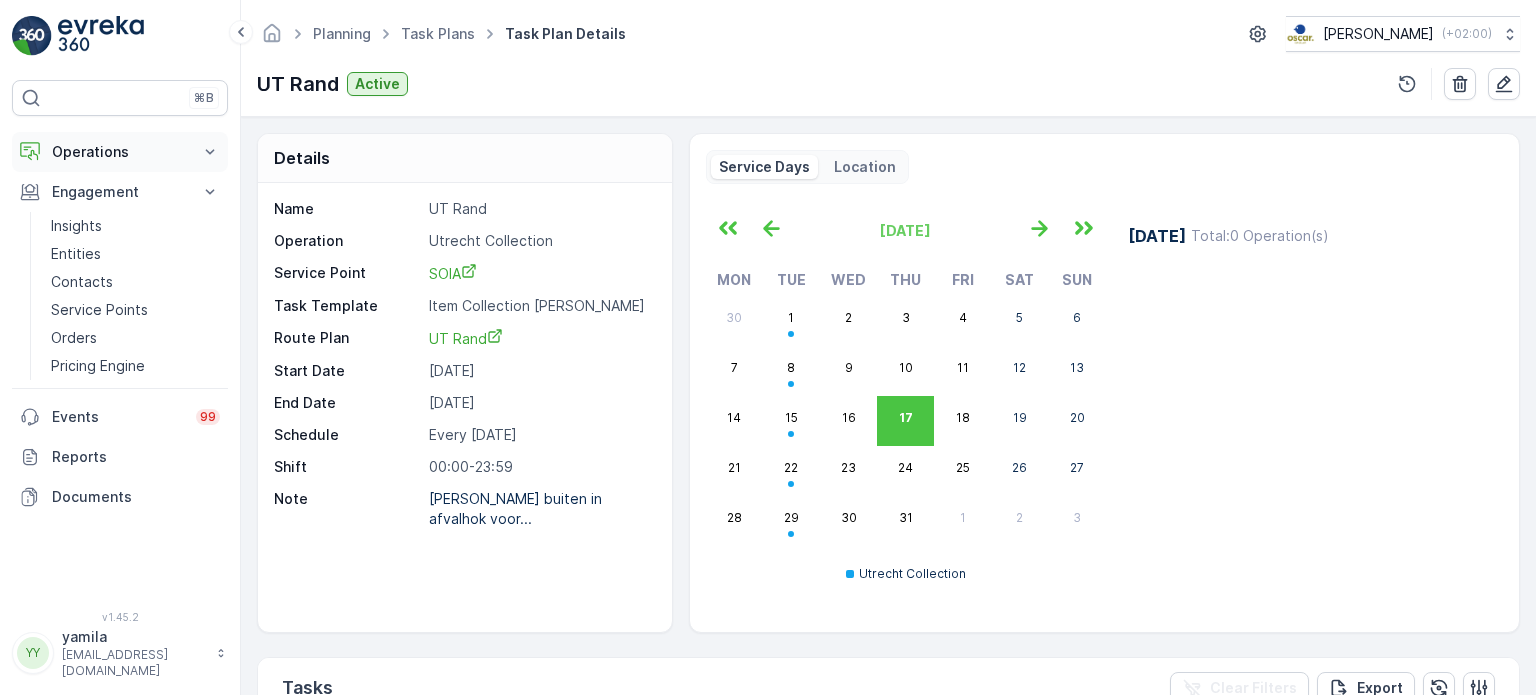click on "Operations" at bounding box center (120, 152) 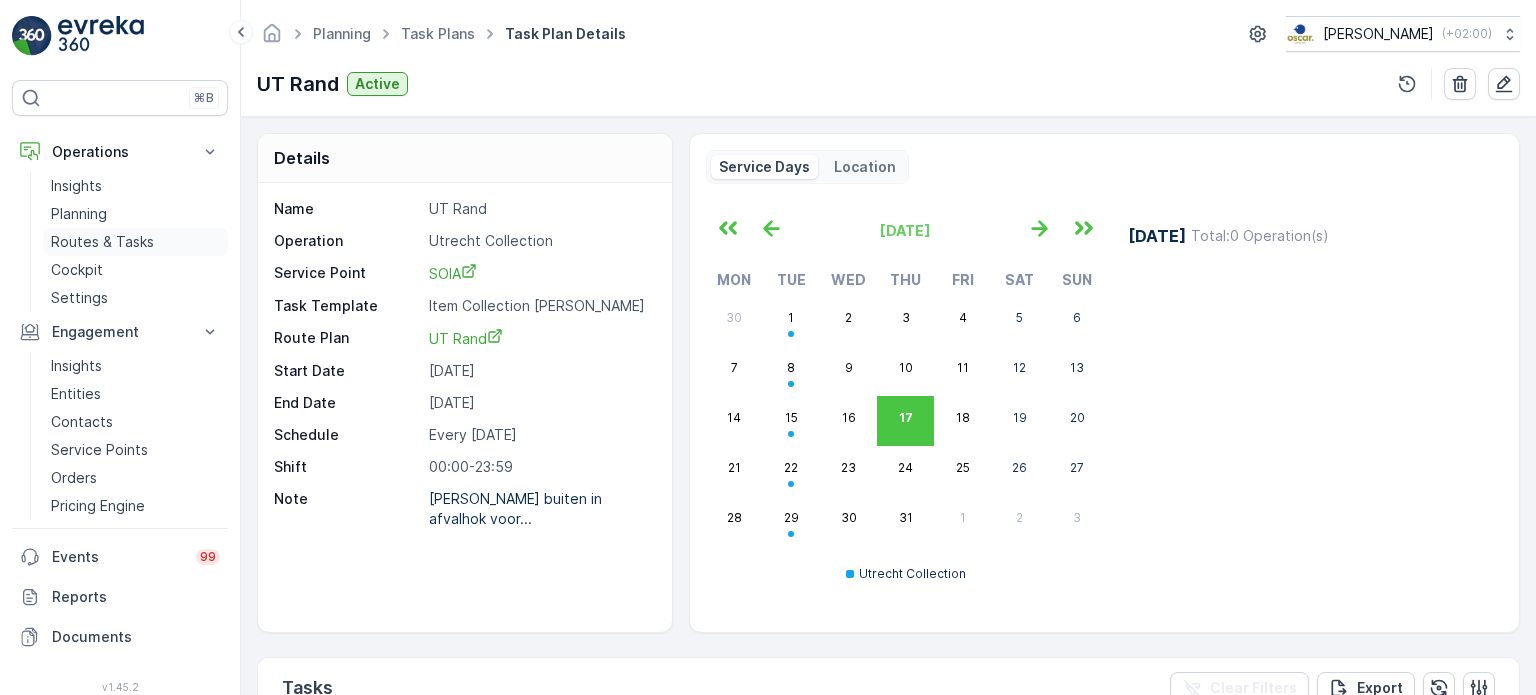 click on "Routes & Tasks" at bounding box center (102, 242) 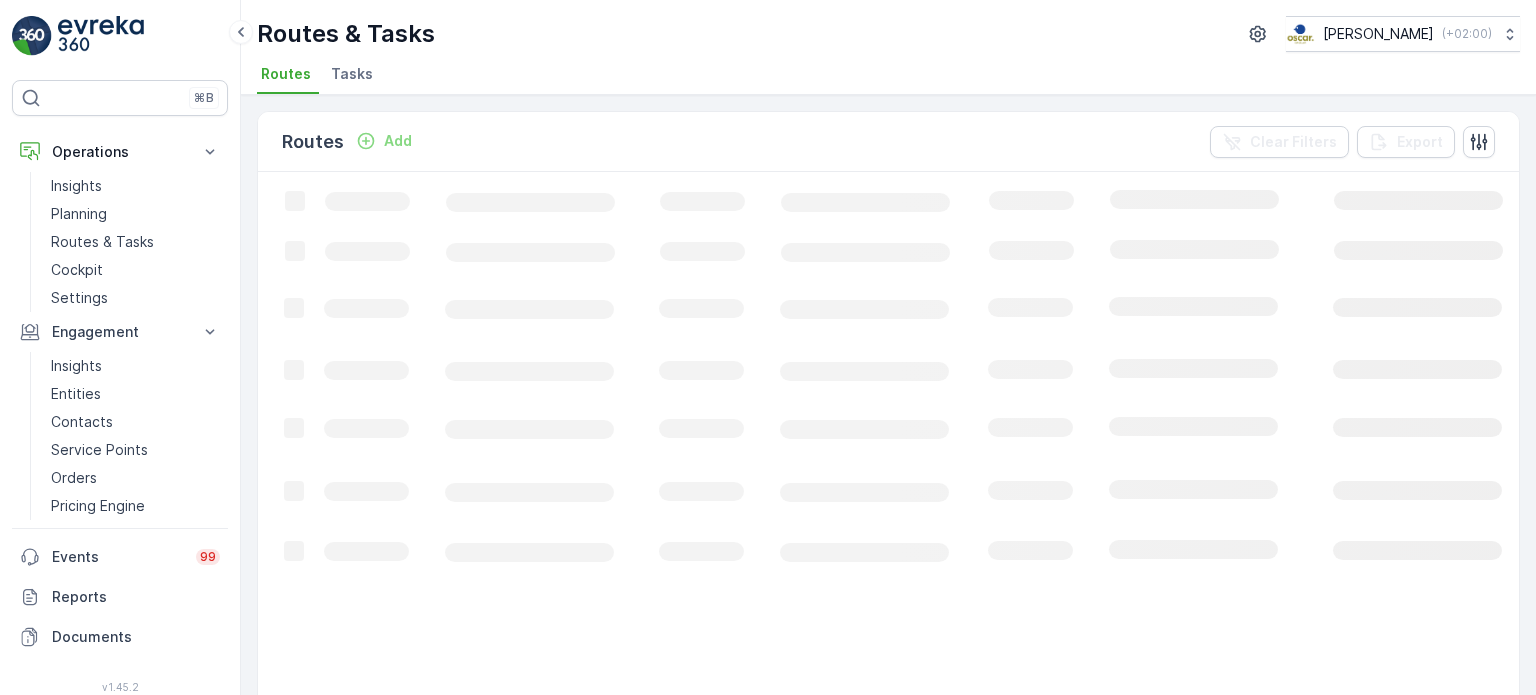 click on "Tasks" at bounding box center (352, 74) 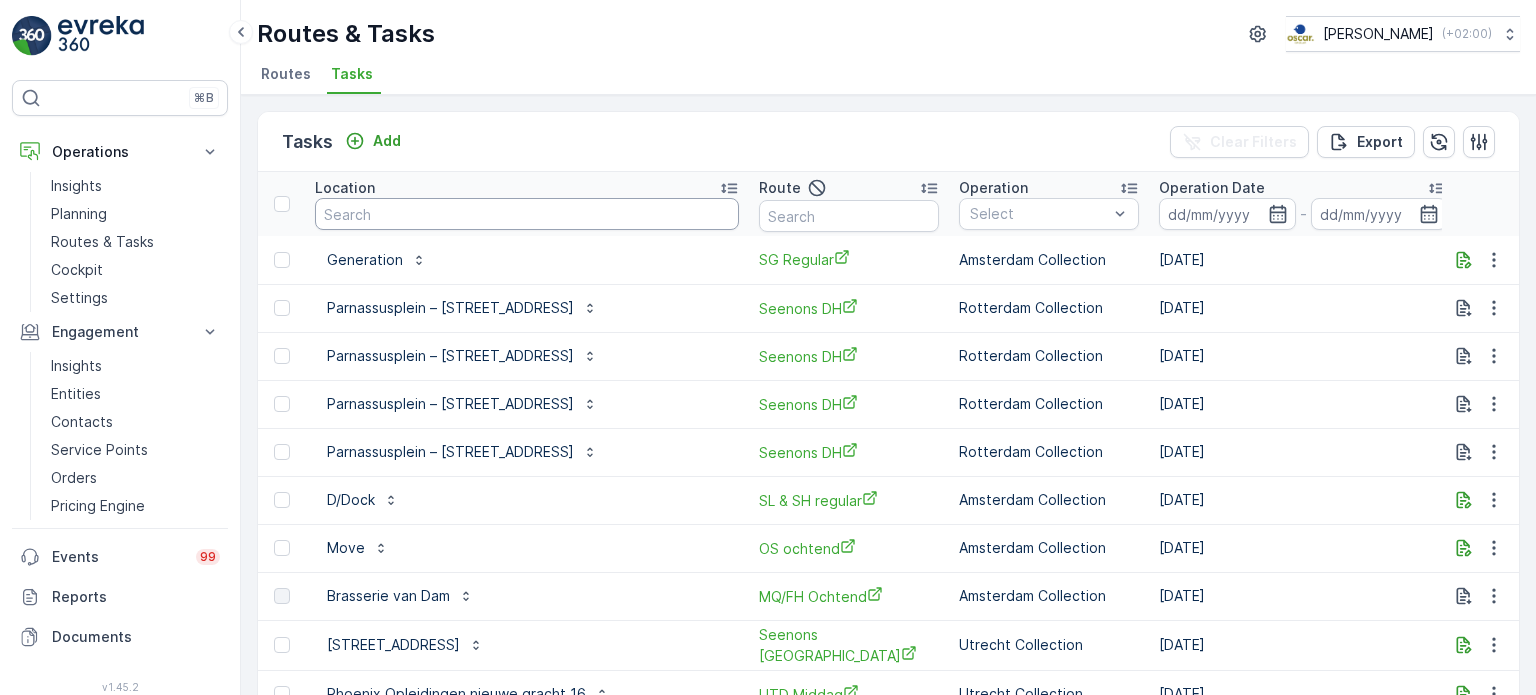 click at bounding box center (527, 214) 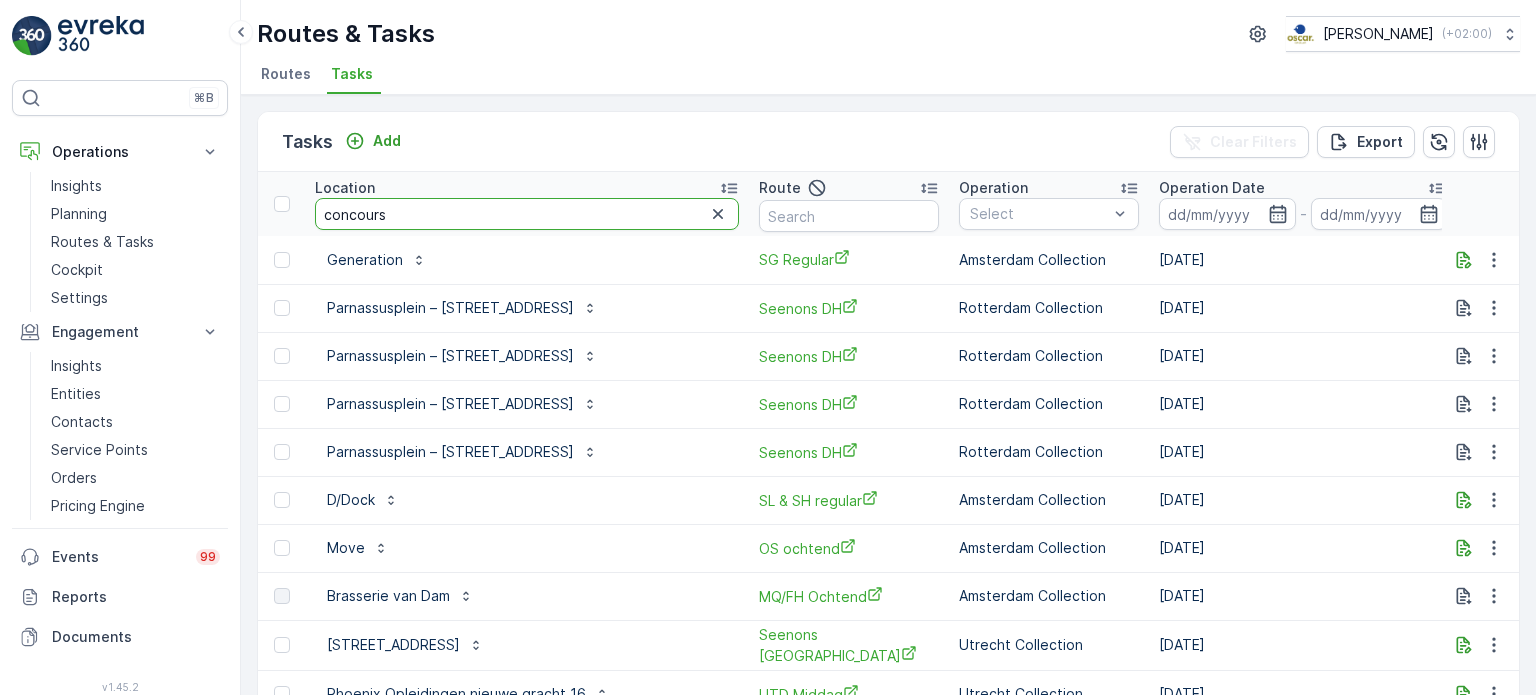type on "concourse" 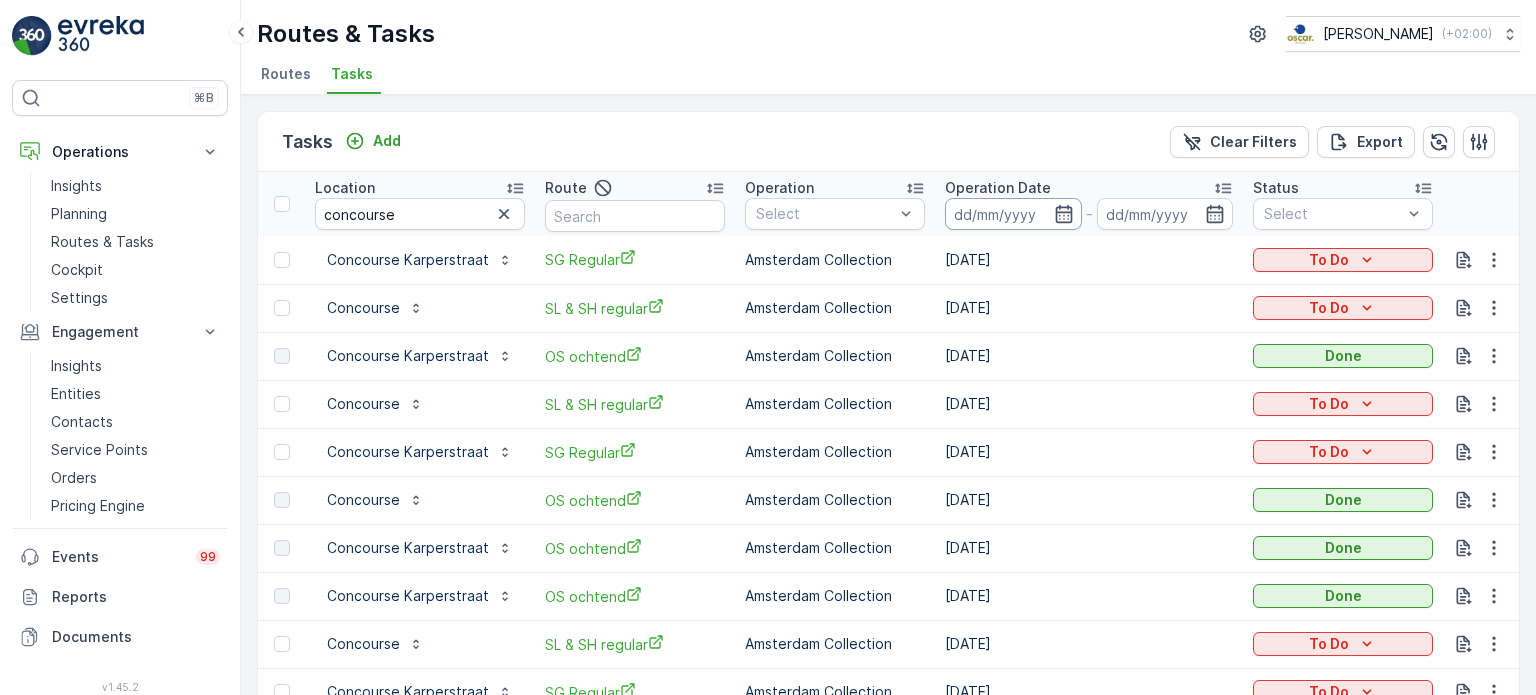 click at bounding box center [1013, 214] 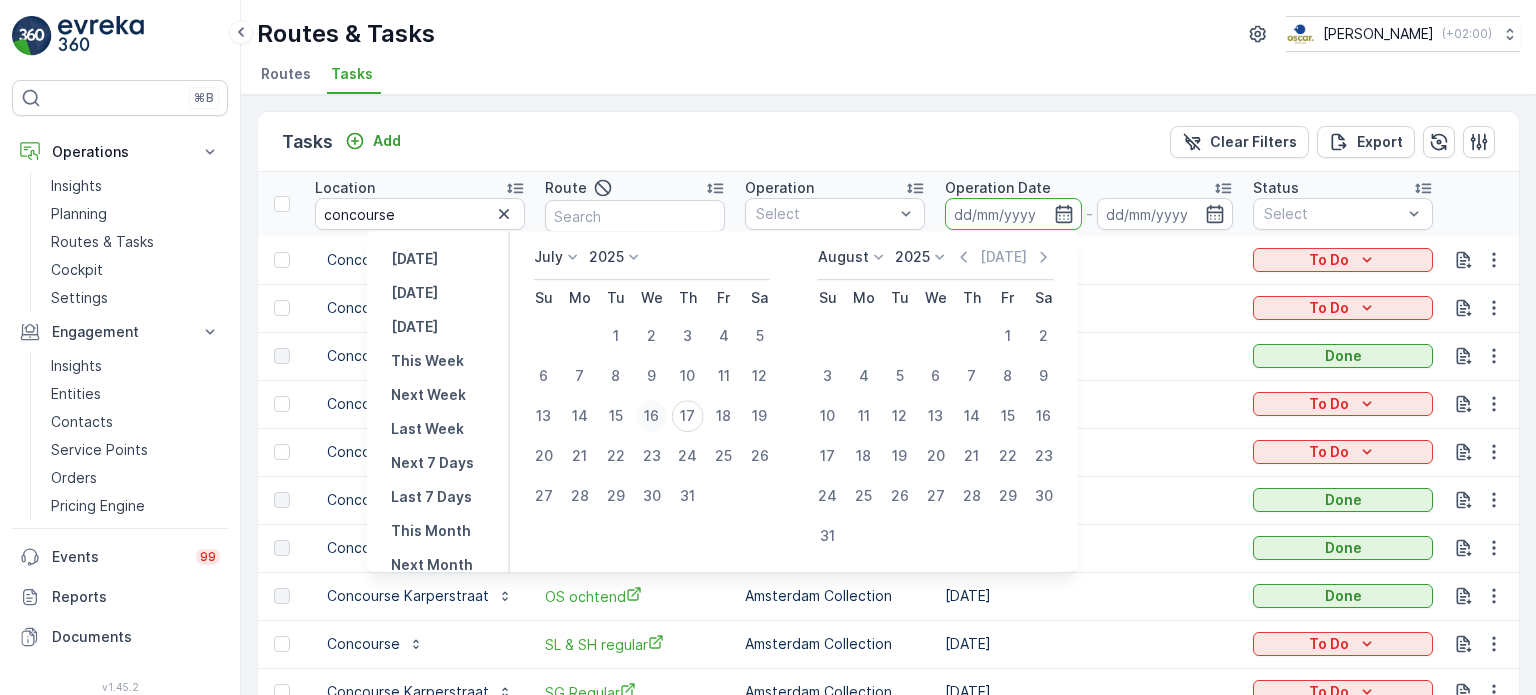 click on "16" at bounding box center (652, 416) 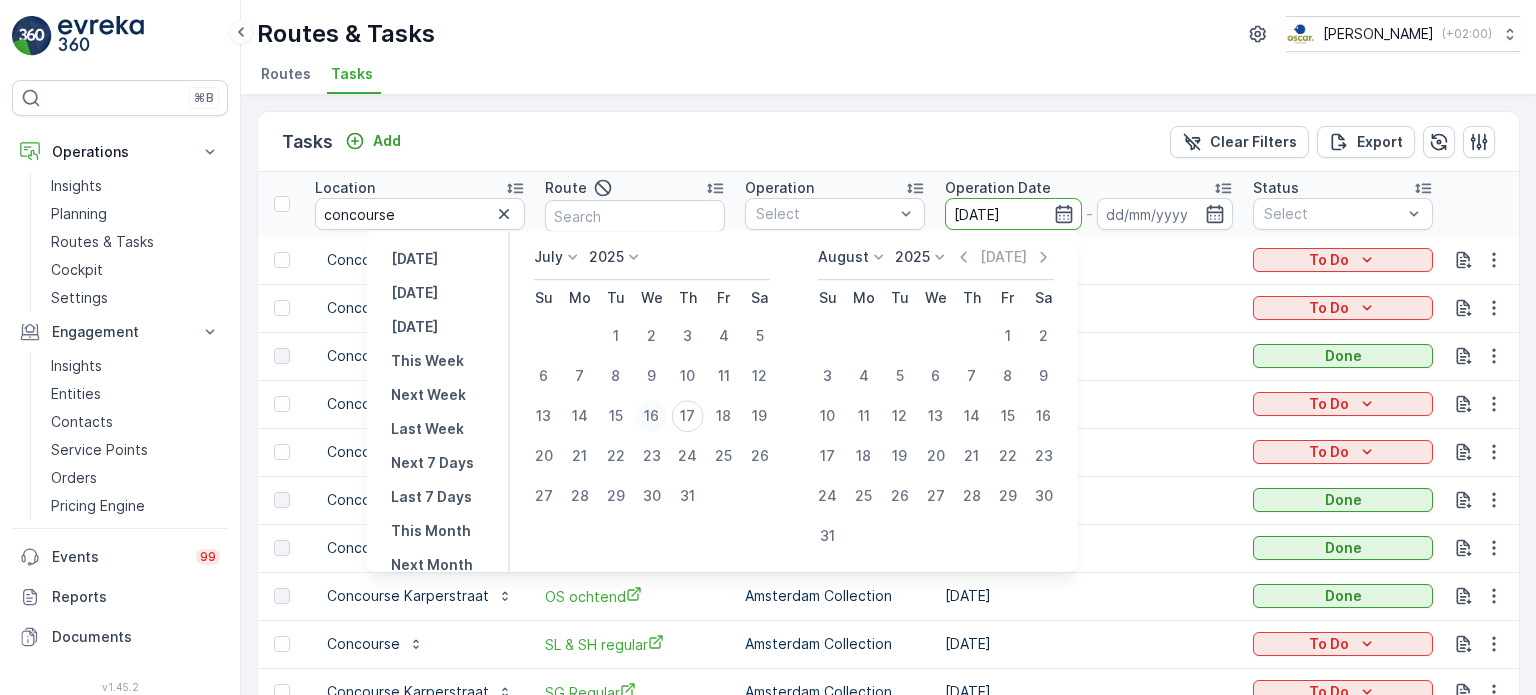 click on "16" at bounding box center [652, 416] 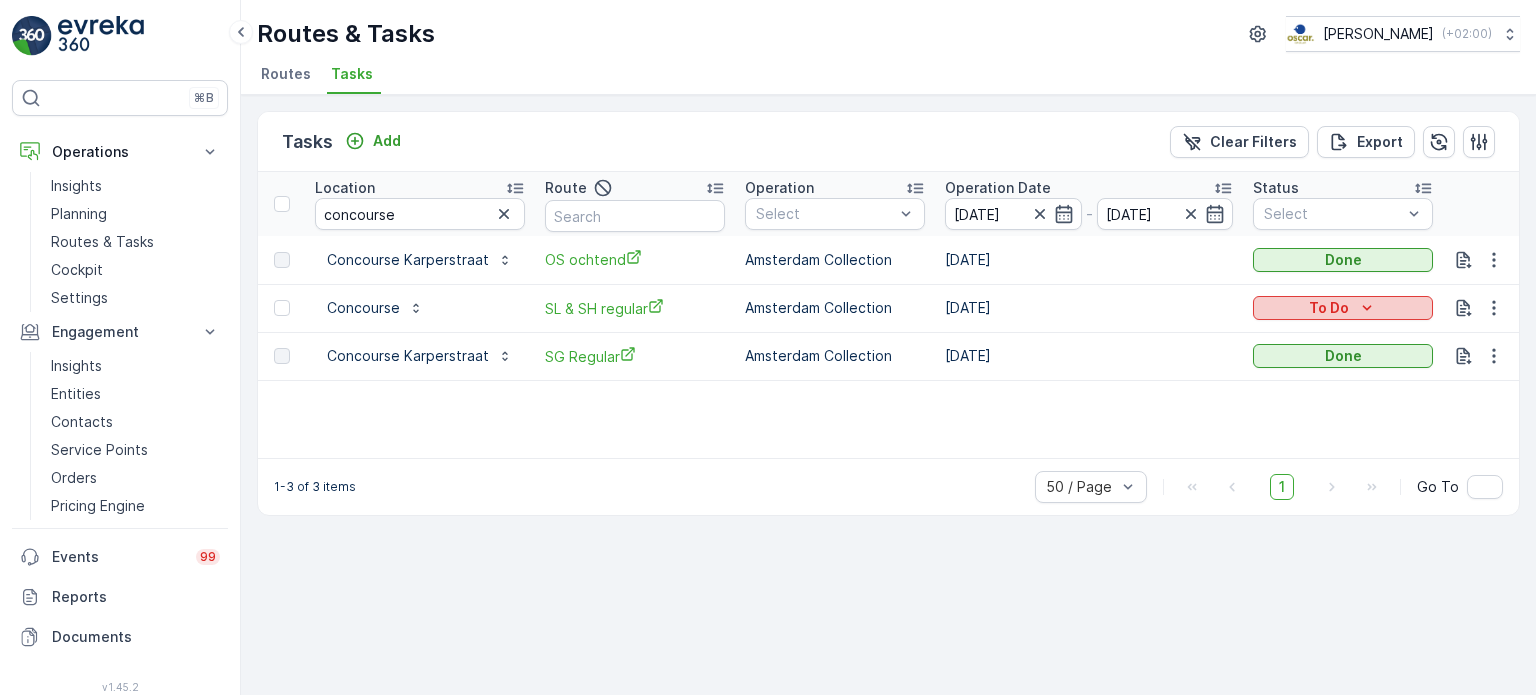 click on "To Do" at bounding box center [1329, 308] 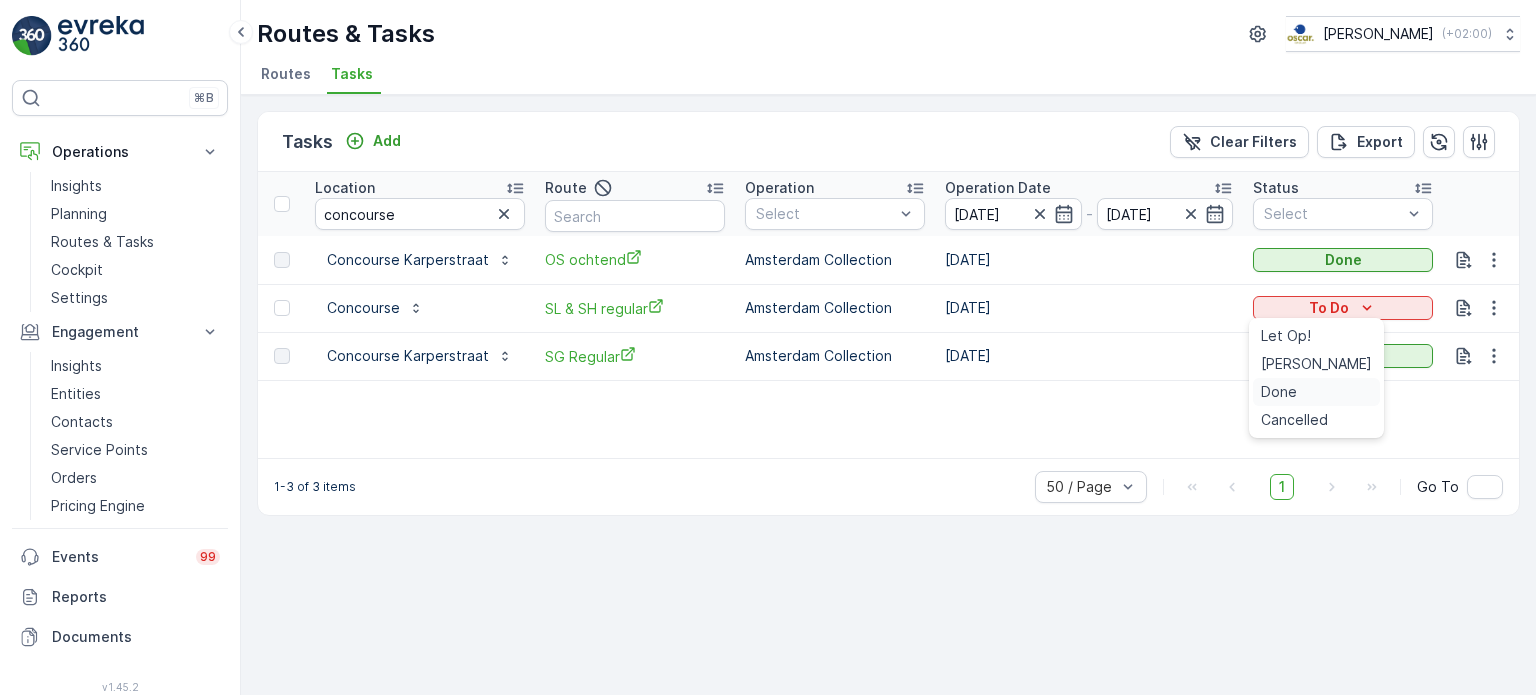 click on "Done" at bounding box center (1279, 392) 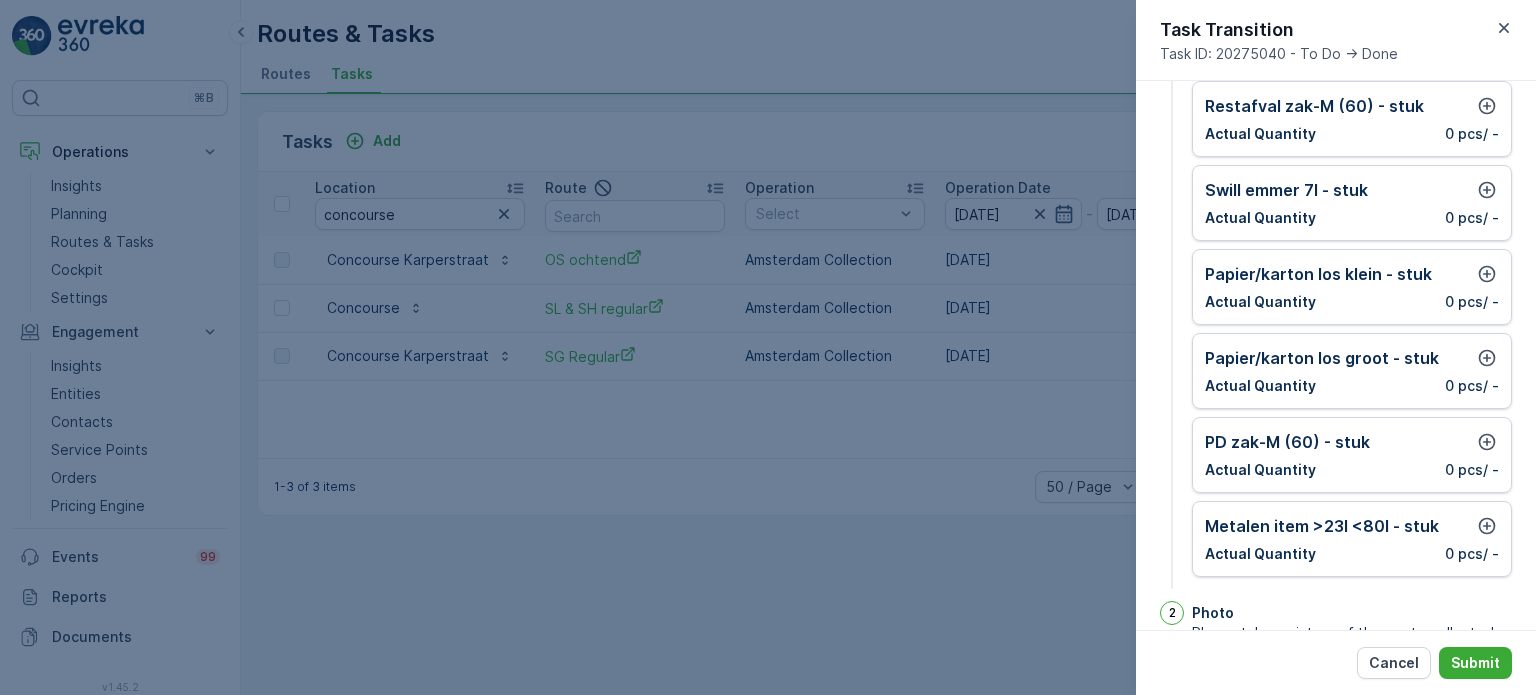 scroll, scrollTop: 60, scrollLeft: 0, axis: vertical 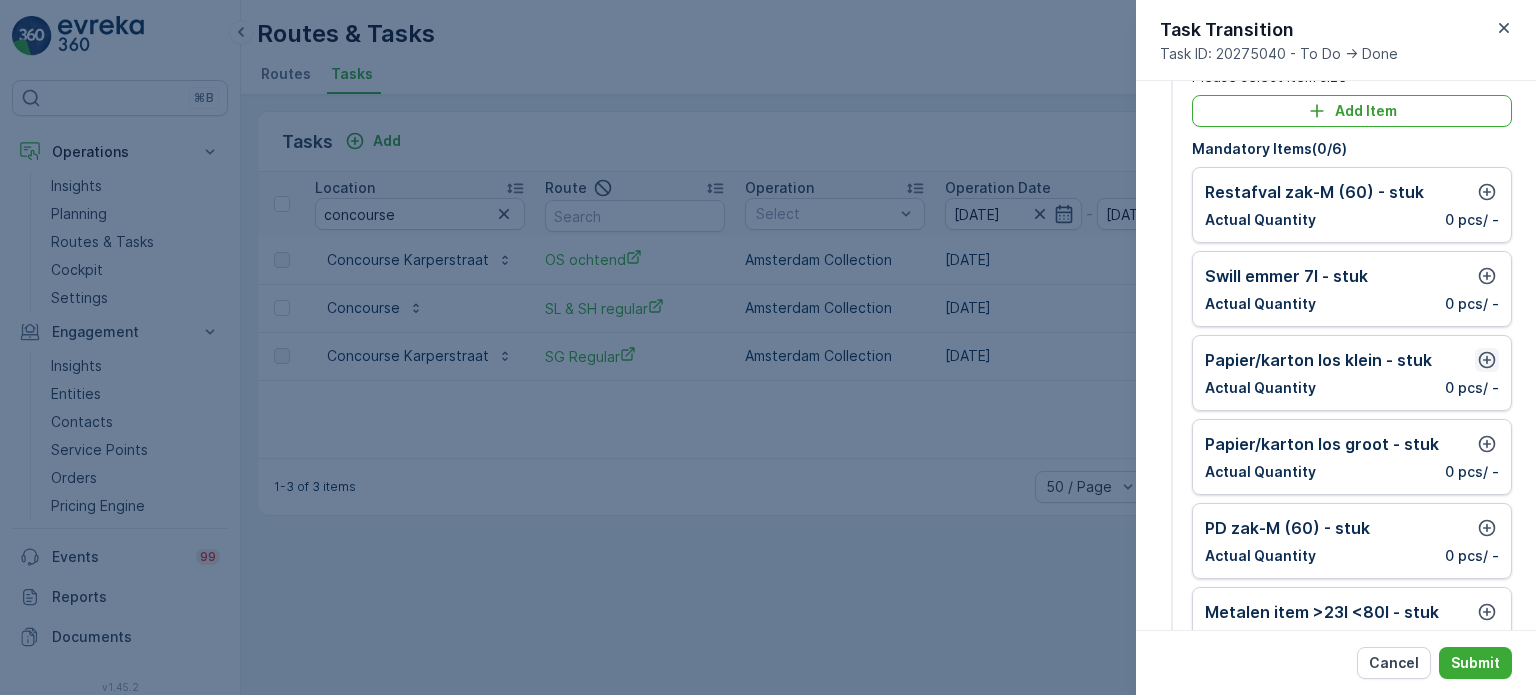 click 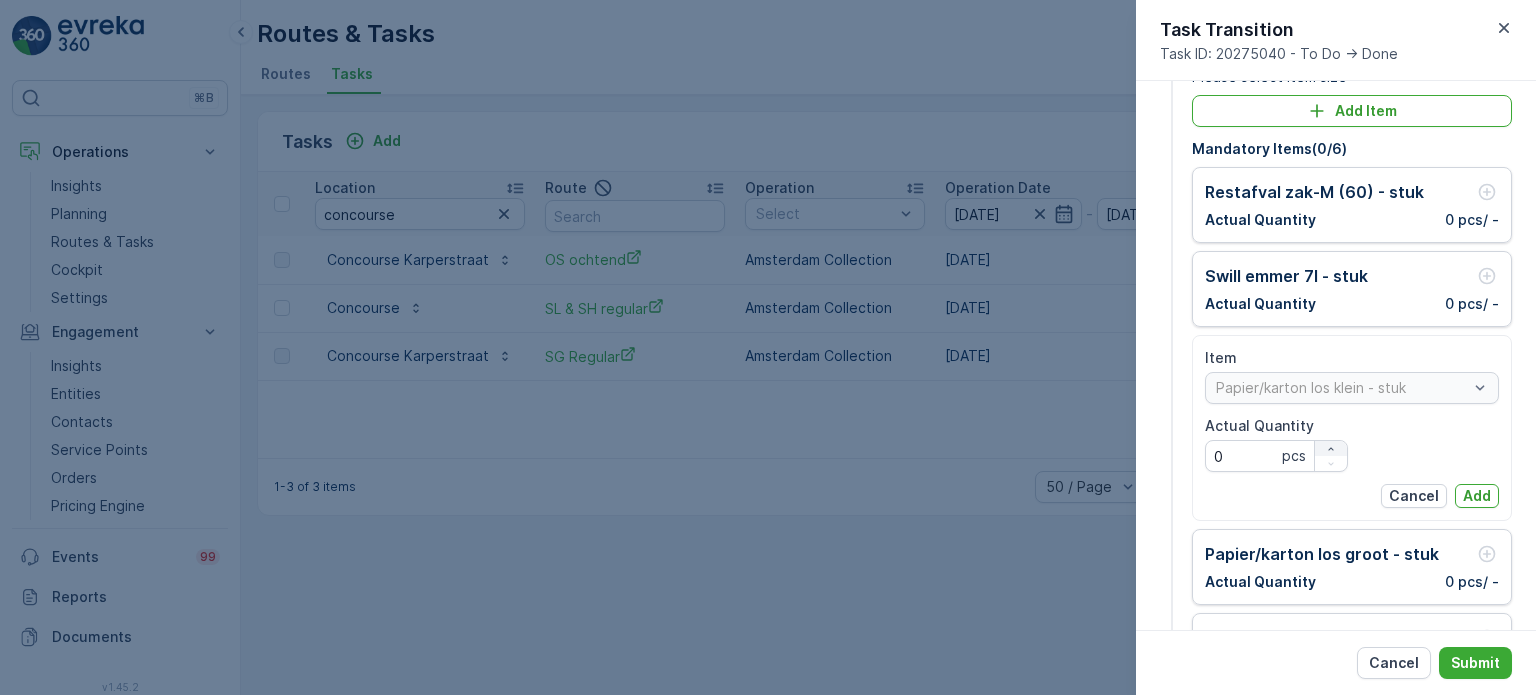 click 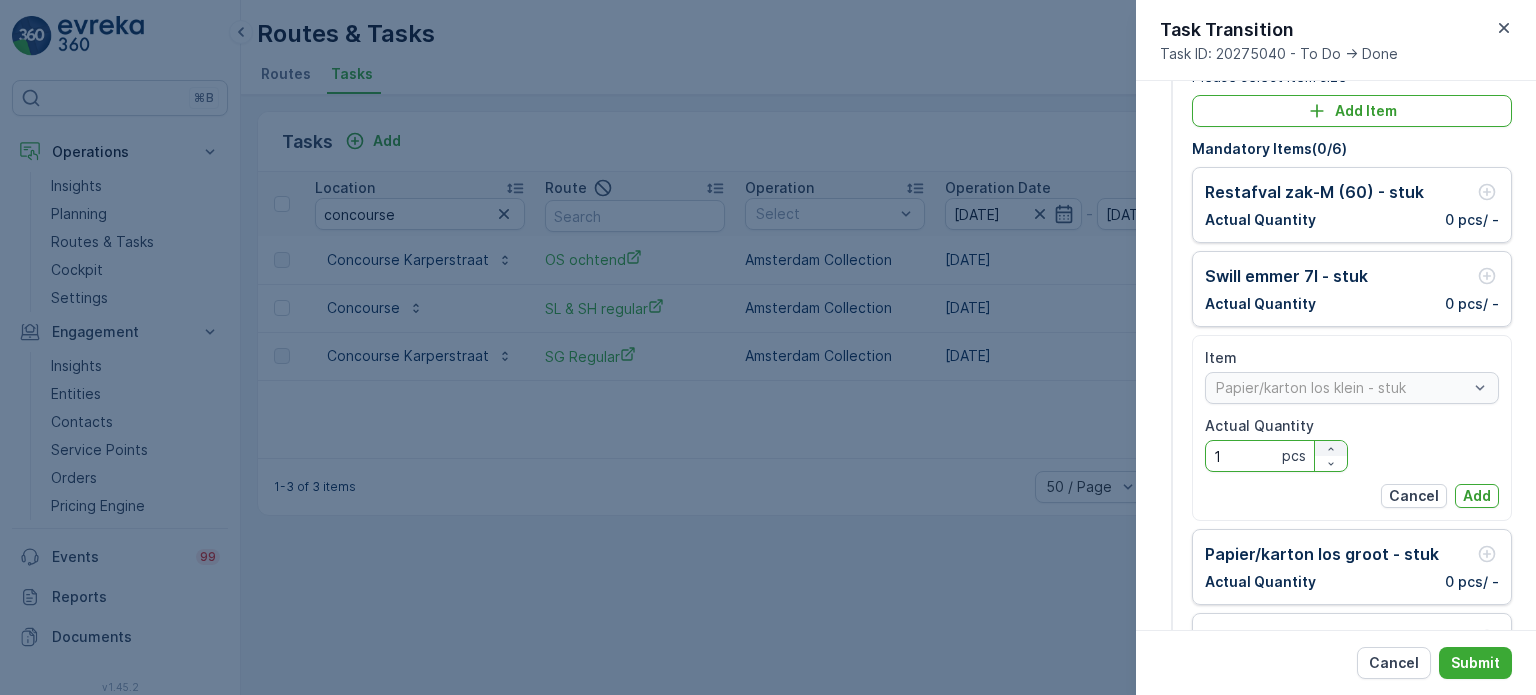 click 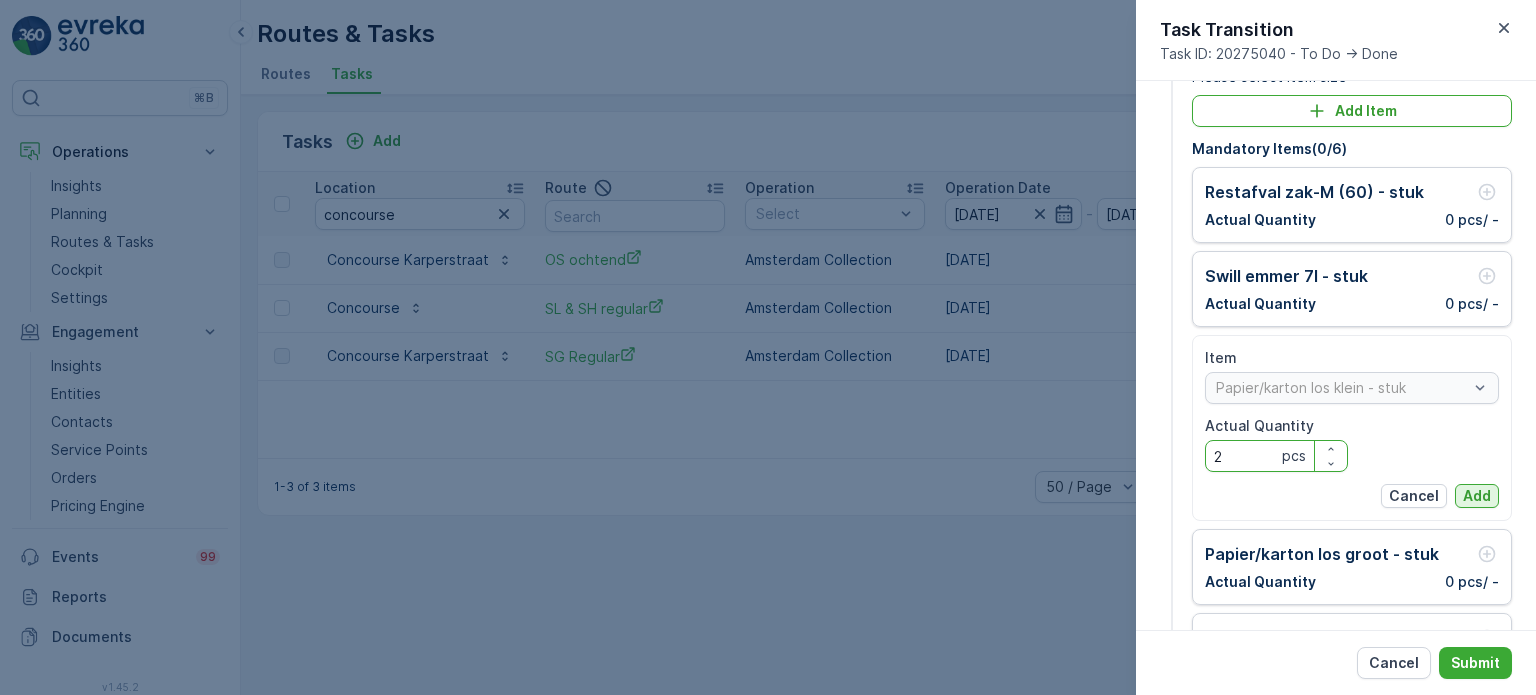 click on "Add" at bounding box center [1477, 496] 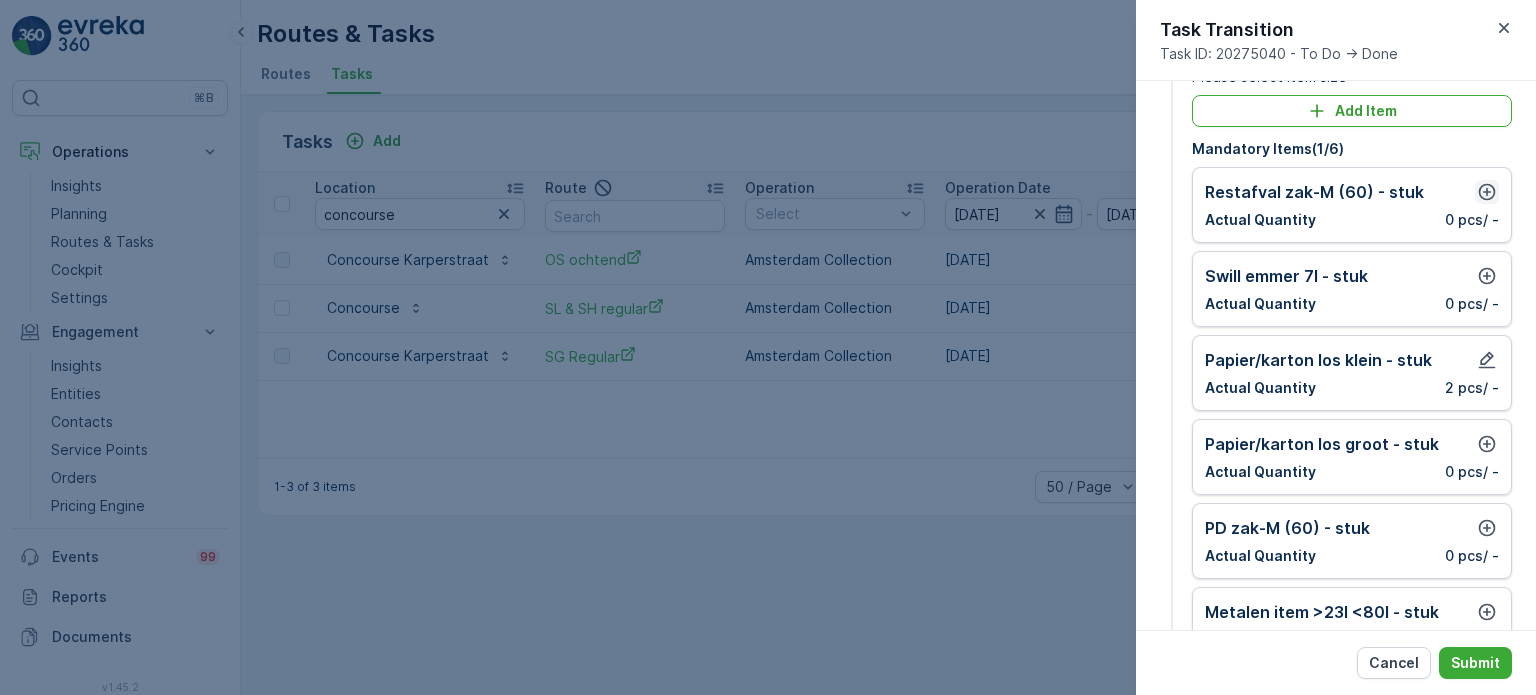 click 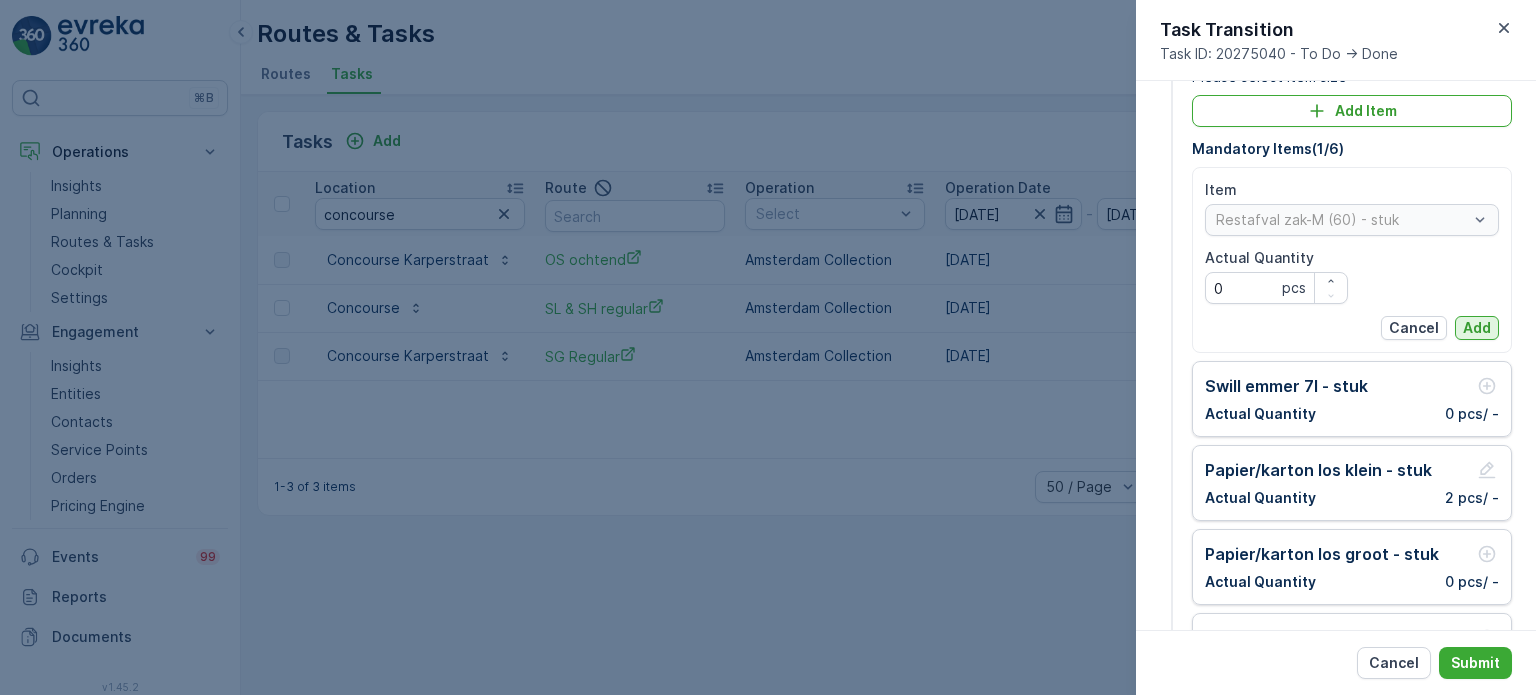 click on "Add" at bounding box center [1477, 328] 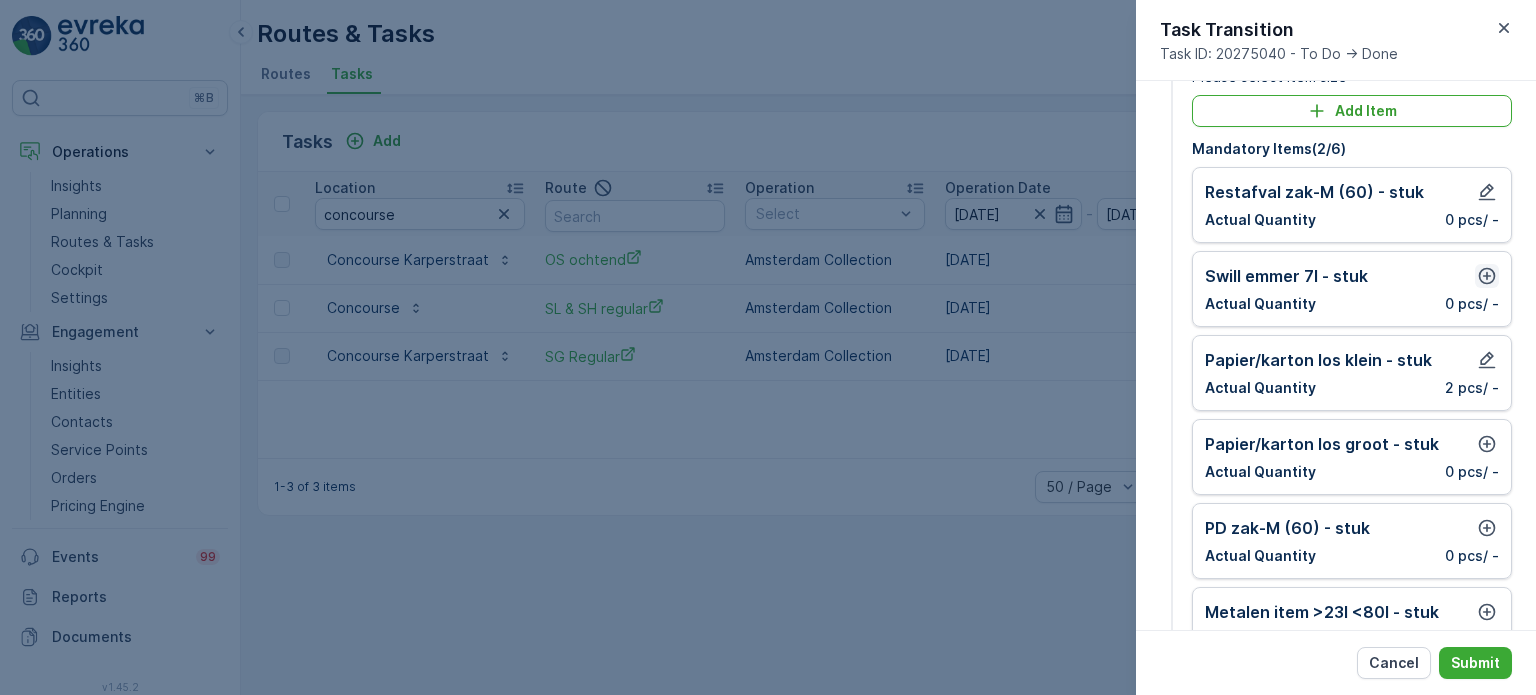 click 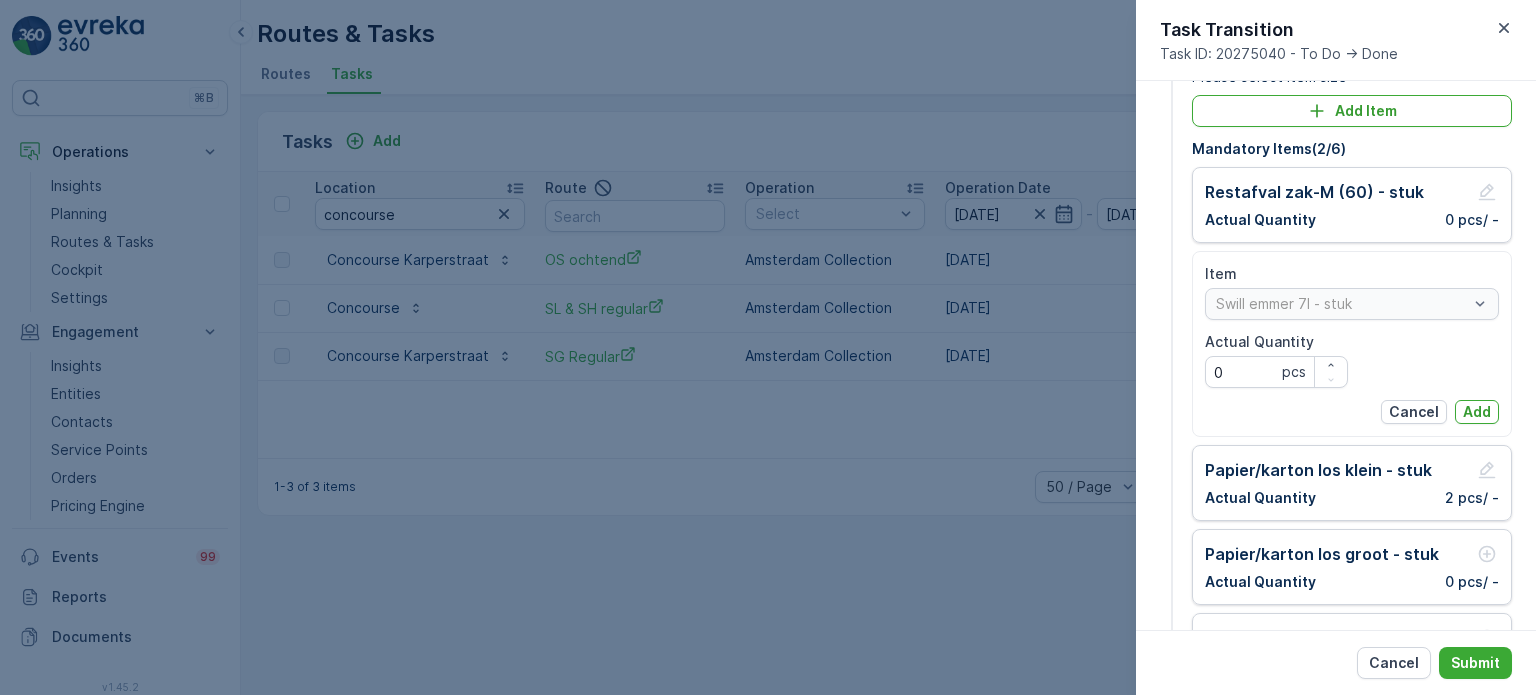 click on "Add" at bounding box center [1477, 412] 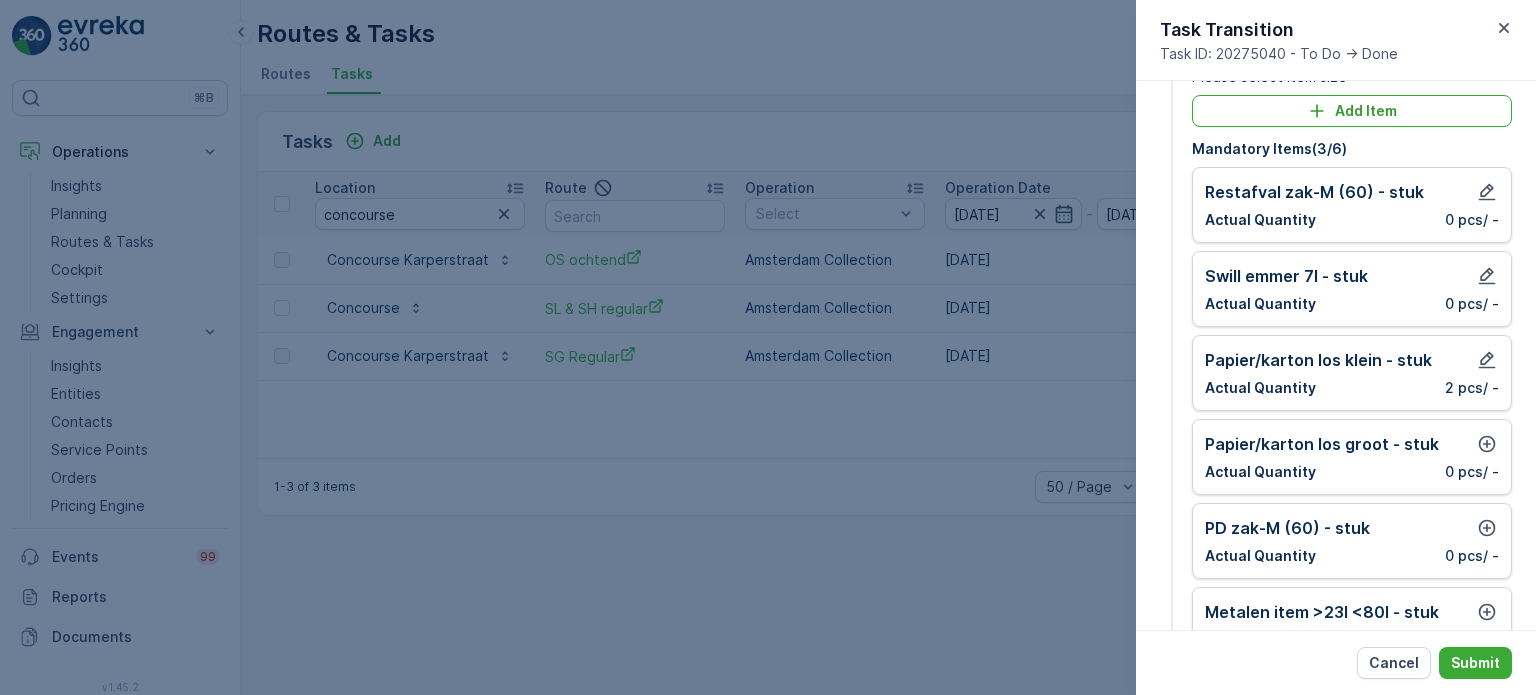 click on "Papier/karton los groot - stuk" at bounding box center [1352, 444] 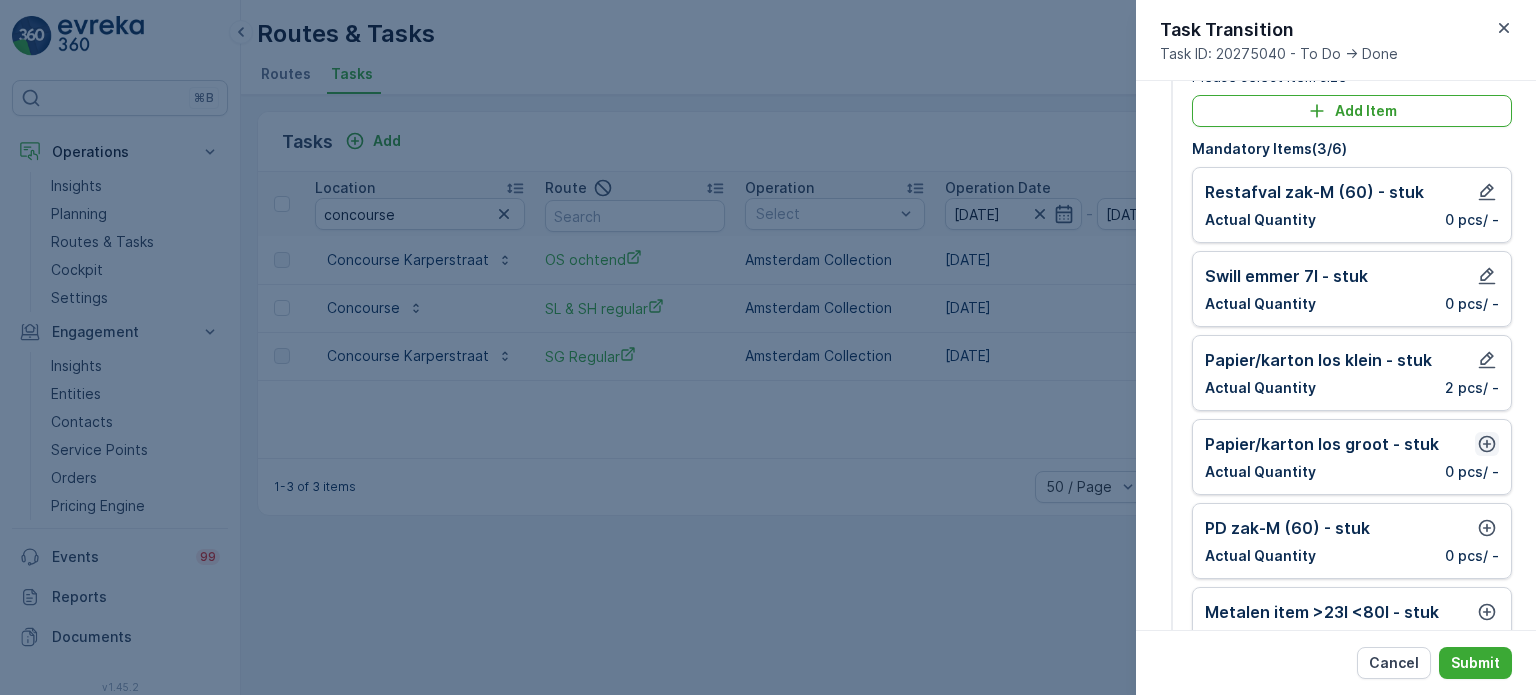 click 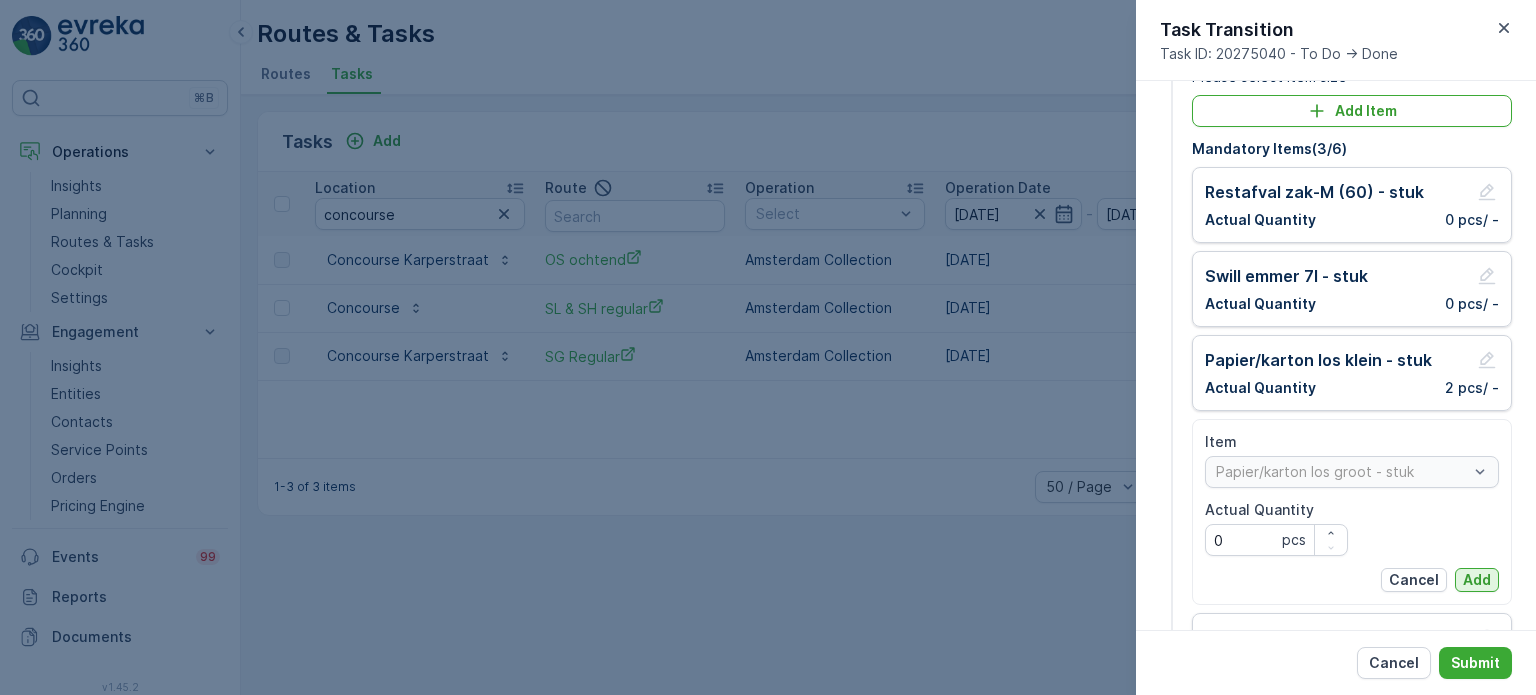 click on "Add" at bounding box center [1477, 580] 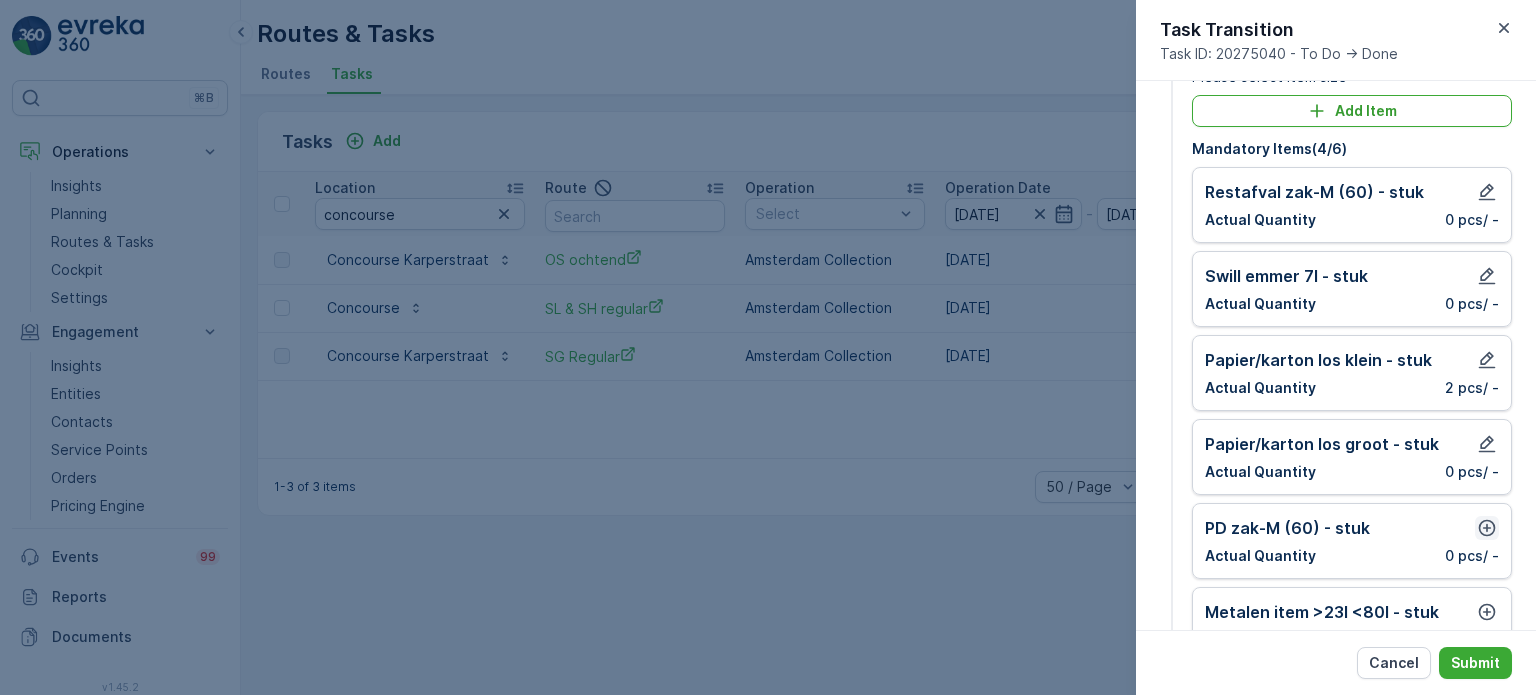 click 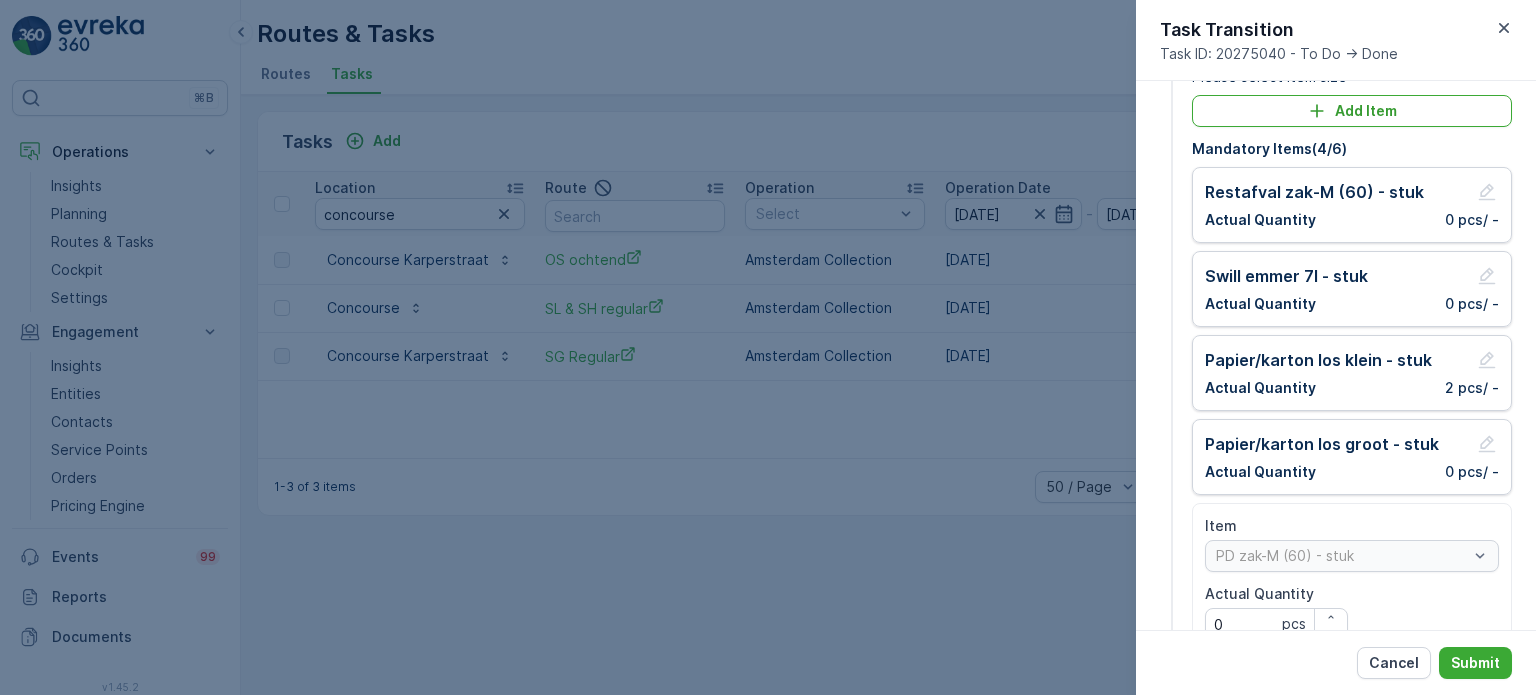 click on "Cancel Submit" at bounding box center (1336, 662) 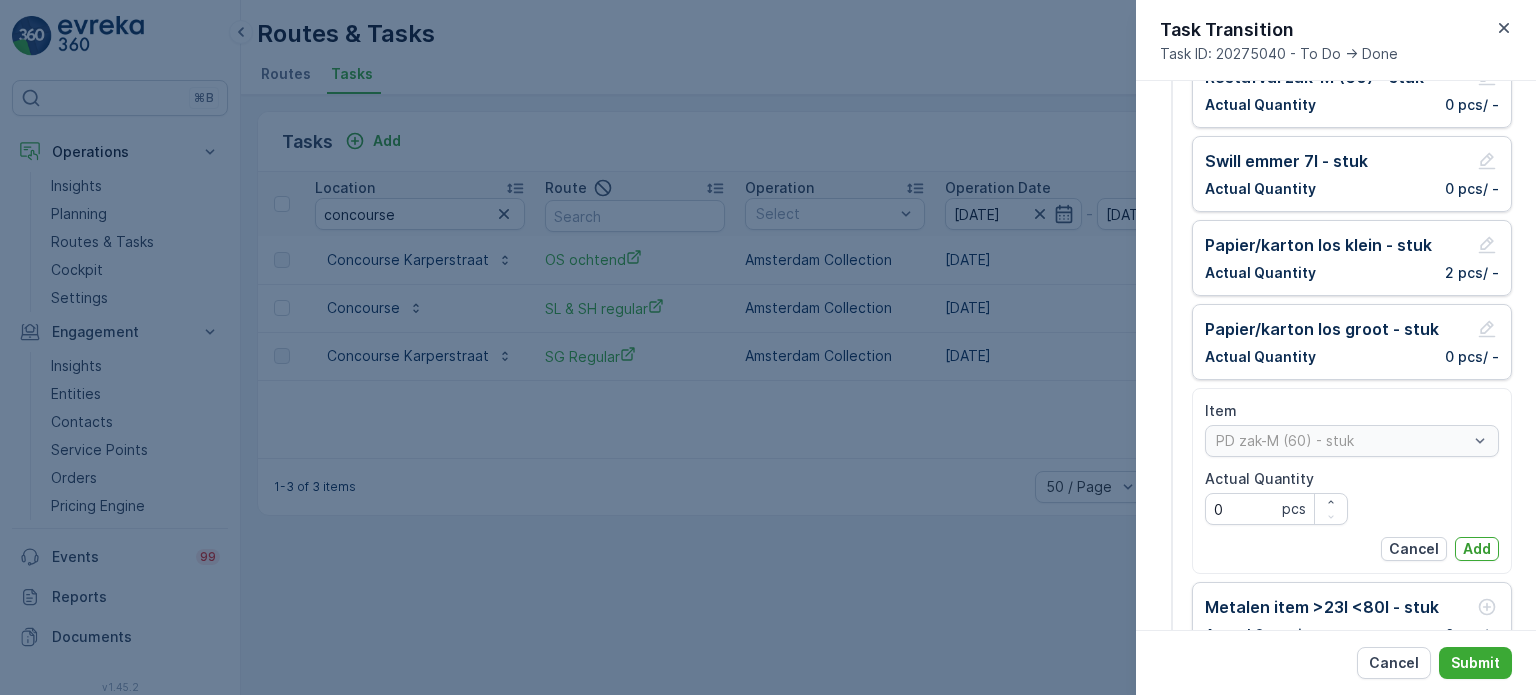 scroll, scrollTop: 260, scrollLeft: 0, axis: vertical 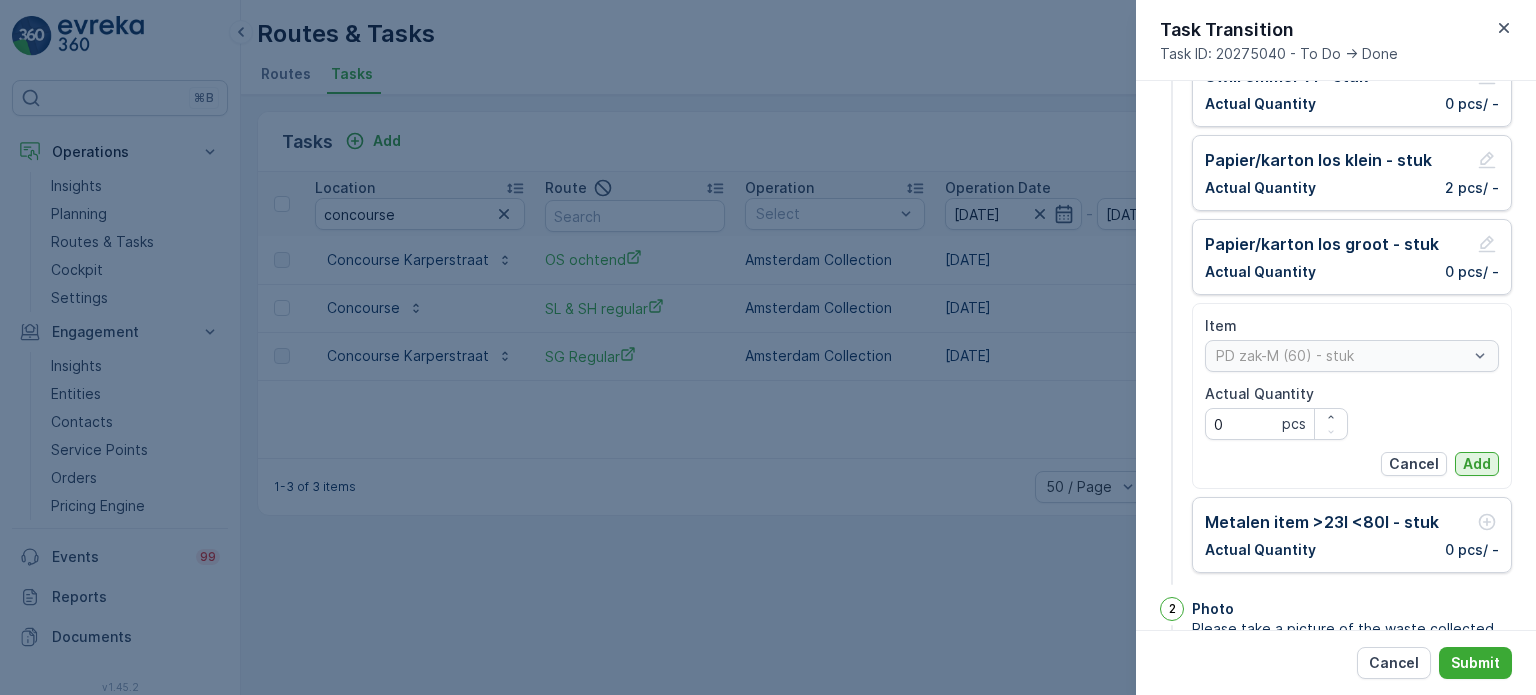 click on "Add" at bounding box center [1477, 464] 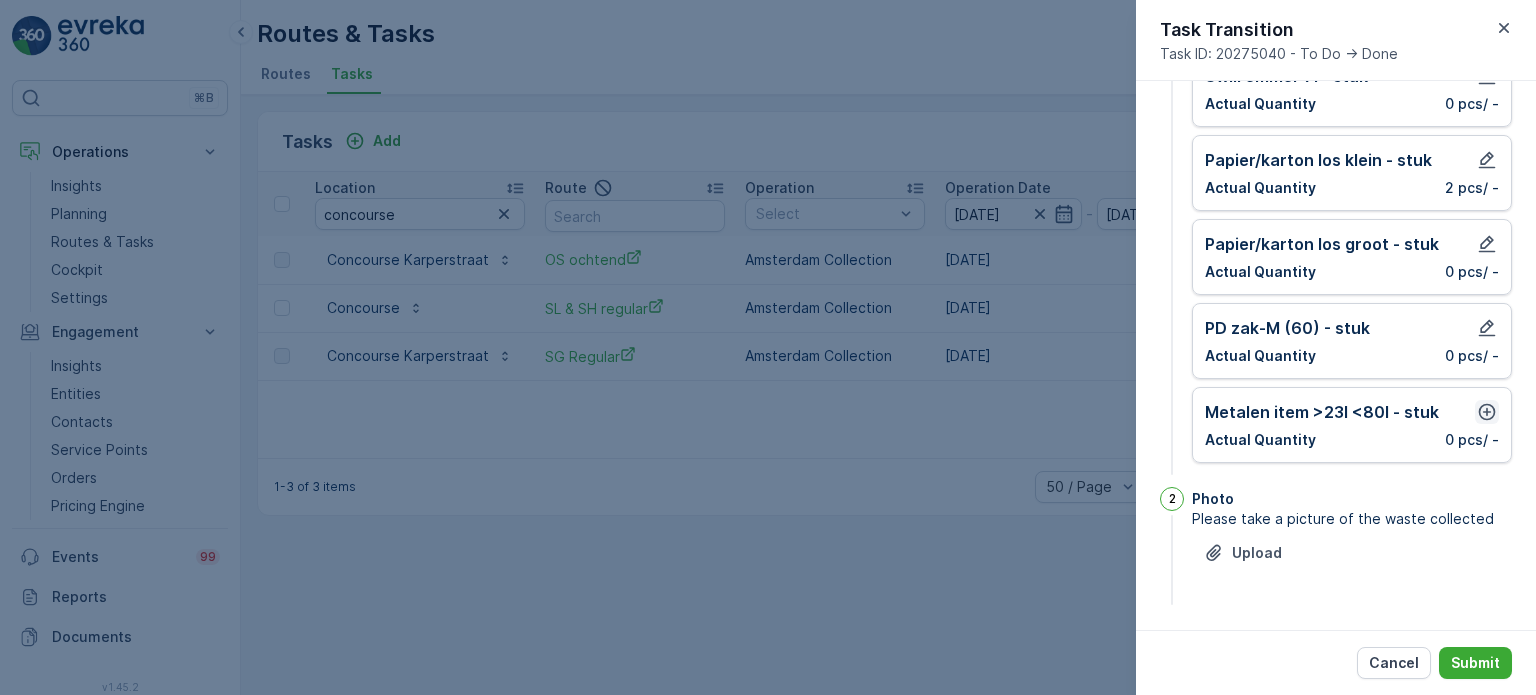 click 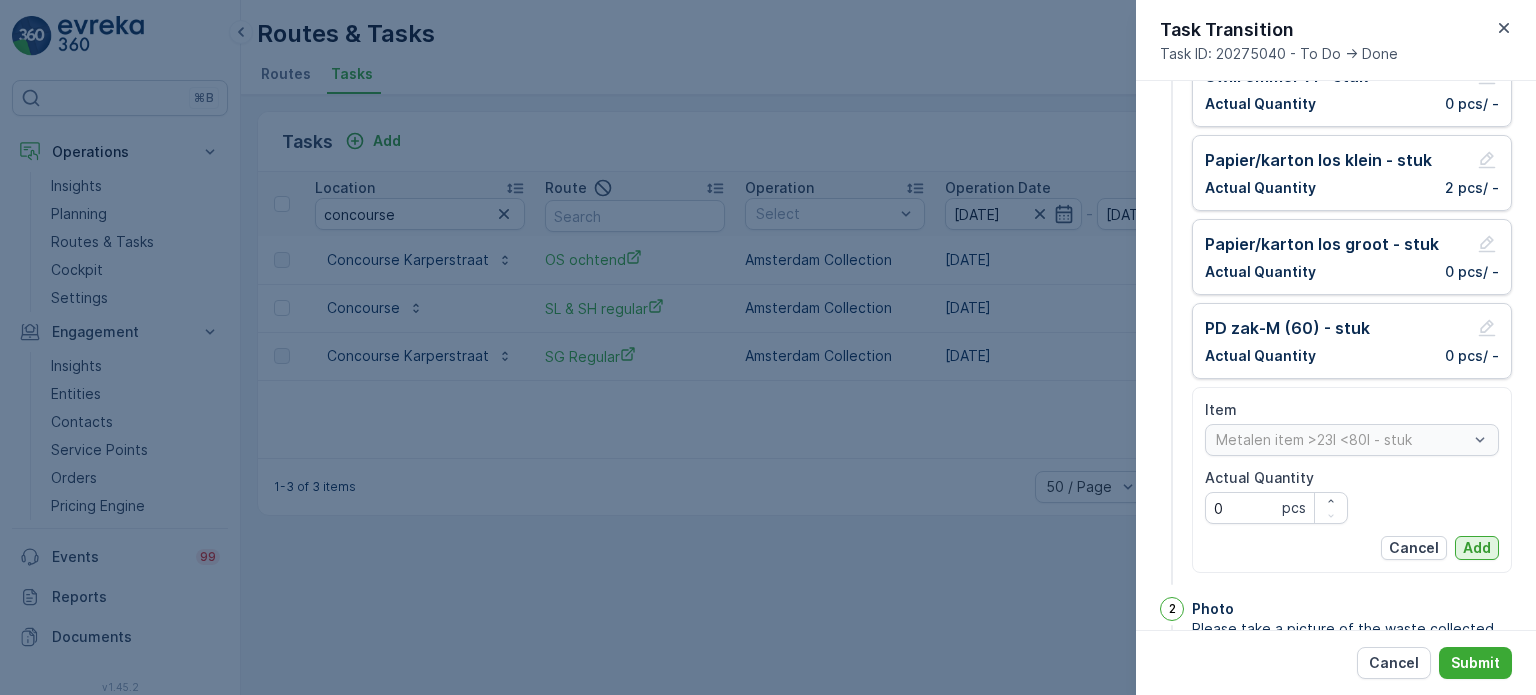 click on "Add" at bounding box center [1477, 548] 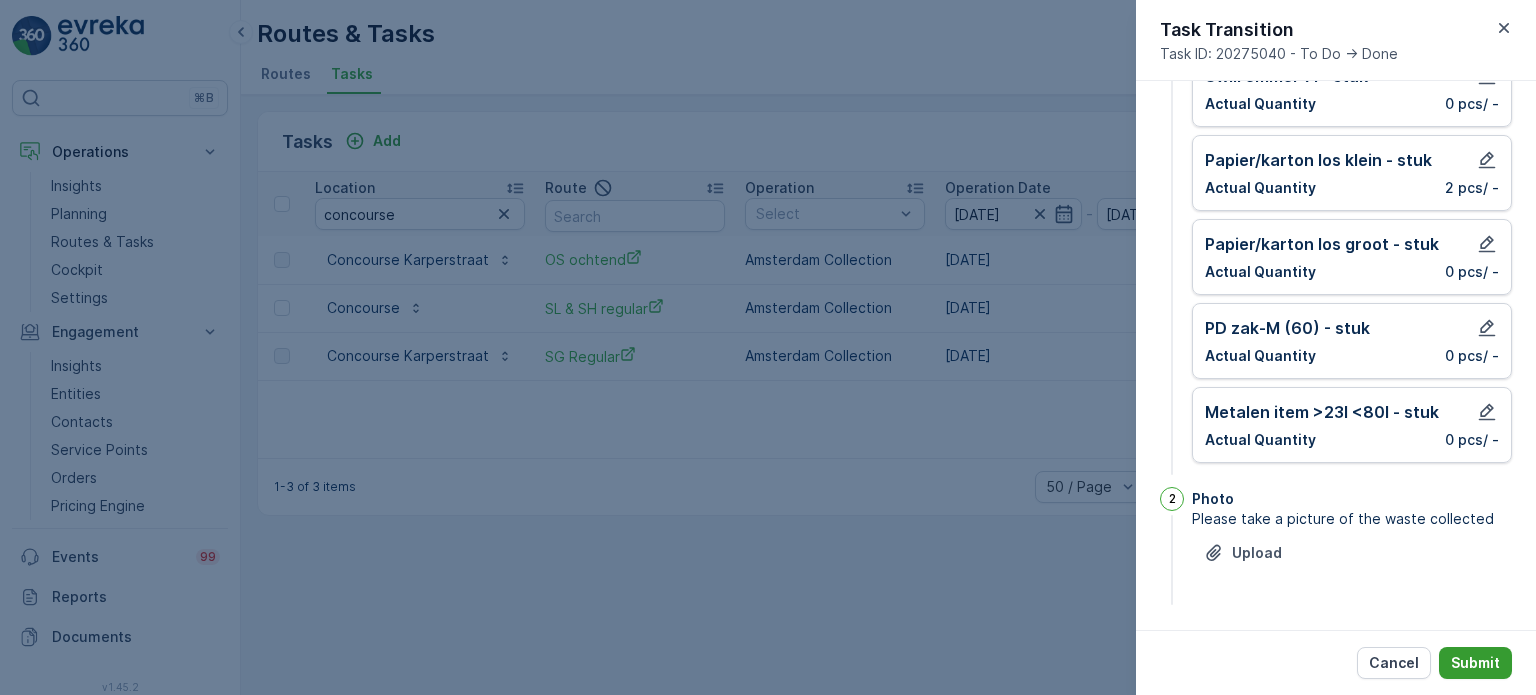 click on "Submit" at bounding box center (1475, 663) 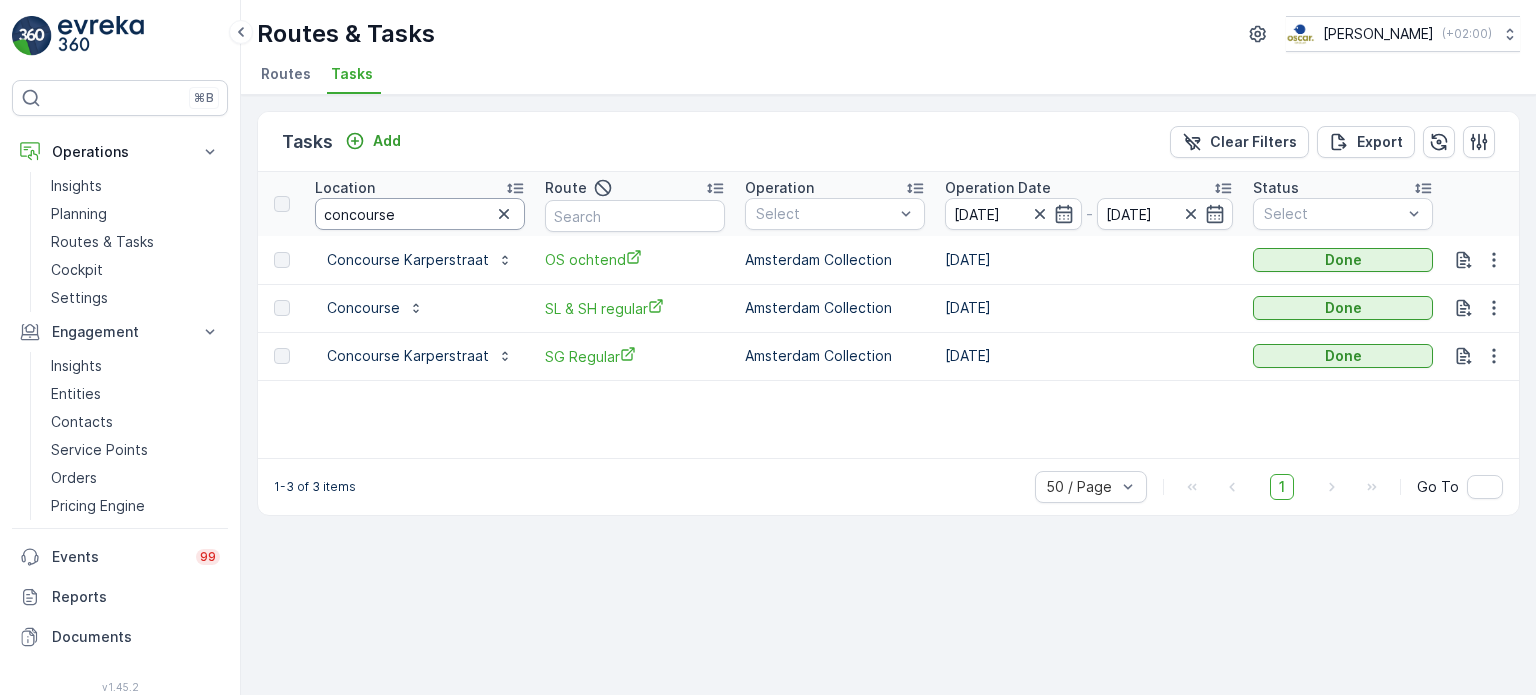 click on "concourse" at bounding box center (420, 214) 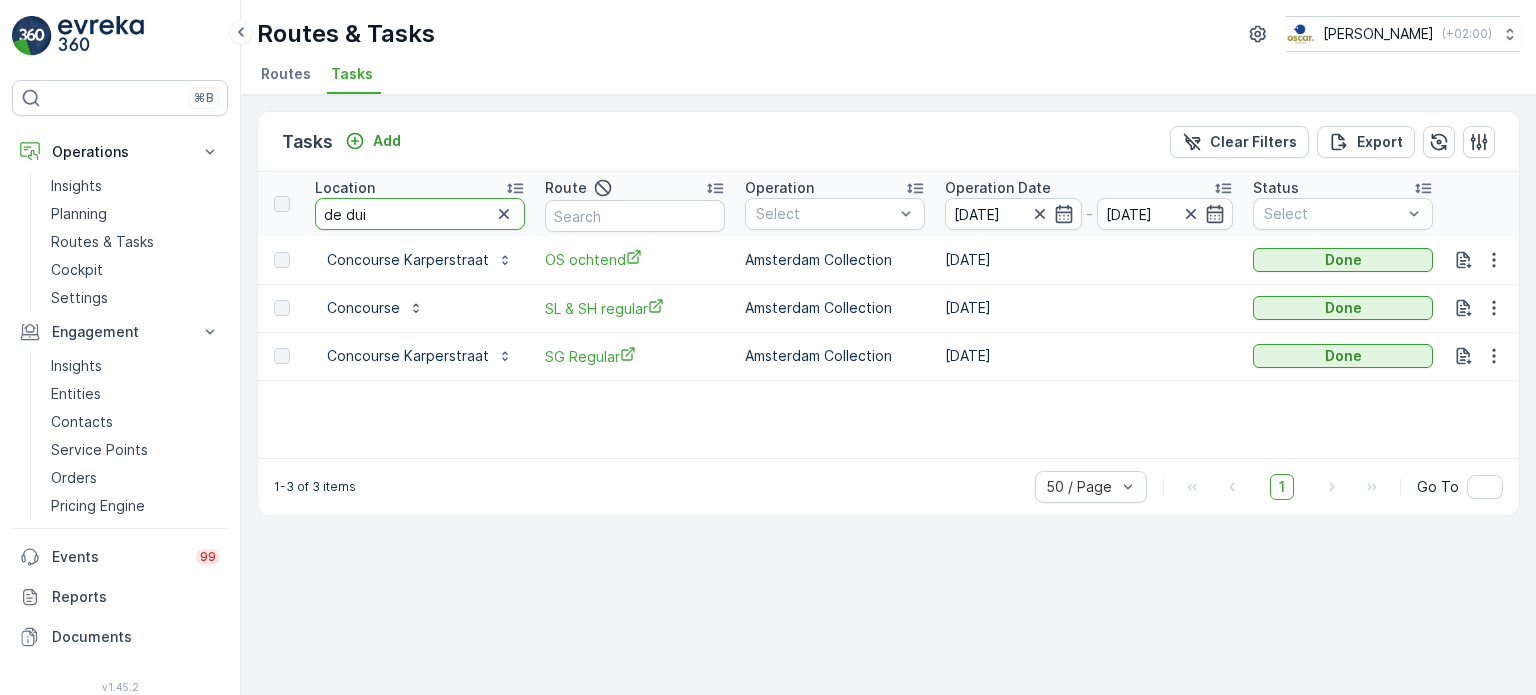 type on "de duik" 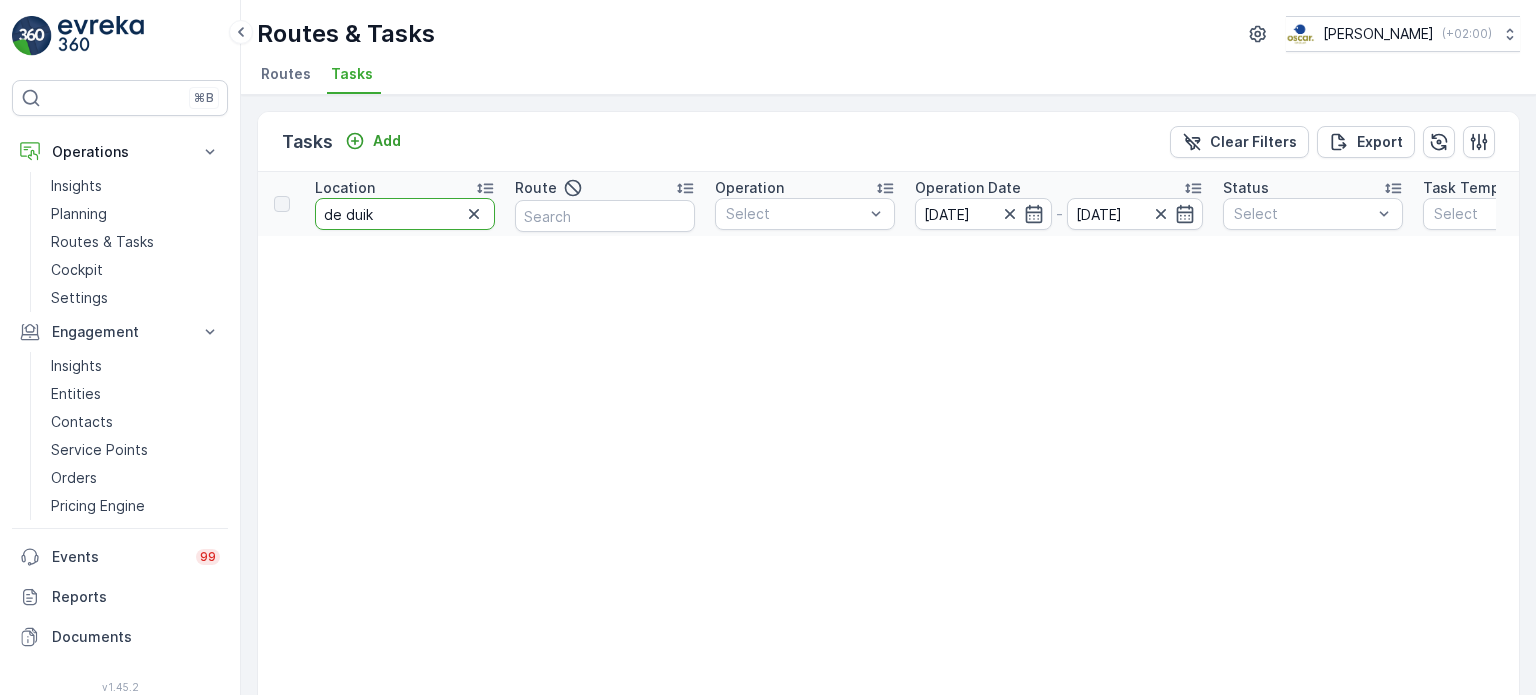 drag, startPoint x: 424, startPoint y: 219, endPoint x: 318, endPoint y: 214, distance: 106.11786 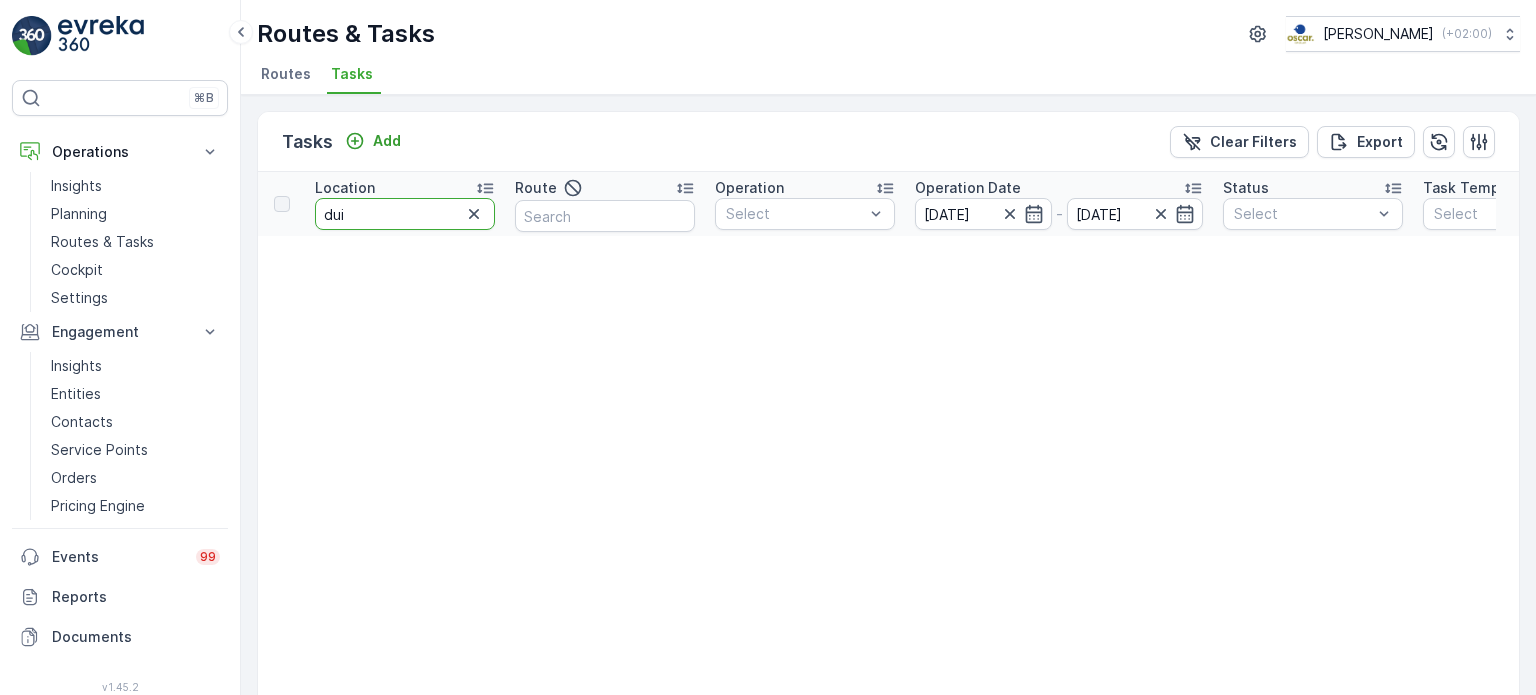type on "duik" 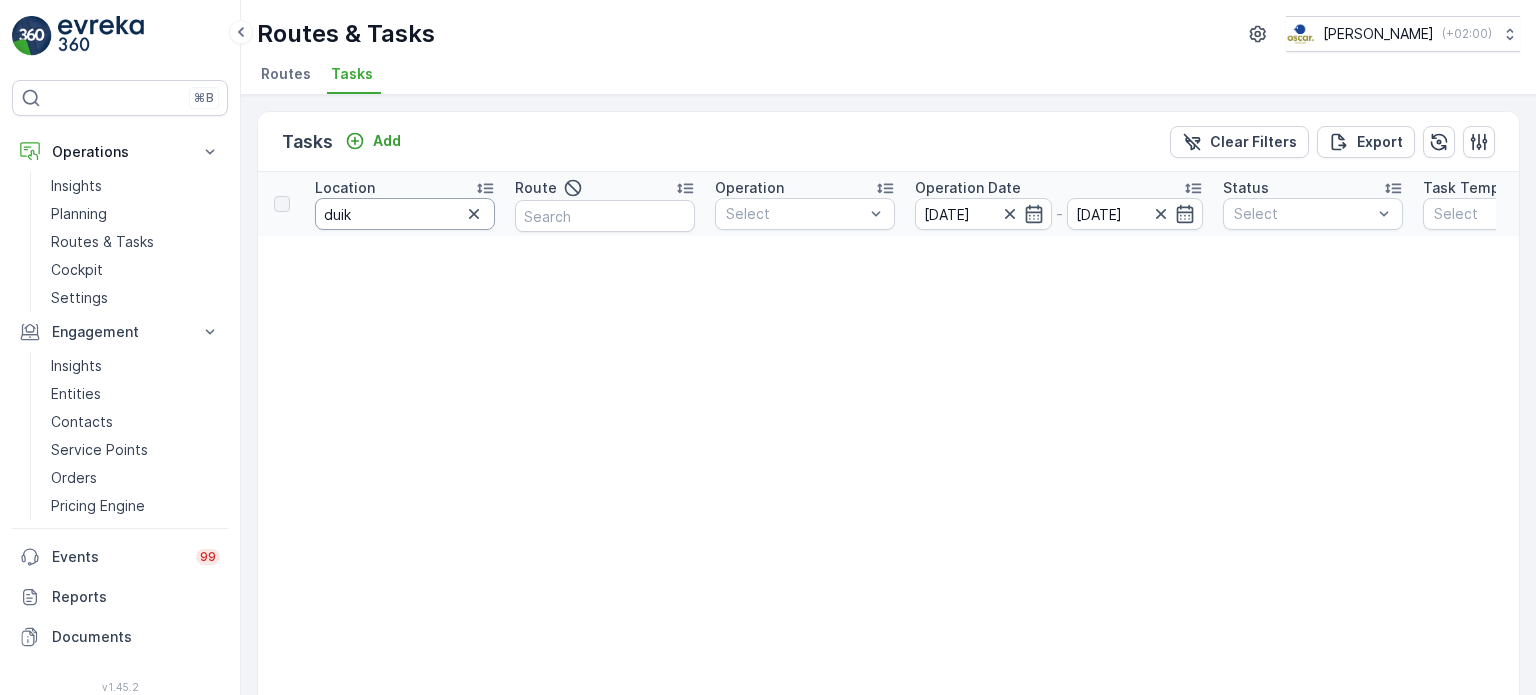 click on "duik" at bounding box center [405, 214] 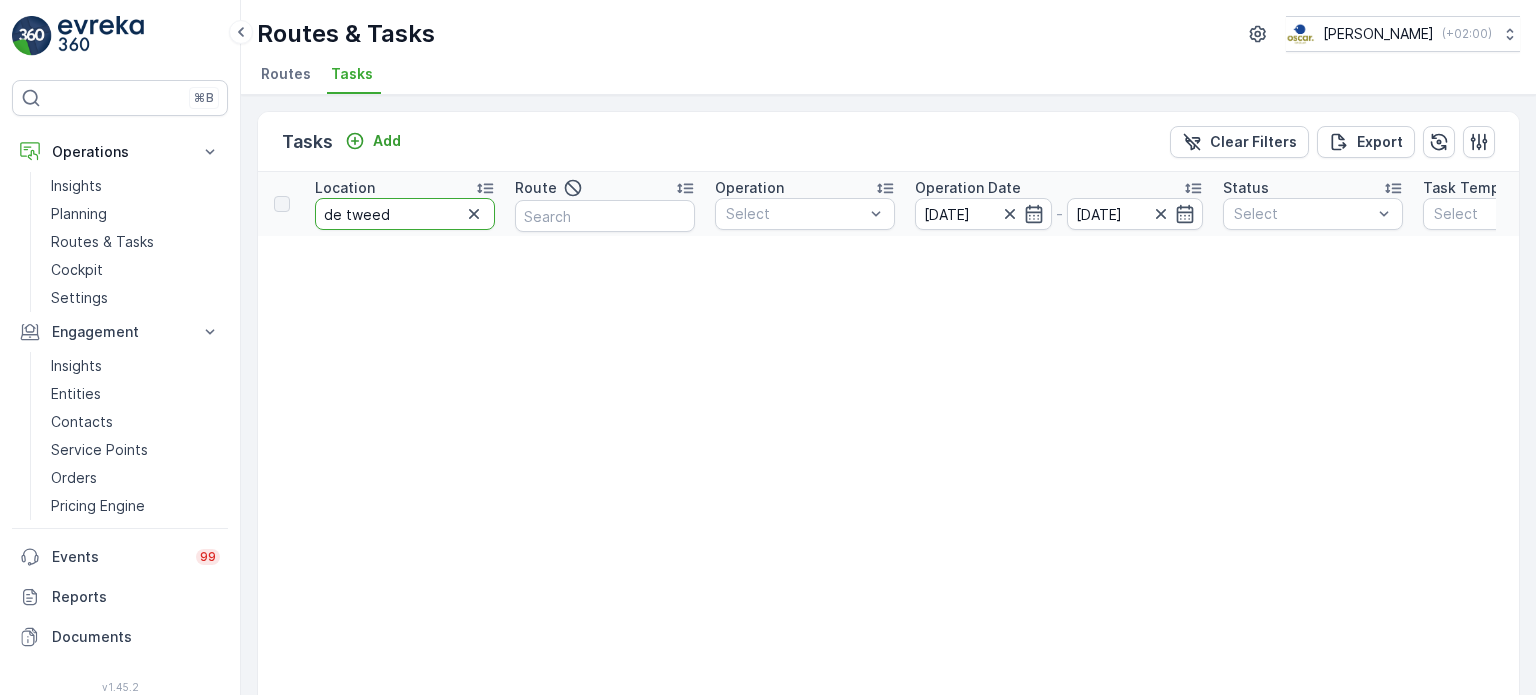 type on "de tweede" 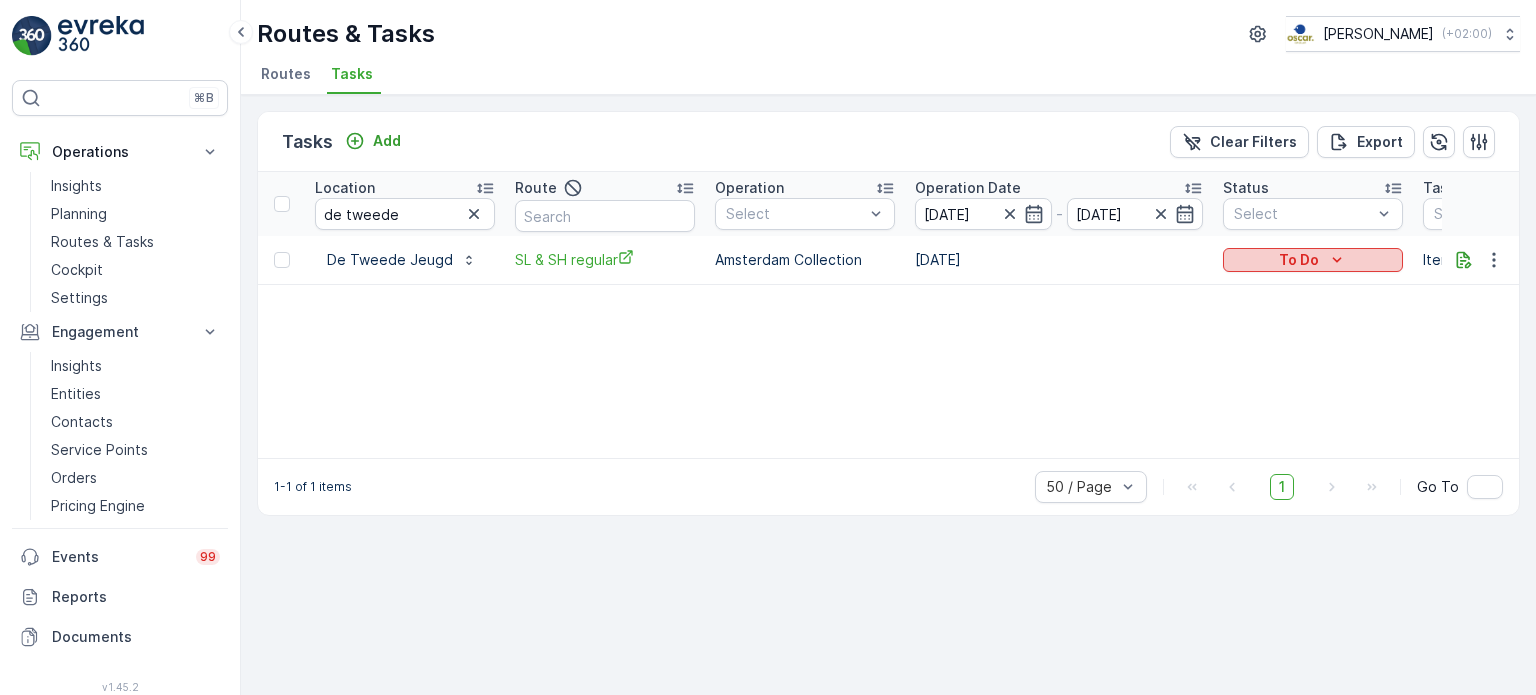 click on "To Do" at bounding box center [1299, 260] 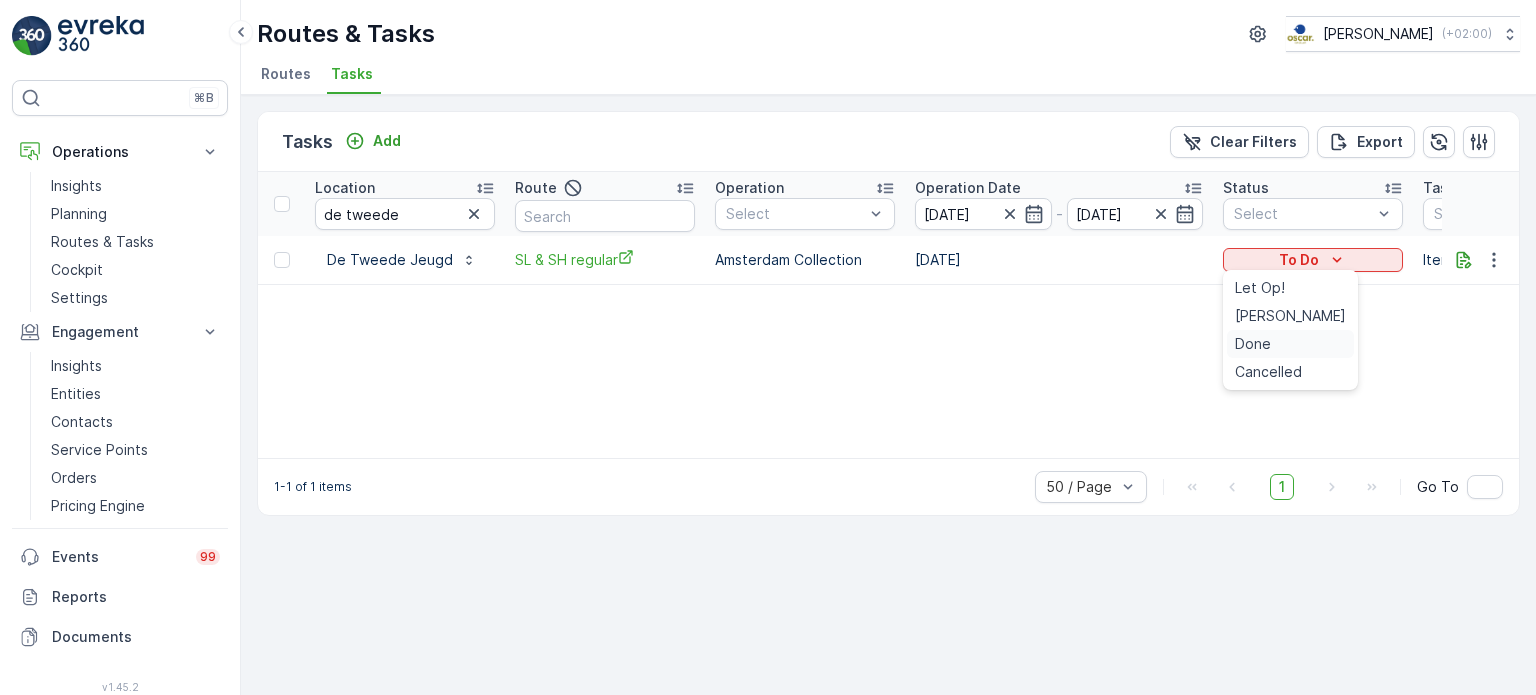 click on "Done" at bounding box center [1290, 344] 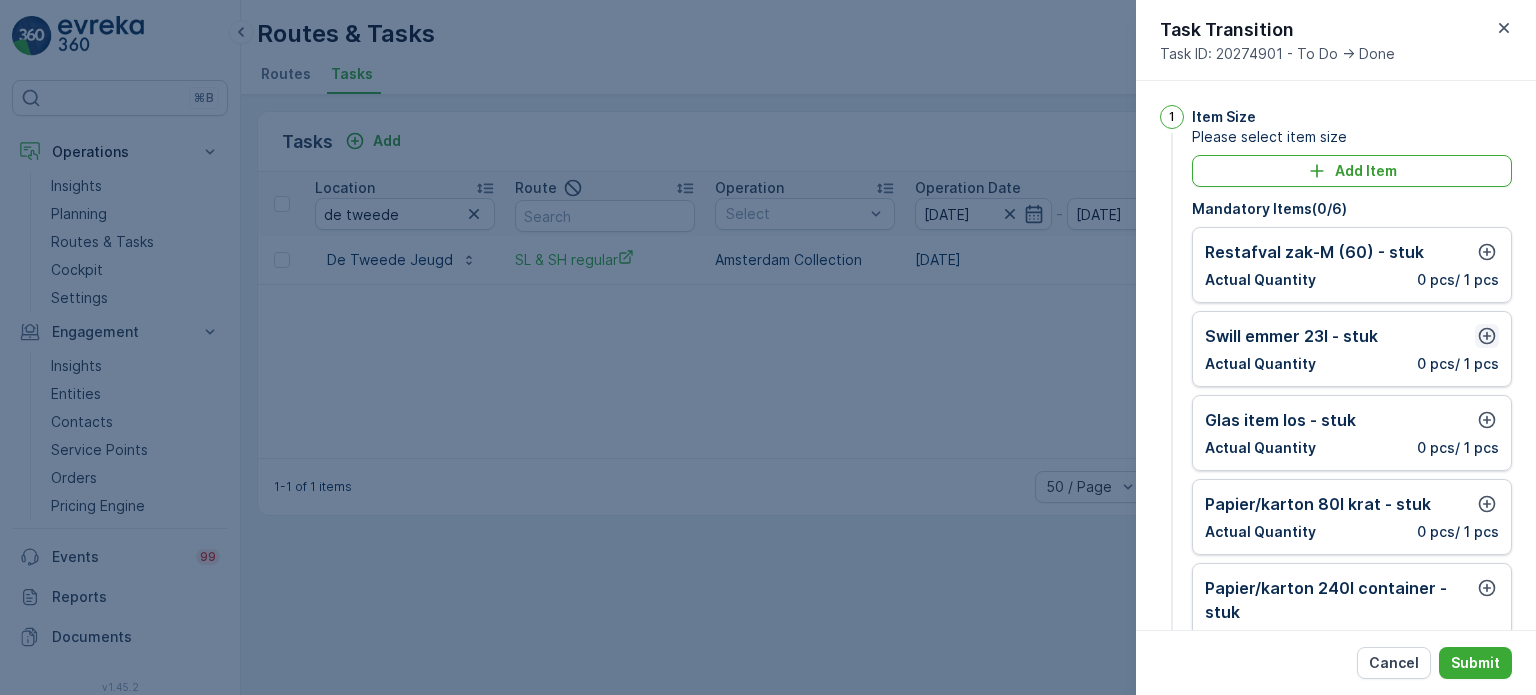 click 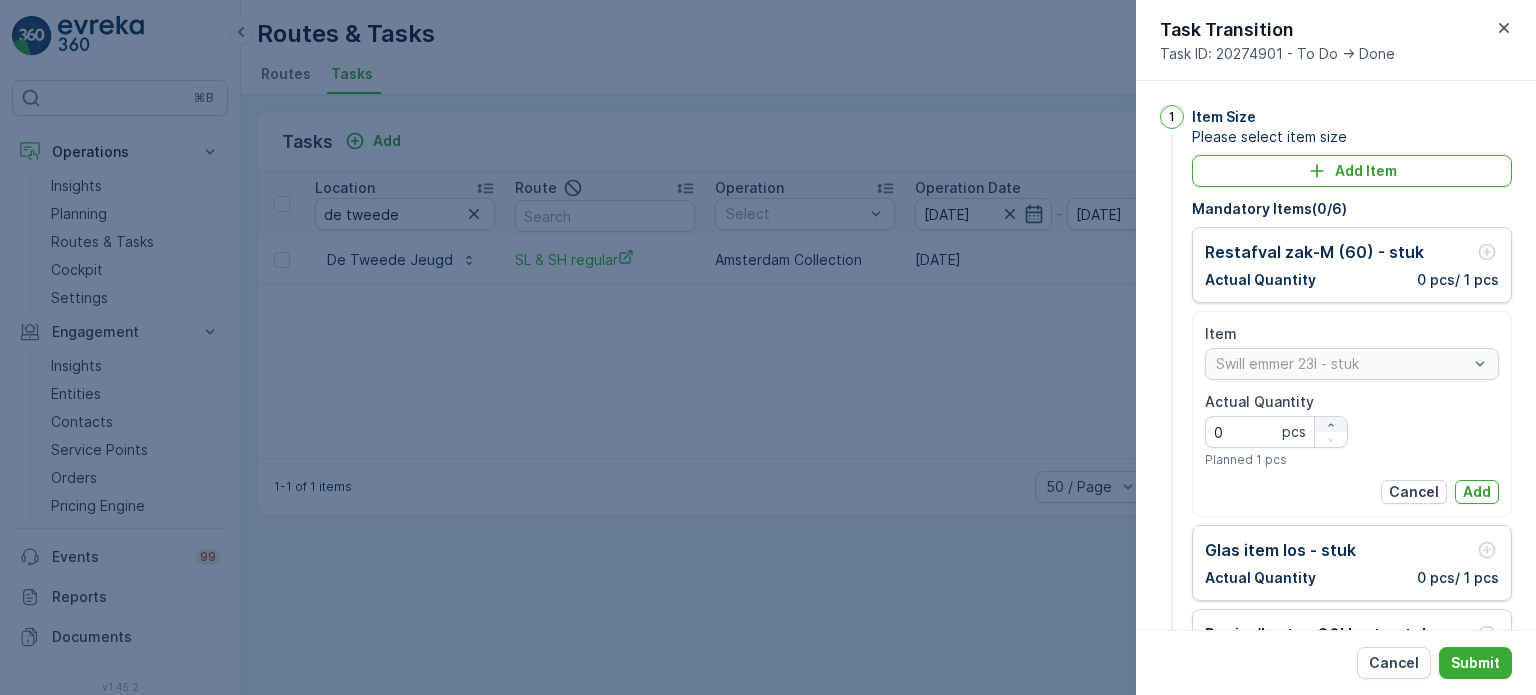 click at bounding box center (1331, 425) 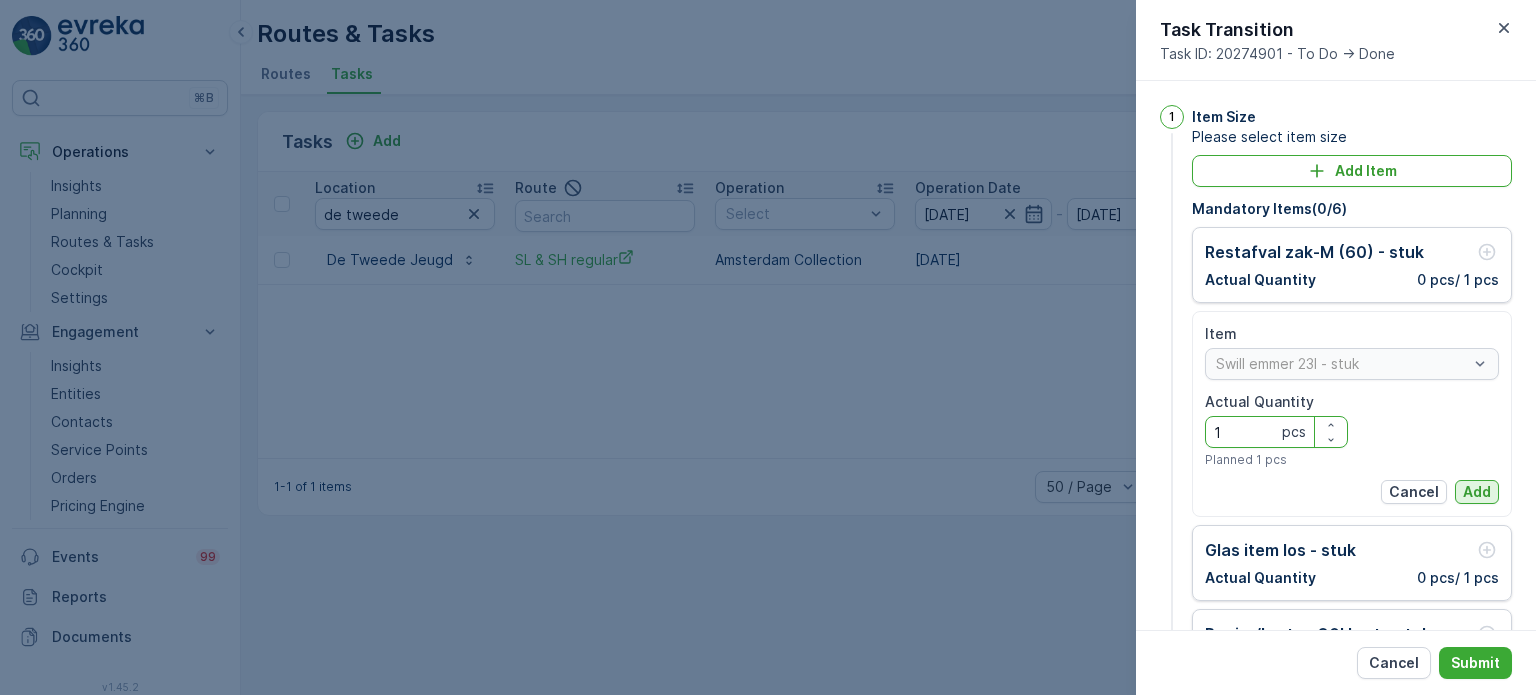 click on "Add" at bounding box center (1477, 492) 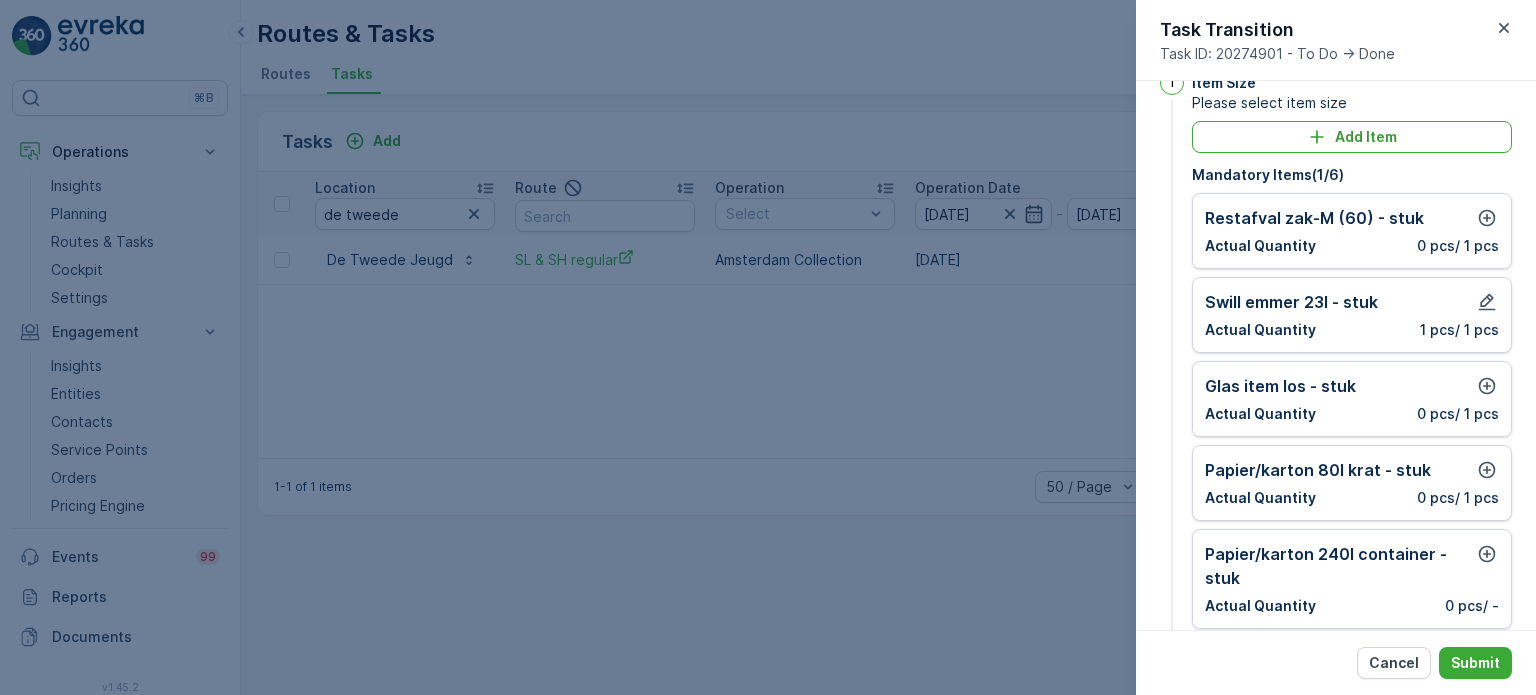 scroll, scrollTop: 0, scrollLeft: 0, axis: both 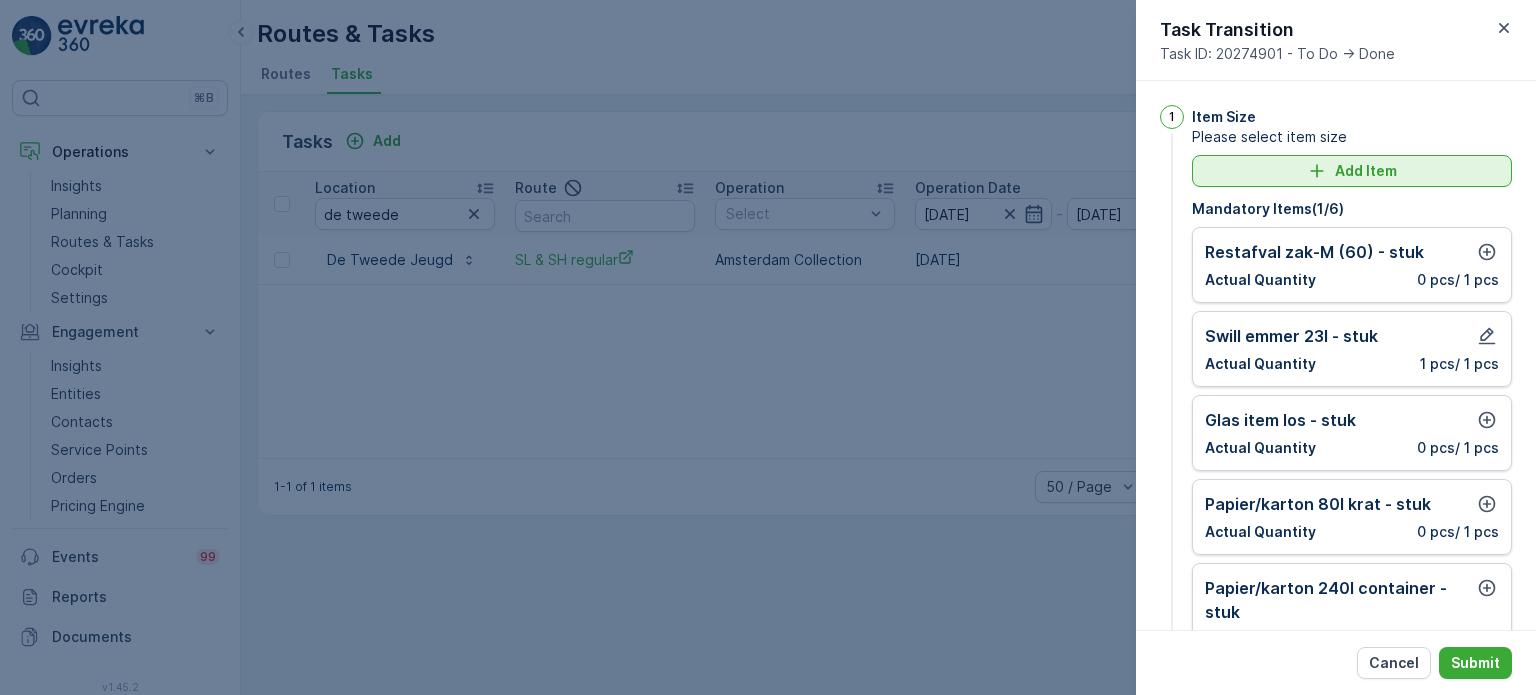 click on "Add Item" at bounding box center (1366, 171) 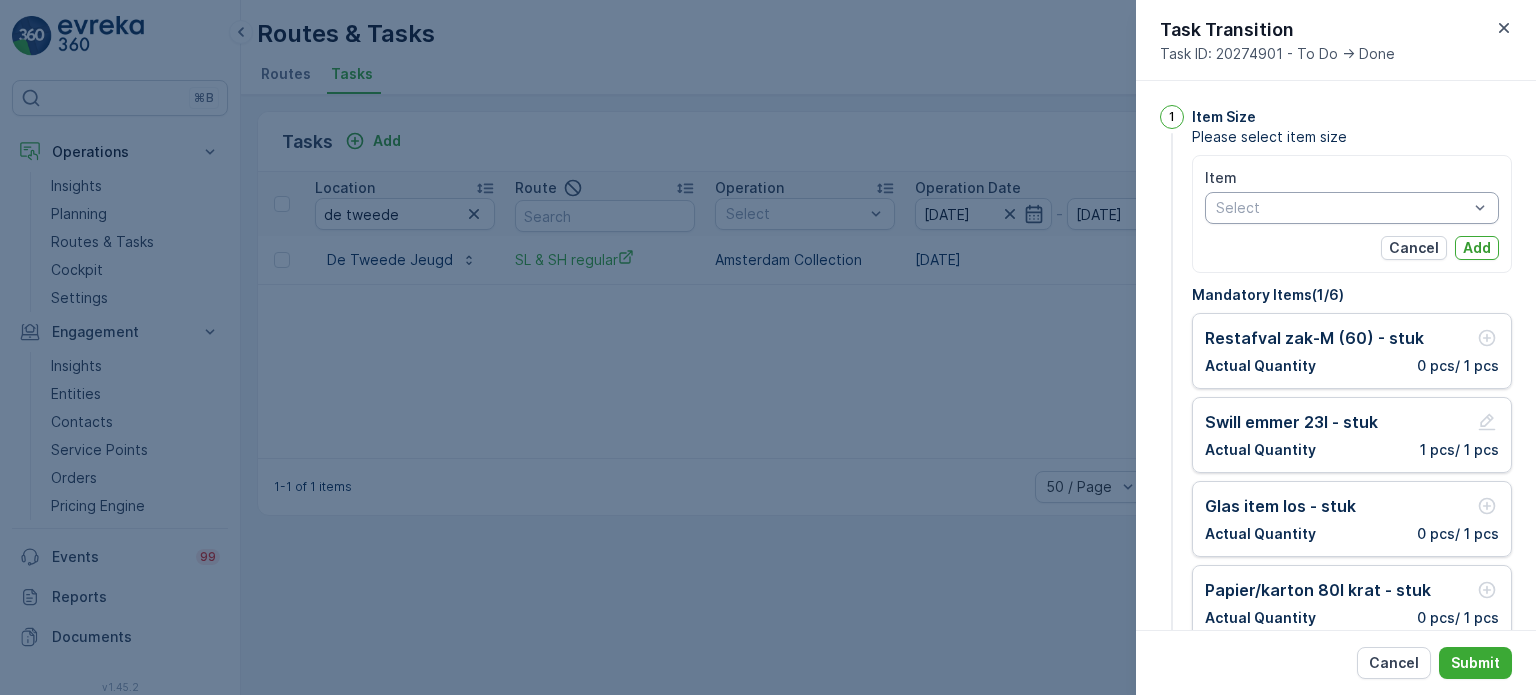 click at bounding box center (1342, 208) 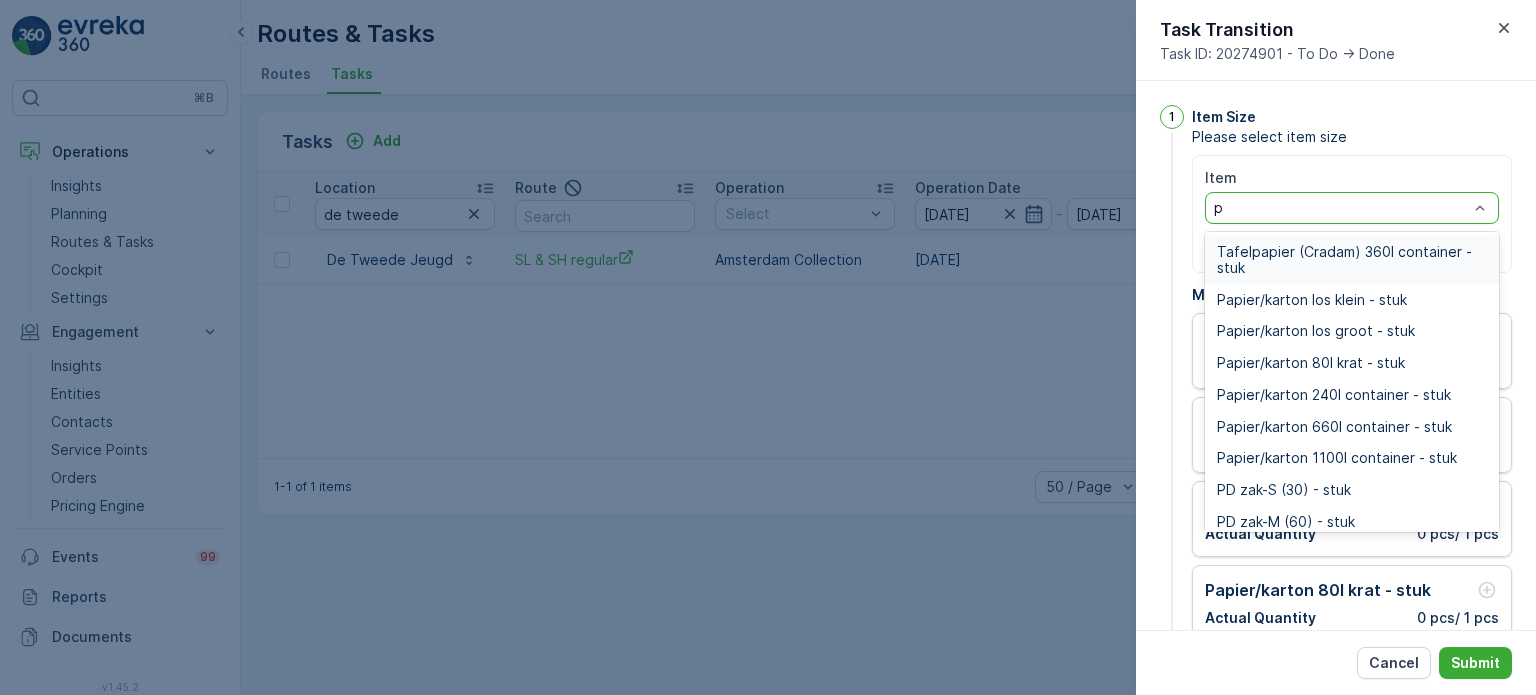 type on "pd" 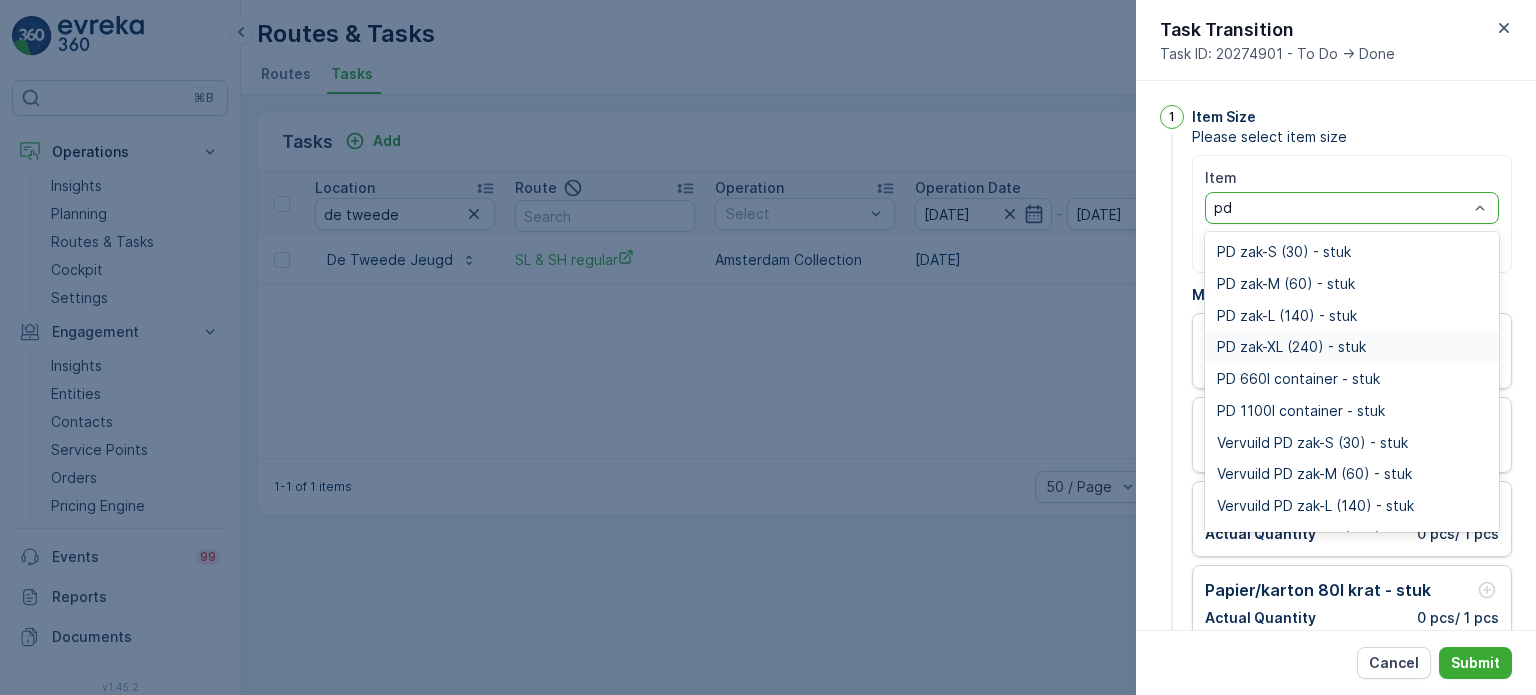 click on "PD zak-XL (240) - stuk" at bounding box center [1291, 347] 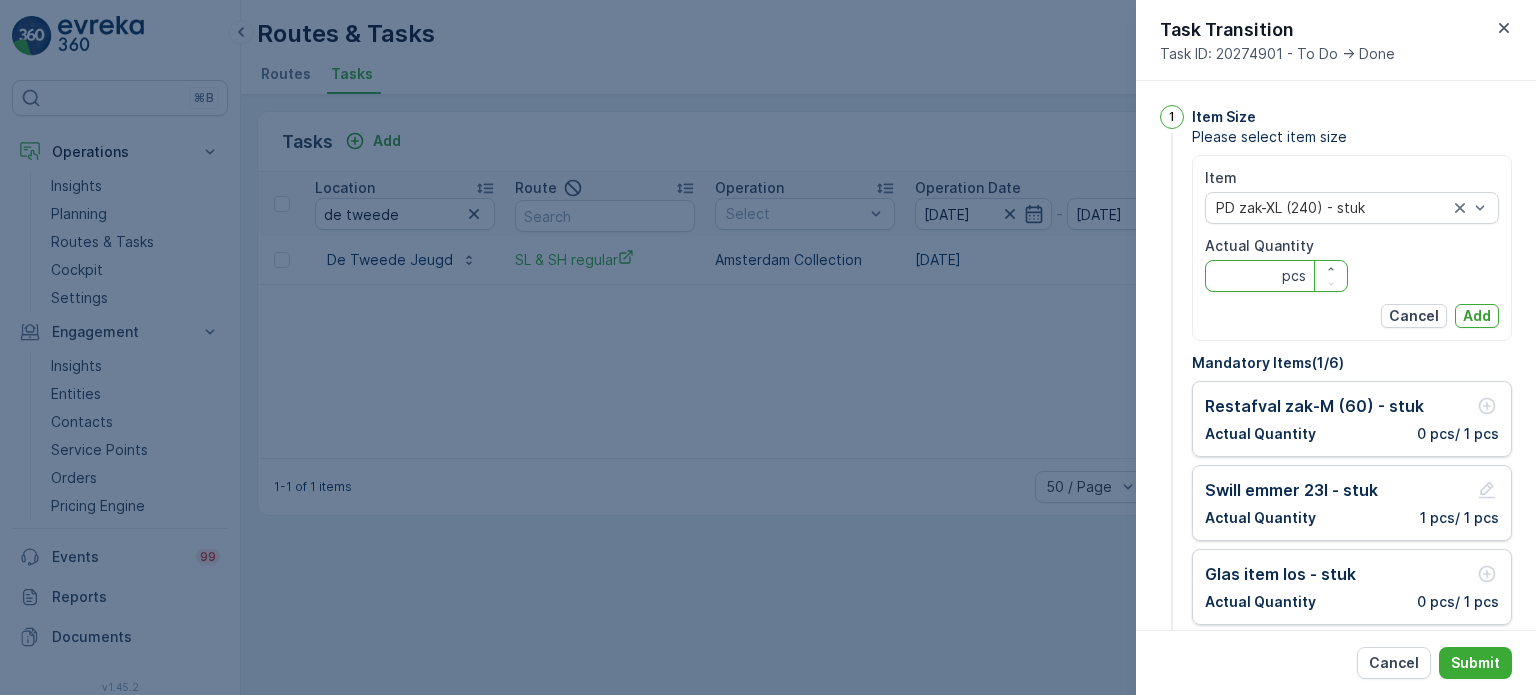 click on "Actual Quantity" at bounding box center (1276, 276) 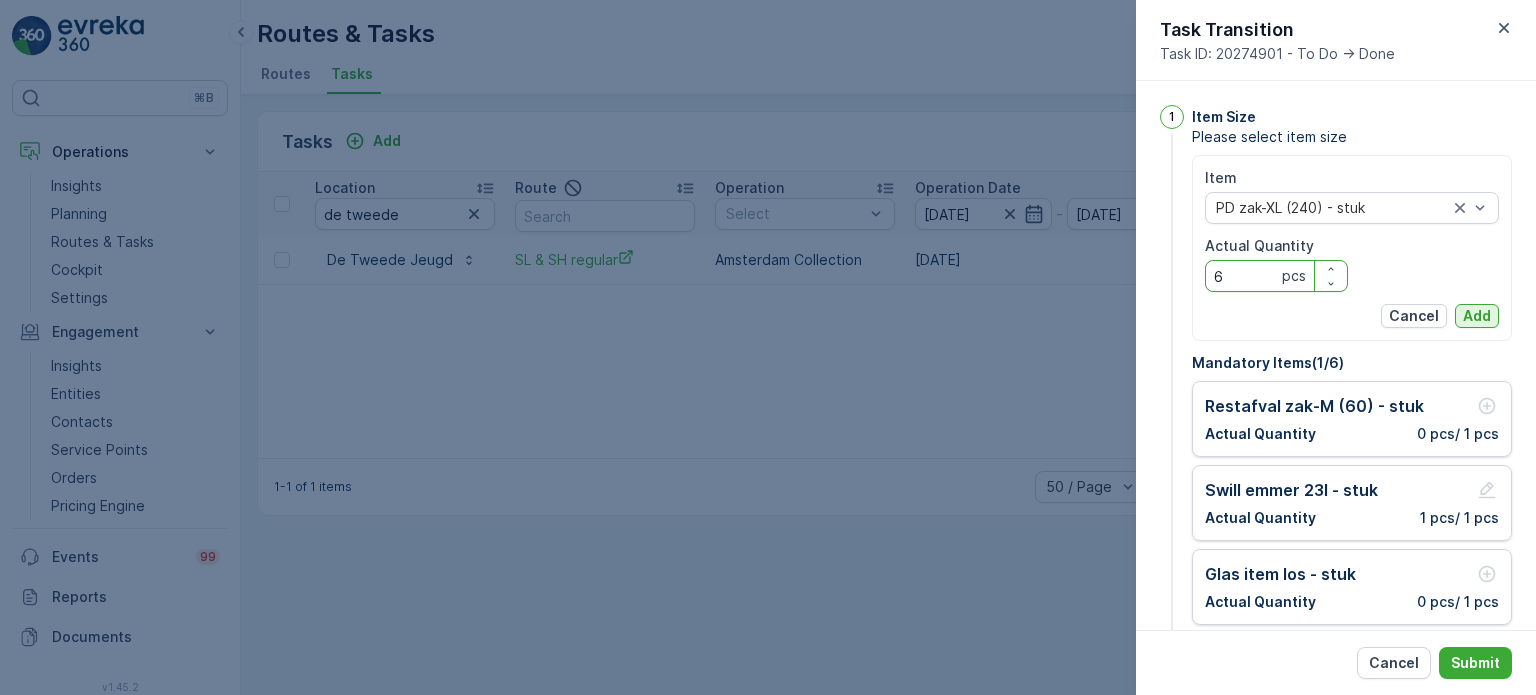 type on "6" 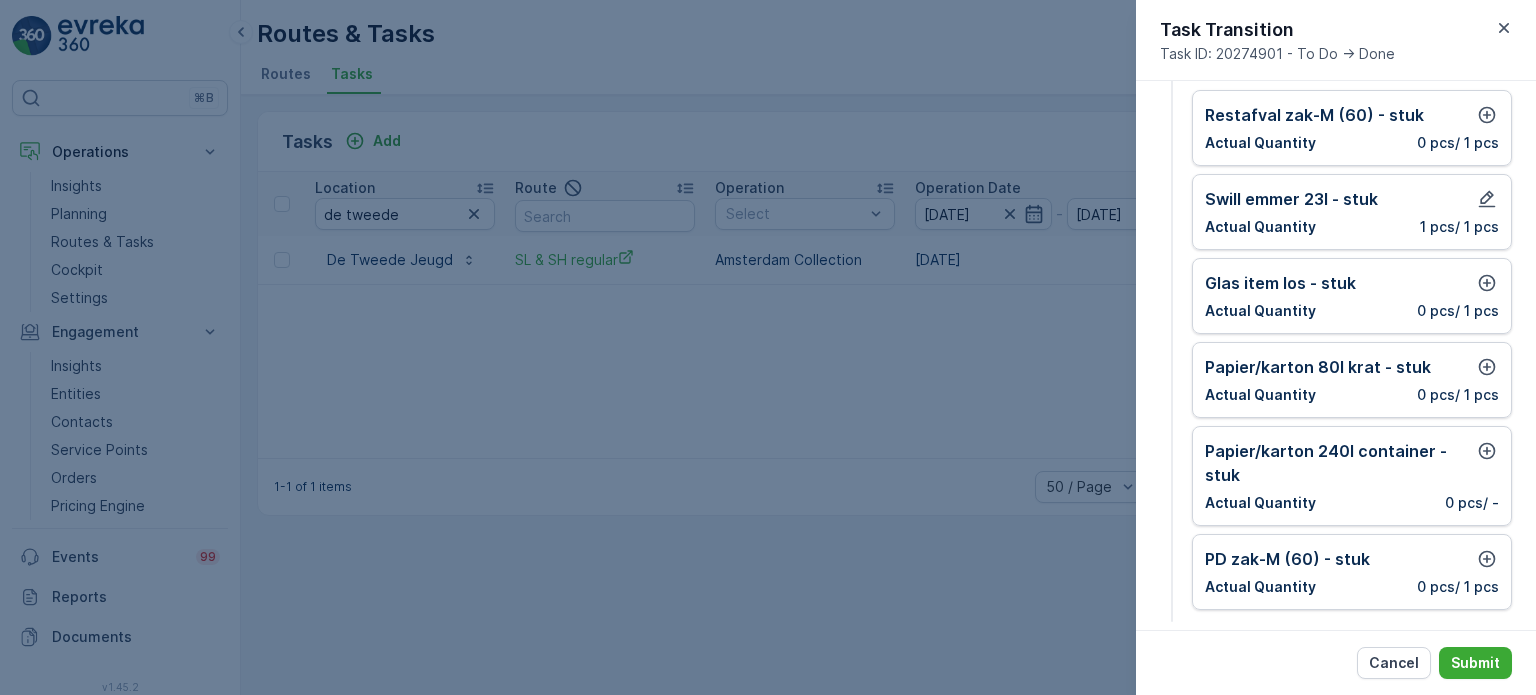 scroll, scrollTop: 300, scrollLeft: 0, axis: vertical 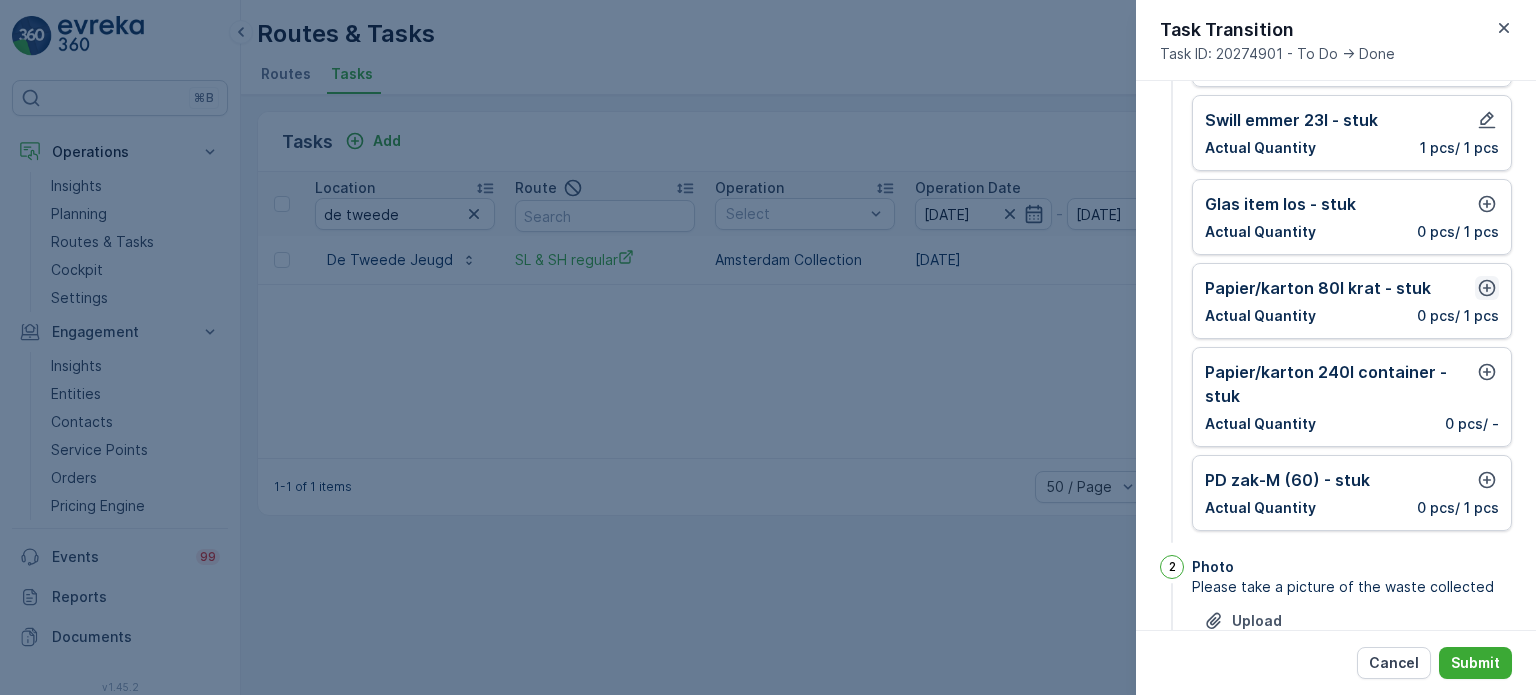 click 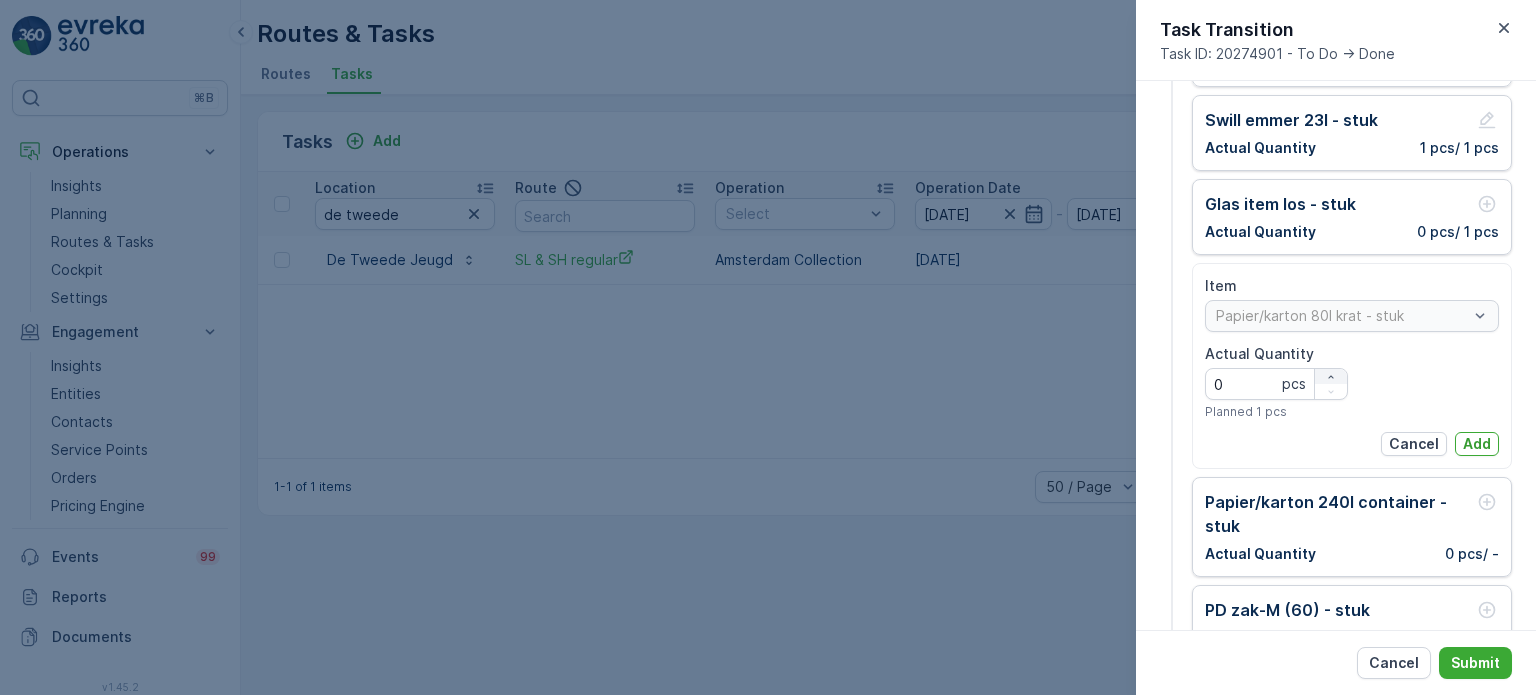 click 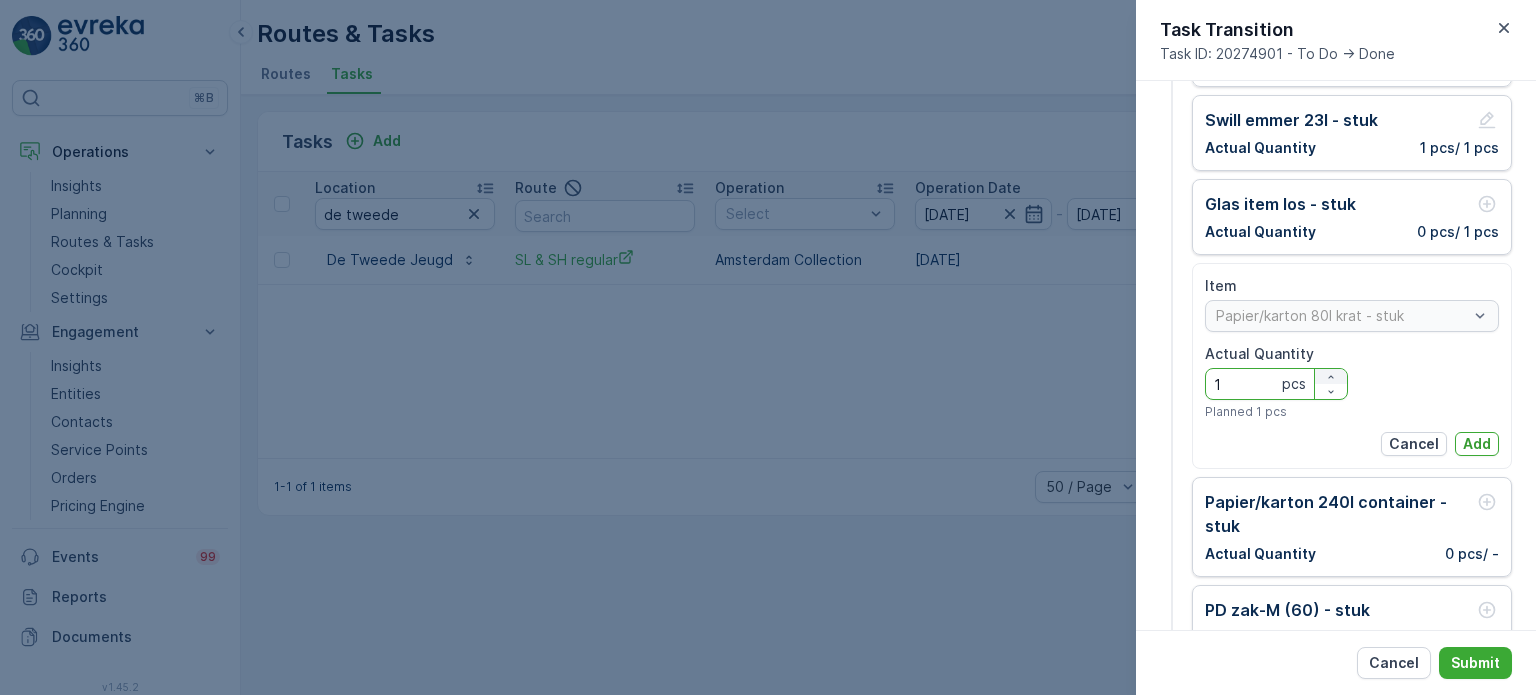 click 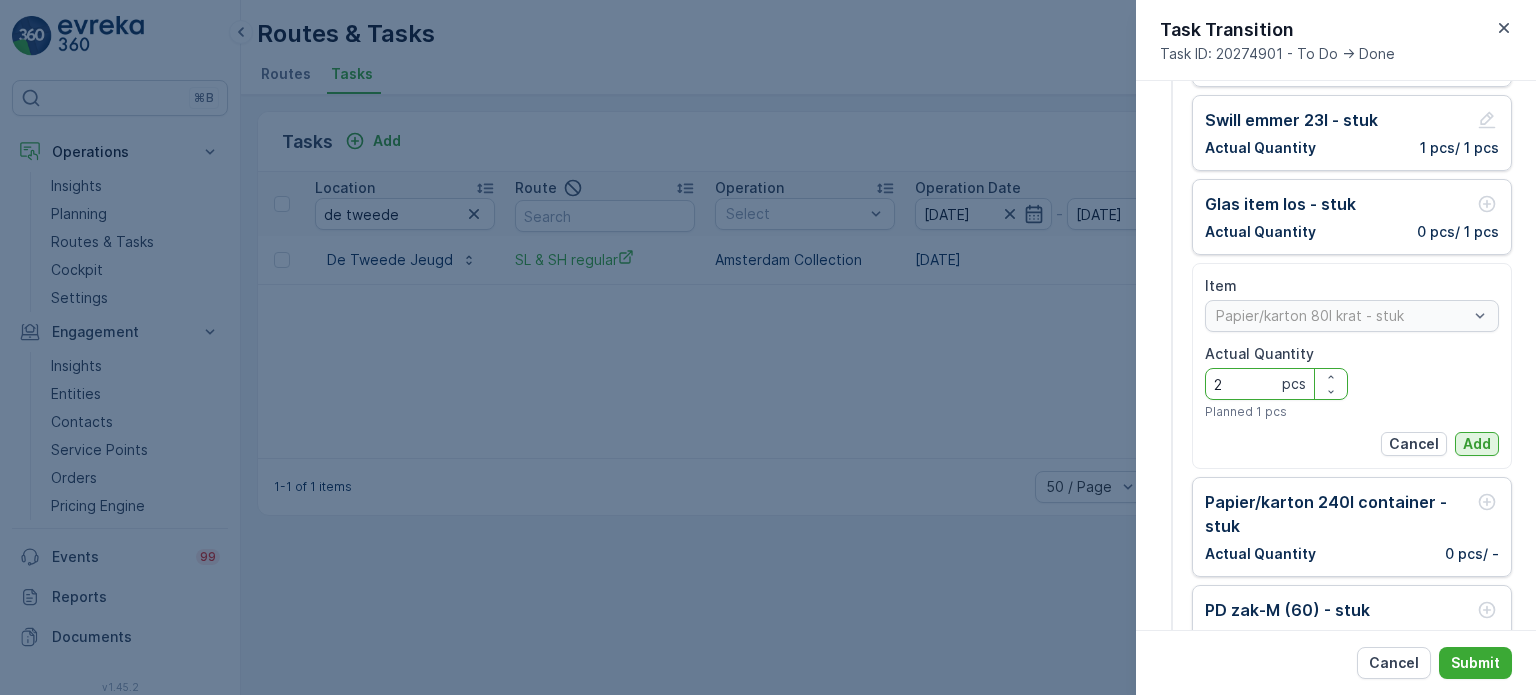 click on "Add" at bounding box center [1477, 444] 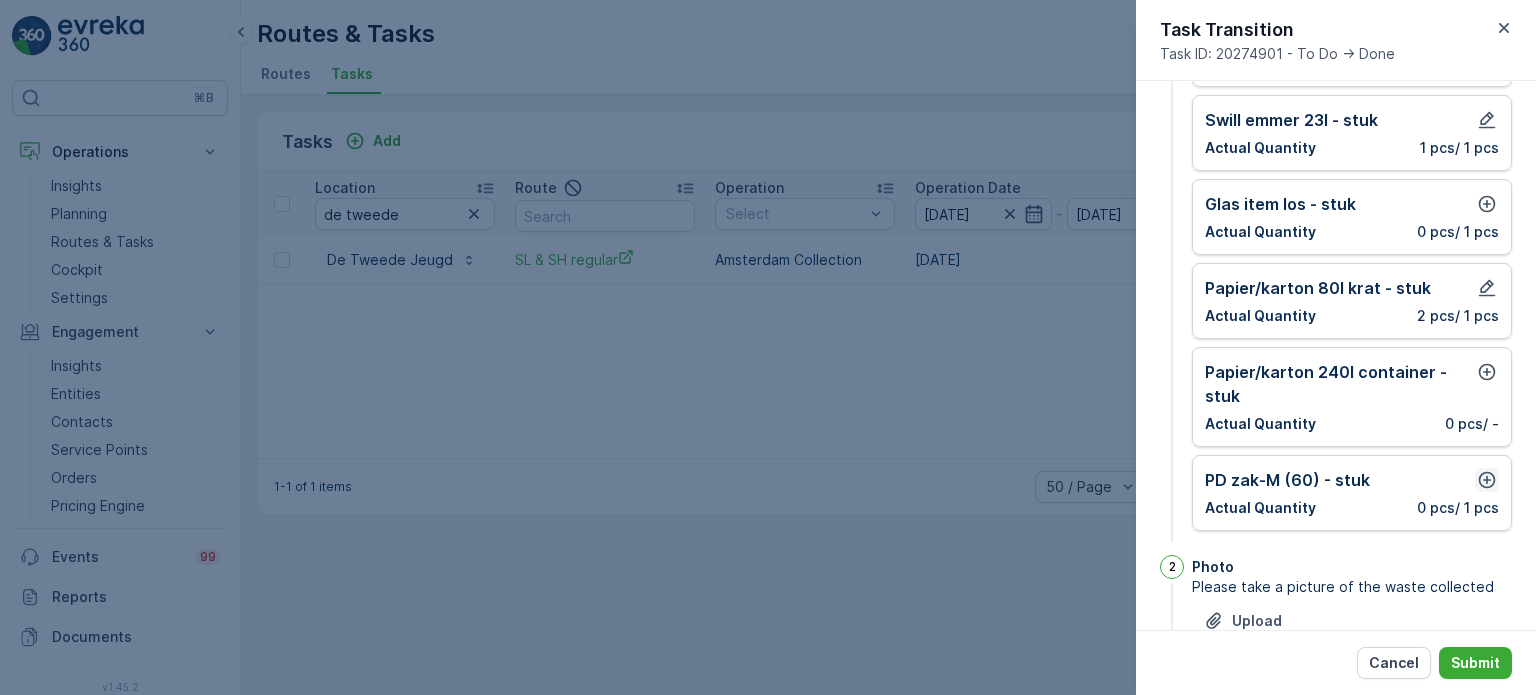 click 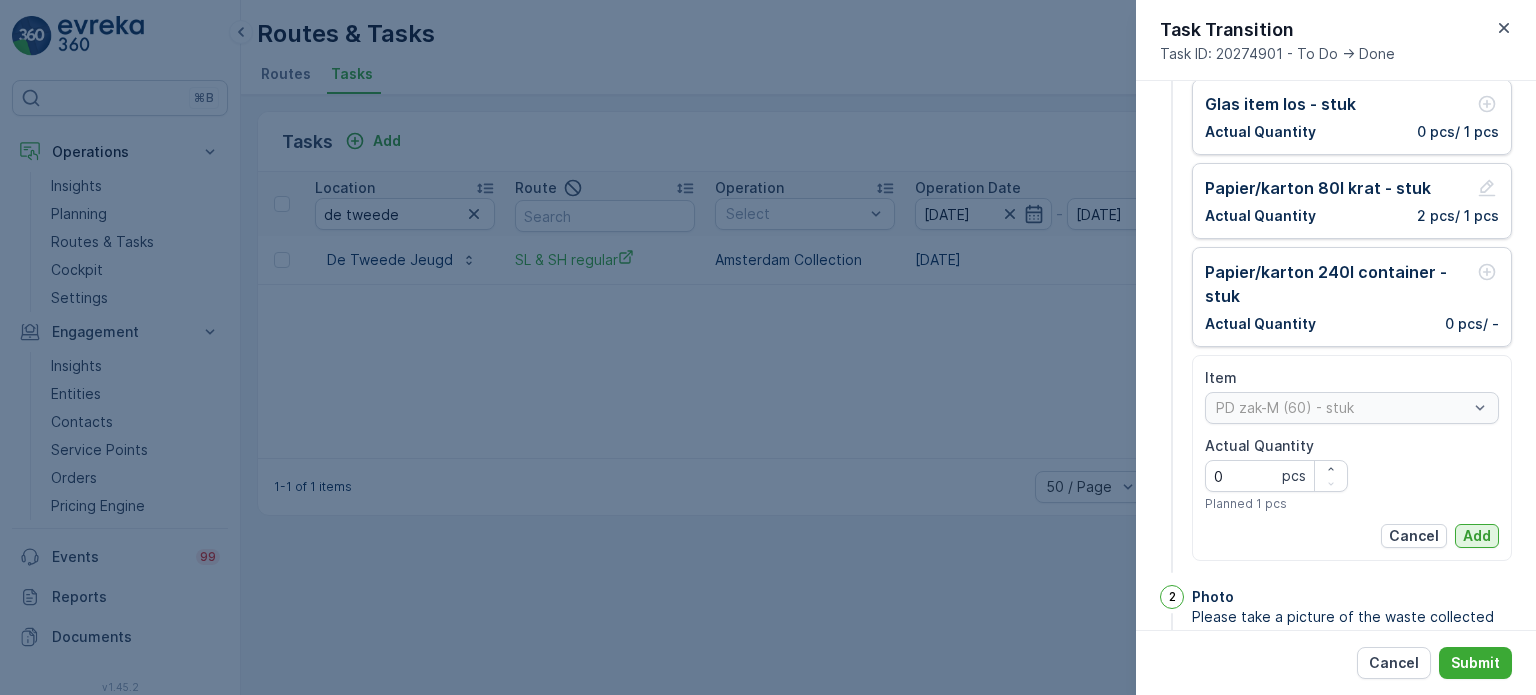 click on "Add" at bounding box center [1477, 536] 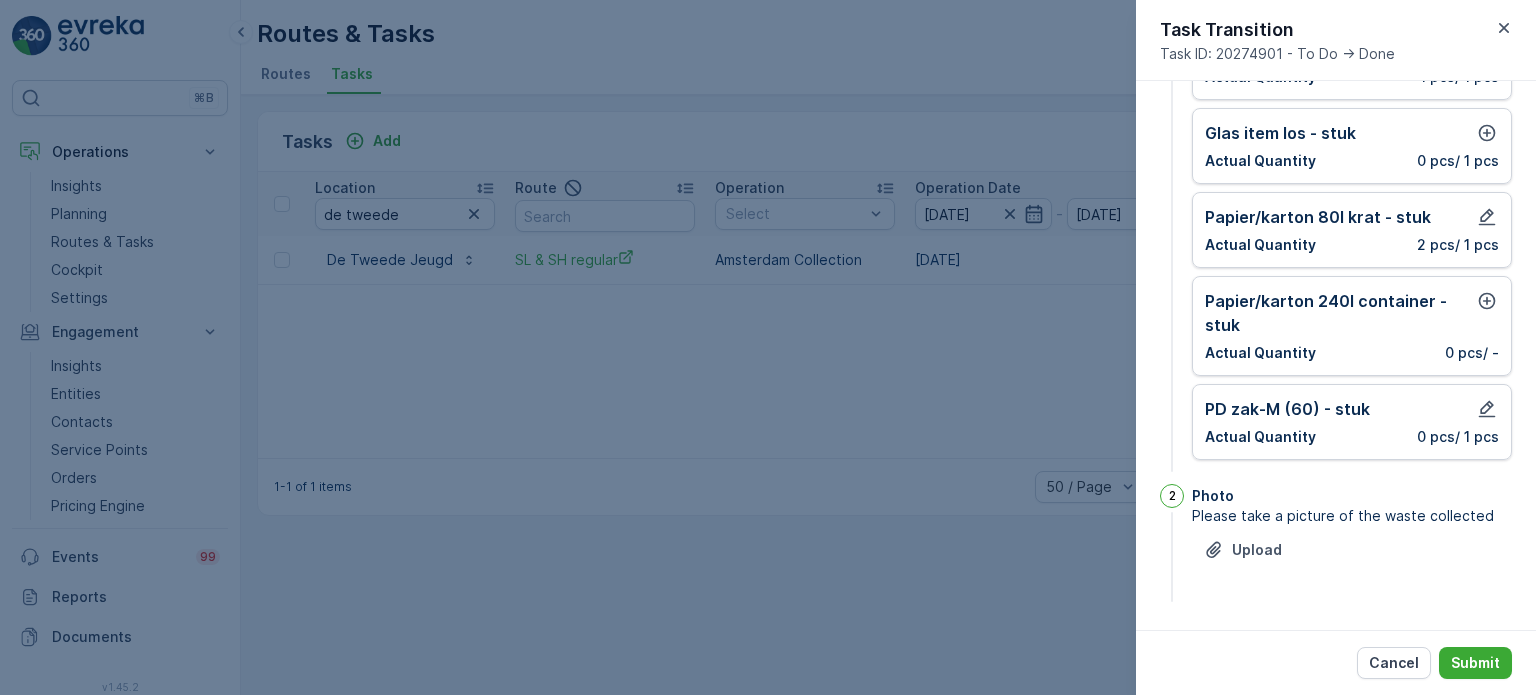 scroll, scrollTop: 367, scrollLeft: 0, axis: vertical 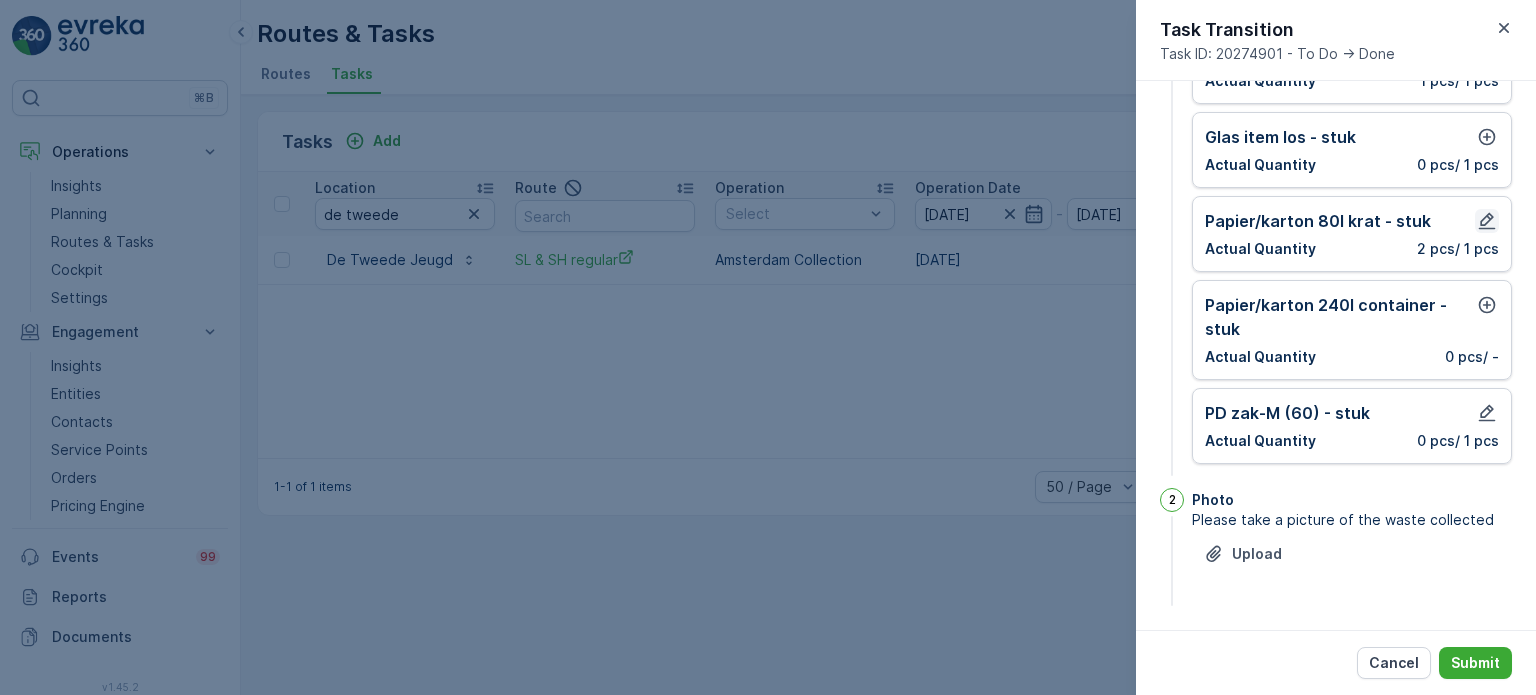 click 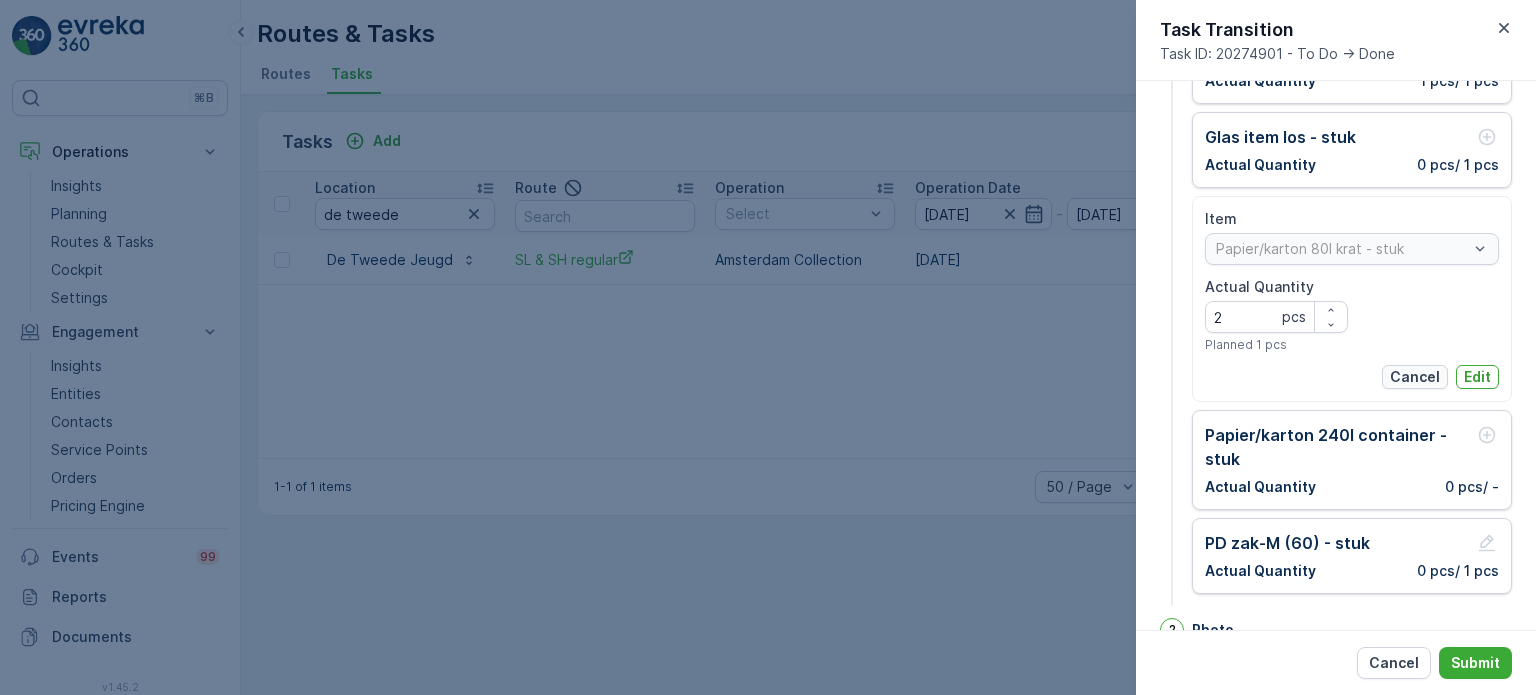click on "Cancel" at bounding box center (1415, 377) 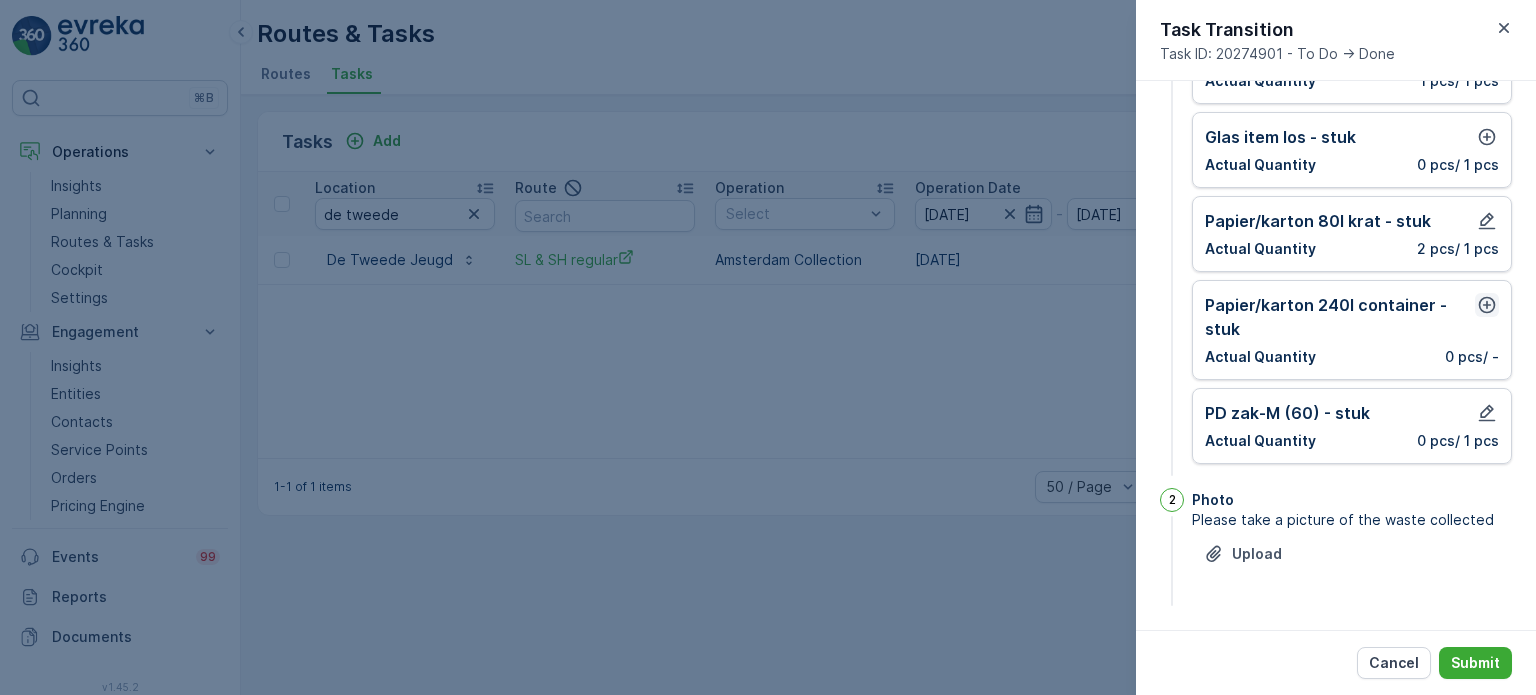 click 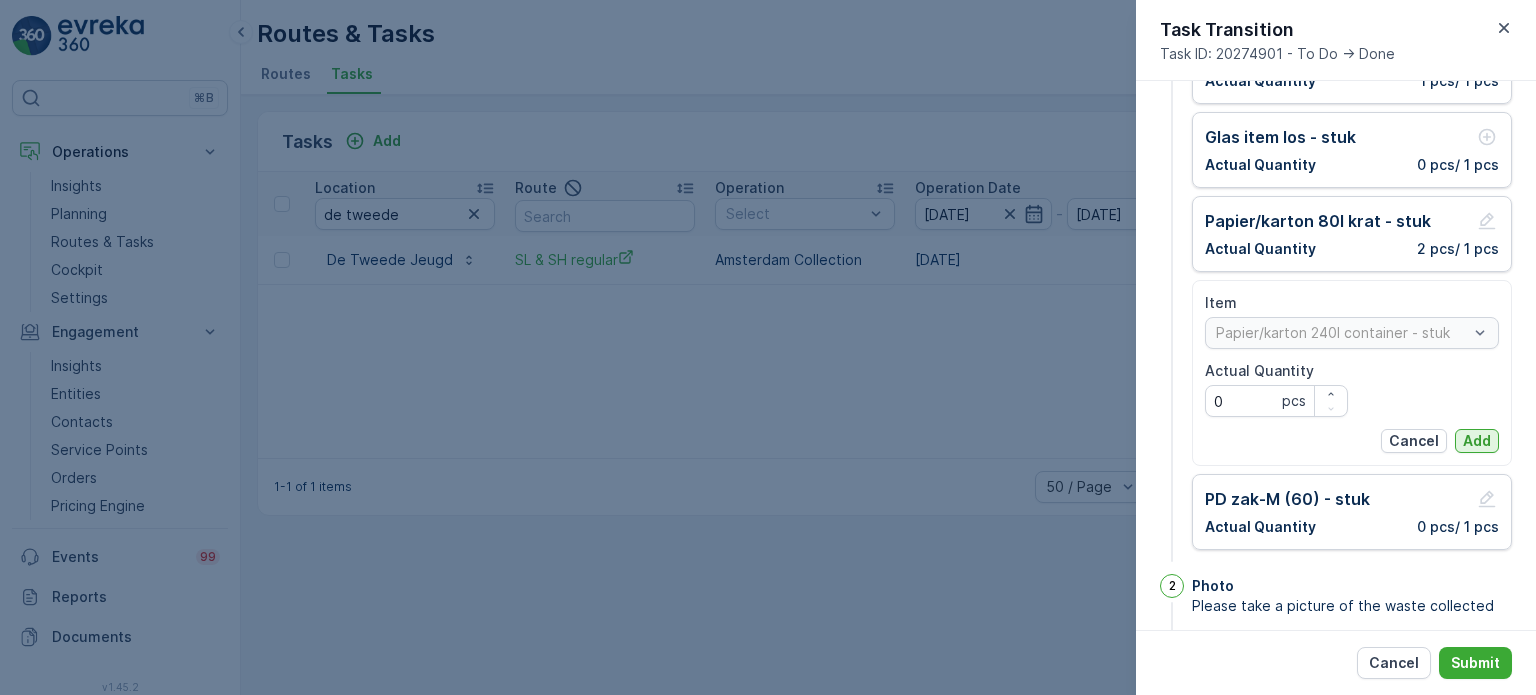 click on "Add" at bounding box center (1477, 441) 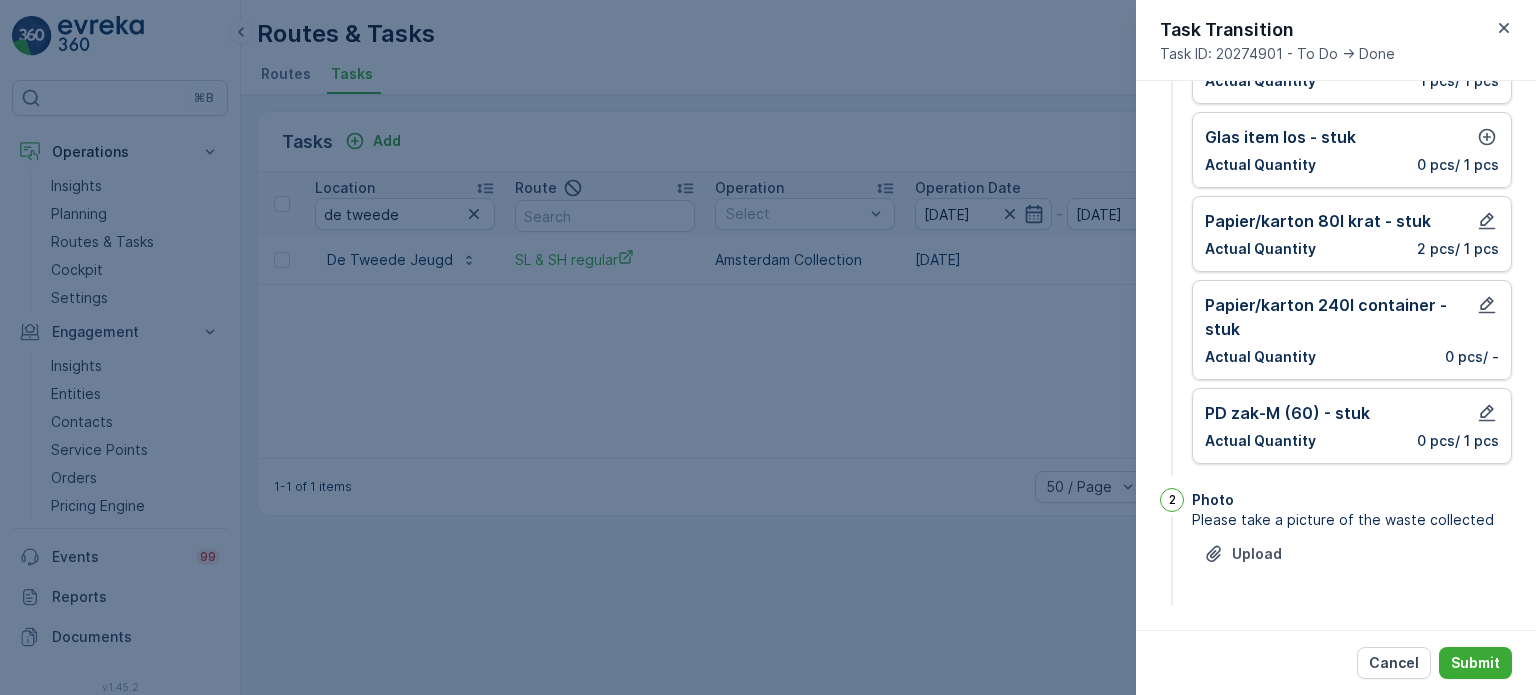 scroll, scrollTop: 167, scrollLeft: 0, axis: vertical 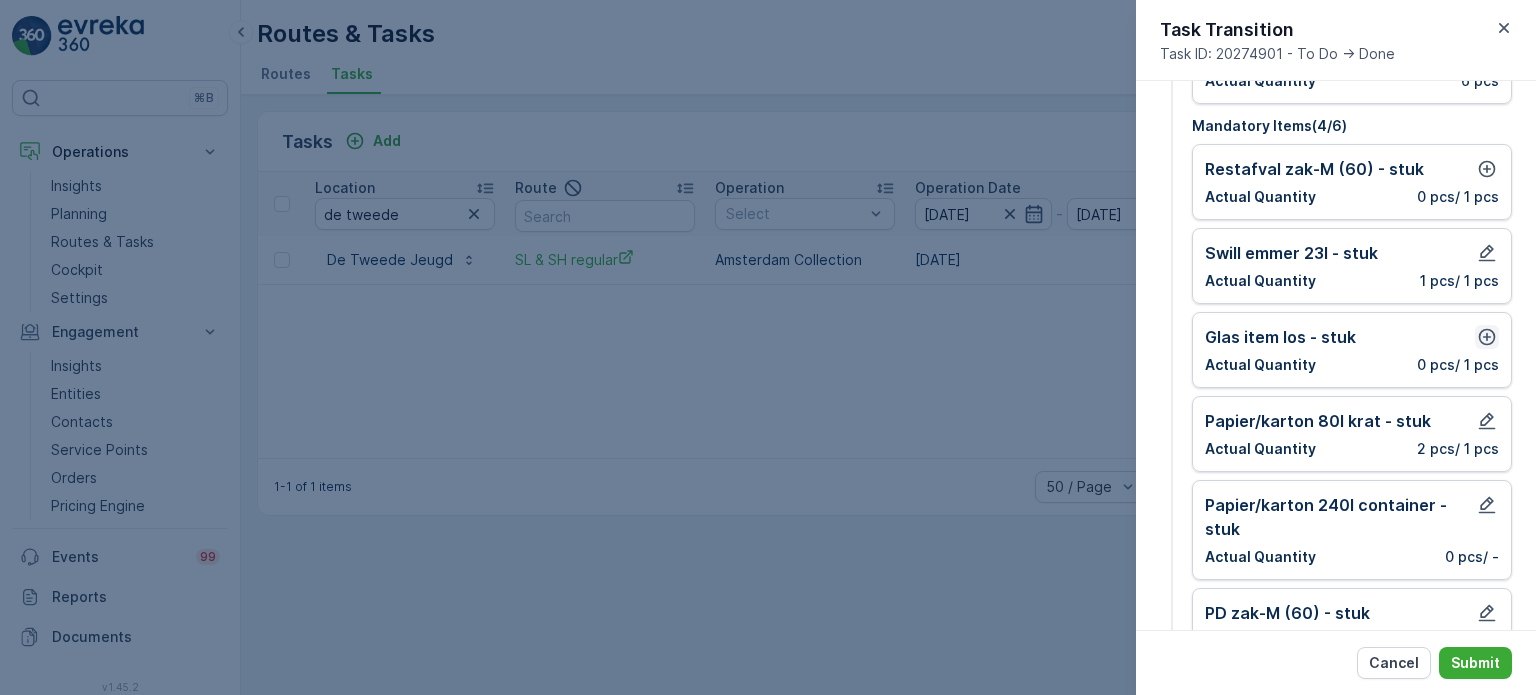 click 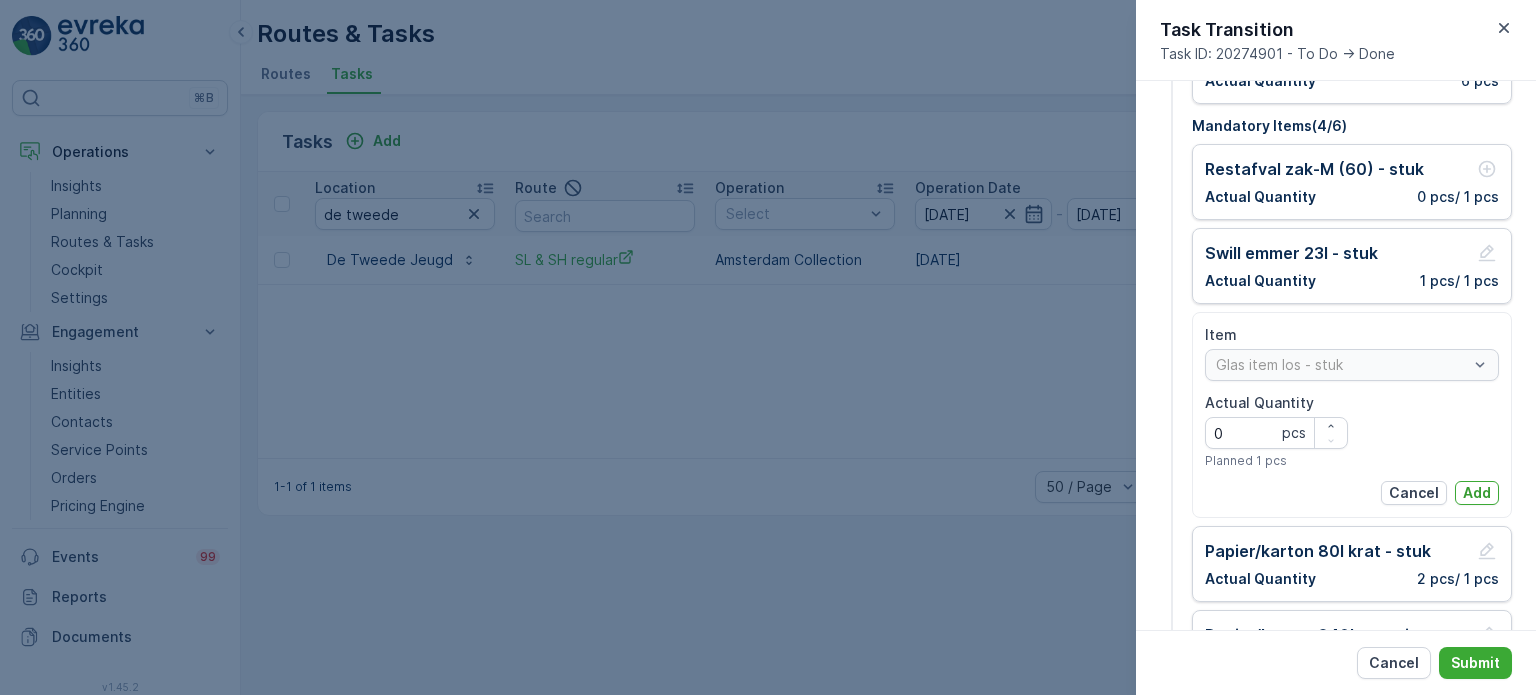 click on "Item Glas item los - stuk Actual Quantity 0 pcs Planned 1 pcs Cancel Add" at bounding box center (1352, 415) 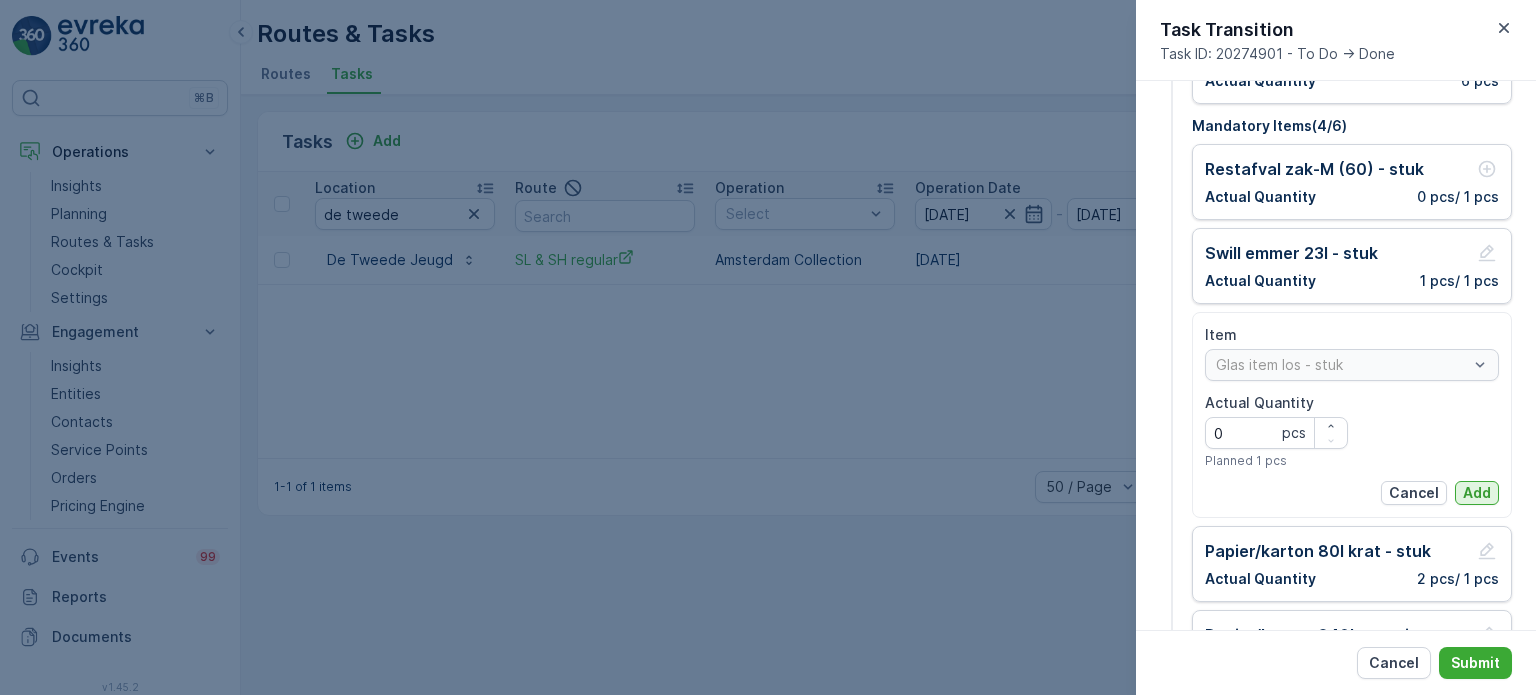 click on "Add" at bounding box center [1477, 493] 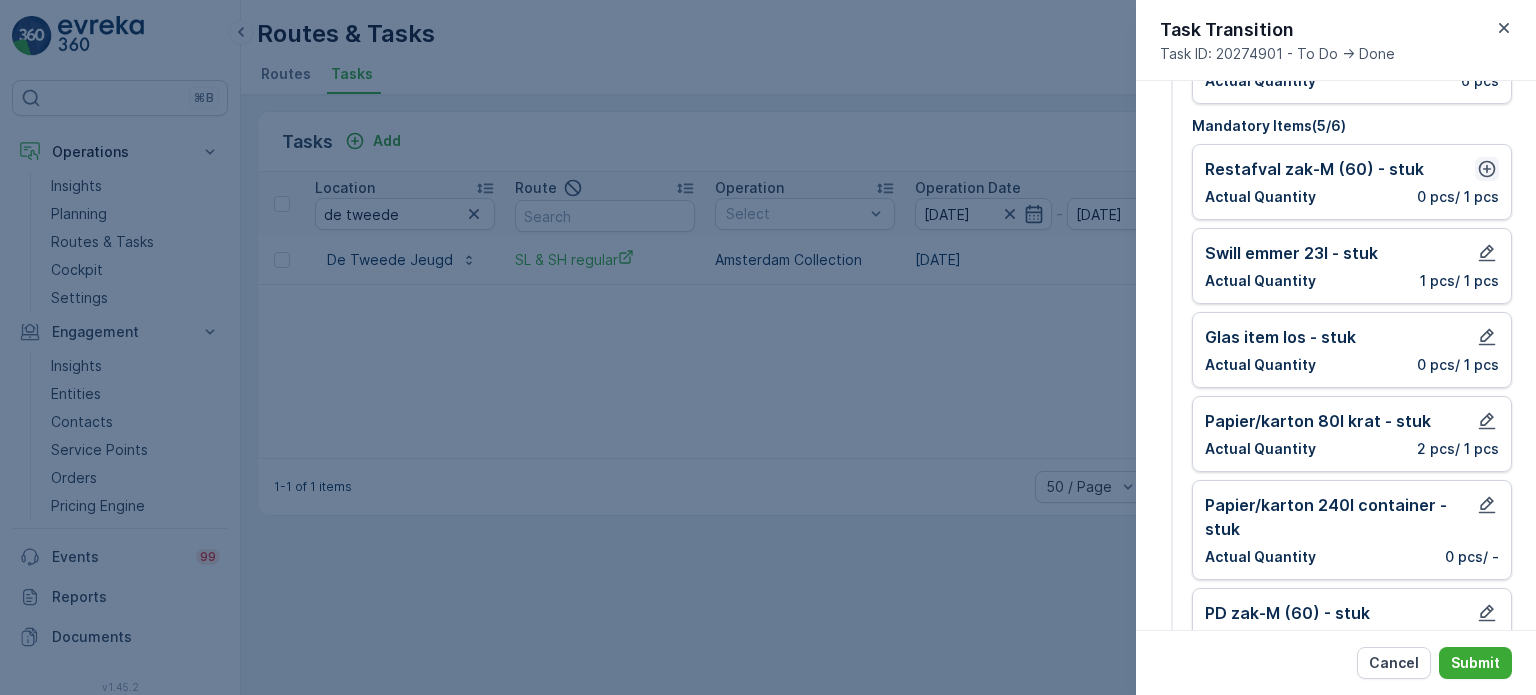 click 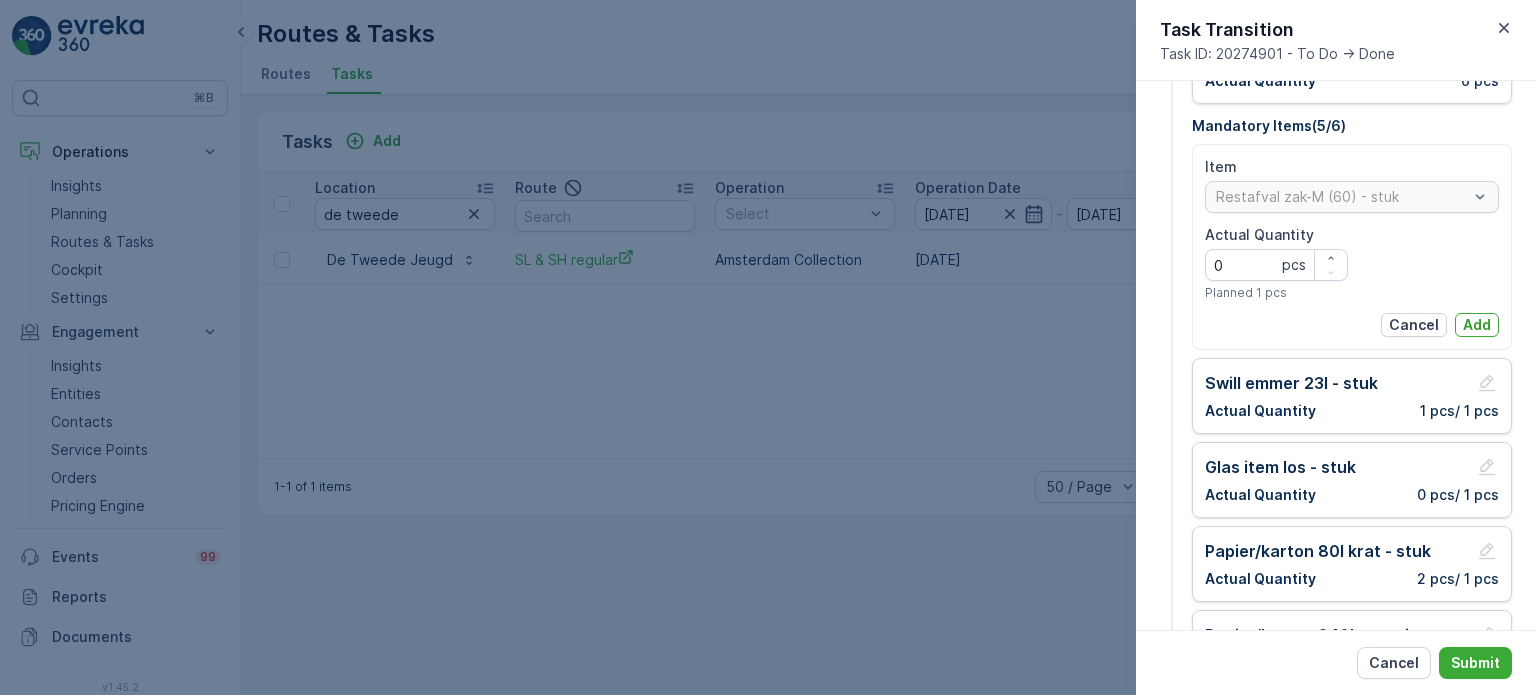 click on "Add" at bounding box center [1477, 325] 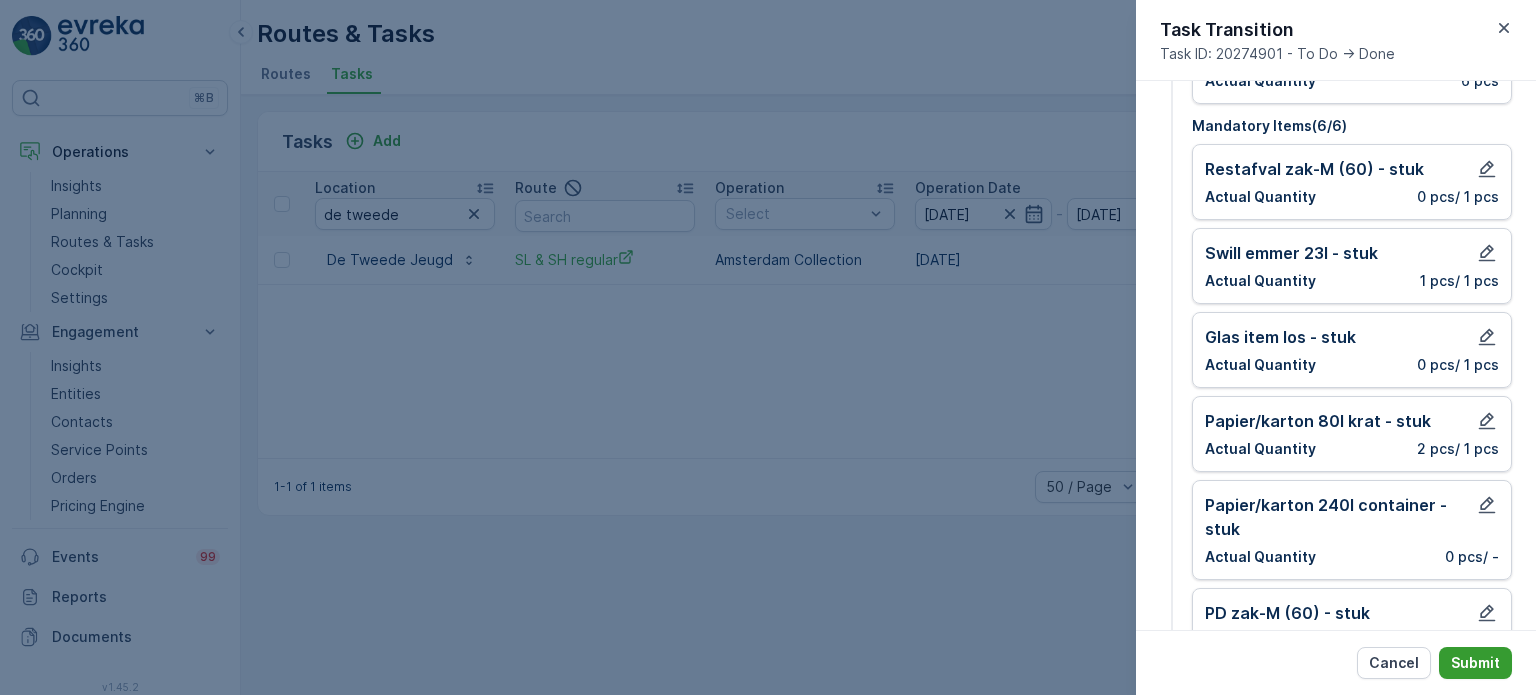 click on "Submit" at bounding box center [1475, 663] 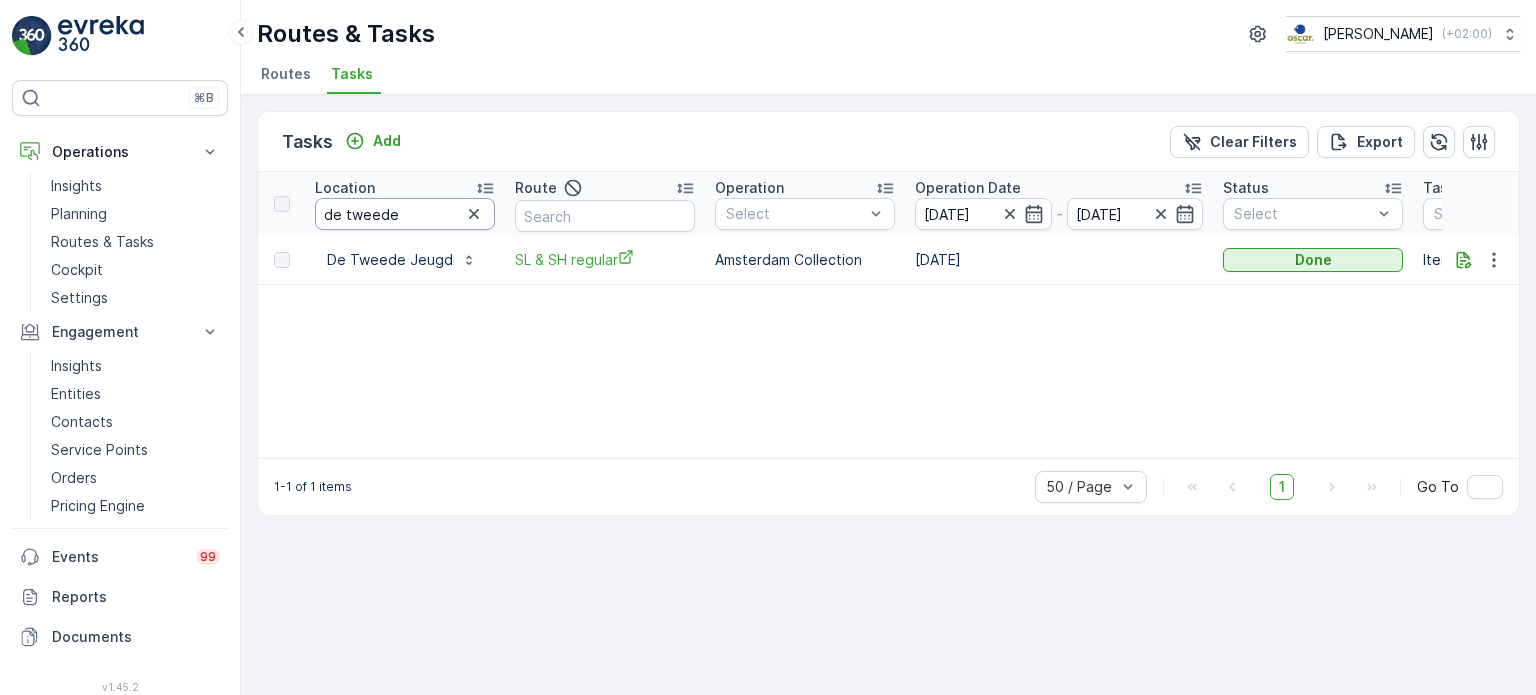 click on "de tweede" at bounding box center [405, 214] 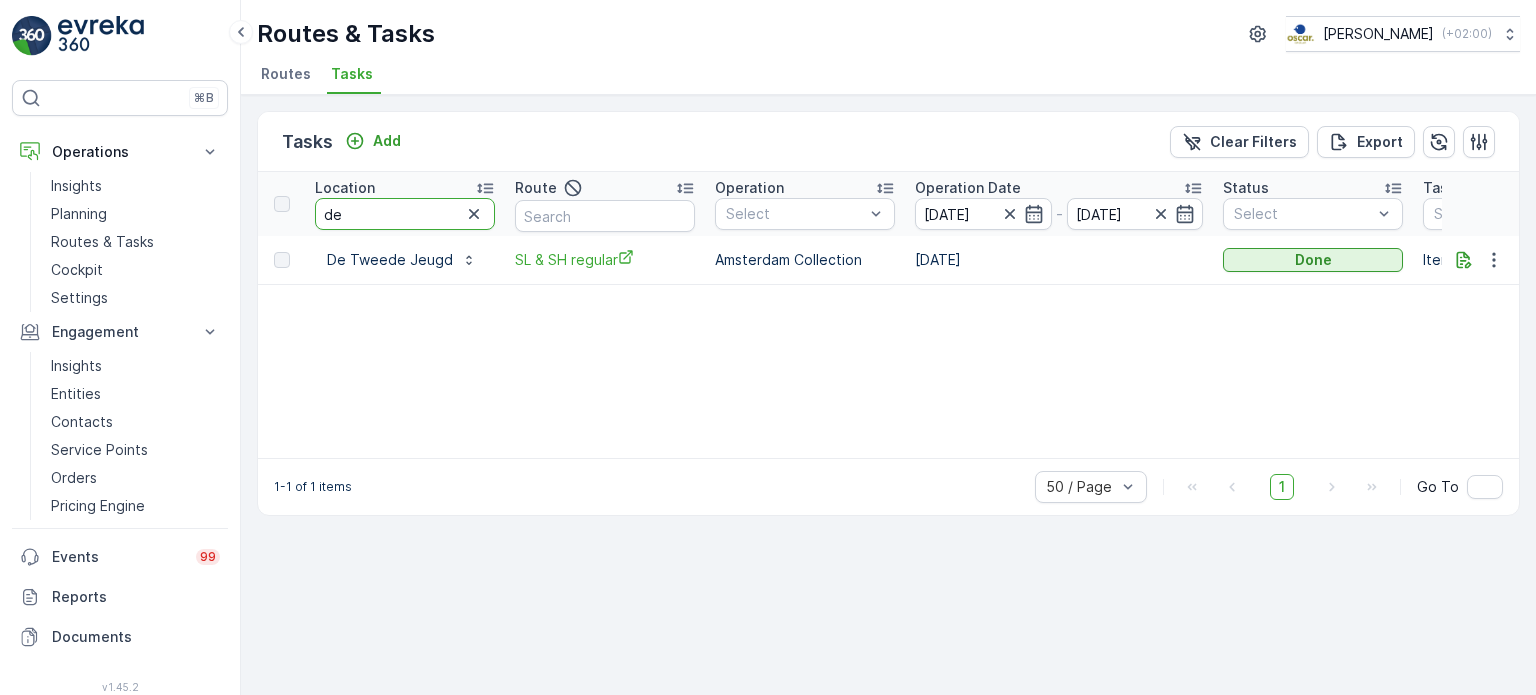 type on "d" 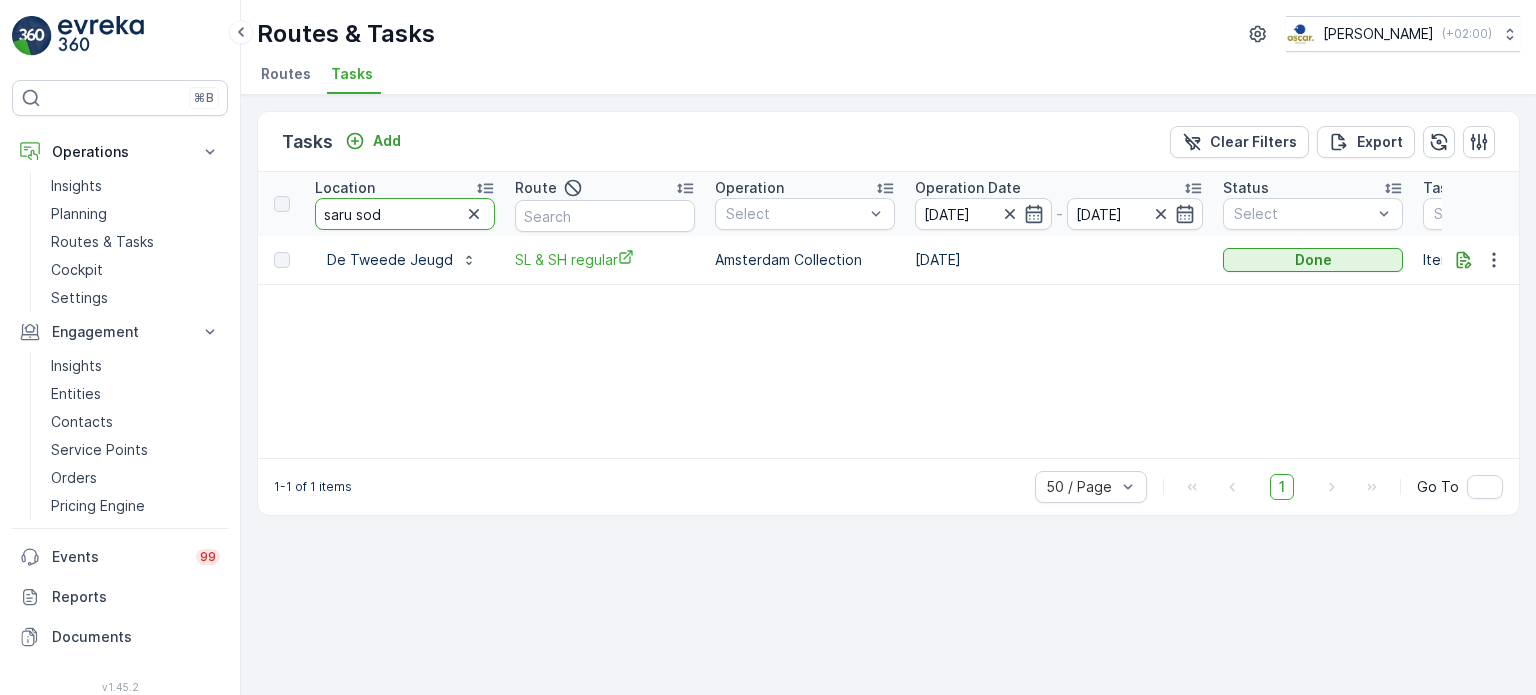 type on "saru soda" 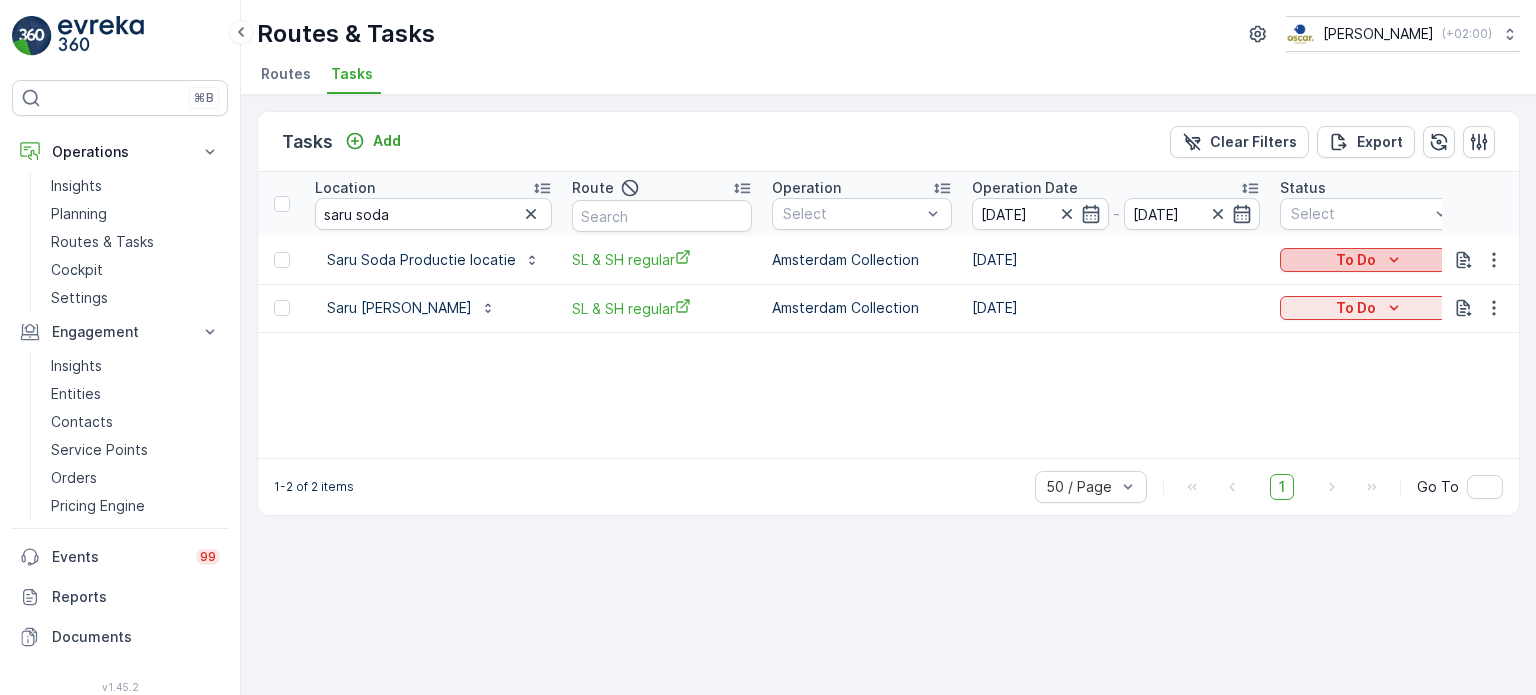 click on "To Do" at bounding box center (1356, 260) 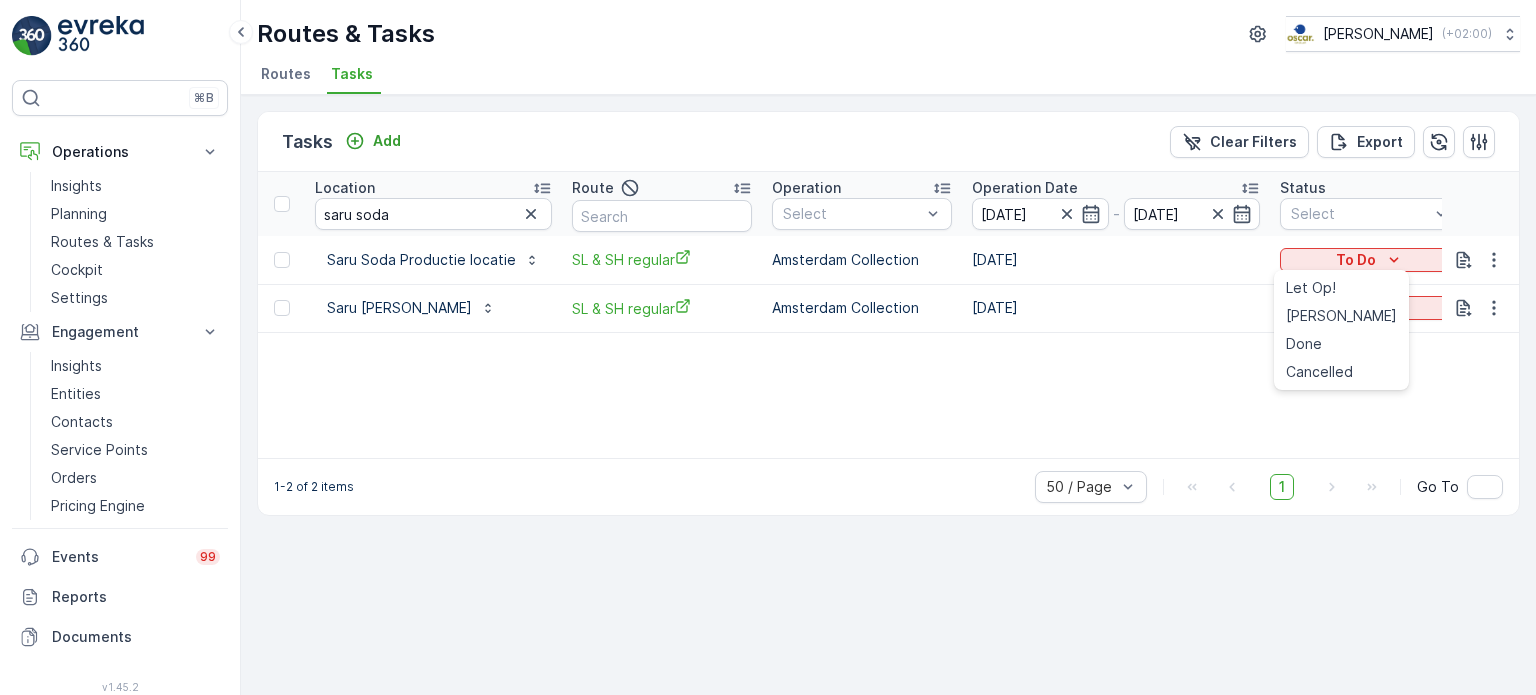 drag, startPoint x: 1344, startPoint y: 286, endPoint x: 1200, endPoint y: 291, distance: 144.08678 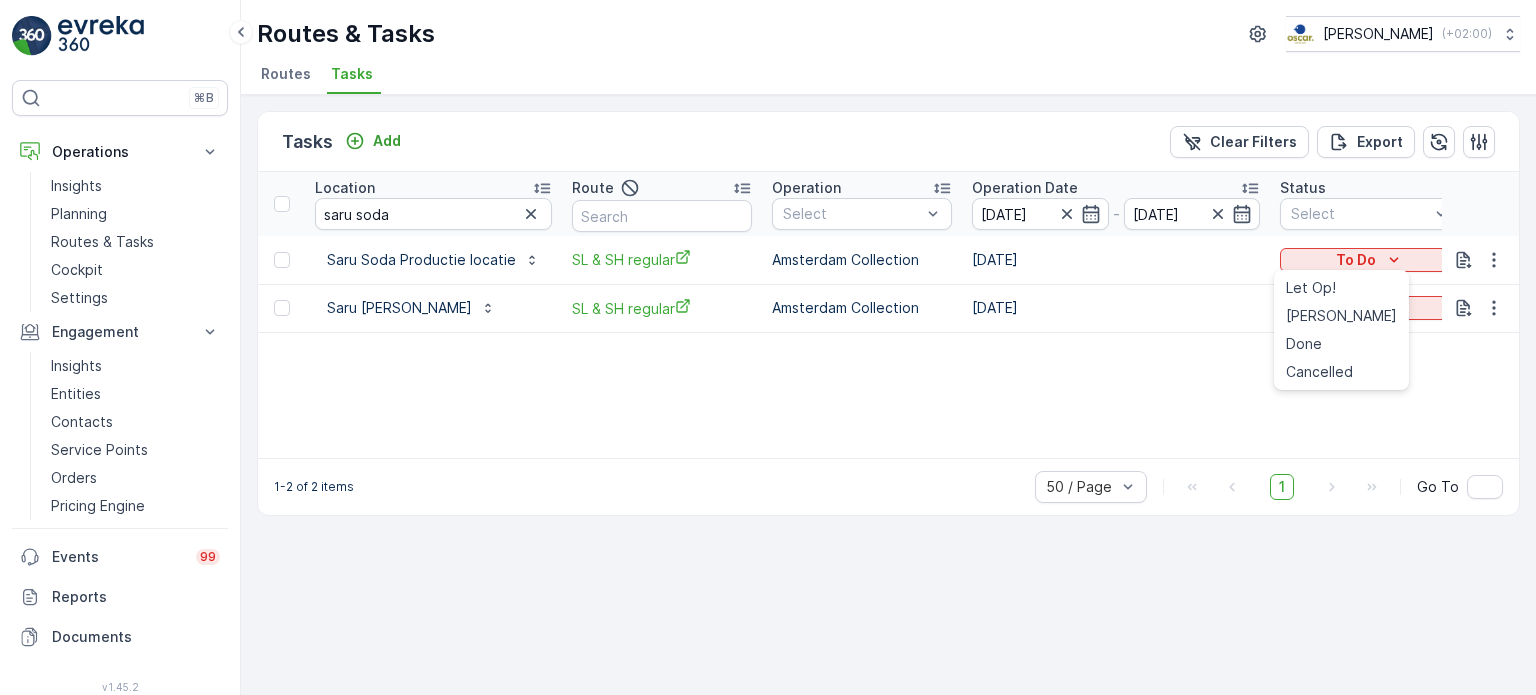 click on "⌘B Operations Insights Planning Routes & Tasks Cockpit Settings Engagement Insights Entities Contacts Service Points Orders Pricing Engine Events 99 Reports Documents v 1.45.2 YY yamila yamila@oscarcirculair.nl Routes & Tasks Oscar Circulair ( +02:00 ) Routes Tasks Tasks Add Clear Filters Export Location saru soda Route Operation Select Operation Date 16.07.2025 - 16.07.2025 Status Select Task Template Select Due Date - Shift Select Creation Time - Location History Source ID Region   Saru Soda Productie locatie SL & SH regular Amsterdam Collection 16.07.2025 To Do Item Collection Oscar Regulier 16.07.2025 00:00-23:59 08.07.2025 23:03 No History Records SL & SH Regular 20275061 -   Saru Soda Kantoor SL & SH regular Amsterdam Collection 16.07.2025 To Do Item Collection Oscar Regulier 16.07.2025 00:00-23:59 08.07.2025 23:03 No History Records SL & SH Regular 20275021 - 1-2 of 2 items 50 / Page 1 Go To
BESbswy Let Op! Geen Afval Done Cancelled" at bounding box center [768, 347] 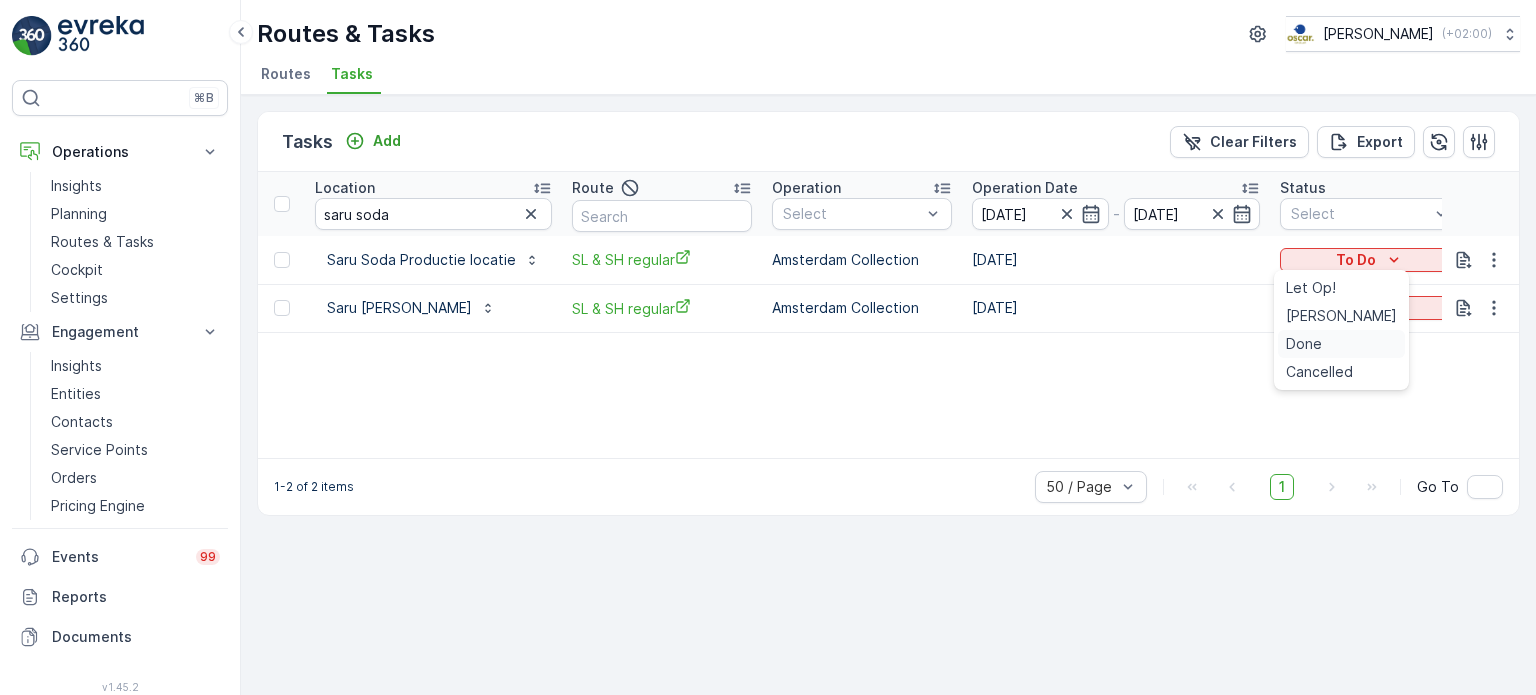 click on "Done" at bounding box center (1304, 344) 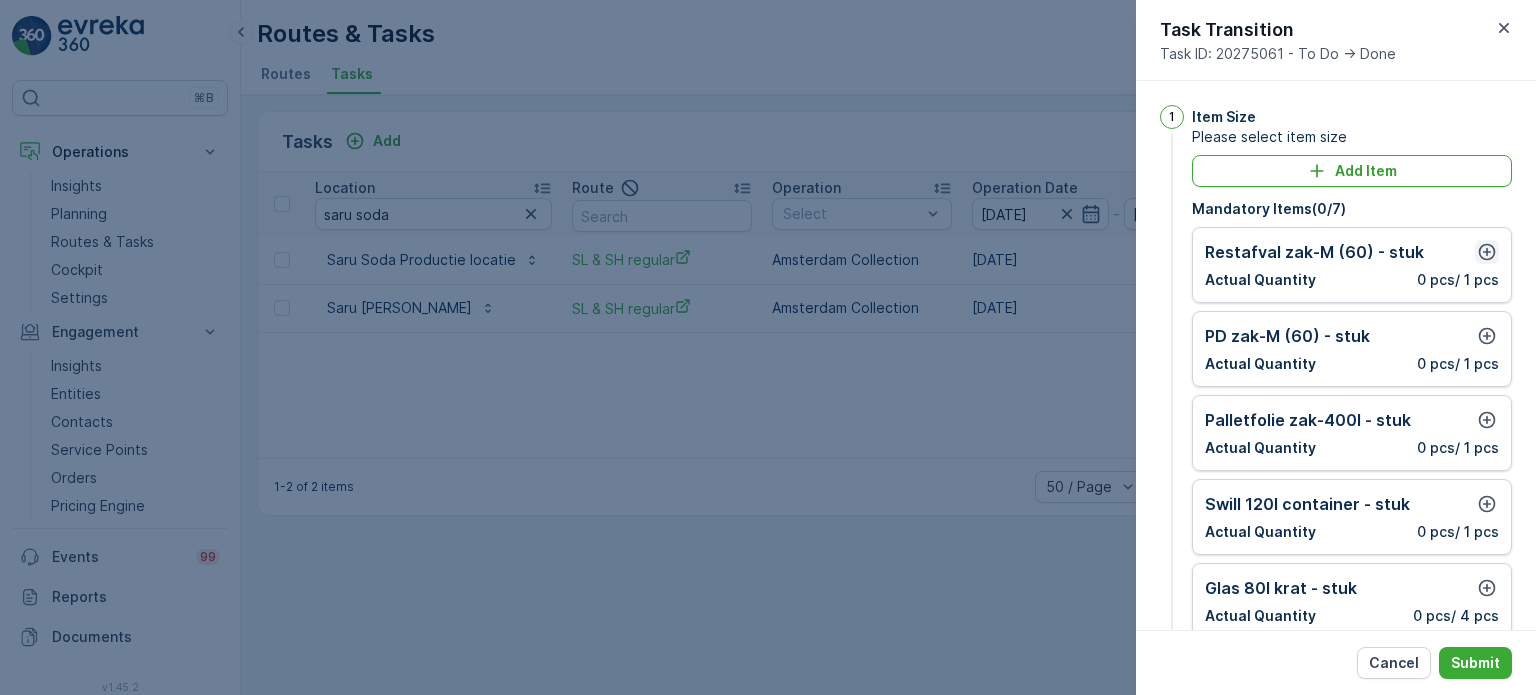 click 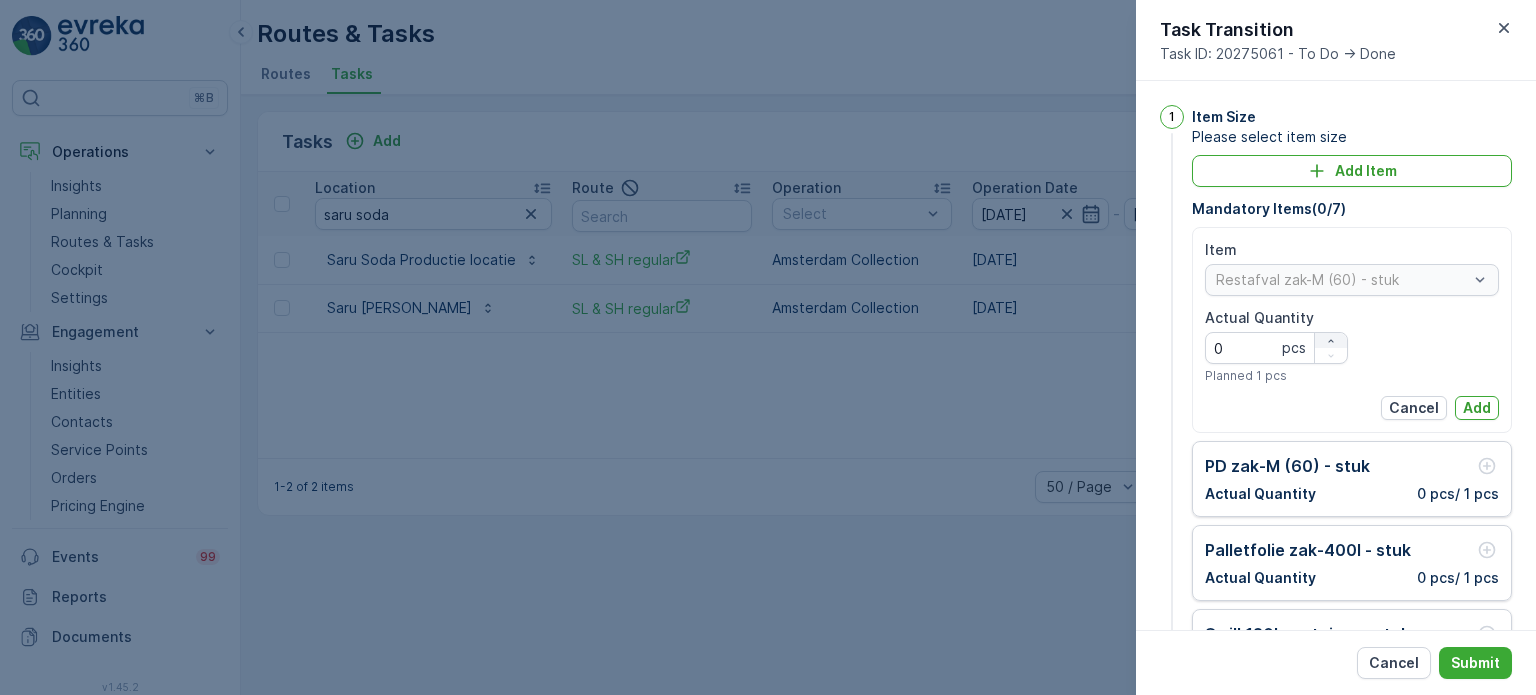 click 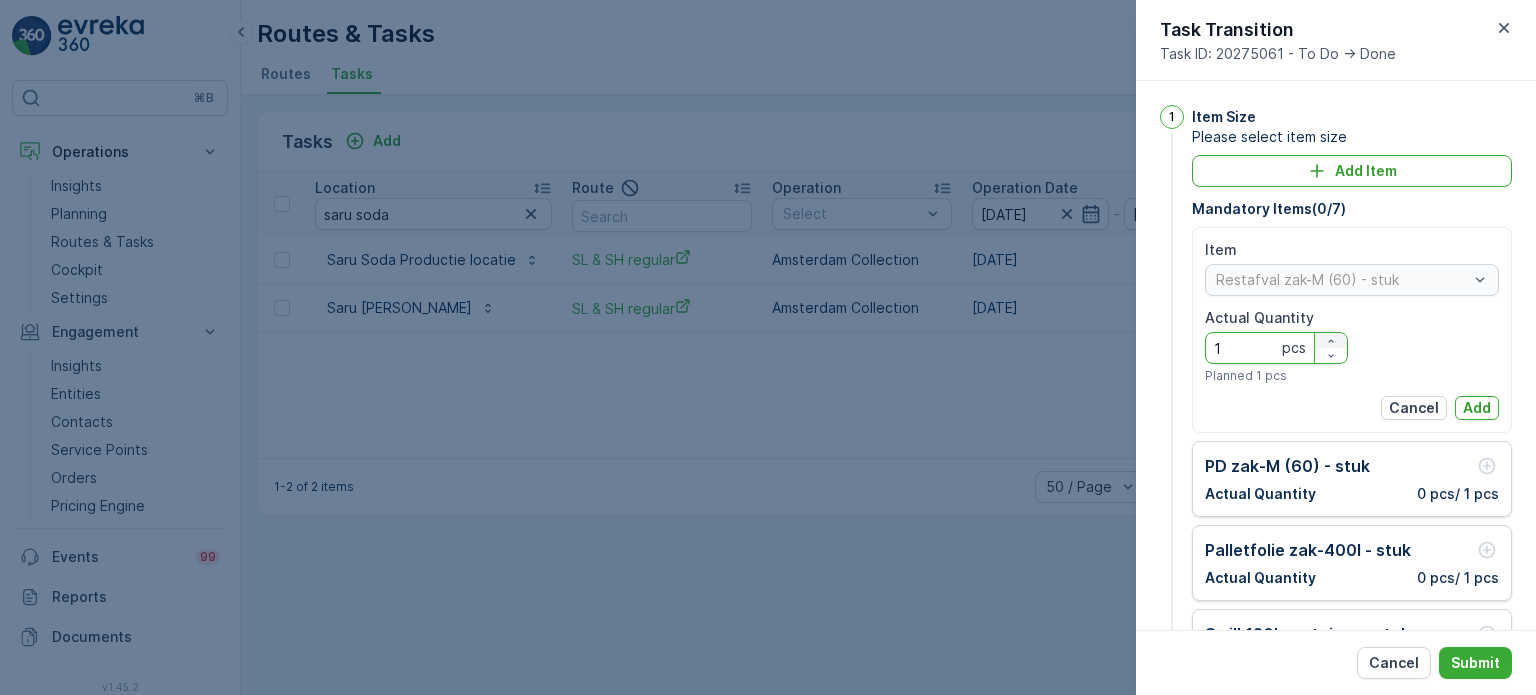 click 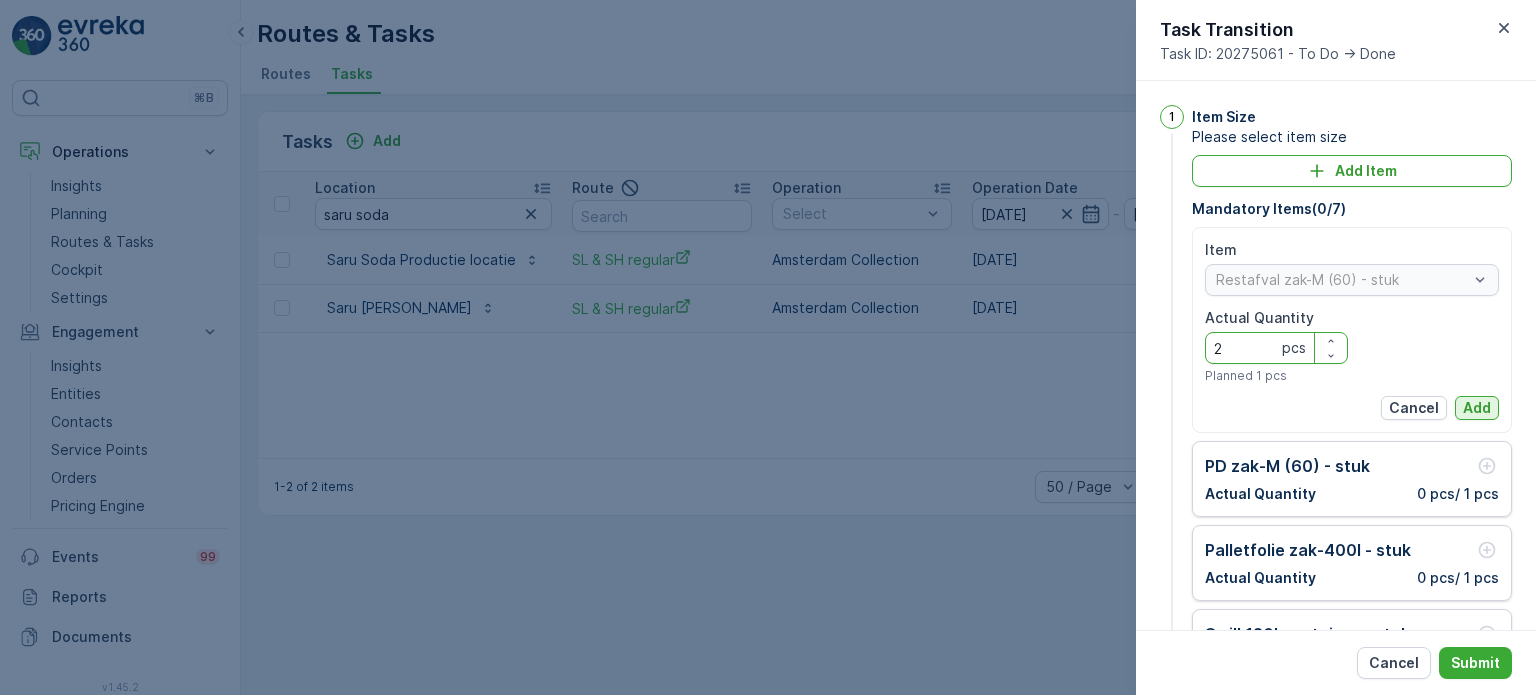 click on "Add" at bounding box center (1477, 408) 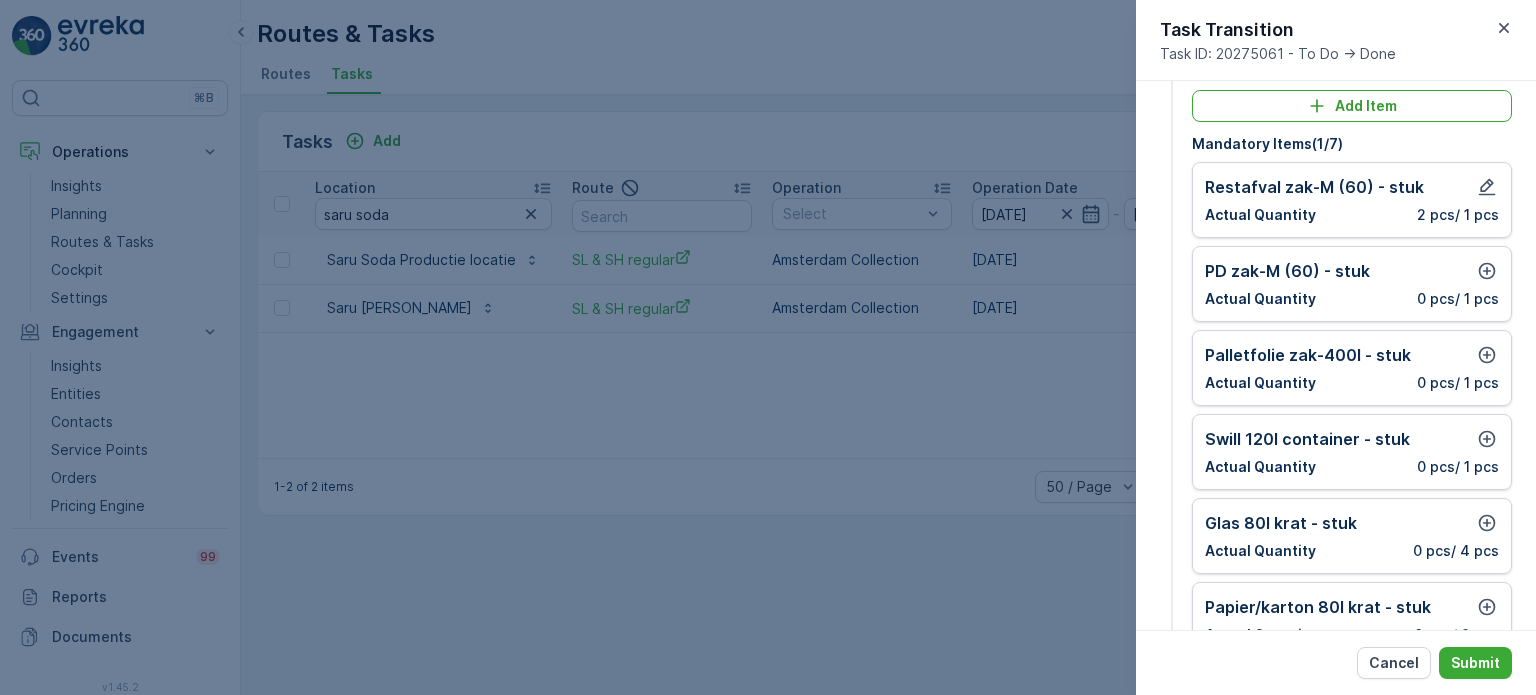 scroll, scrollTop: 100, scrollLeft: 0, axis: vertical 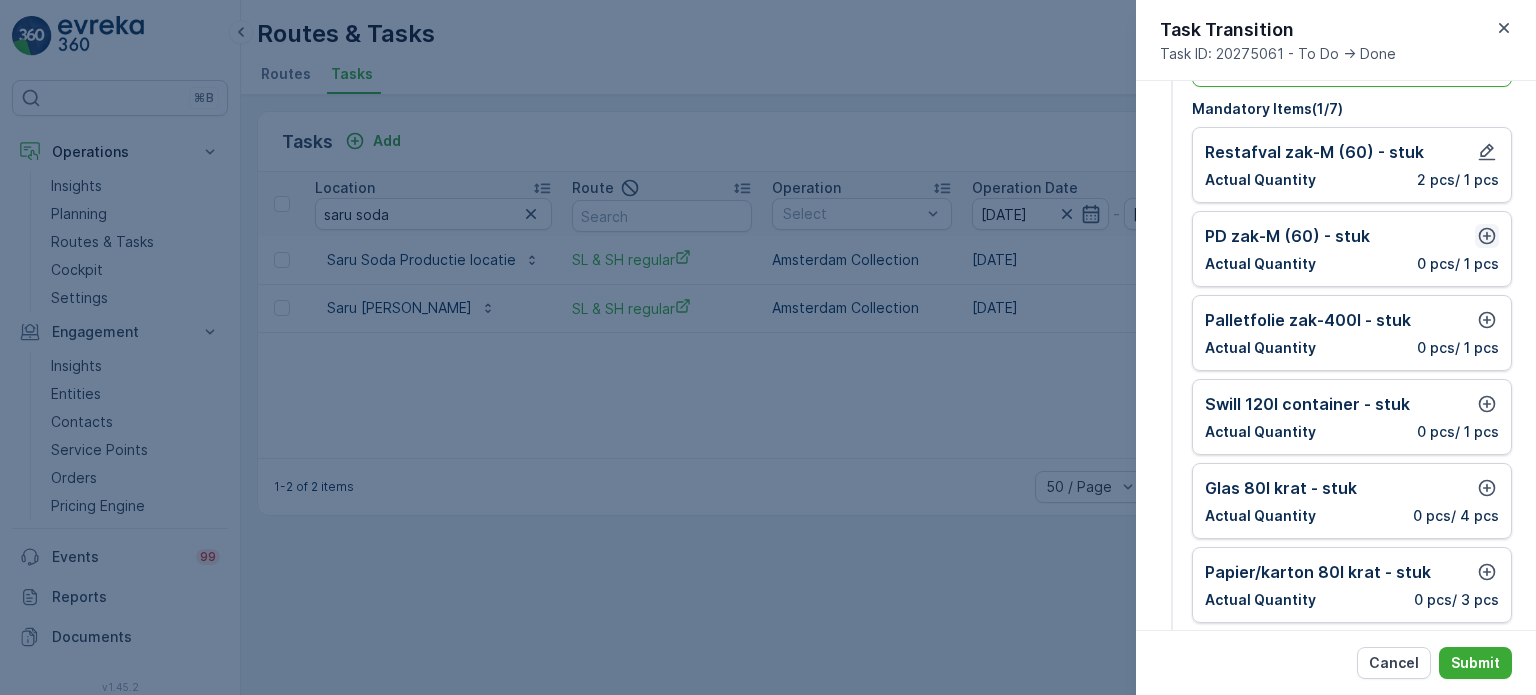 click 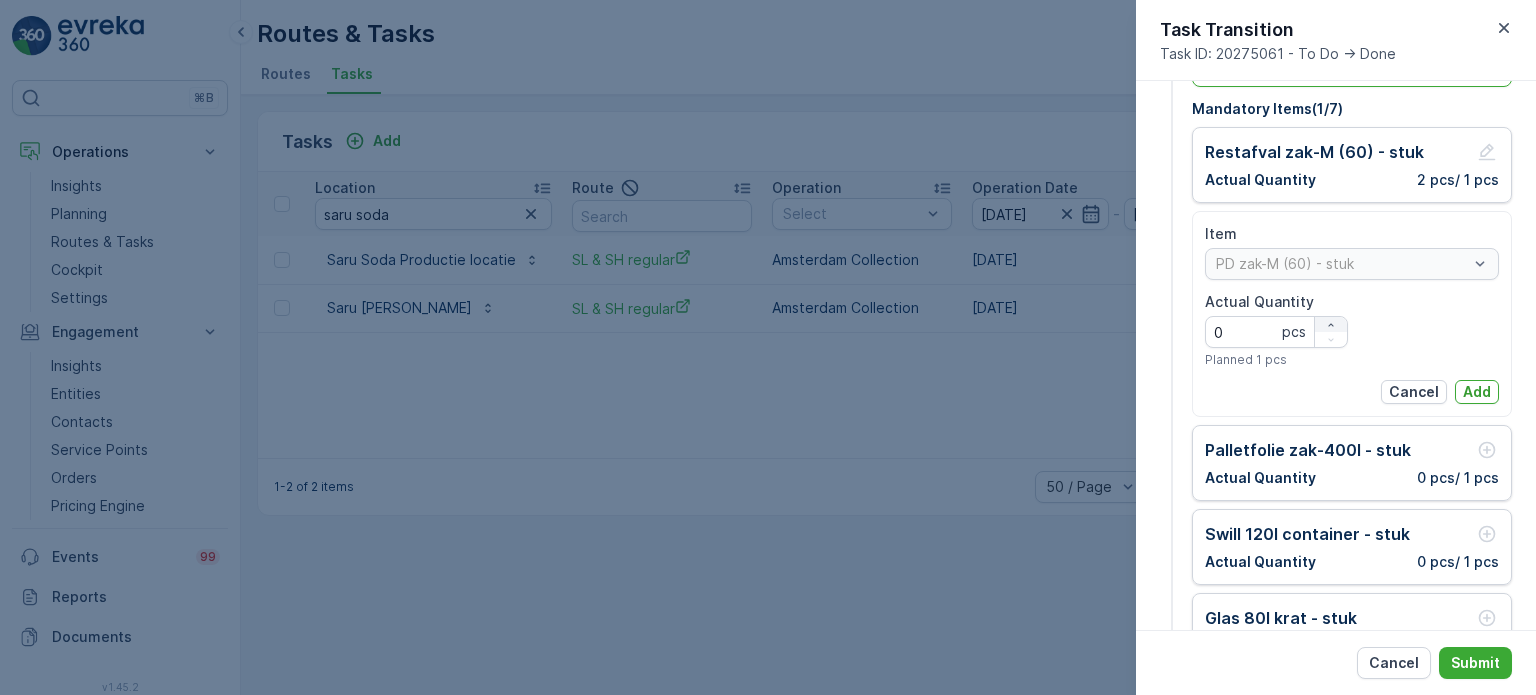click at bounding box center [1331, 325] 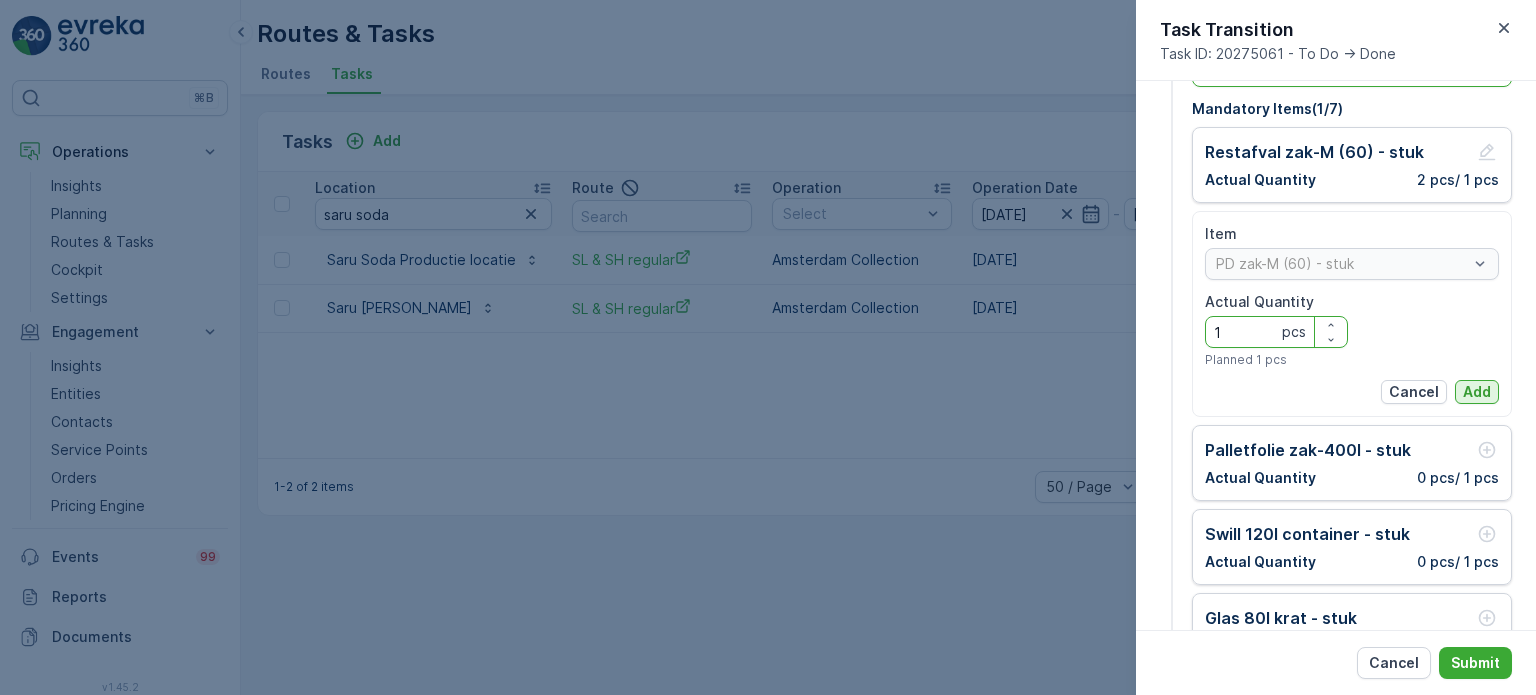 click on "Add" at bounding box center (1477, 392) 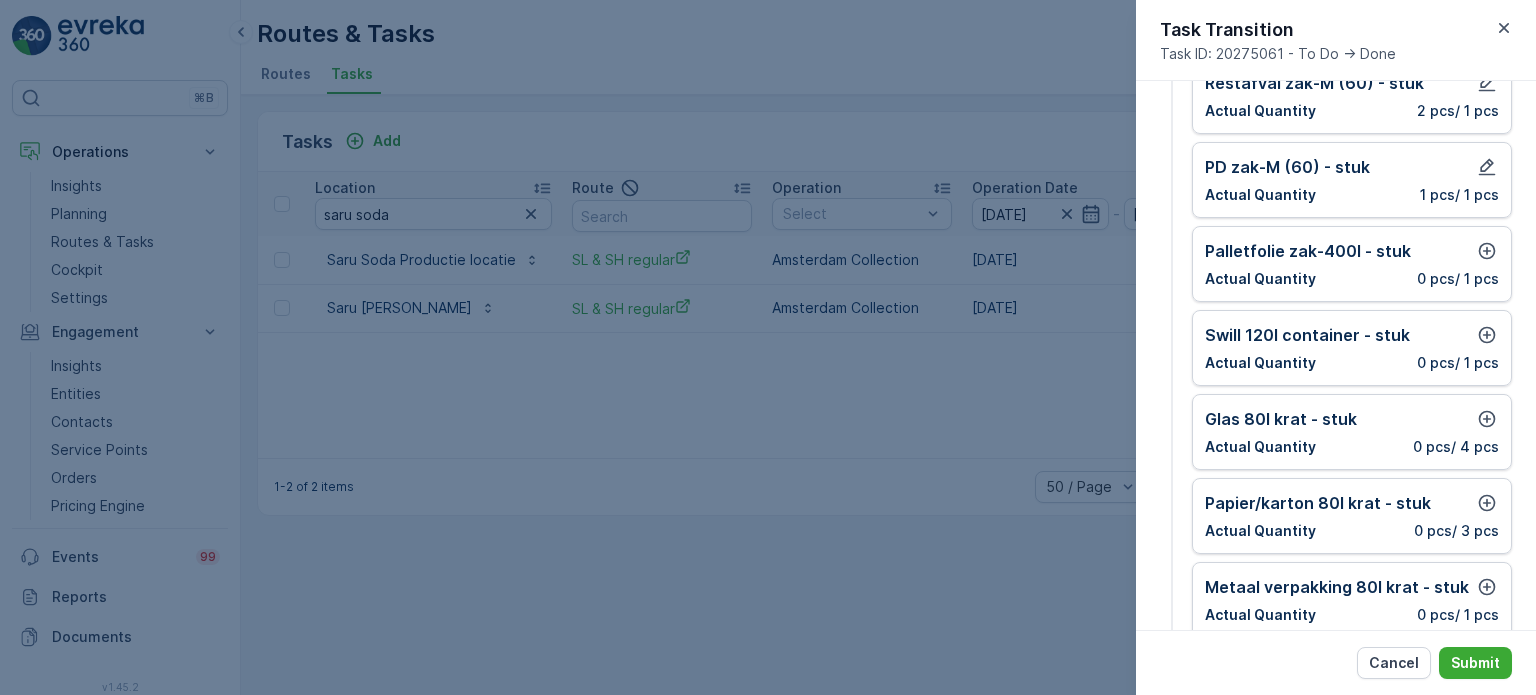scroll, scrollTop: 200, scrollLeft: 0, axis: vertical 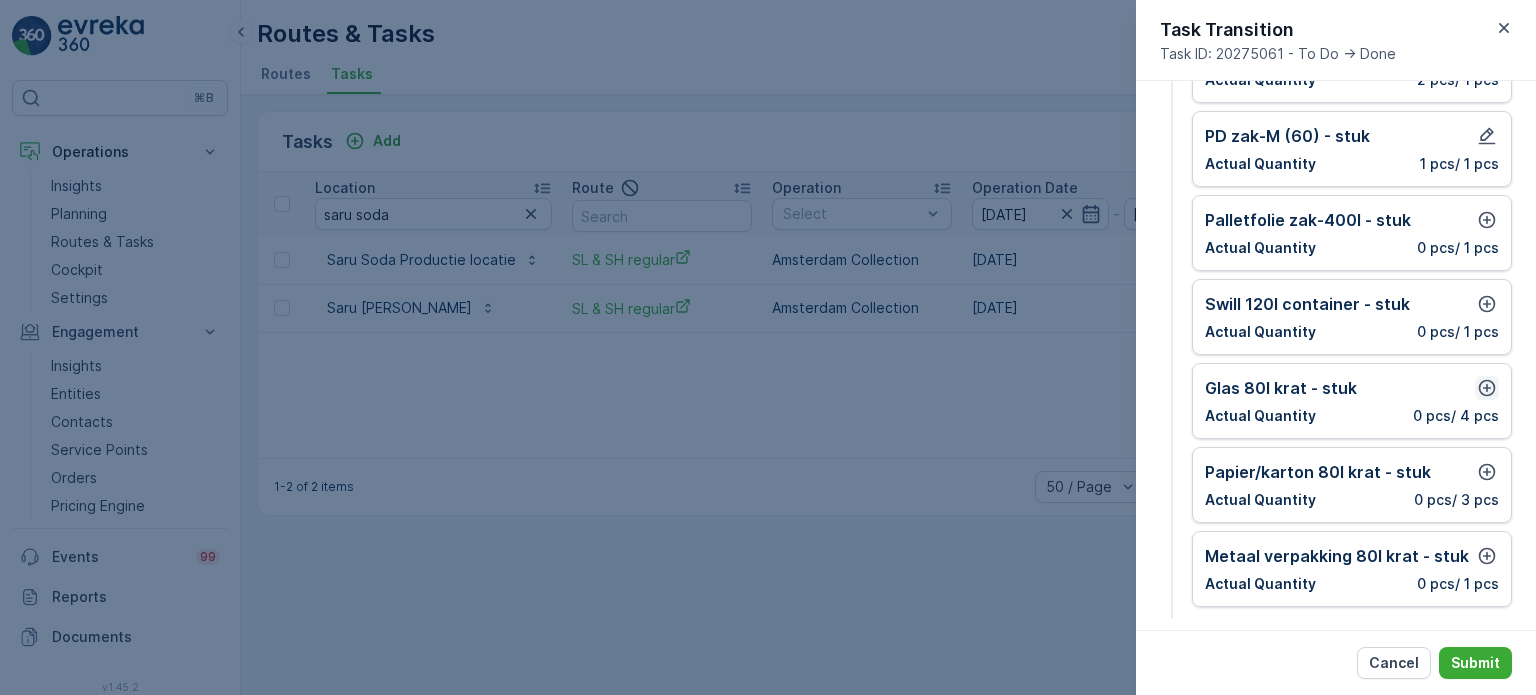 click 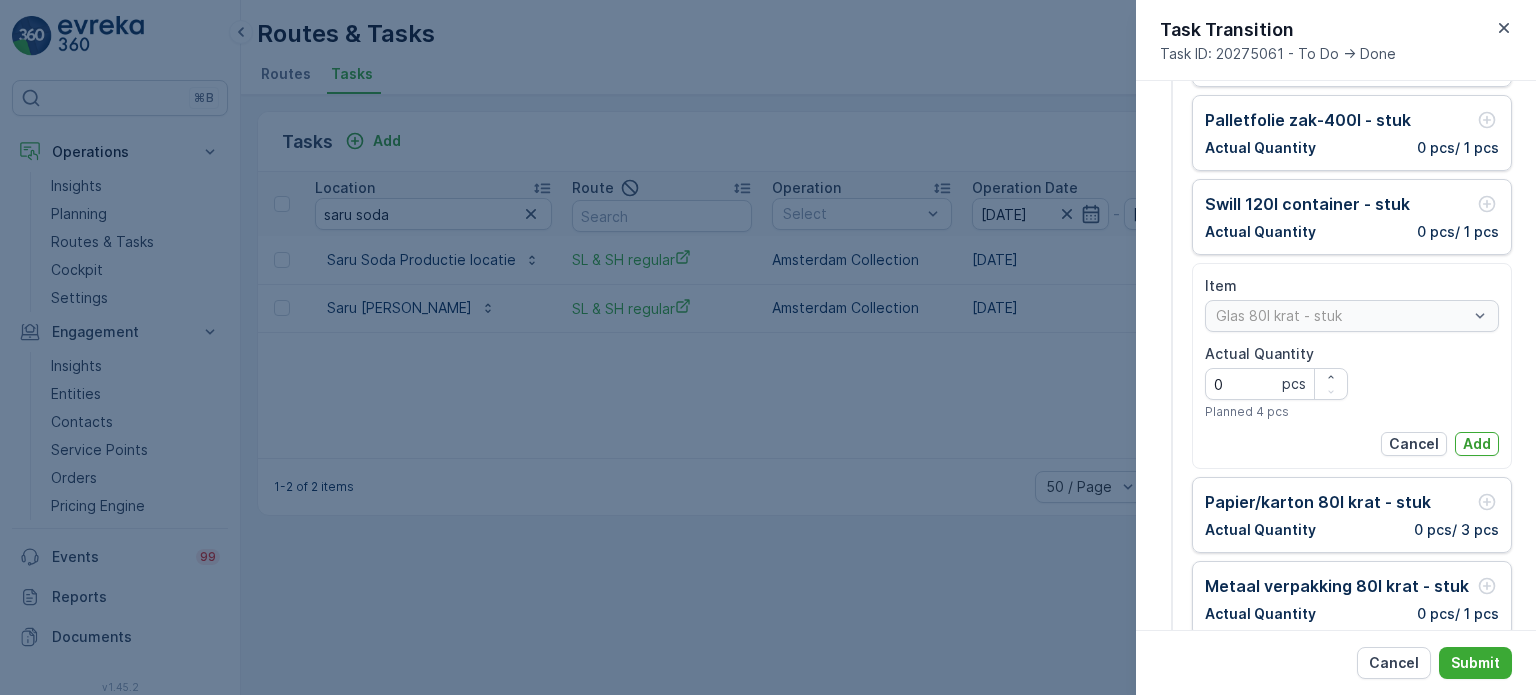 scroll, scrollTop: 400, scrollLeft: 0, axis: vertical 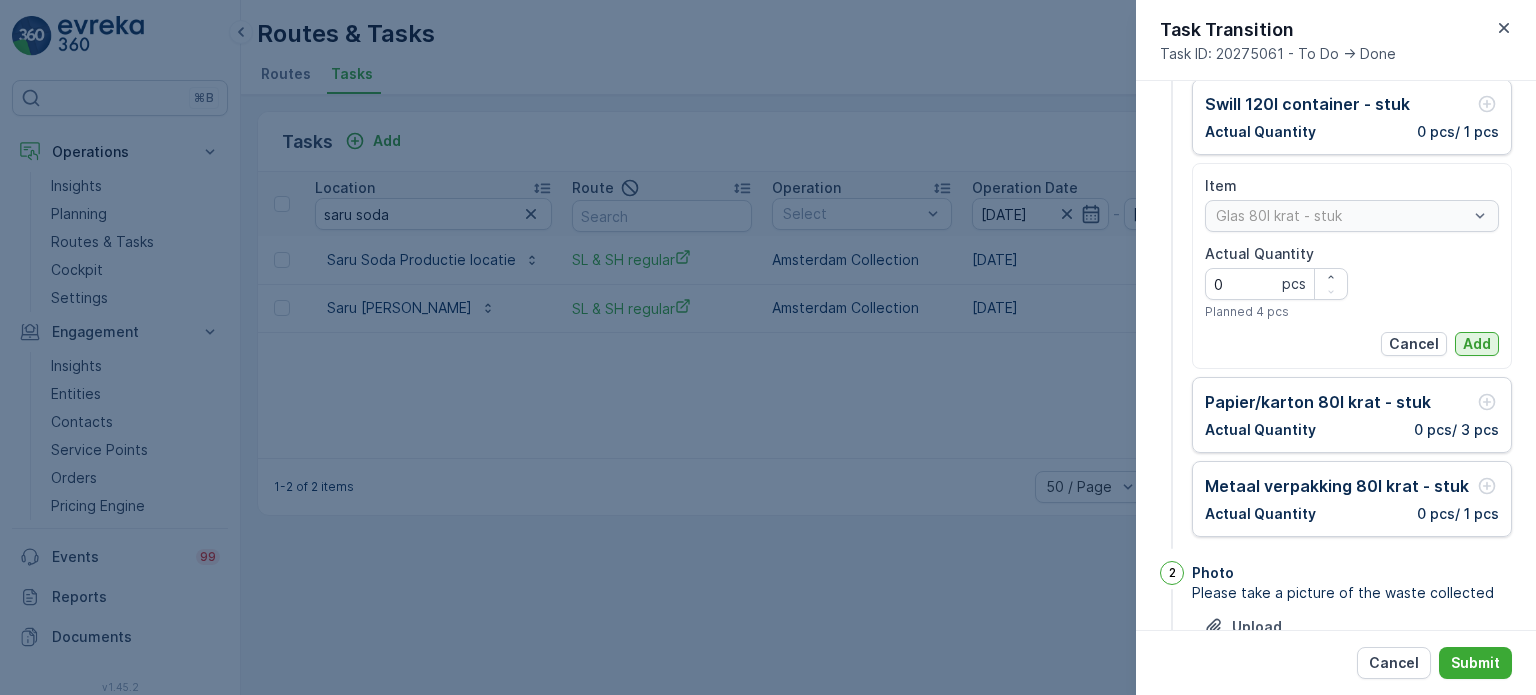 click on "Add" at bounding box center [1477, 344] 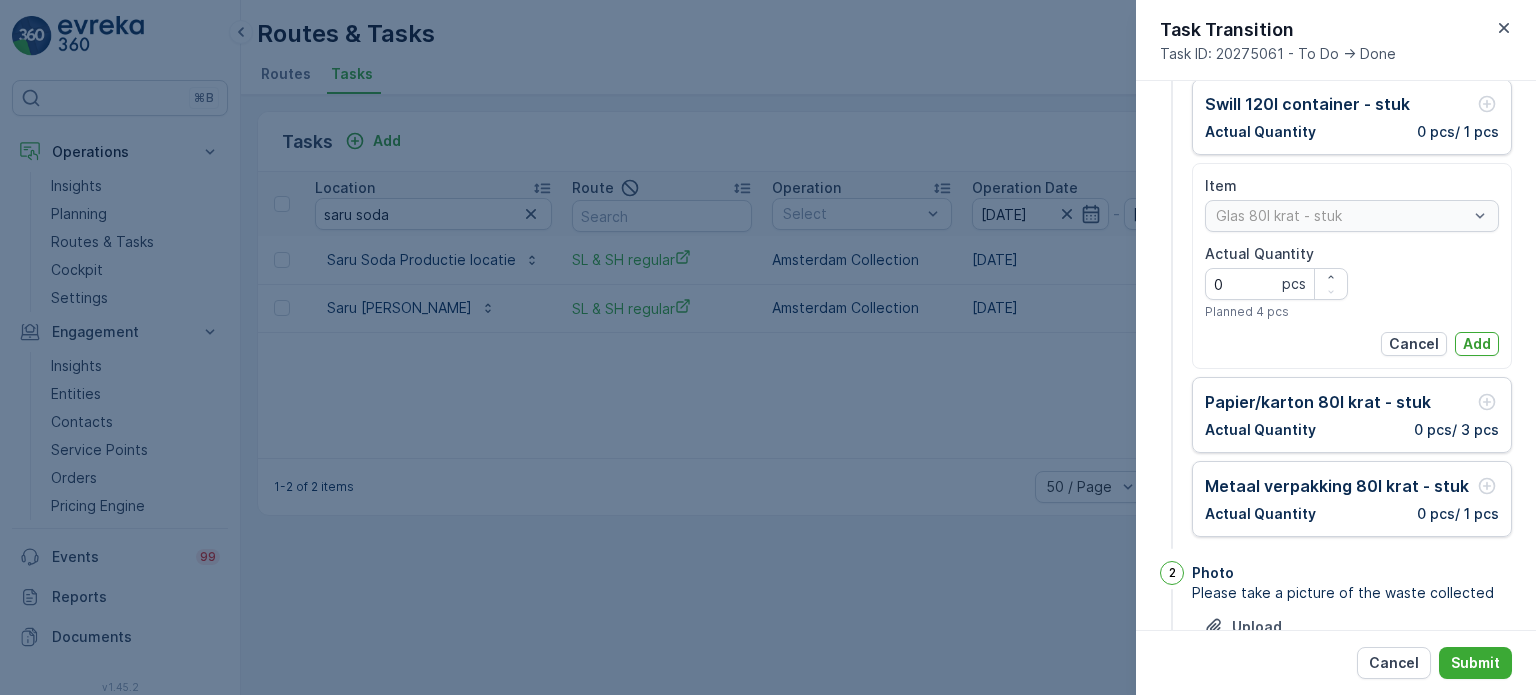 scroll, scrollTop: 343, scrollLeft: 0, axis: vertical 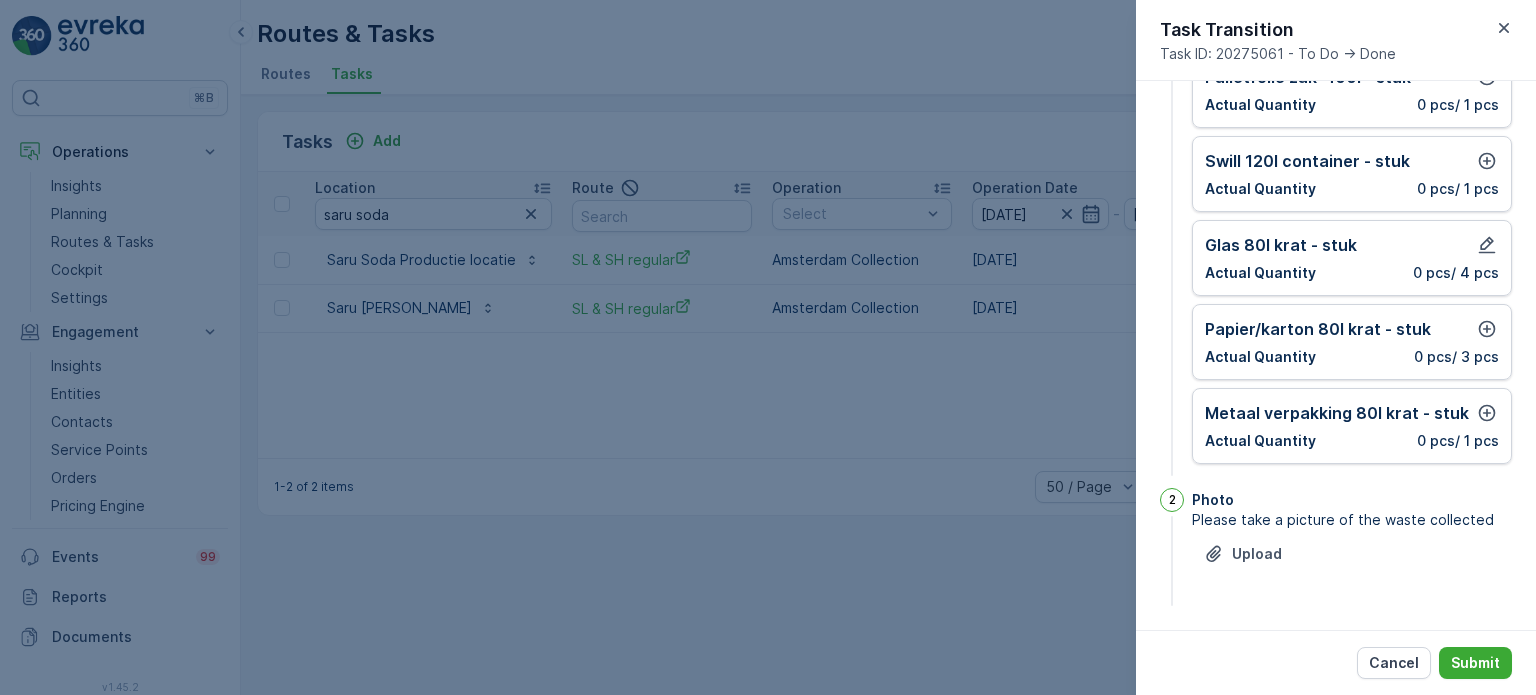 click on "Papier/karton 80l krat - stuk Actual Quantity 0 pcs  / 3 pcs" at bounding box center (1352, 342) 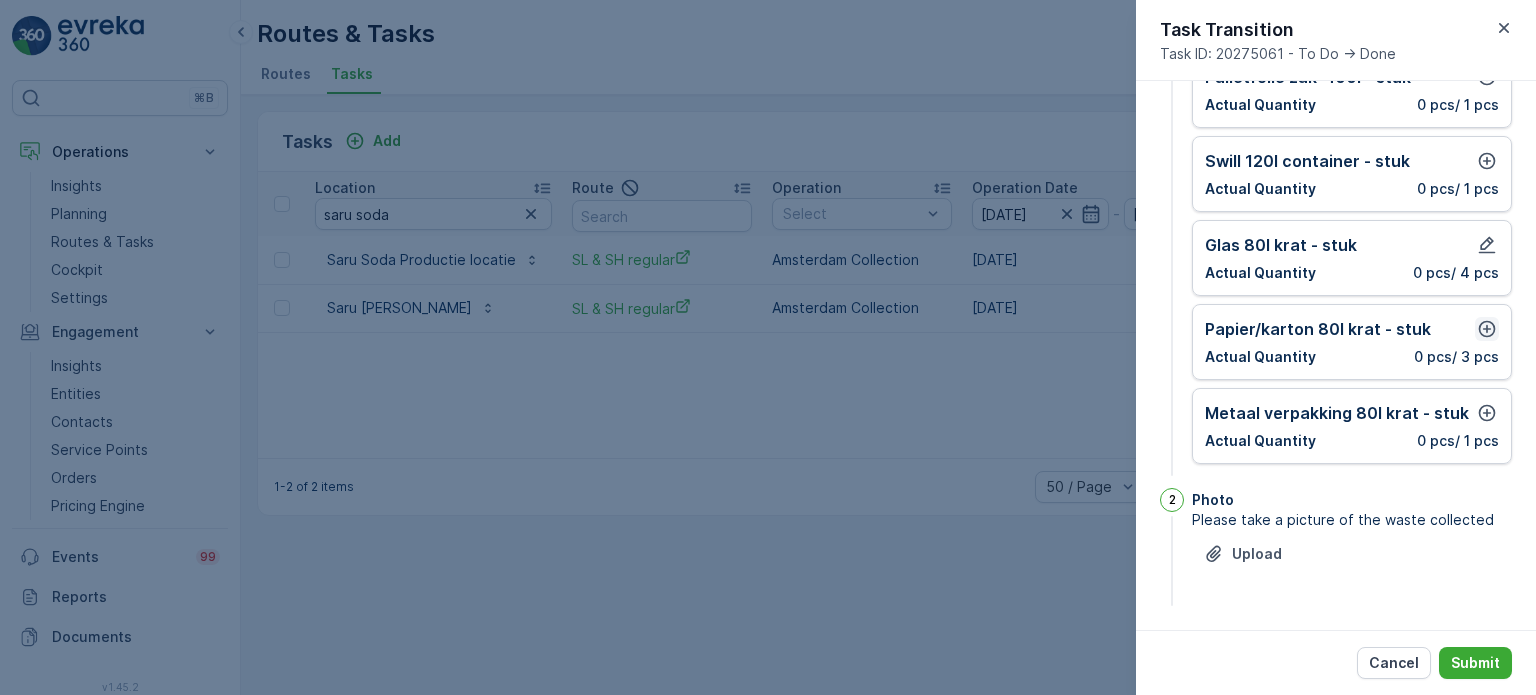 click on "Papier/karton 80l krat - stuk" at bounding box center [1352, 329] 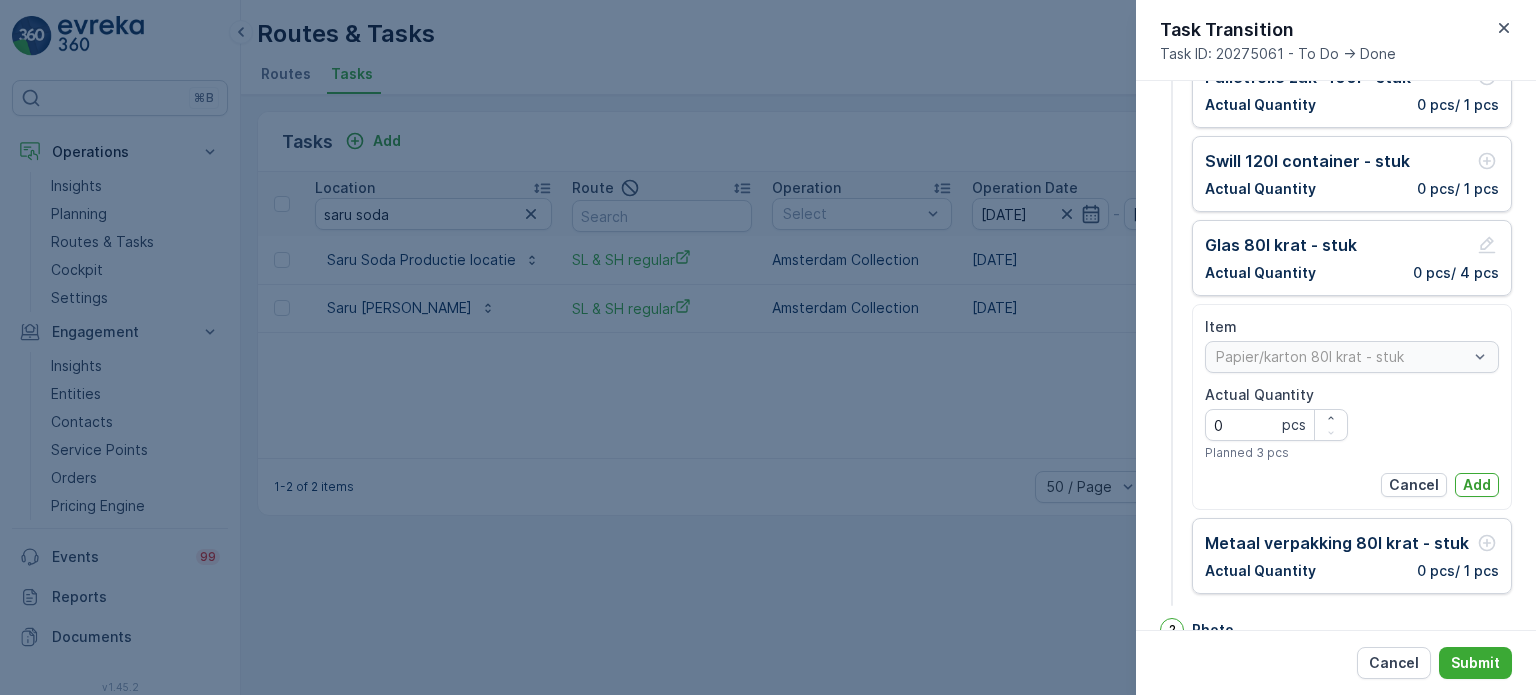click on "pcs" at bounding box center (1315, 425) 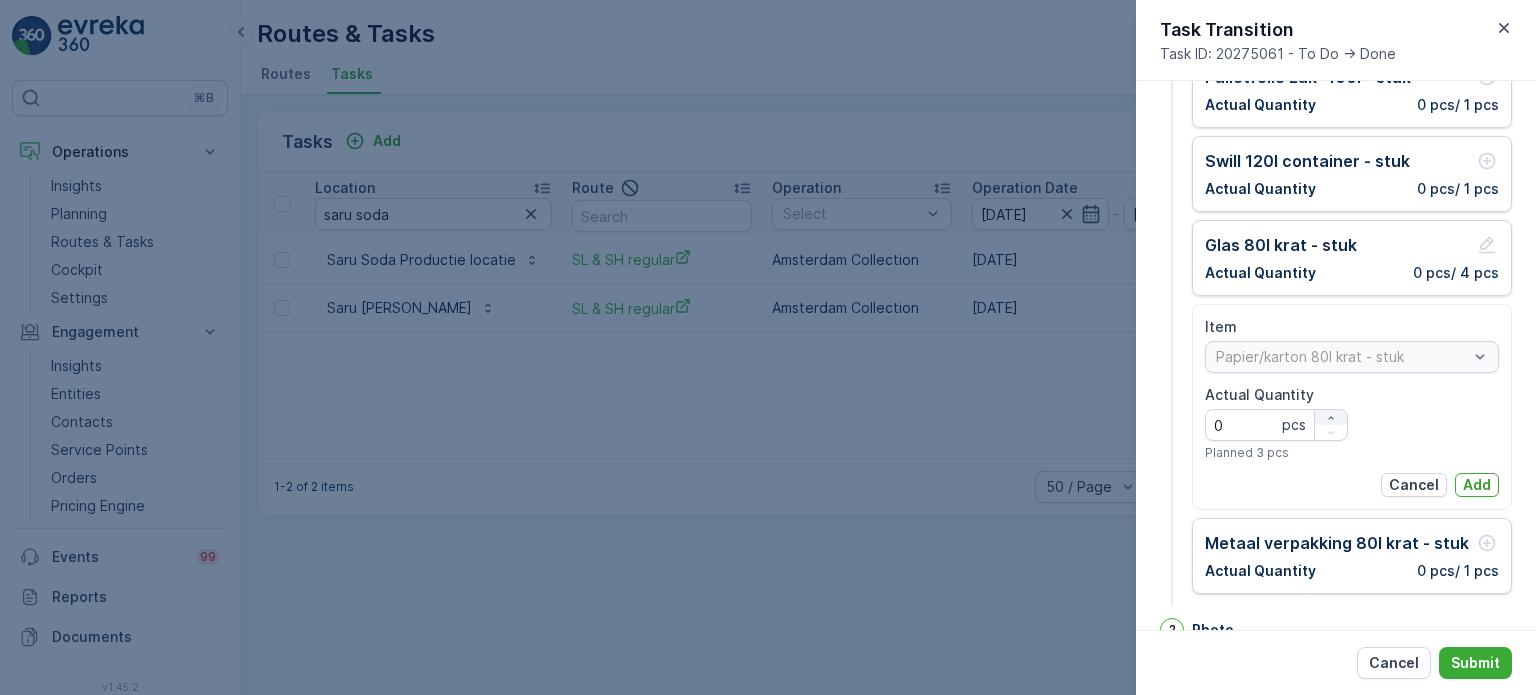 click at bounding box center [1331, 418] 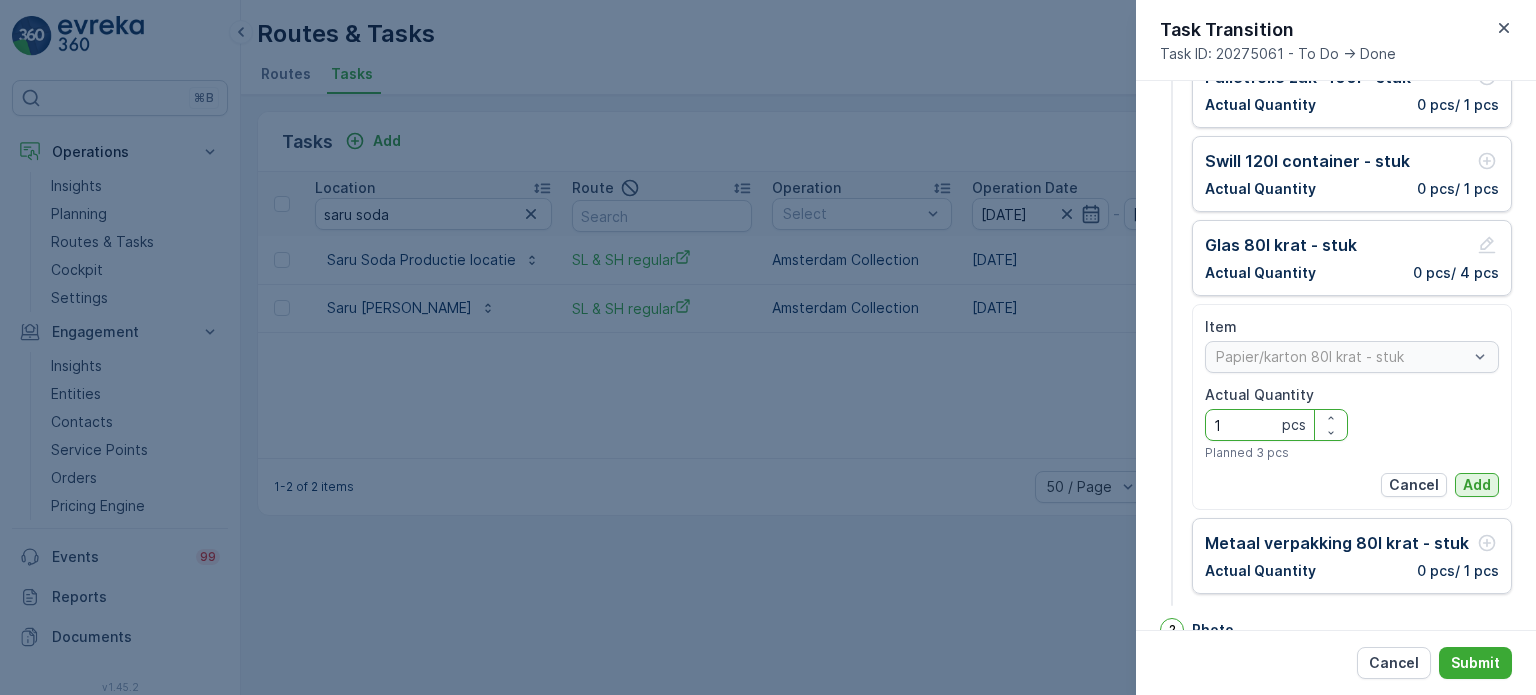 click on "Add" at bounding box center (1477, 485) 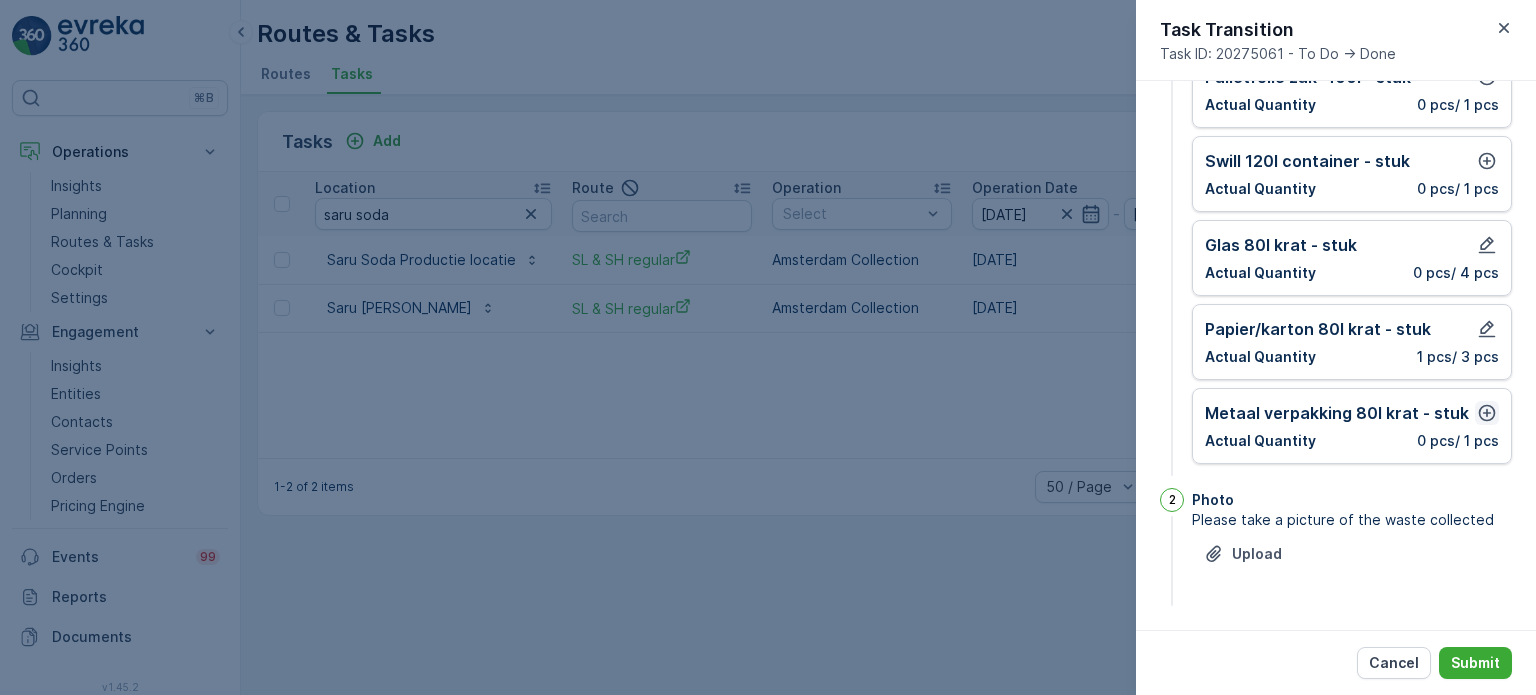 click 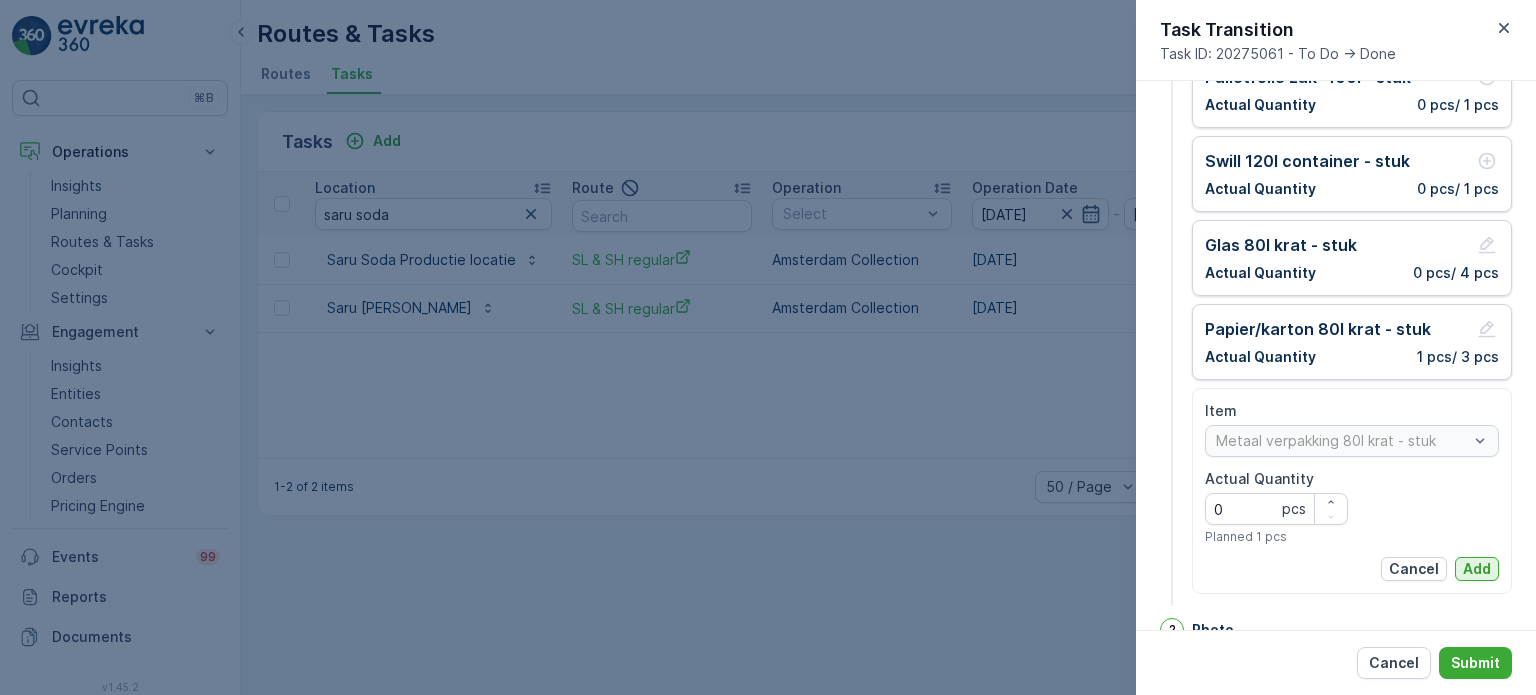 click on "Add" at bounding box center (1477, 569) 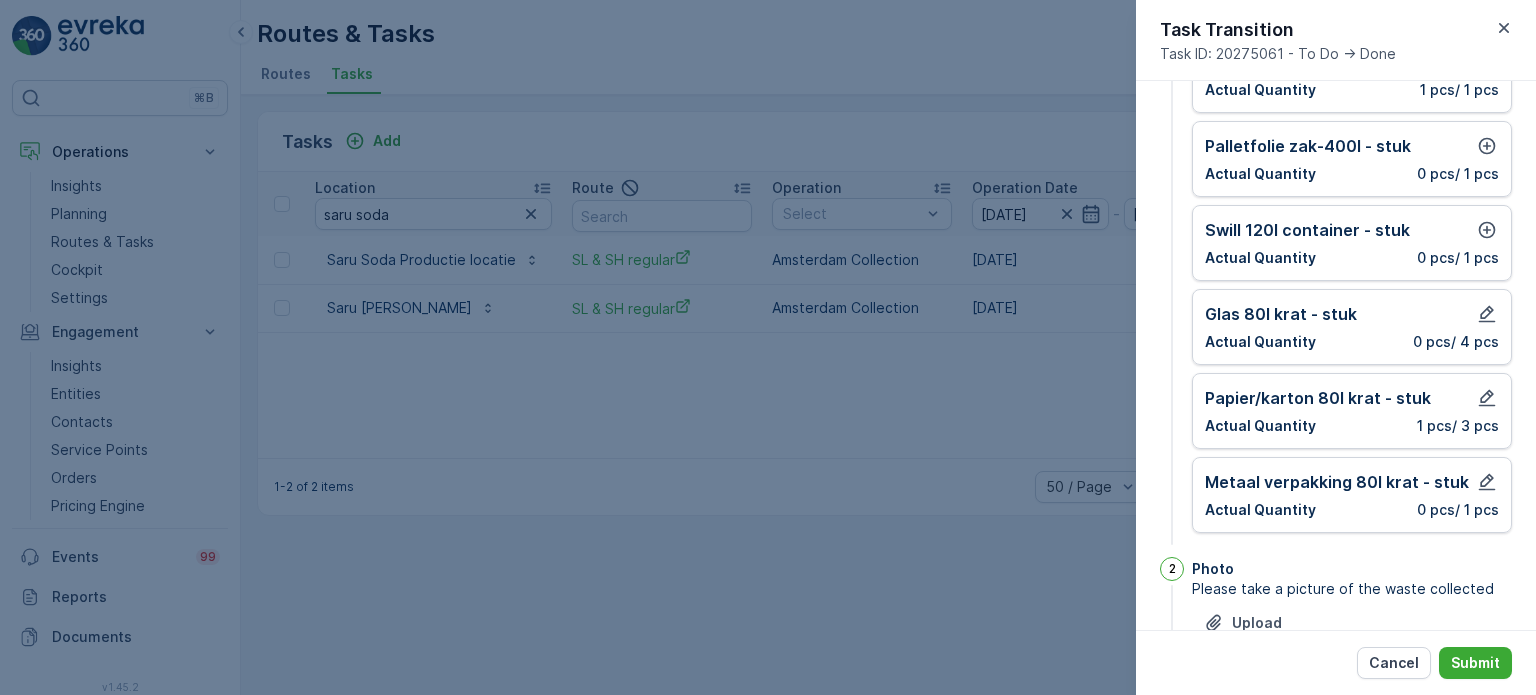 scroll, scrollTop: 243, scrollLeft: 0, axis: vertical 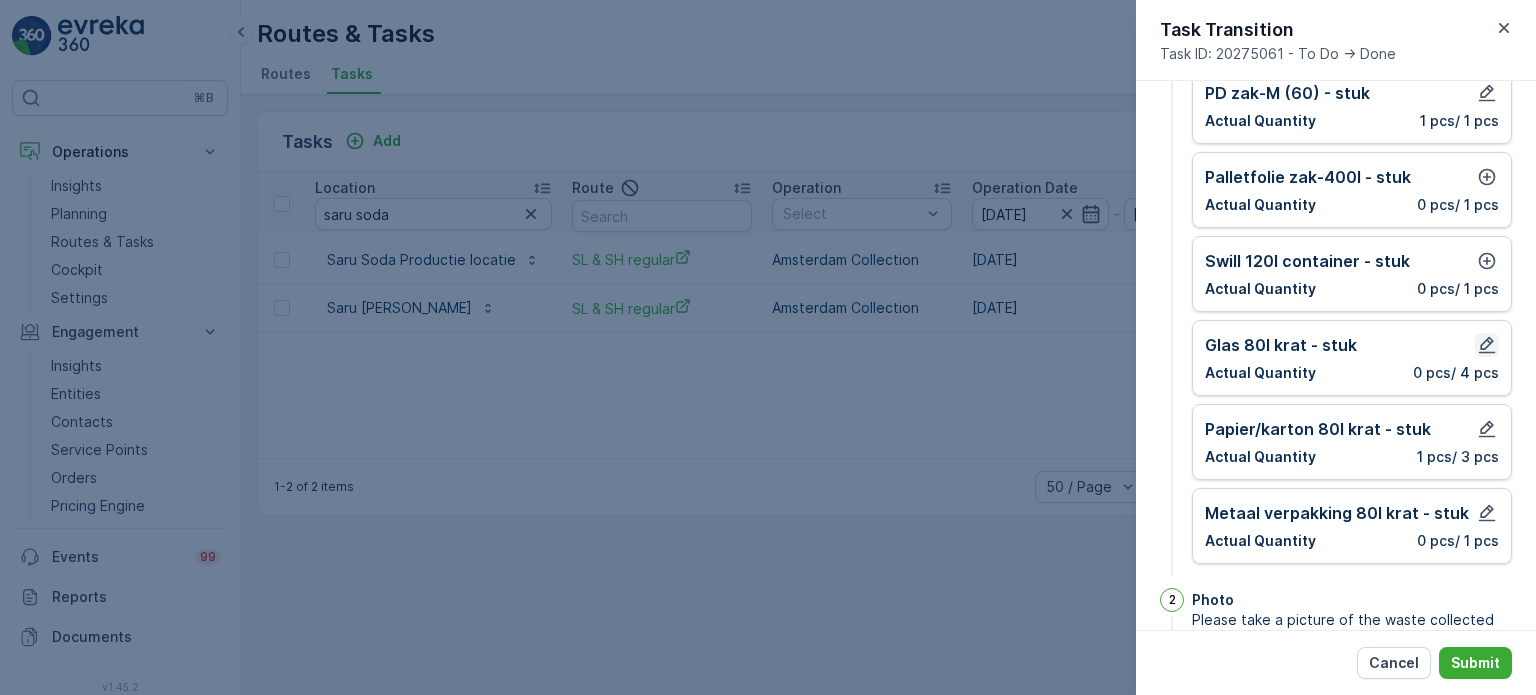 click 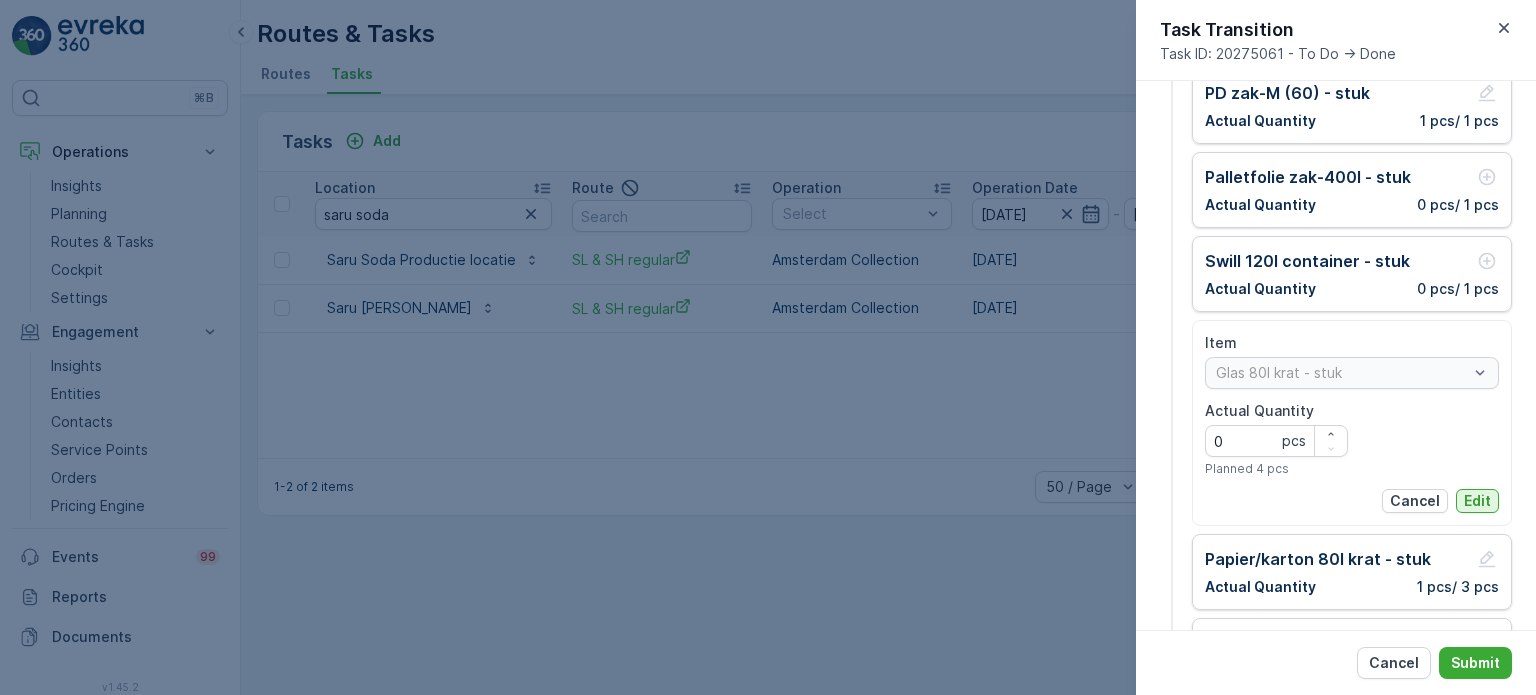 click on "Edit" at bounding box center (1477, 501) 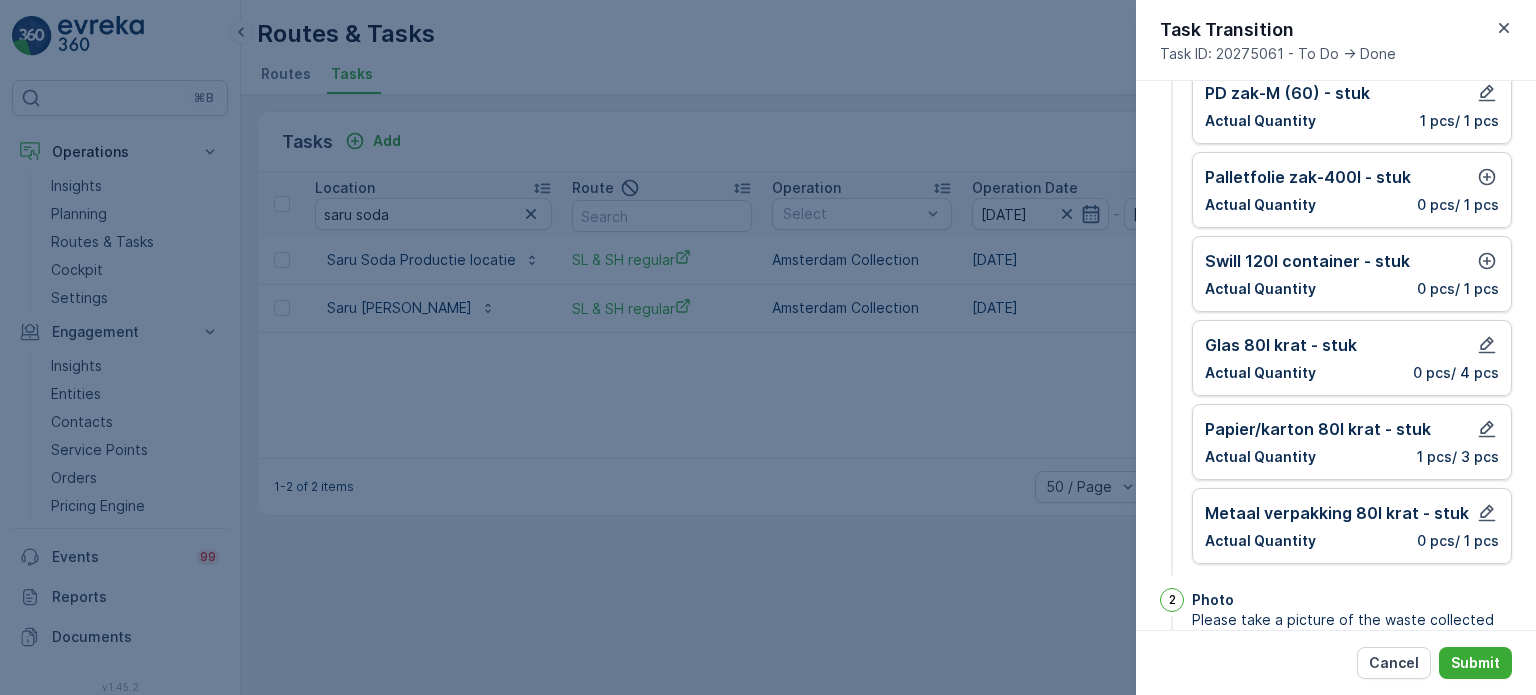 scroll, scrollTop: 143, scrollLeft: 0, axis: vertical 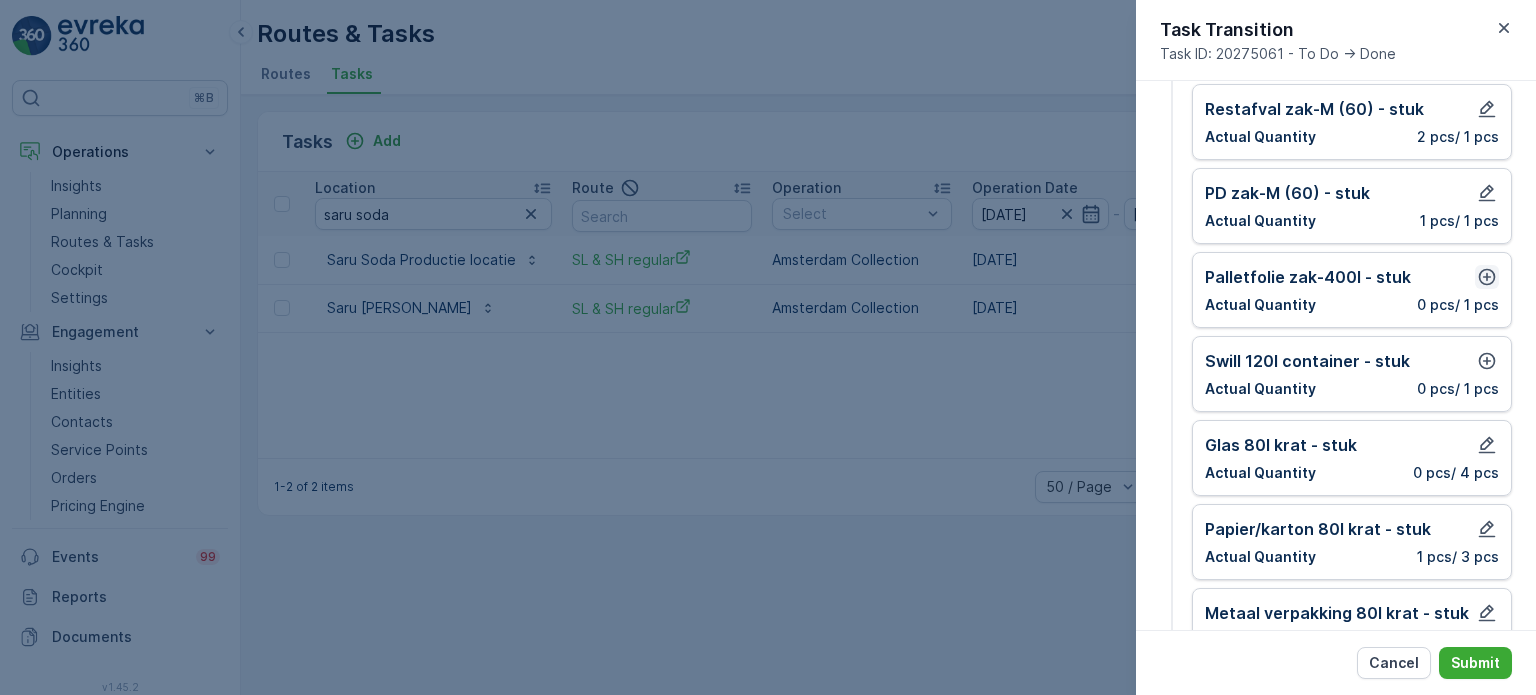 click 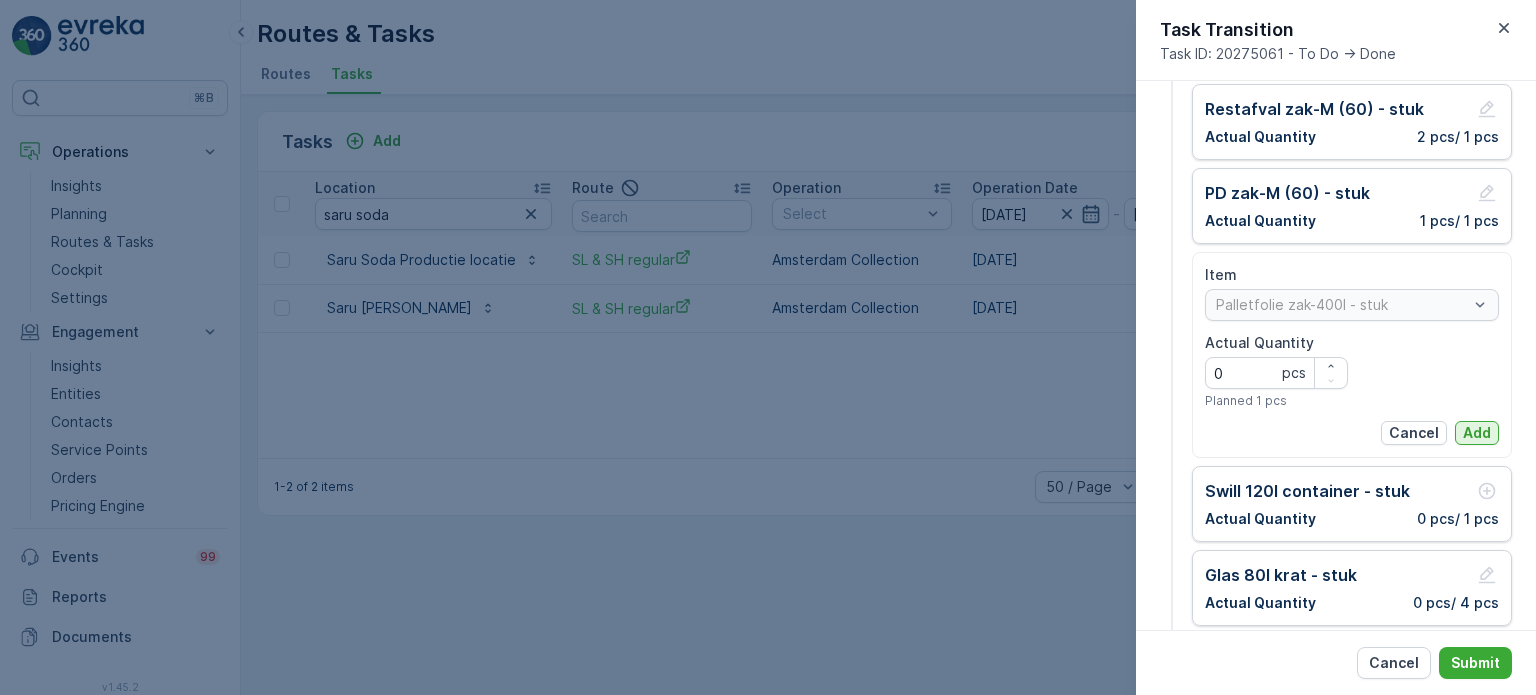 click on "Item Palletfolie zak-400l - stuk Actual Quantity 0 pcs Planned 1 pcs Cancel Add" at bounding box center [1352, 355] 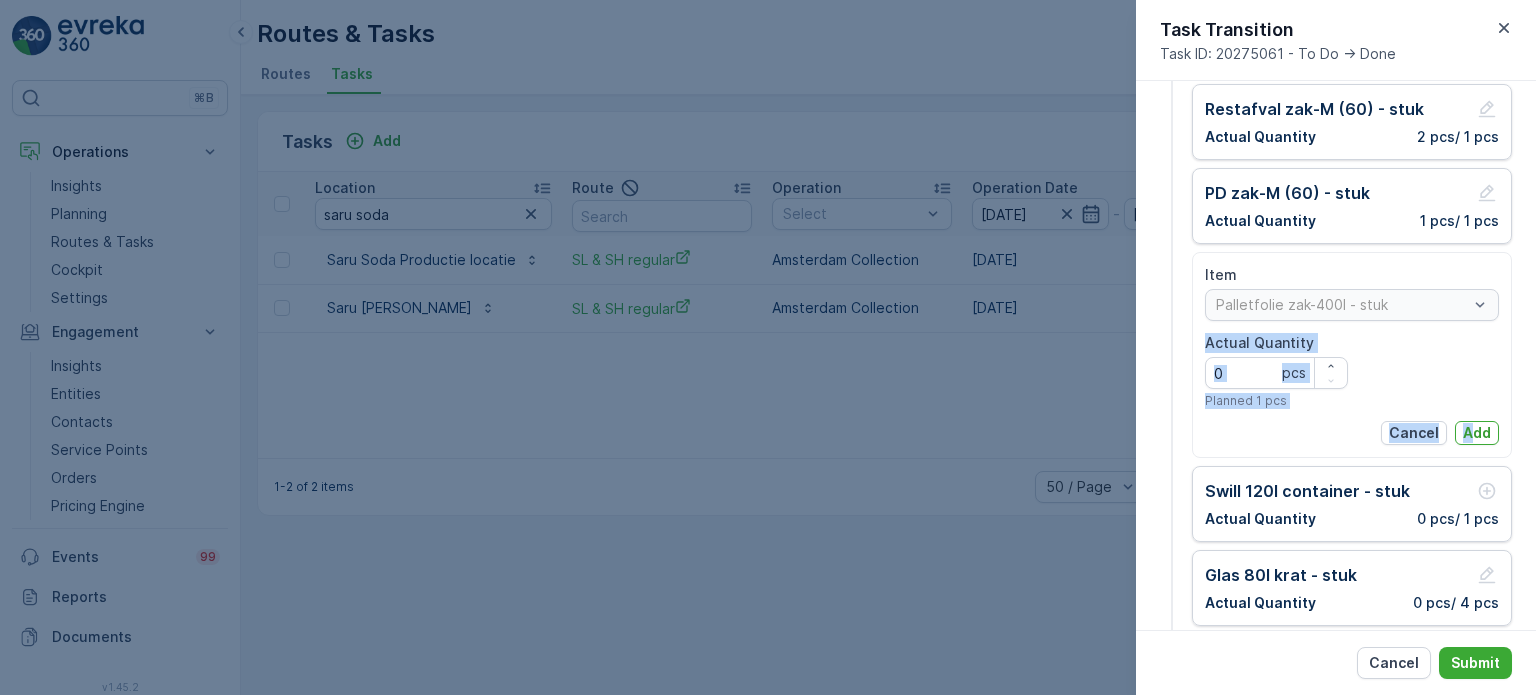 click on "Add" at bounding box center (1477, 433) 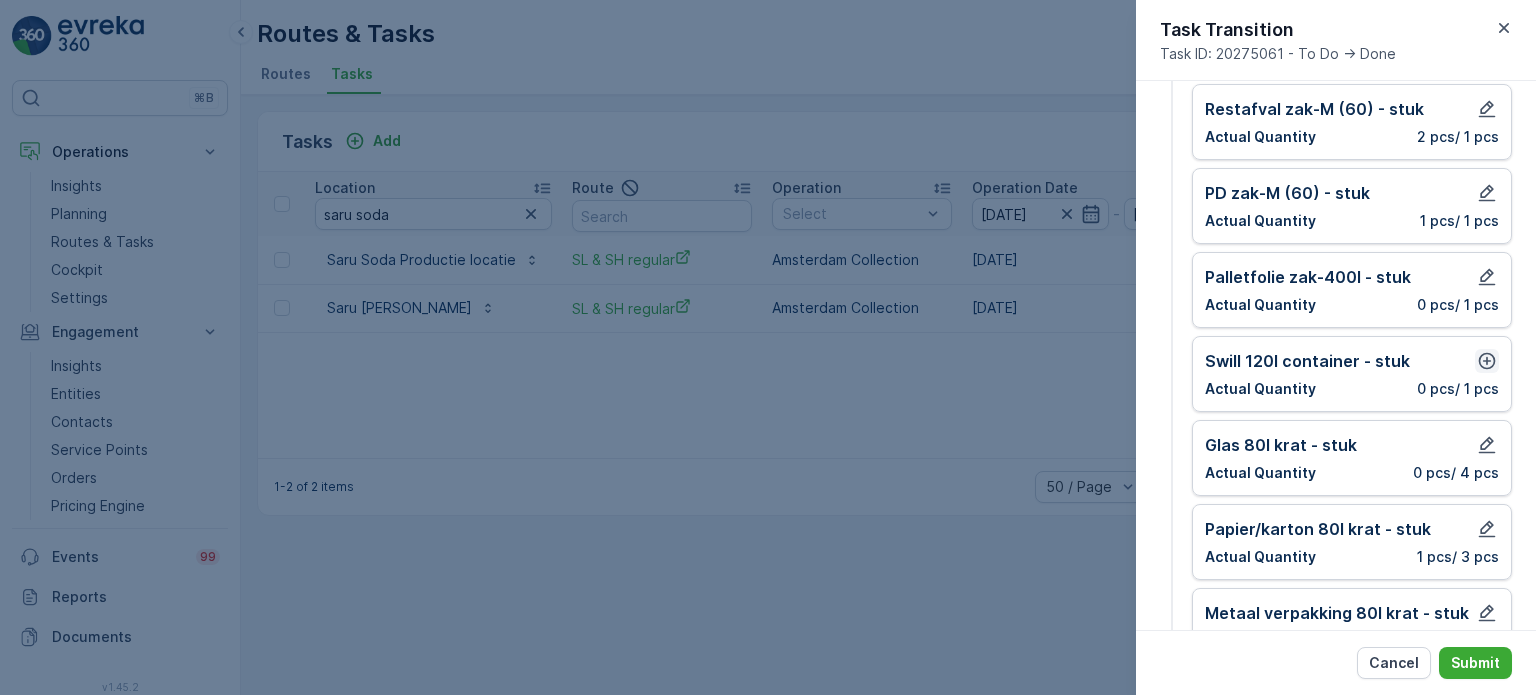 click 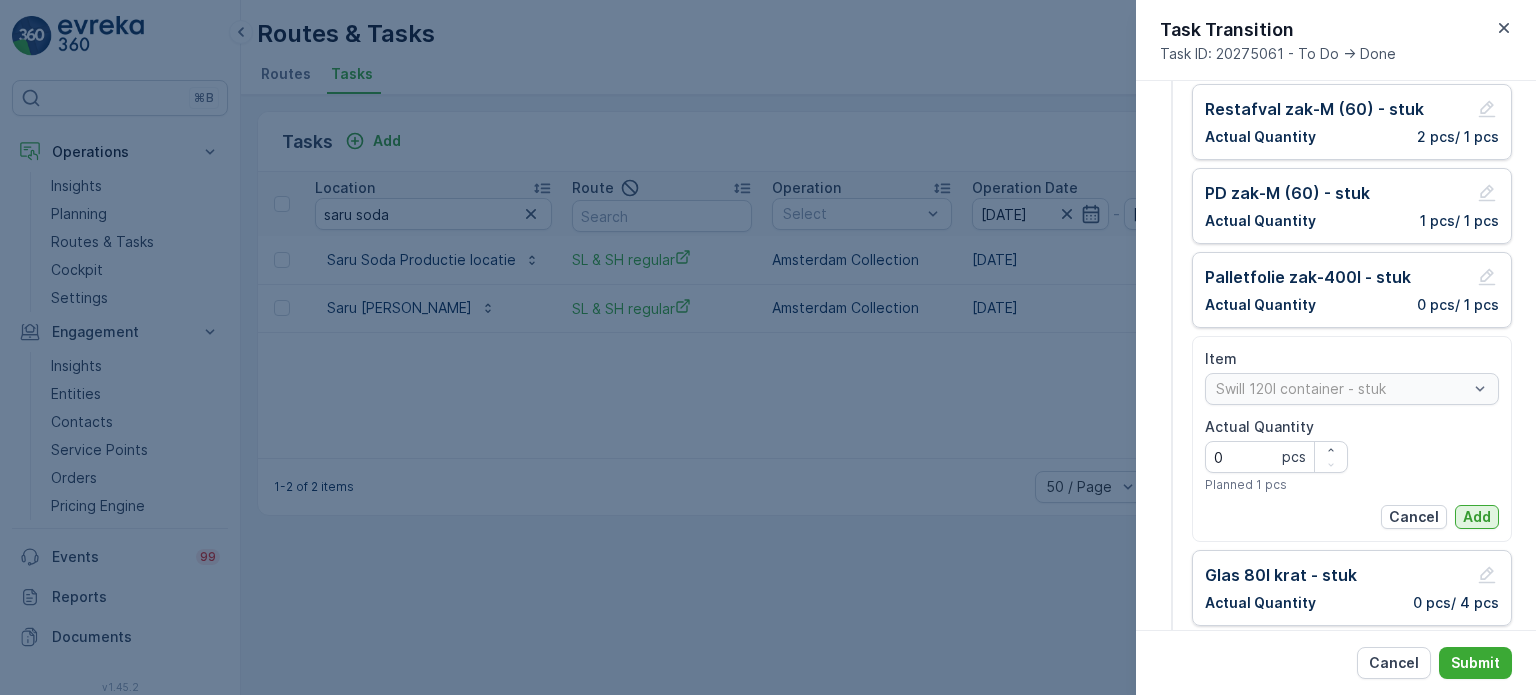 click on "Add" at bounding box center [1477, 517] 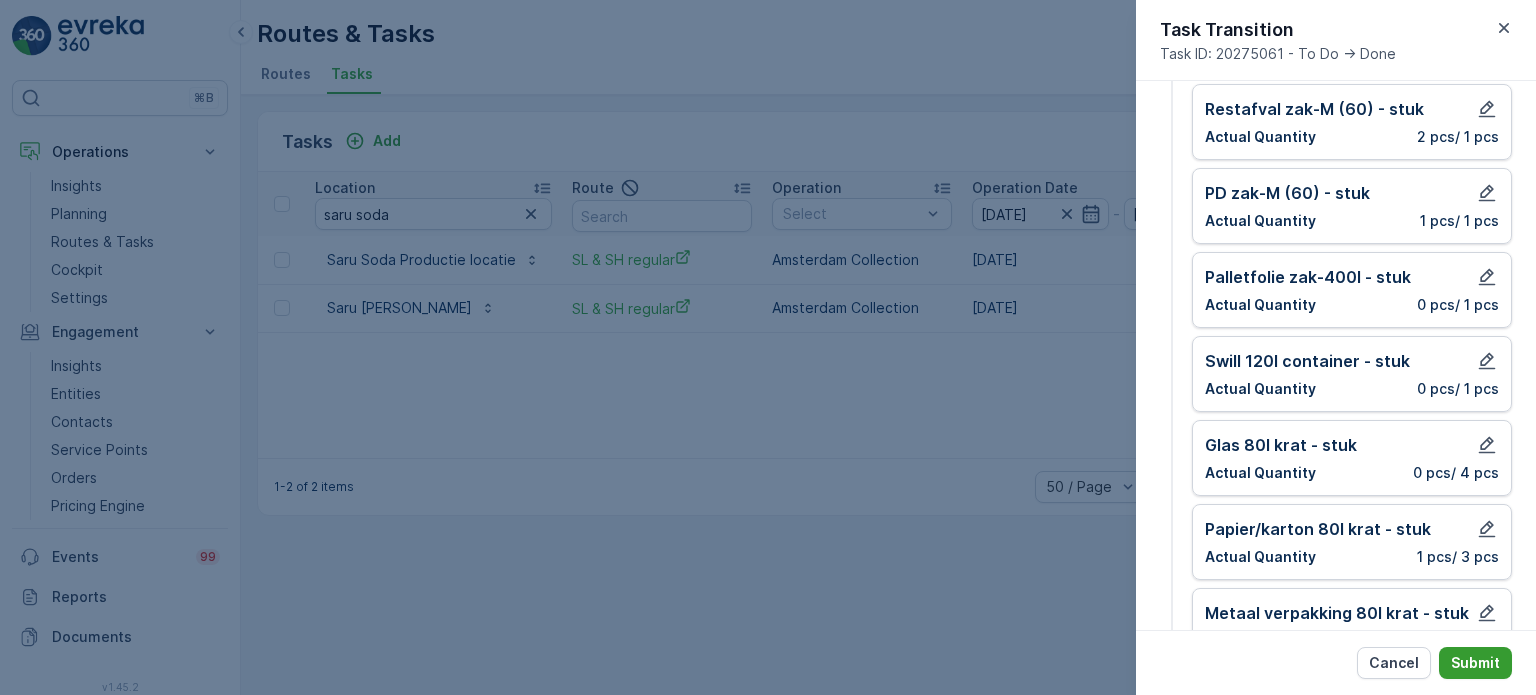 click on "Cancel Submit" at bounding box center [1336, 662] 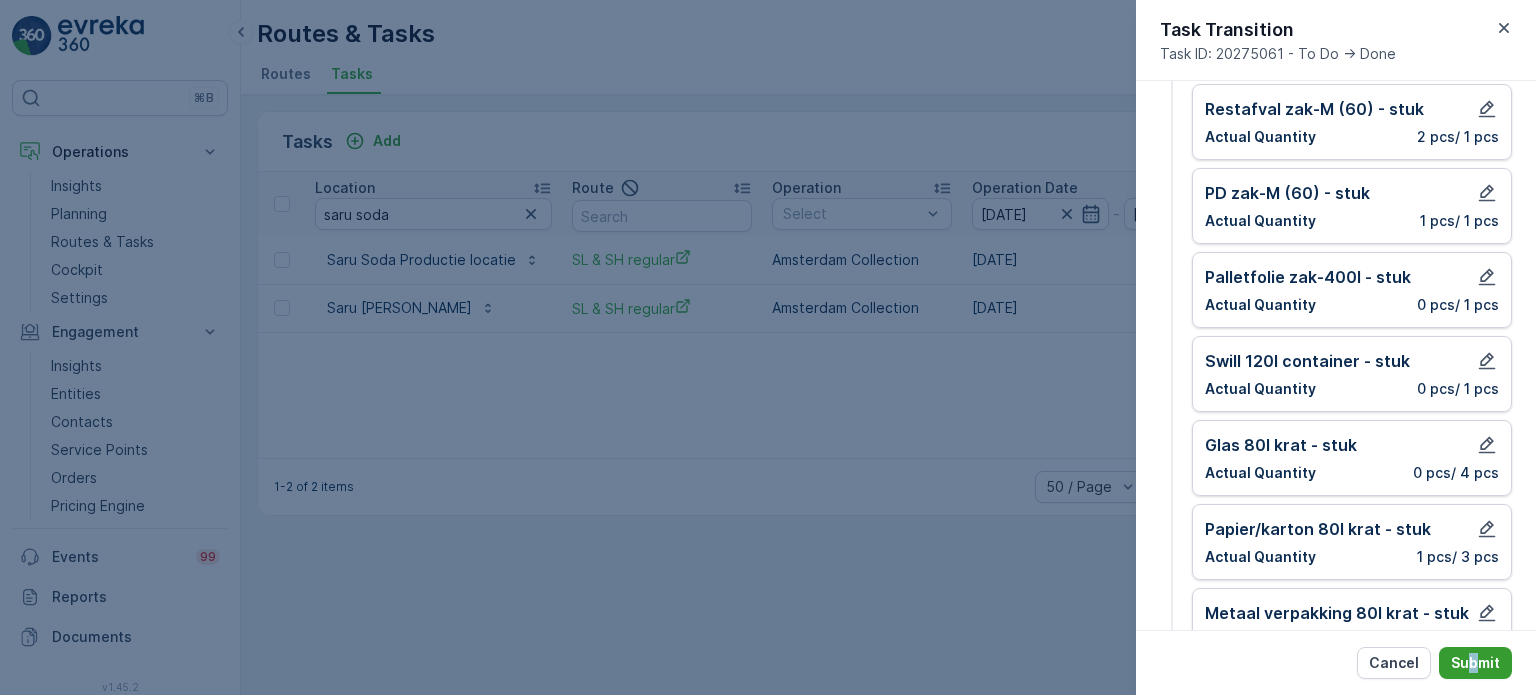 click on "Submit" at bounding box center (1475, 663) 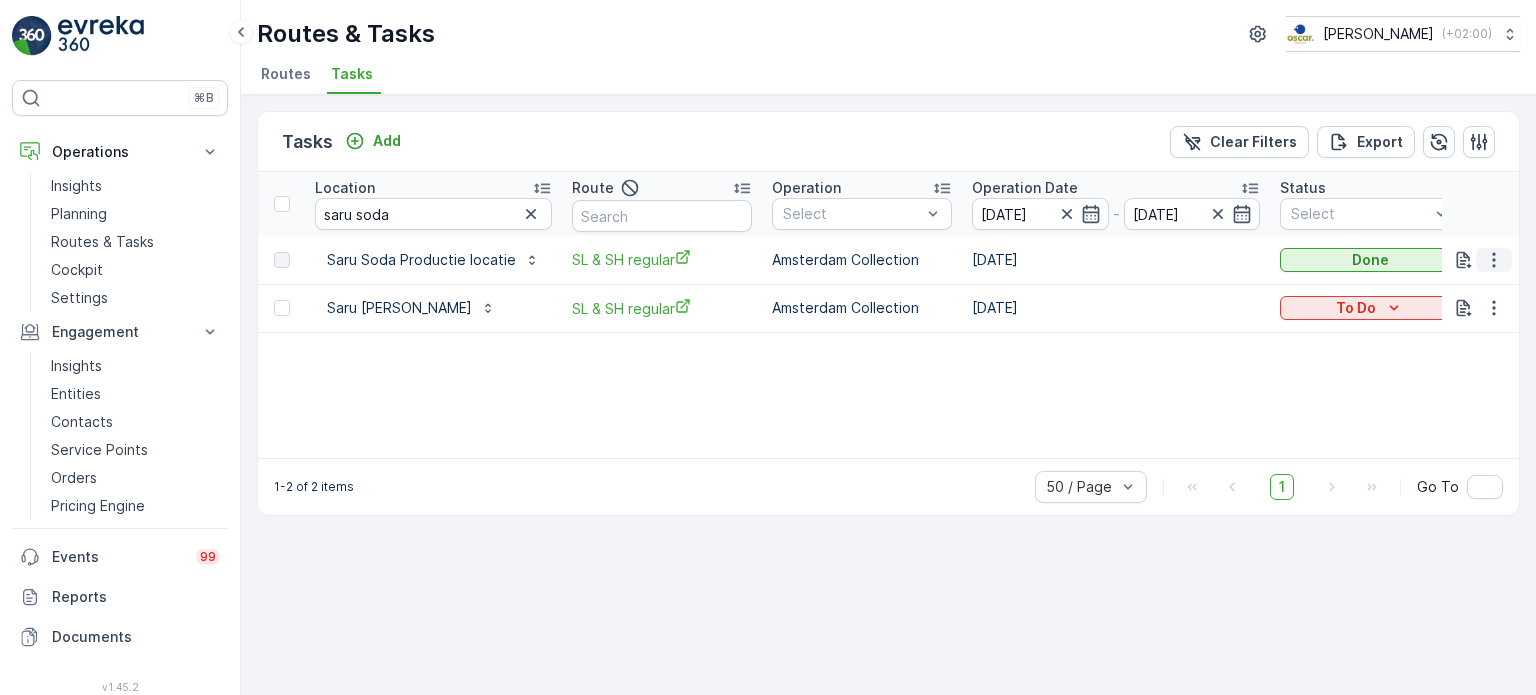 click at bounding box center [1494, 260] 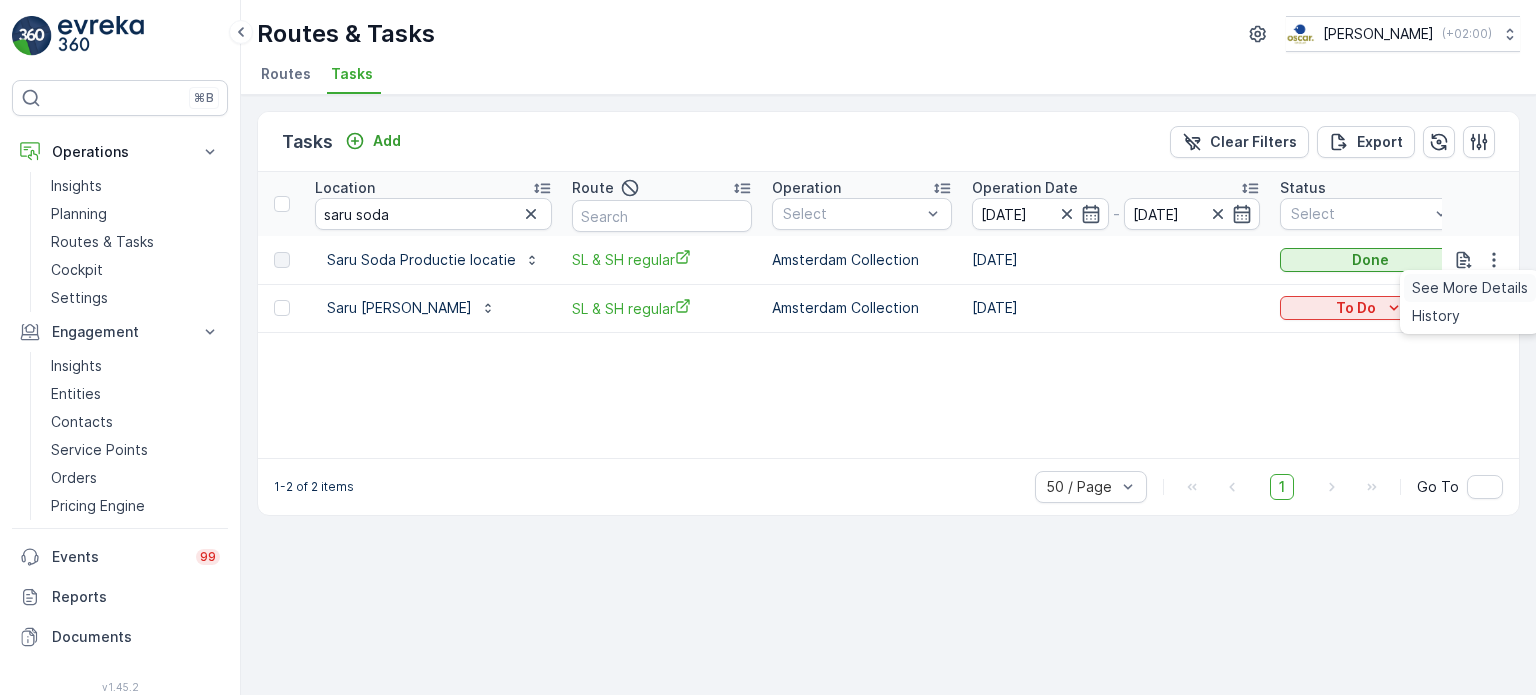 click on "See More Details" at bounding box center (1470, 288) 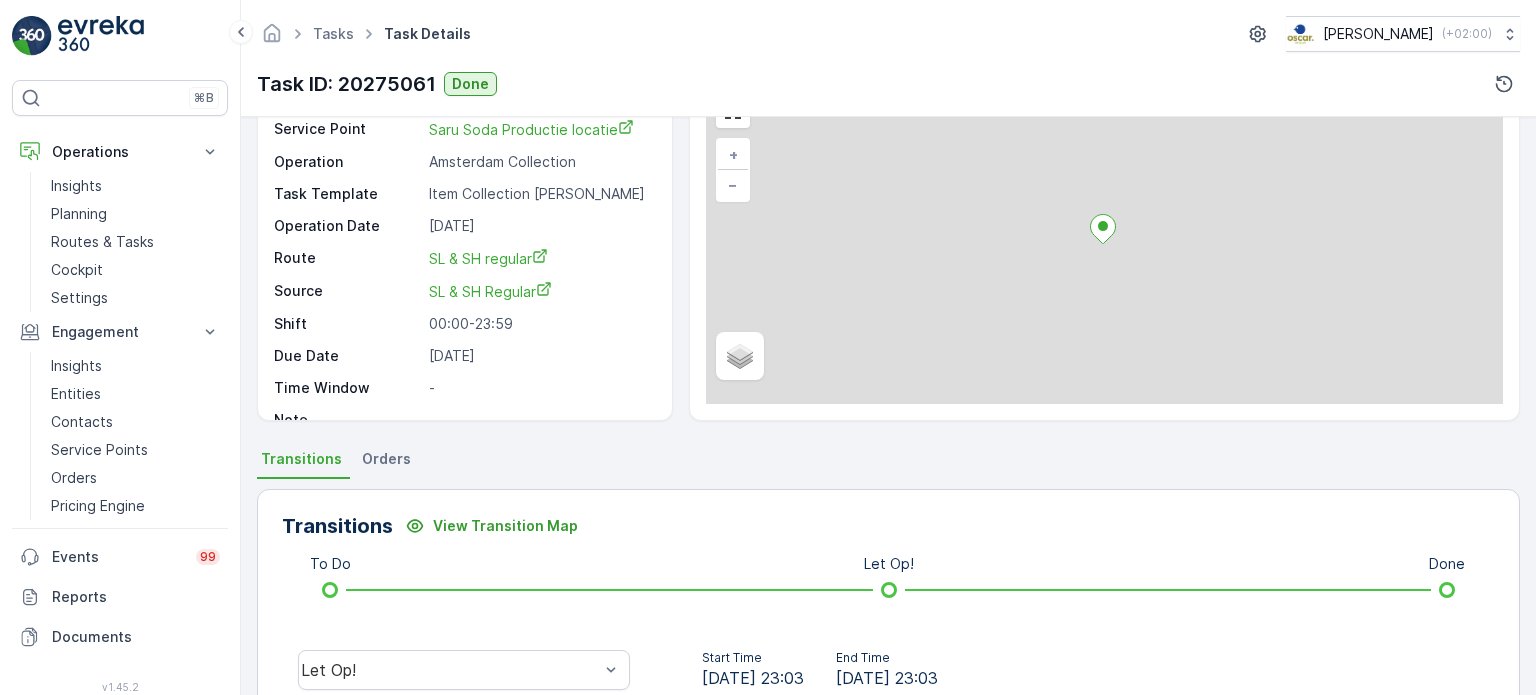 scroll, scrollTop: 300, scrollLeft: 0, axis: vertical 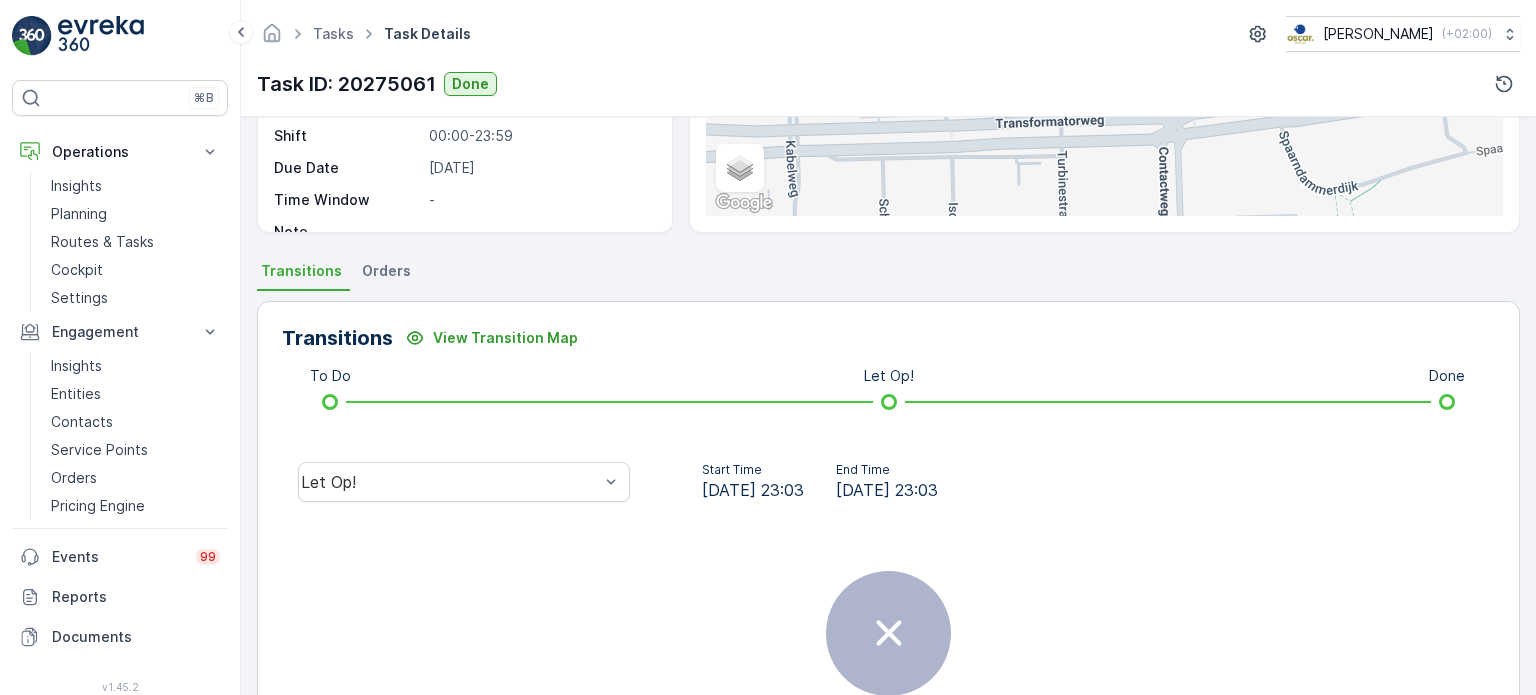 click on "Orders" at bounding box center [388, 274] 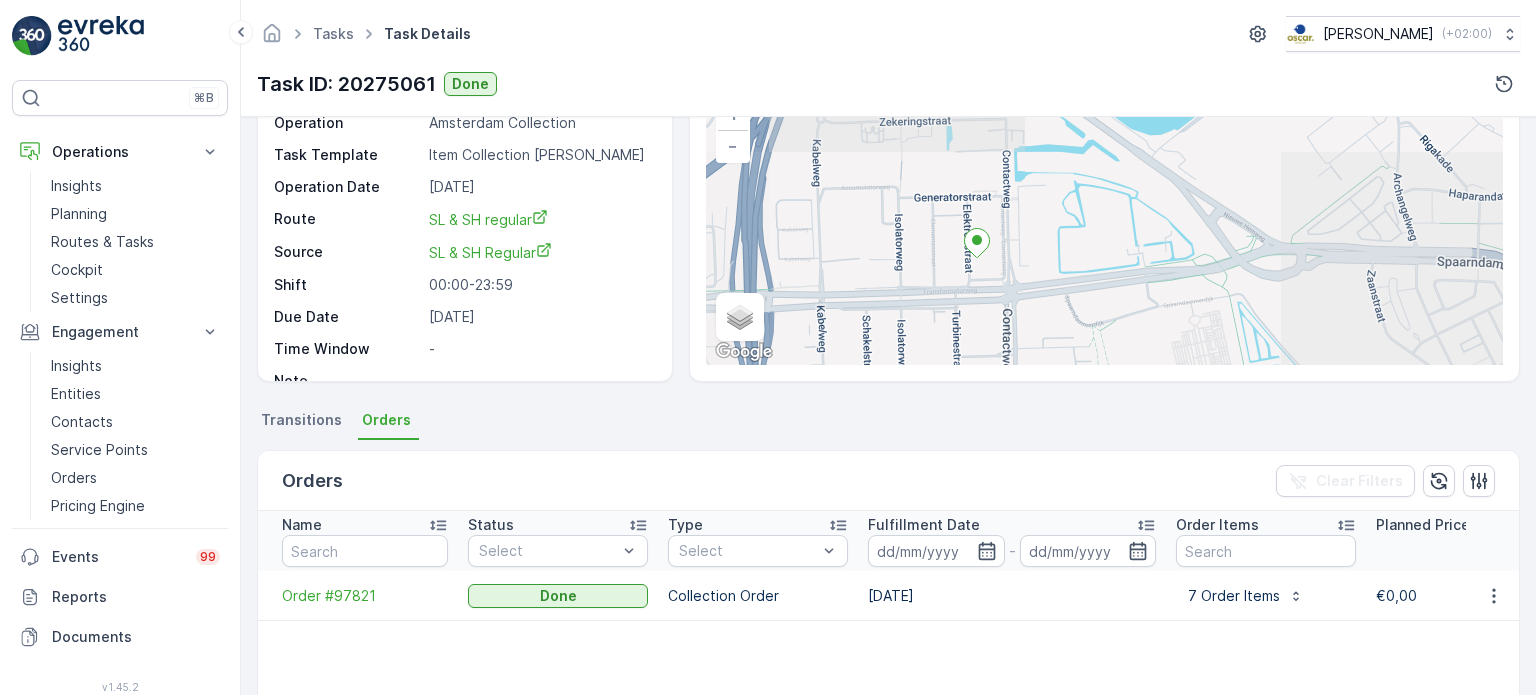 scroll, scrollTop: 400, scrollLeft: 0, axis: vertical 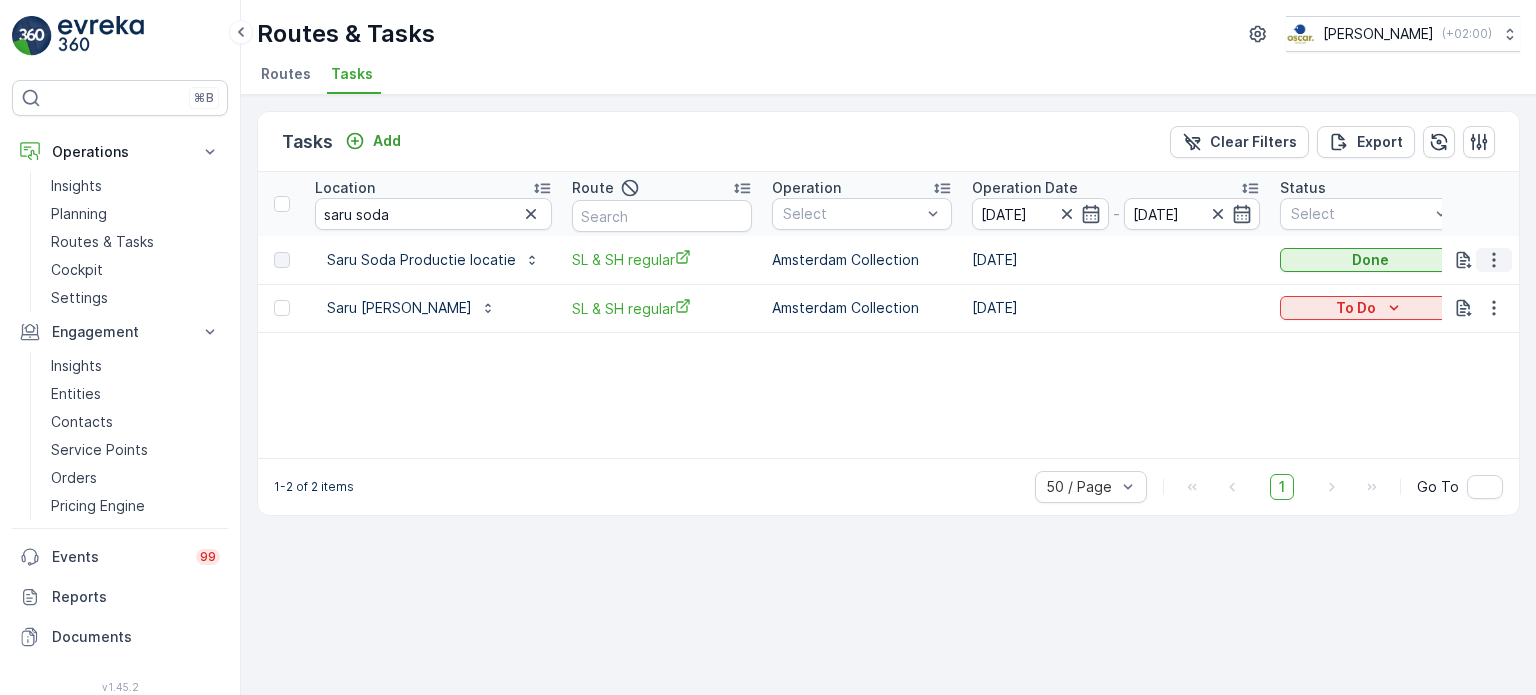 click 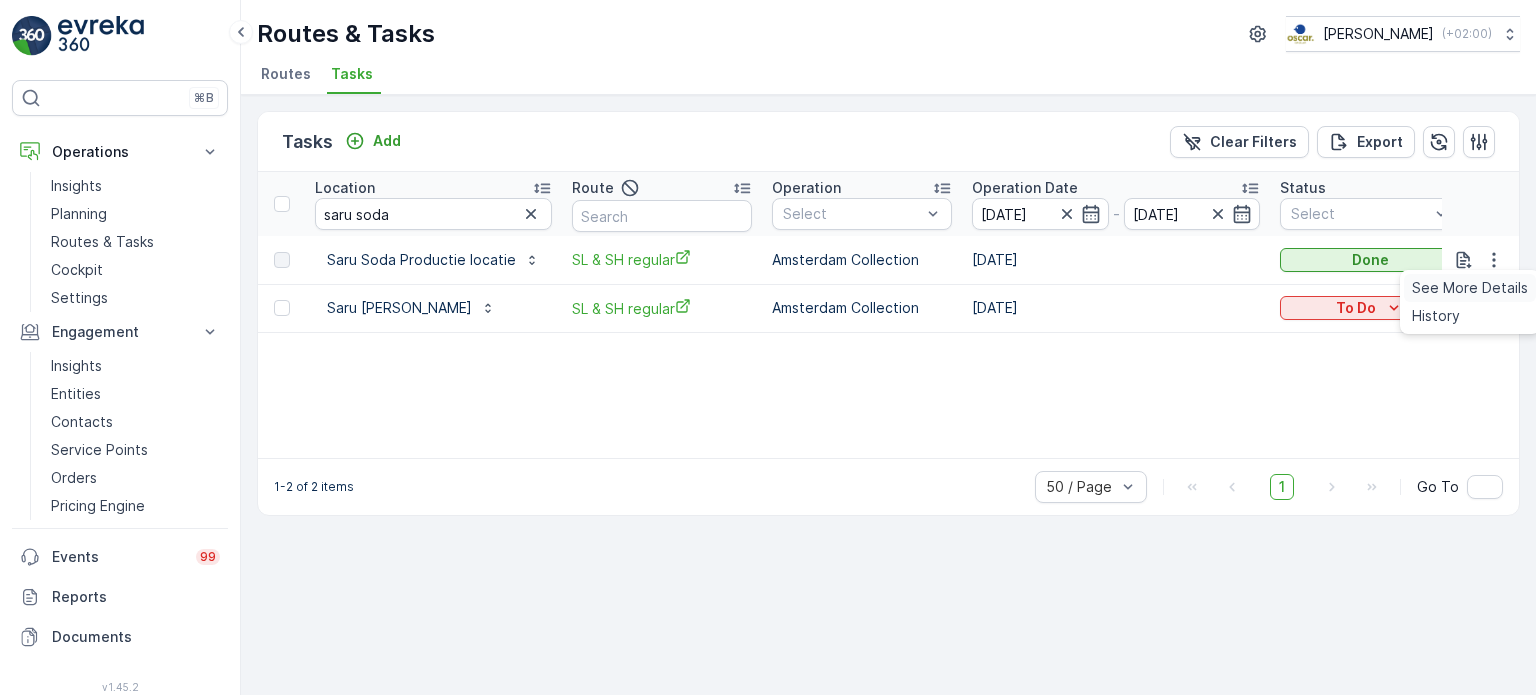 click on "See More Details" at bounding box center (1470, 288) 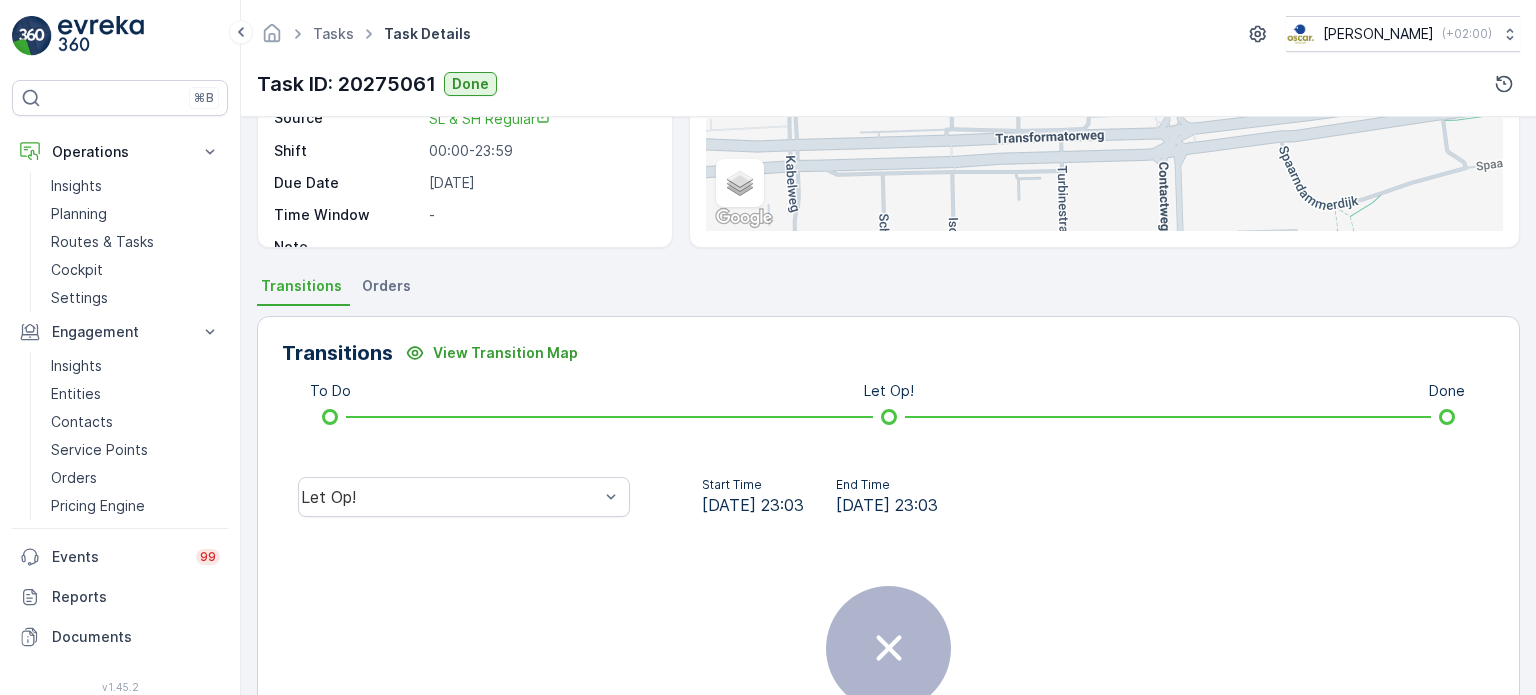 scroll, scrollTop: 400, scrollLeft: 0, axis: vertical 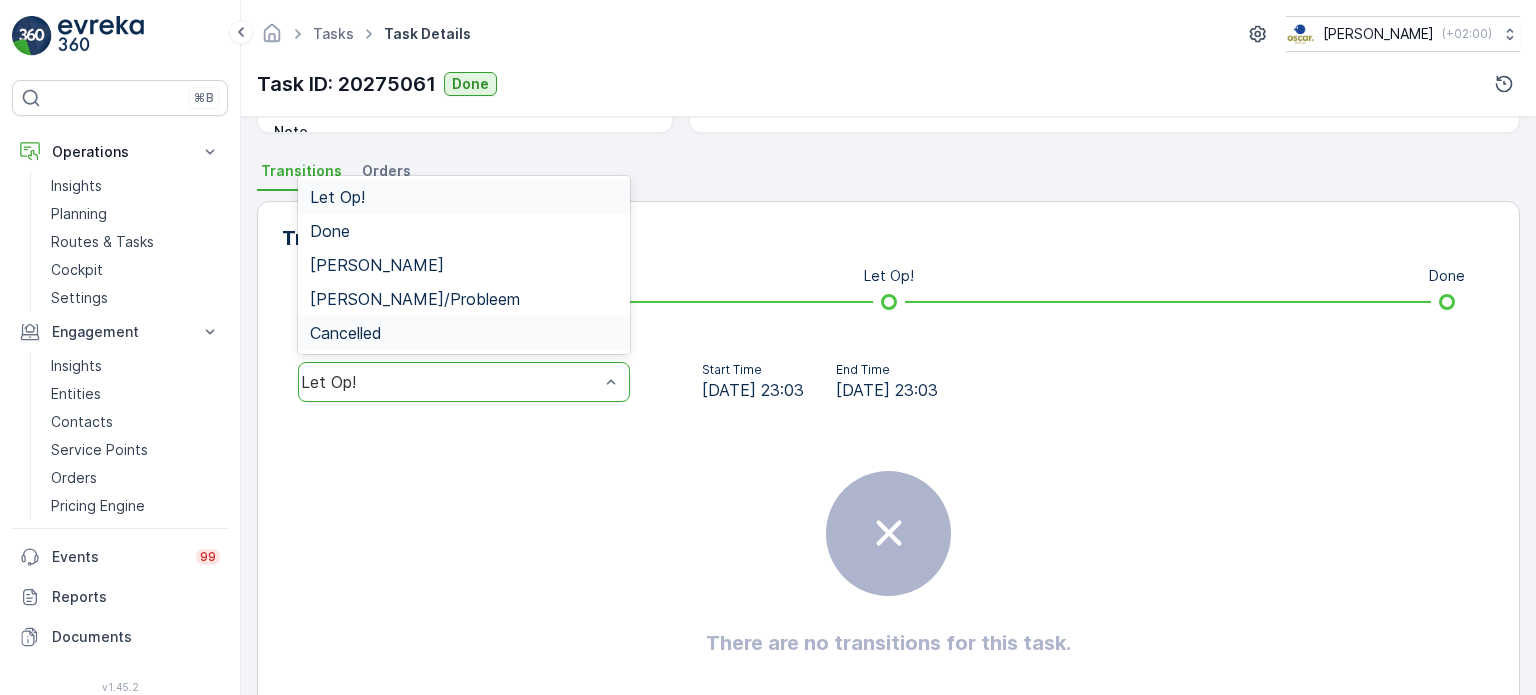 drag, startPoint x: 372, startPoint y: 395, endPoint x: 377, endPoint y: 343, distance: 52.23983 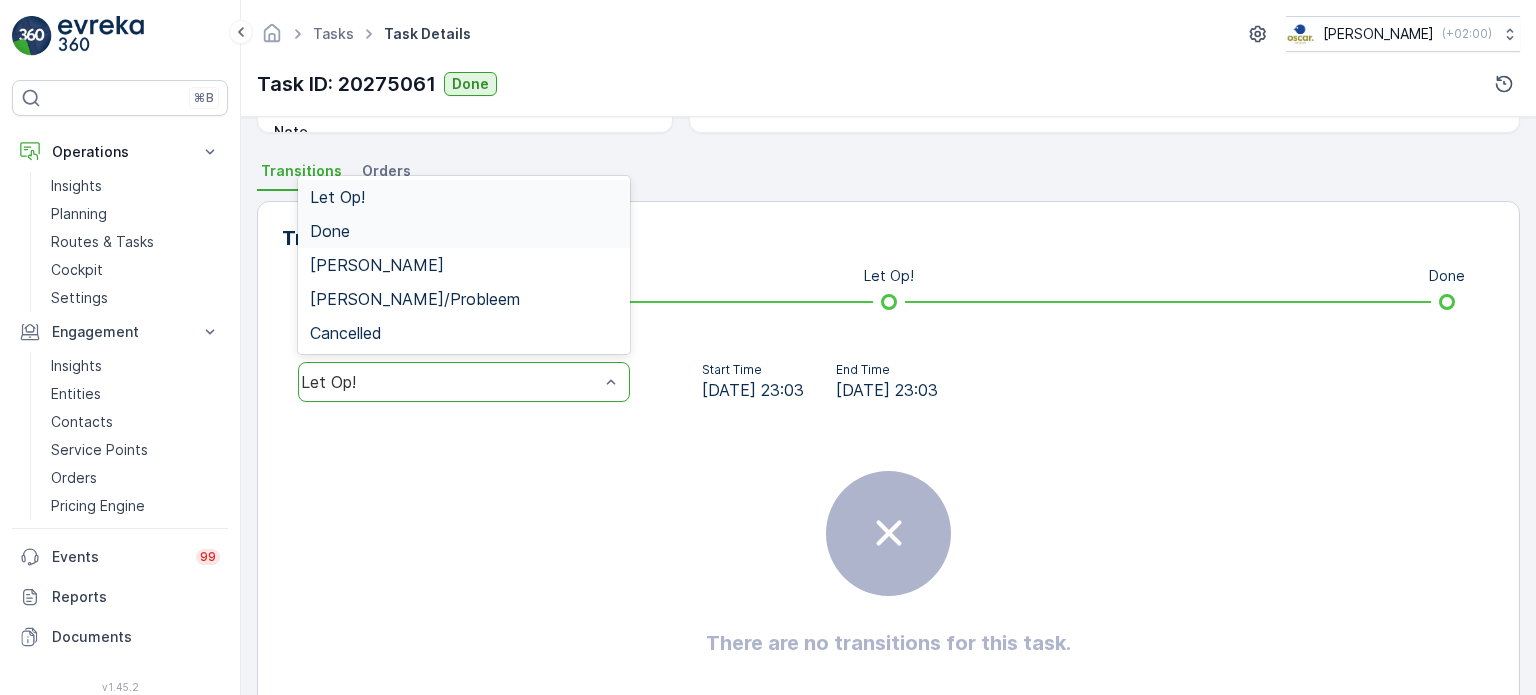 click on "Done" at bounding box center [464, 231] 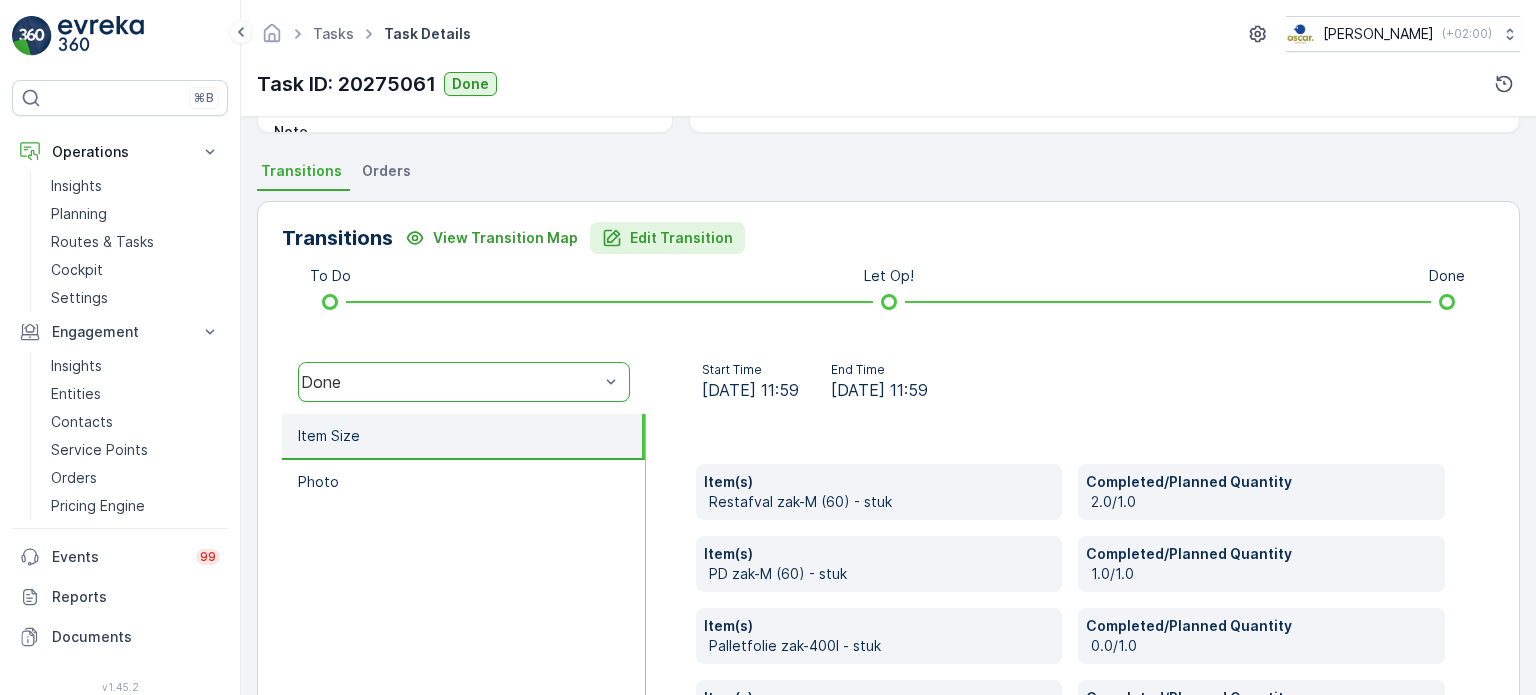 click on "Edit Transition" at bounding box center [681, 238] 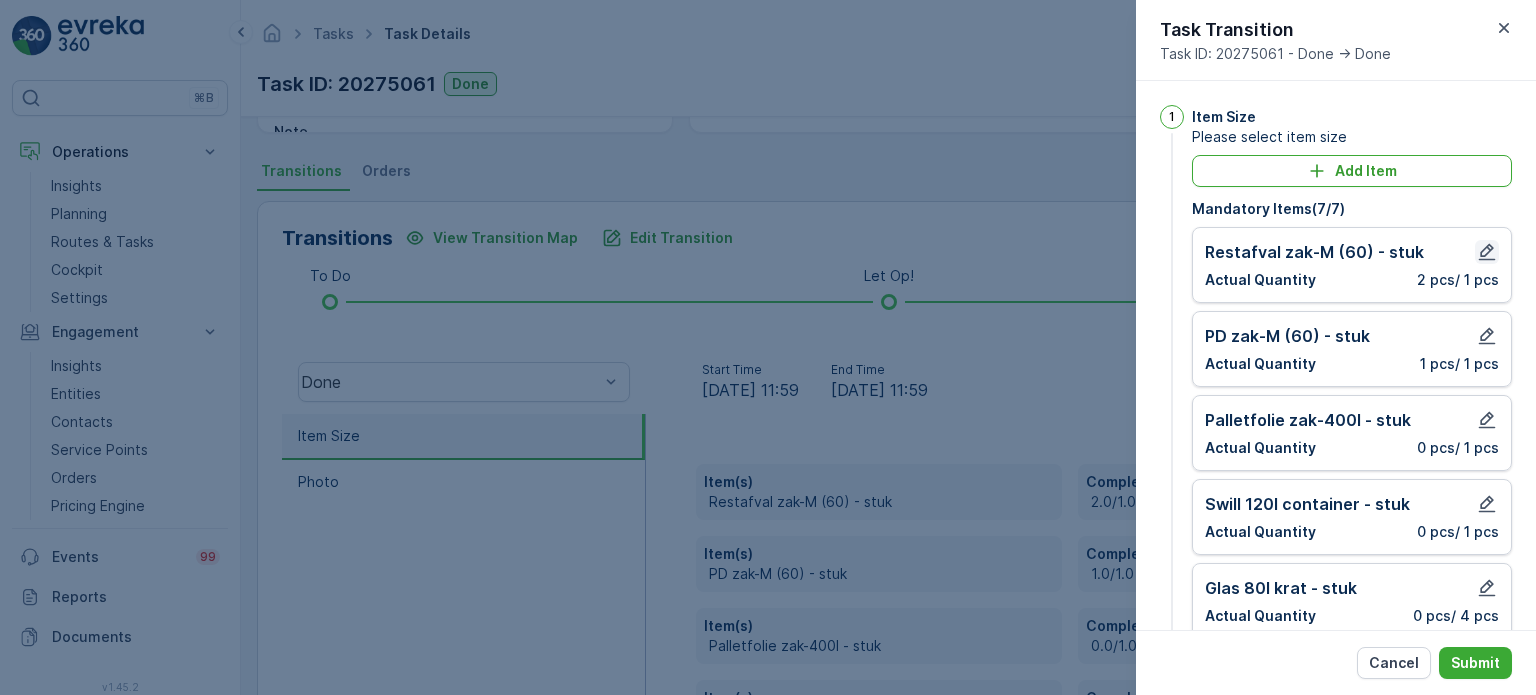 click 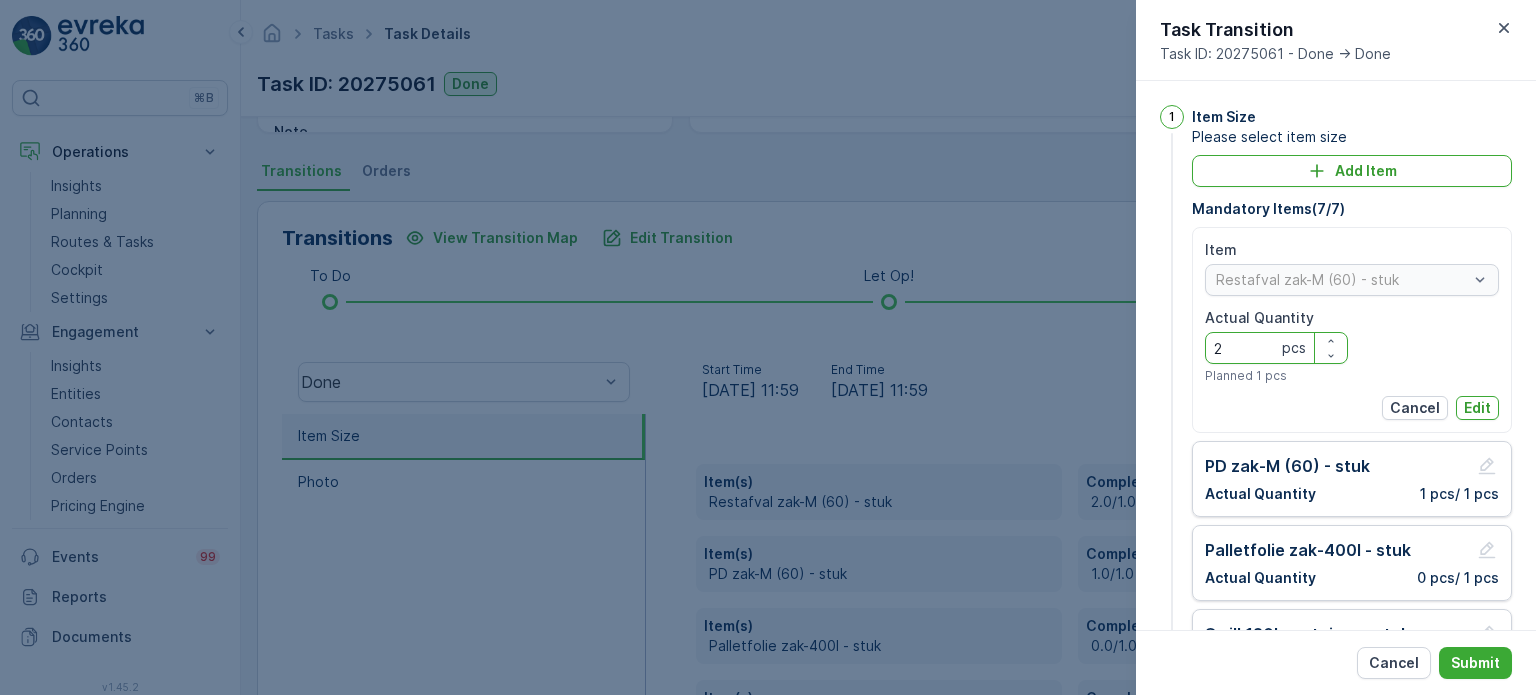 drag, startPoint x: 1264, startPoint y: 342, endPoint x: 1204, endPoint y: 346, distance: 60.133186 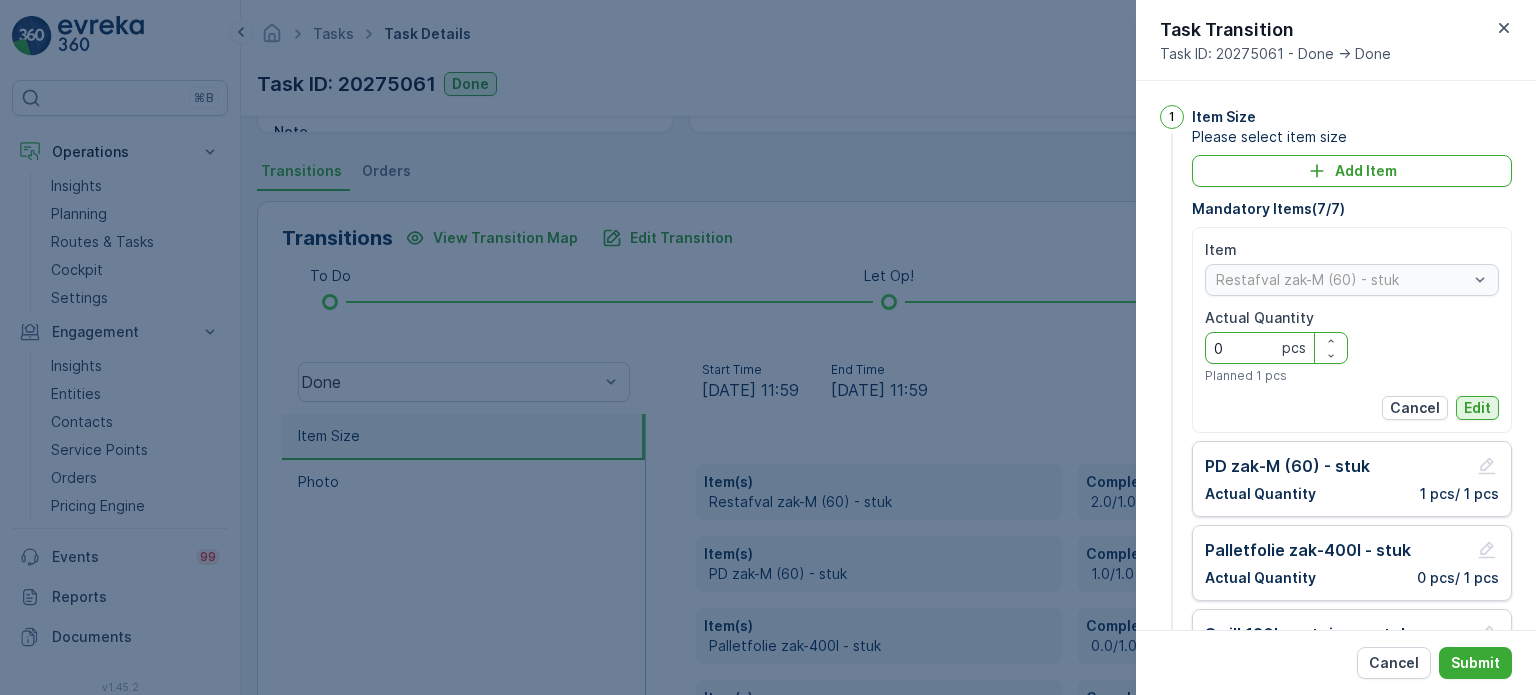type on "0" 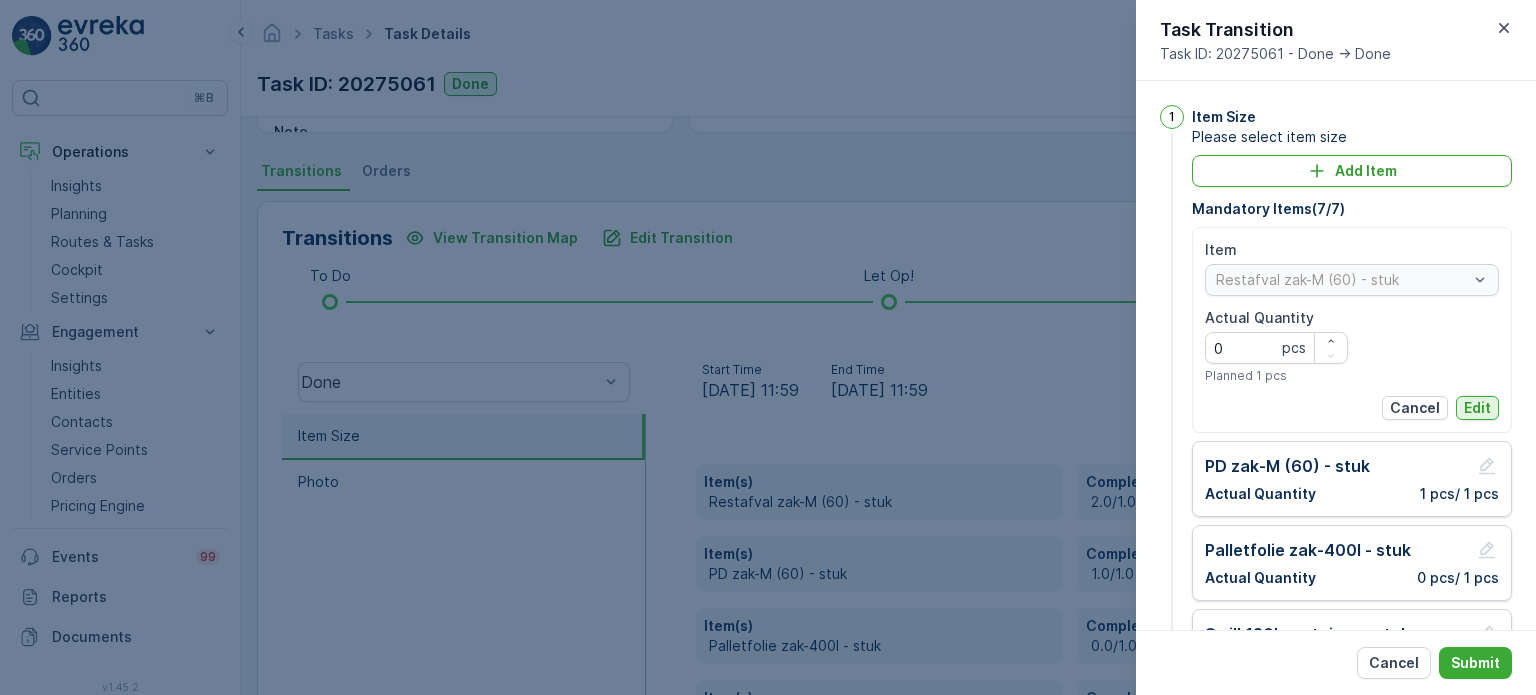 click on "Edit" at bounding box center (1477, 408) 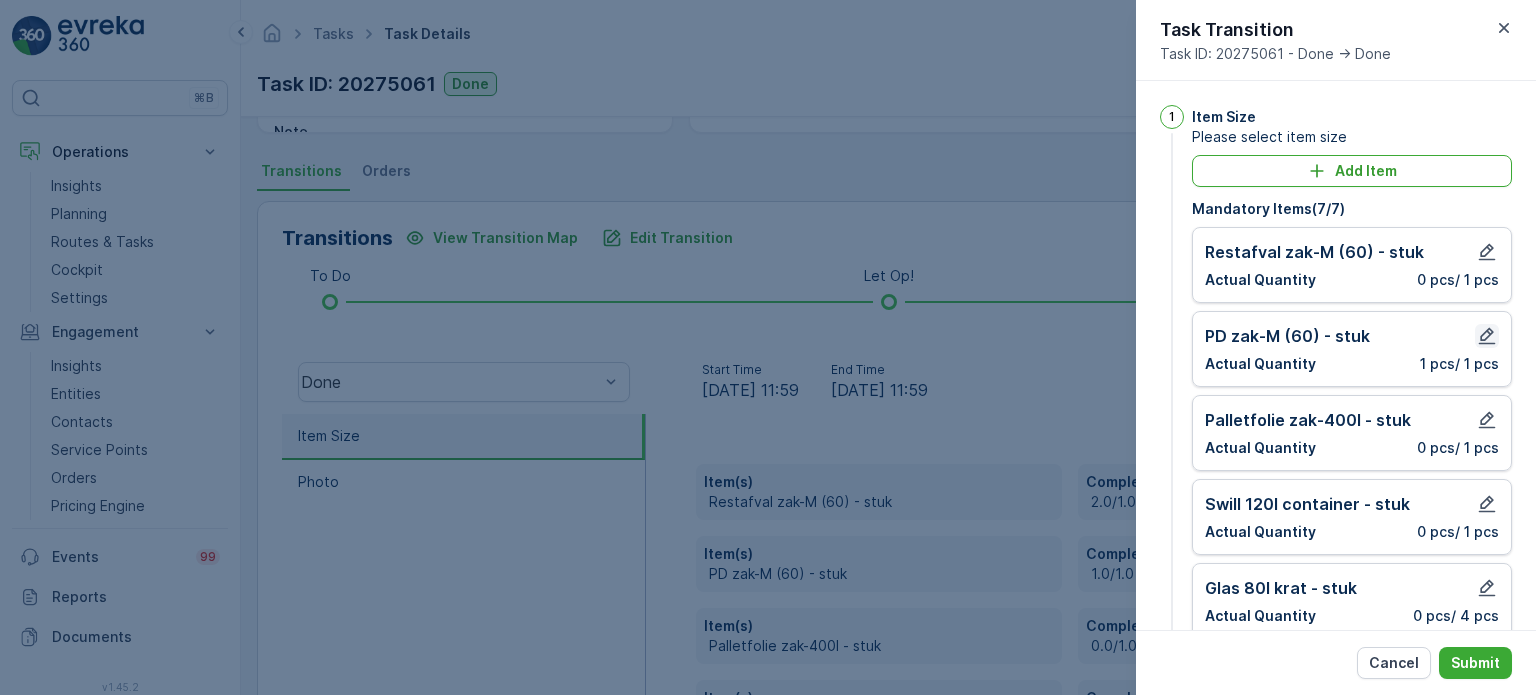 click 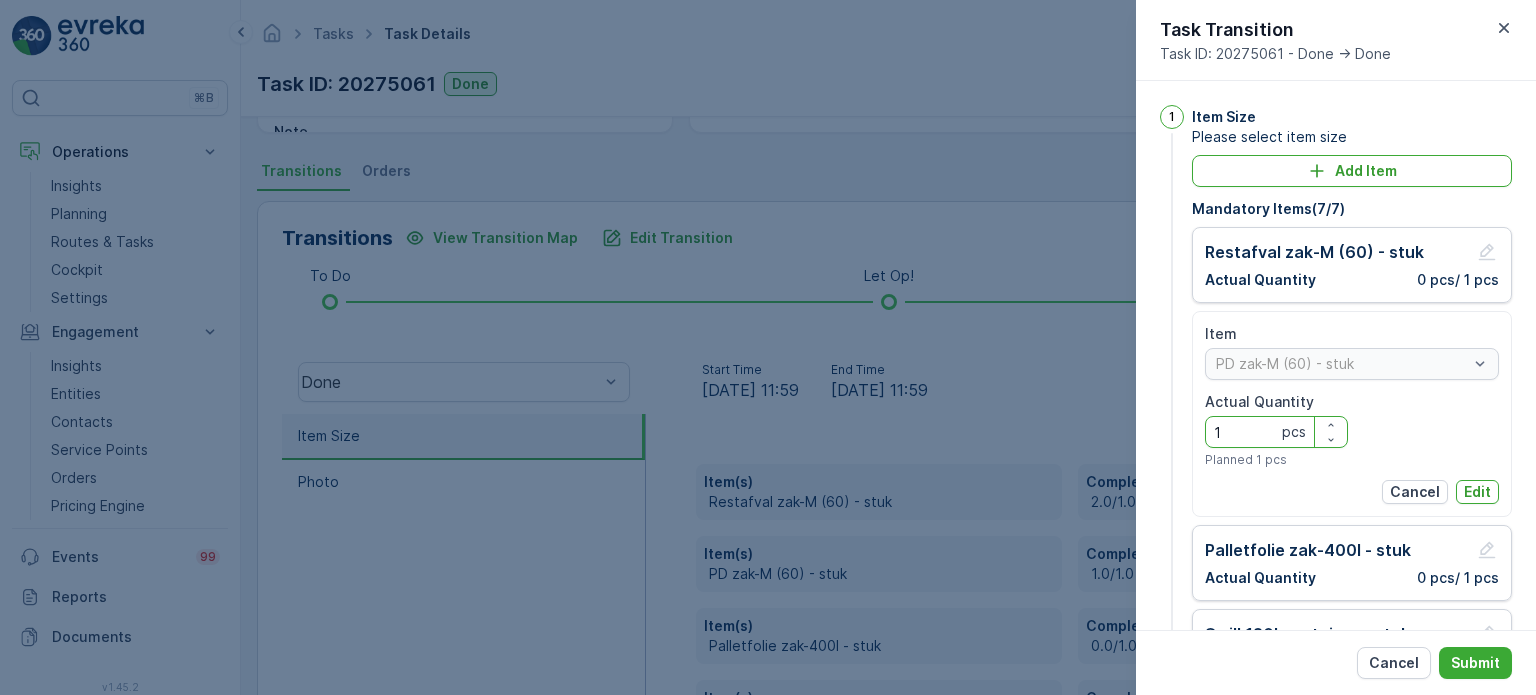 drag, startPoint x: 1264, startPoint y: 422, endPoint x: 1229, endPoint y: 441, distance: 39.824615 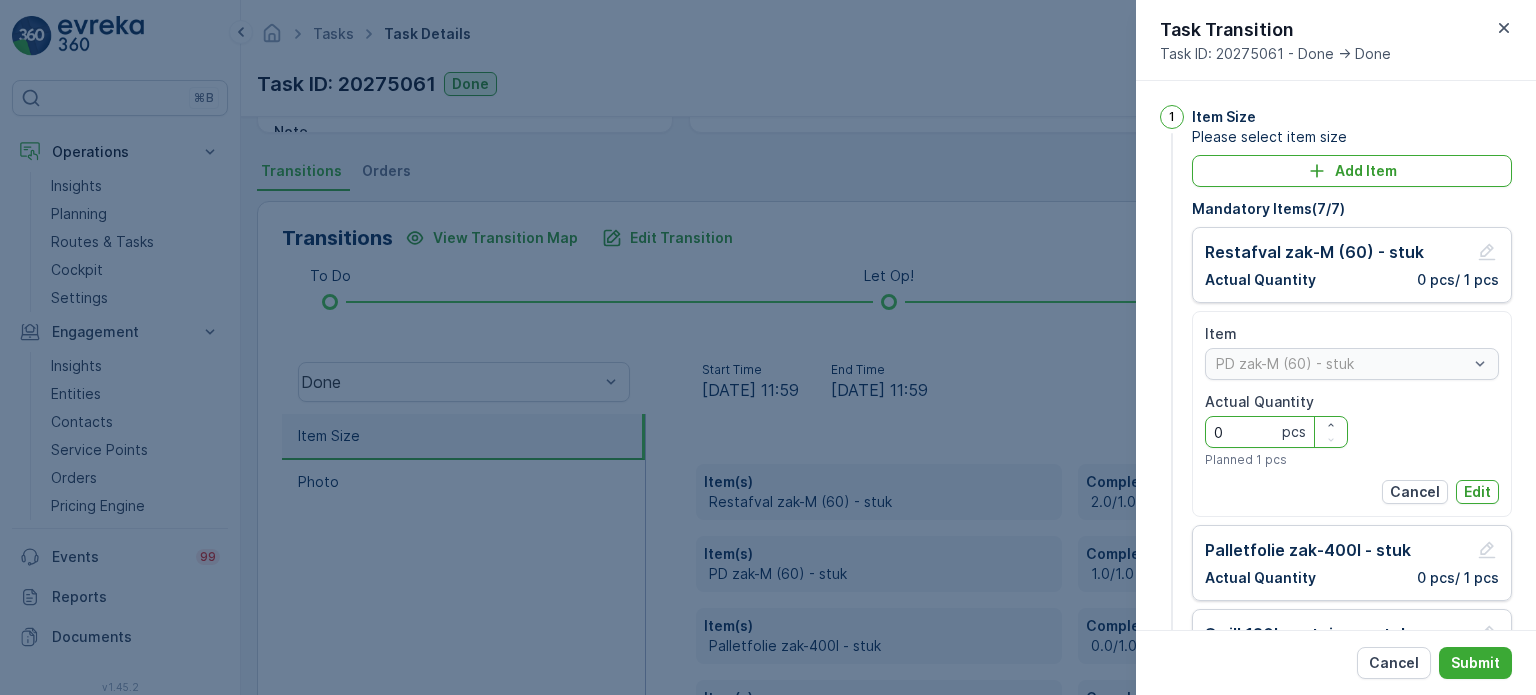 type on "0" 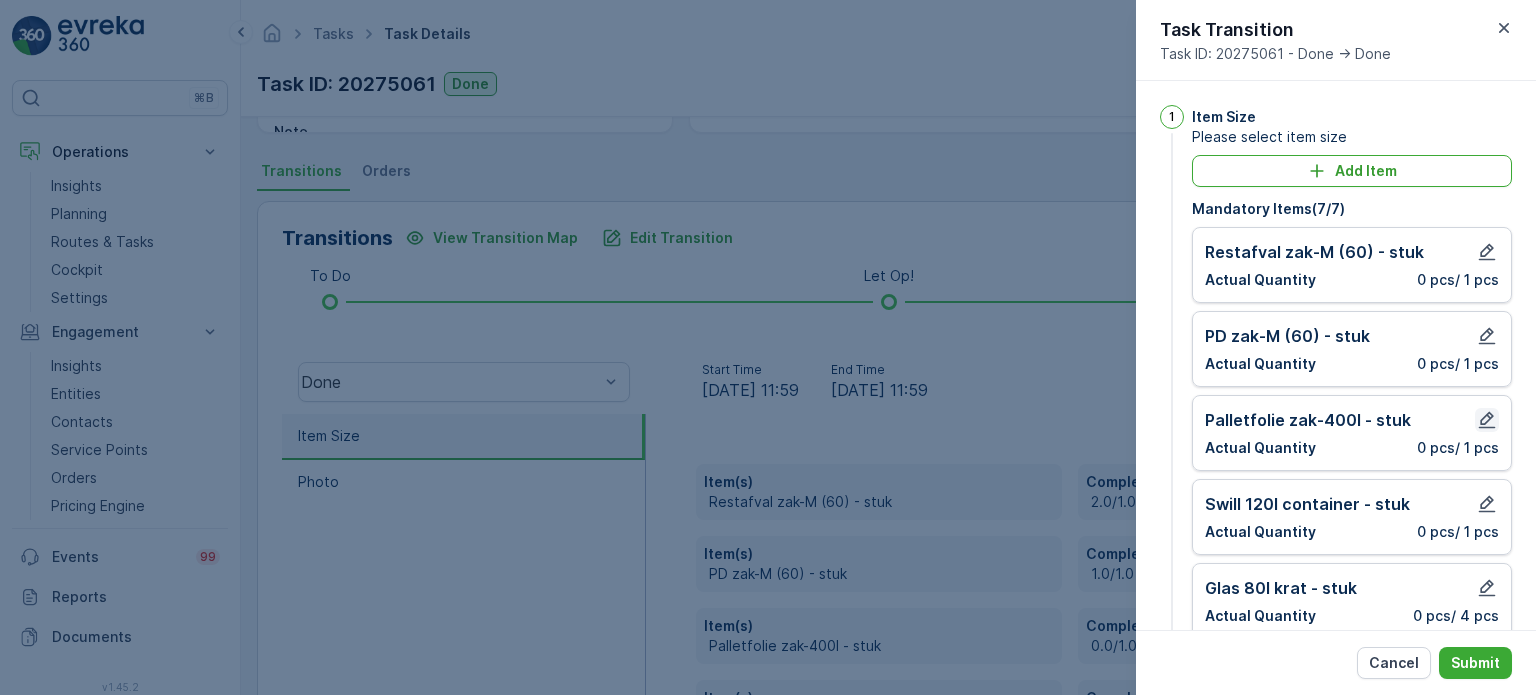 click 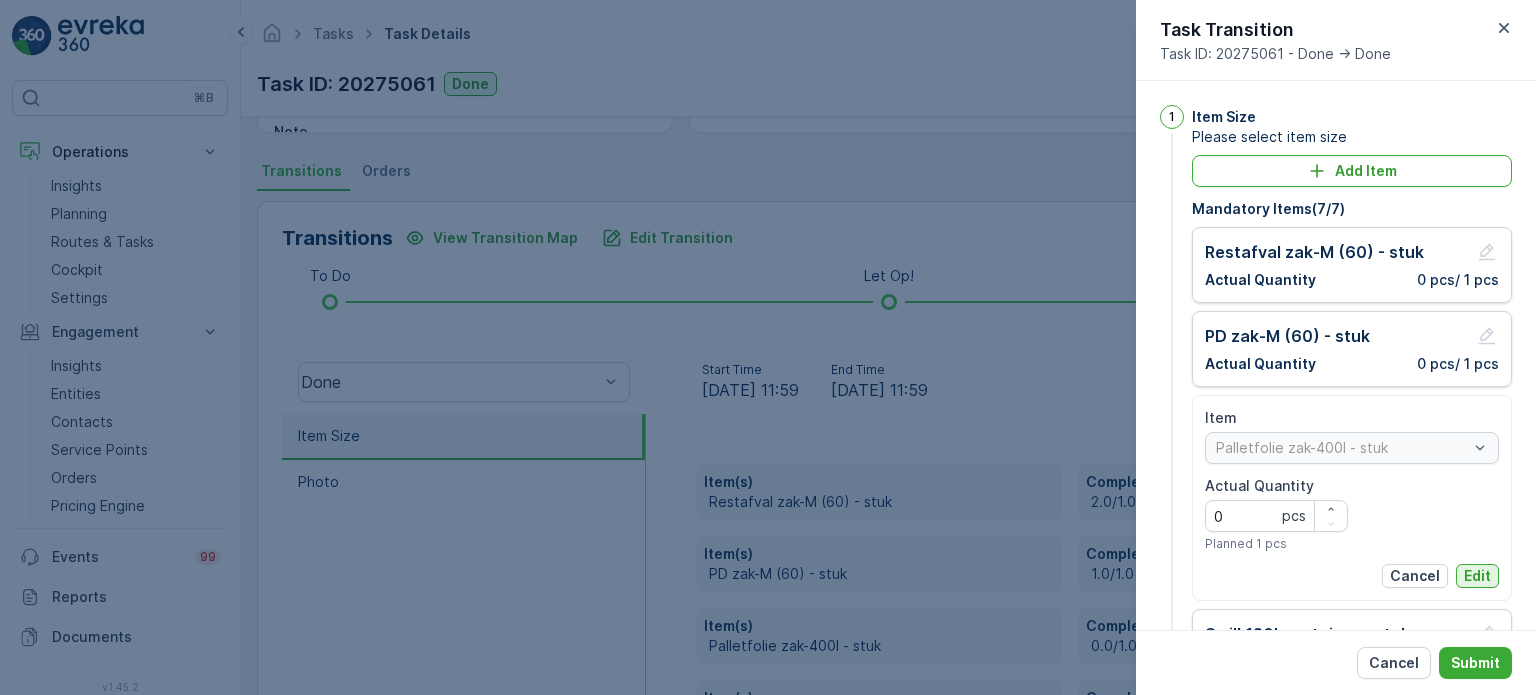 click on "Edit" at bounding box center [1477, 576] 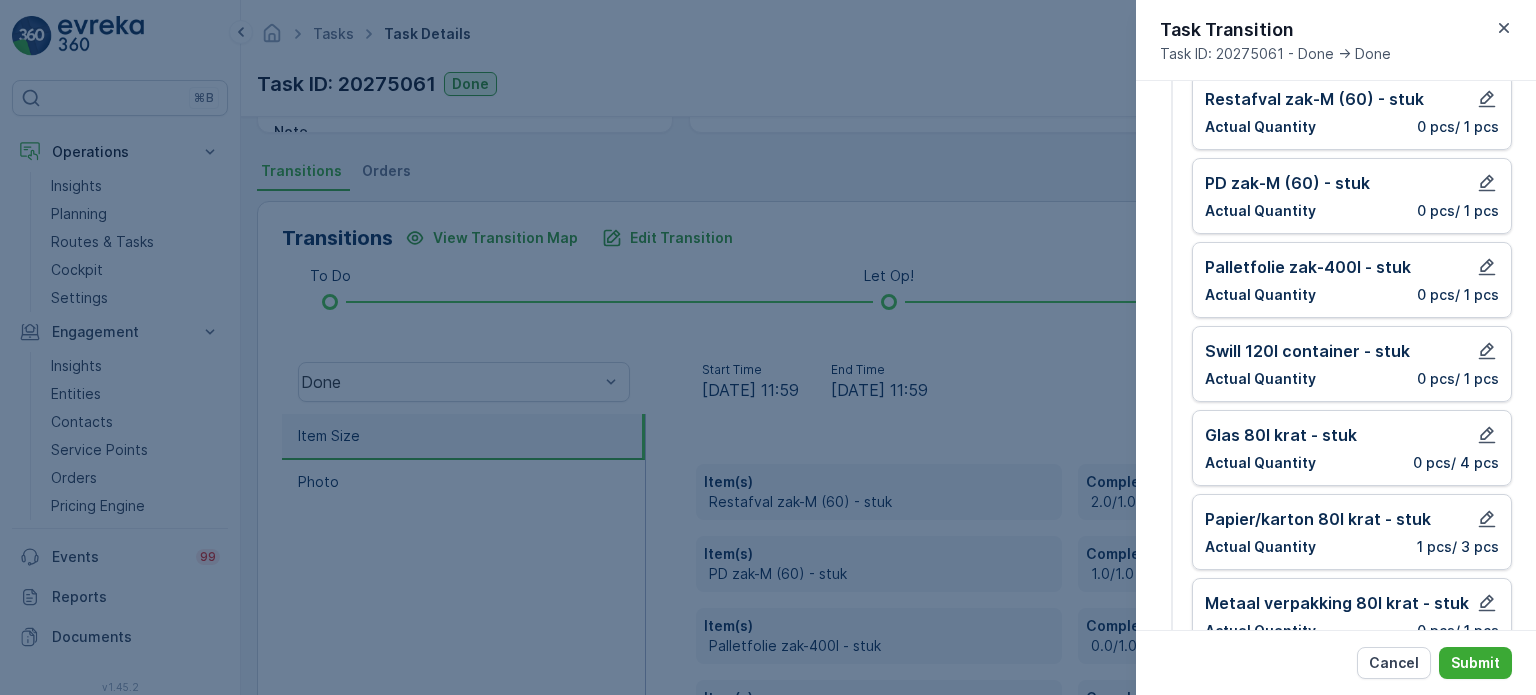 scroll, scrollTop: 200, scrollLeft: 0, axis: vertical 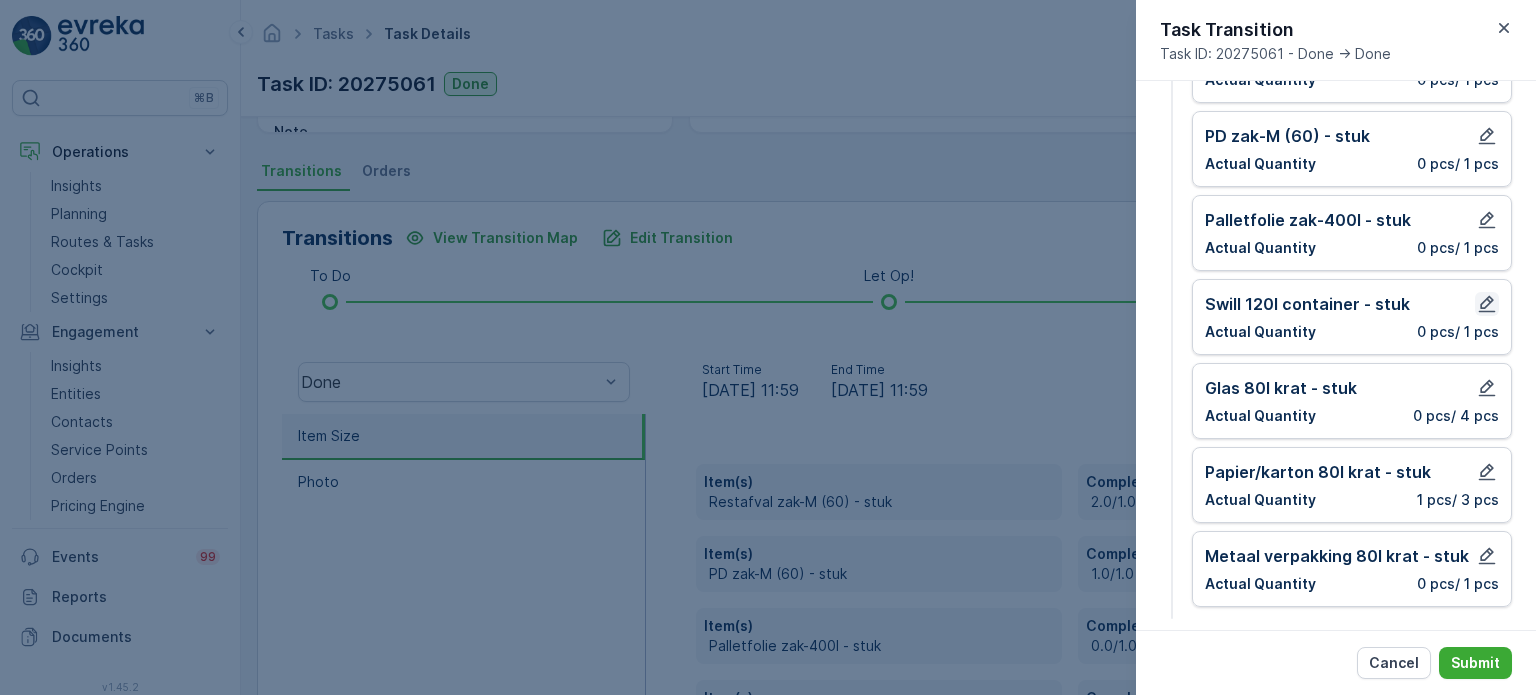 click 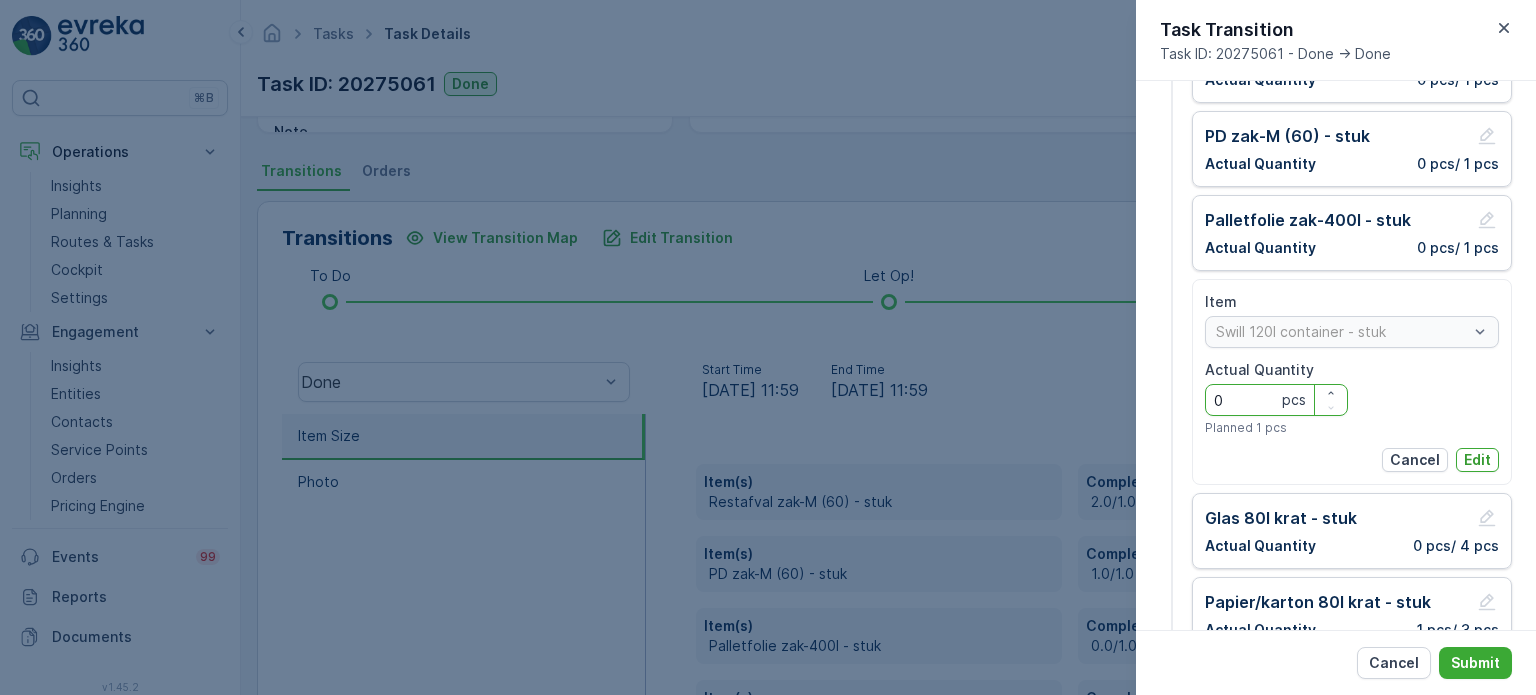 drag, startPoint x: 1232, startPoint y: 405, endPoint x: 1221, endPoint y: 412, distance: 13.038404 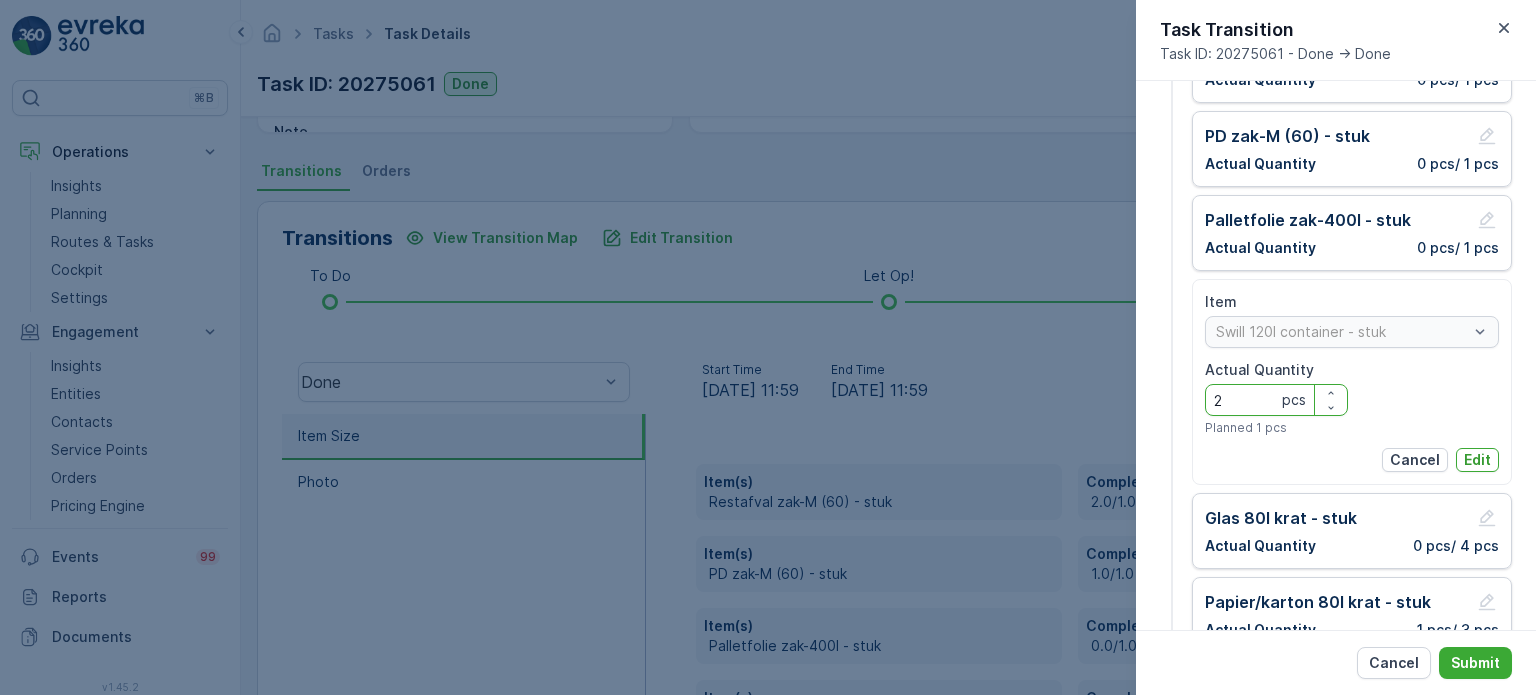 type on "2" 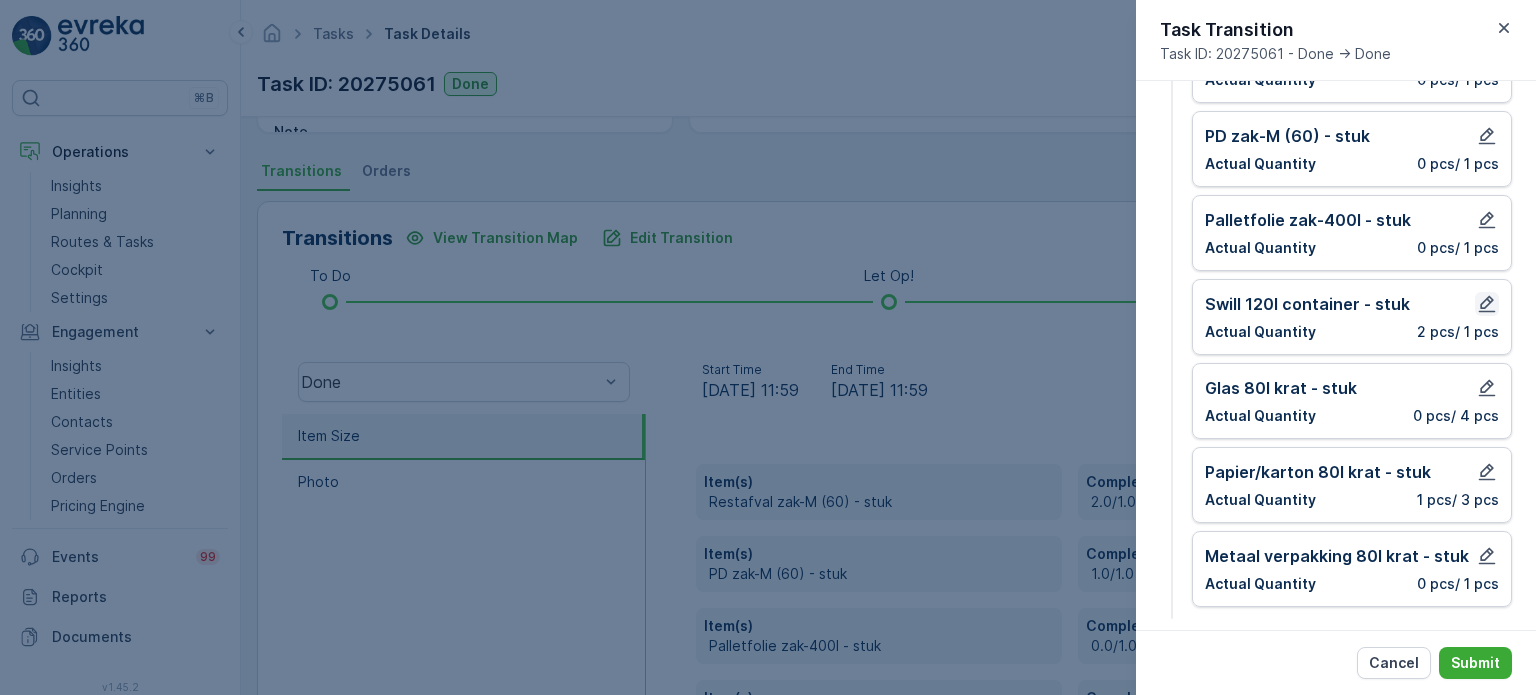 click 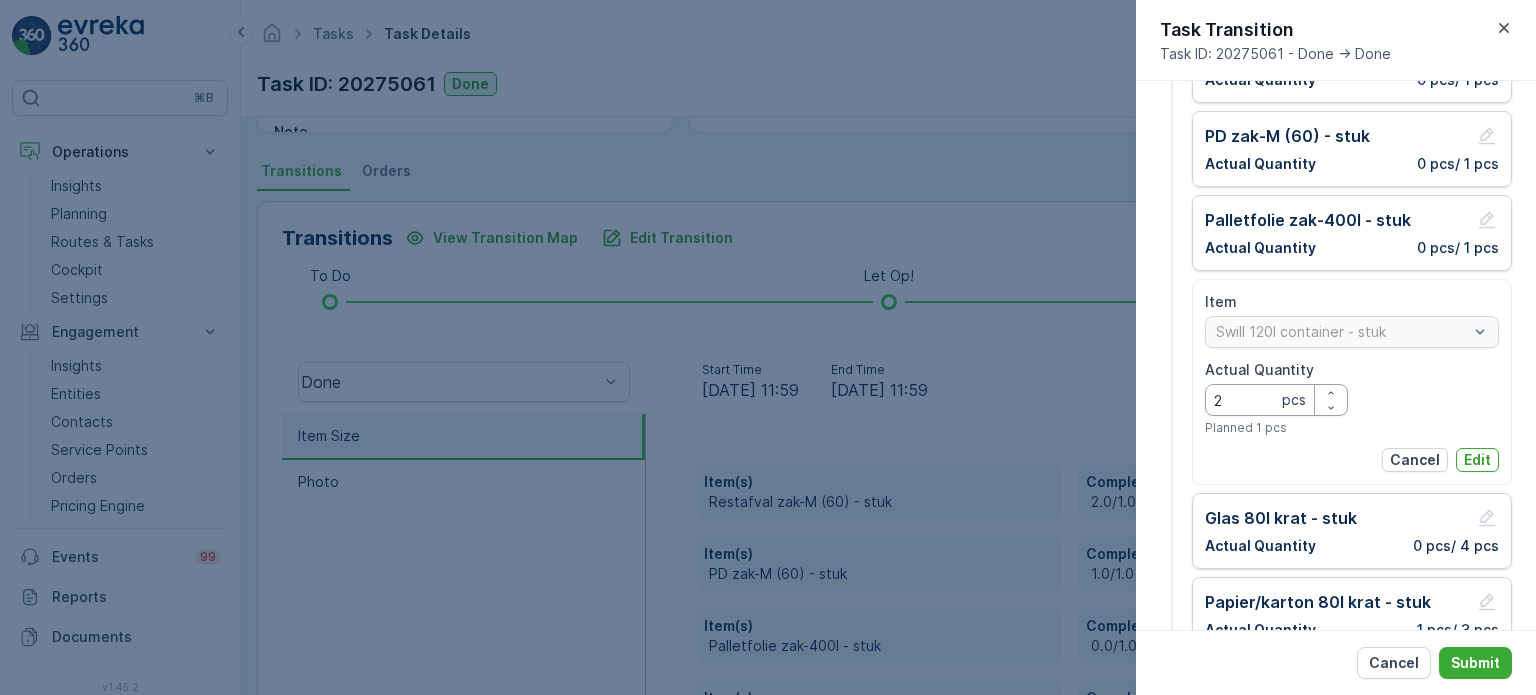 drag, startPoint x: 1231, startPoint y: 385, endPoint x: 1199, endPoint y: 389, distance: 32.24903 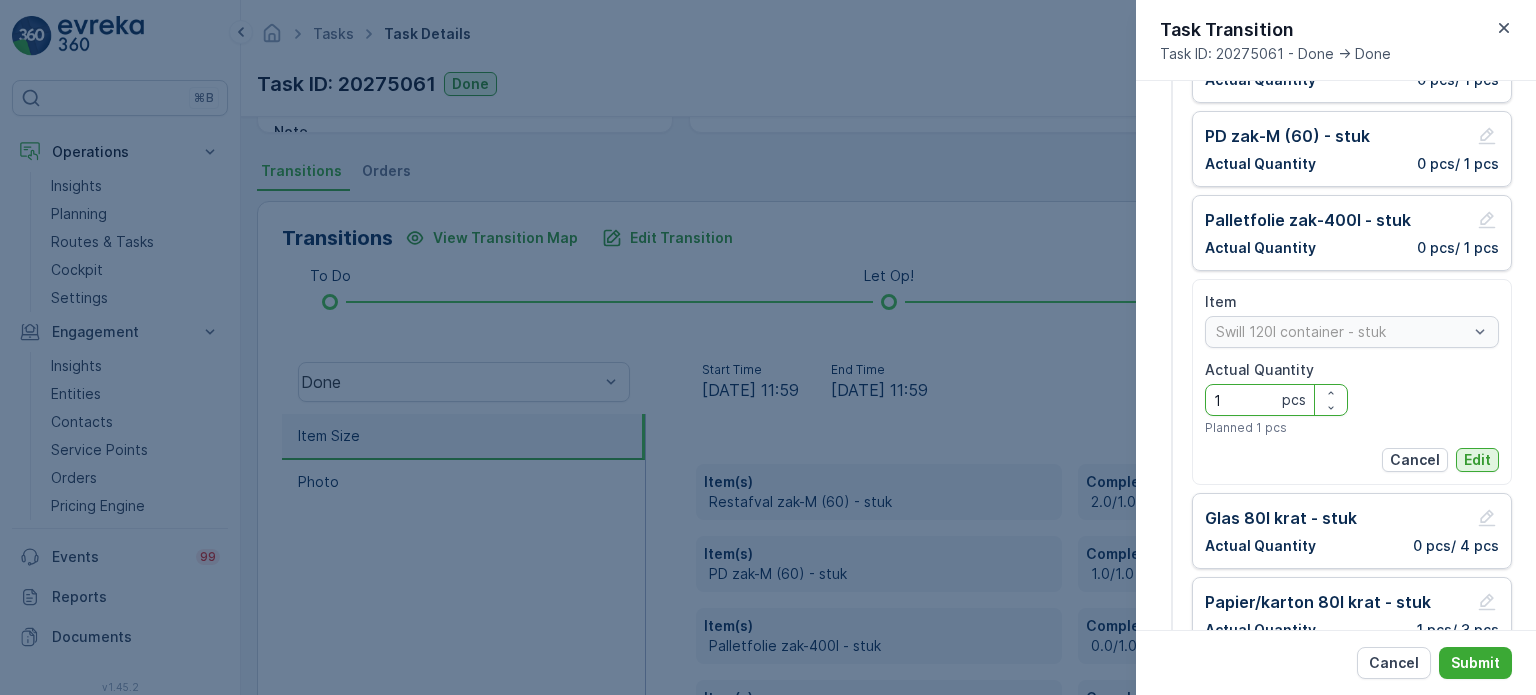 type on "1" 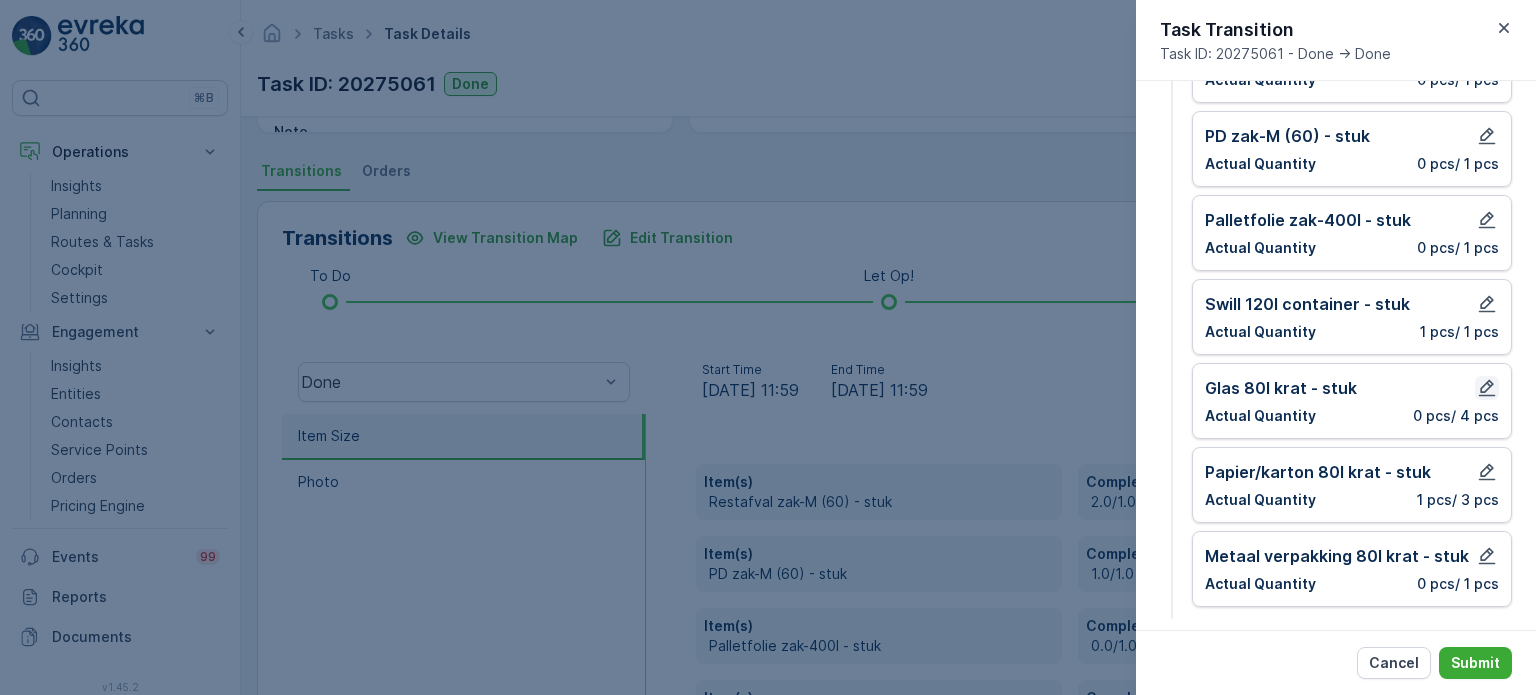 click 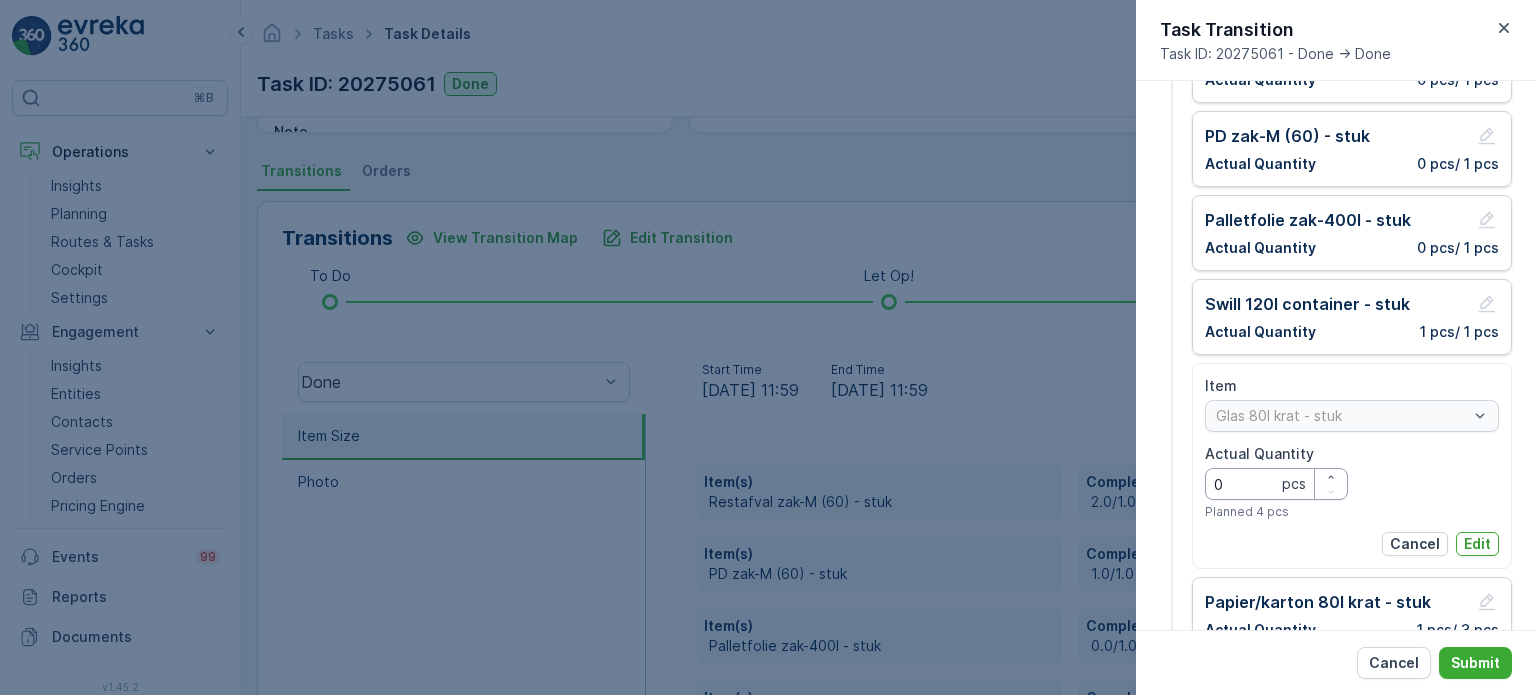 drag, startPoint x: 1253, startPoint y: 471, endPoint x: 1120, endPoint y: 463, distance: 133.24039 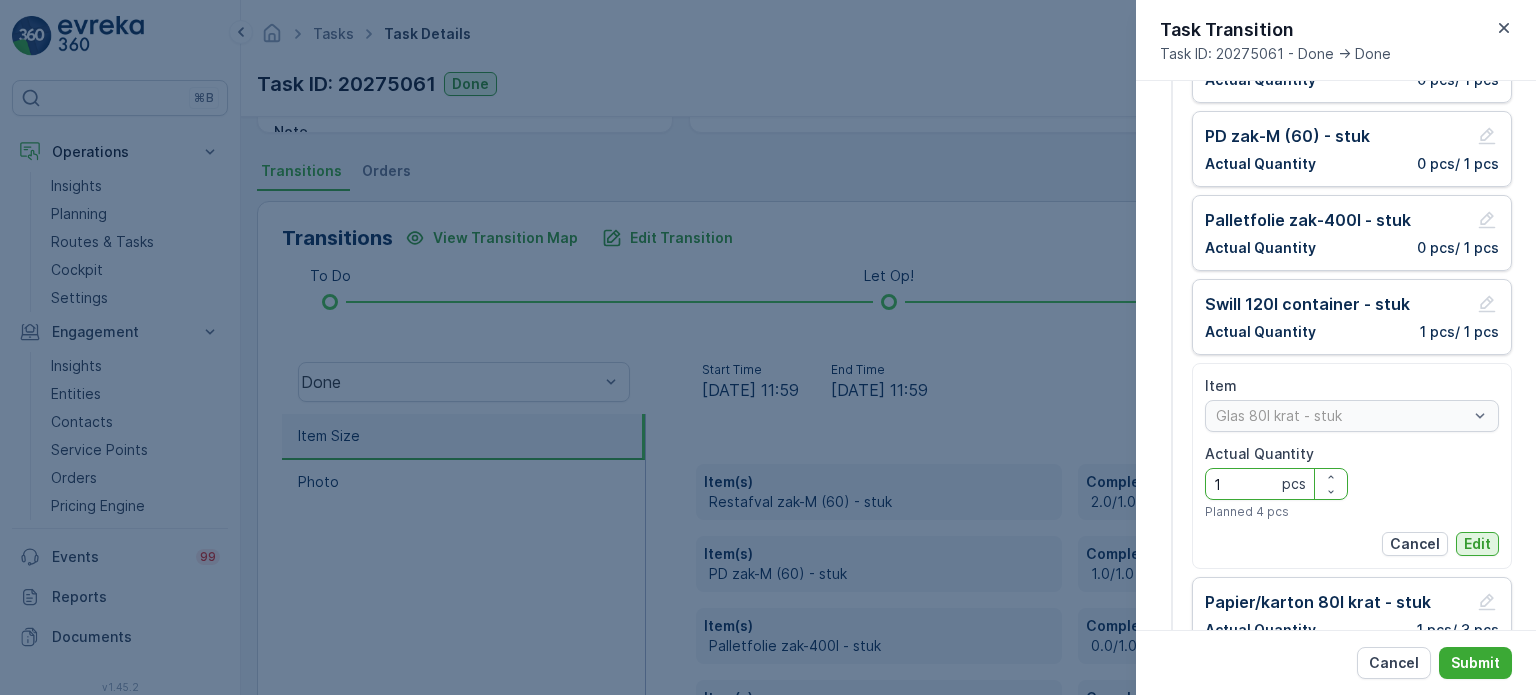 type on "1" 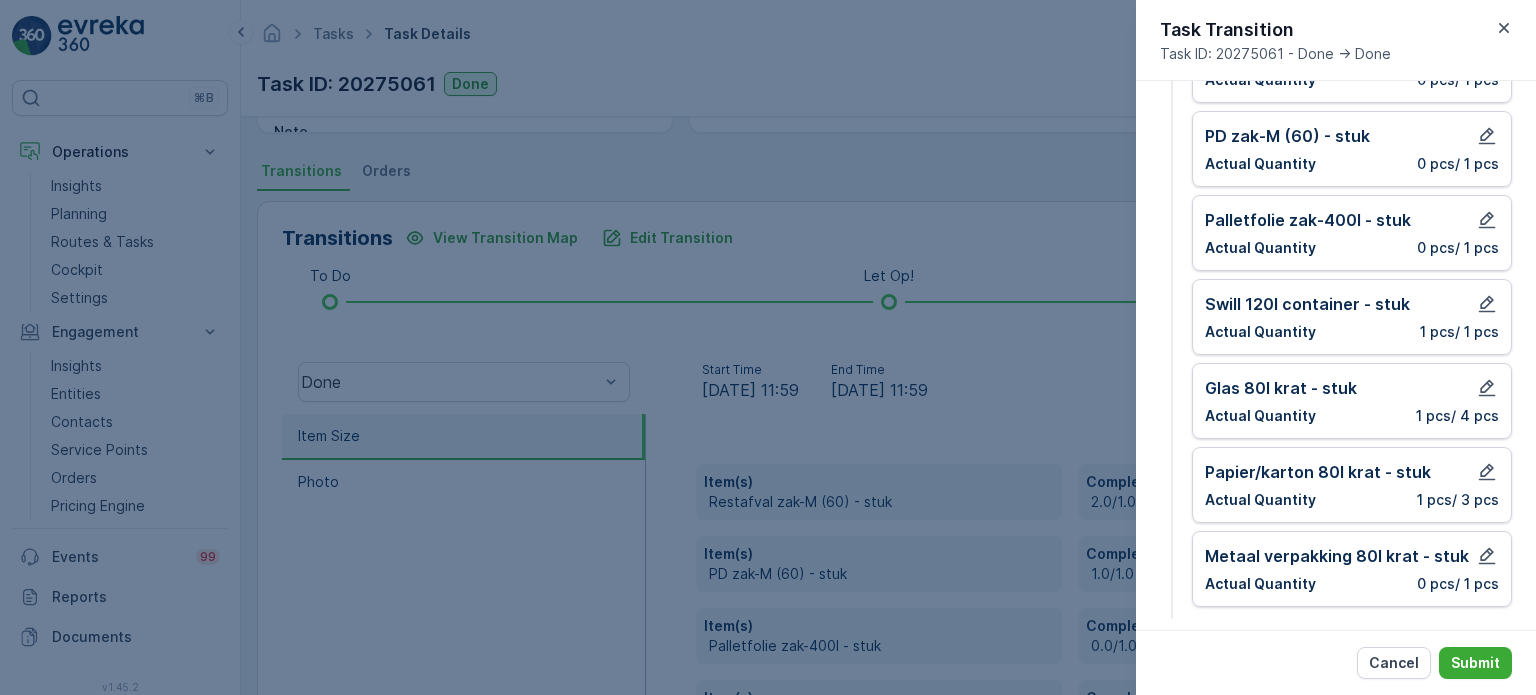 click on "1 pcs  / 3 pcs" at bounding box center (1458, 500) 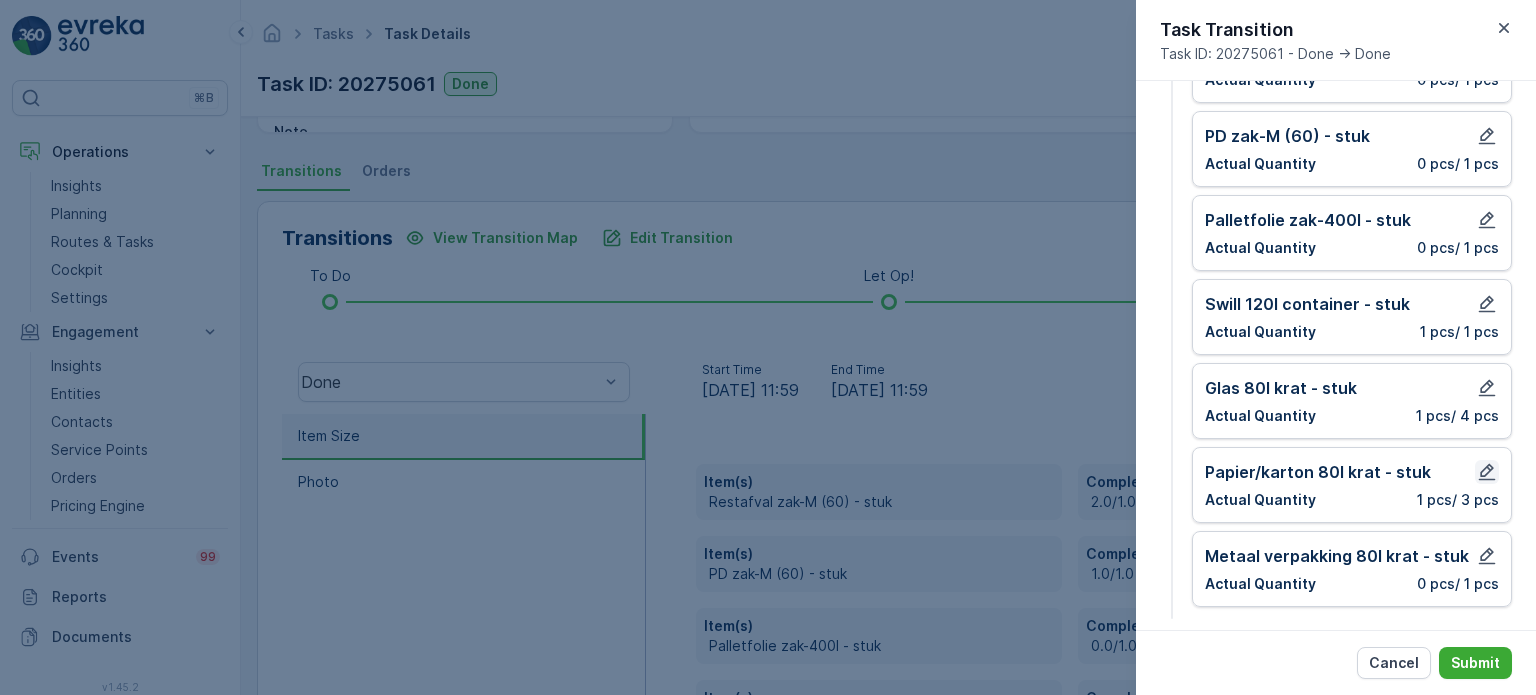 click 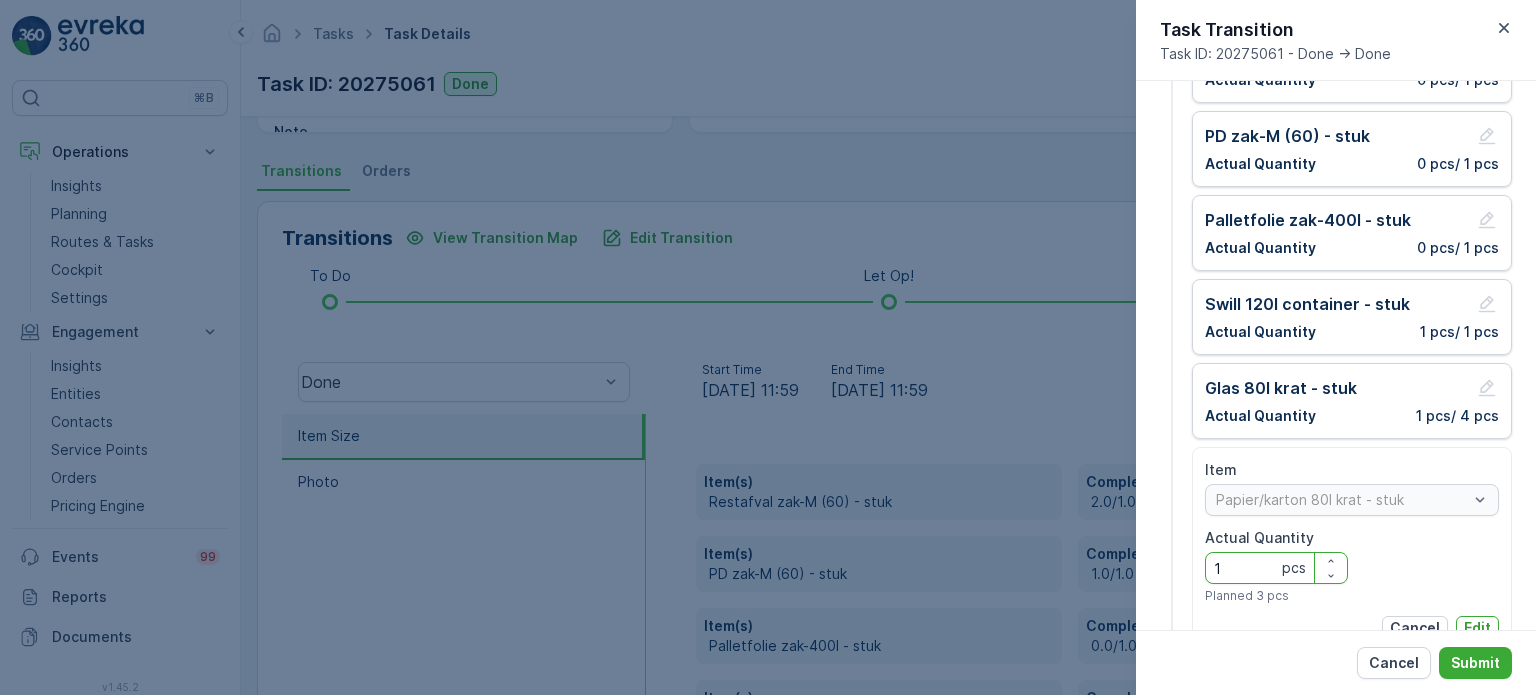 drag, startPoint x: 1230, startPoint y: 555, endPoint x: 1243, endPoint y: 575, distance: 23.853722 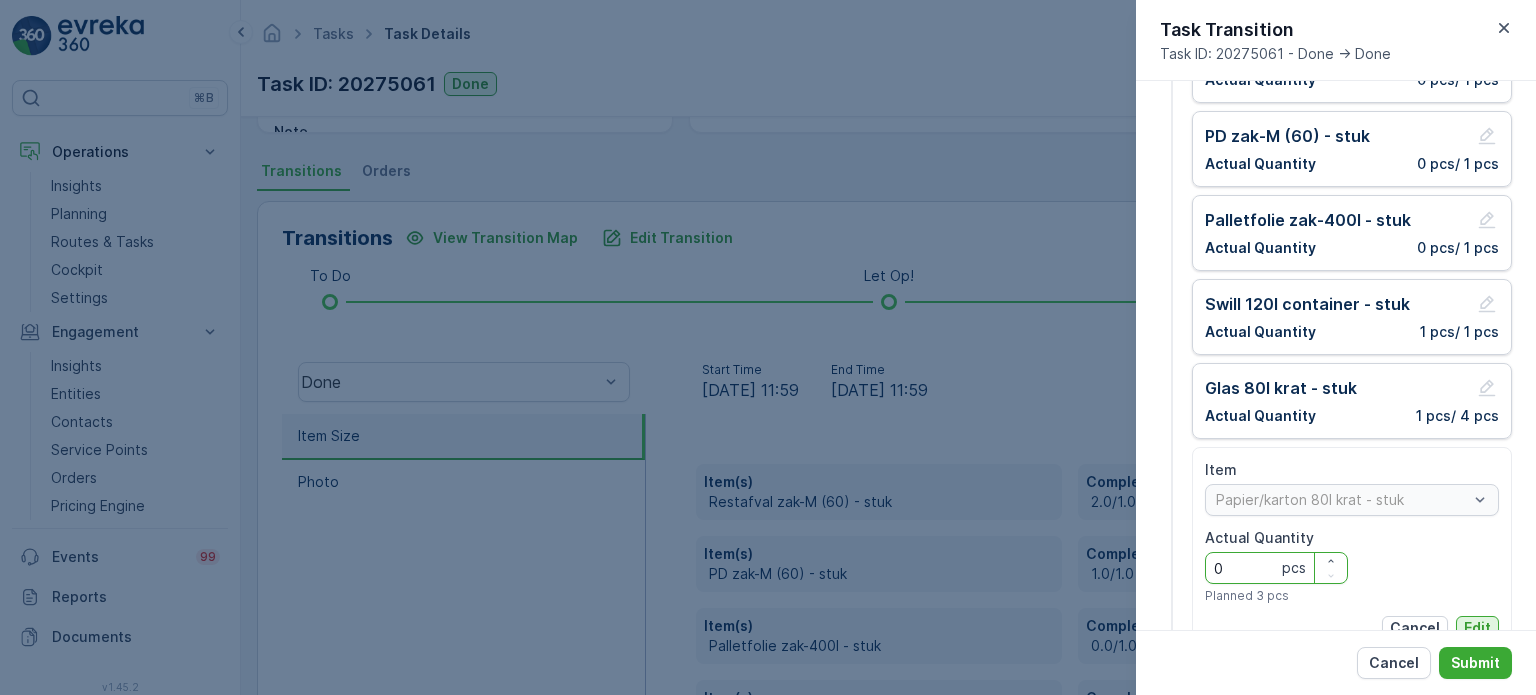 type on "0" 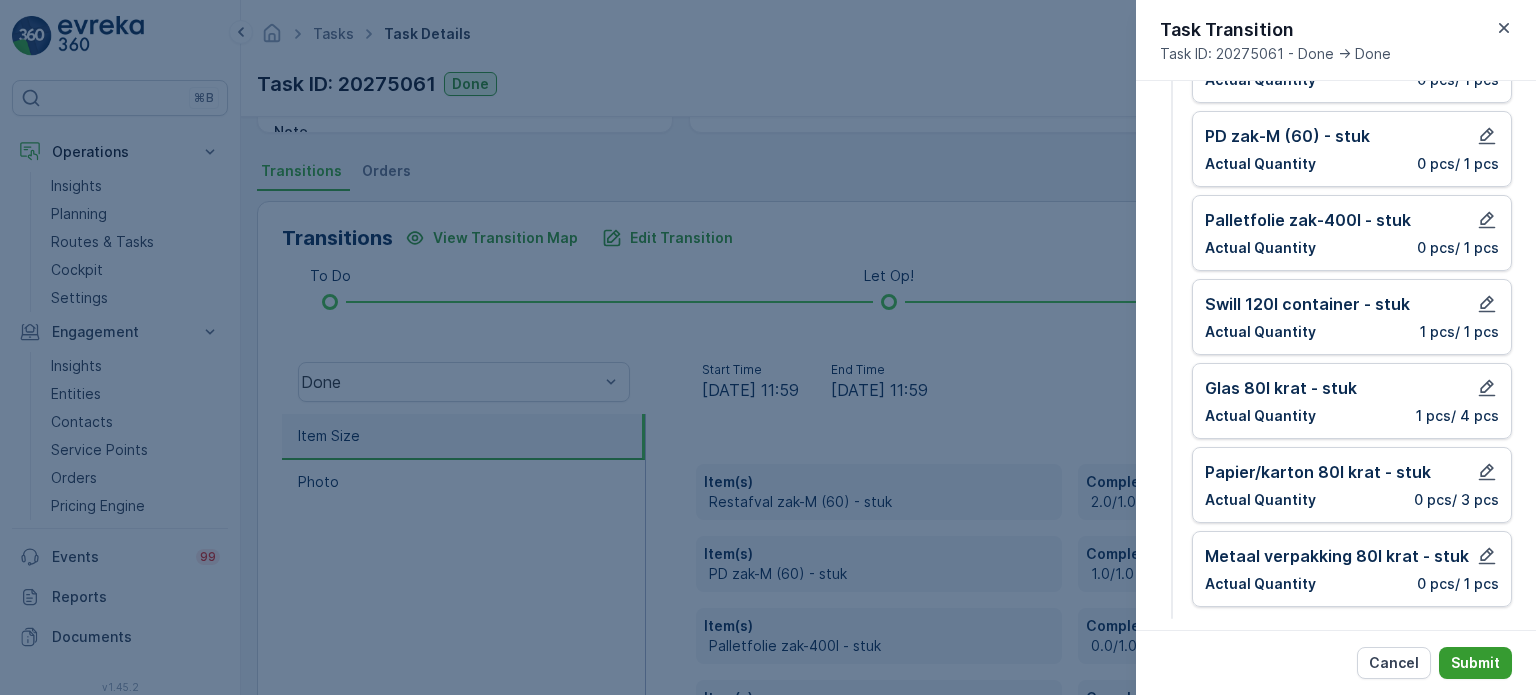 click on "Submit" at bounding box center (1475, 663) 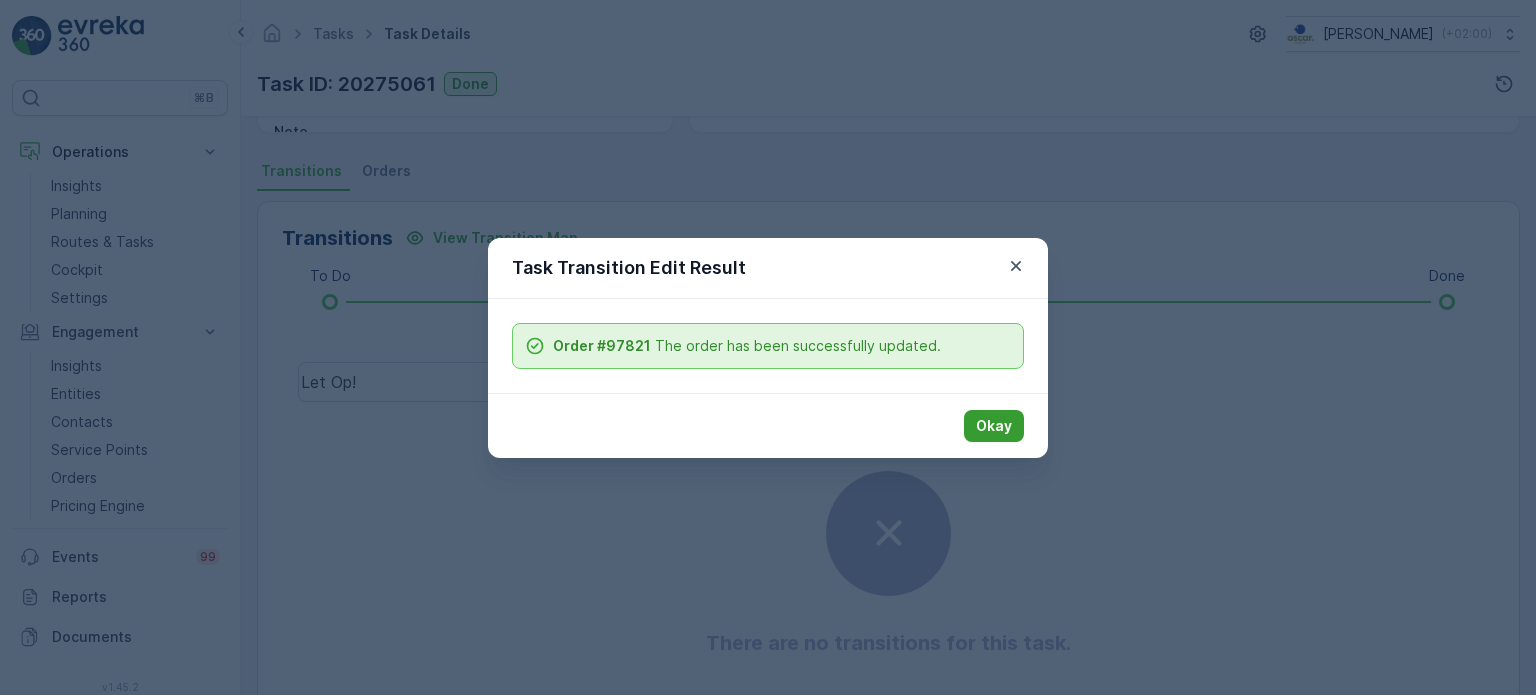 click on "Okay" at bounding box center (994, 426) 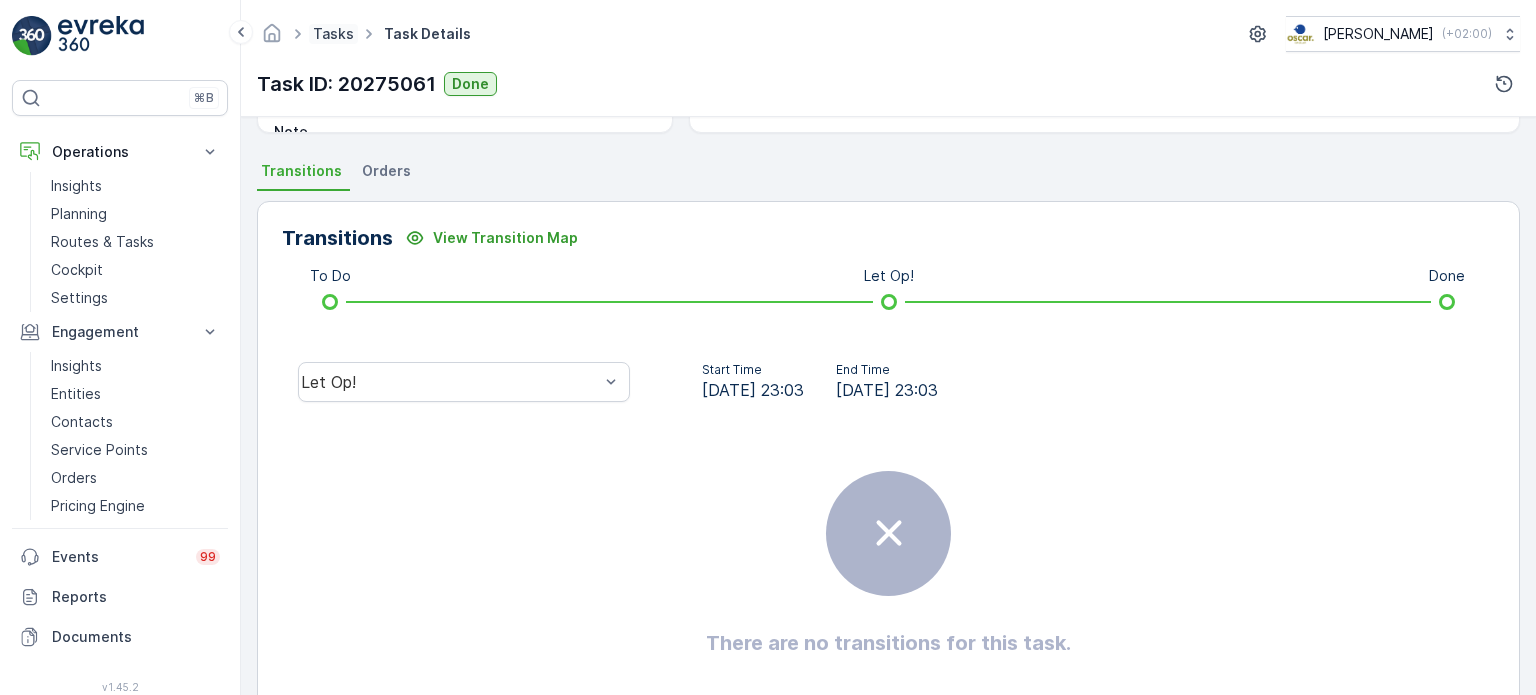 click on "Tasks" at bounding box center (333, 33) 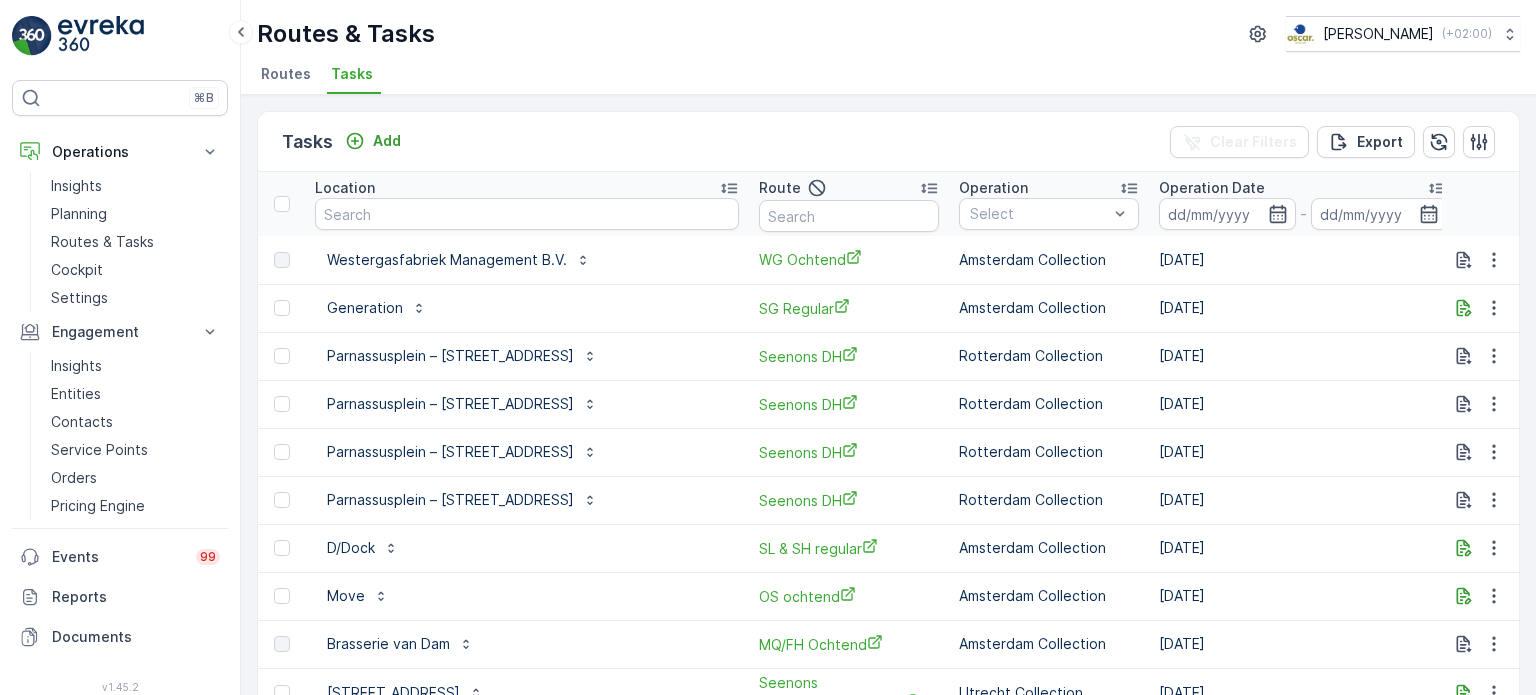 click at bounding box center [527, 214] 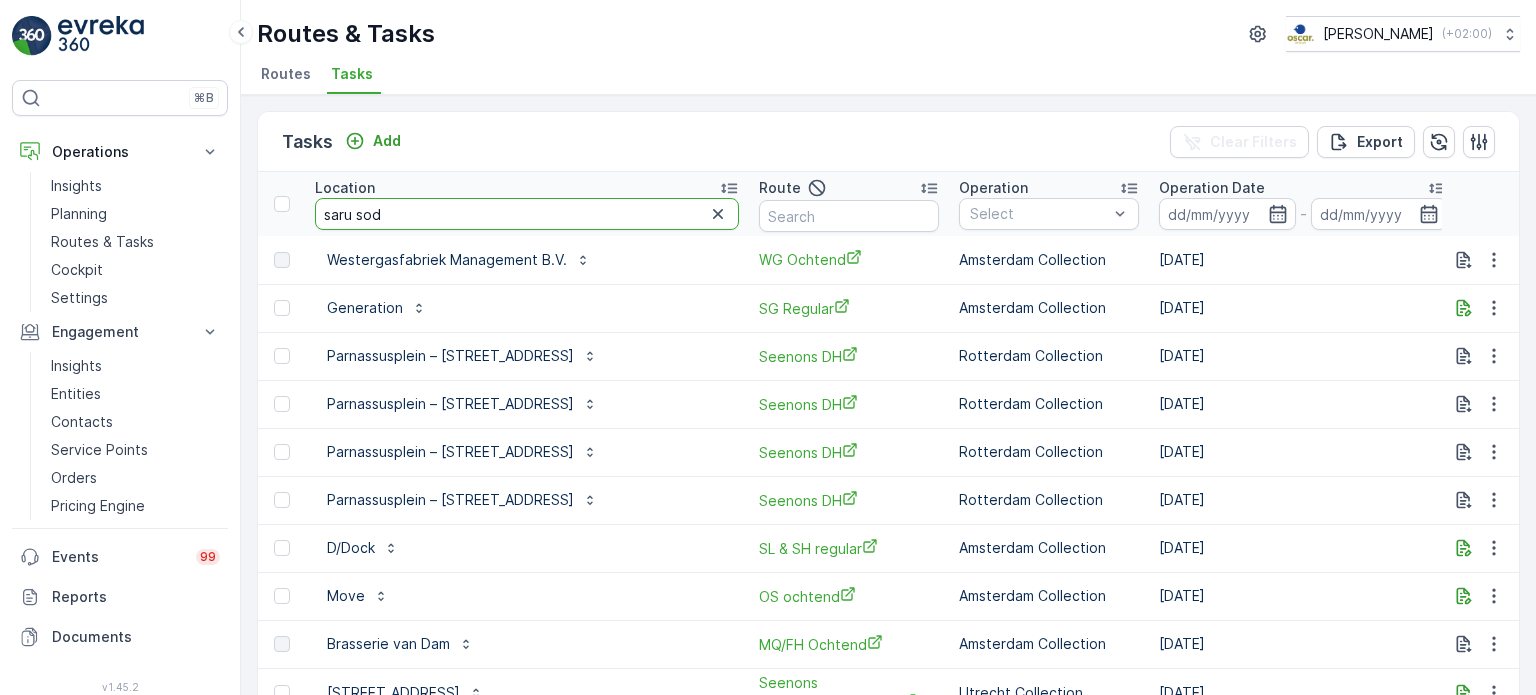 type on "saru soda" 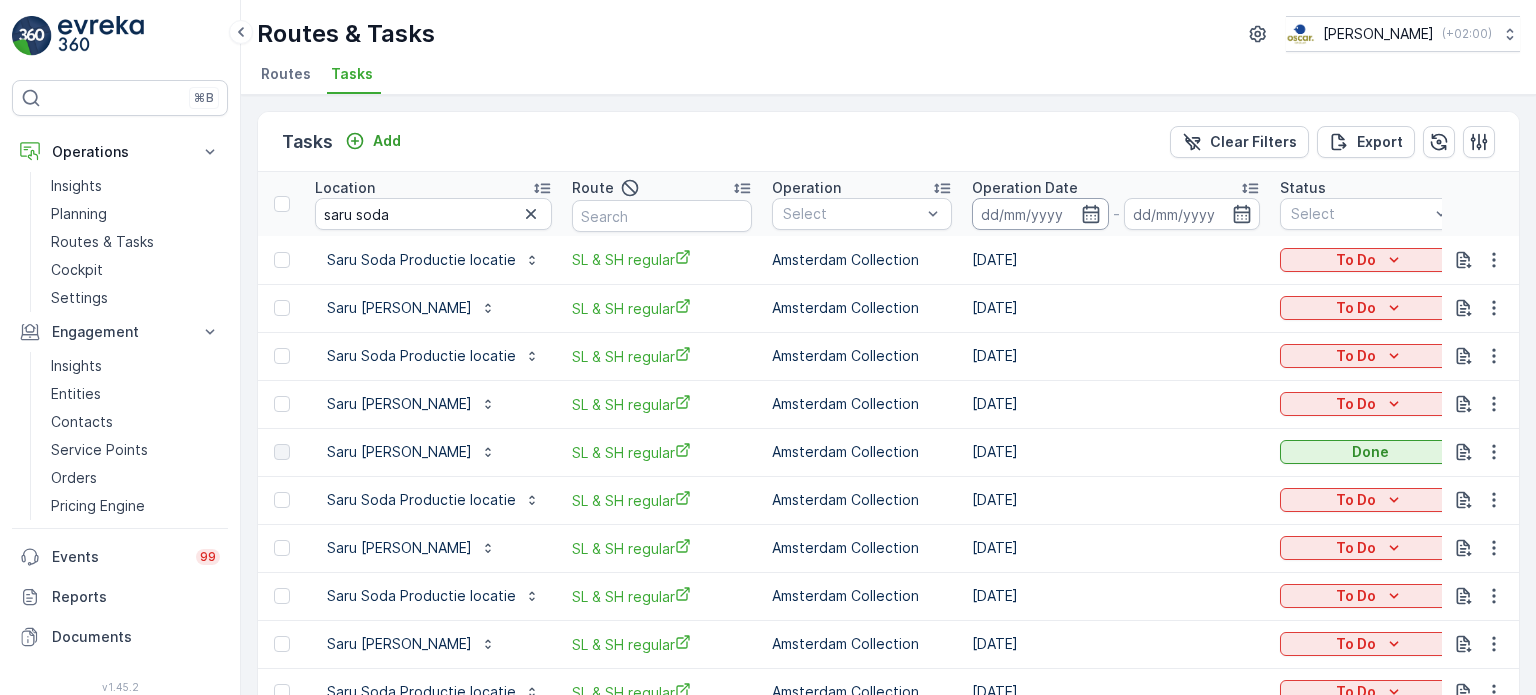 click at bounding box center [1040, 214] 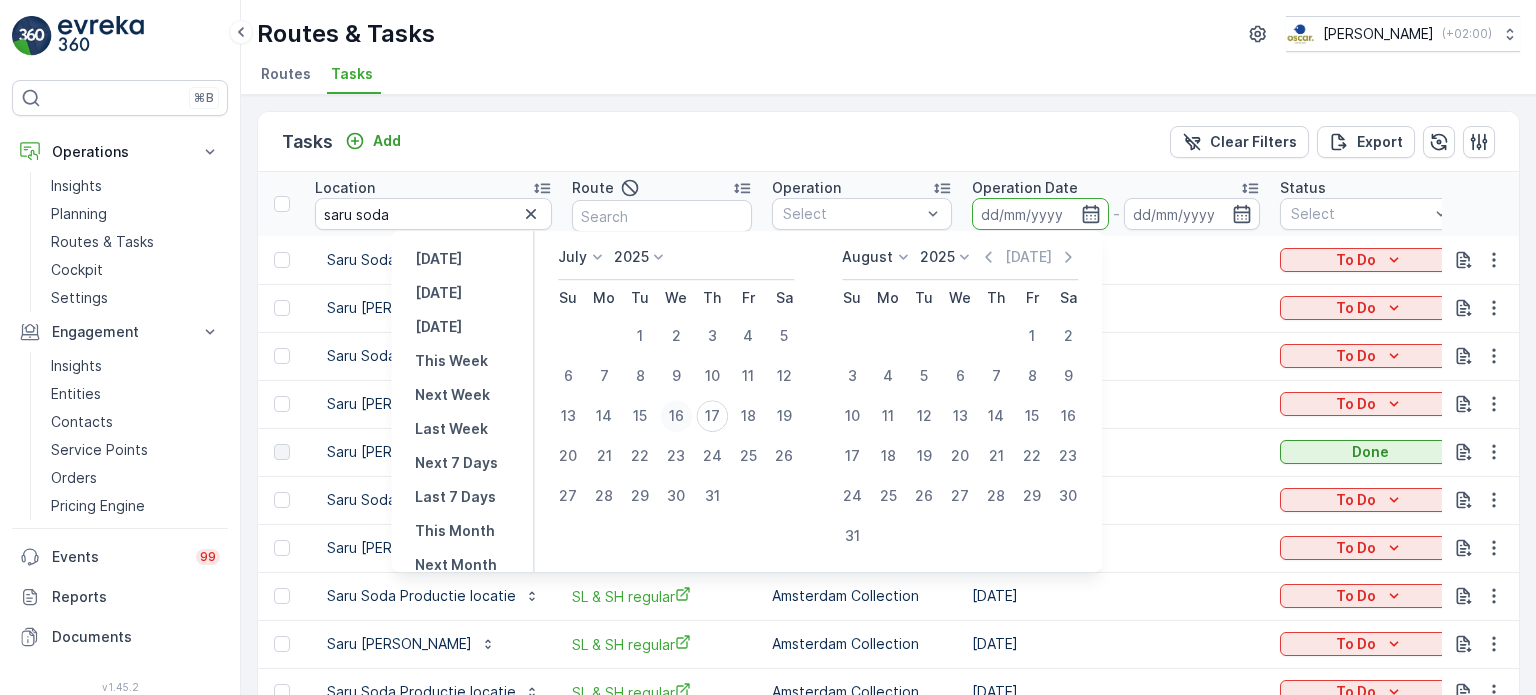 click on "16" at bounding box center (676, 416) 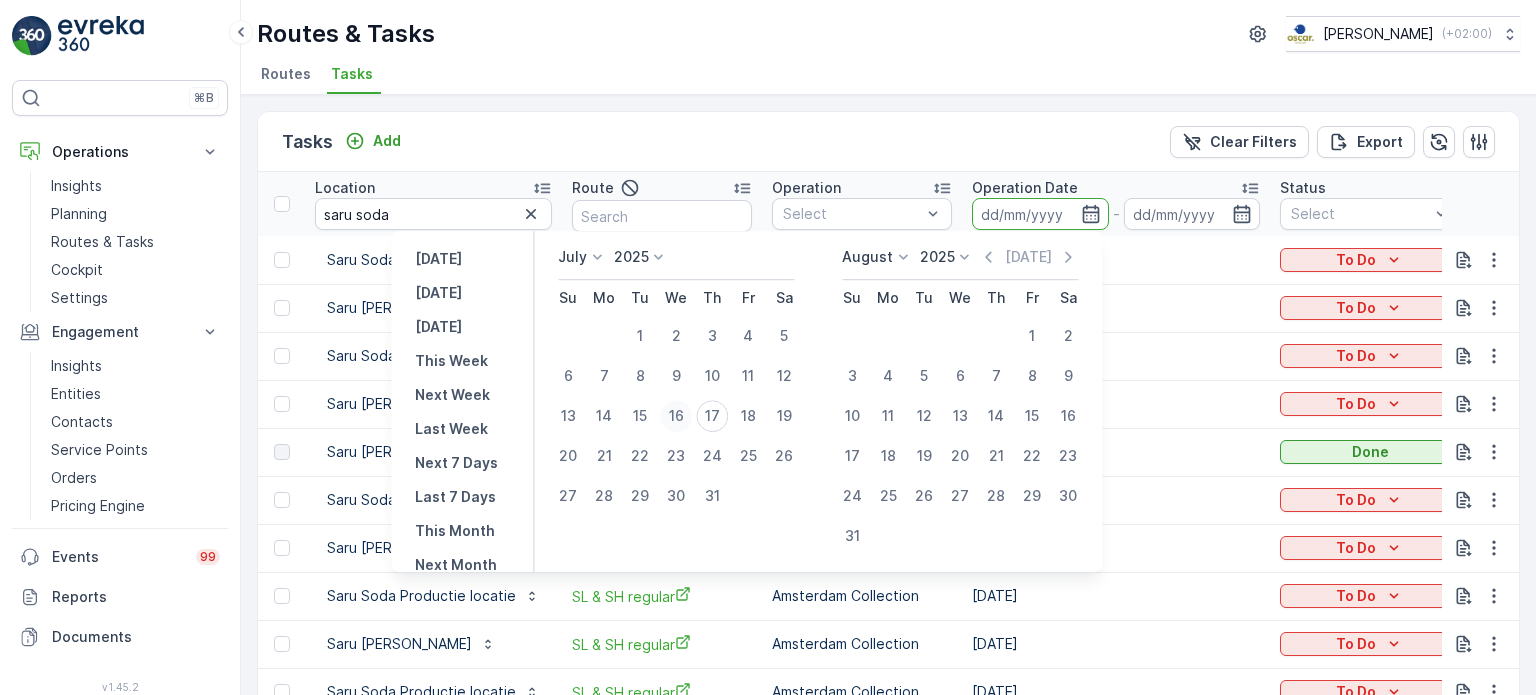 type on "16.07.2025" 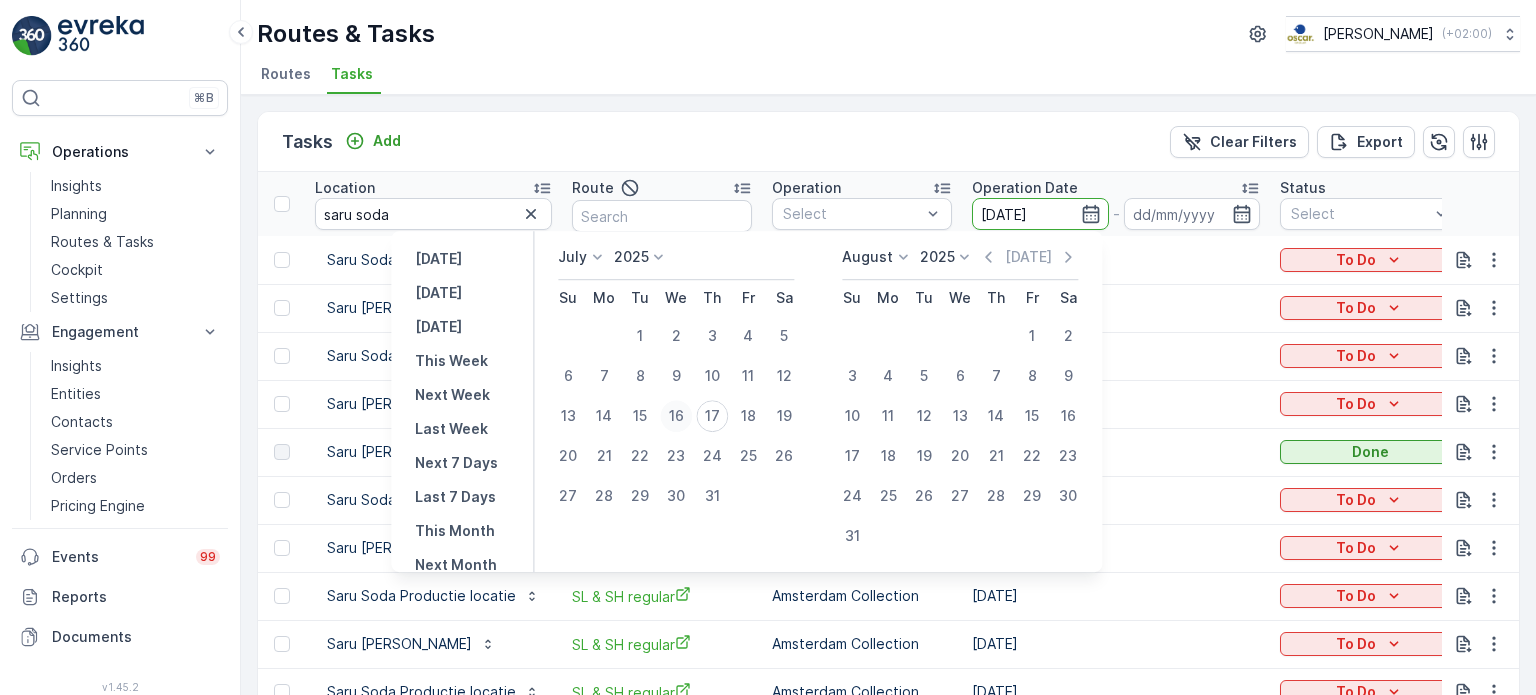click on "16" at bounding box center [676, 416] 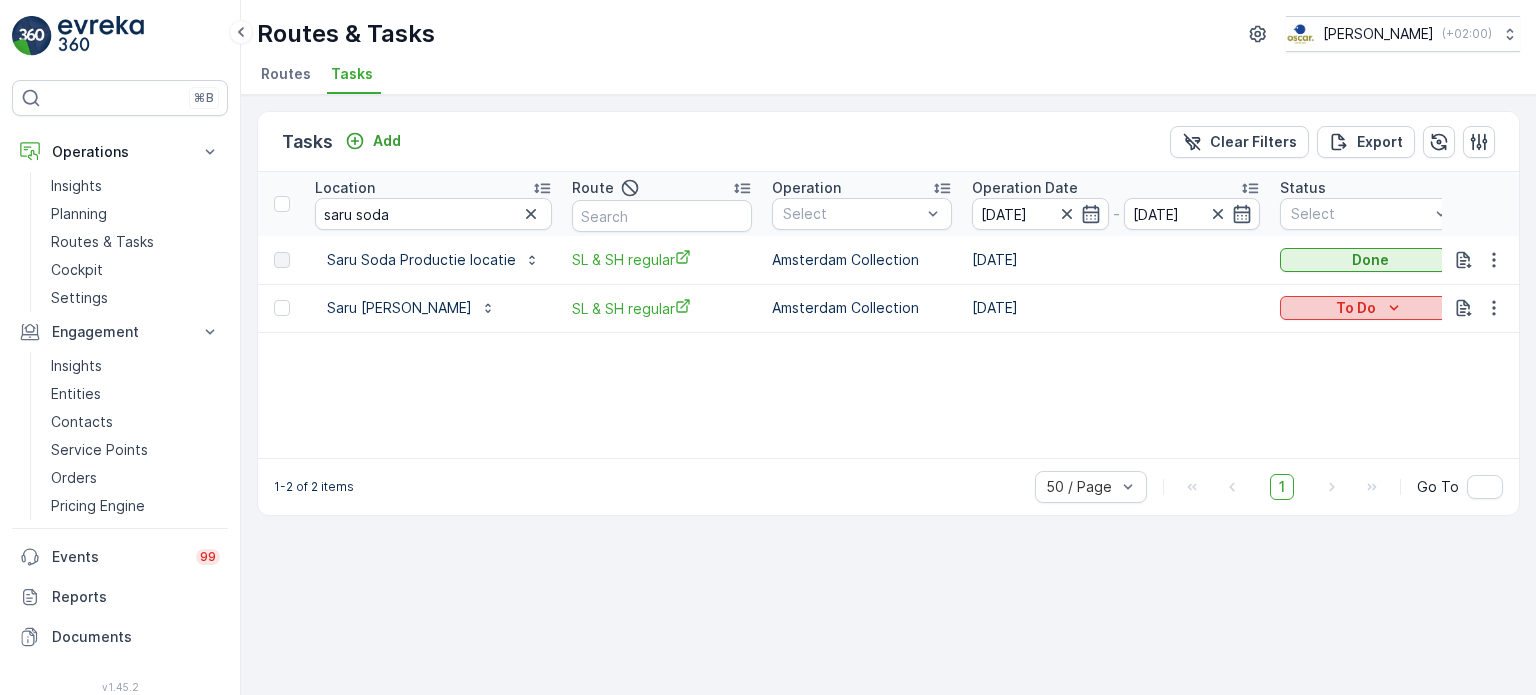 click on "To Do" at bounding box center (1370, 308) 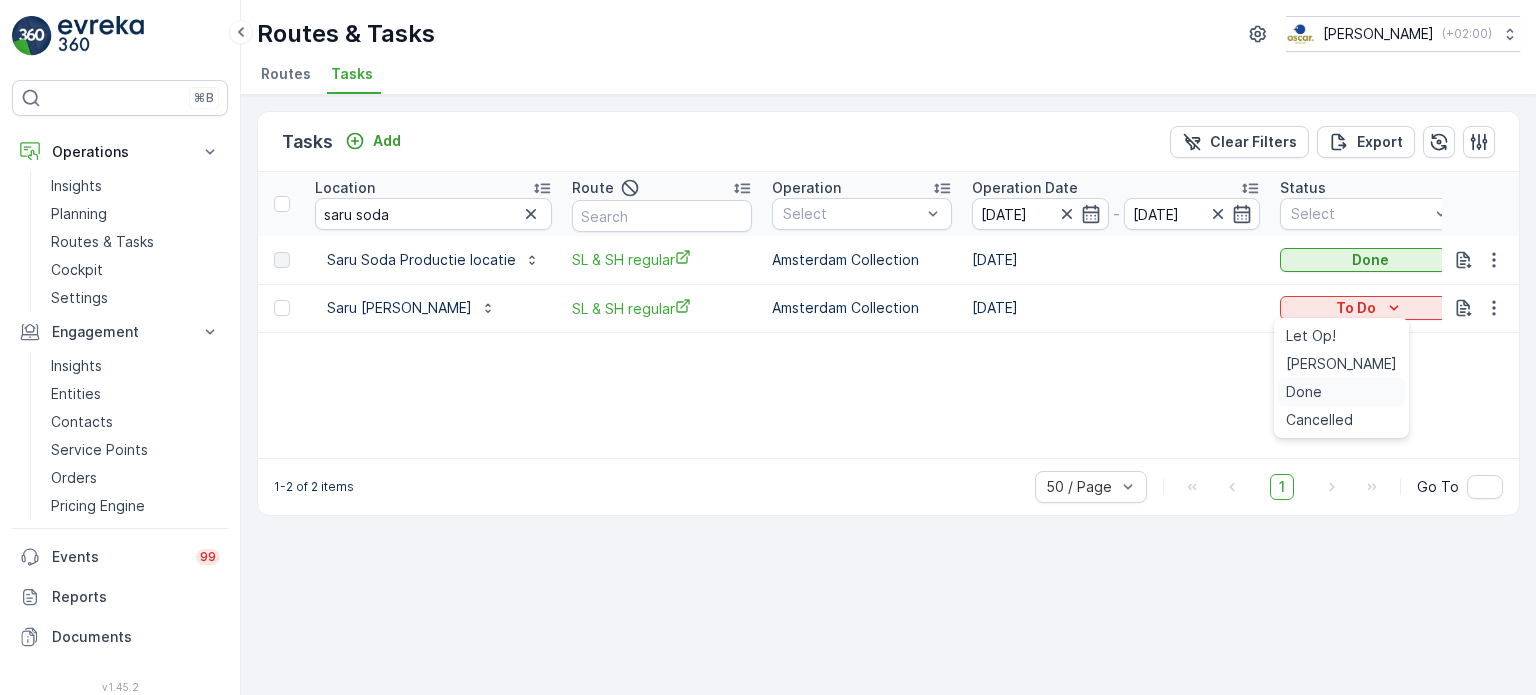 click on "Done" at bounding box center (1304, 392) 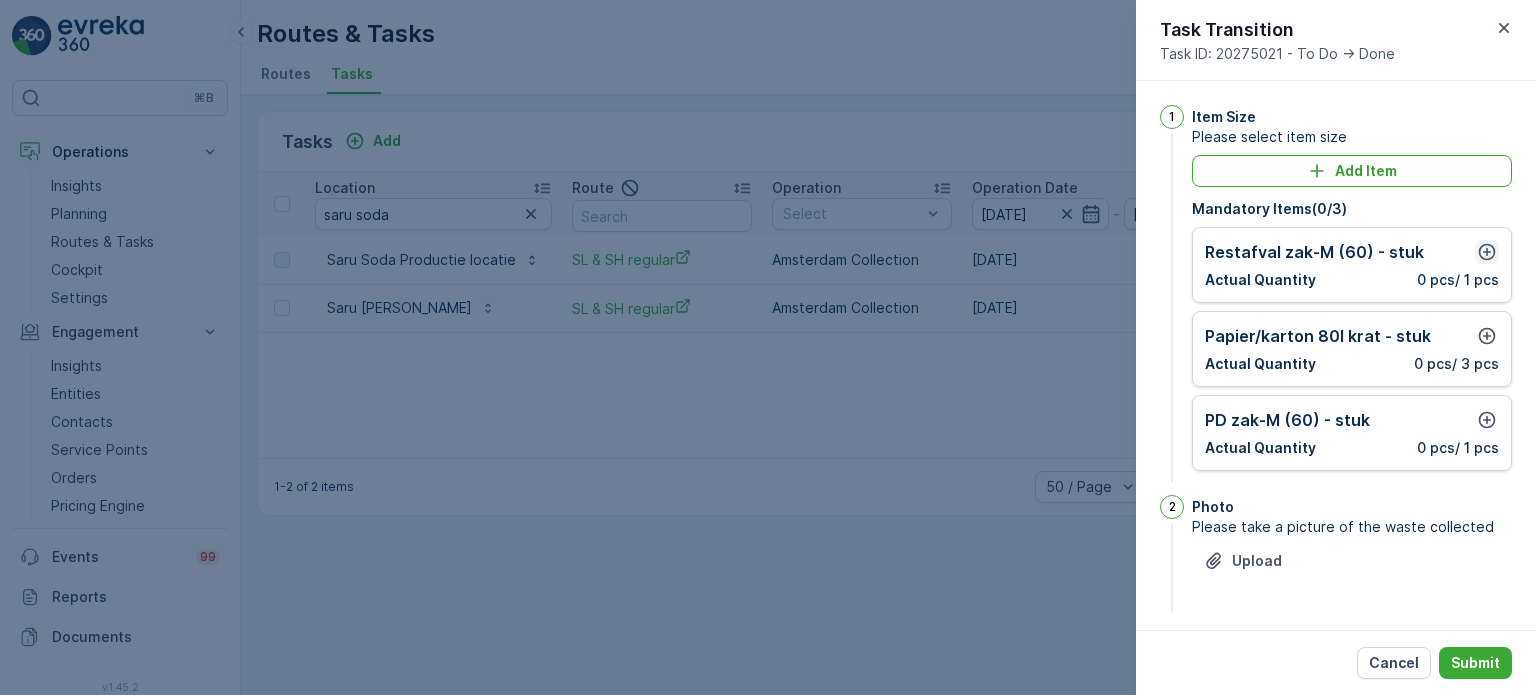click 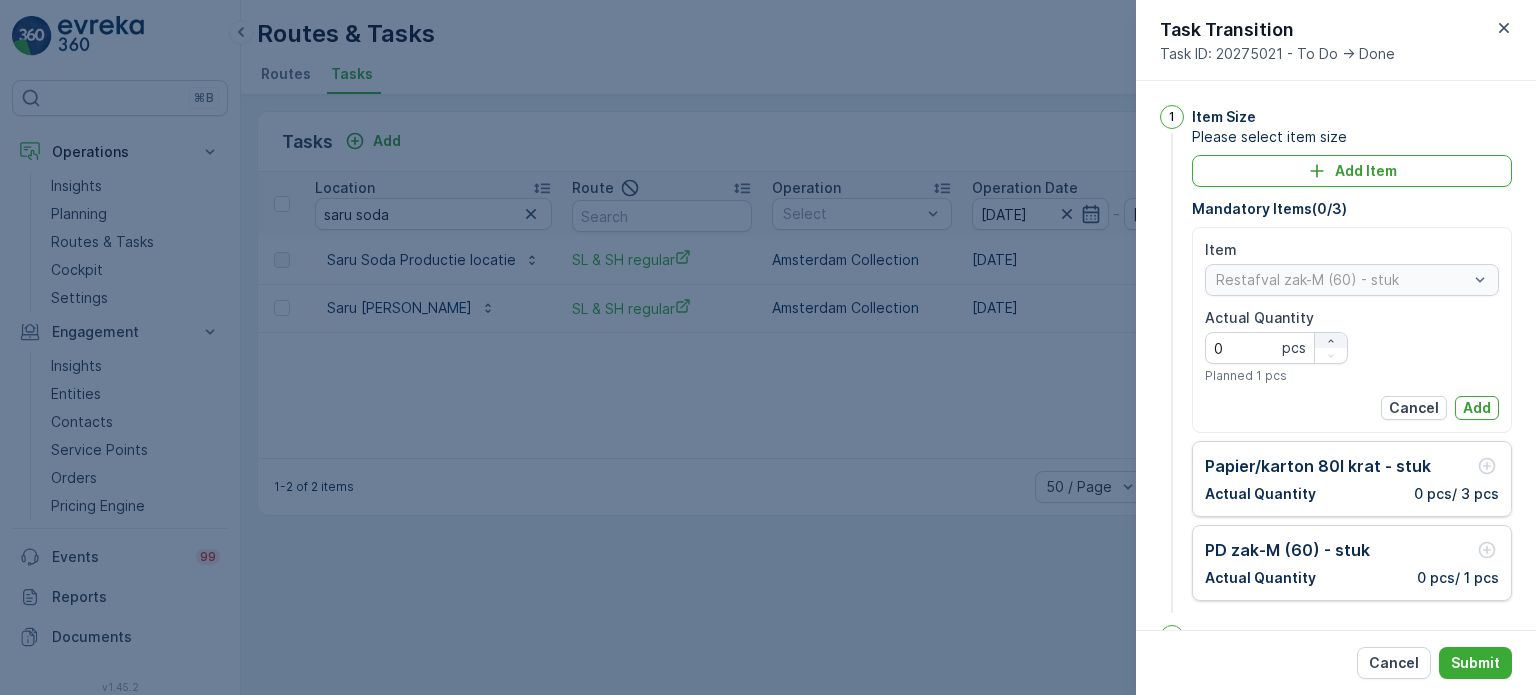 click at bounding box center [1331, 341] 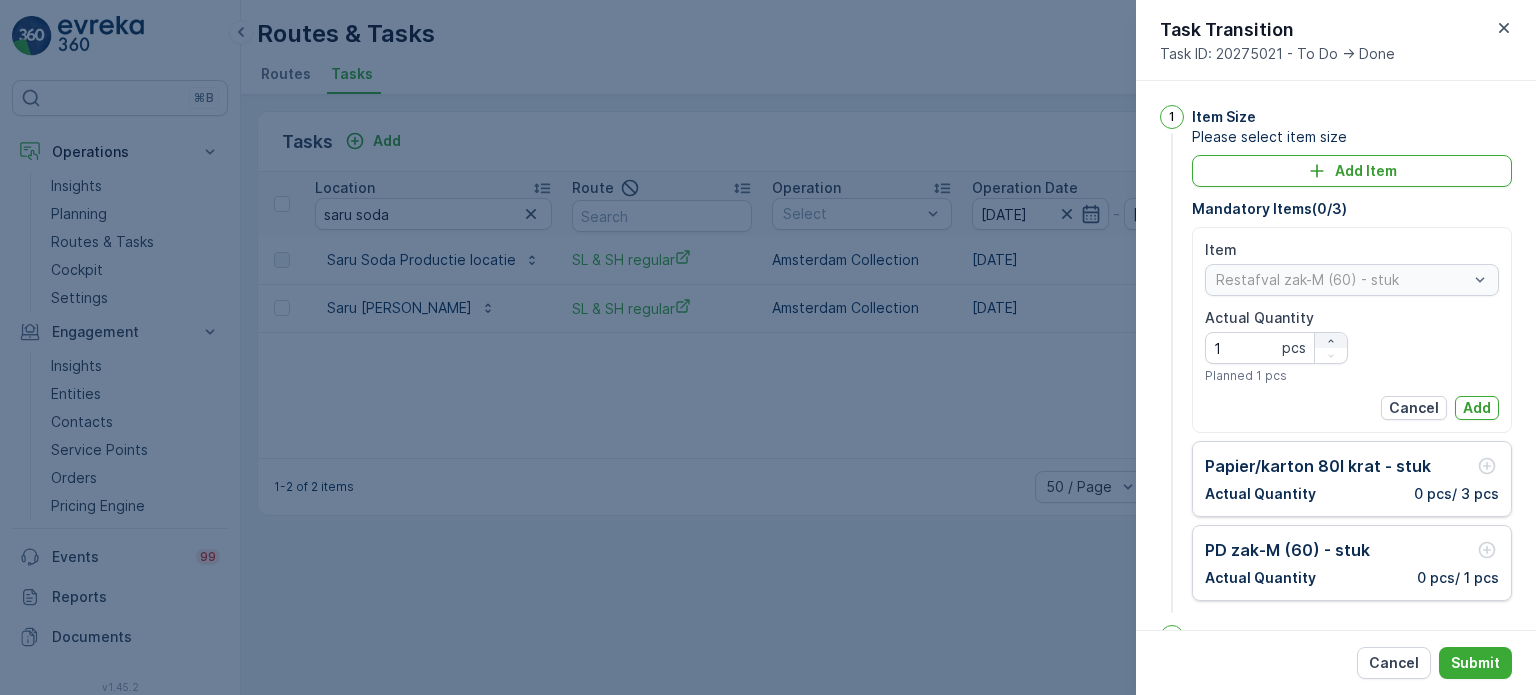 click at bounding box center (1331, 341) 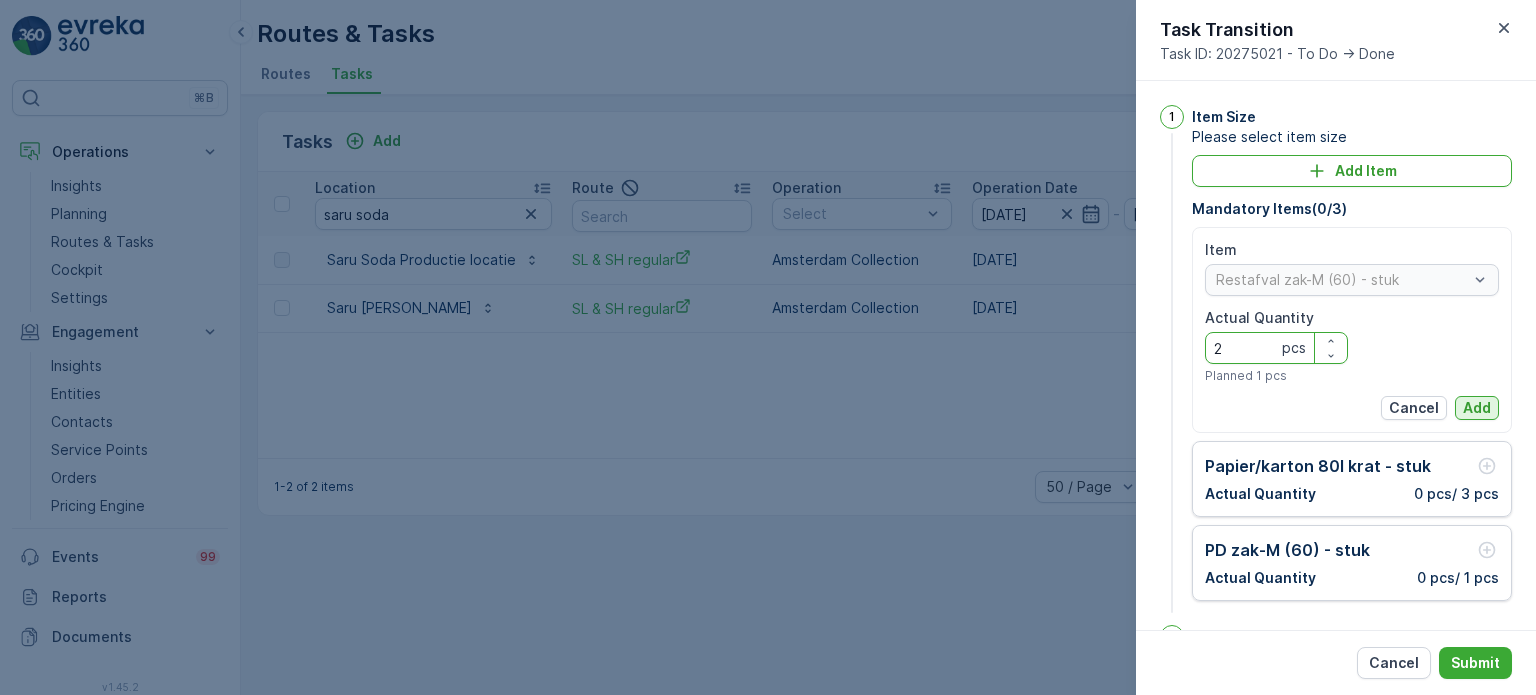 click on "Add" at bounding box center [1477, 408] 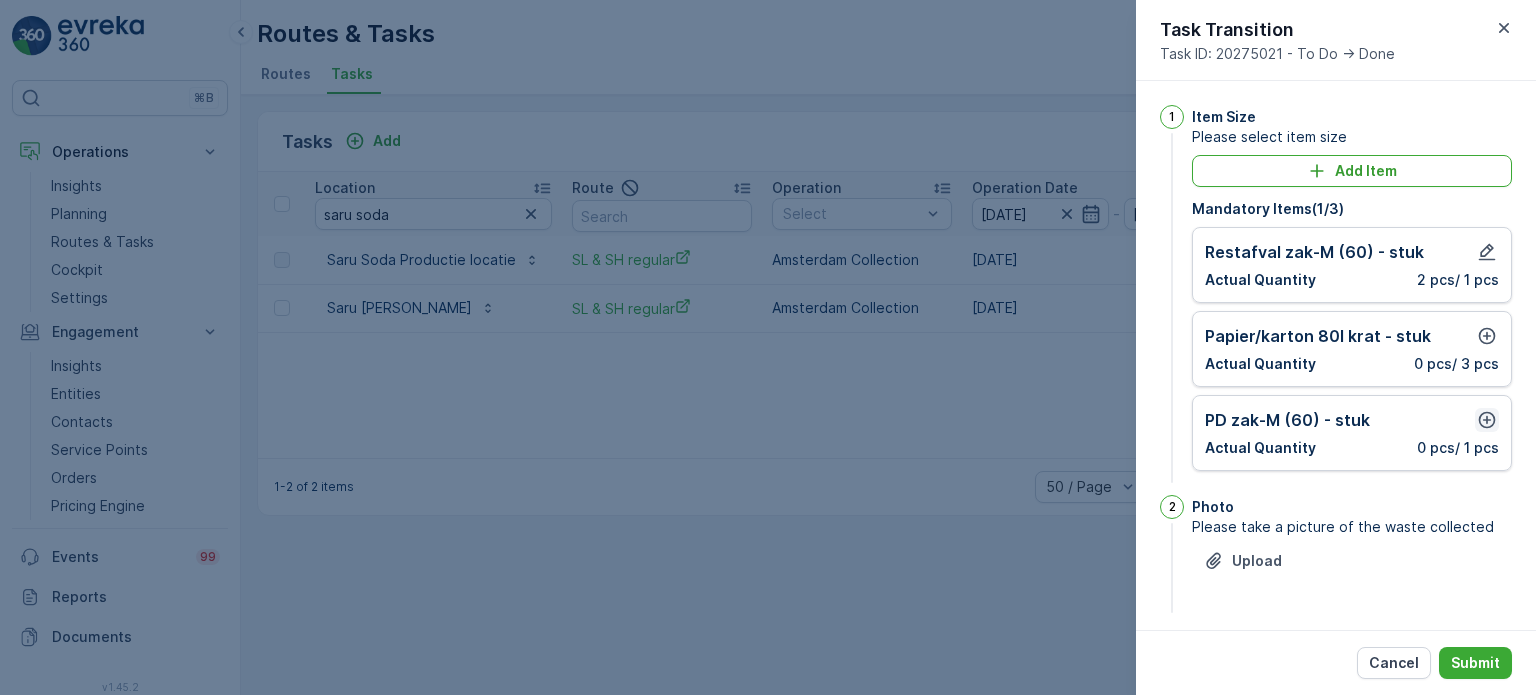 click 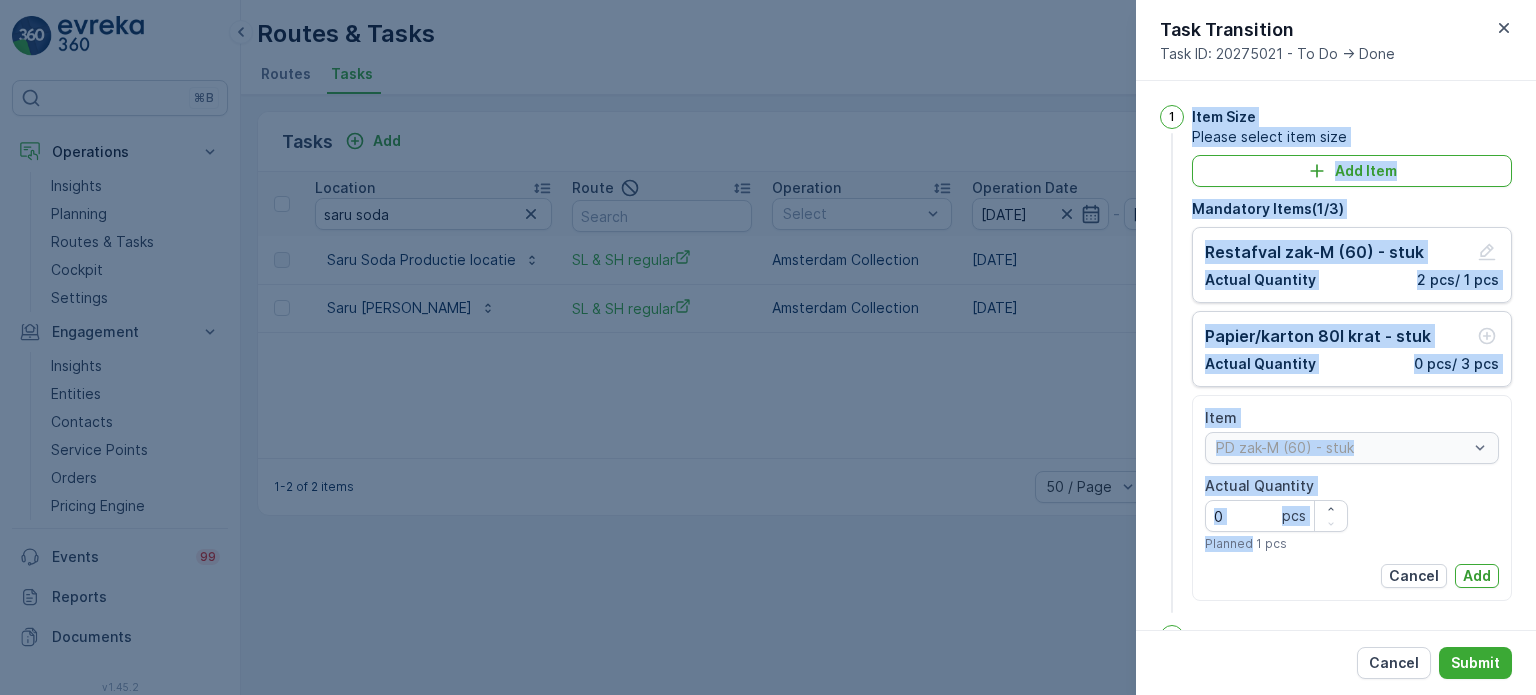 drag, startPoint x: 1236, startPoint y: 535, endPoint x: 1148, endPoint y: 527, distance: 88.362885 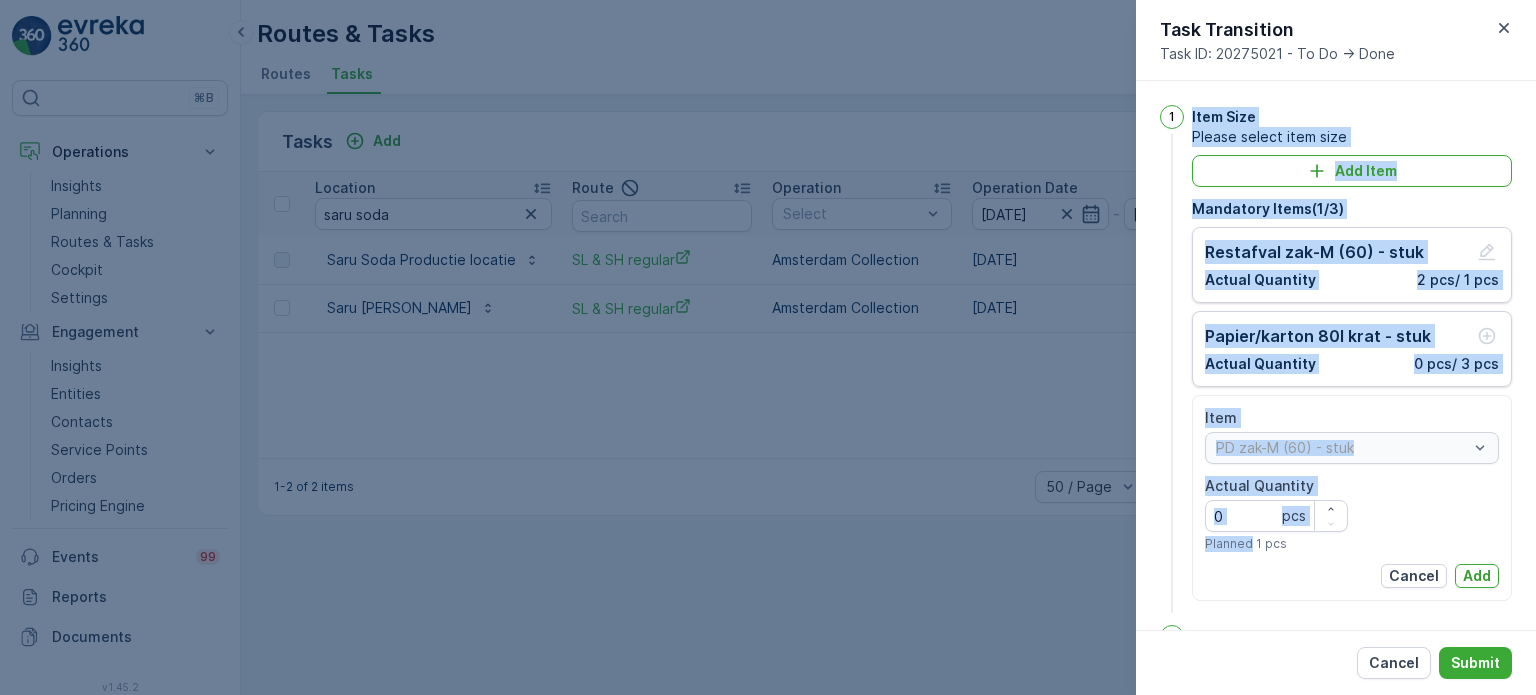 click on "1 Item Size Please select item size Add Item Mandatory Items  ( 1 / 3 ) Restafval zak-M (60) - stuk Actual Quantity 2 pcs  / 1 pcs Papier/karton 80l krat - stuk Actual Quantity 0 pcs  / 3 pcs Item PD zak-M (60) - stuk Actual Quantity 0 pcs Planned 1 pcs Cancel Add 2 Photo Please take a picture of the waste collected Upload" at bounding box center (1336, 355) 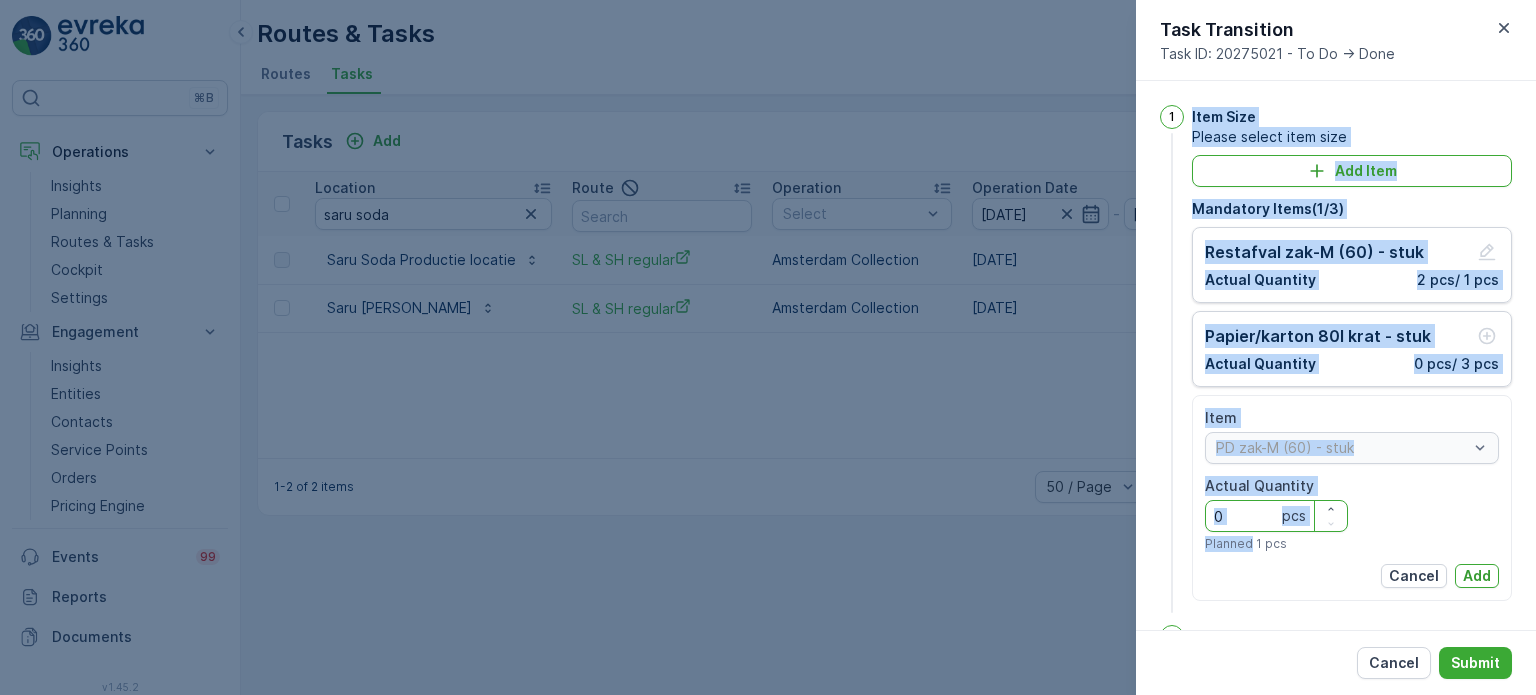click on "0" at bounding box center [1276, 516] 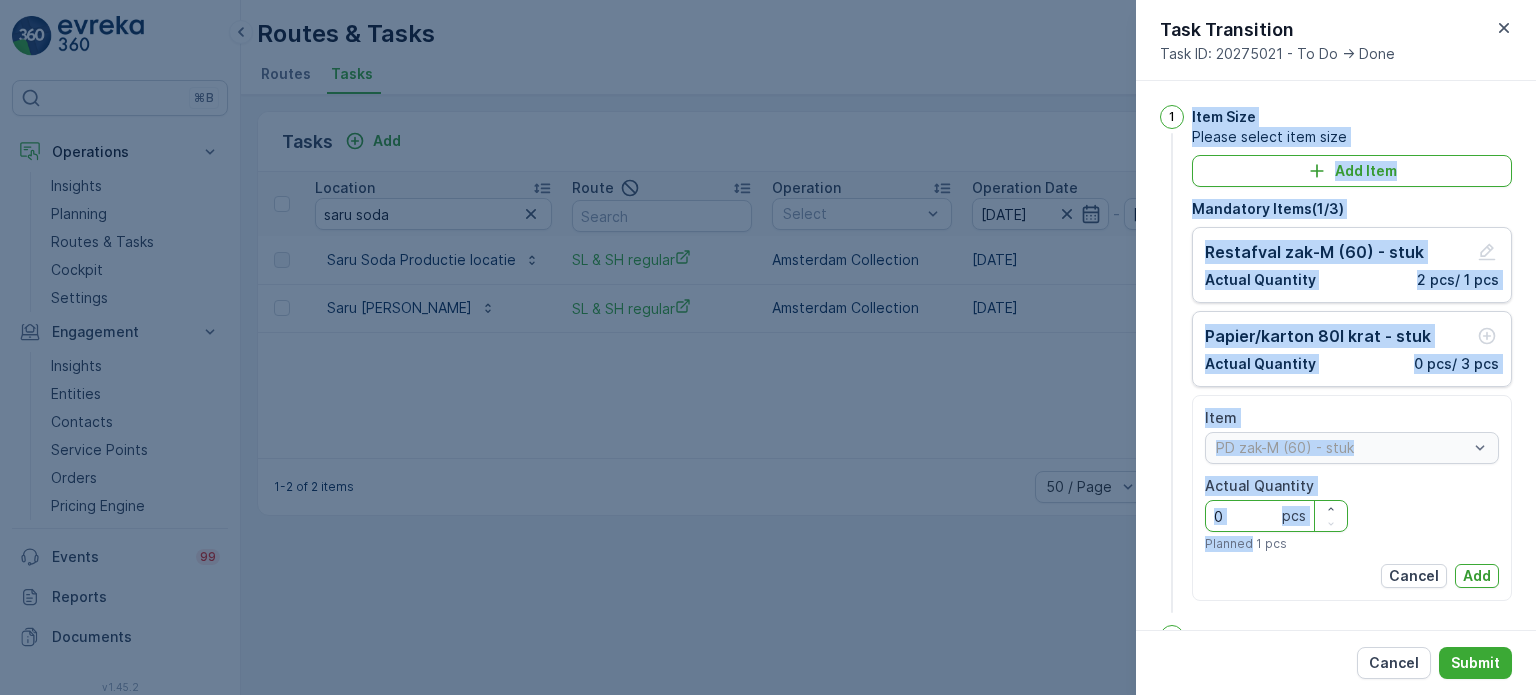 click on "0" at bounding box center [1276, 516] 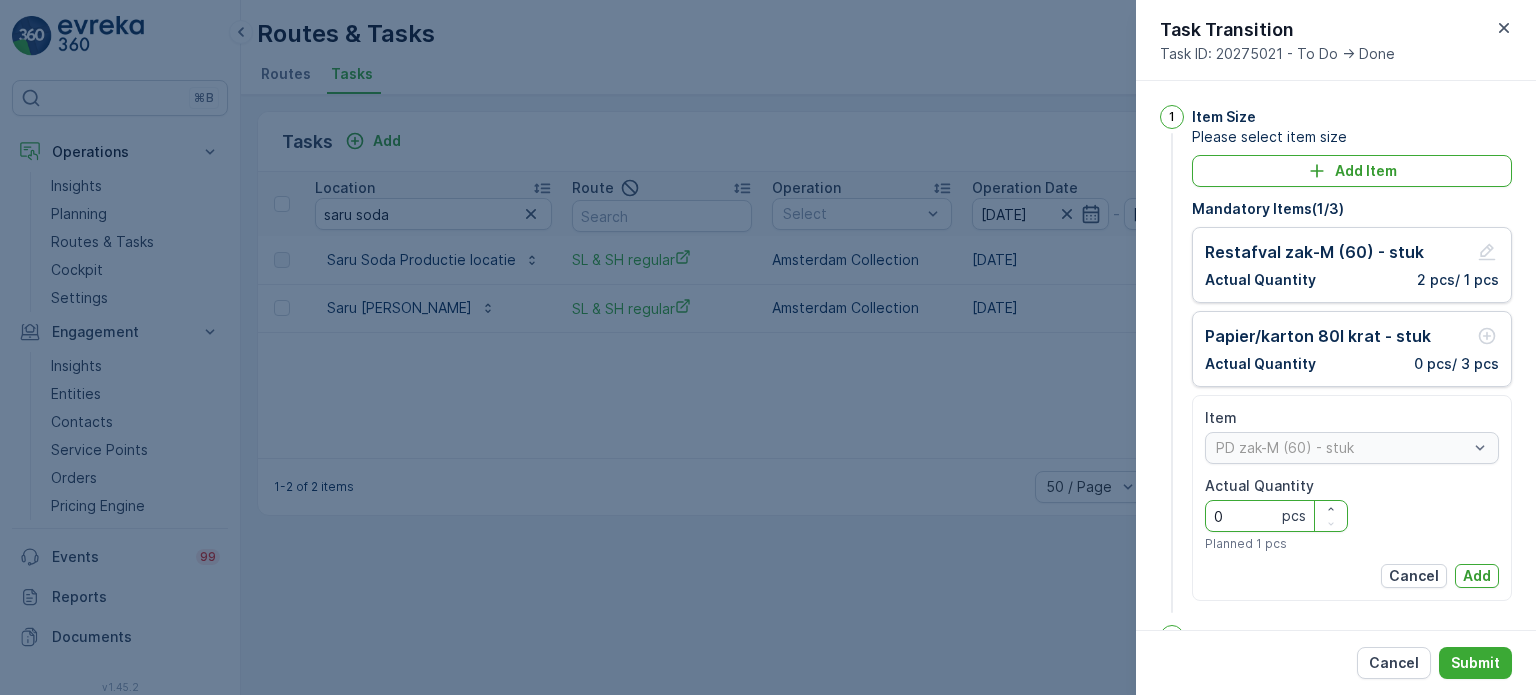drag, startPoint x: 1240, startPoint y: 510, endPoint x: 1182, endPoint y: 509, distance: 58.00862 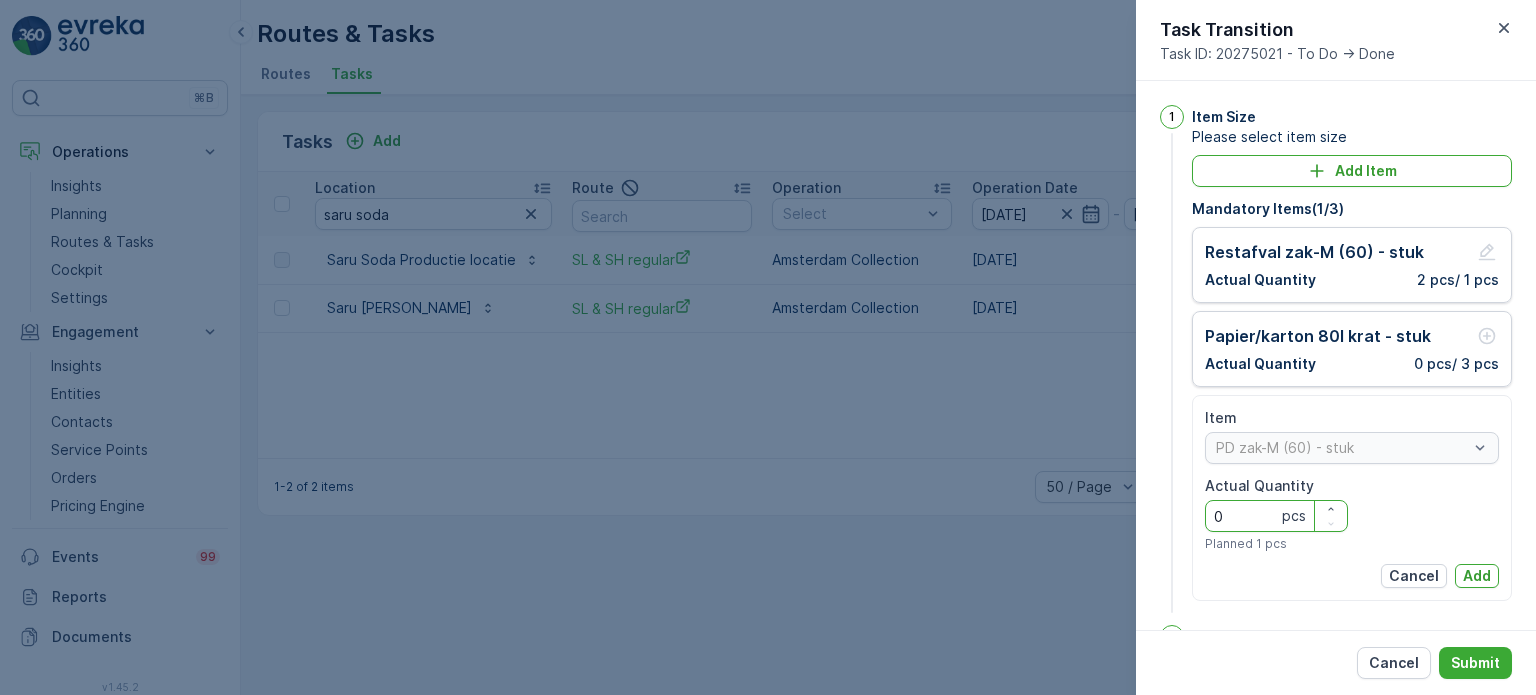 click on "1 Item Size Please select item size Add Item Mandatory Items  ( 1 / 3 ) Restafval zak-M (60) - stuk Actual Quantity 2 pcs  / 1 pcs Papier/karton 80l krat - stuk Actual Quantity 0 pcs  / 3 pcs Item PD zak-M (60) - stuk Actual Quantity 0 pcs Planned 1 pcs Cancel Add" at bounding box center (1336, 361) 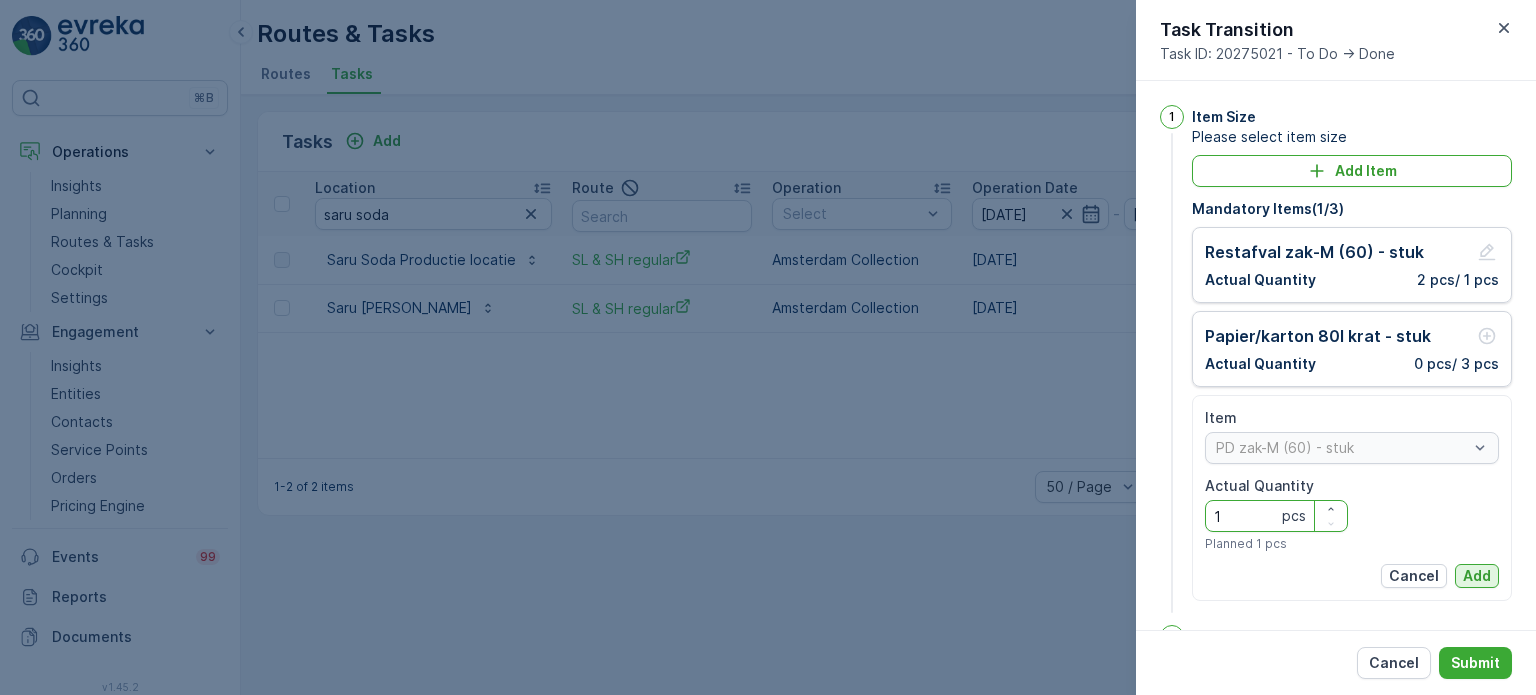 type on "1" 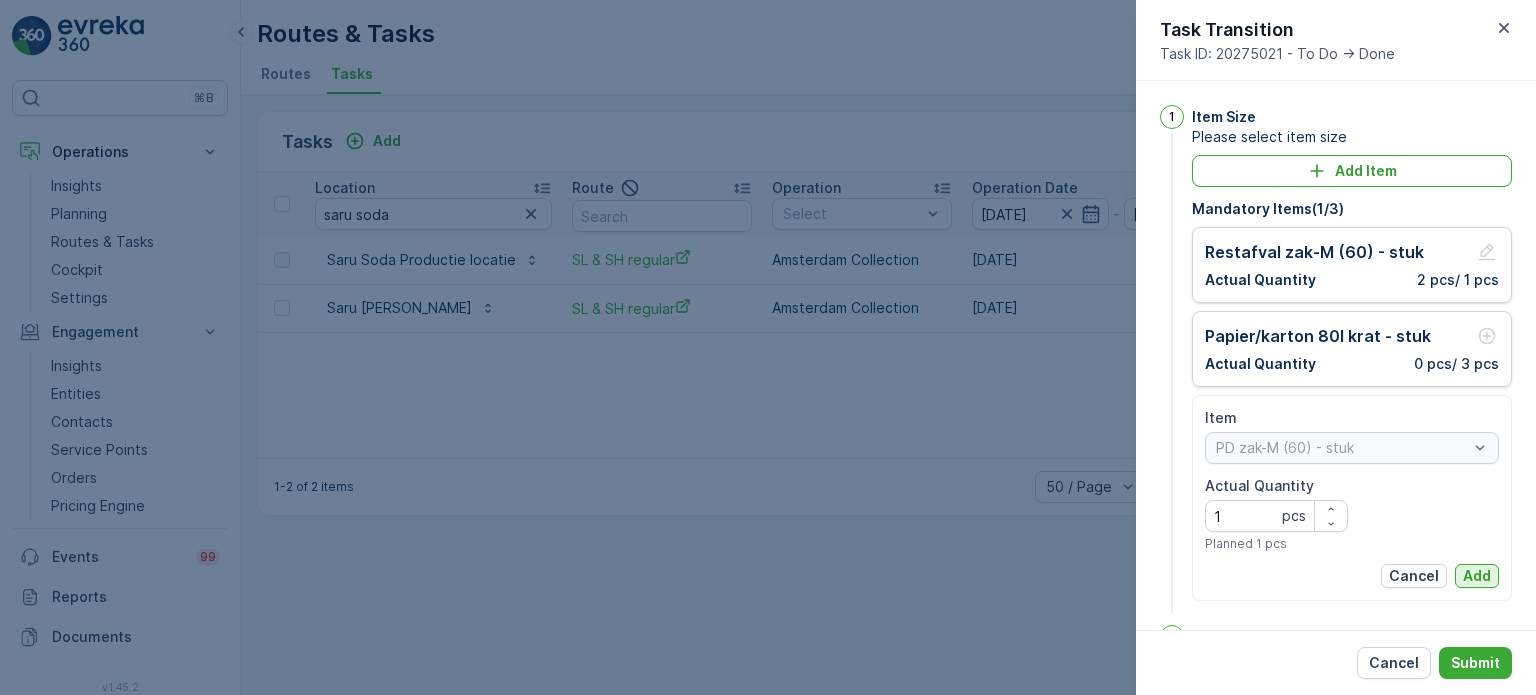 click on "Add" at bounding box center (1477, 576) 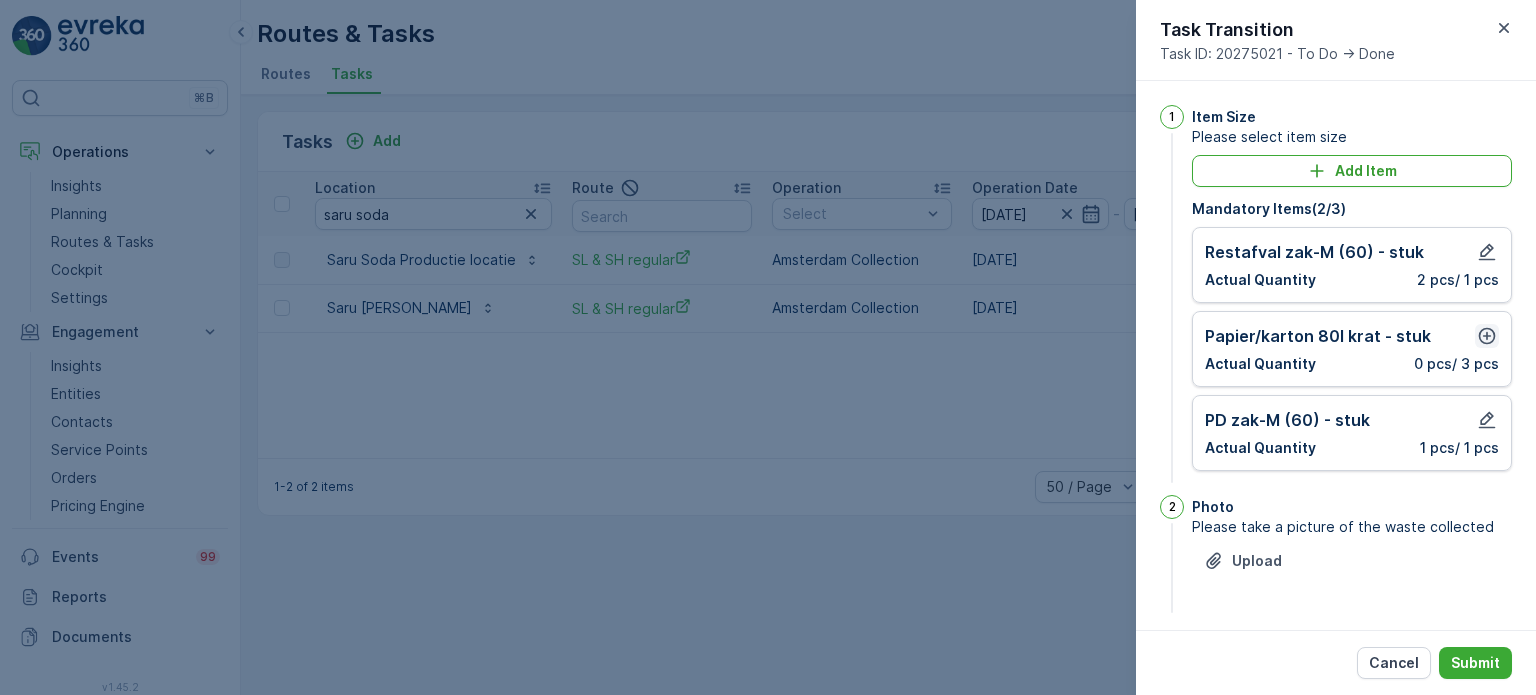 click 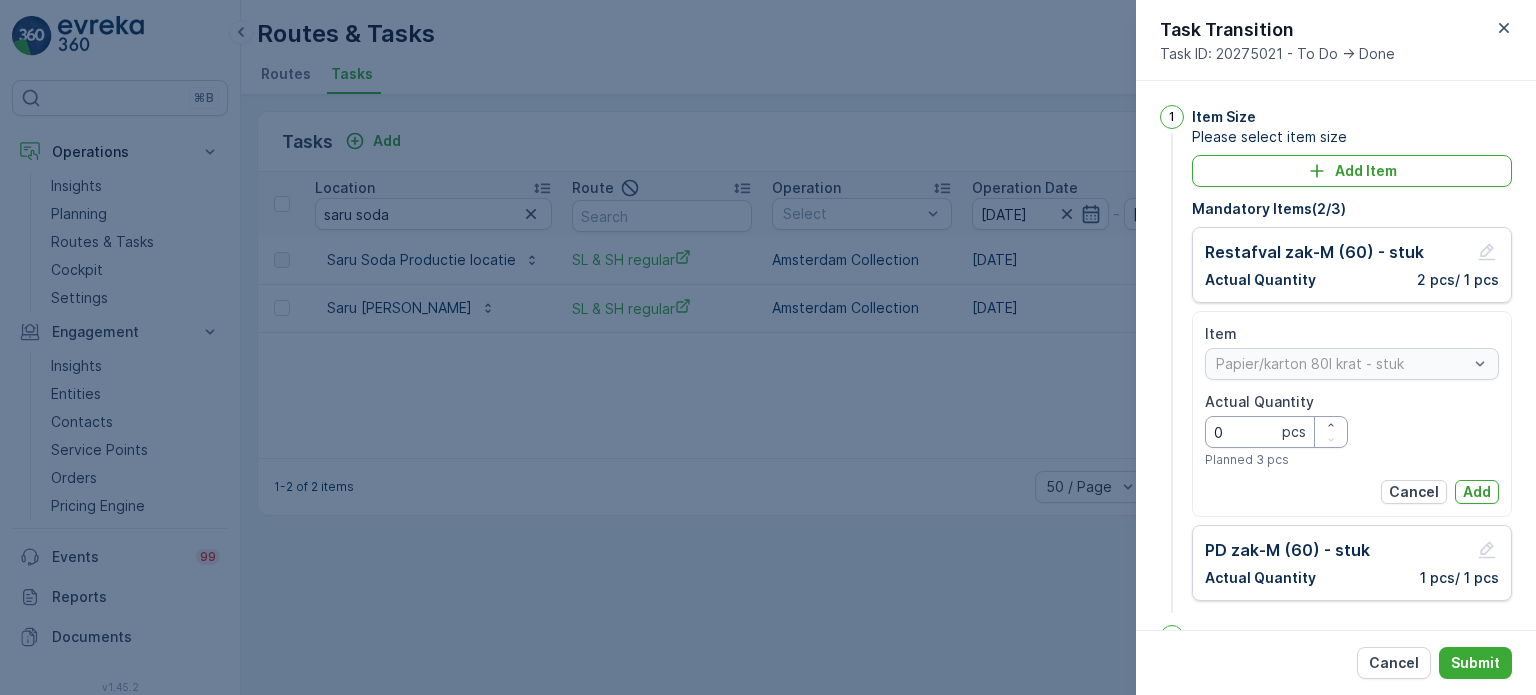 drag, startPoint x: 1260, startPoint y: 436, endPoint x: 1178, endPoint y: 435, distance: 82.006096 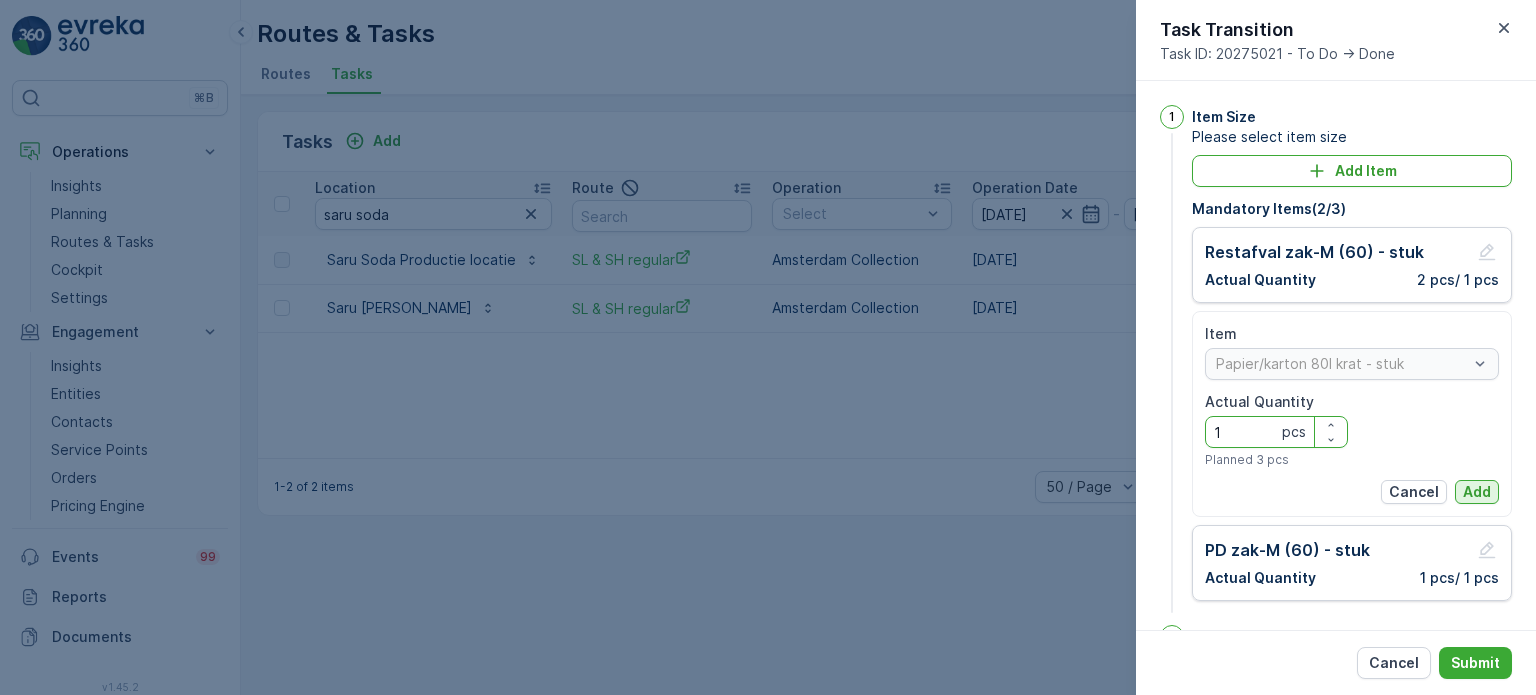 type on "1" 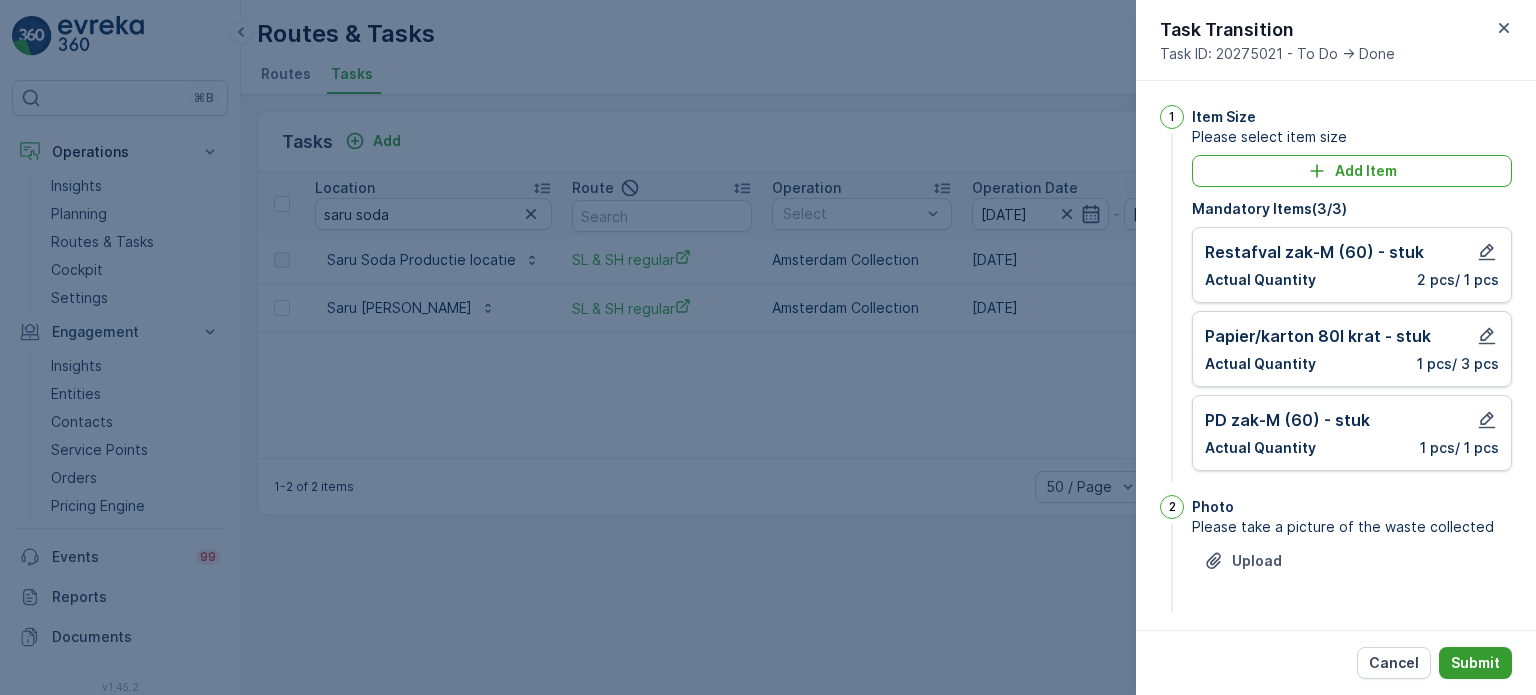 click on "Cancel Submit" at bounding box center [1336, 662] 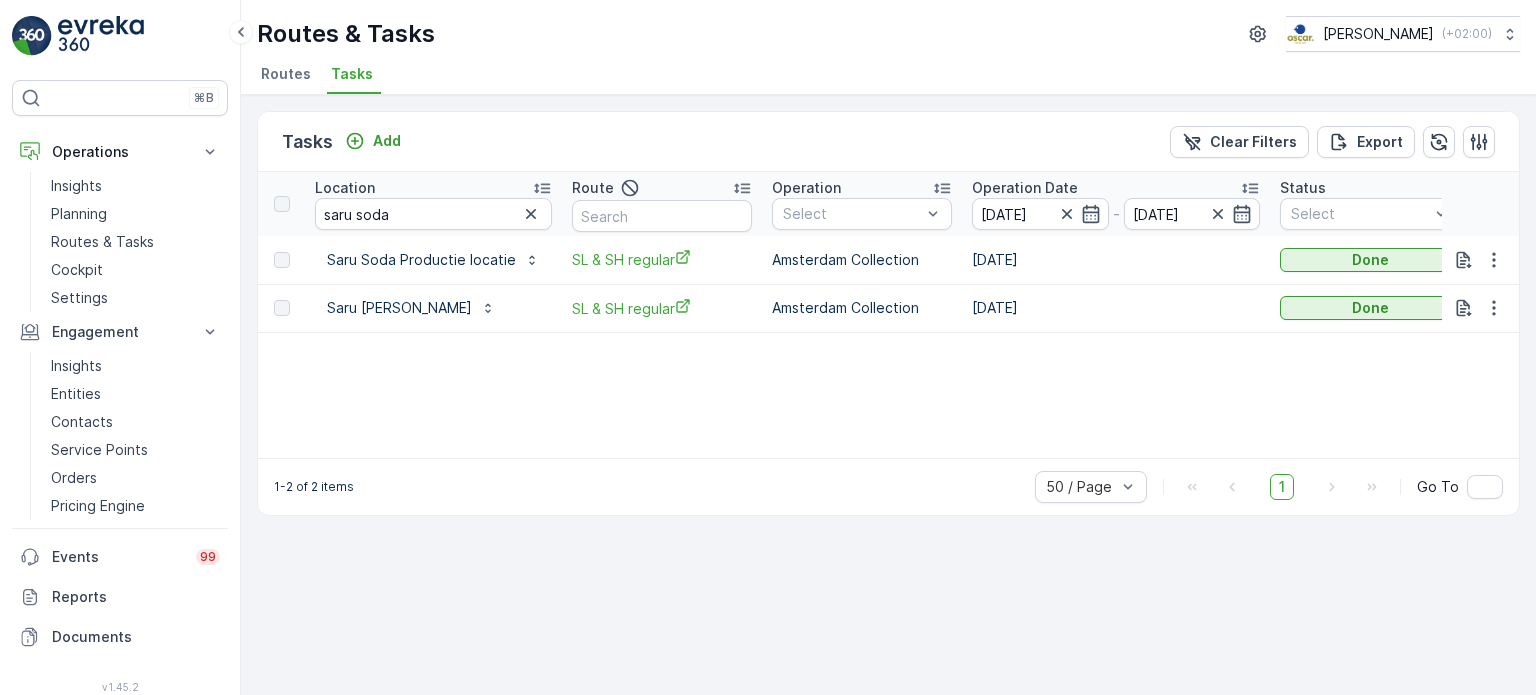 click on "Location" at bounding box center (433, 188) 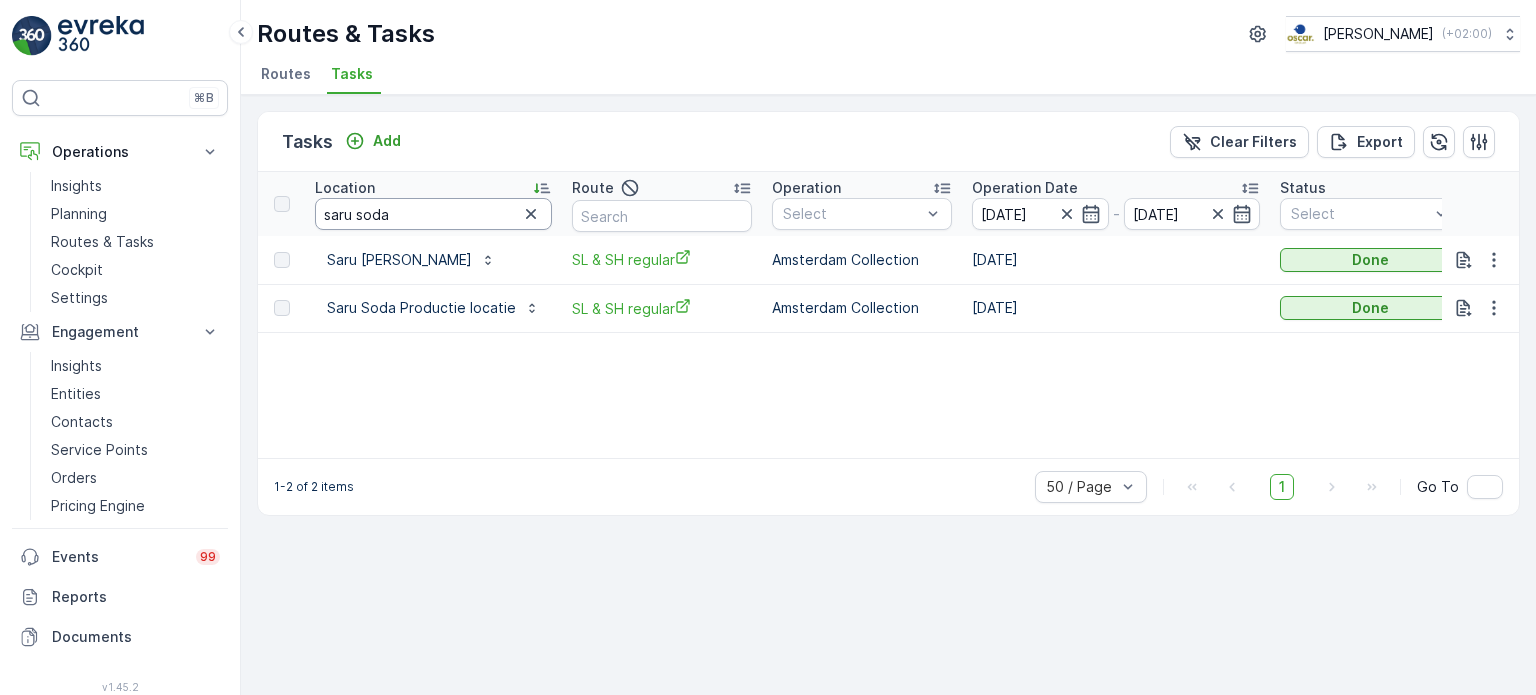 click on "saru soda" at bounding box center (433, 214) 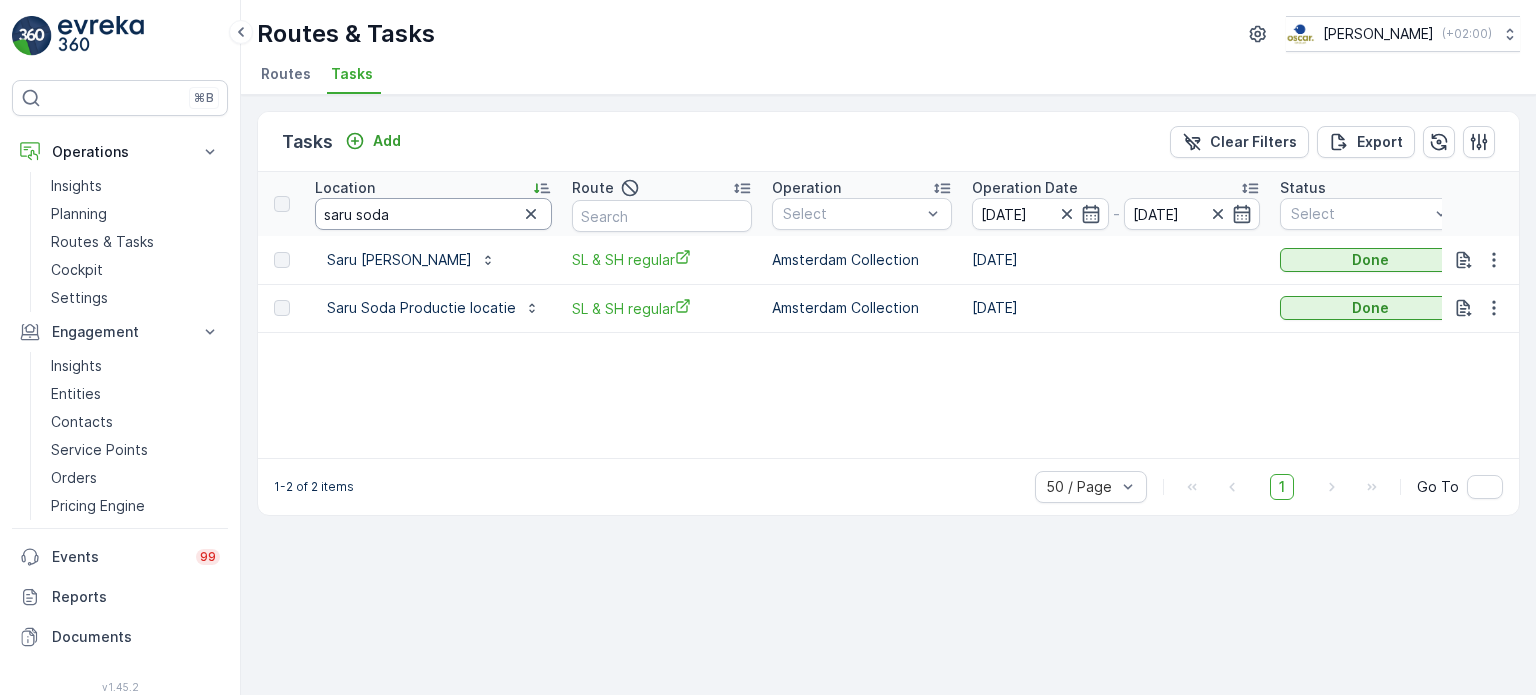 click on "saru soda" at bounding box center (433, 214) 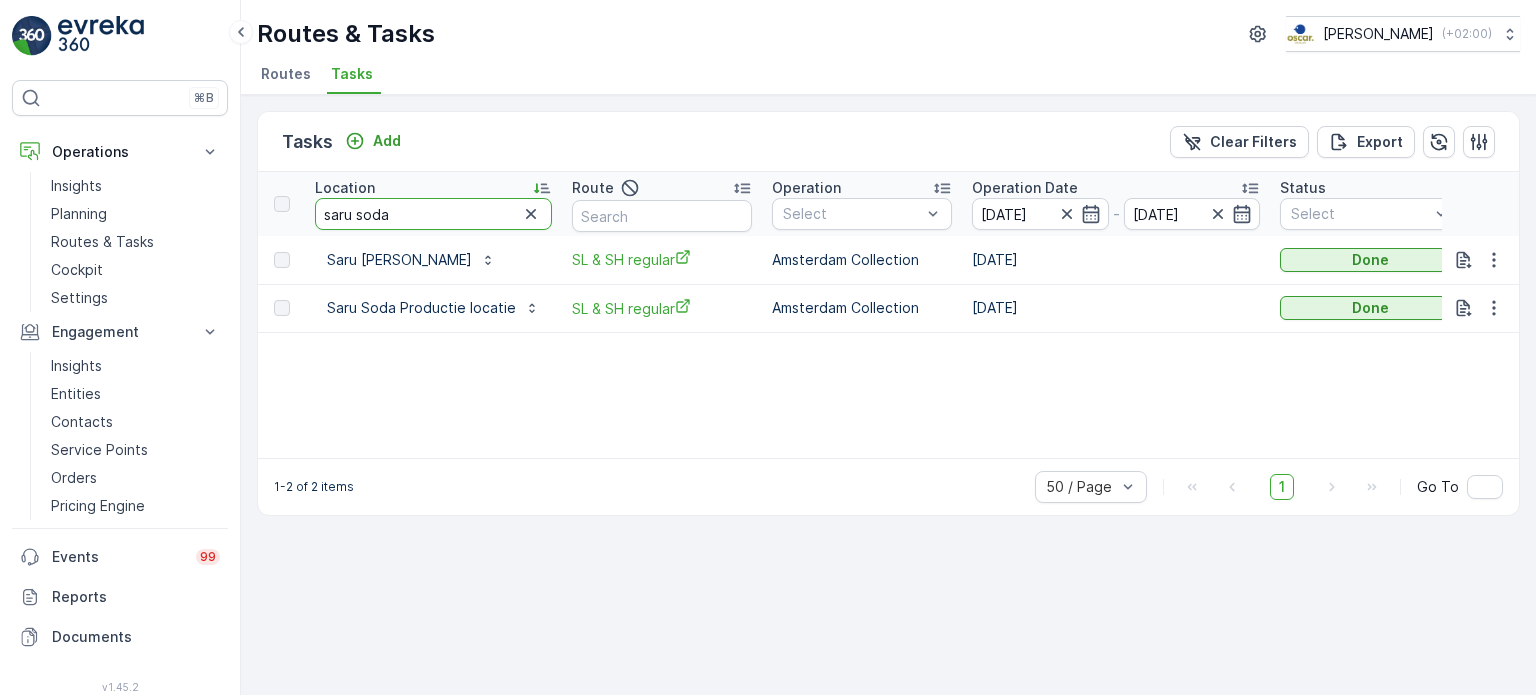 click on "saru soda" at bounding box center (433, 214) 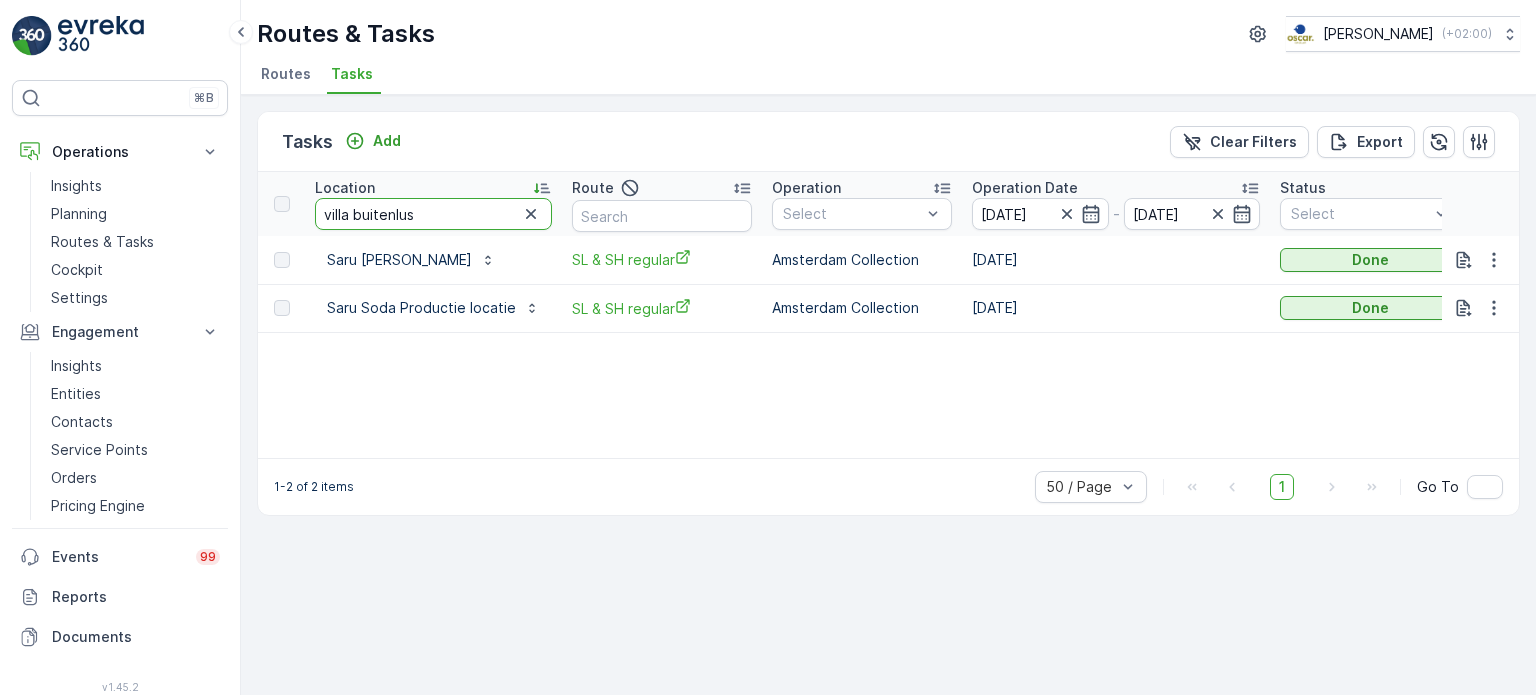 type on "villa buitenlust" 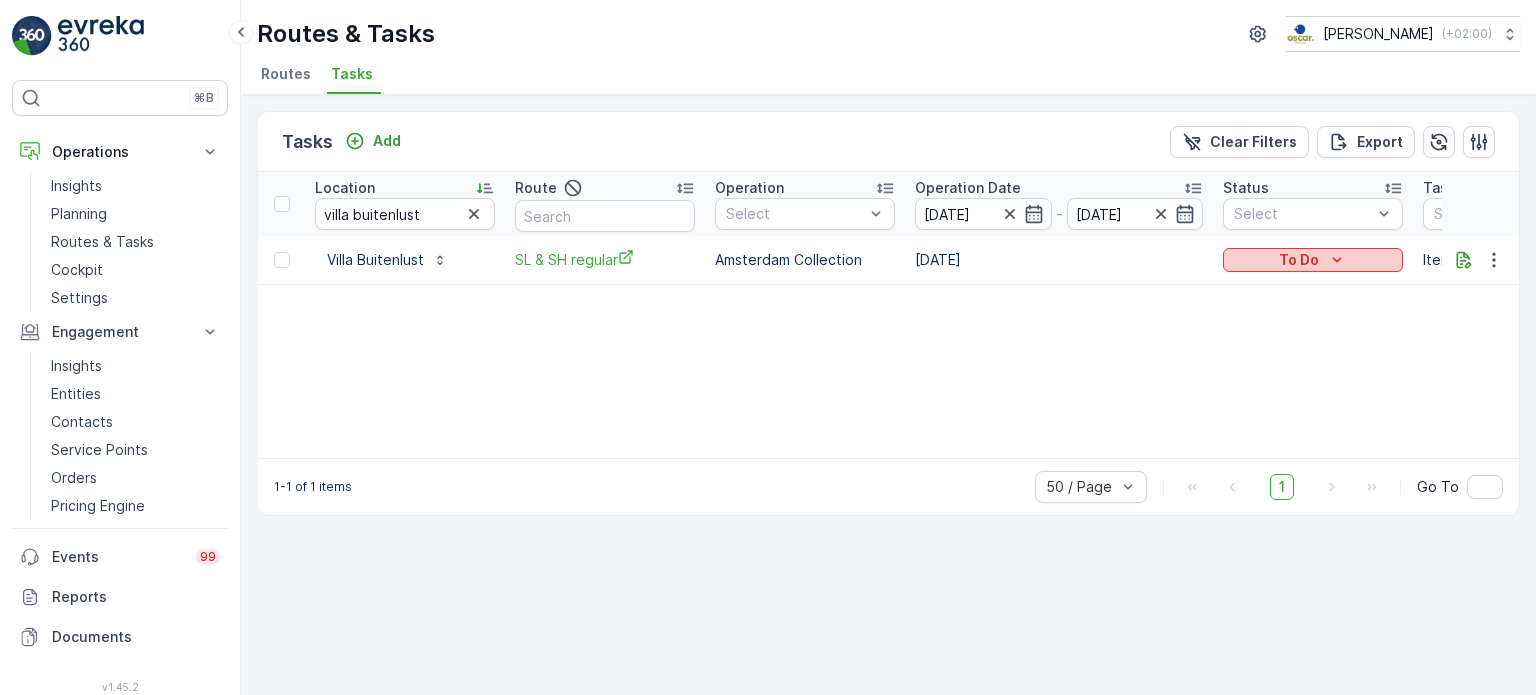 click 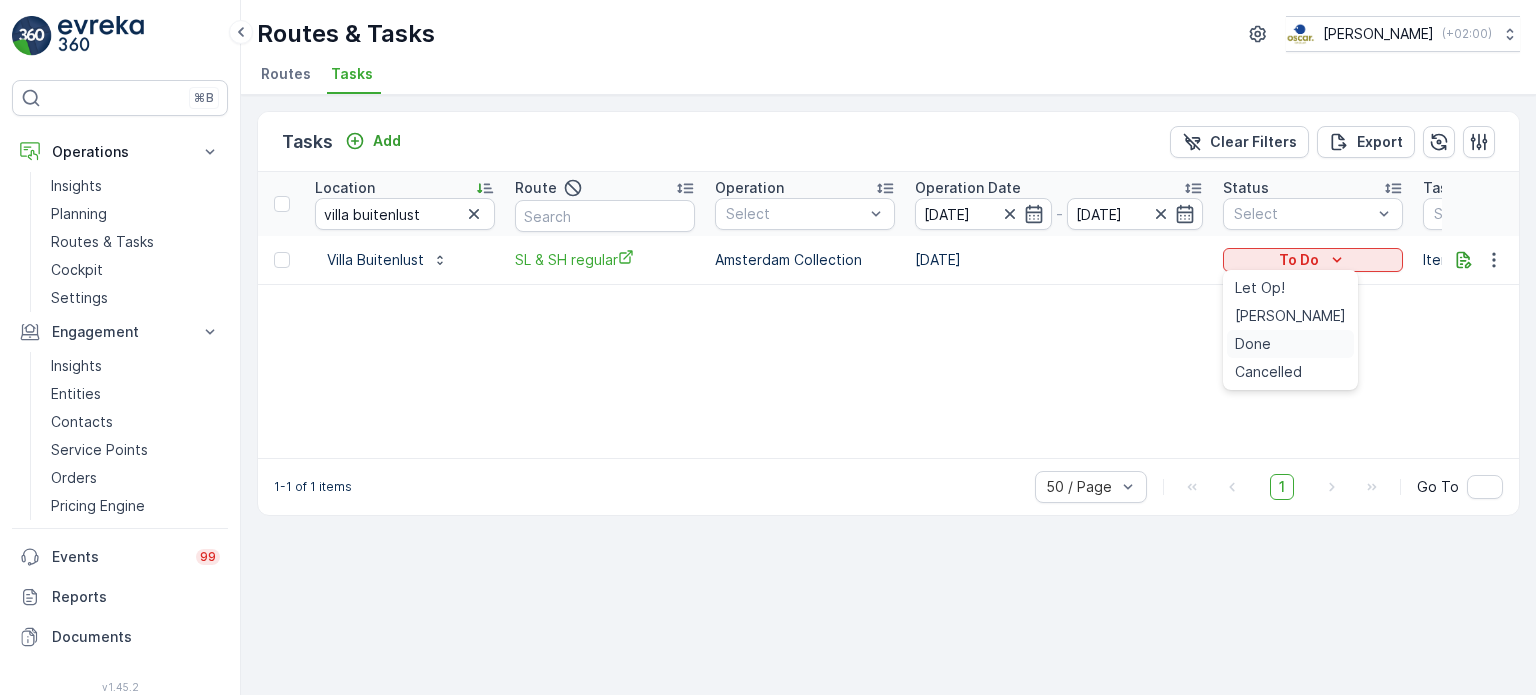 click on "Done" at bounding box center (1290, 344) 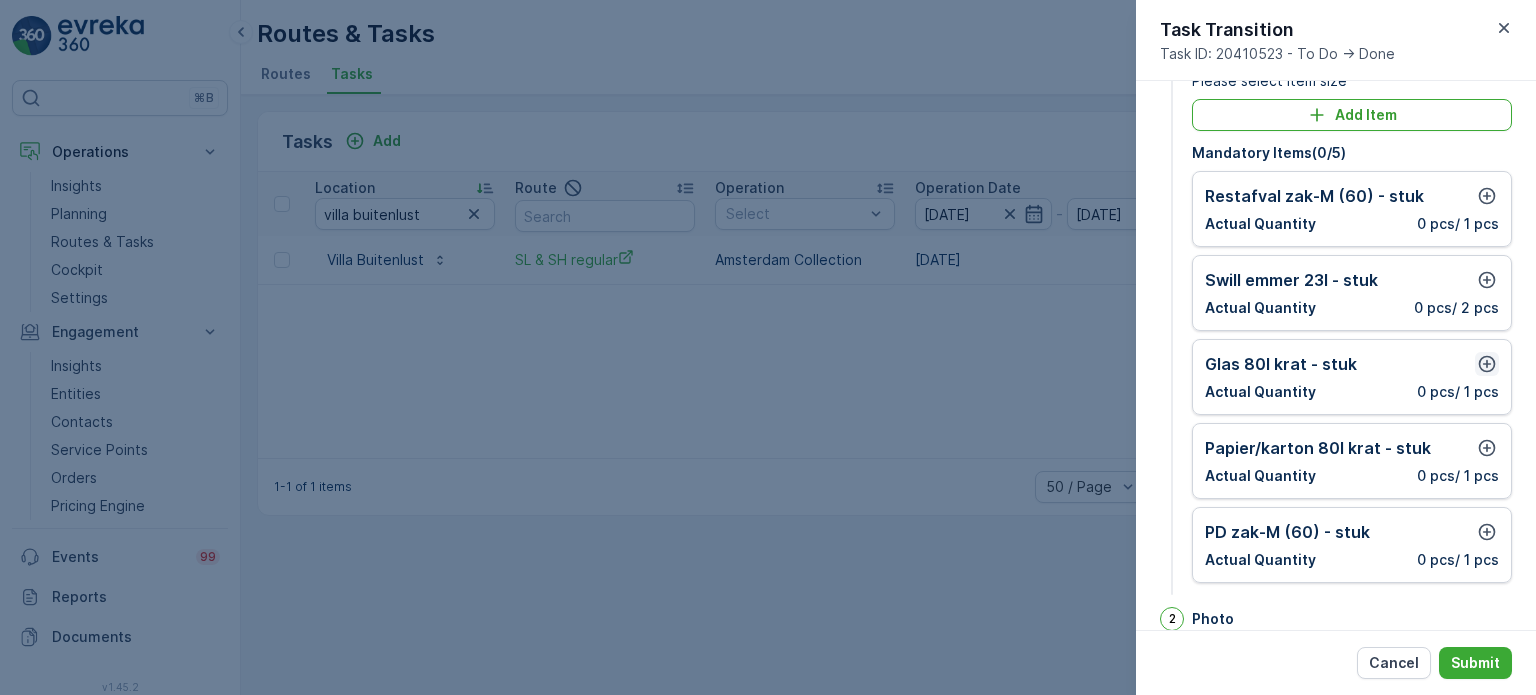 scroll, scrollTop: 100, scrollLeft: 0, axis: vertical 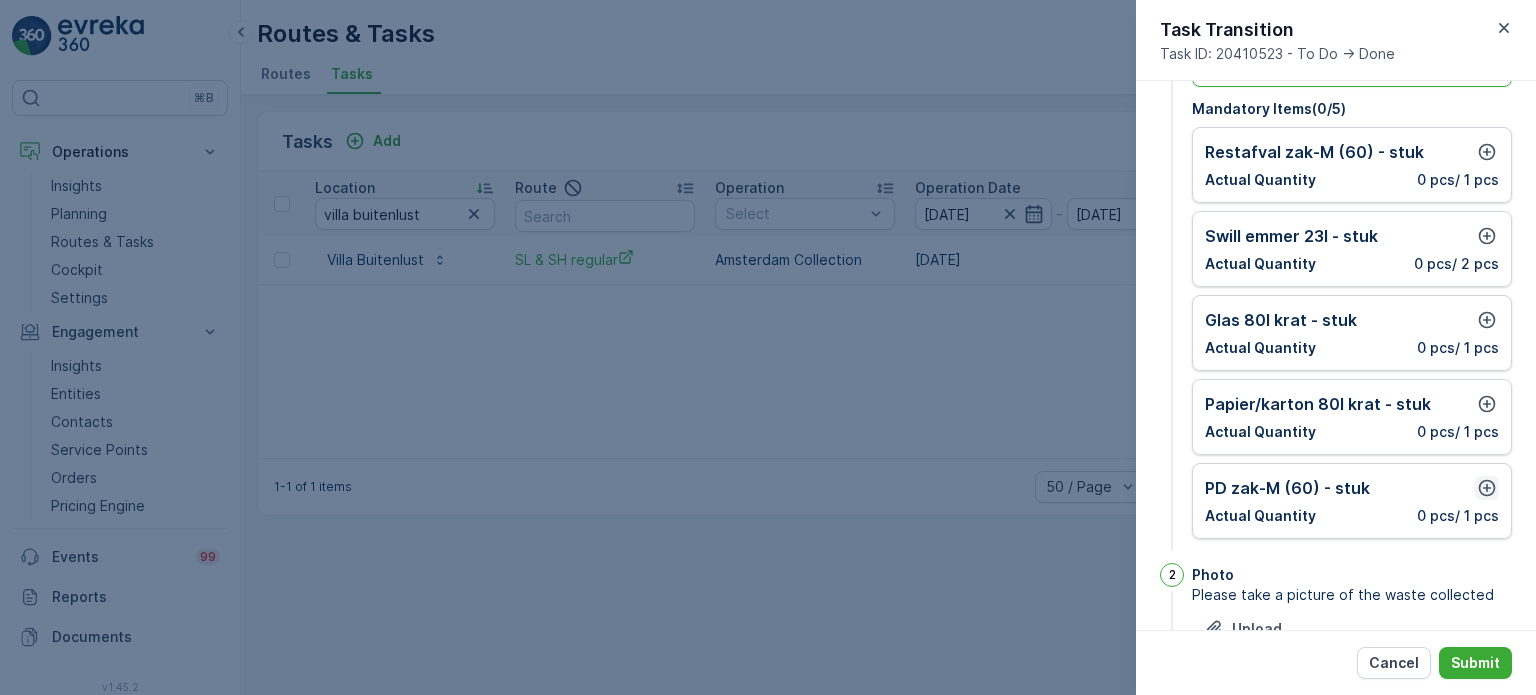 click at bounding box center (1487, 488) 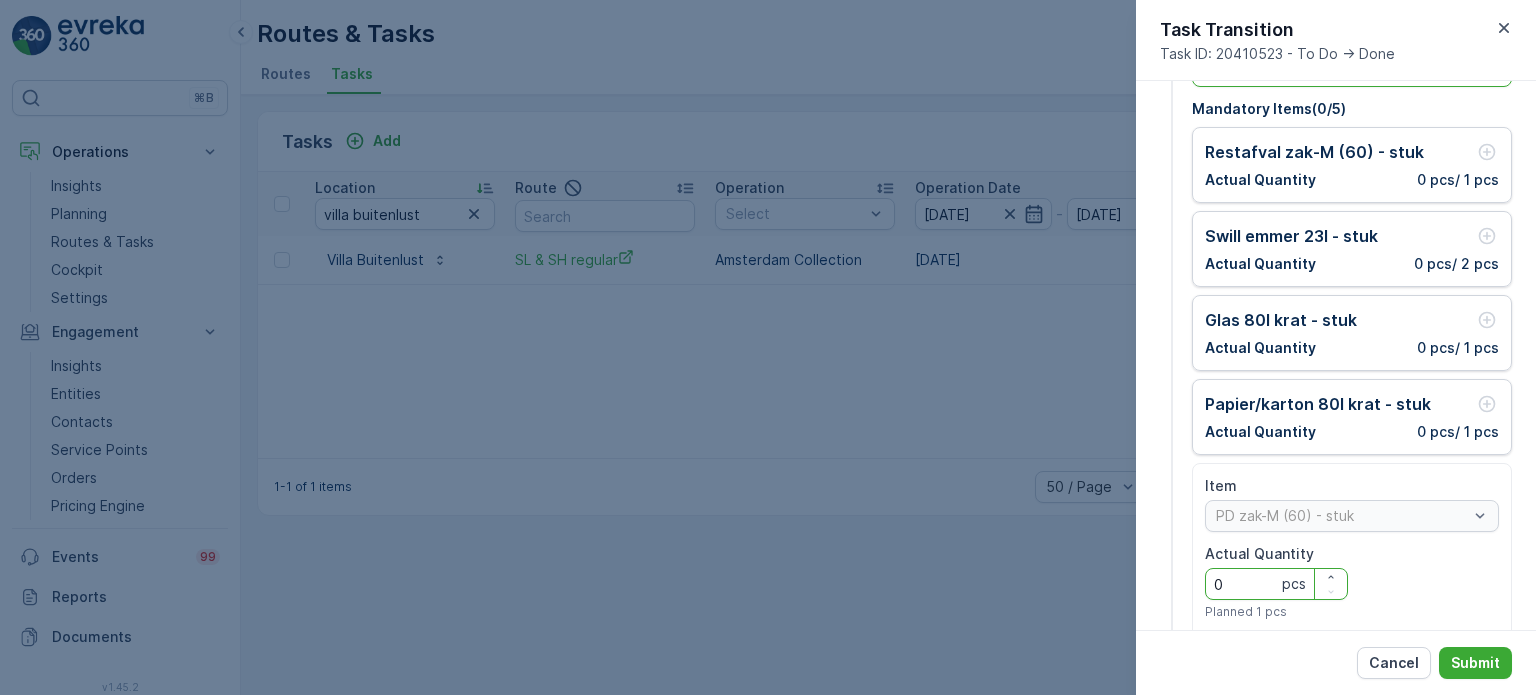 drag, startPoint x: 1262, startPoint y: 579, endPoint x: 1176, endPoint y: 560, distance: 88.07383 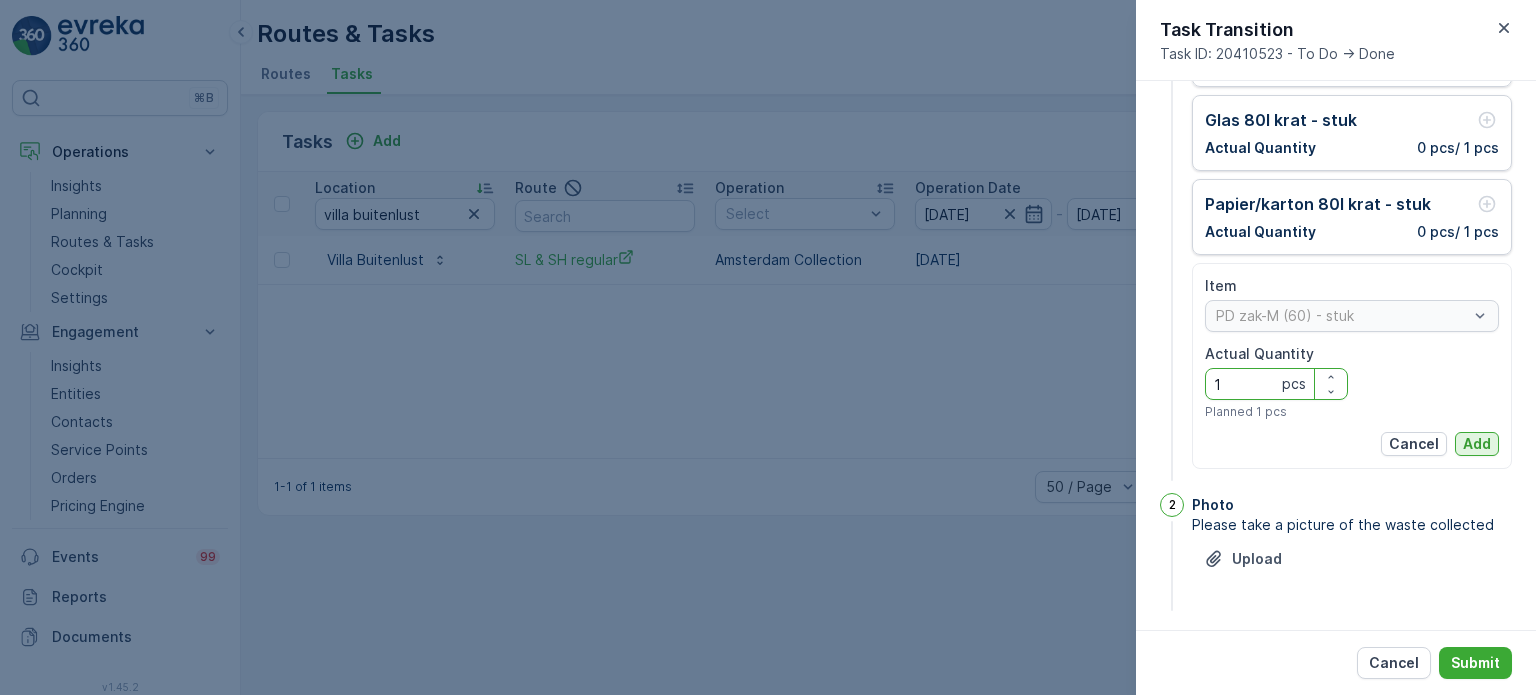 type on "1" 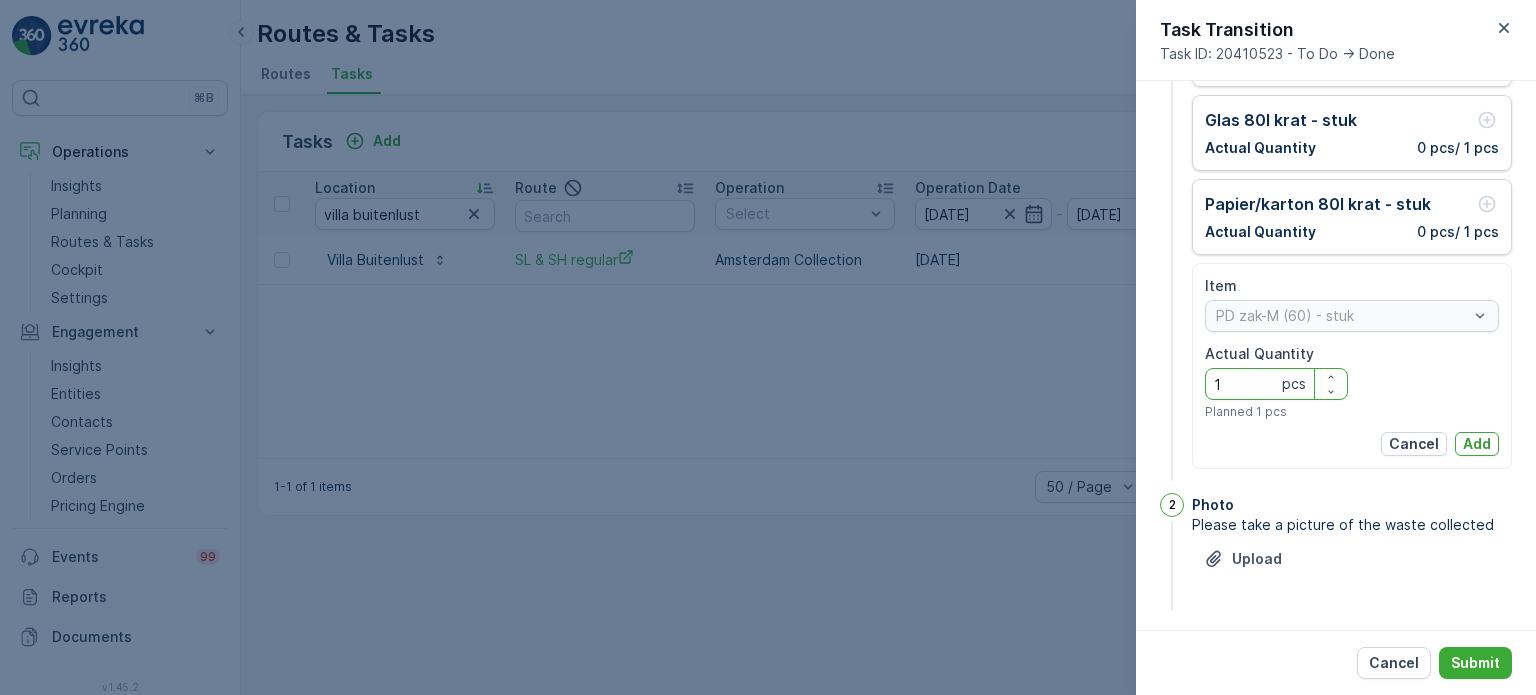 scroll, scrollTop: 176, scrollLeft: 0, axis: vertical 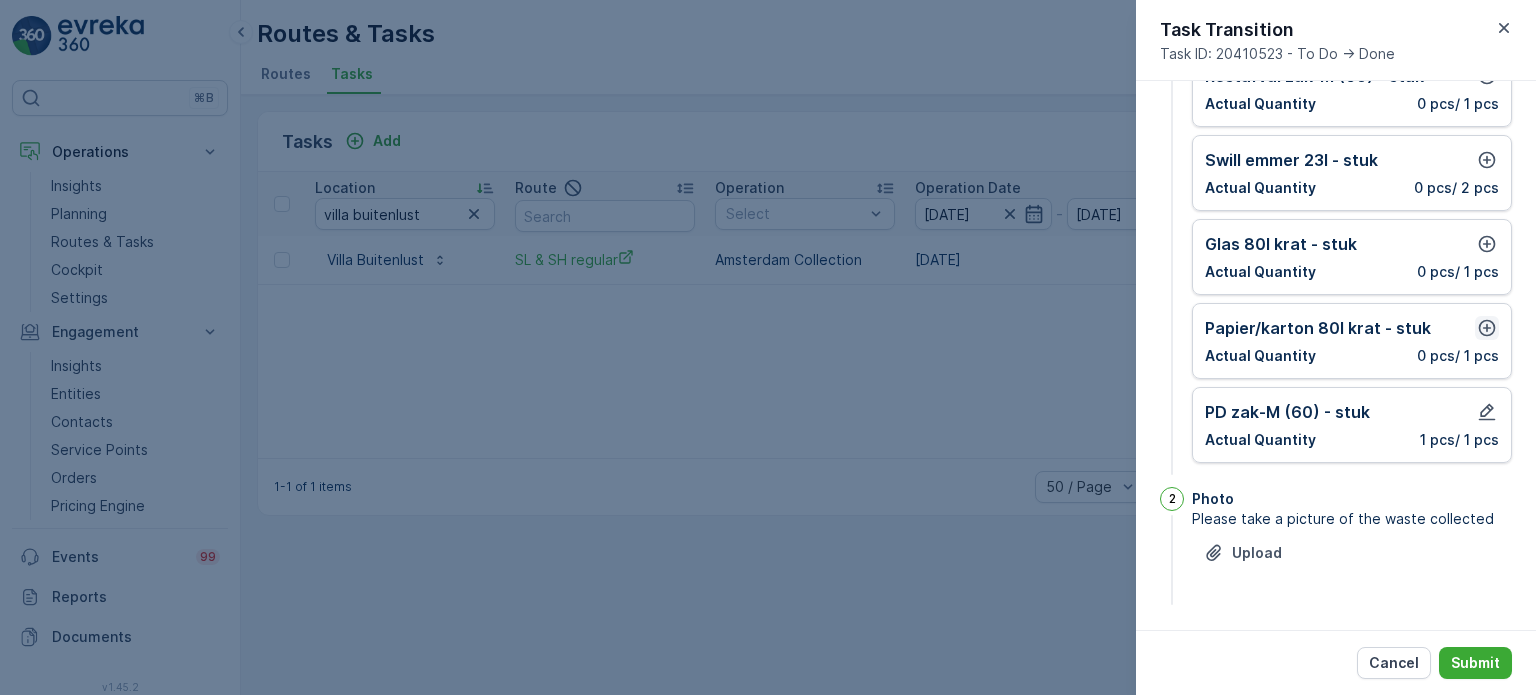 click 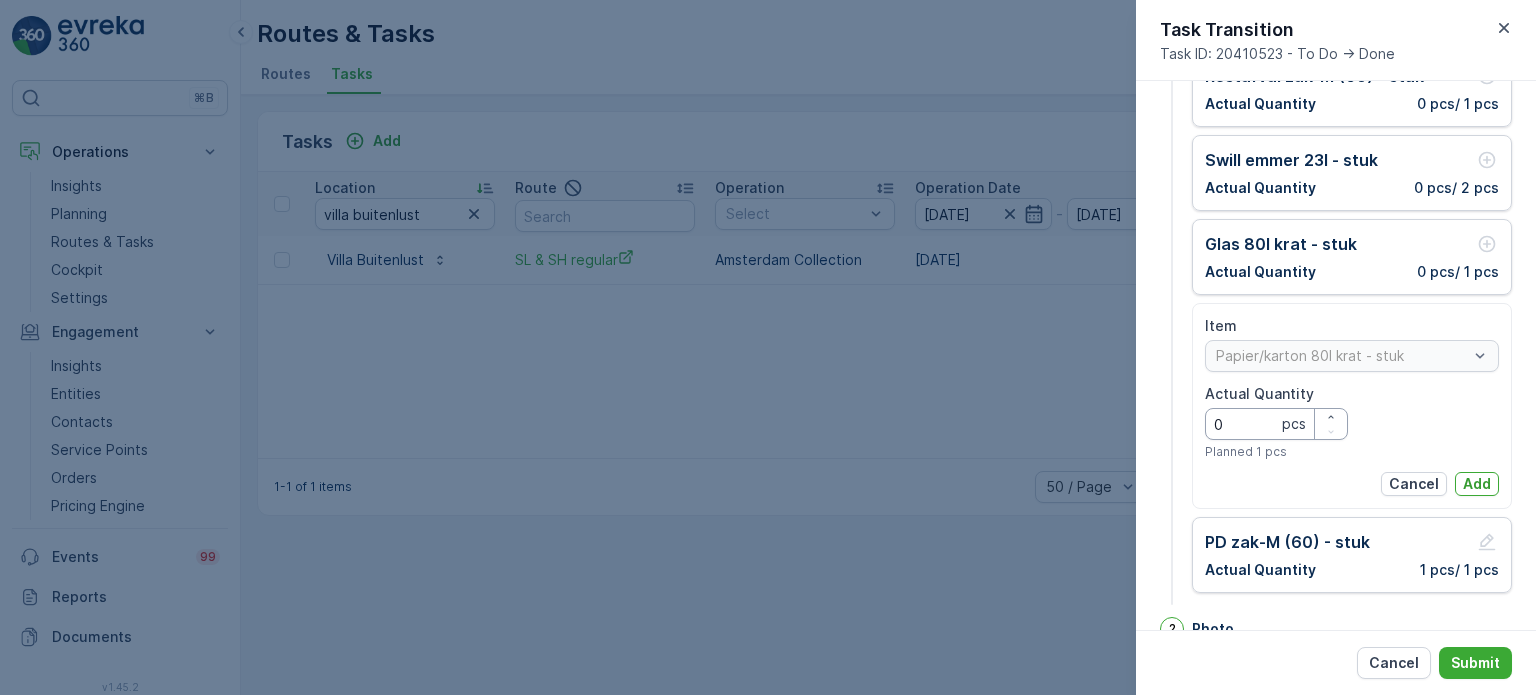 drag, startPoint x: 1259, startPoint y: 428, endPoint x: 1198, endPoint y: 424, distance: 61.13101 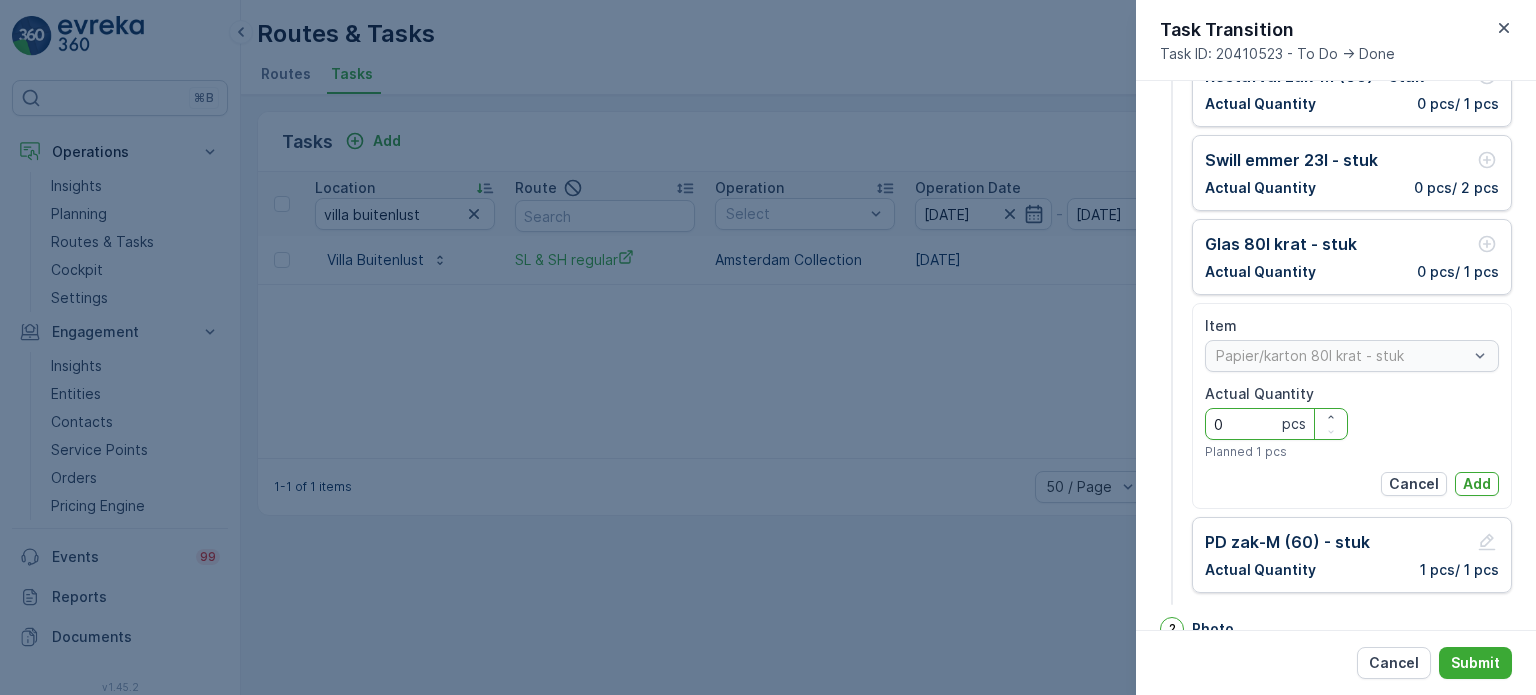 type on "1" 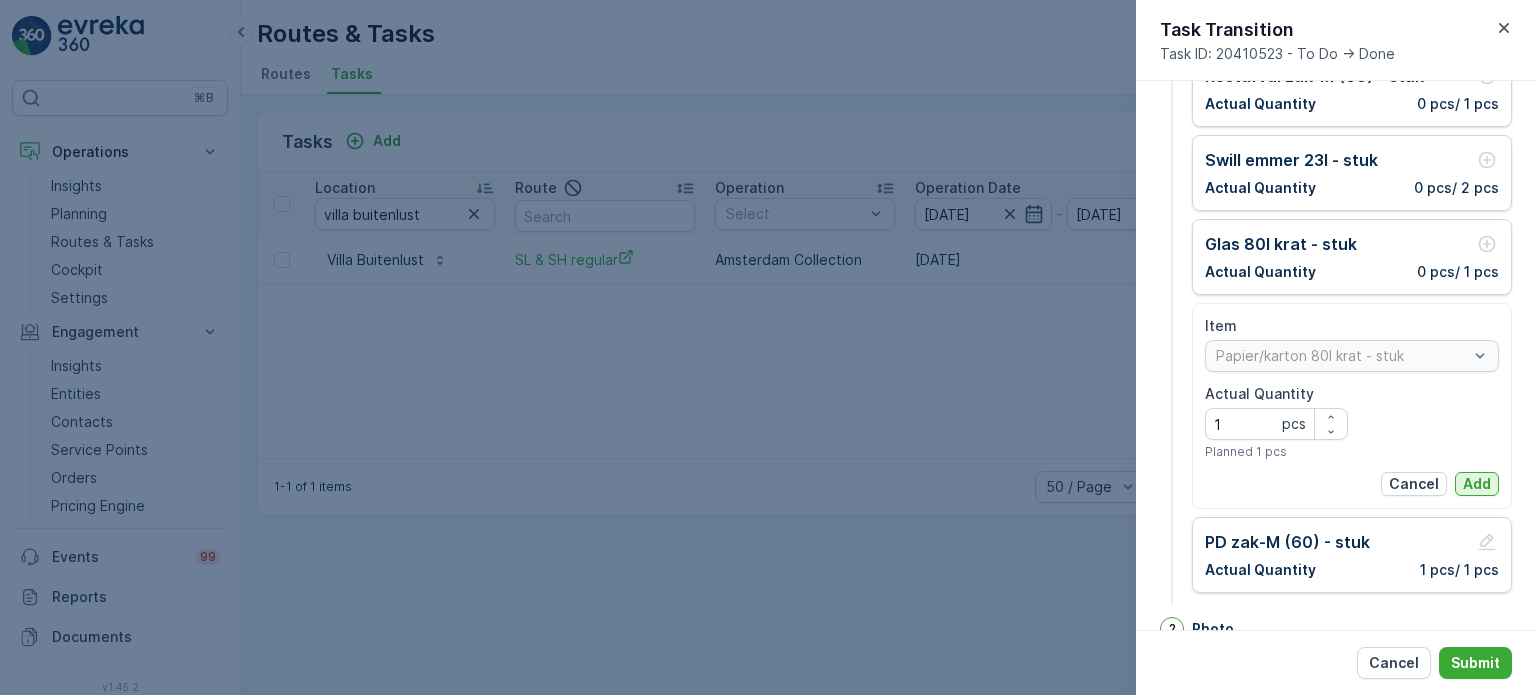click on "Add" at bounding box center [1477, 484] 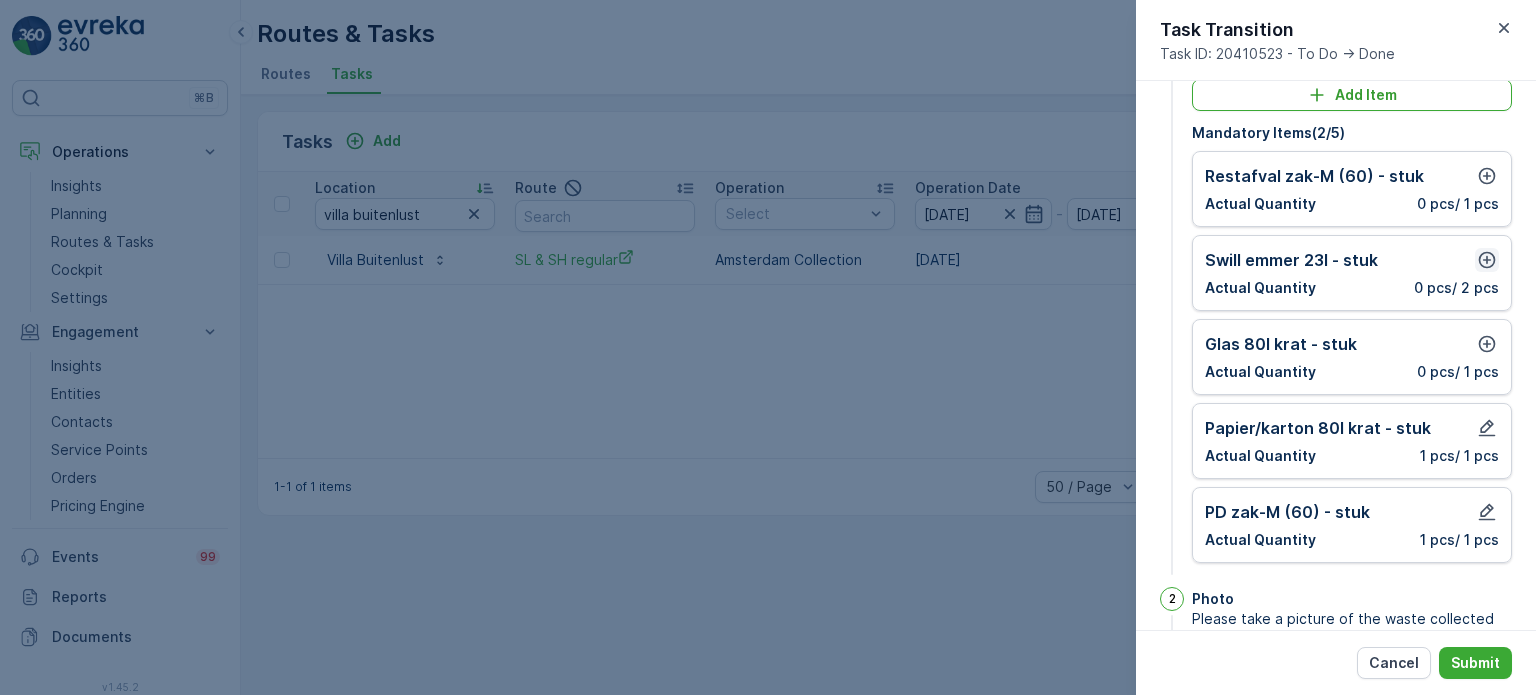 scroll, scrollTop: 76, scrollLeft: 0, axis: vertical 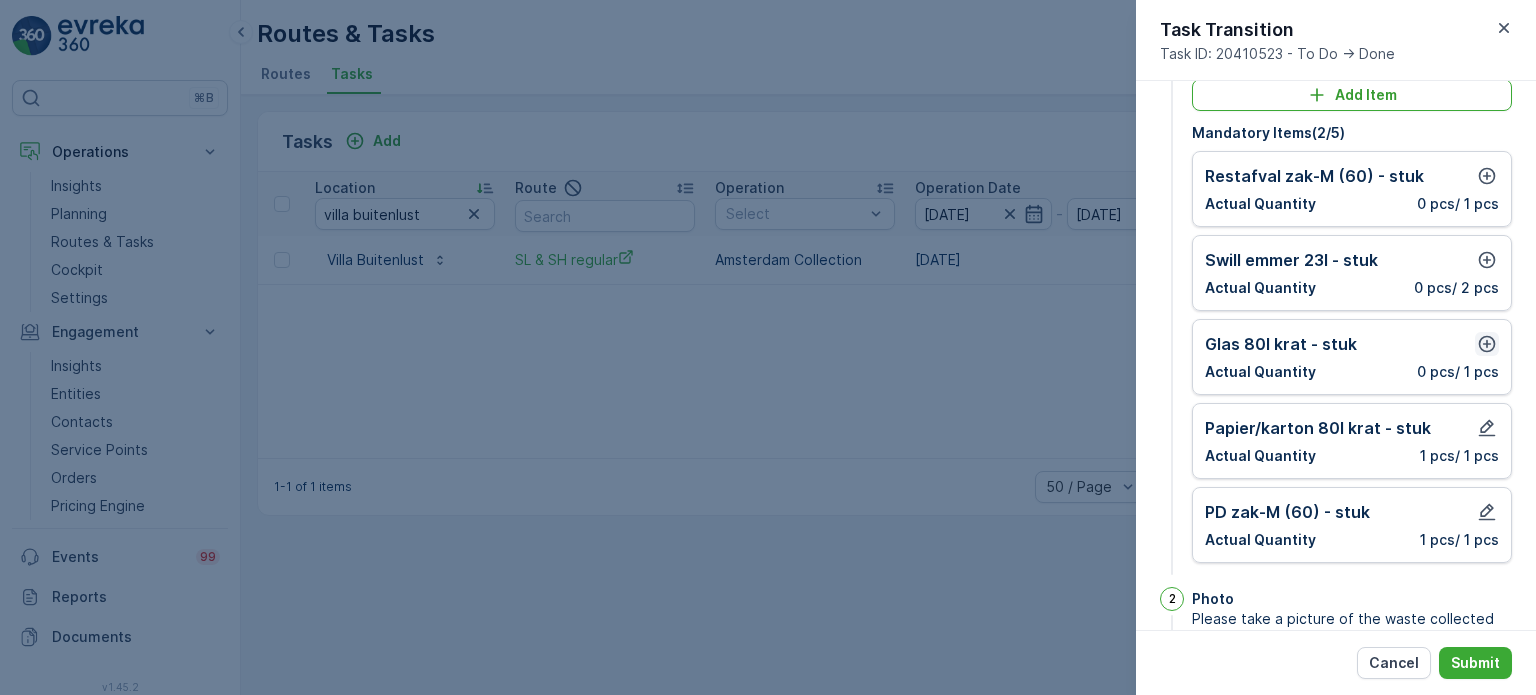 click 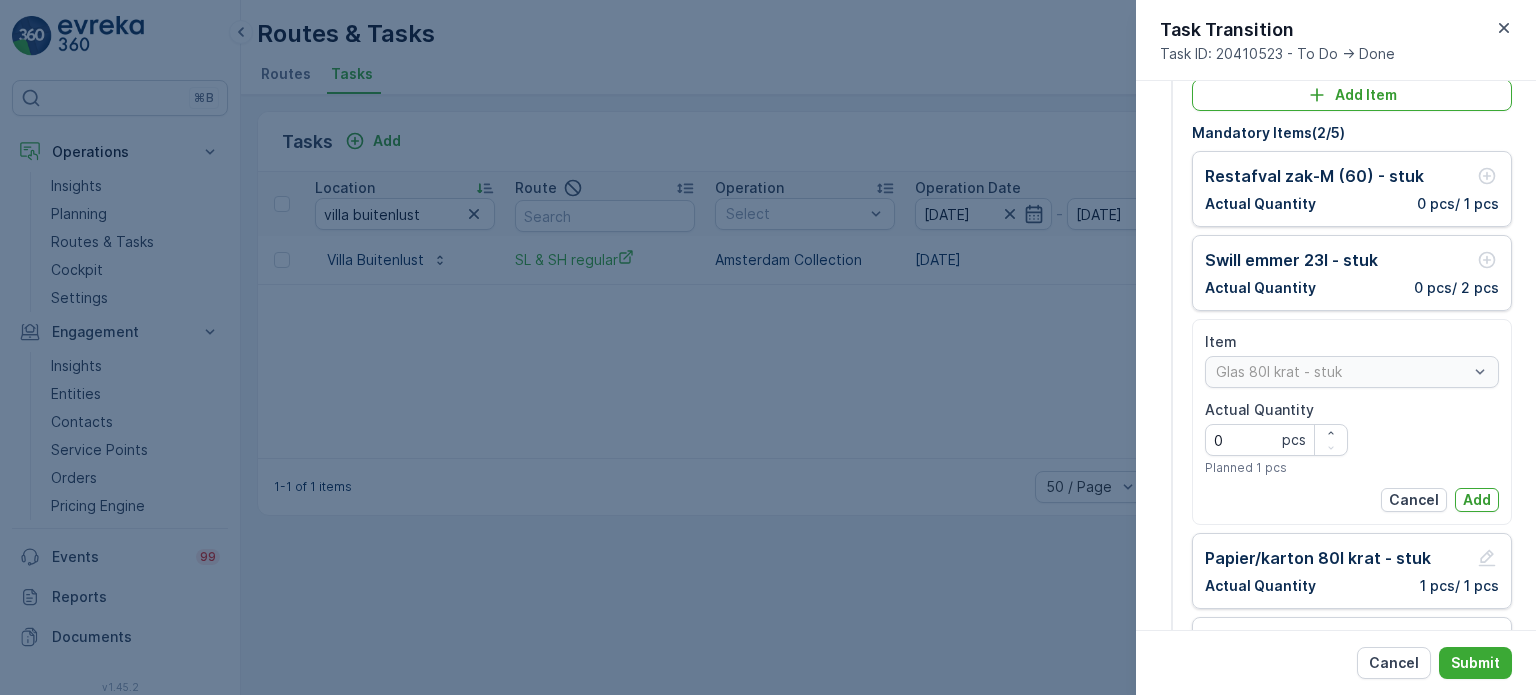 click on "Add" at bounding box center (1477, 500) 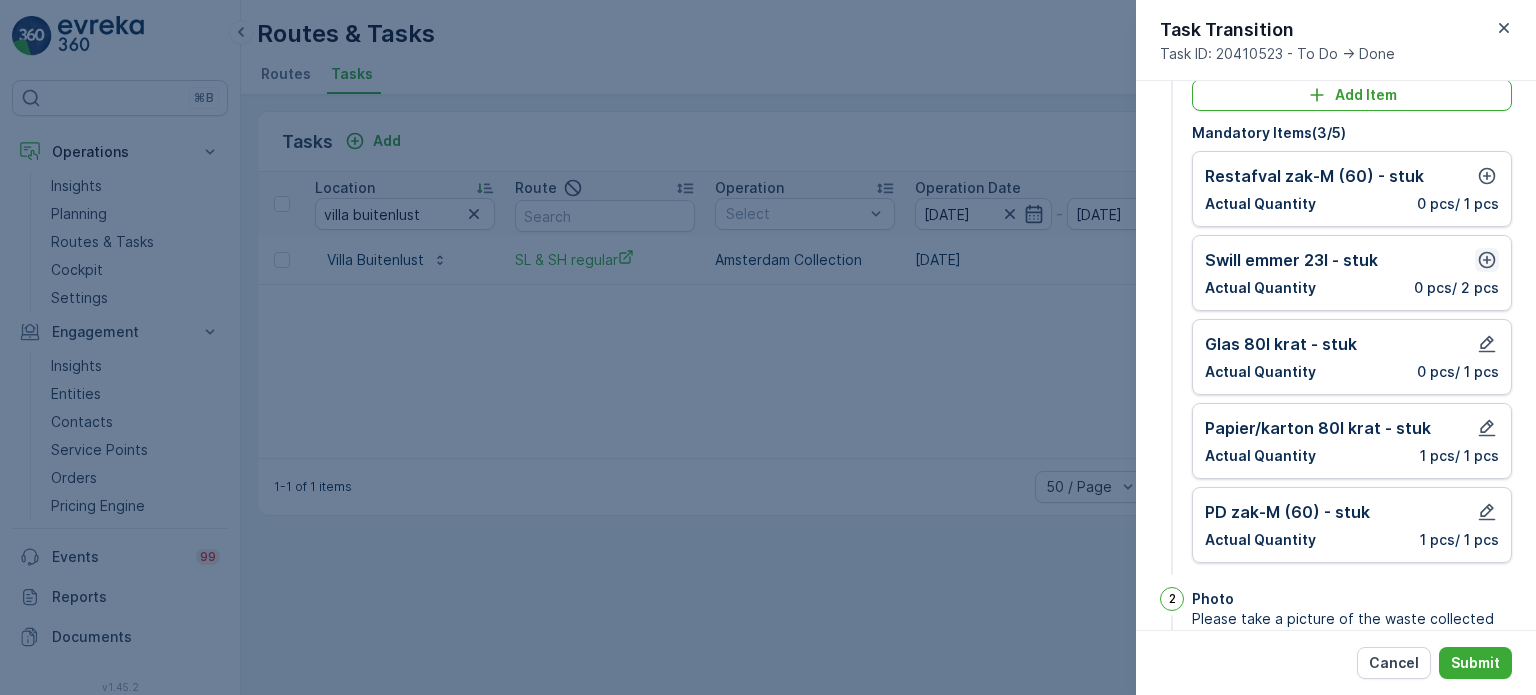 click 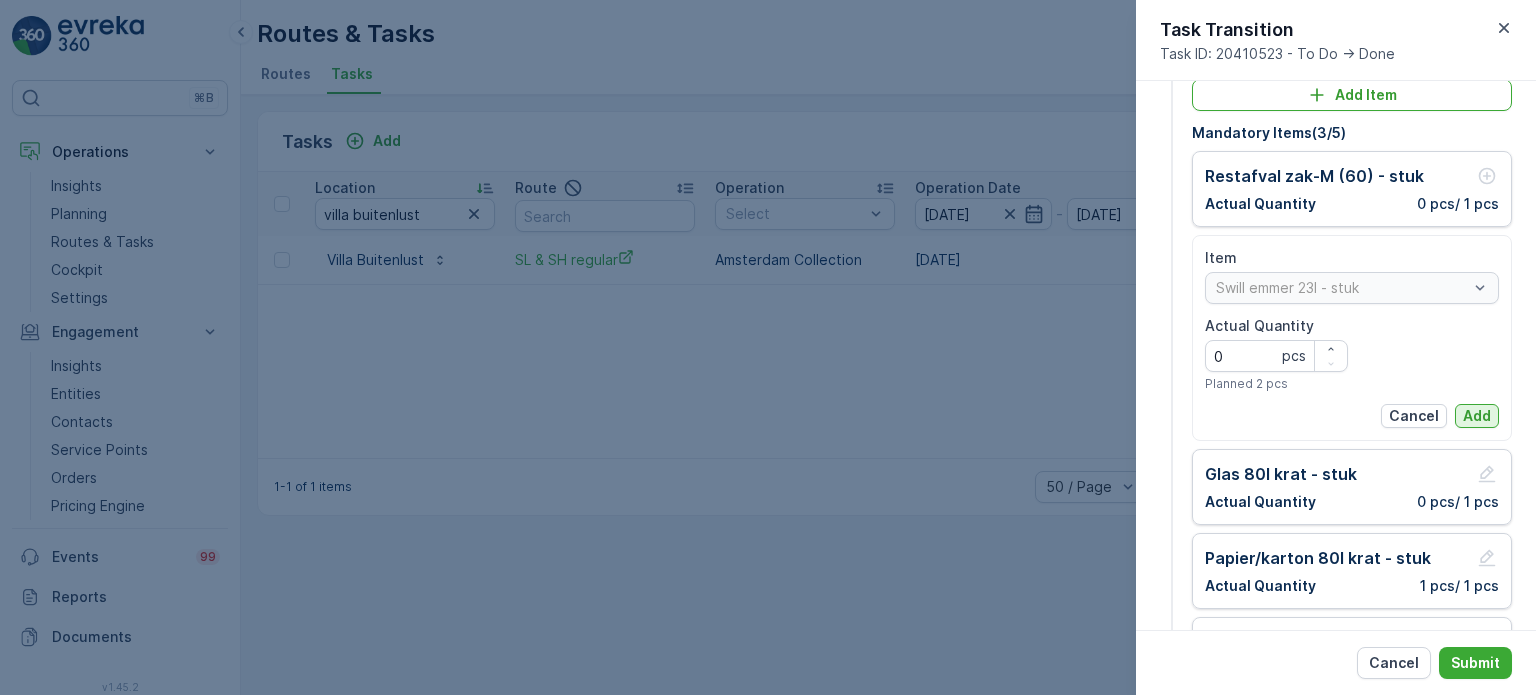 click on "Add" at bounding box center [1477, 416] 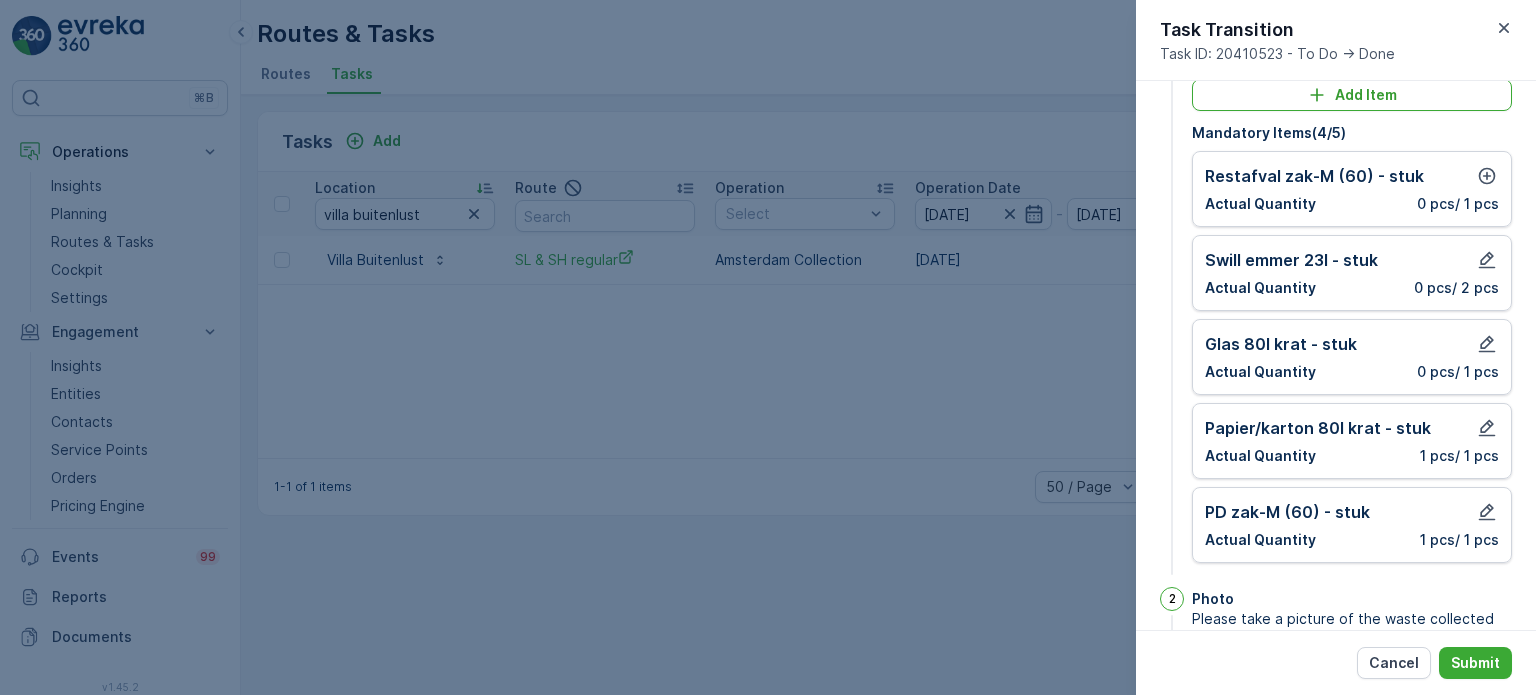 click on "Restafval zak-M (60) - stuk" at bounding box center [1314, 176] 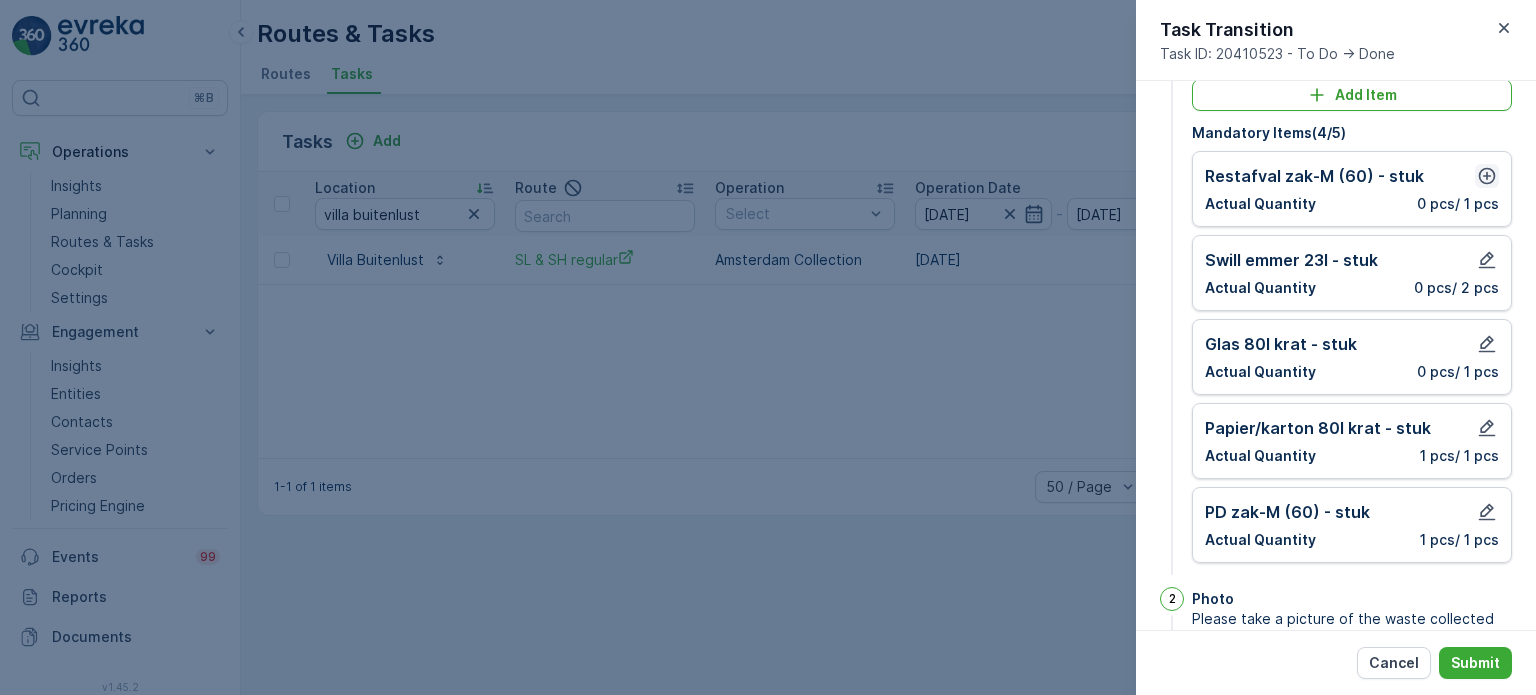 click 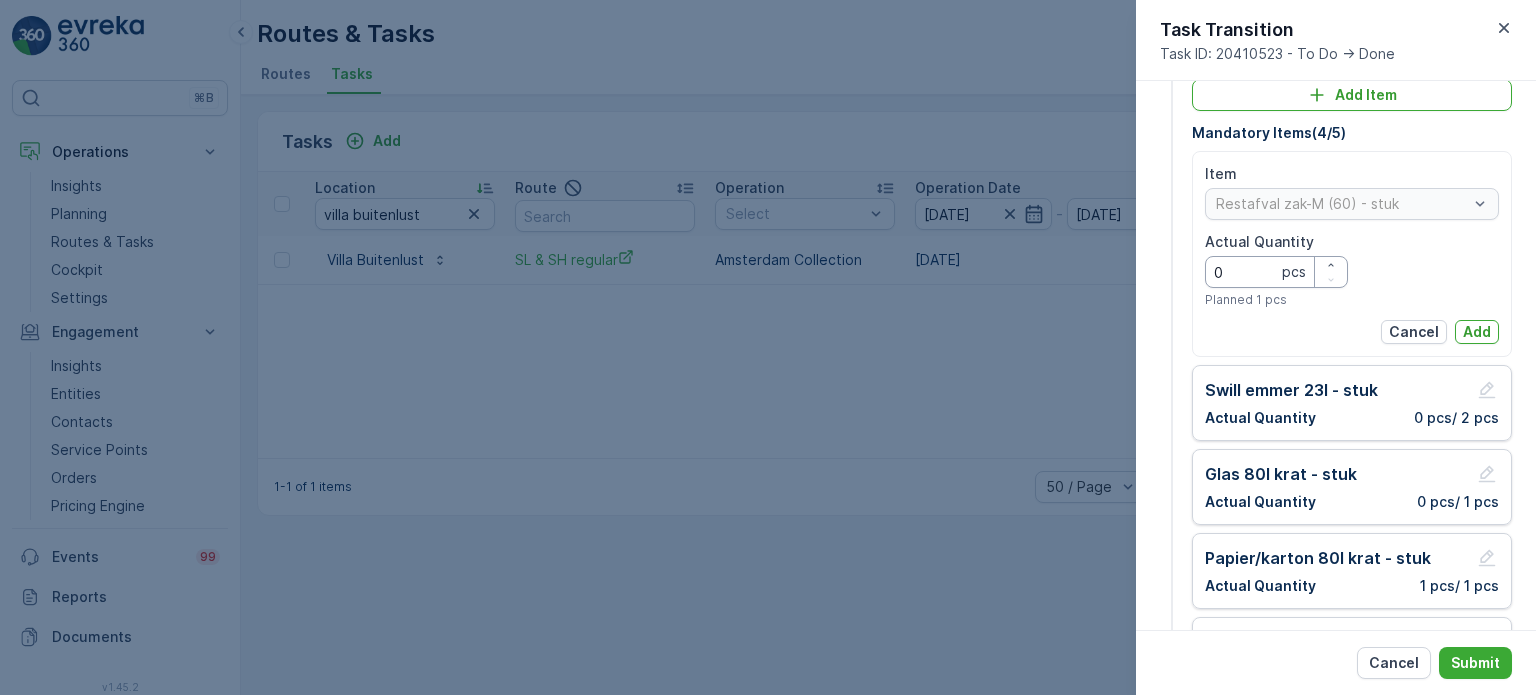 drag, startPoint x: 1265, startPoint y: 282, endPoint x: 1183, endPoint y: 273, distance: 82.492424 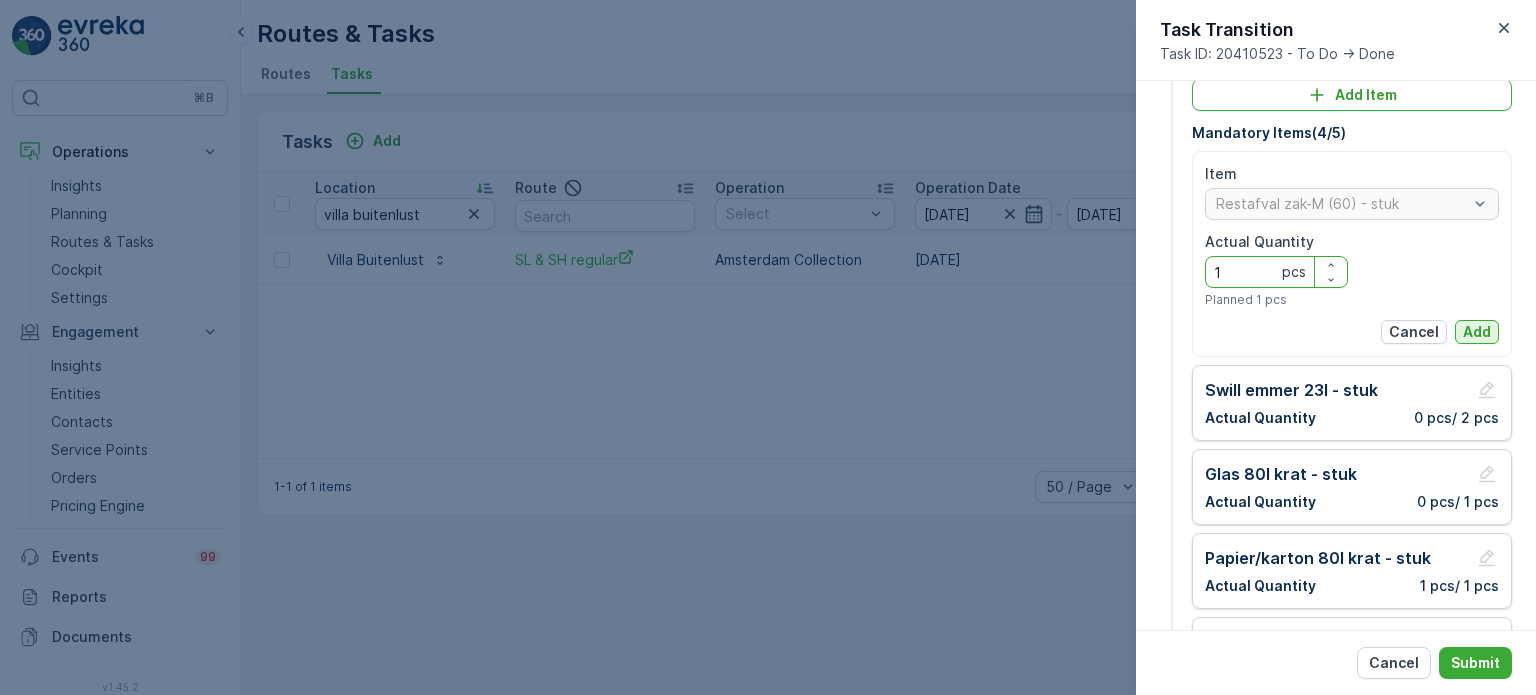 type on "1" 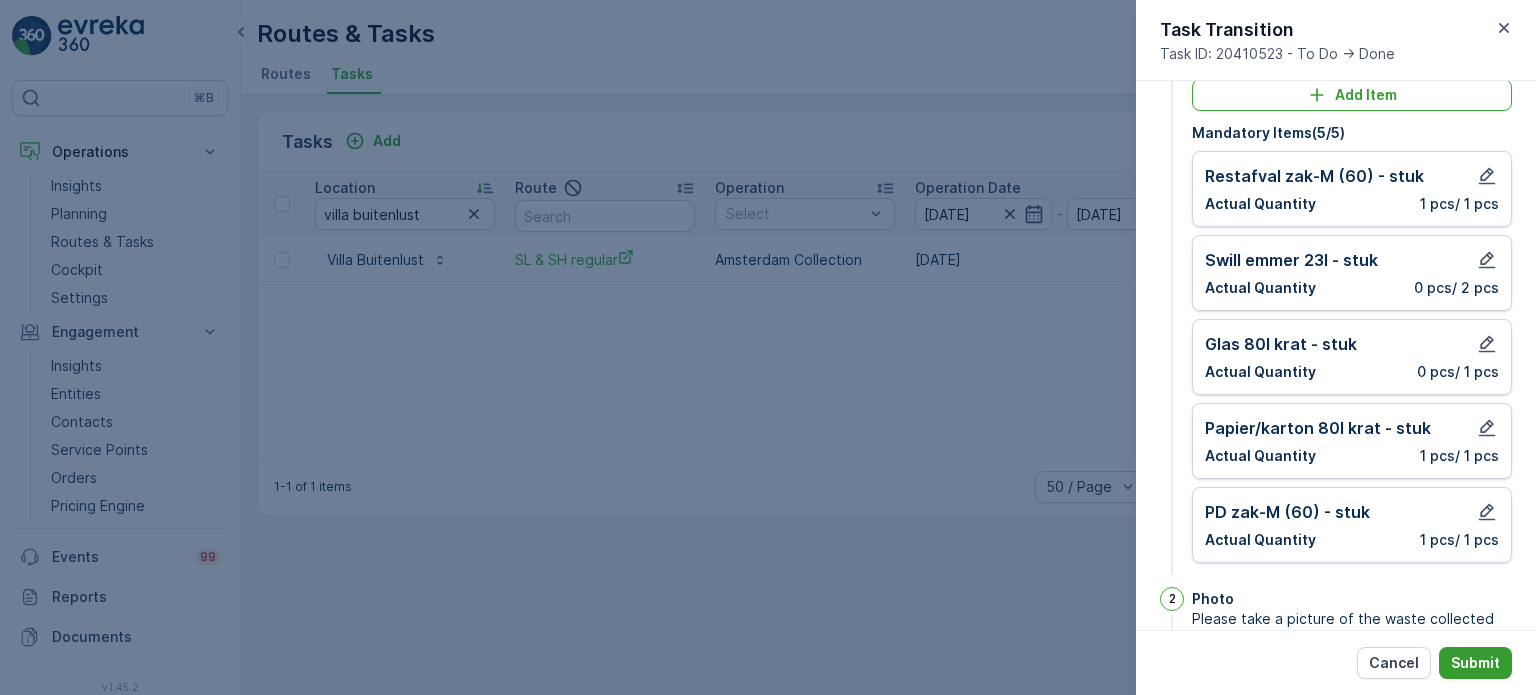 click on "Submit" at bounding box center (1475, 663) 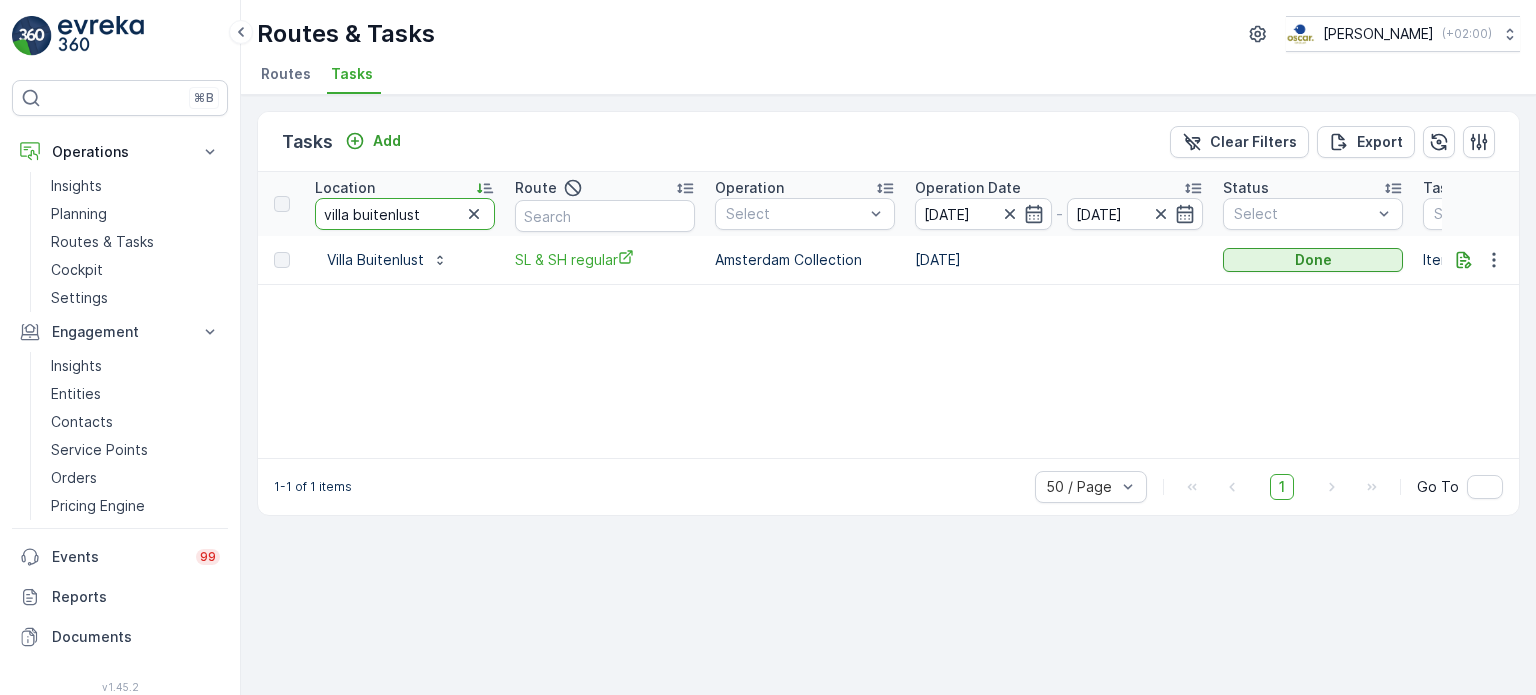 click on "villa buitenlust" at bounding box center (405, 214) 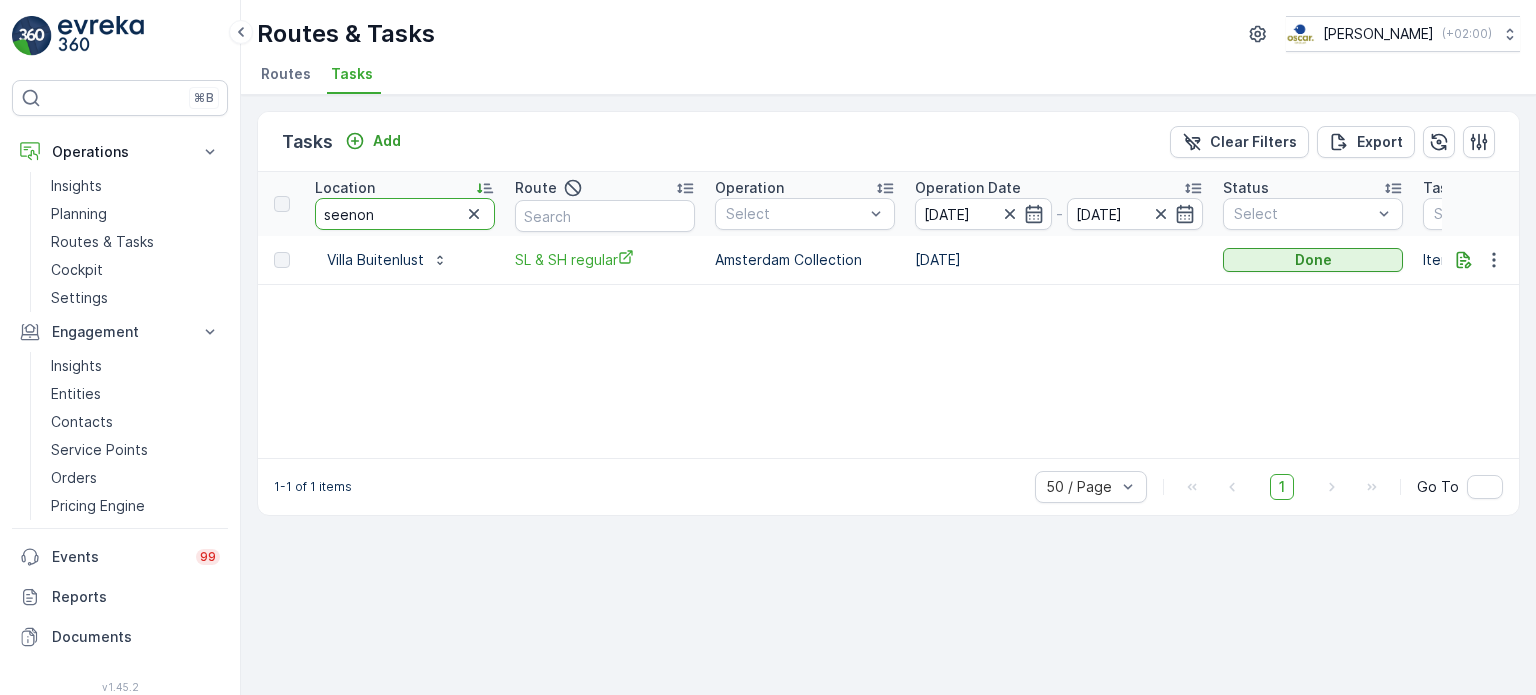 type on "seenons" 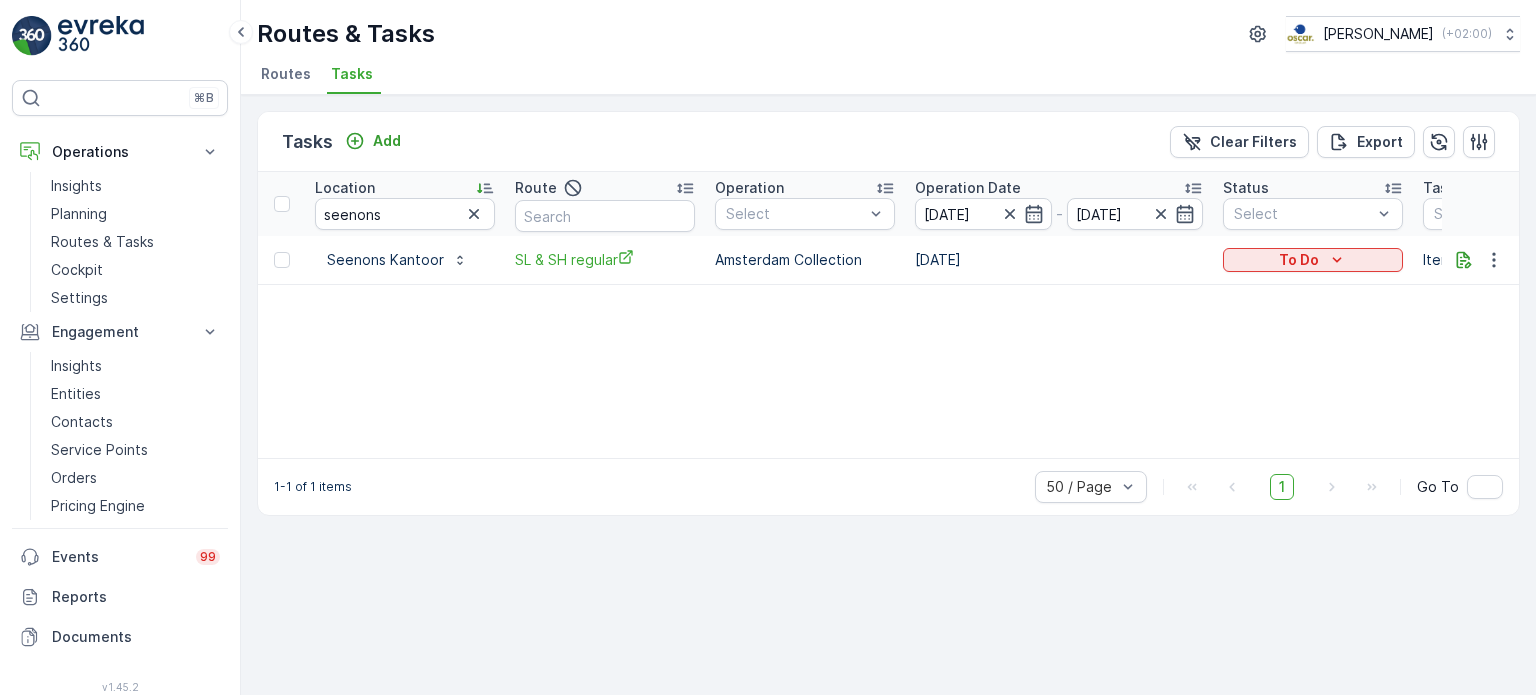 click on "To Do" at bounding box center [1313, 260] 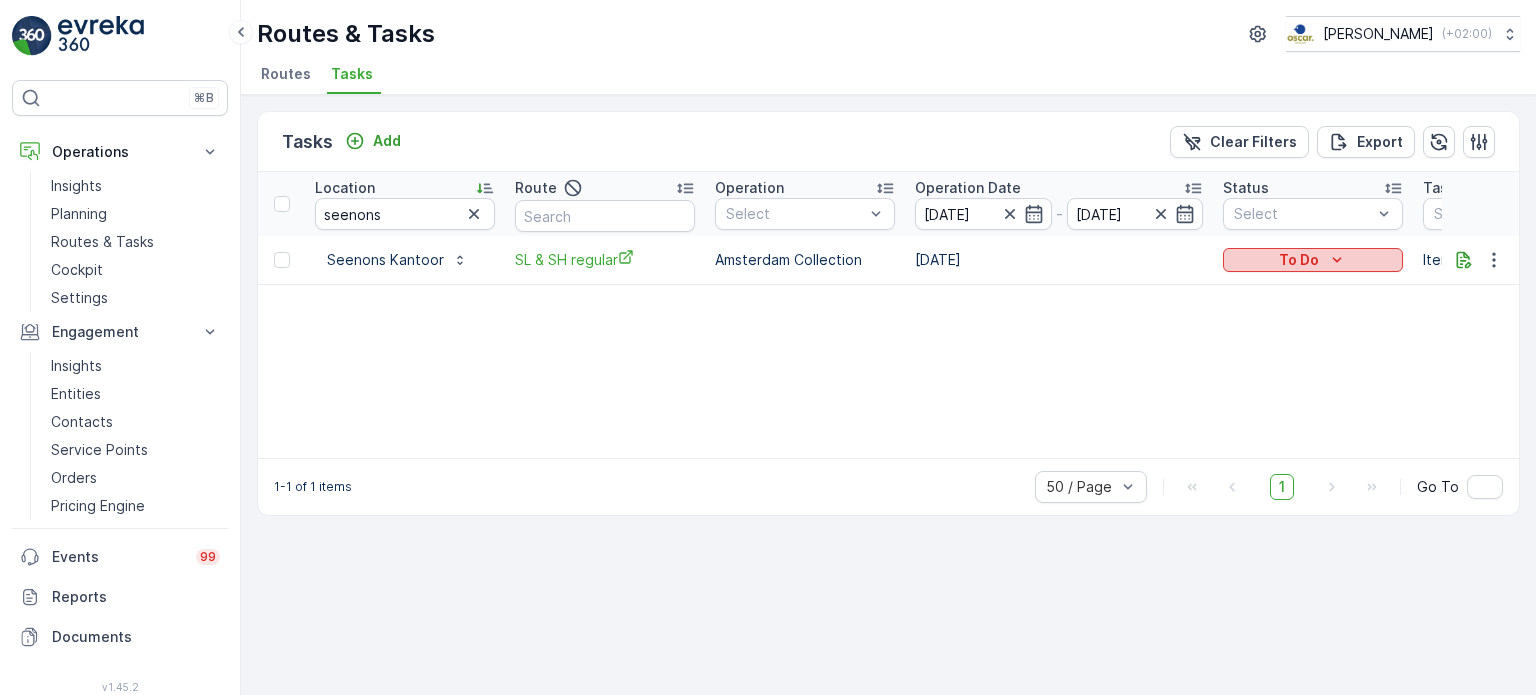 click on "To Do" at bounding box center [1313, 260] 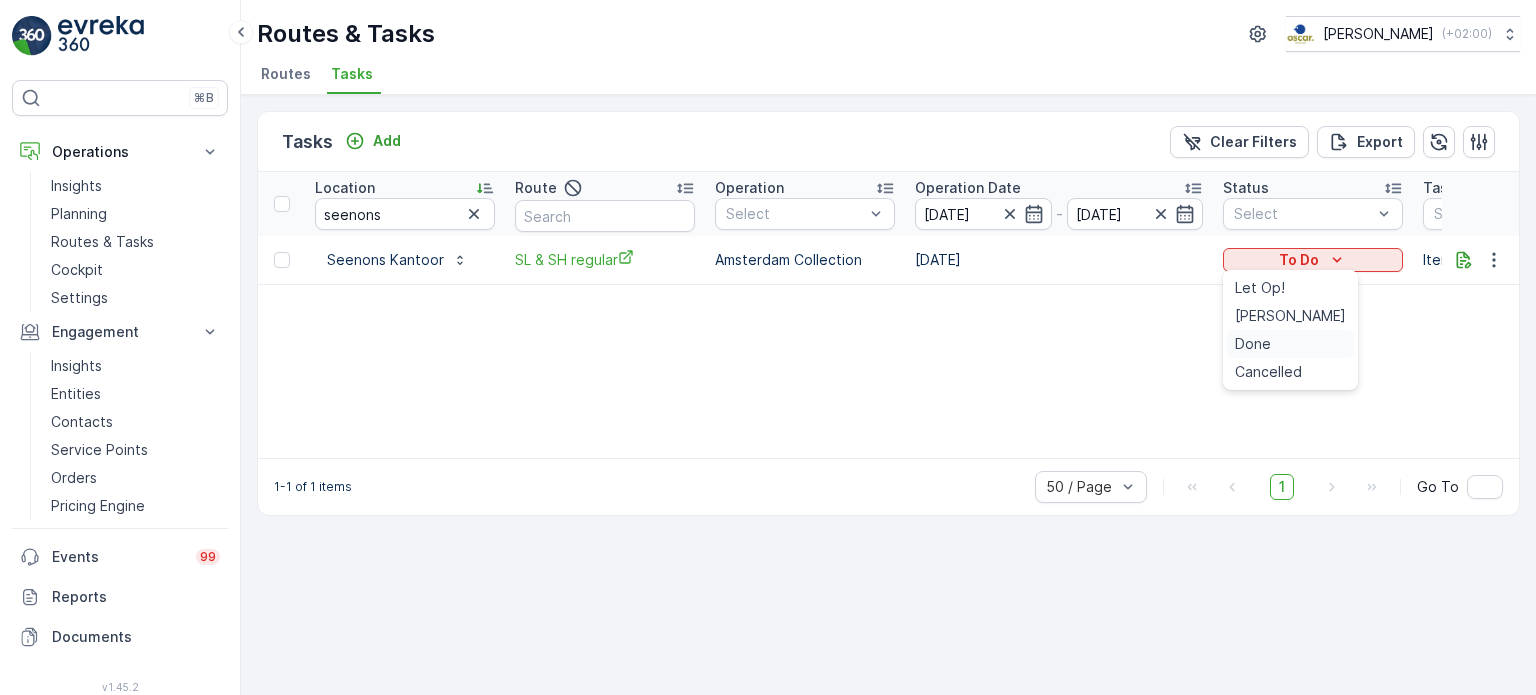 click on "Done" at bounding box center (1290, 344) 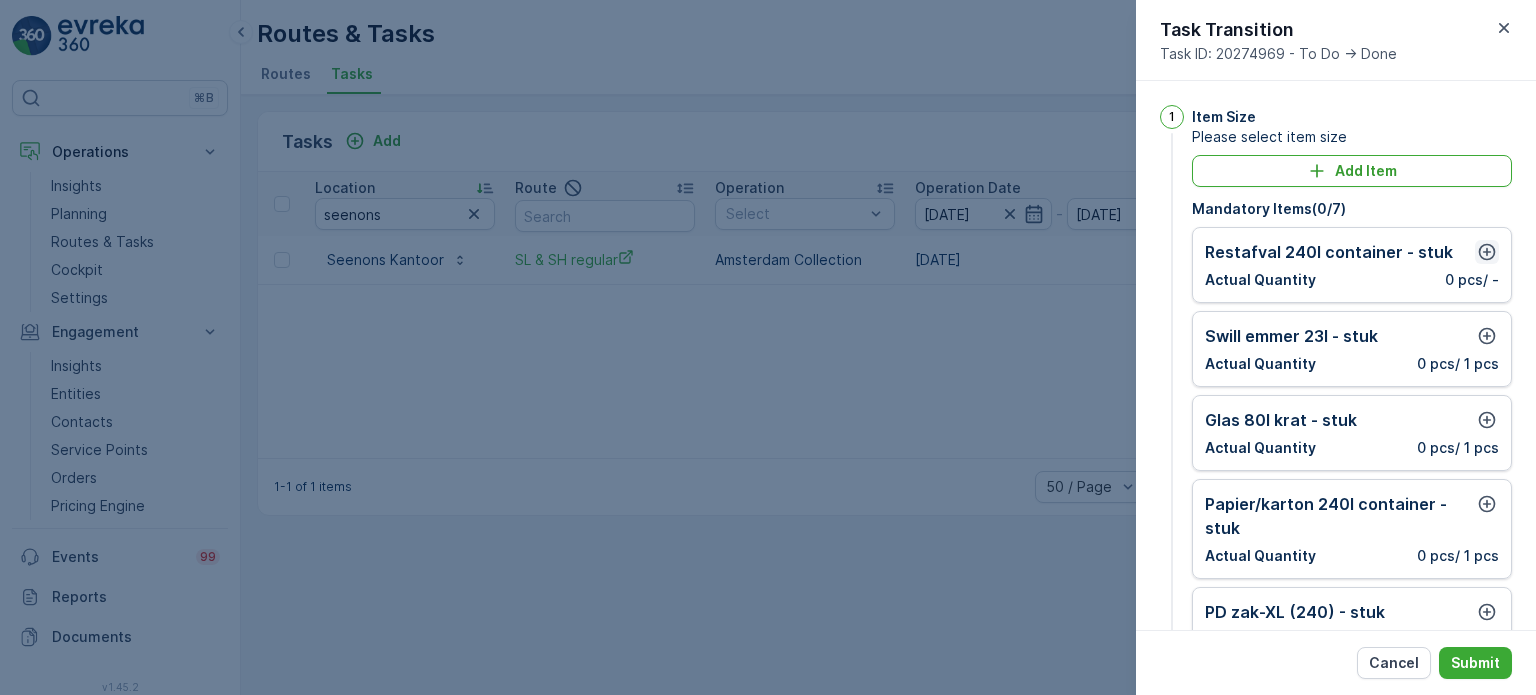 click 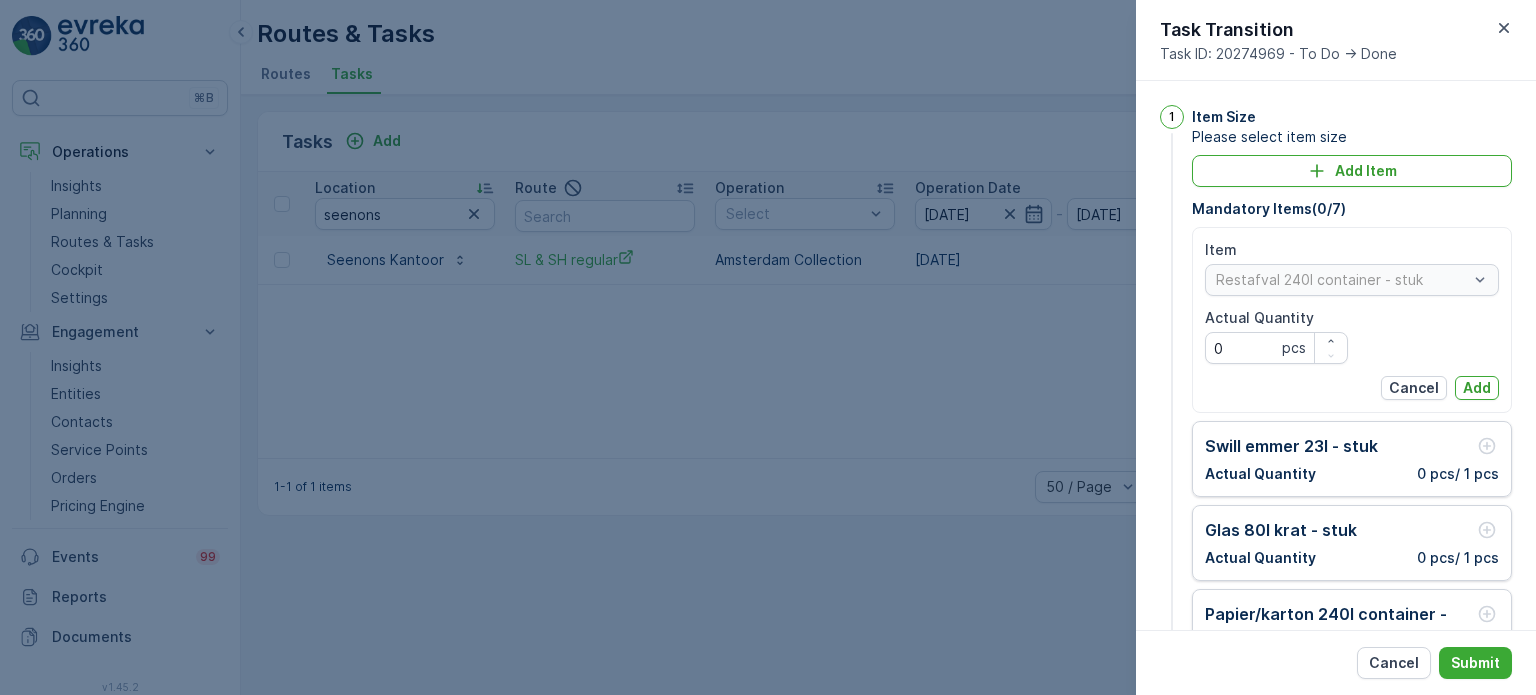 click on "Item Restafval 240l container - stuk Actual Quantity 0 pcs Cancel Add" at bounding box center [1352, 320] 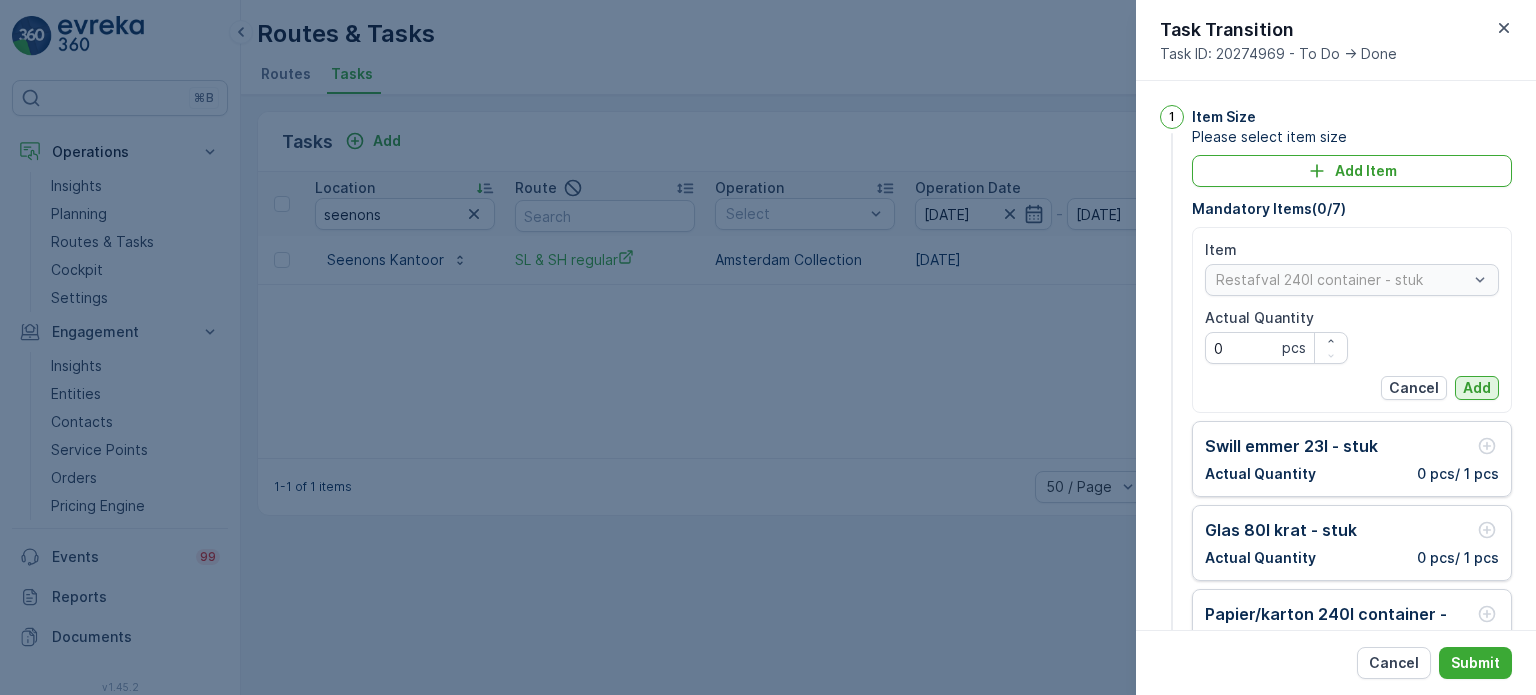 click on "Add" at bounding box center [1477, 388] 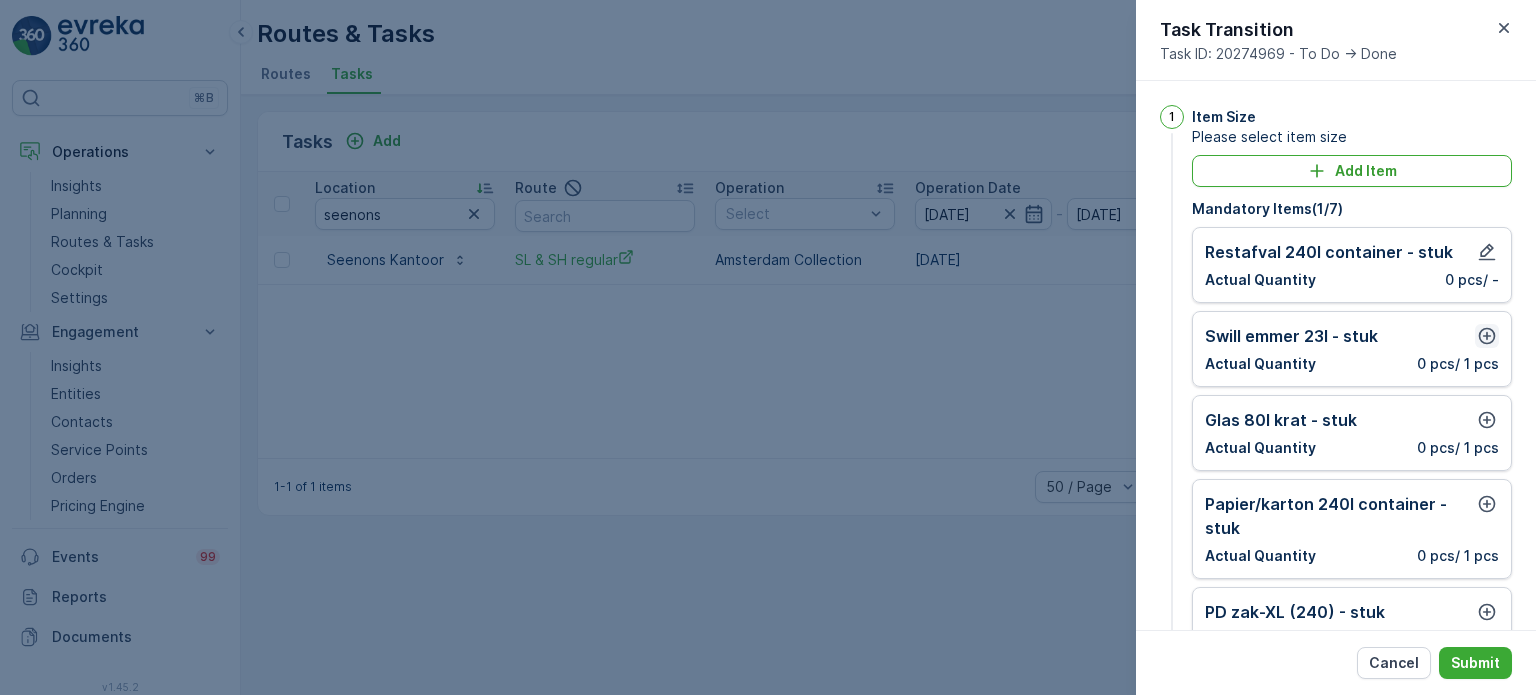 click 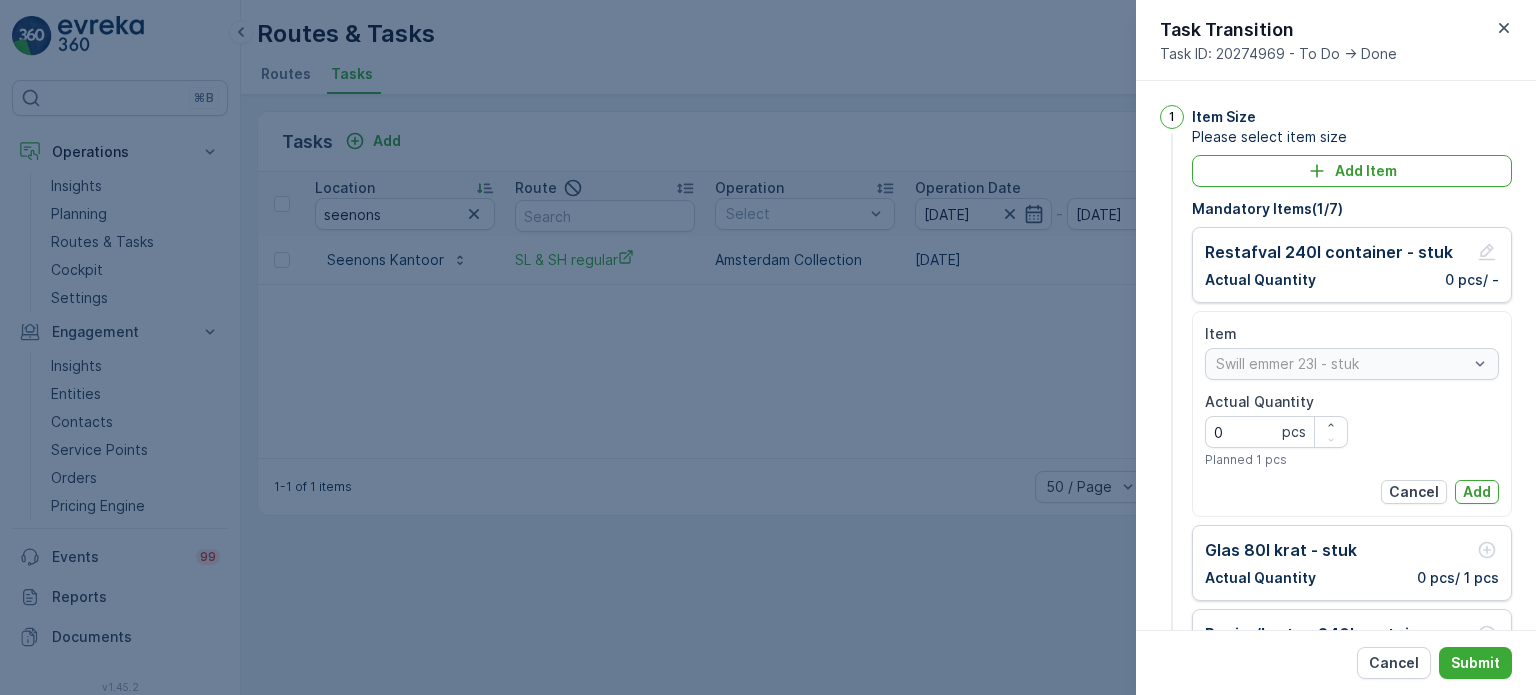 click on "Add" at bounding box center (1477, 492) 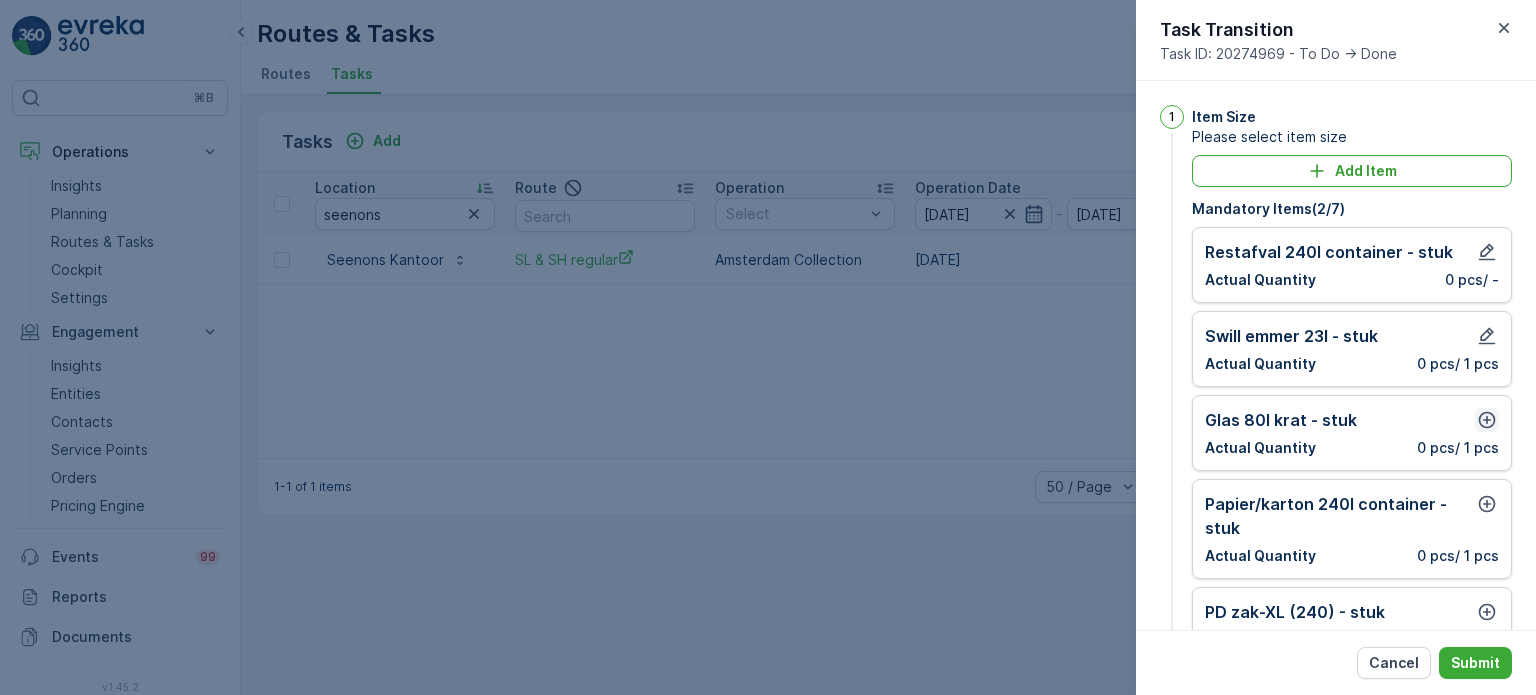 click at bounding box center (1487, 420) 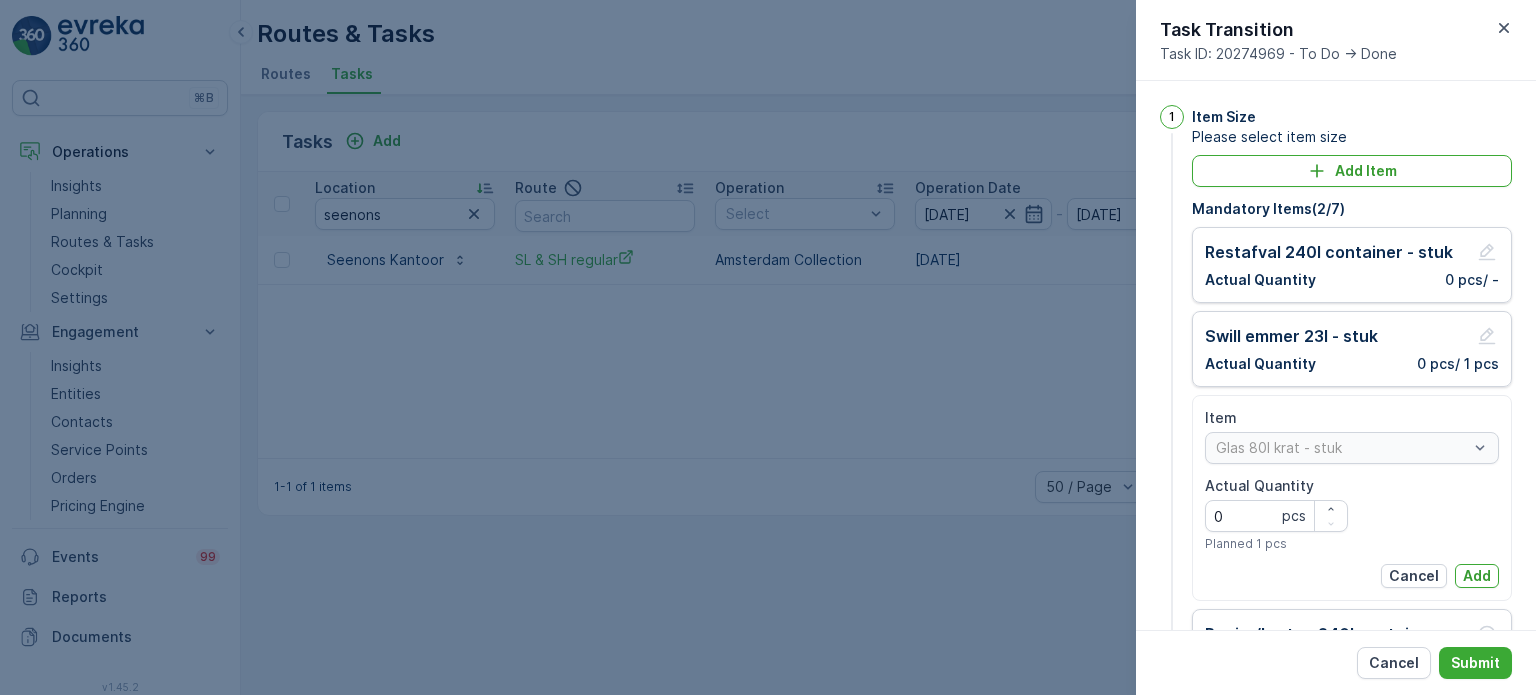 click on "Item Glas 80l krat - stuk Actual Quantity 0 pcs Planned 1 pcs Cancel Add" at bounding box center [1352, 498] 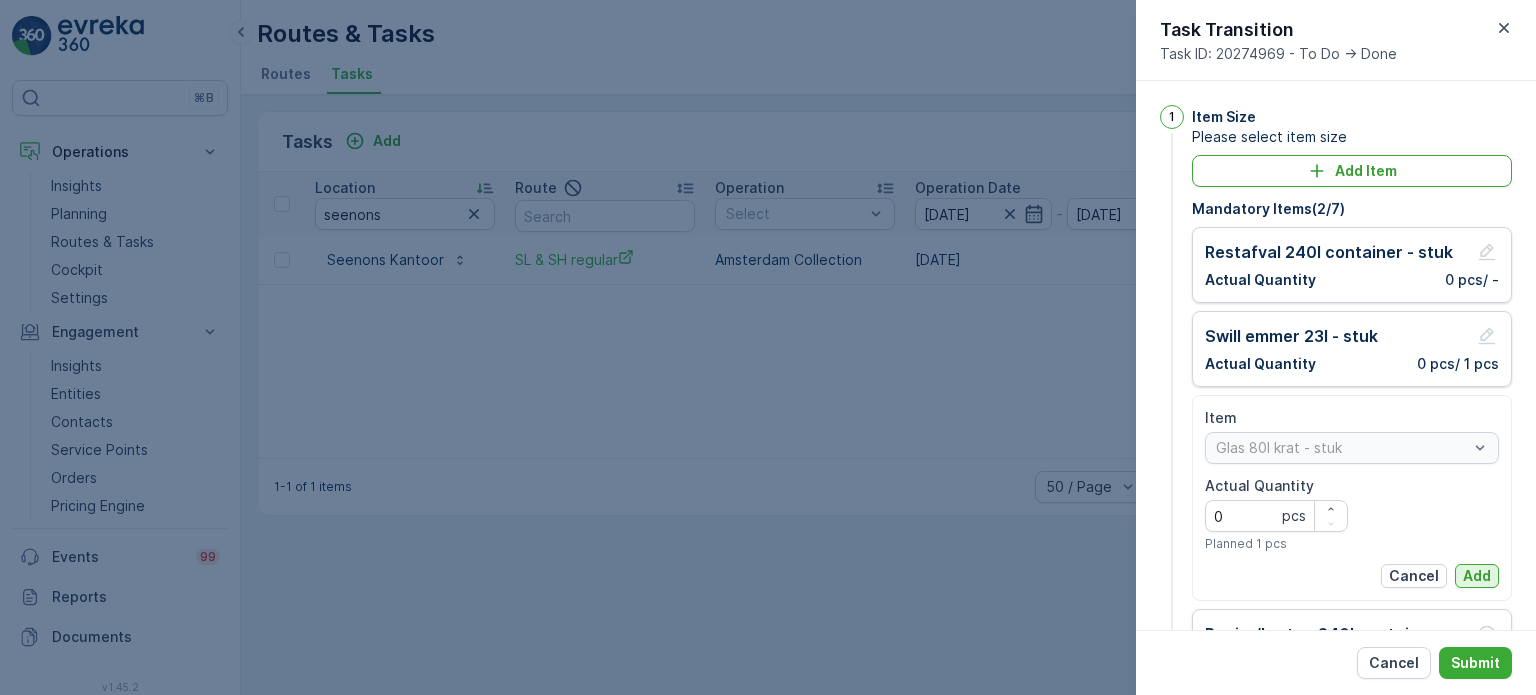 click on "Add" at bounding box center (1477, 576) 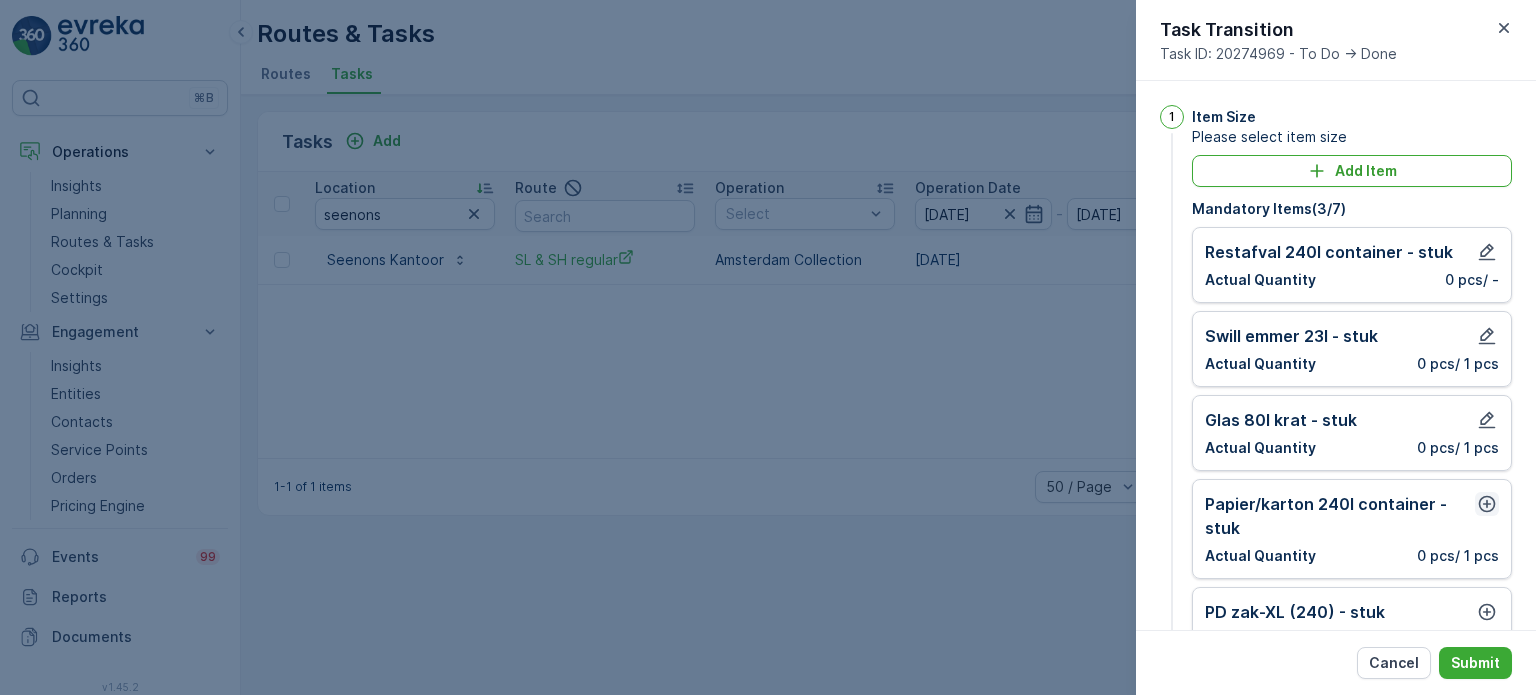 click 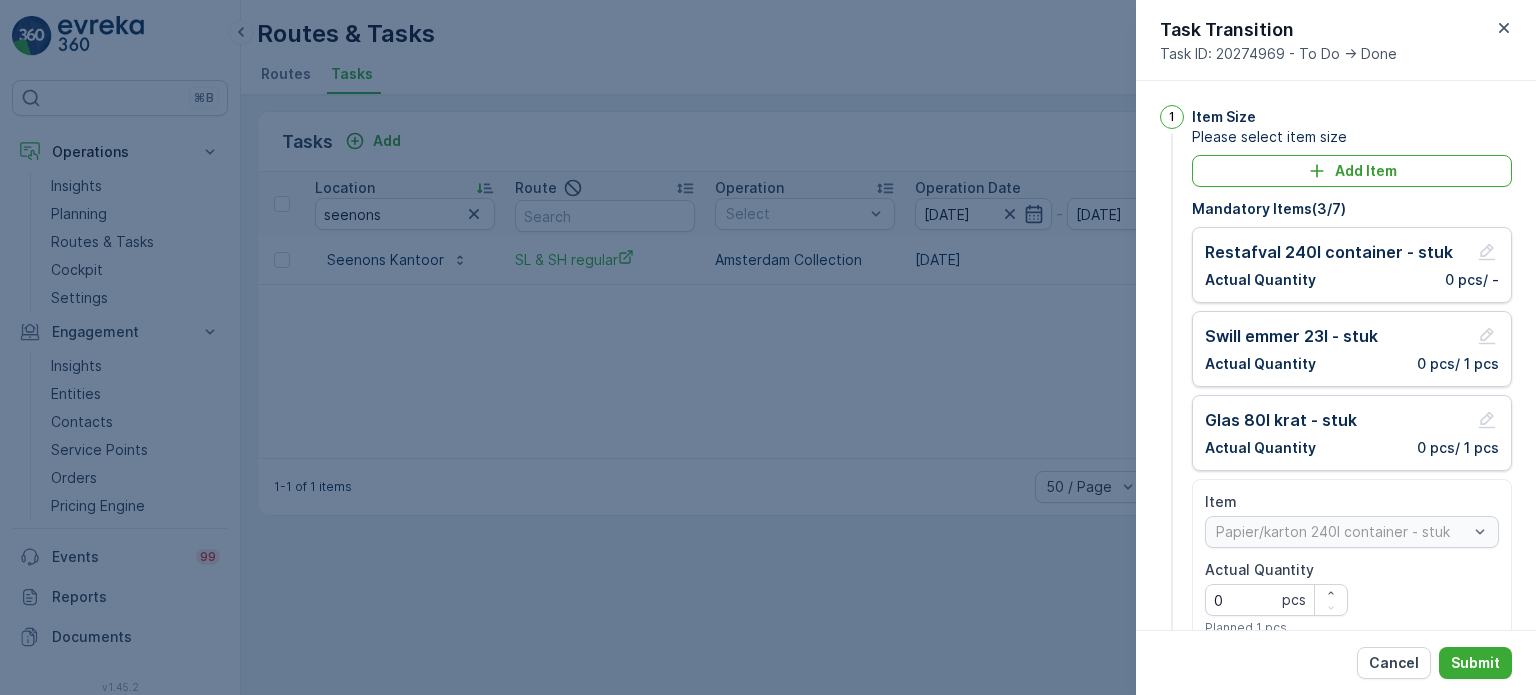 scroll, scrollTop: 200, scrollLeft: 0, axis: vertical 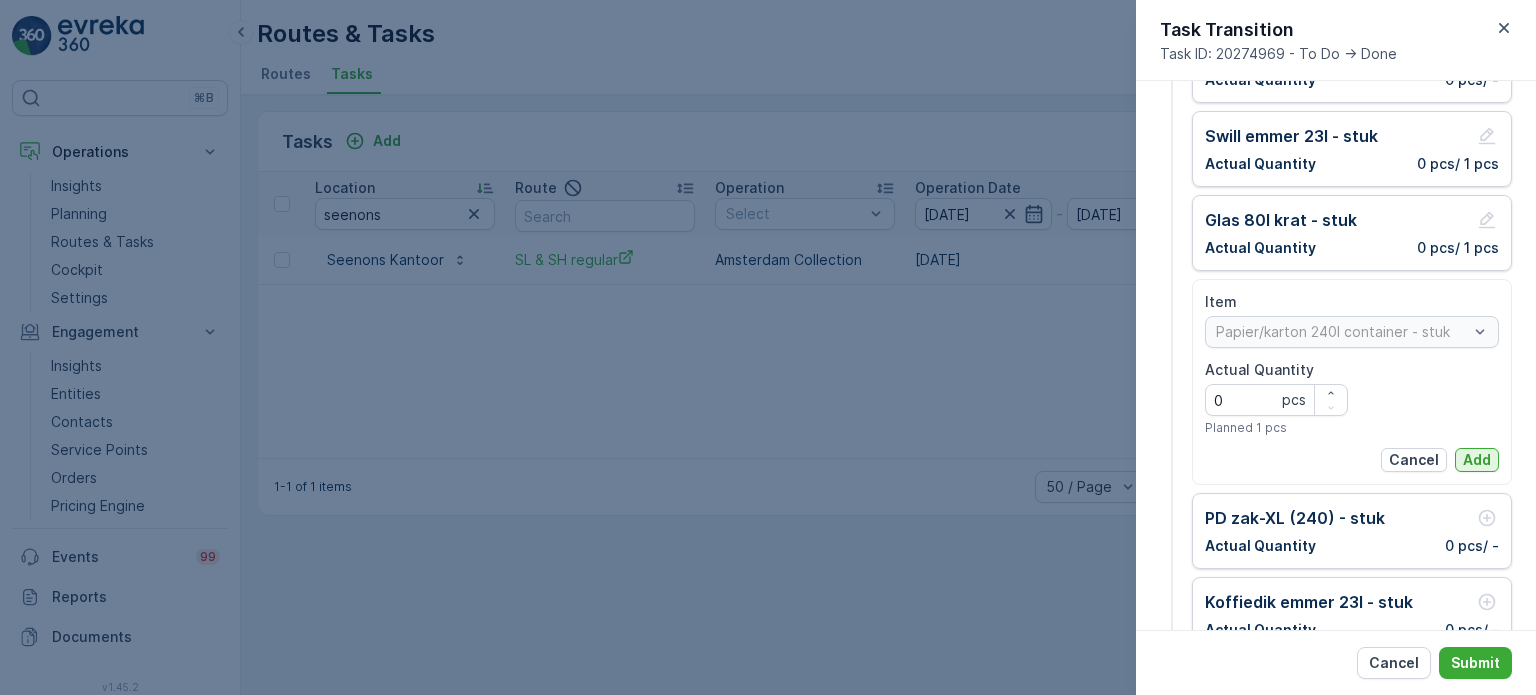 click on "Add" at bounding box center (1477, 460) 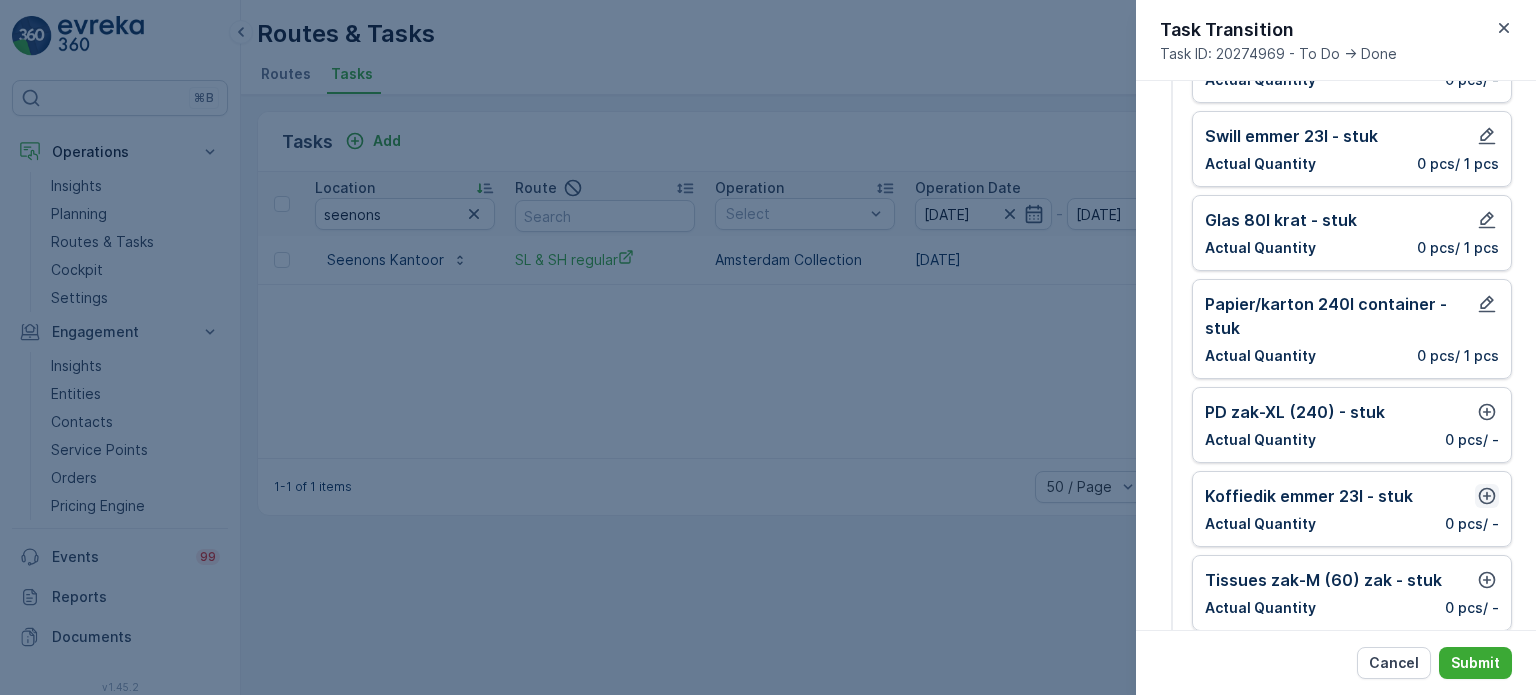 click 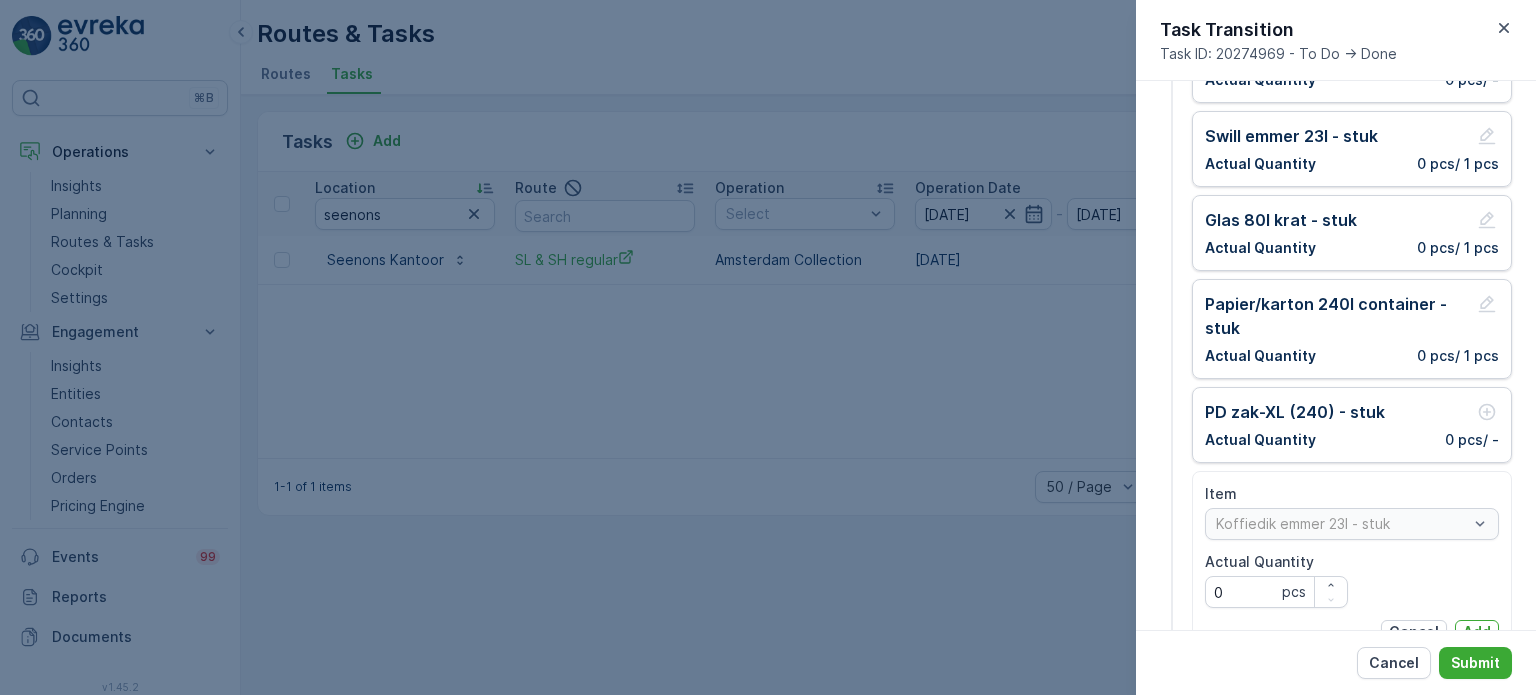 click on "Cancel Add" at bounding box center (1352, 632) 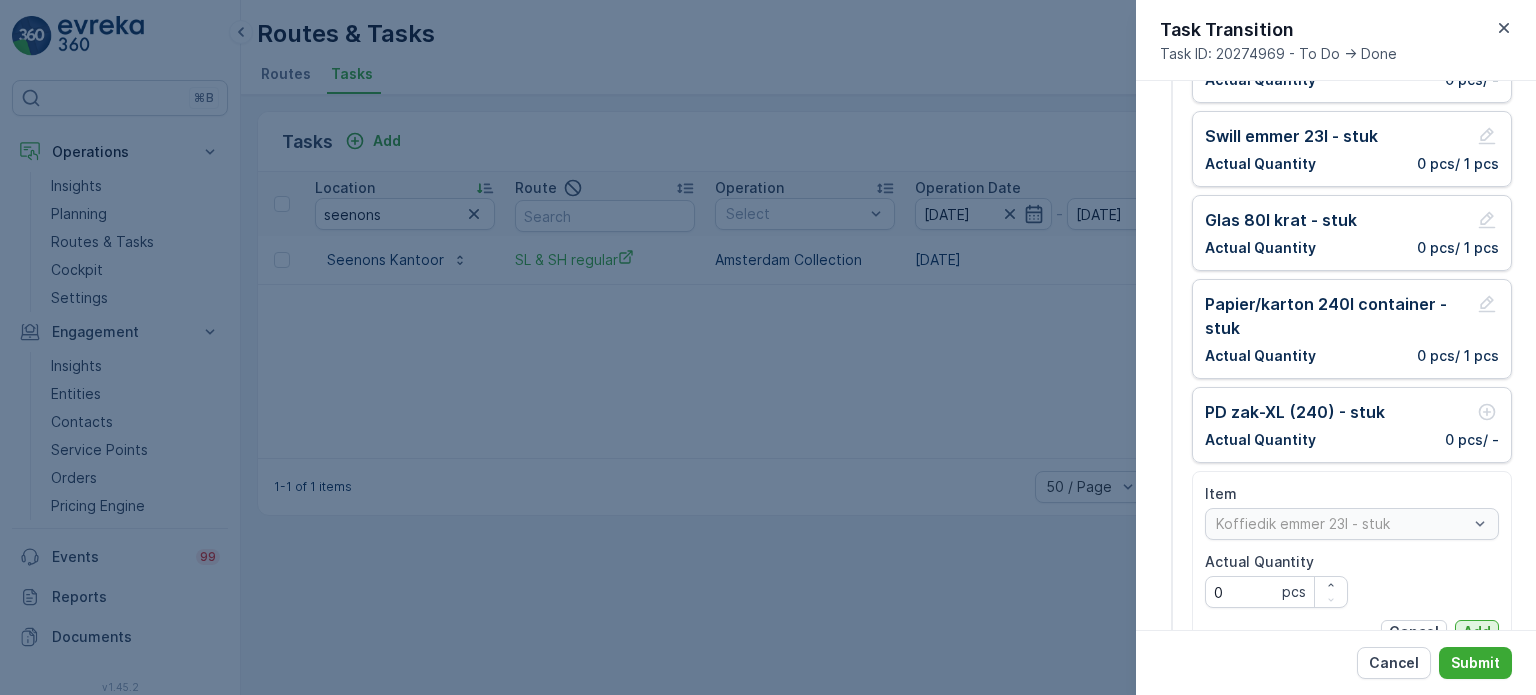 click on "Add" at bounding box center [1477, 632] 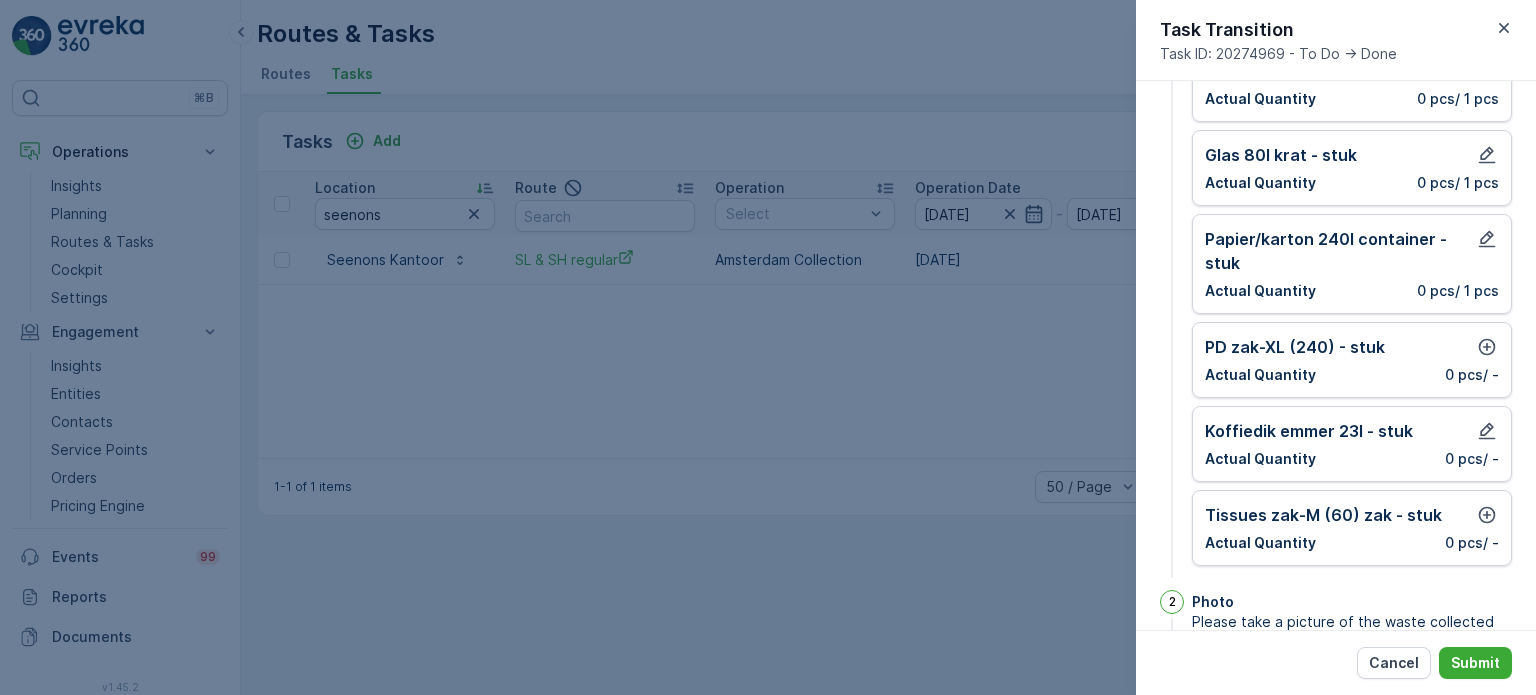 scroll, scrollTop: 300, scrollLeft: 0, axis: vertical 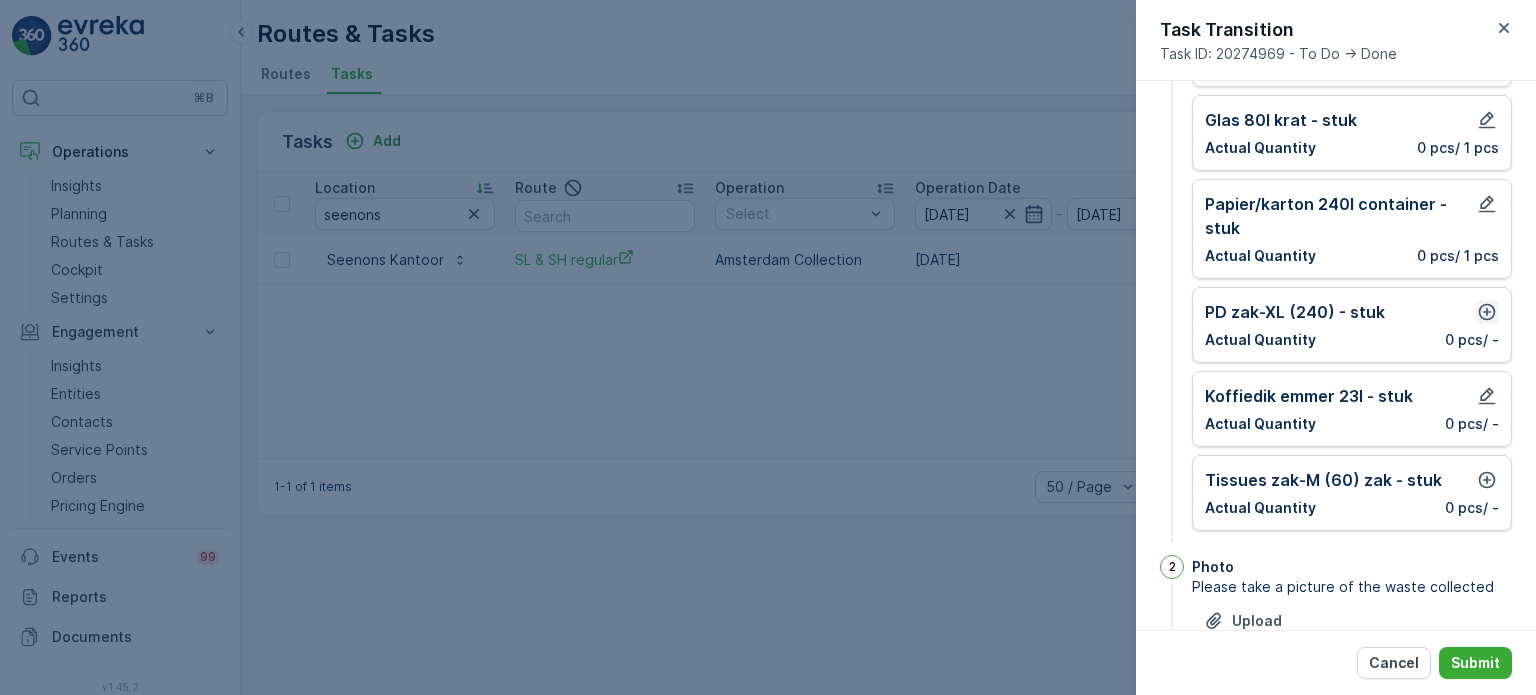 click 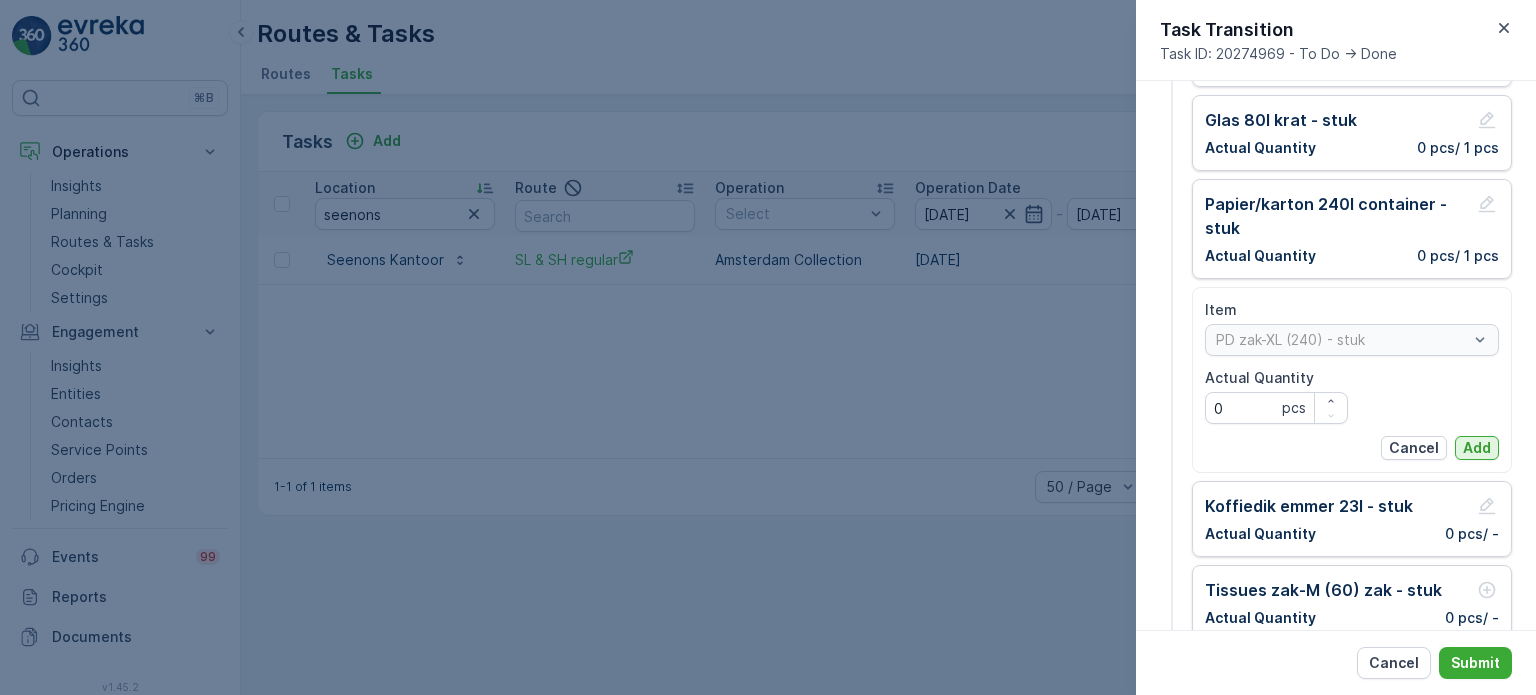 click on "Add" at bounding box center [1477, 448] 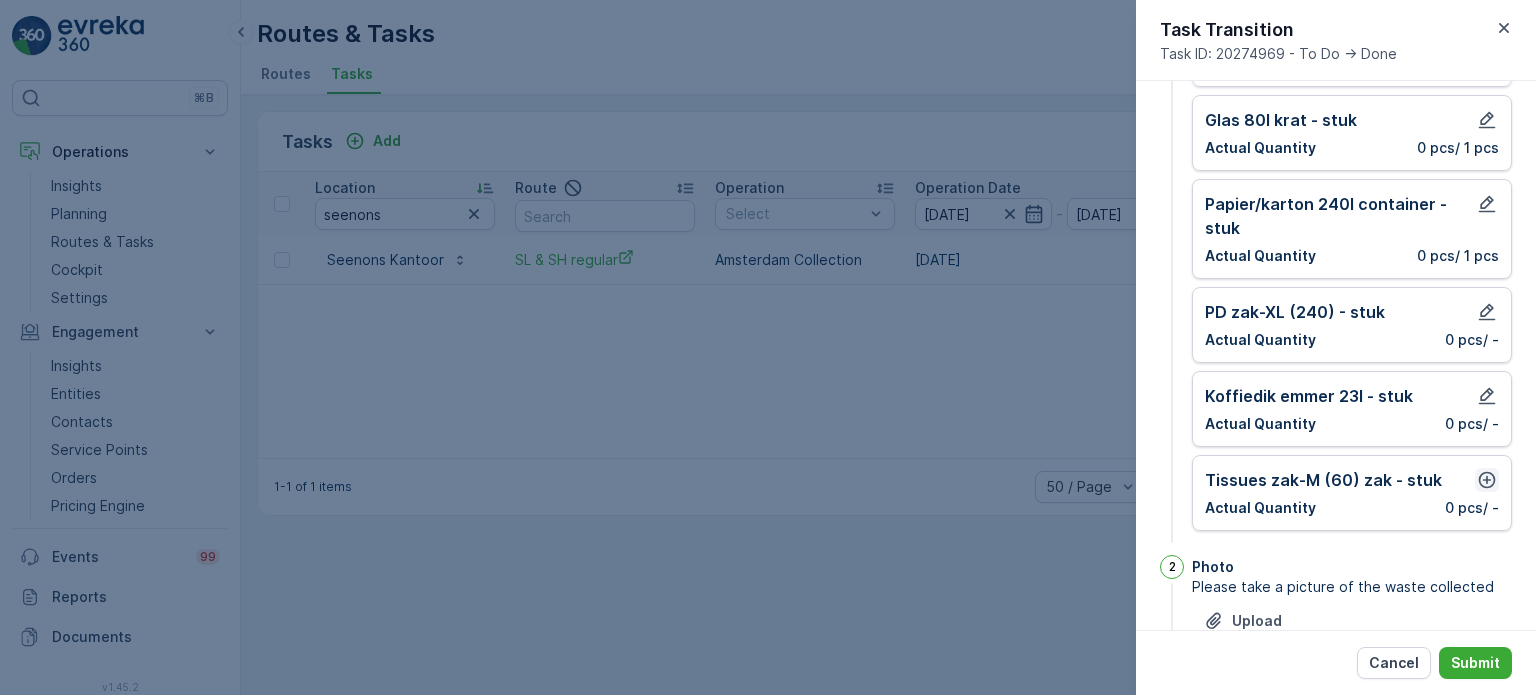 click 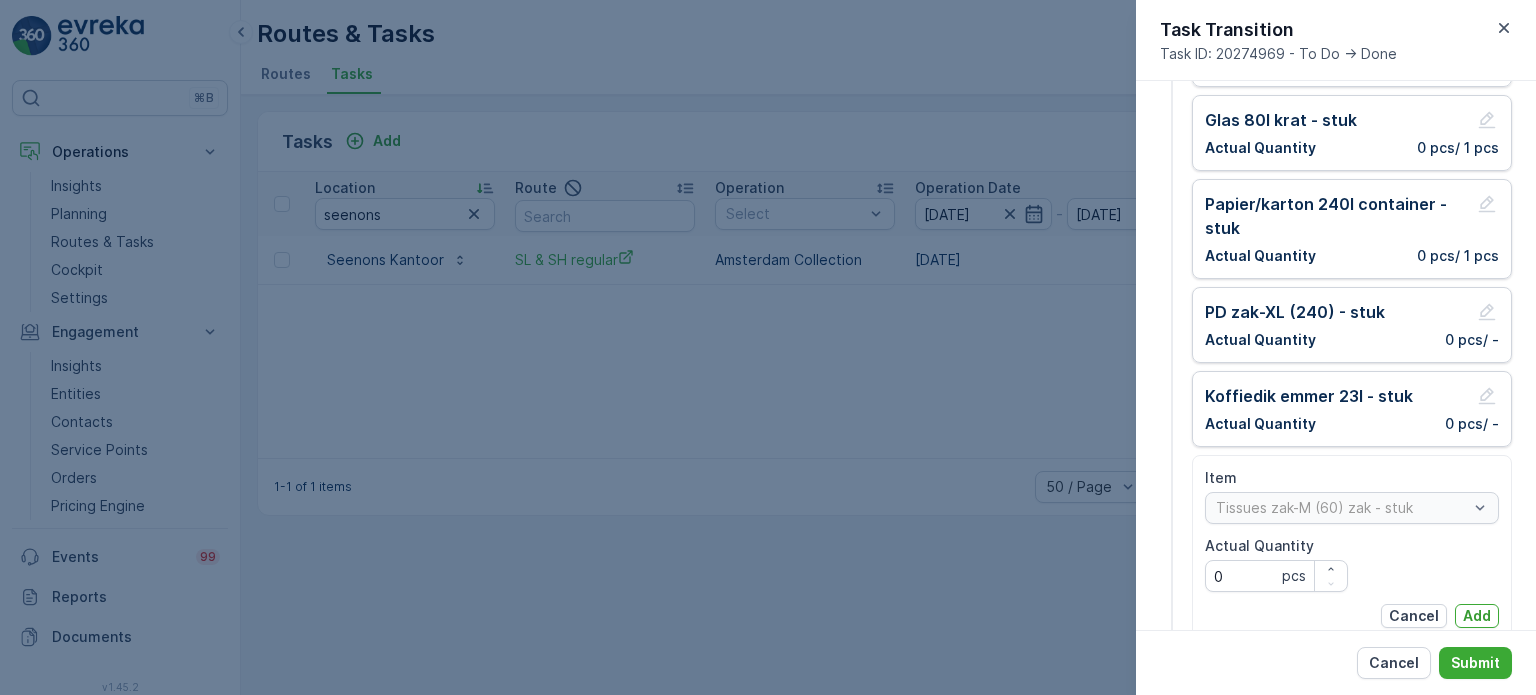 click on "Add" at bounding box center [1477, 616] 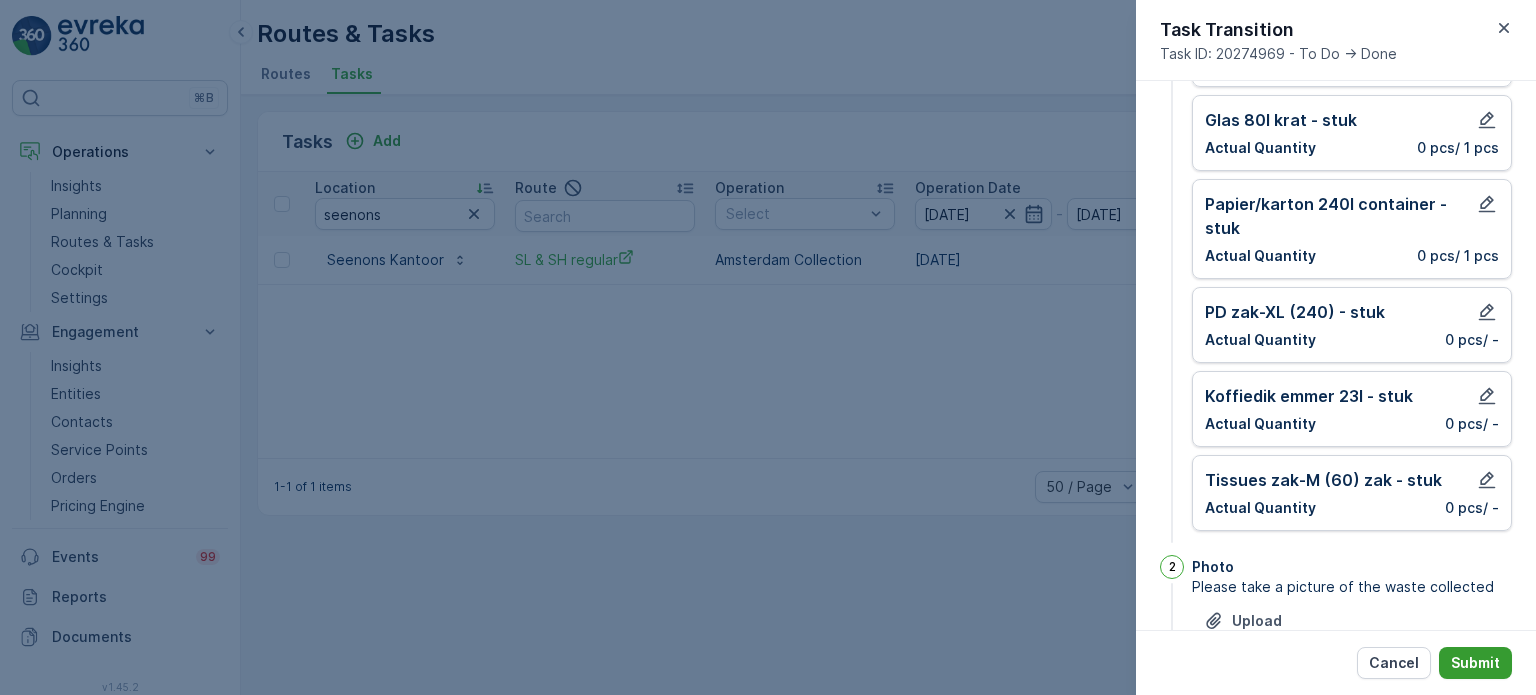 click on "Submit" at bounding box center [1475, 663] 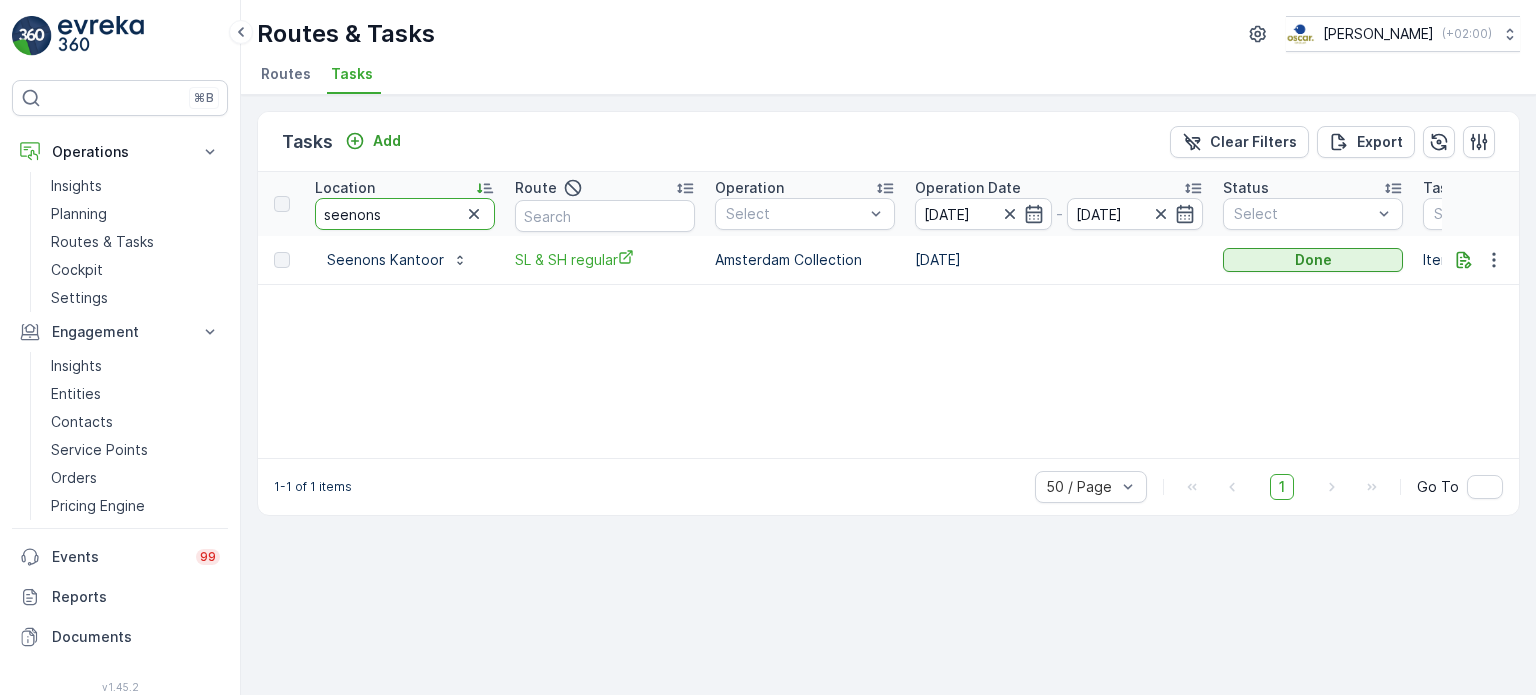 click on "seenons" at bounding box center [405, 214] 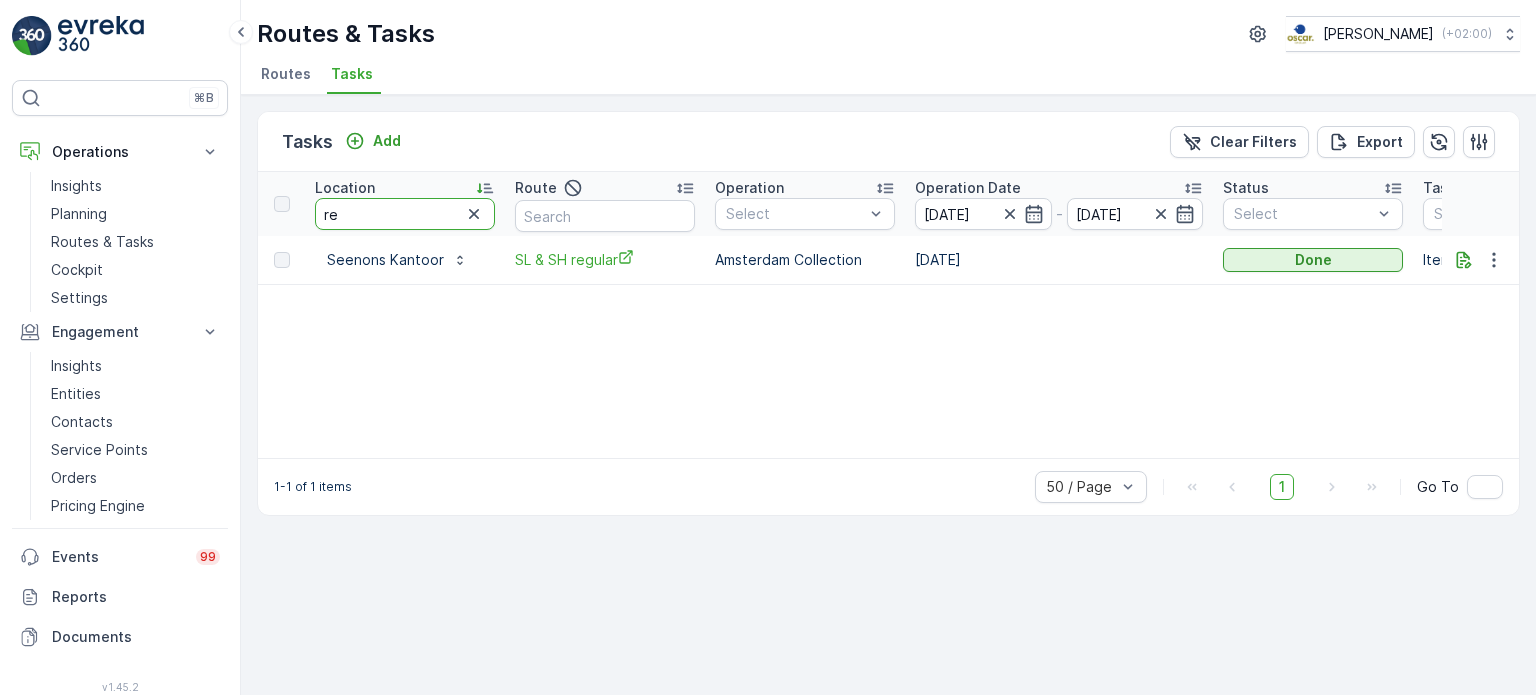 type on "rem" 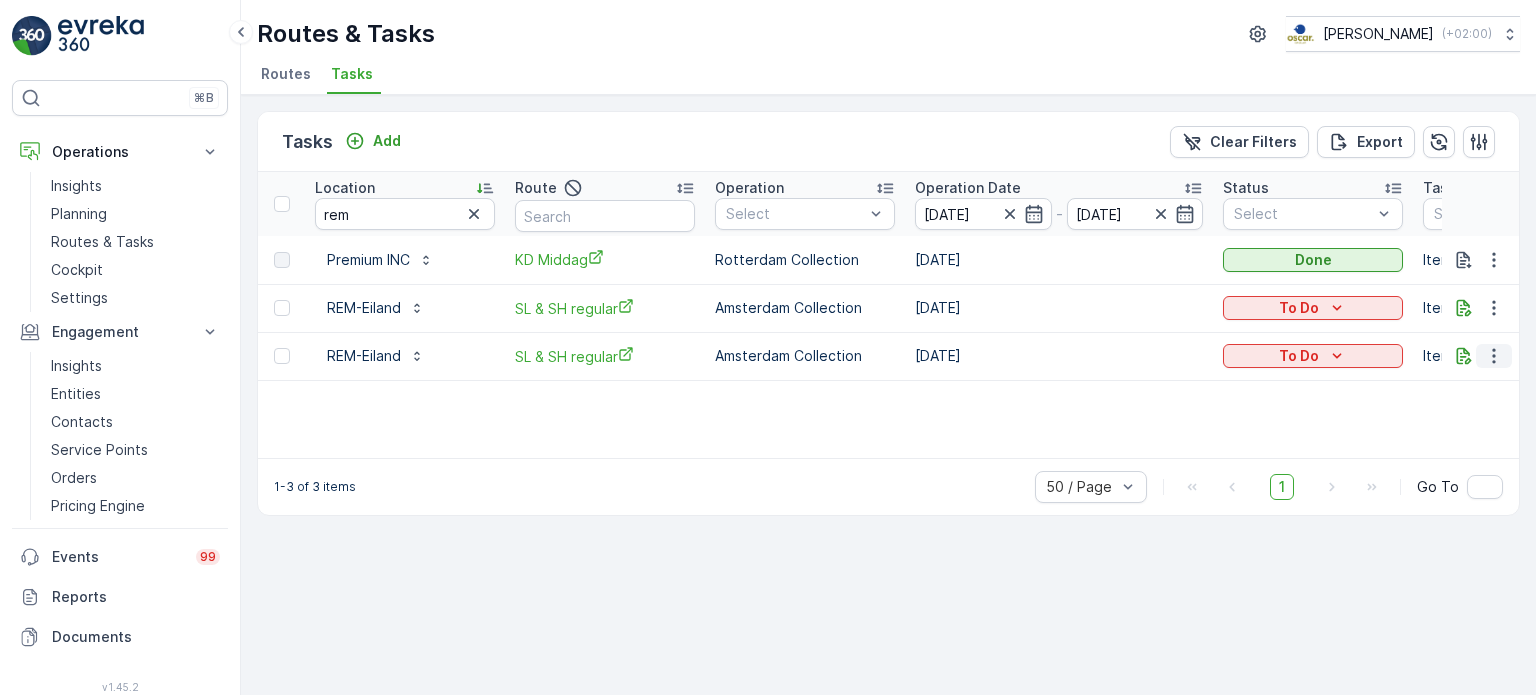 click 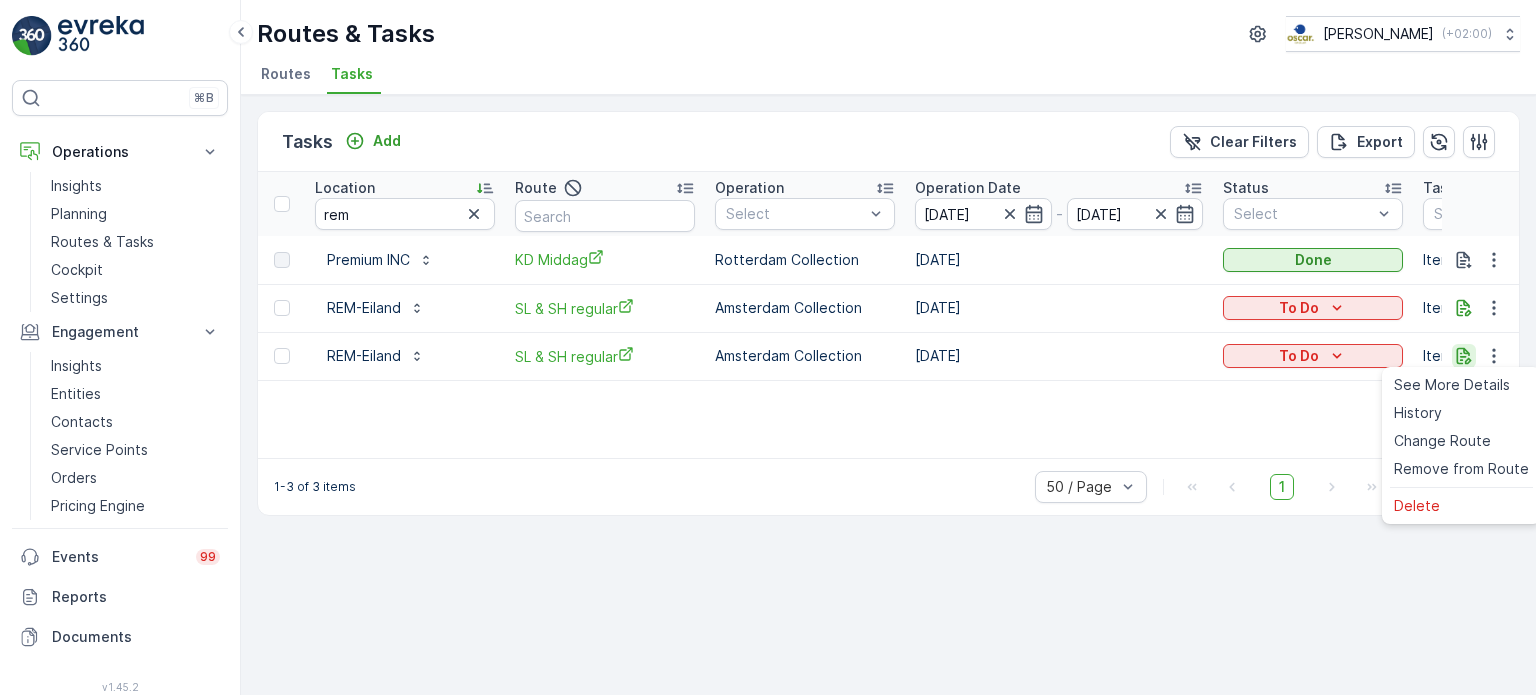 click 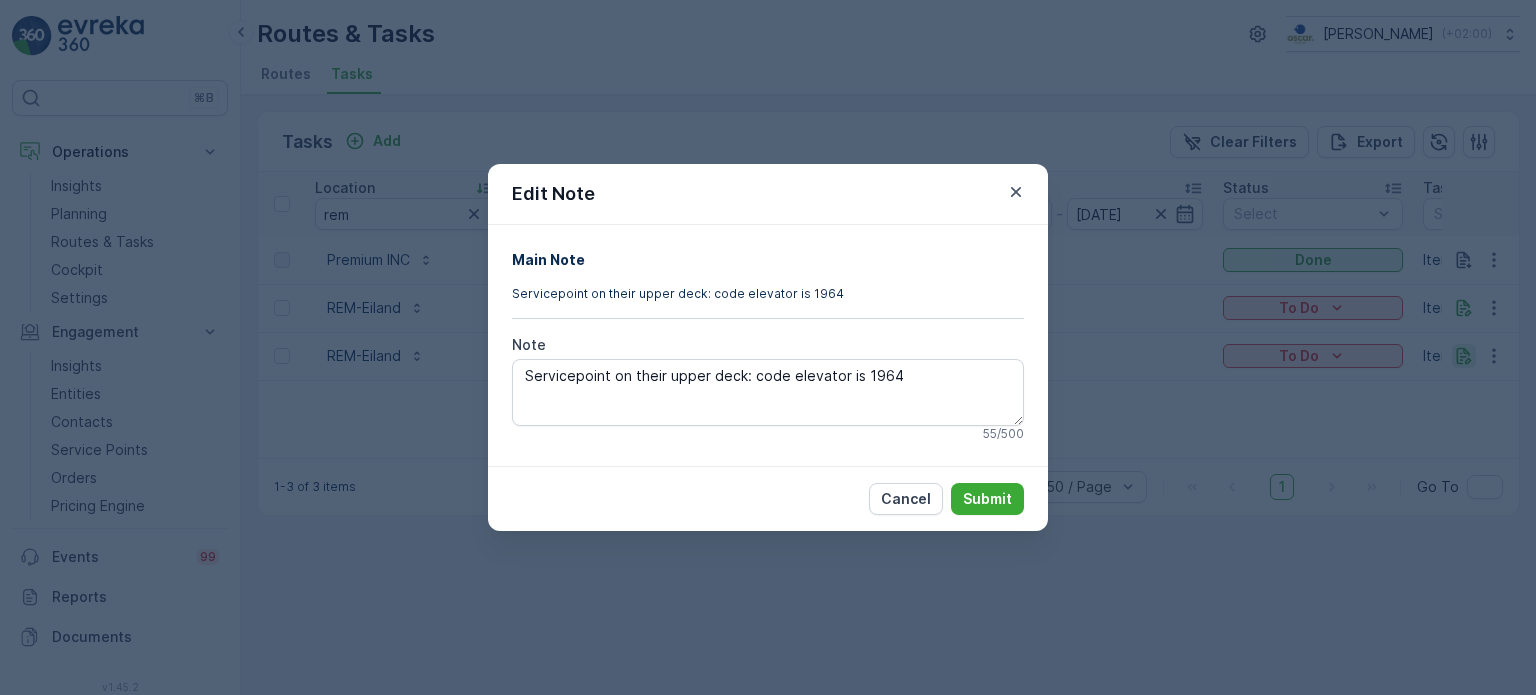 click on "Edit Note Main Note Servicepoint on their upper deck: code elevator is 1964 Note Servicepoint on their upper deck: code elevator is 1964 55  /  500 Cancel Submit" at bounding box center (768, 347) 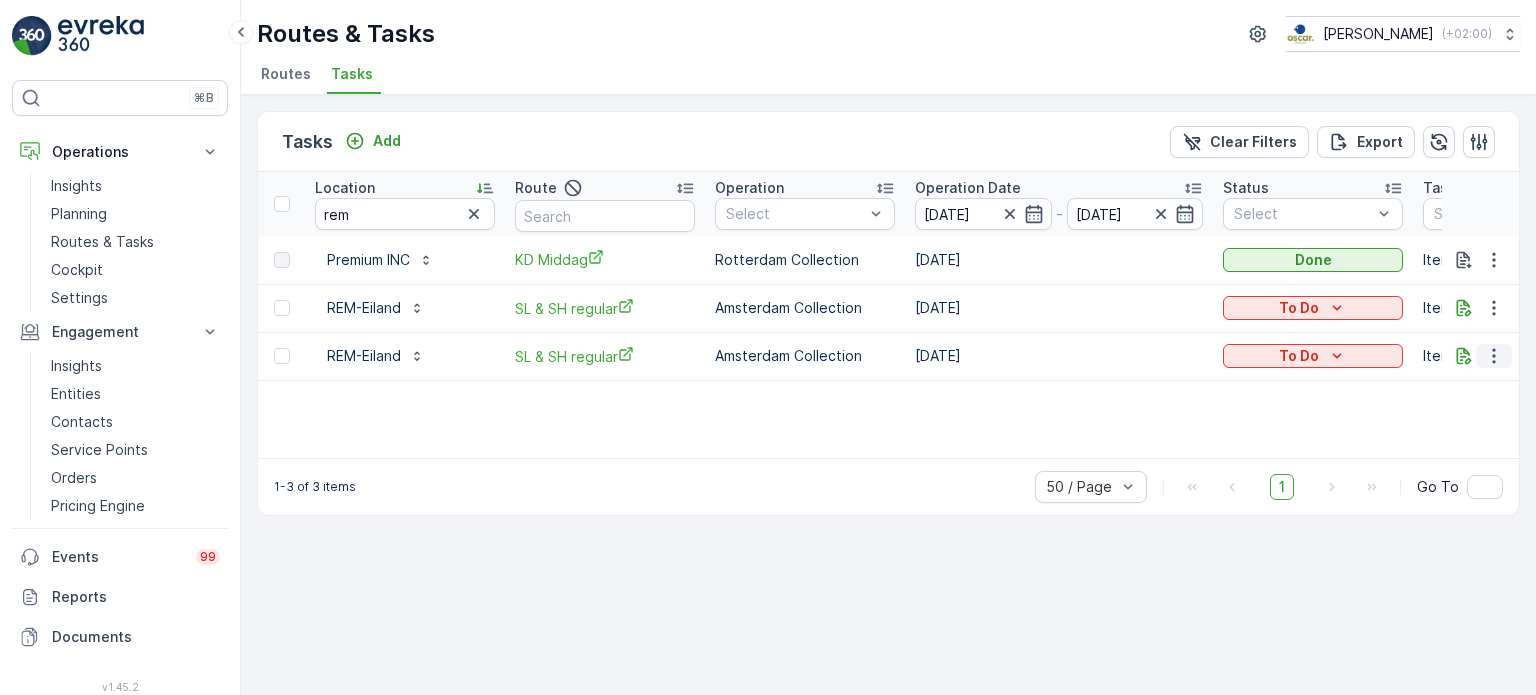 click 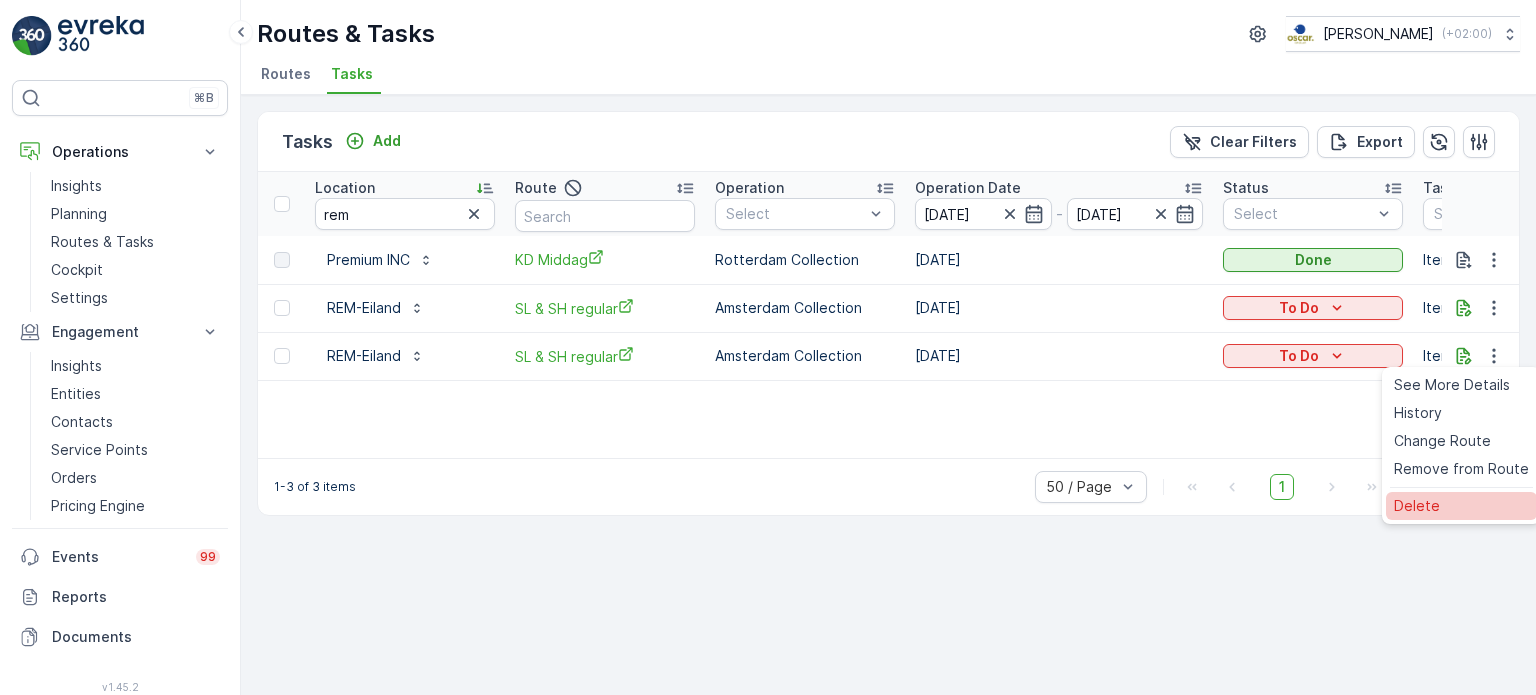 click on "Delete" at bounding box center (1461, 506) 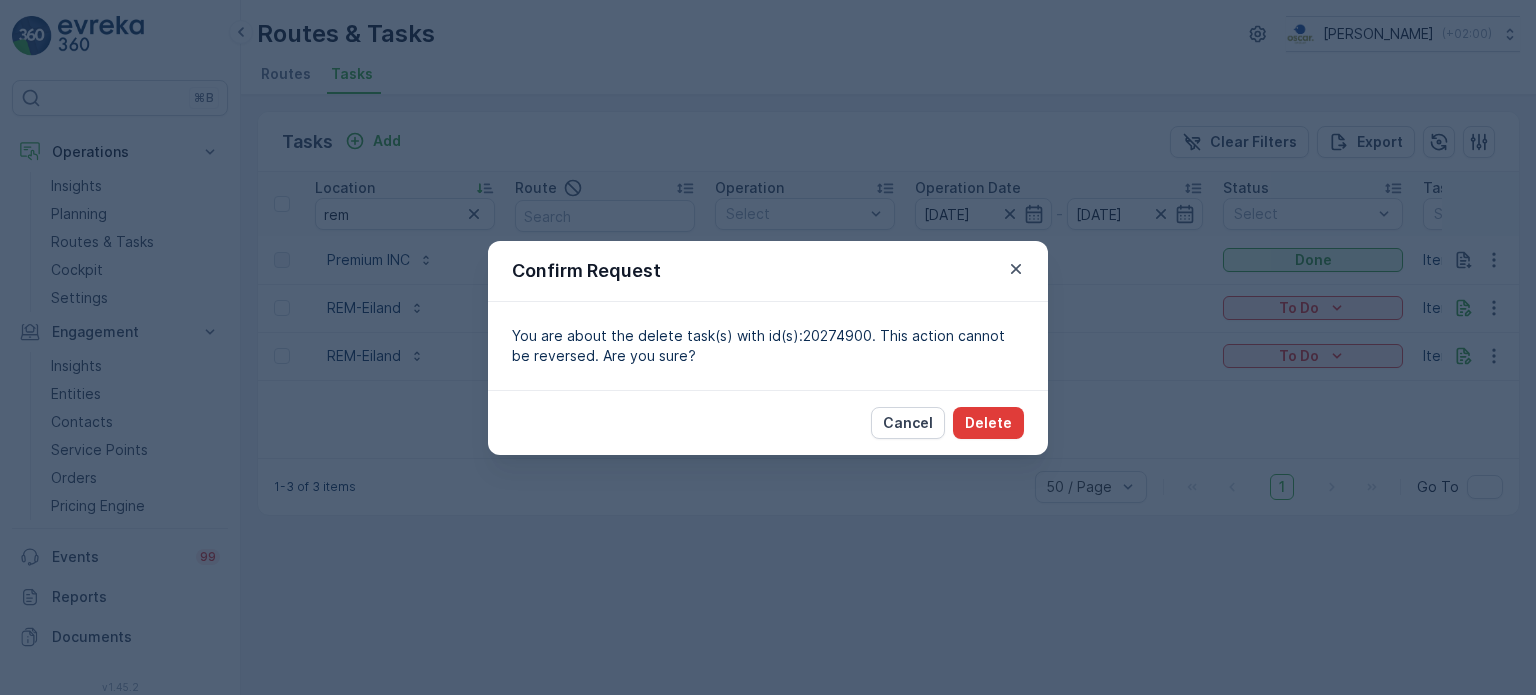 click on "Delete" at bounding box center [988, 423] 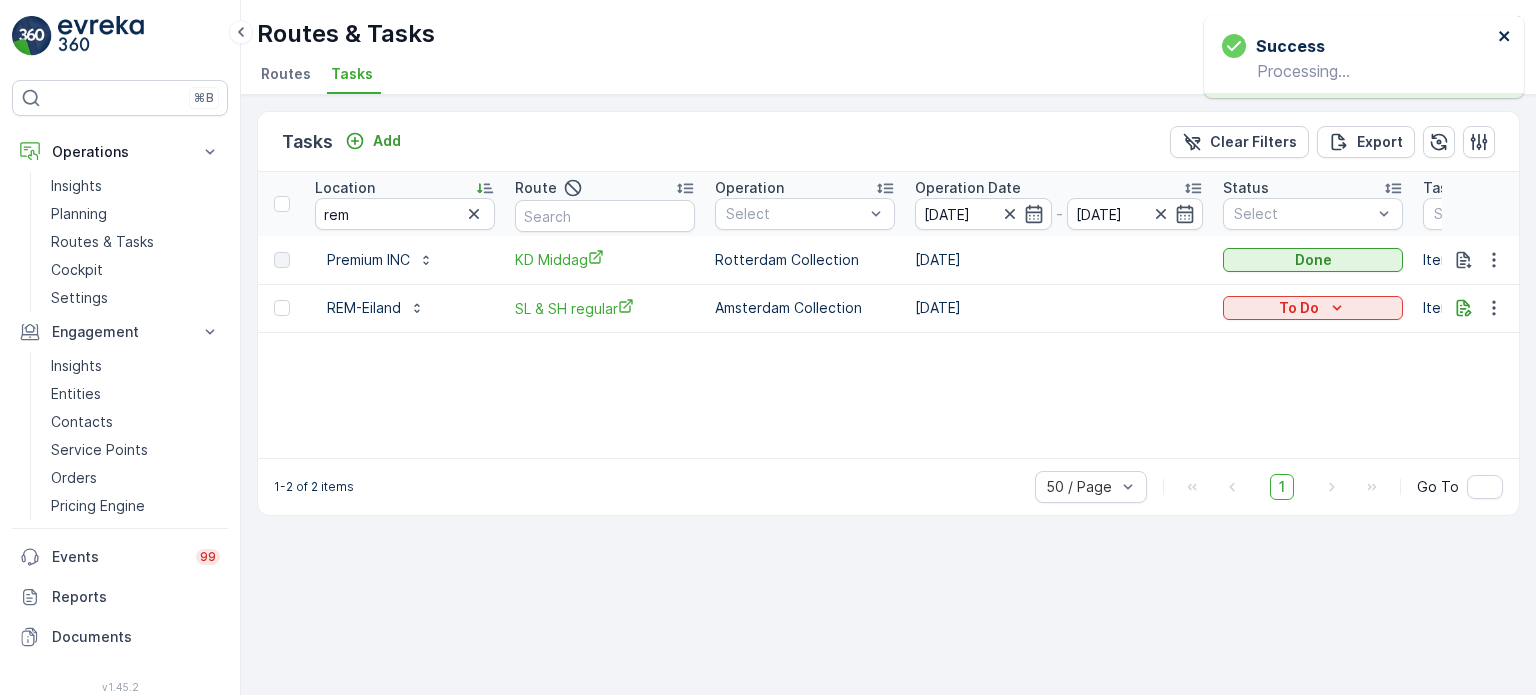 click 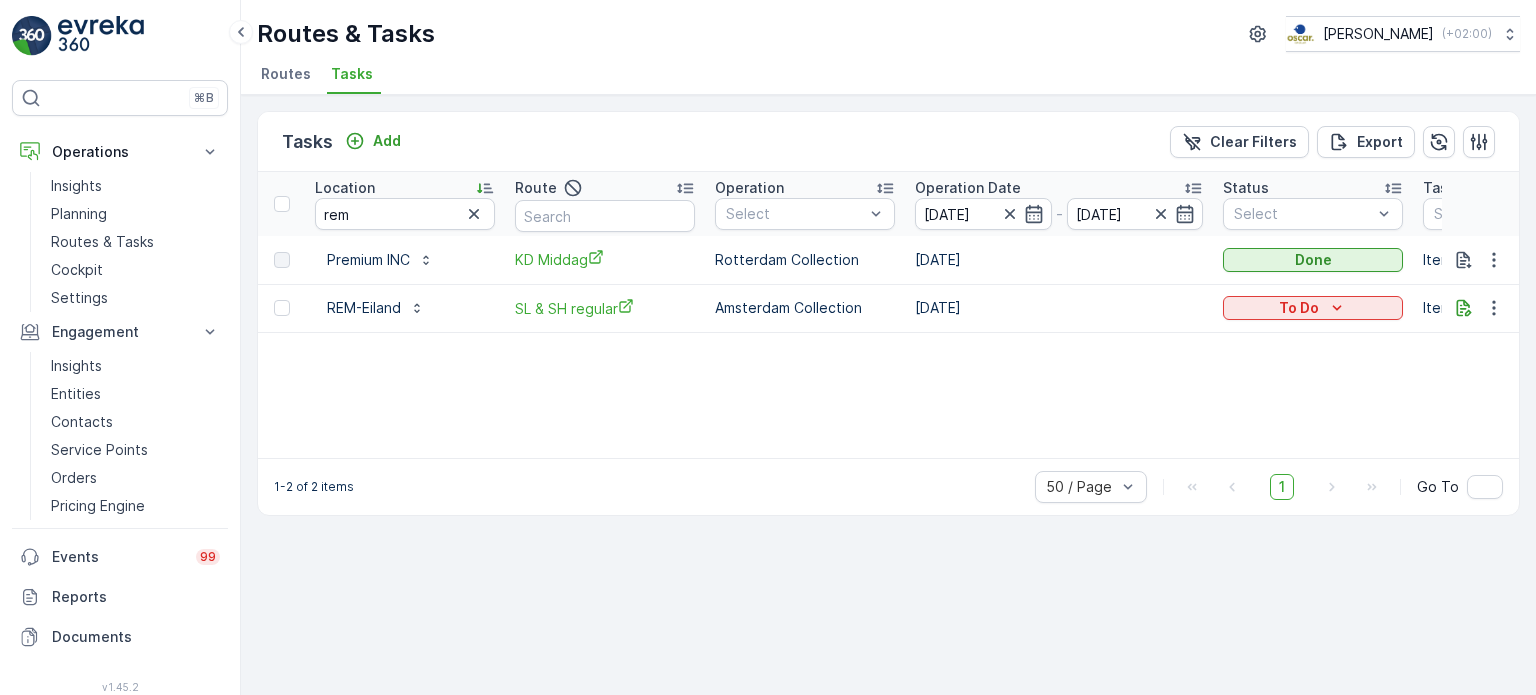 click on "To Do" at bounding box center (1313, 308) 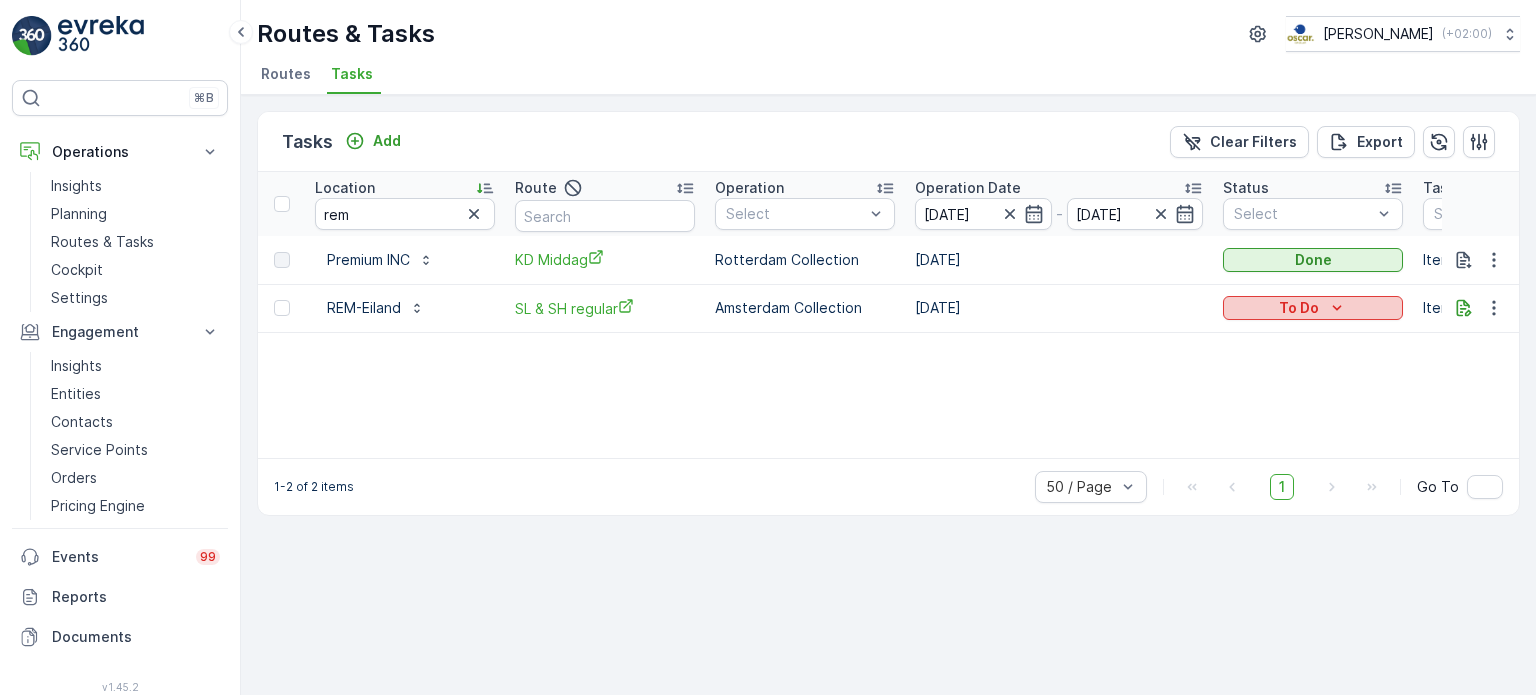 click on "To Do" at bounding box center (1299, 308) 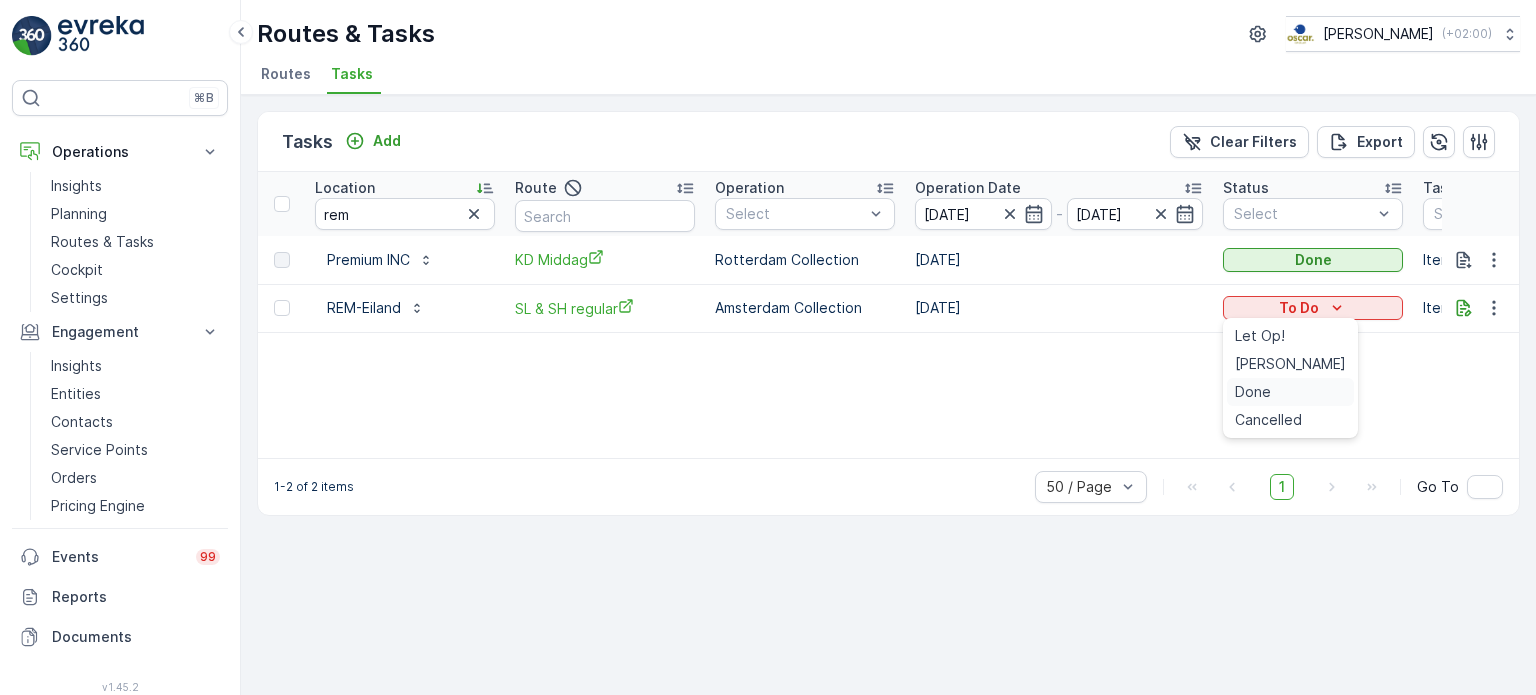 click on "Done" at bounding box center [1290, 392] 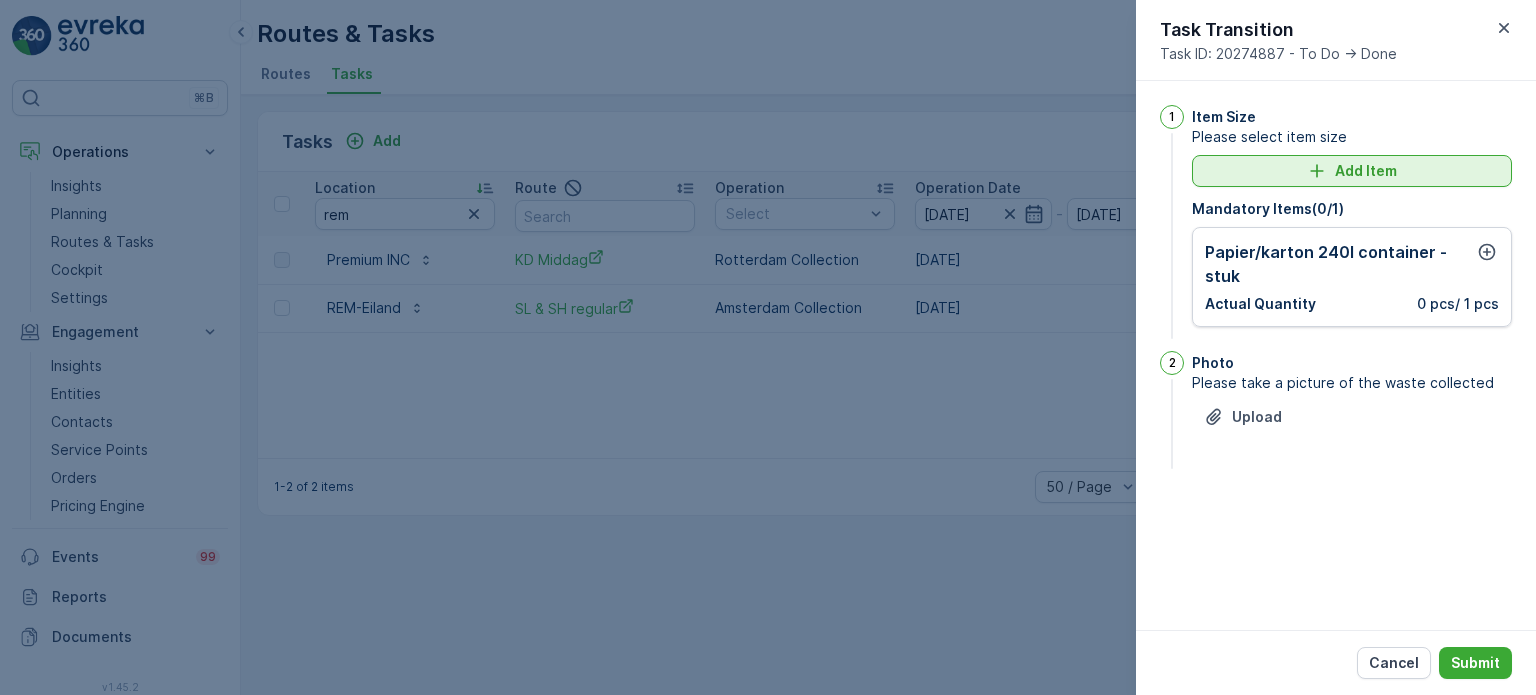 click on "Add Item" at bounding box center (1366, 171) 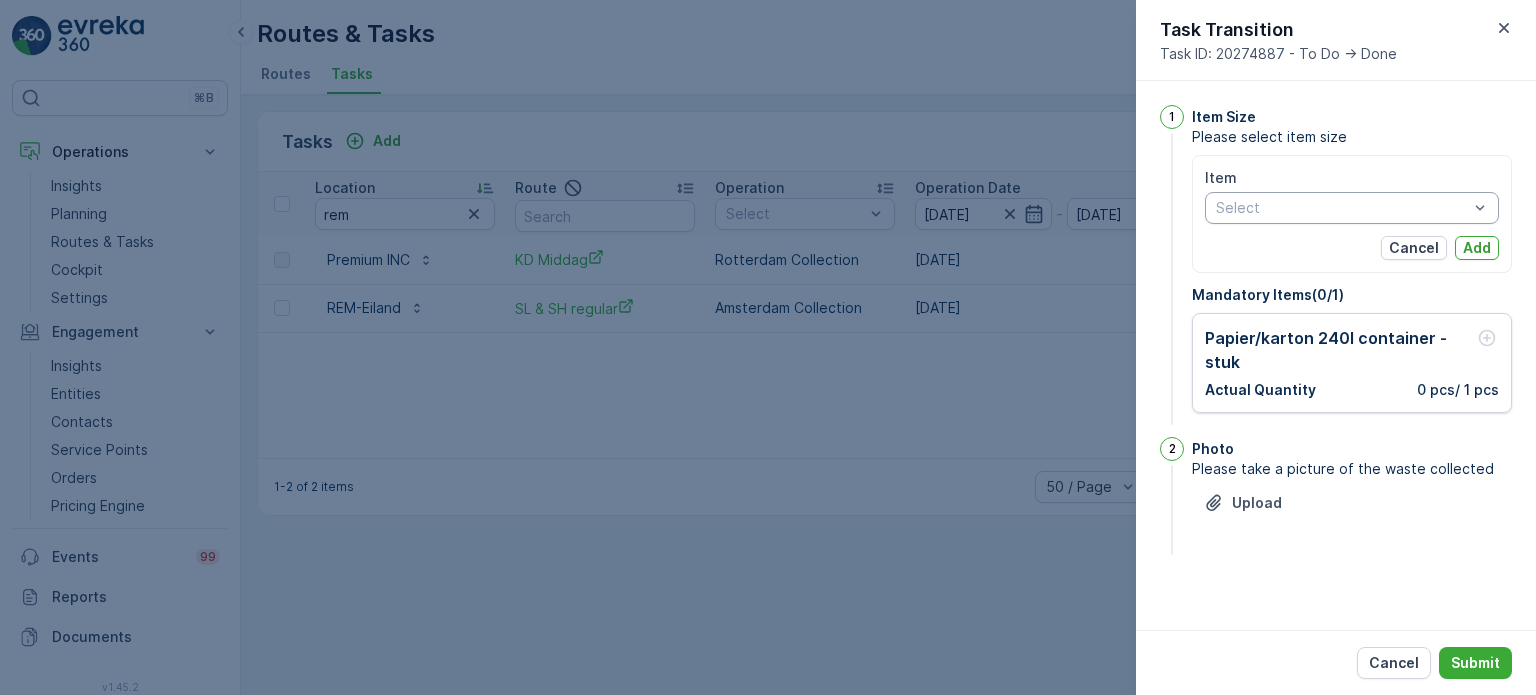 click at bounding box center (1342, 208) 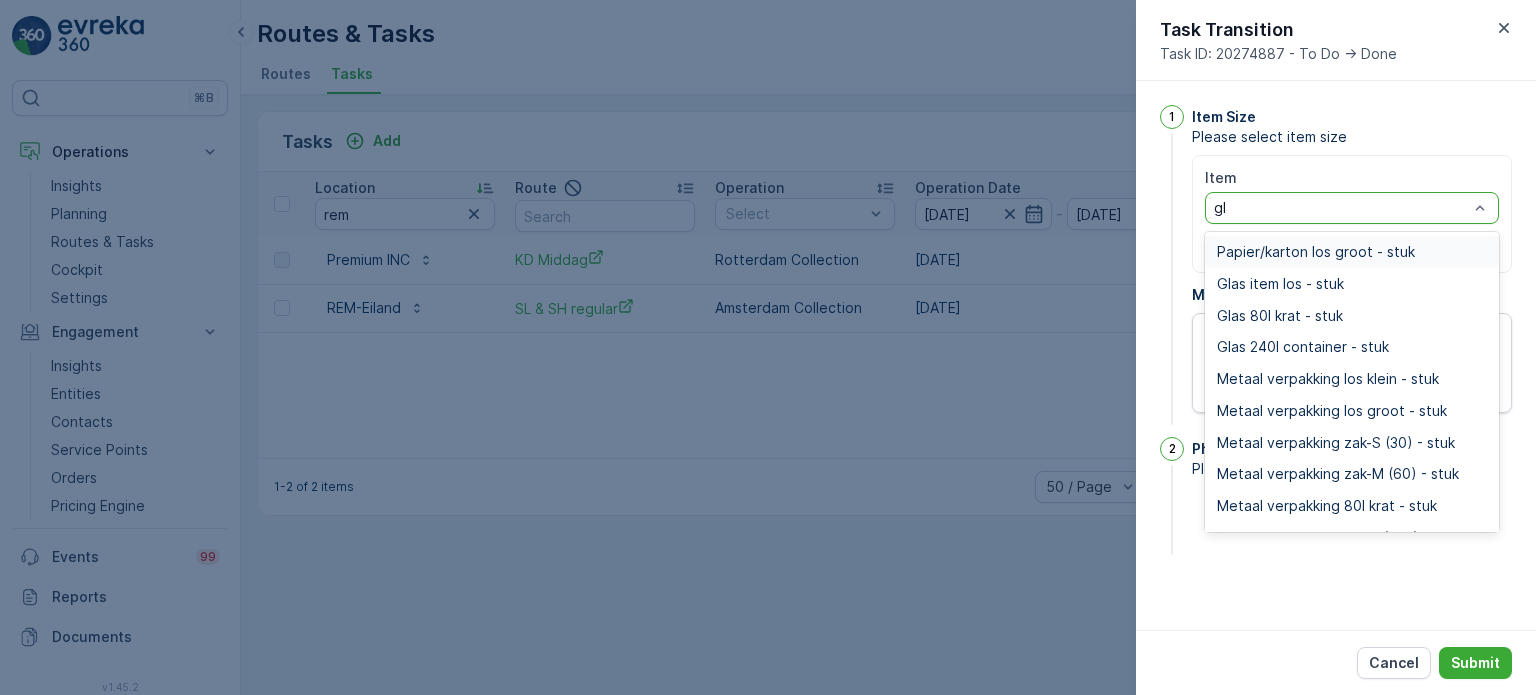 type on "glas" 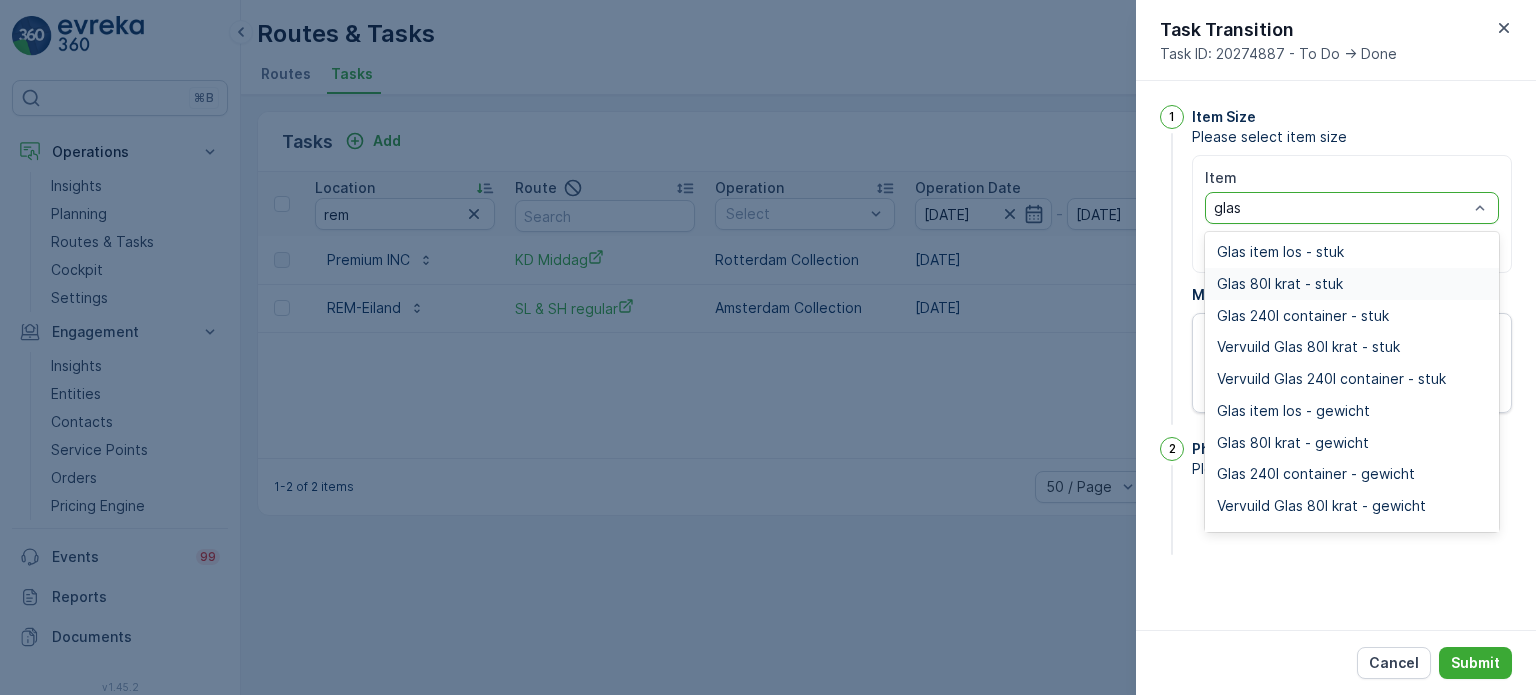 click on "Glas 80l krat - stuk" at bounding box center [1280, 284] 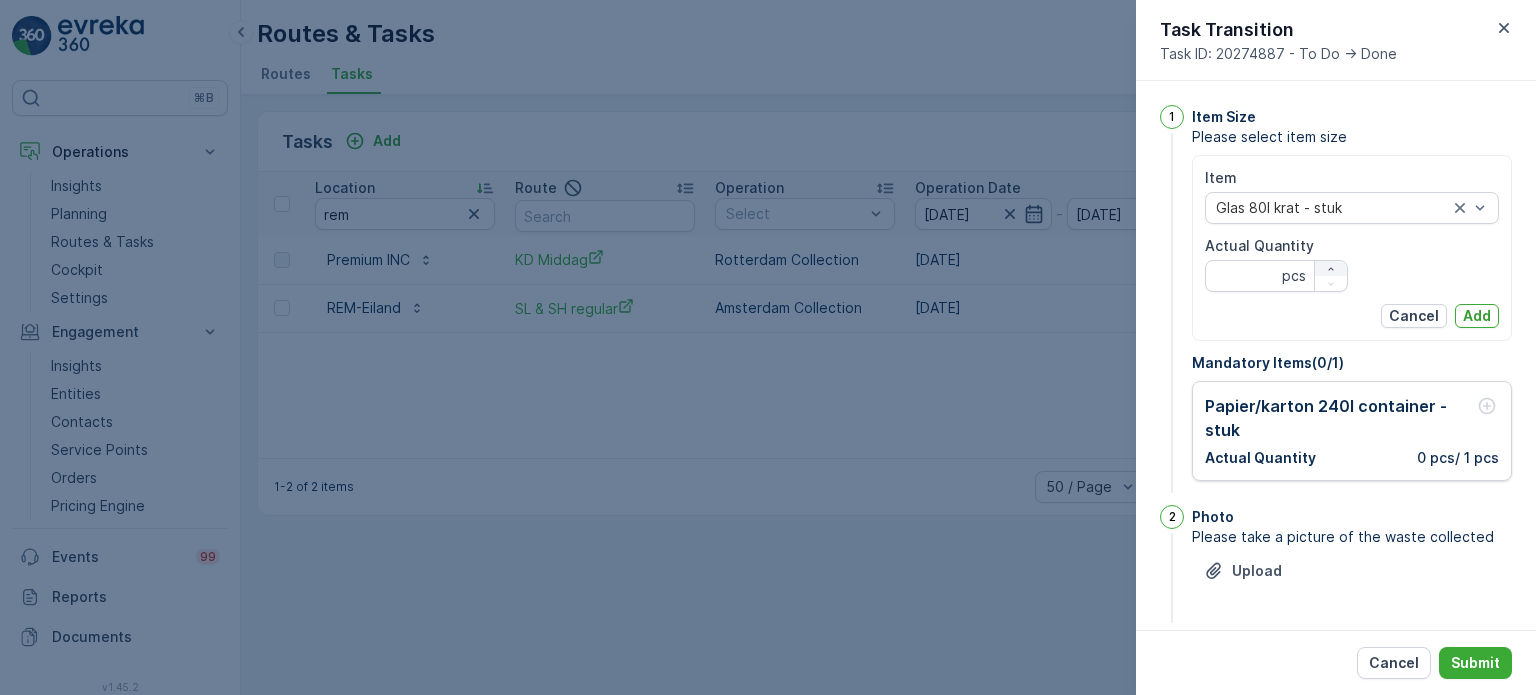 click 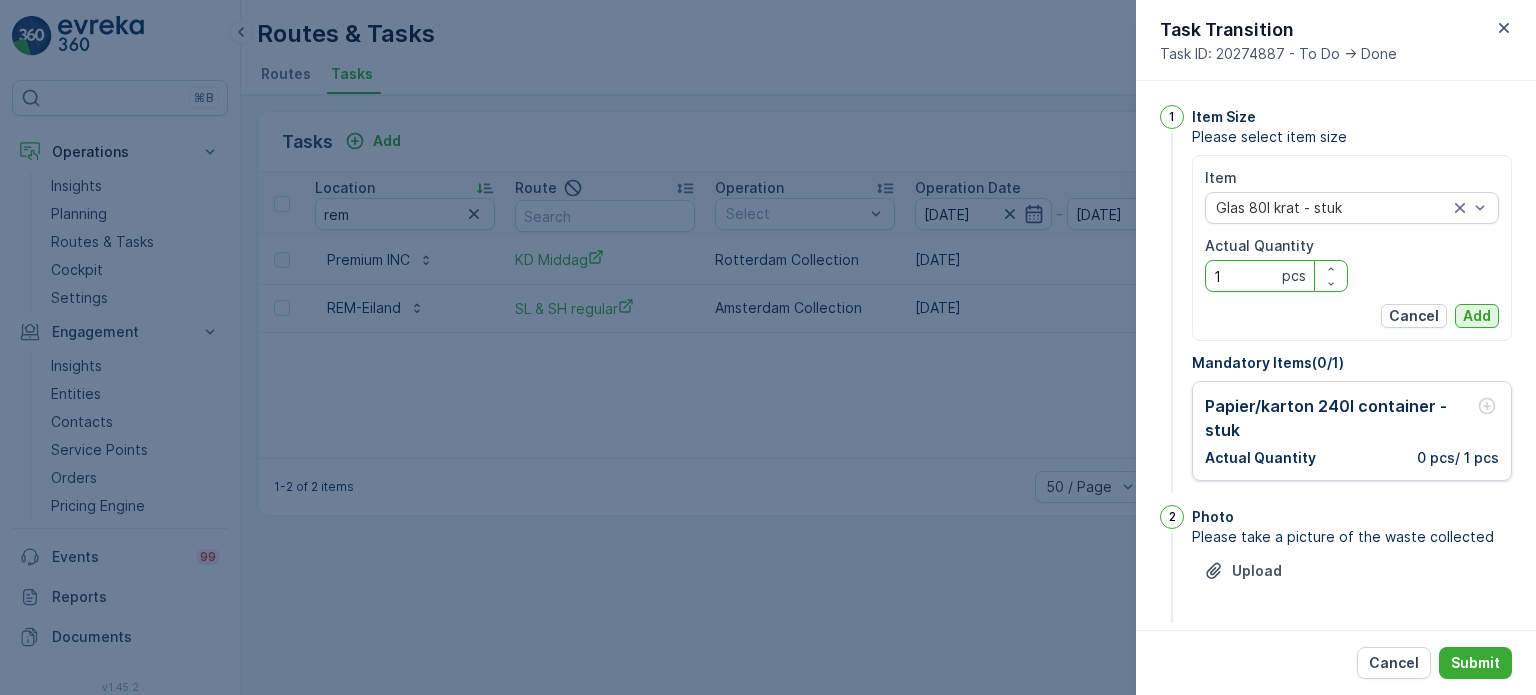 click on "Add" at bounding box center [1477, 316] 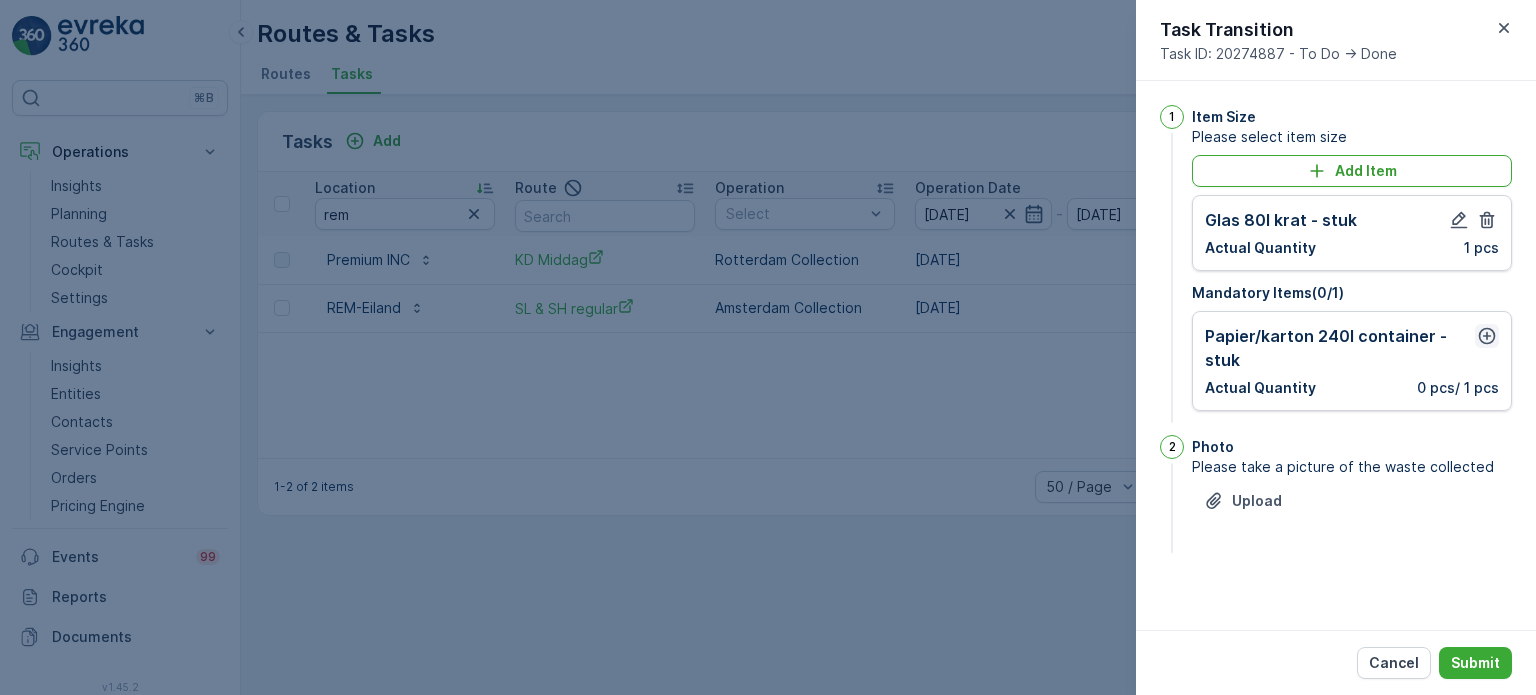 click 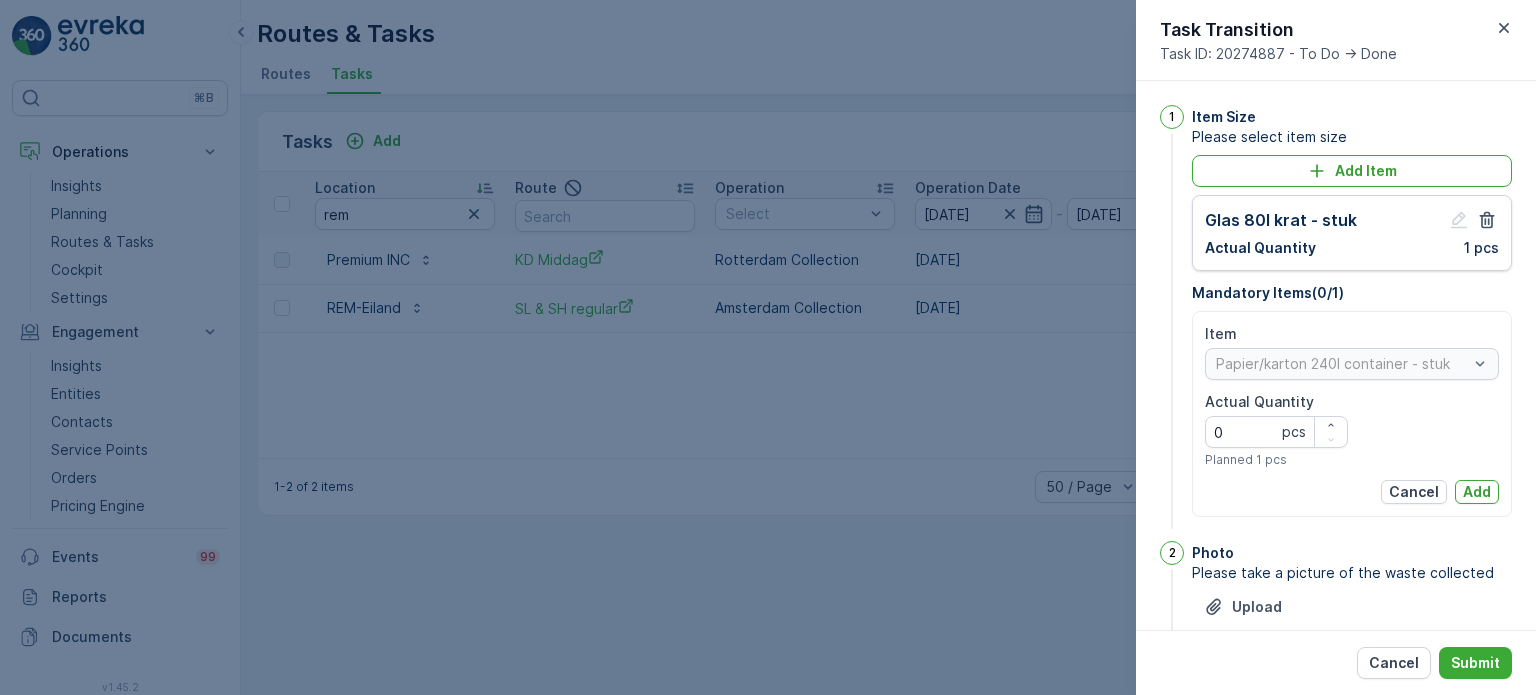 click on "Add" at bounding box center (1477, 492) 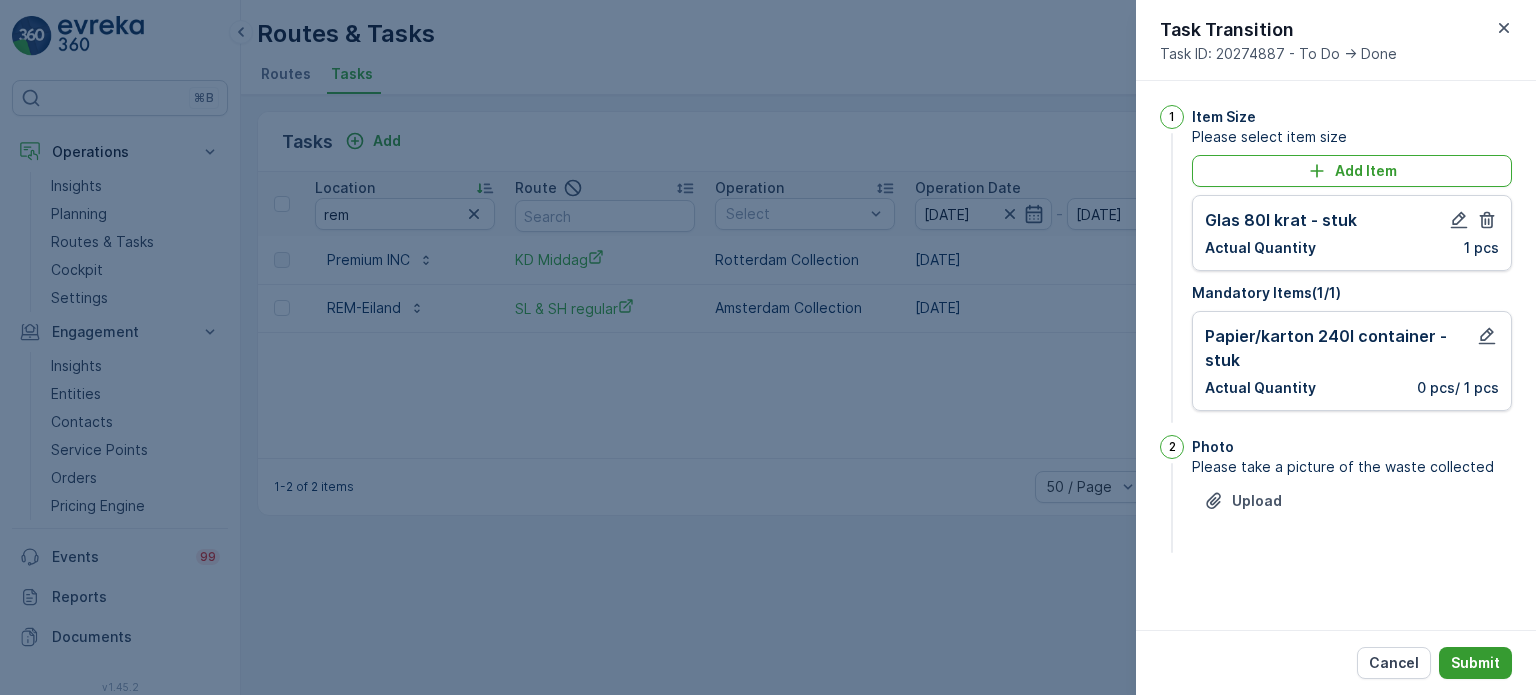 click on "Submit" at bounding box center [1475, 663] 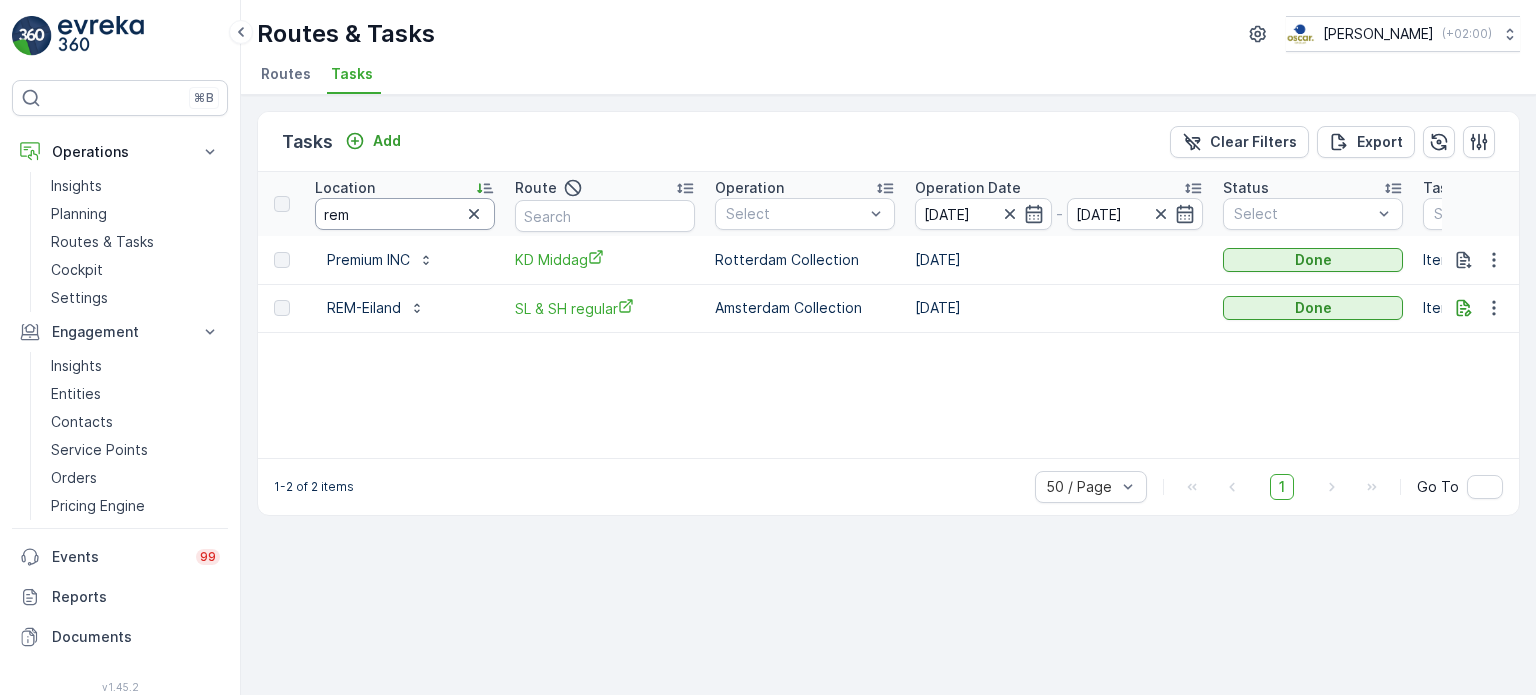 click on "rem" at bounding box center [405, 214] 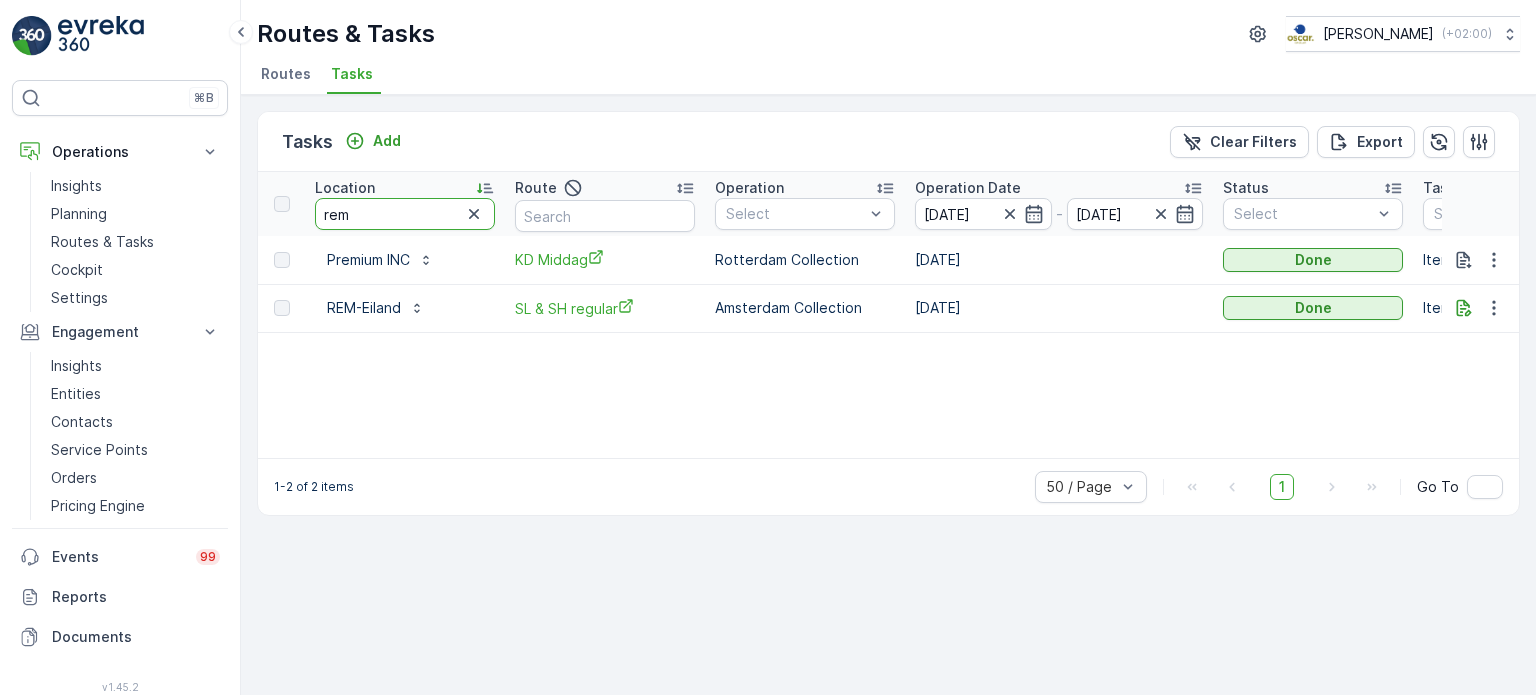 click on "rem" at bounding box center (405, 214) 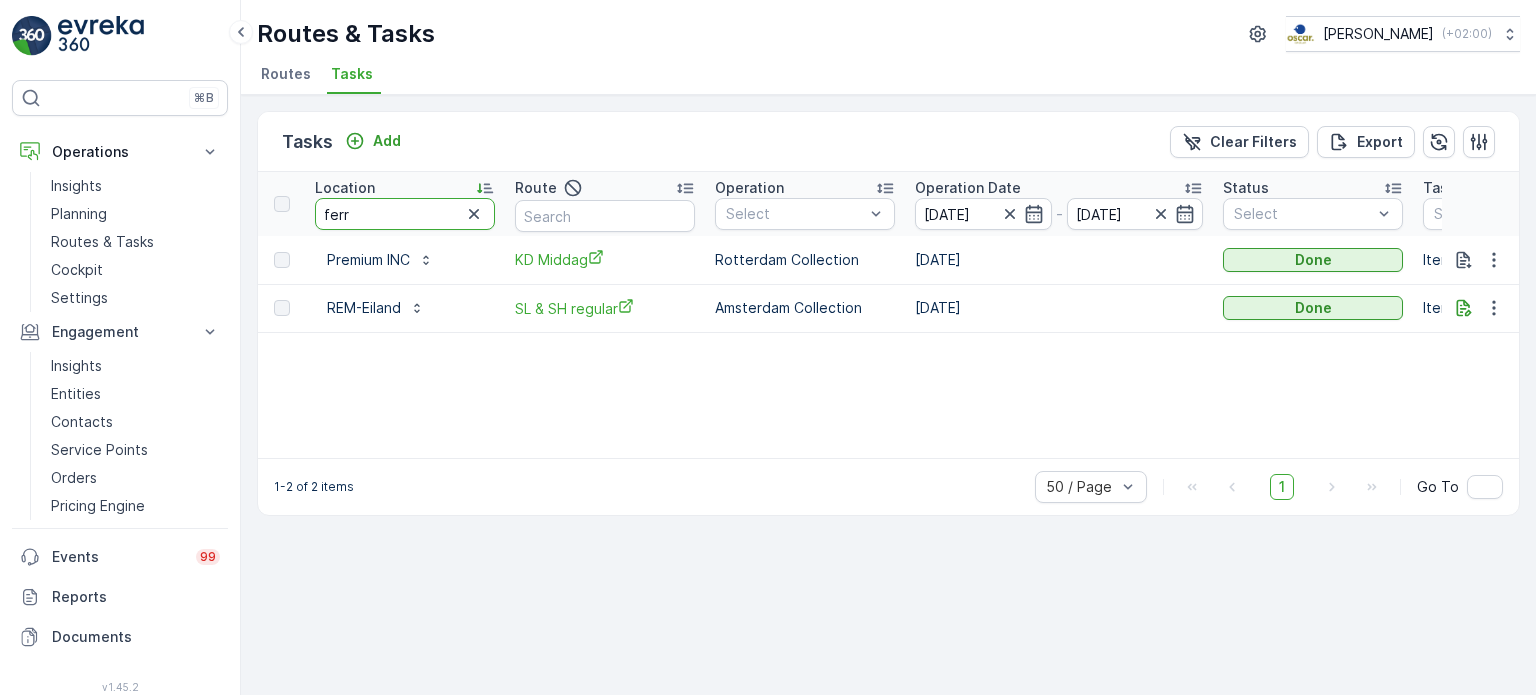 type on "ferry" 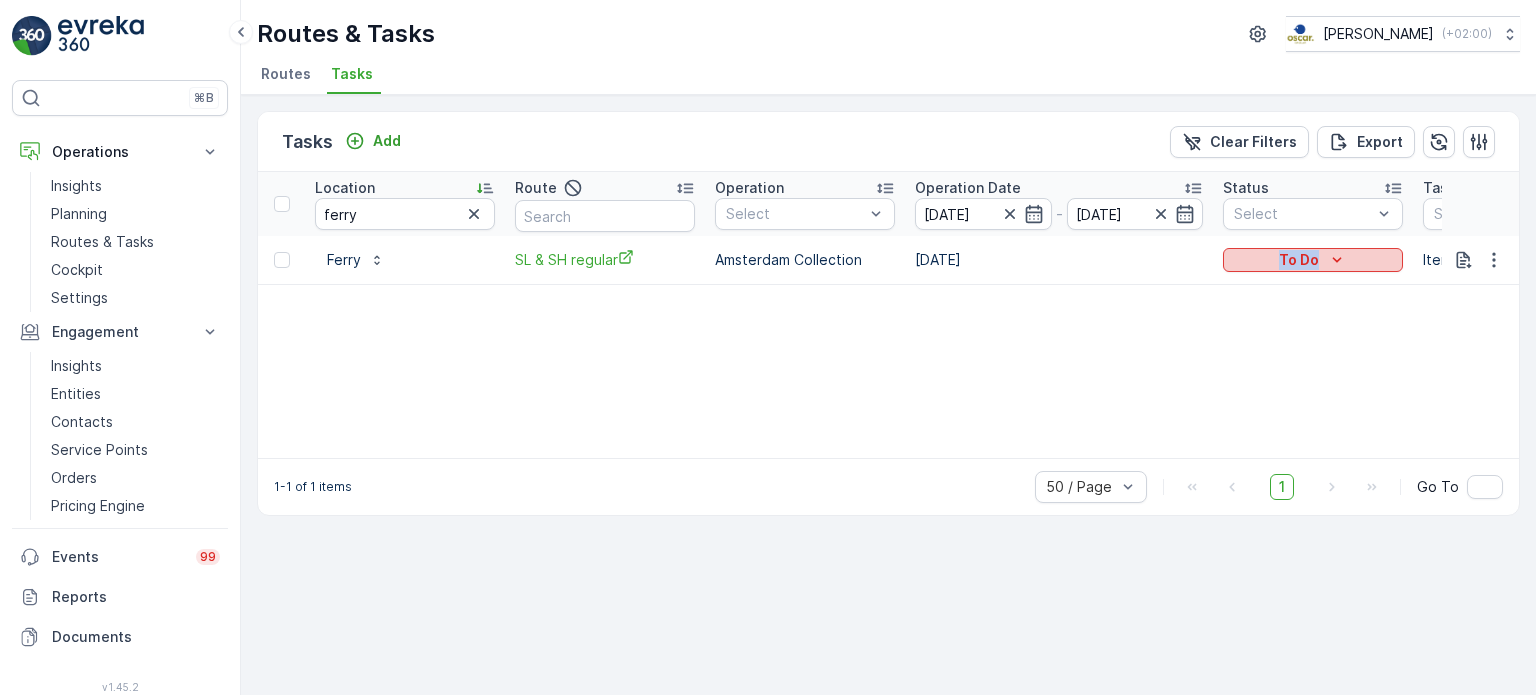 click on "To Do" at bounding box center (1313, 260) 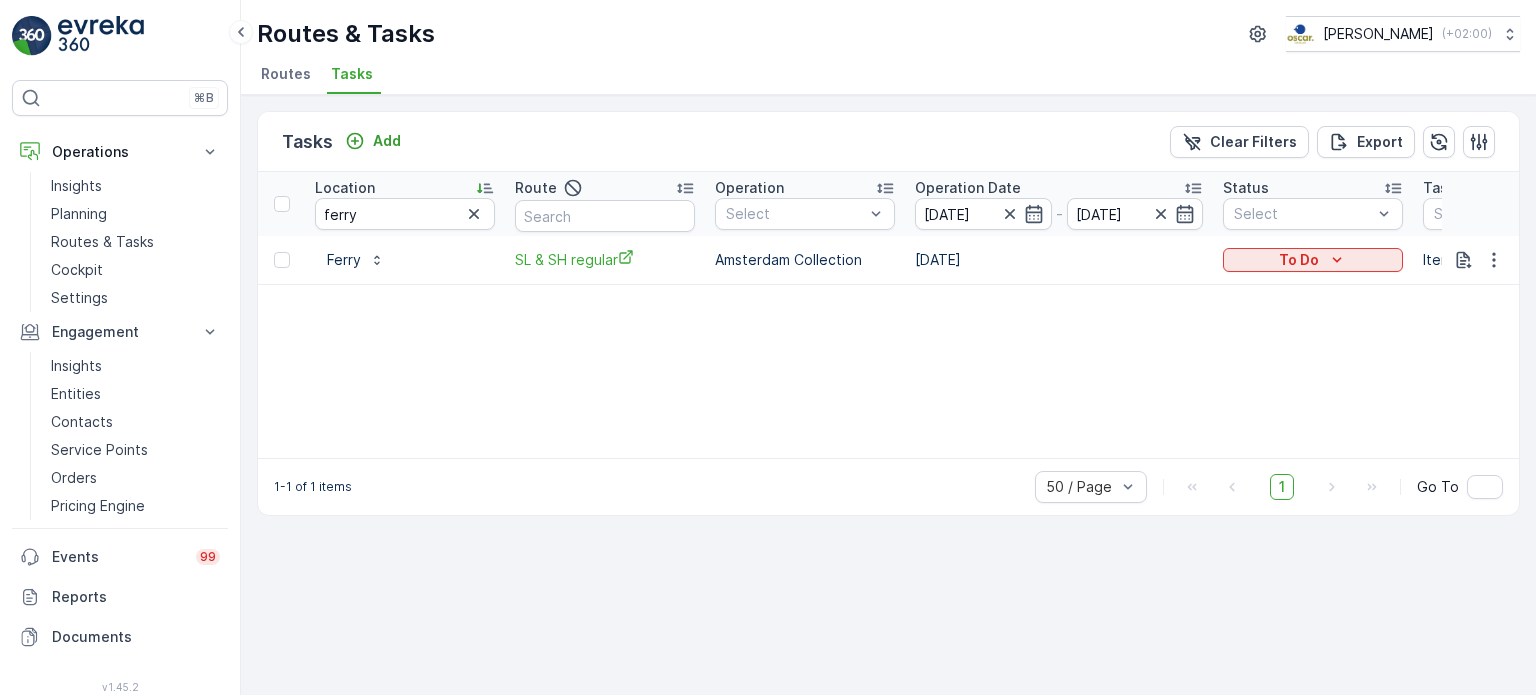 click on "To Do" at bounding box center (1313, 260) 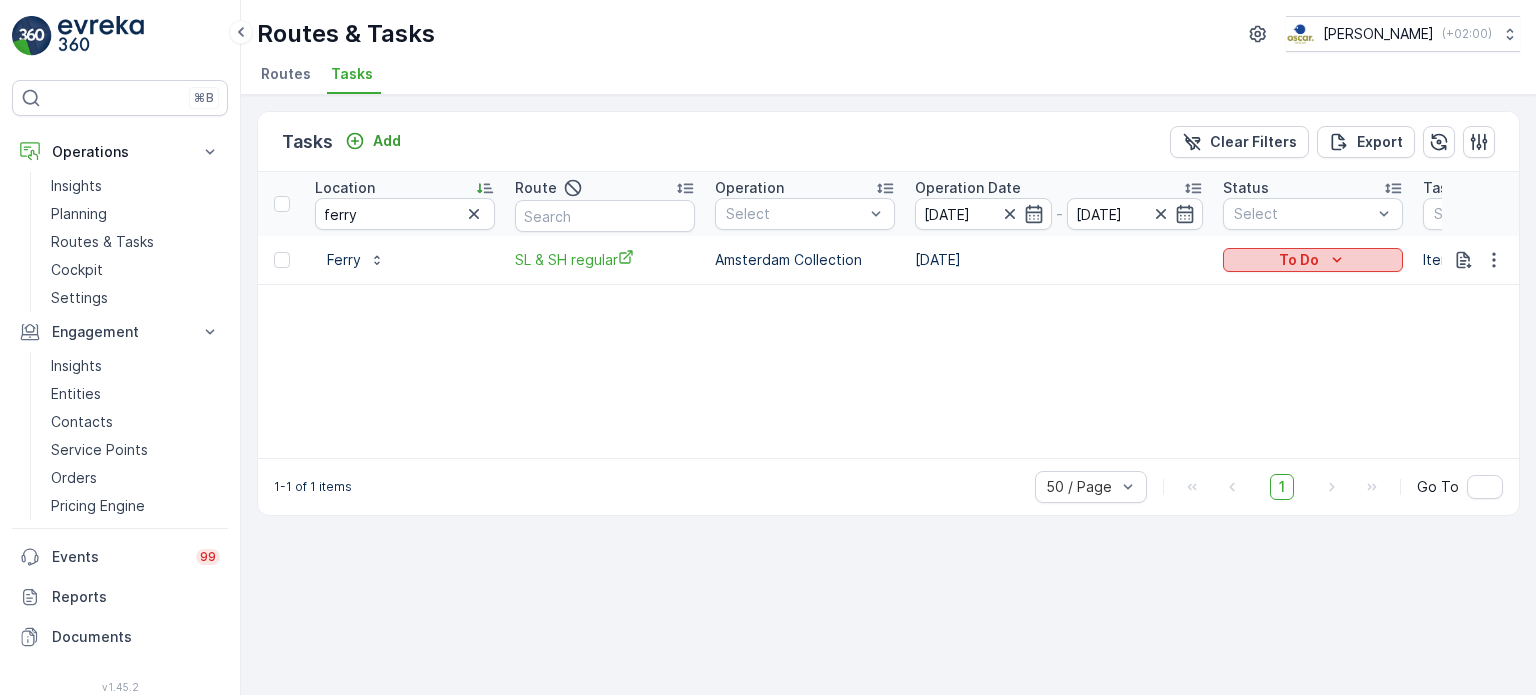 click on "To Do" at bounding box center (1299, 260) 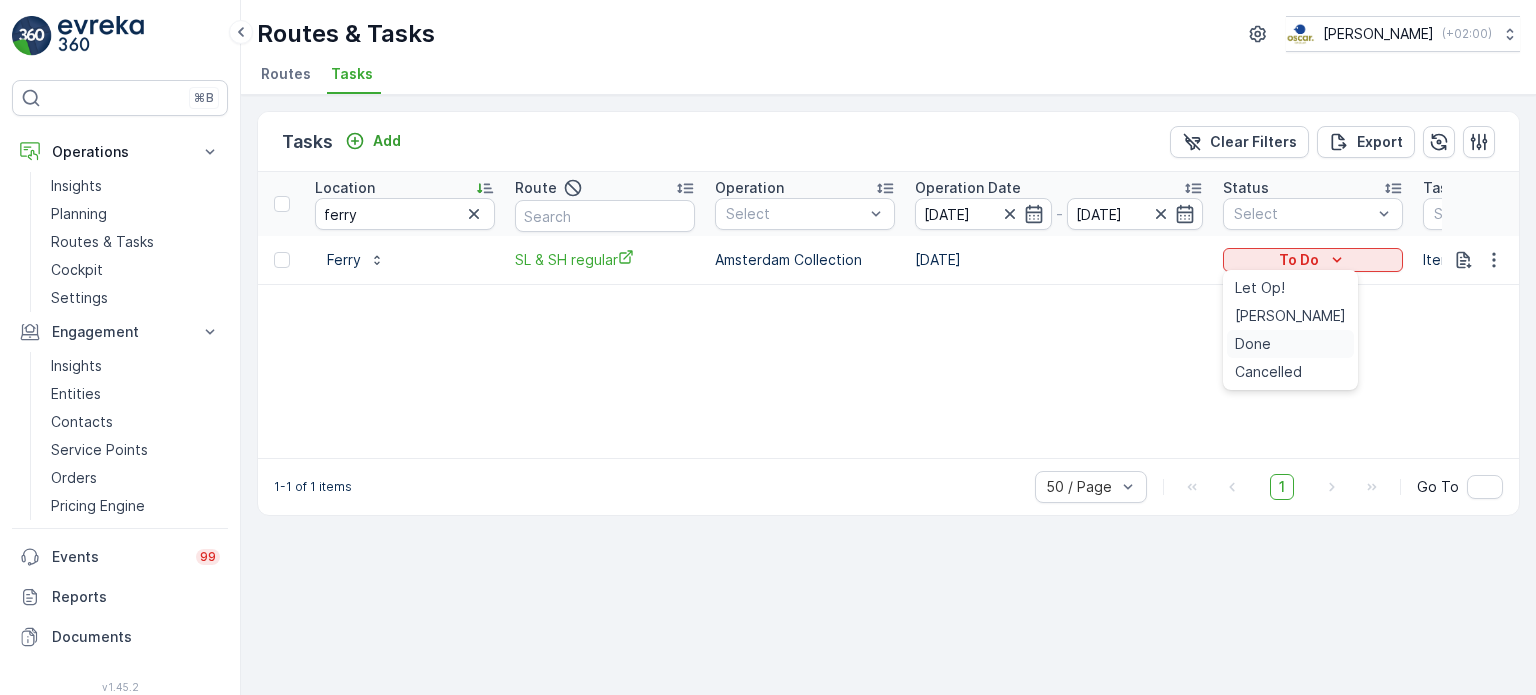 click on "Done" at bounding box center [1290, 344] 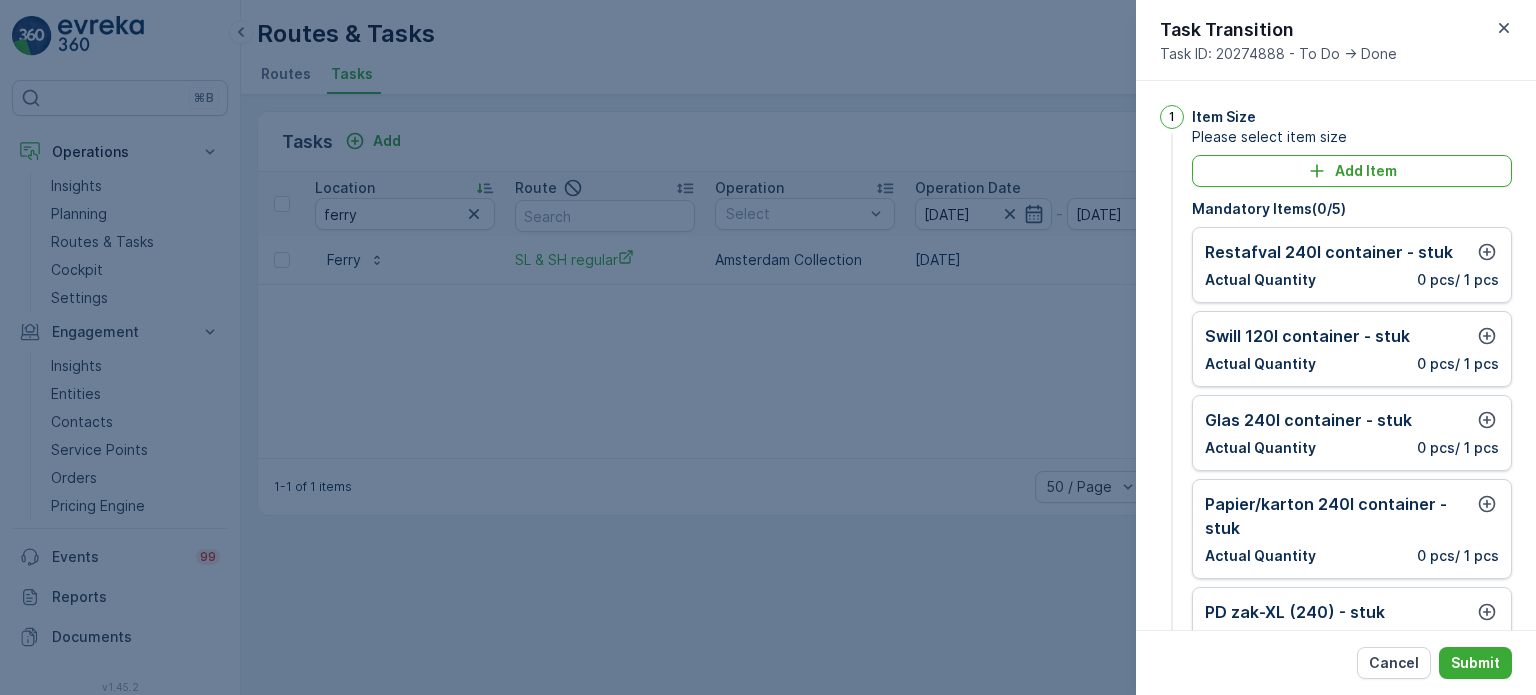 scroll, scrollTop: 100, scrollLeft: 0, axis: vertical 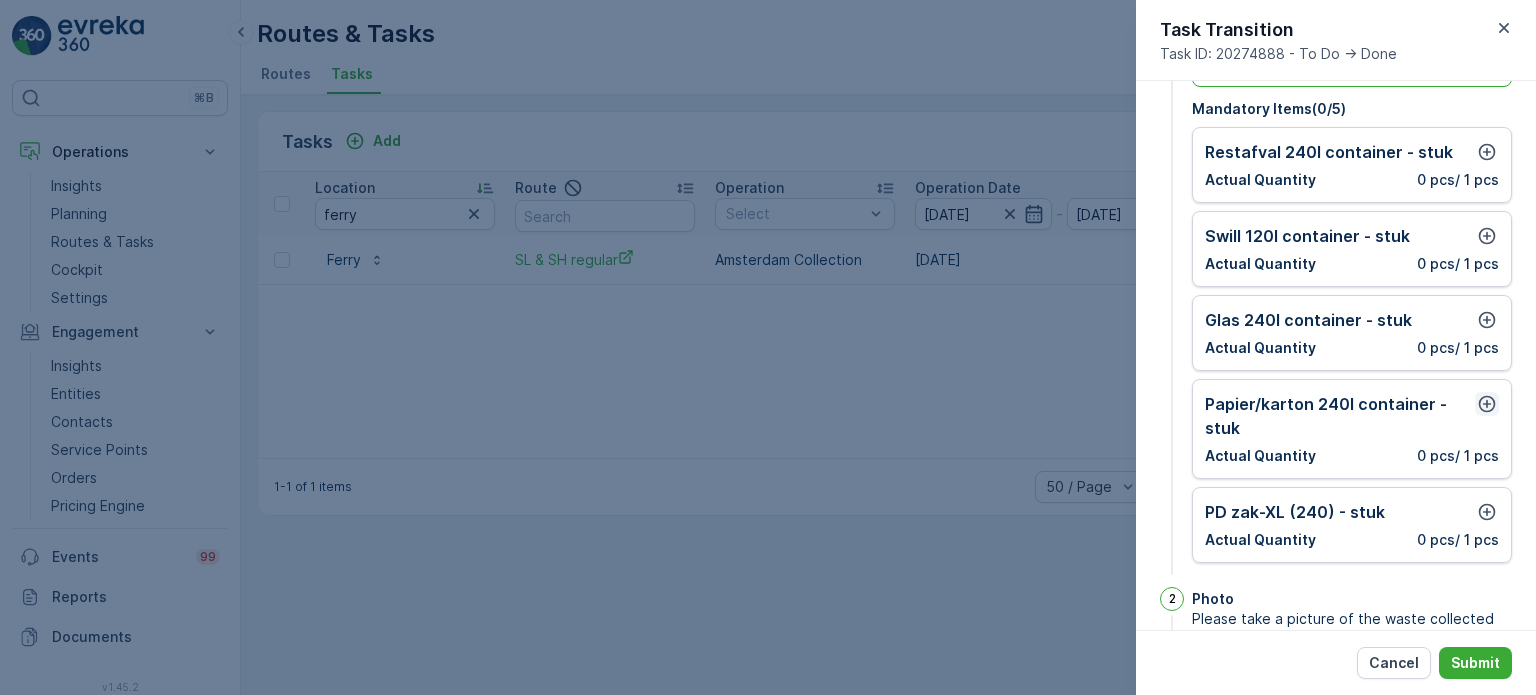 click 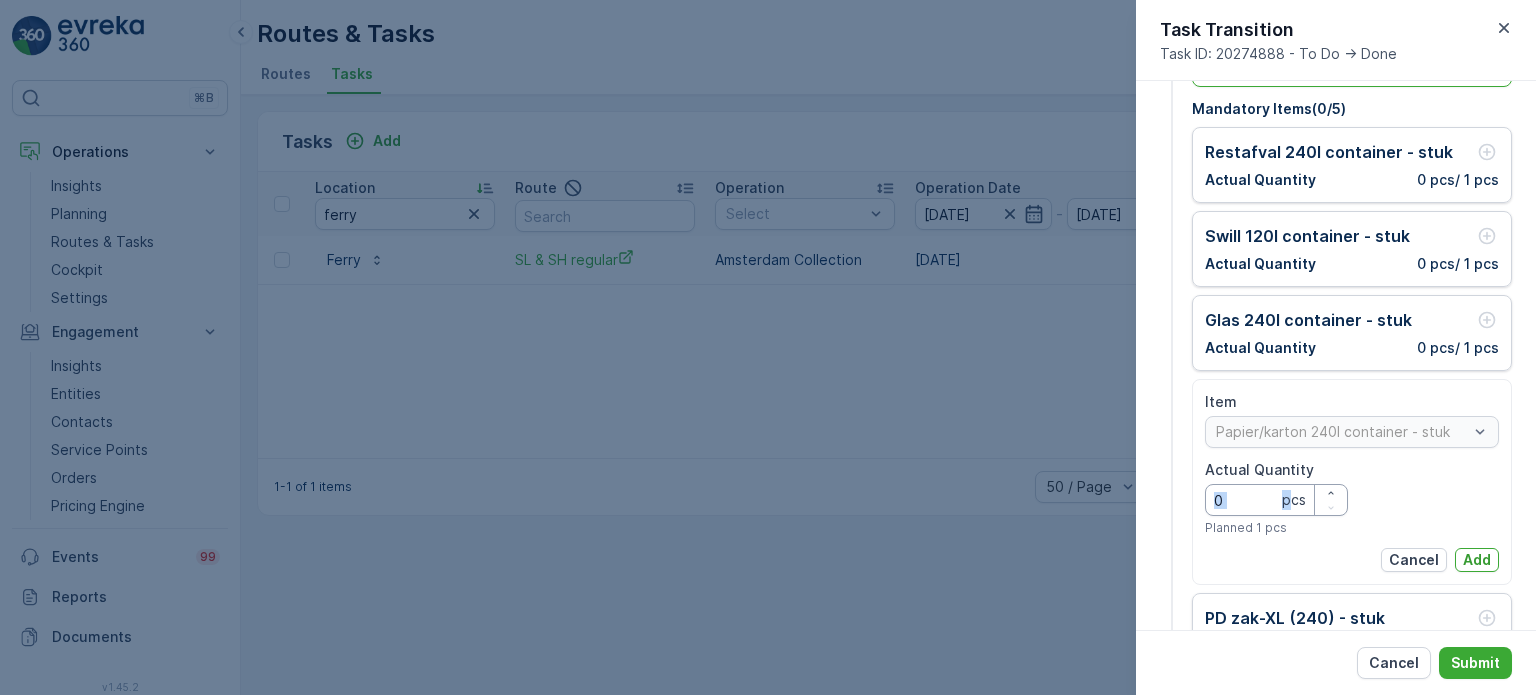 drag, startPoint x: 1280, startPoint y: 497, endPoint x: 1183, endPoint y: 495, distance: 97.020615 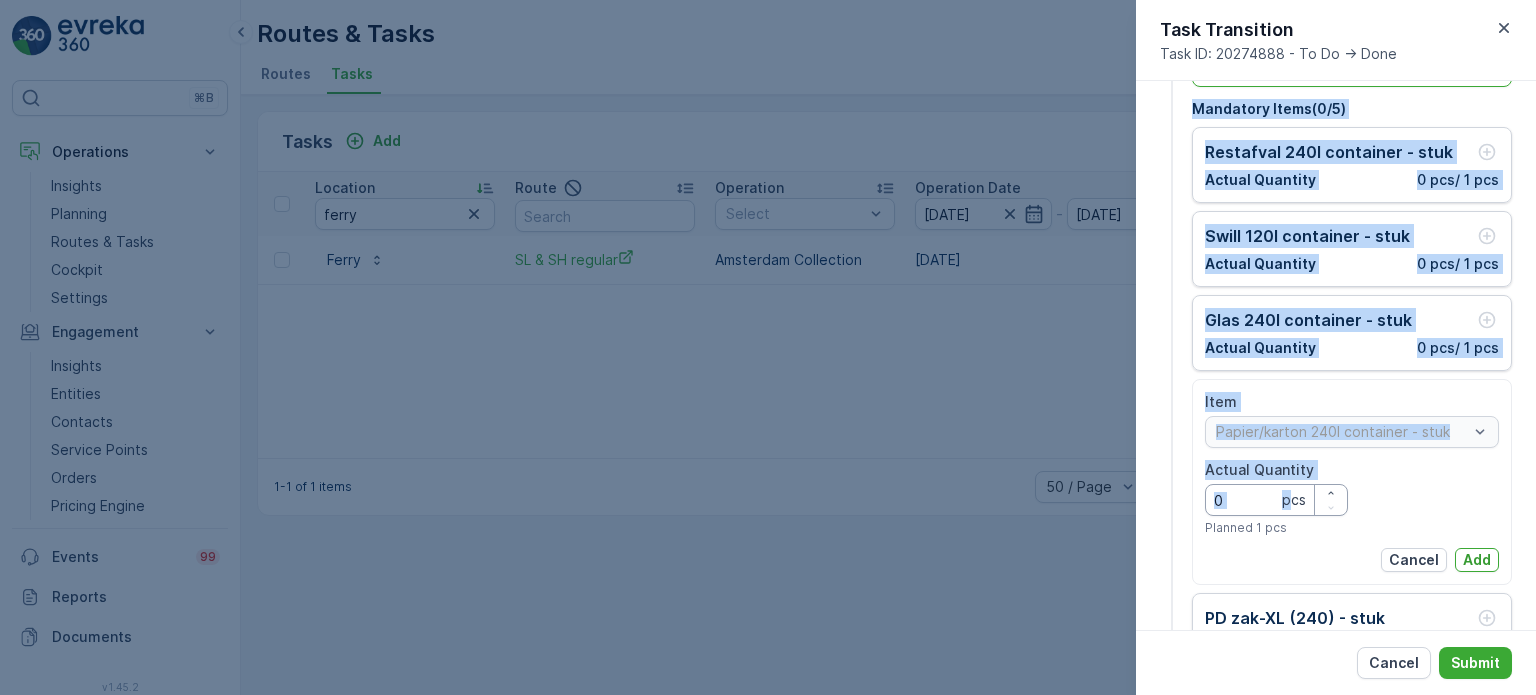 click on "0" at bounding box center (1276, 500) 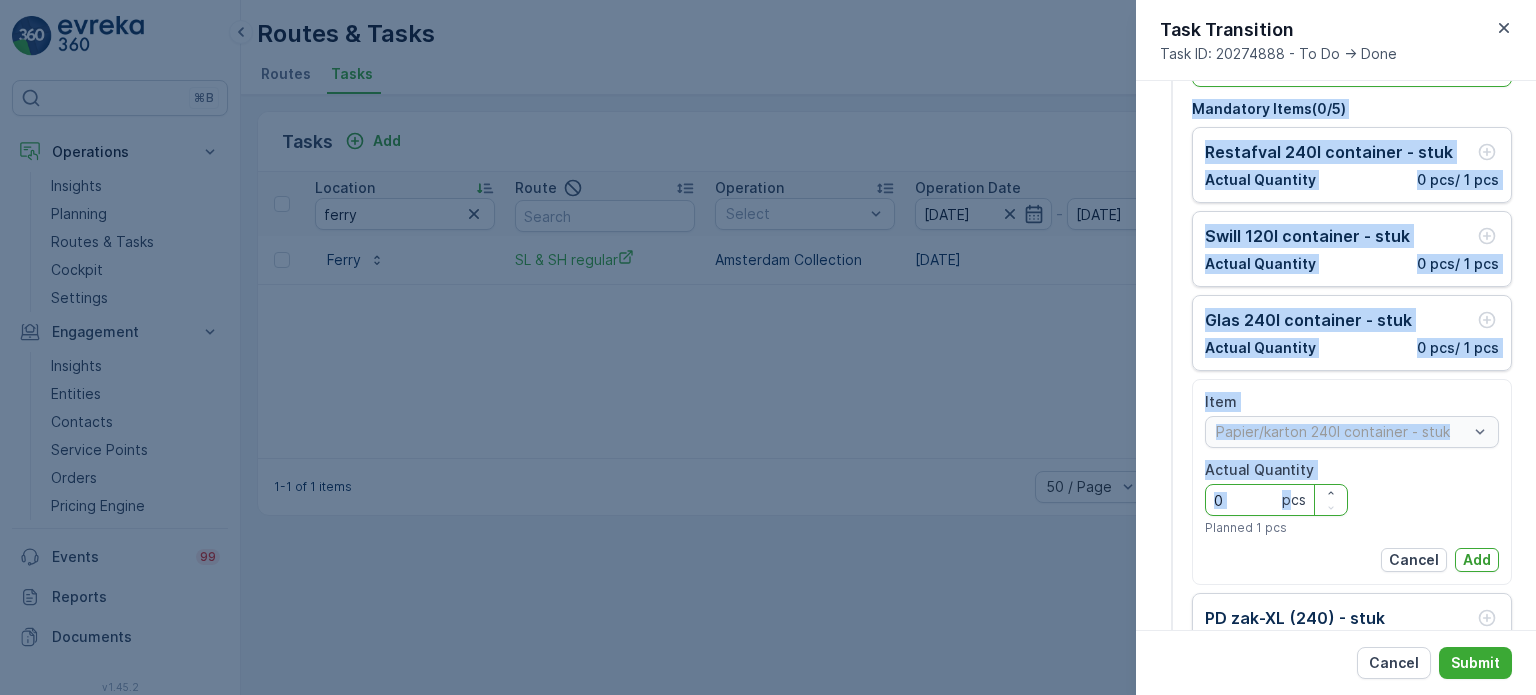 click on "0" at bounding box center (1276, 500) 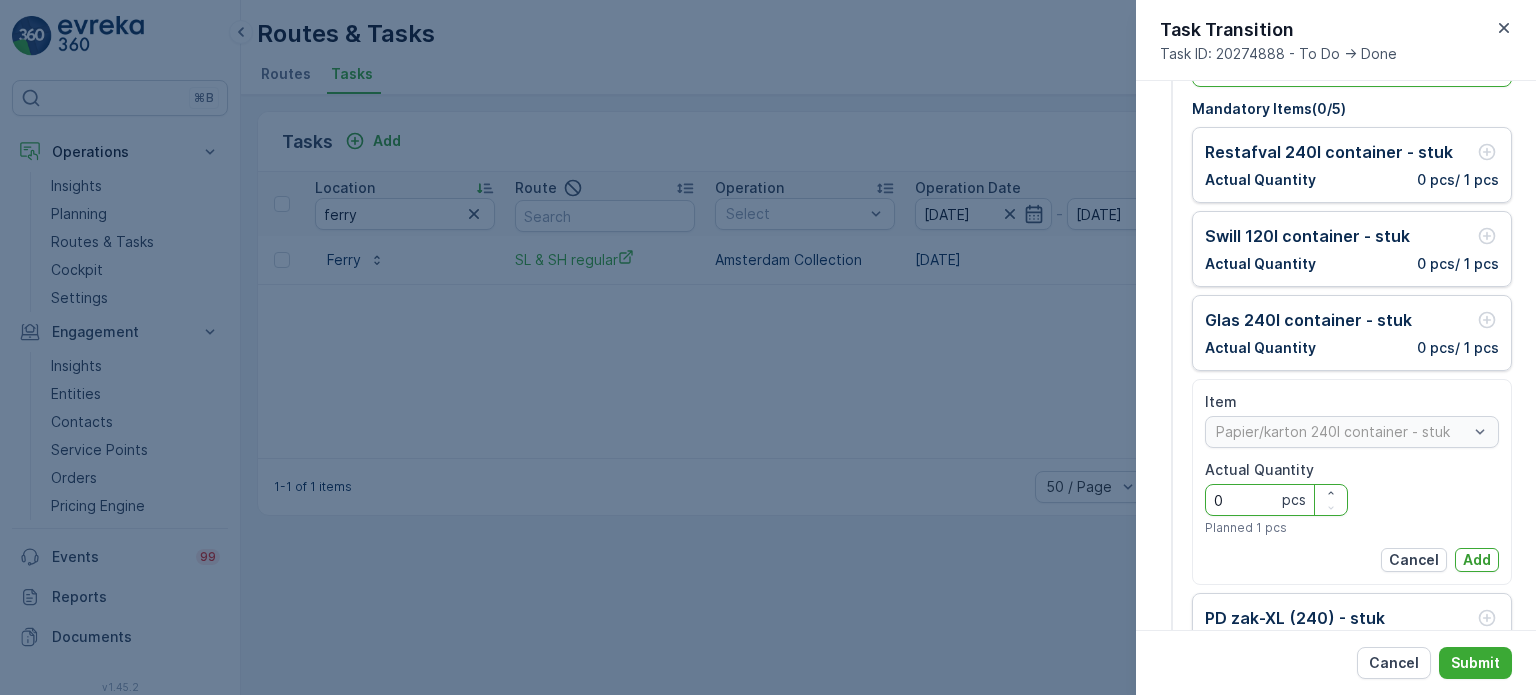 click on "0" at bounding box center (1276, 500) 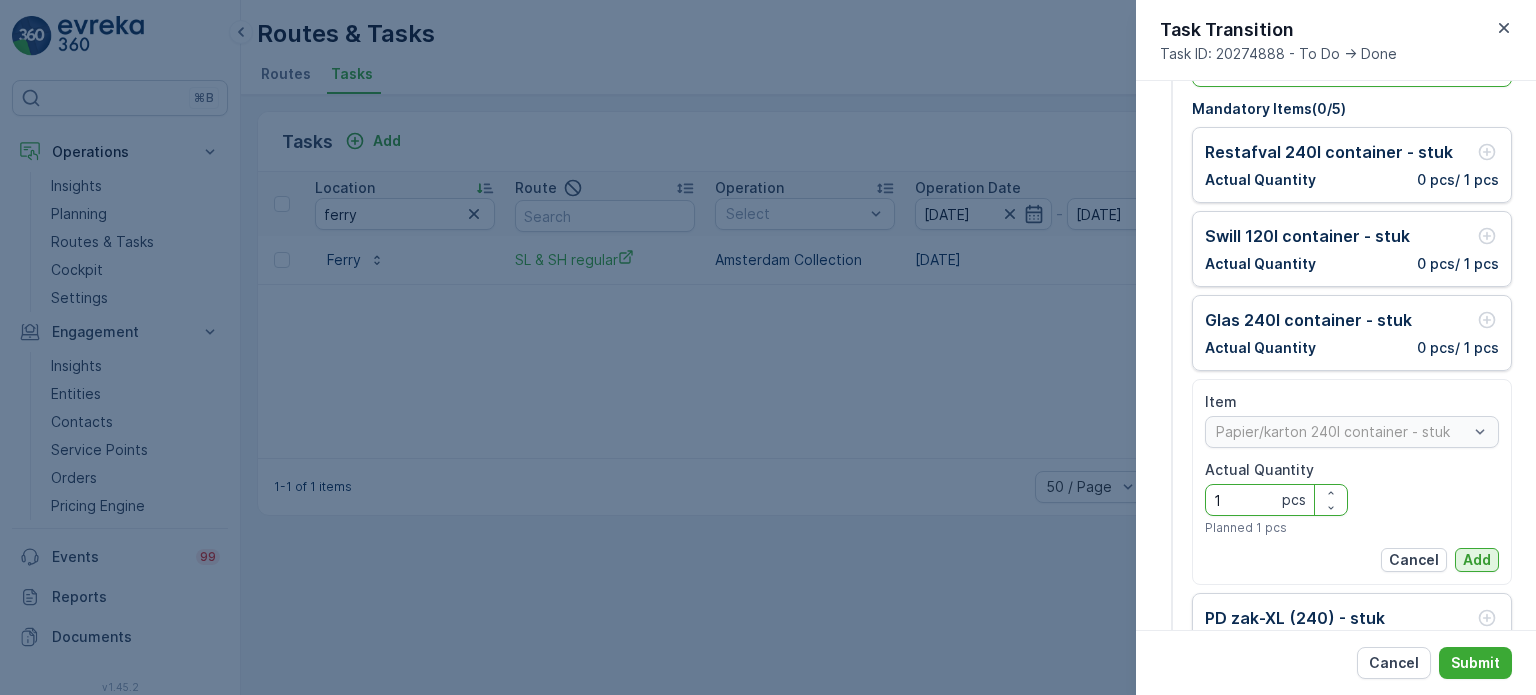 type on "1" 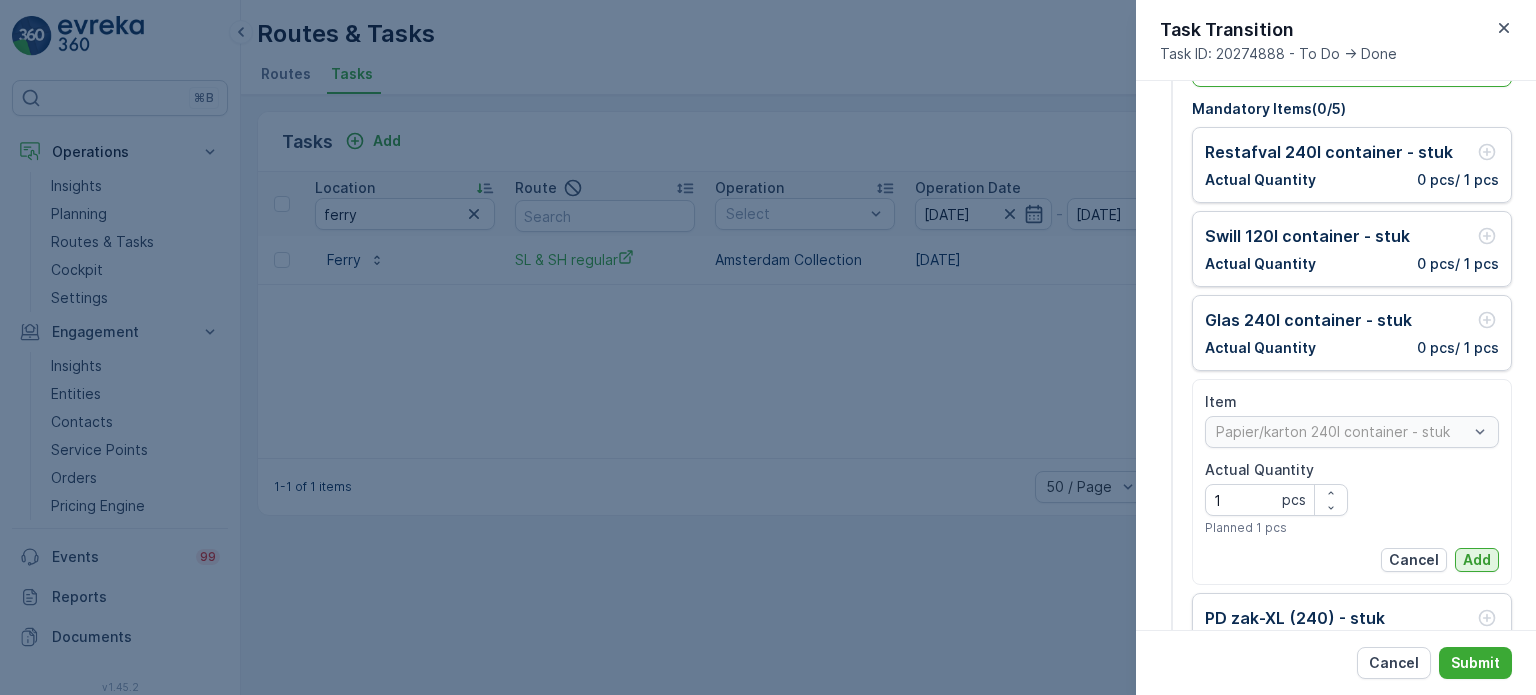 click on "Add" at bounding box center [1477, 560] 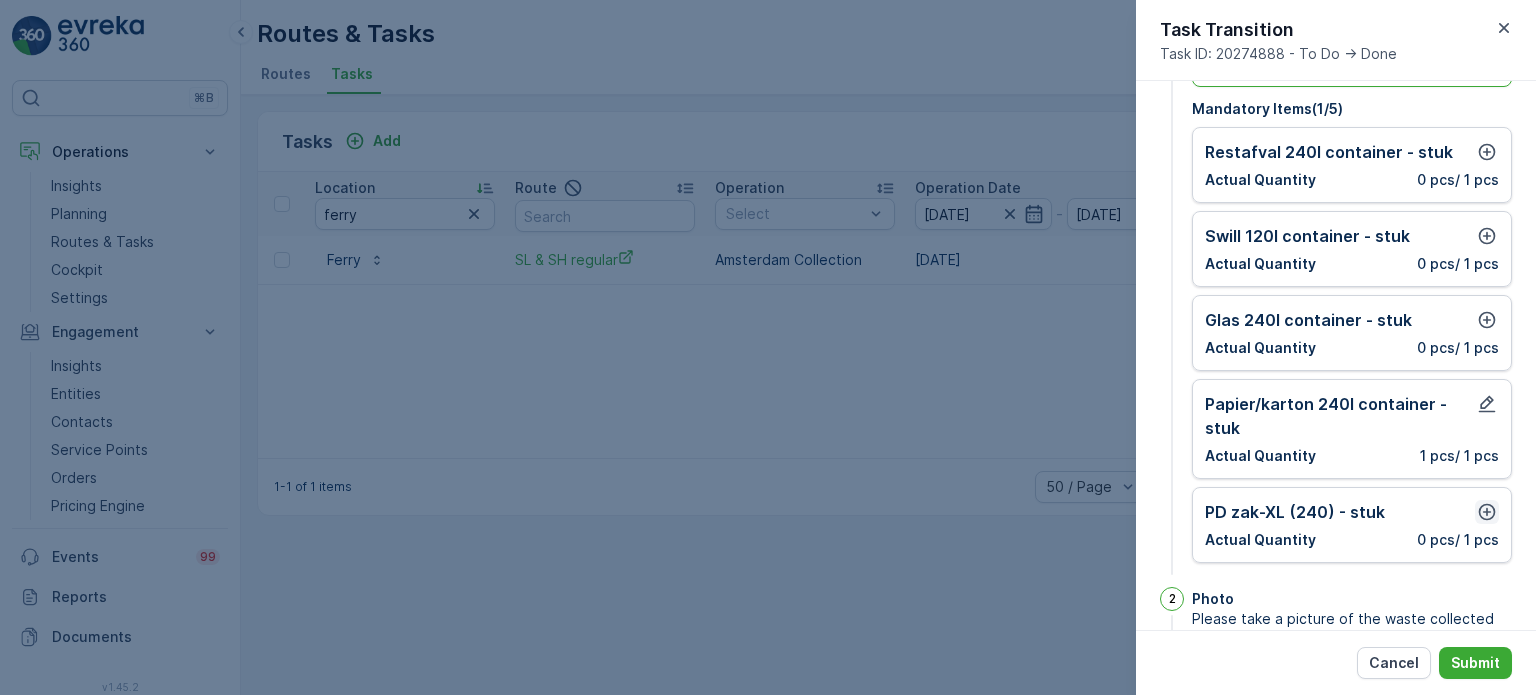 click 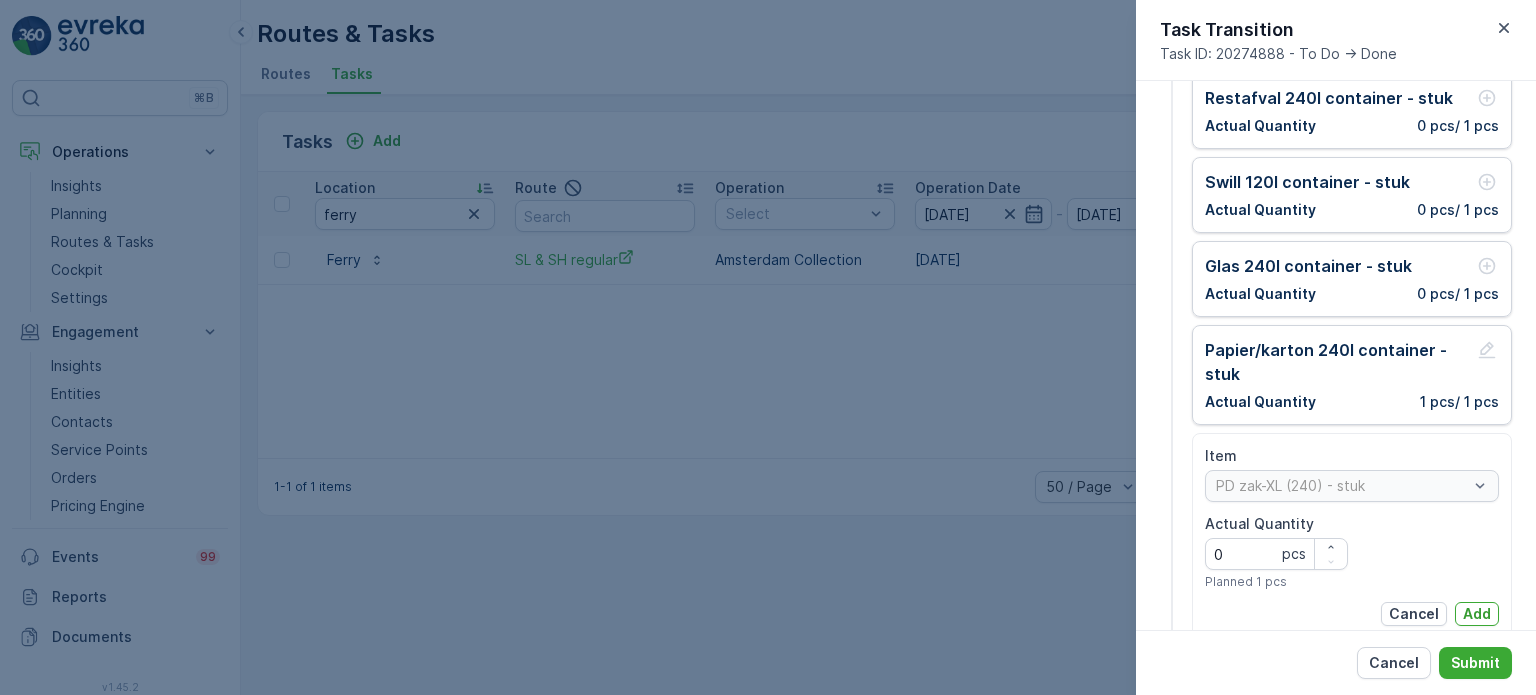 scroll, scrollTop: 200, scrollLeft: 0, axis: vertical 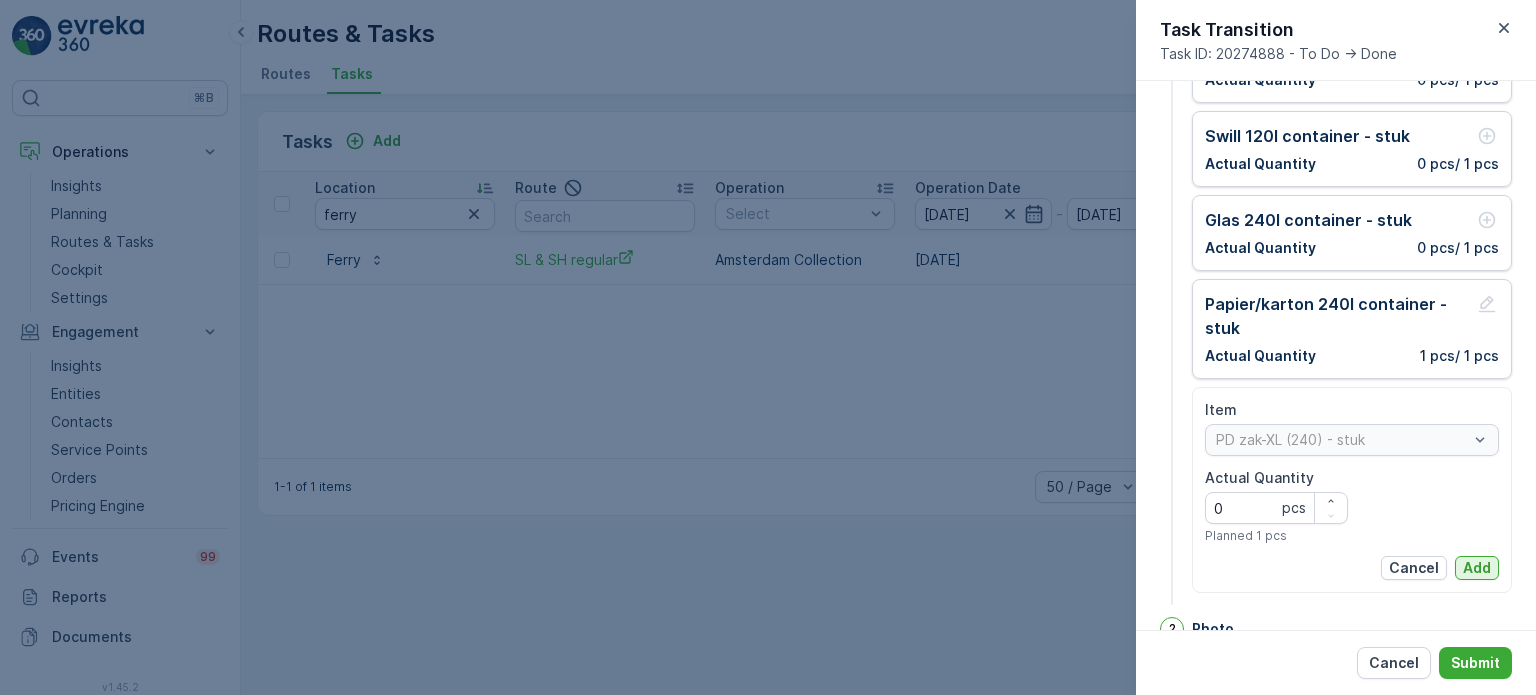 click on "Add" at bounding box center (1477, 568) 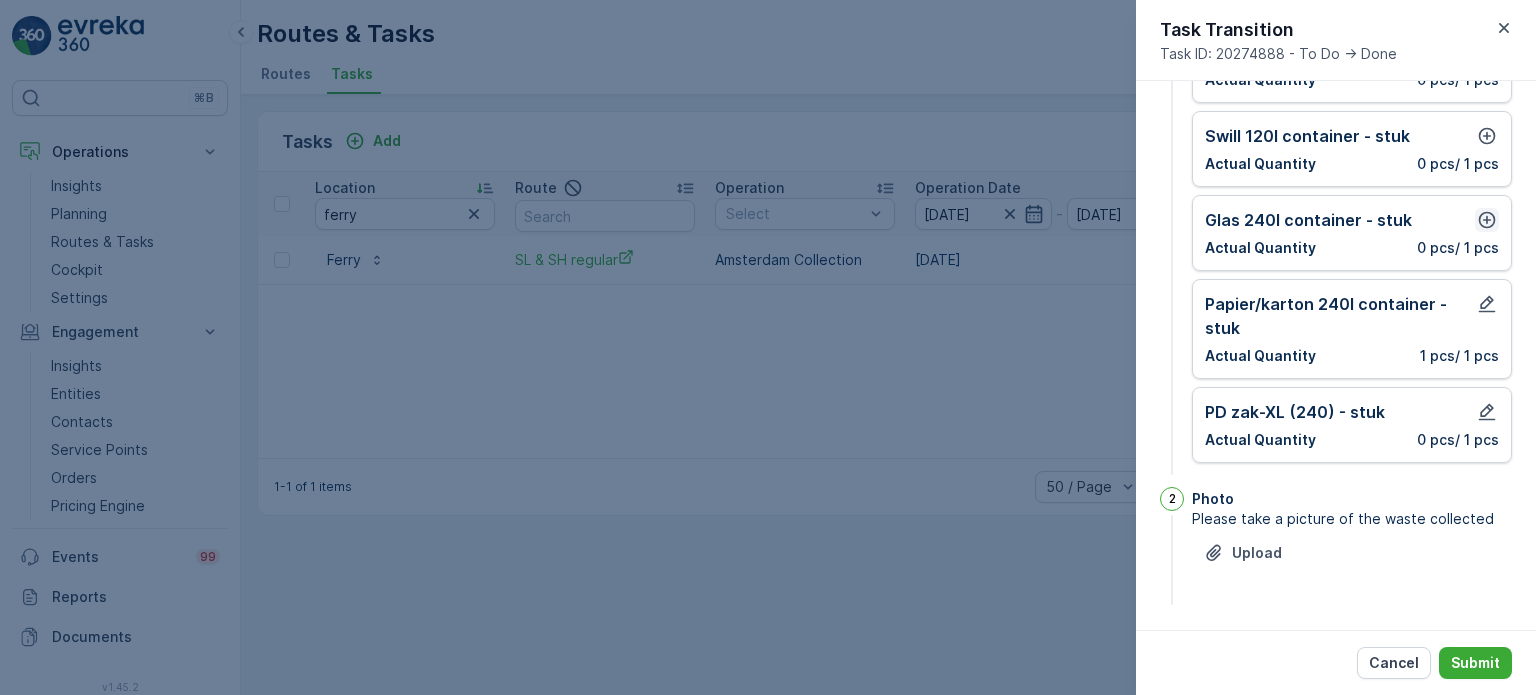 click 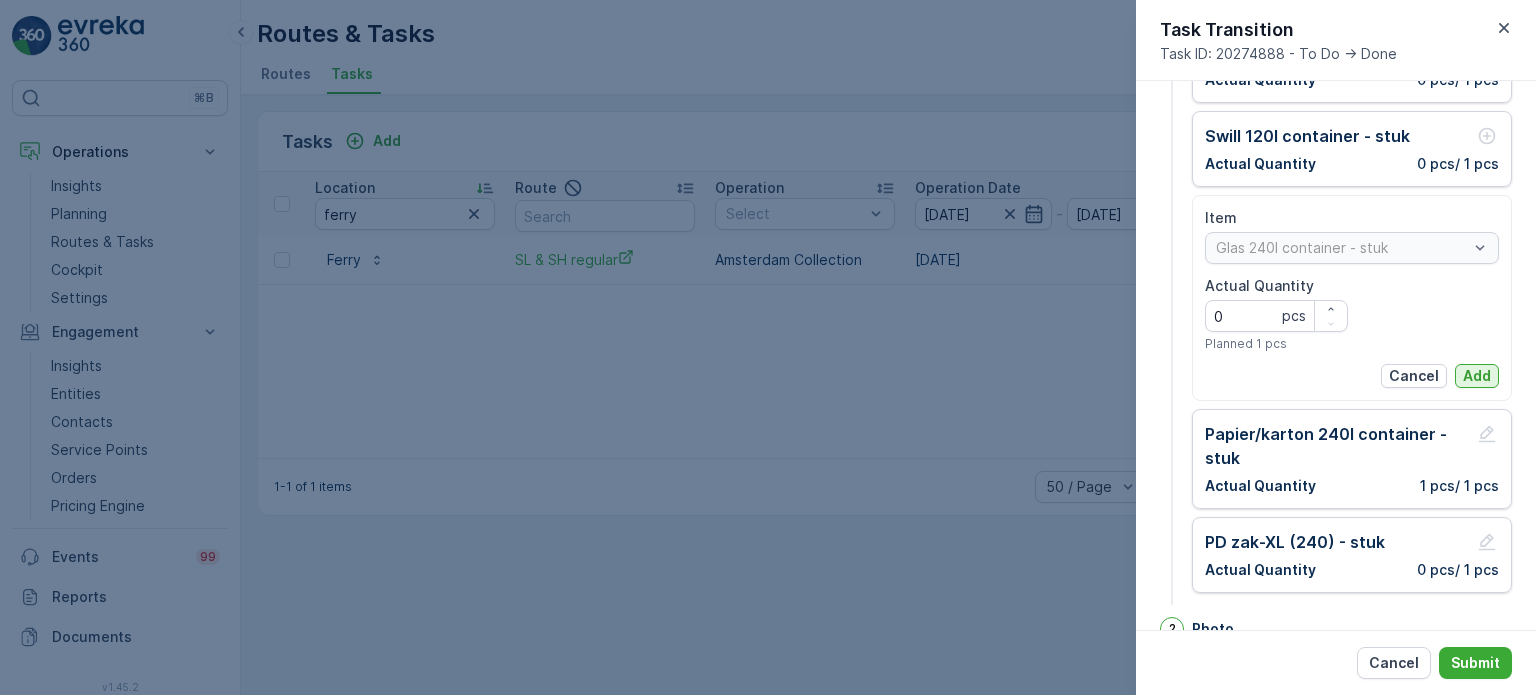 click on "Add" at bounding box center [1477, 376] 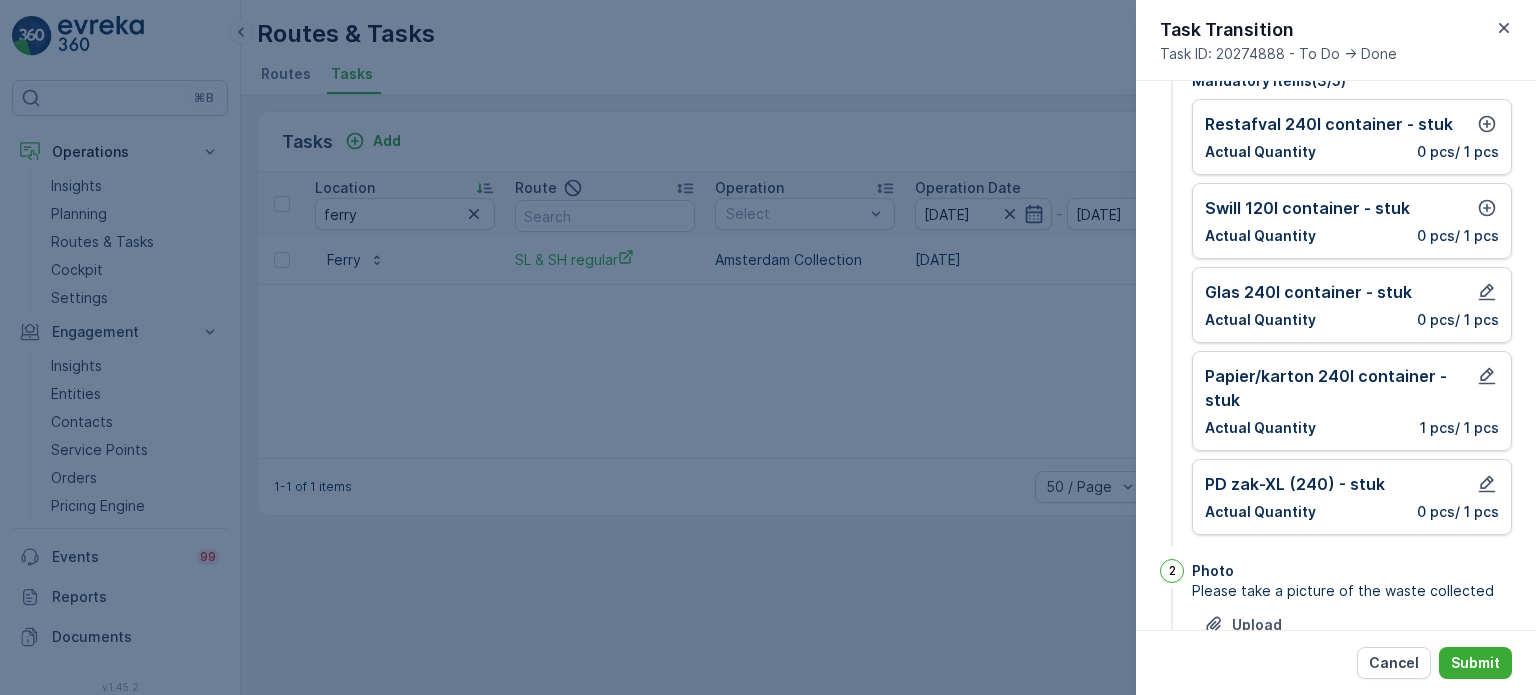 scroll, scrollTop: 100, scrollLeft: 0, axis: vertical 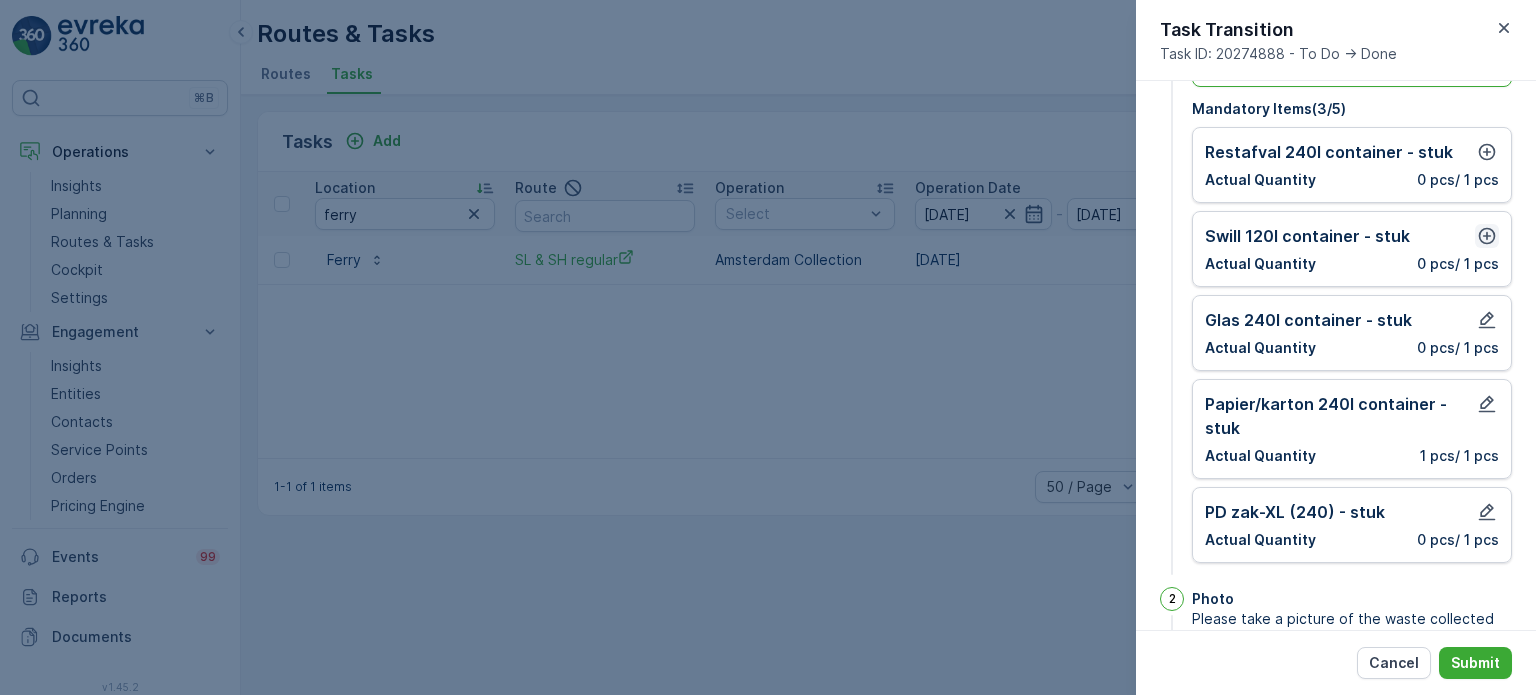 click 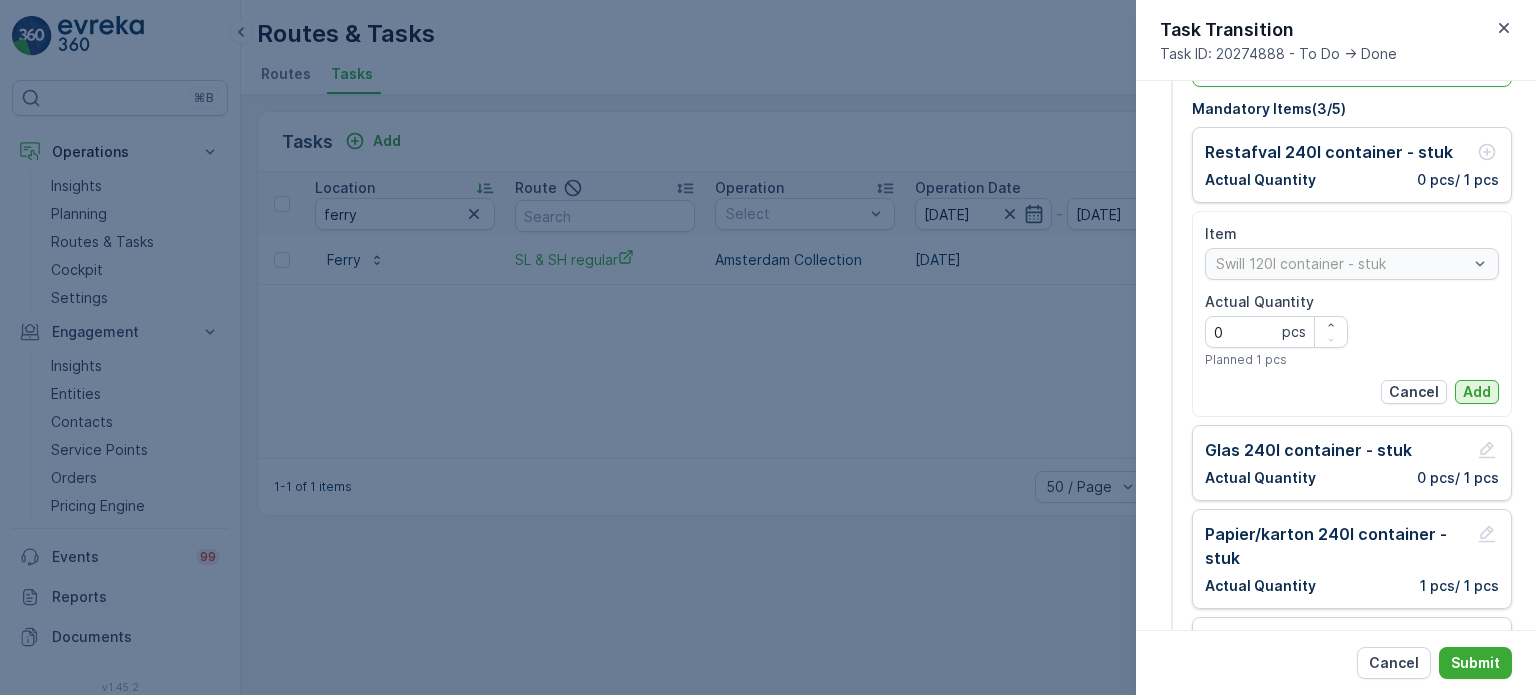 click on "Add" at bounding box center (1477, 392) 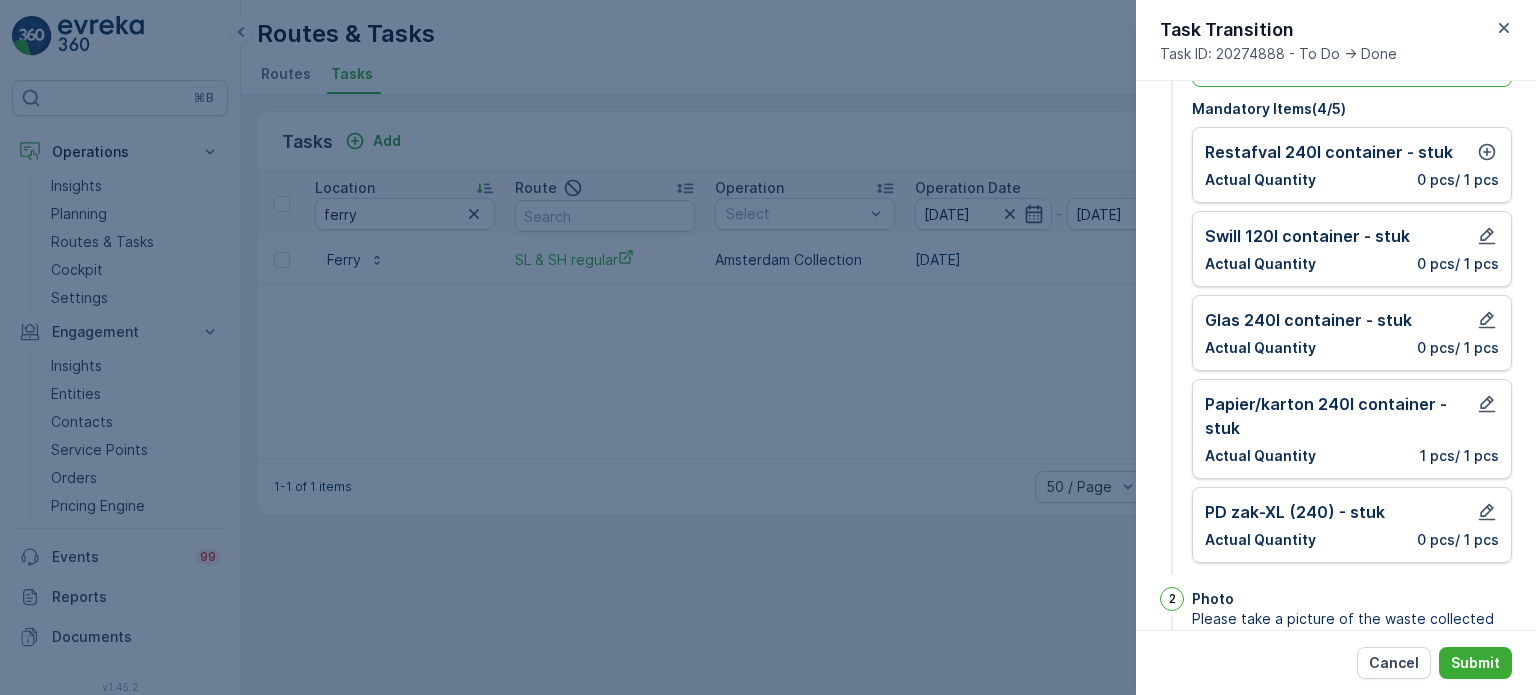 click on "Restafval 240l container - stuk Actual Quantity 0 pcs  / 1 pcs" at bounding box center (1352, 165) 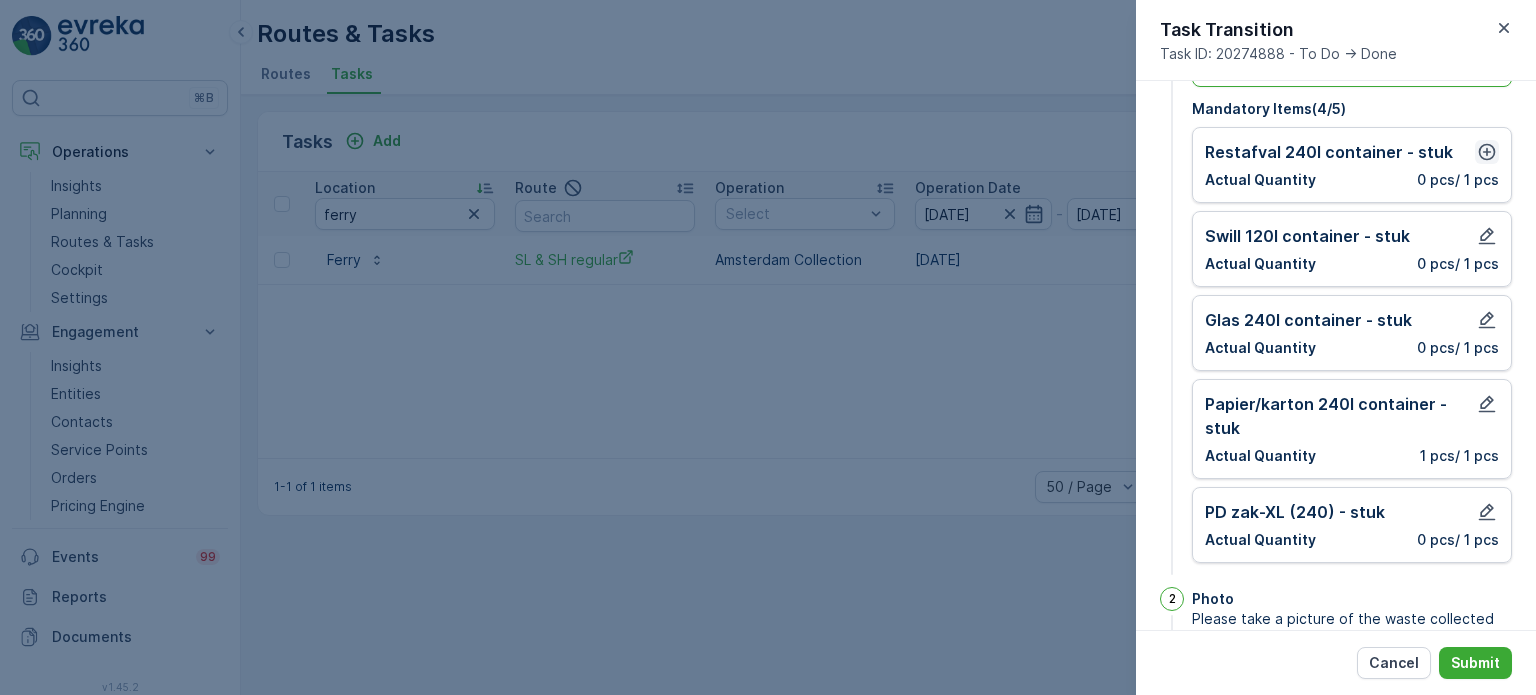 click 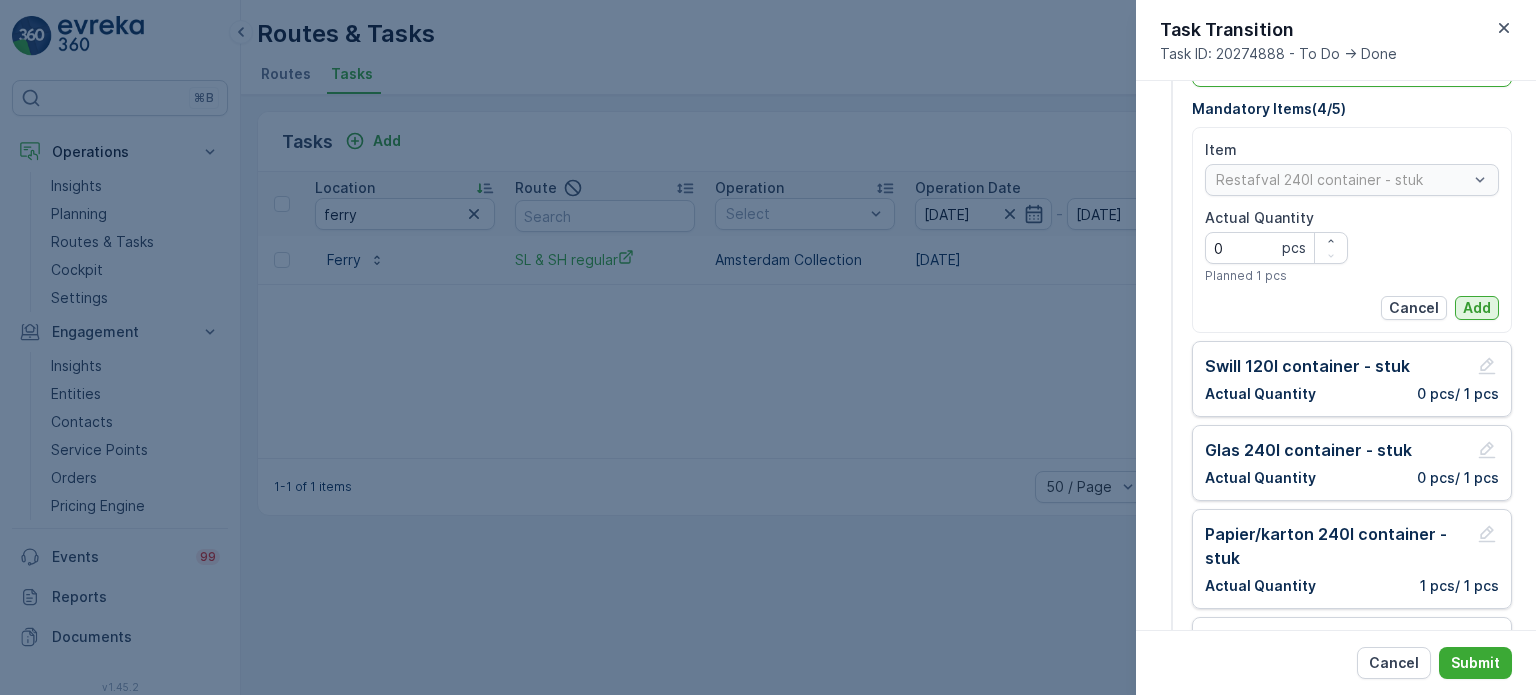 click on "Add" at bounding box center [1477, 308] 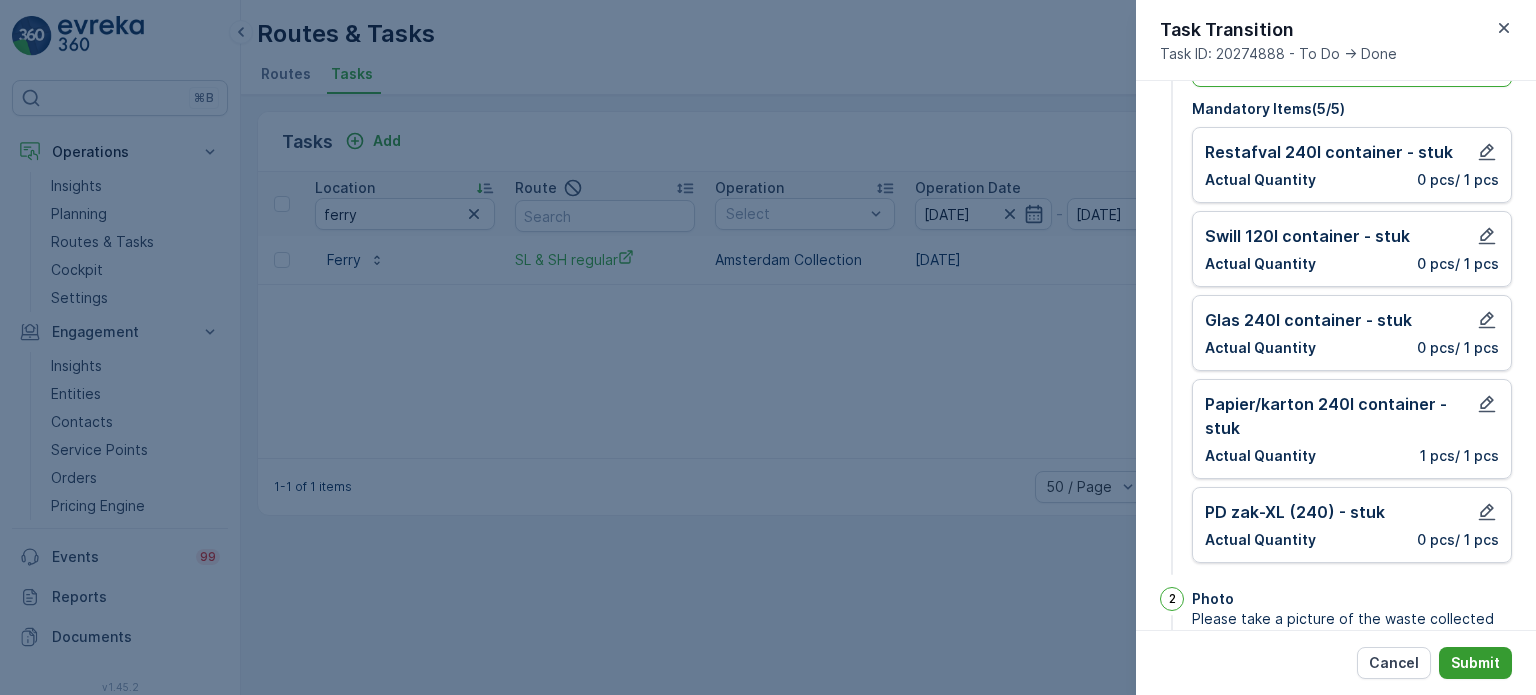 click on "Submit" at bounding box center [1475, 663] 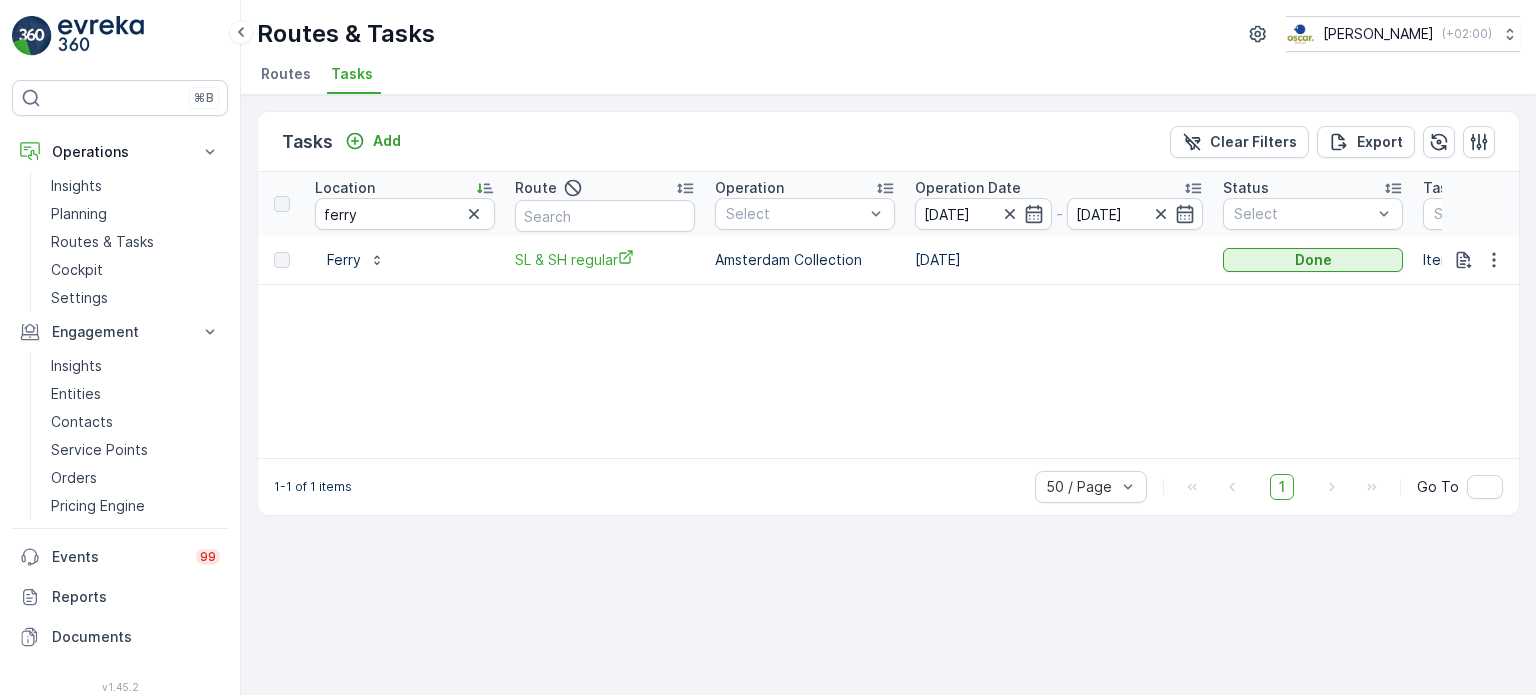 click on "ferry" at bounding box center [405, 214] 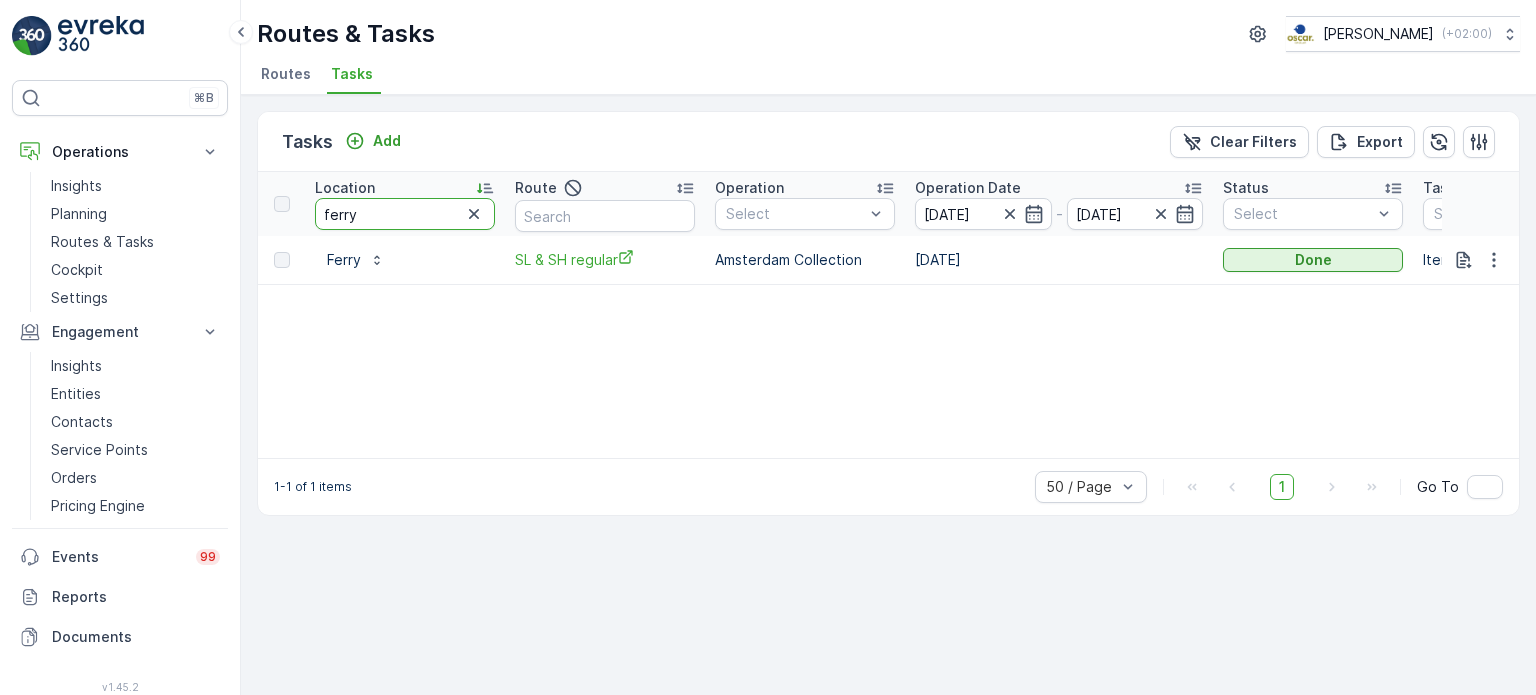 click on "ferry" at bounding box center [405, 214] 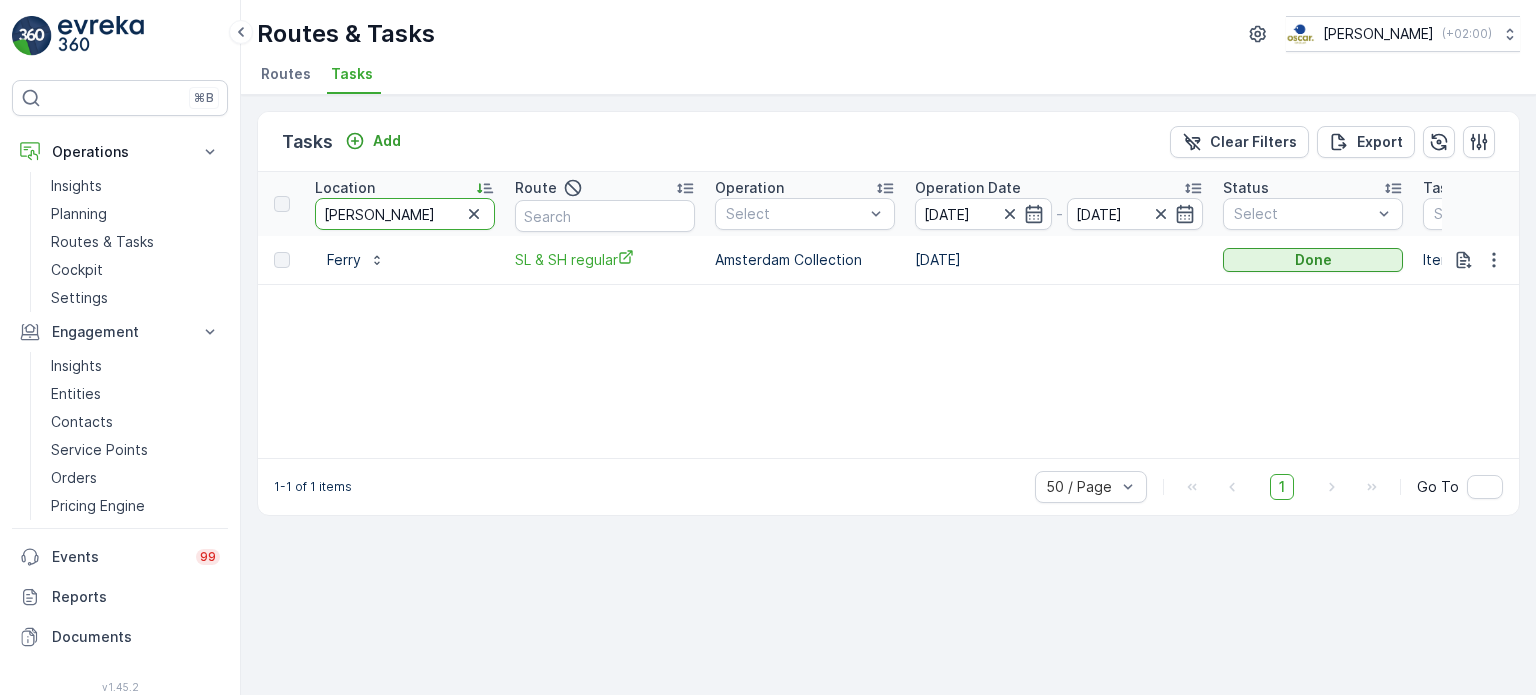 type on "george" 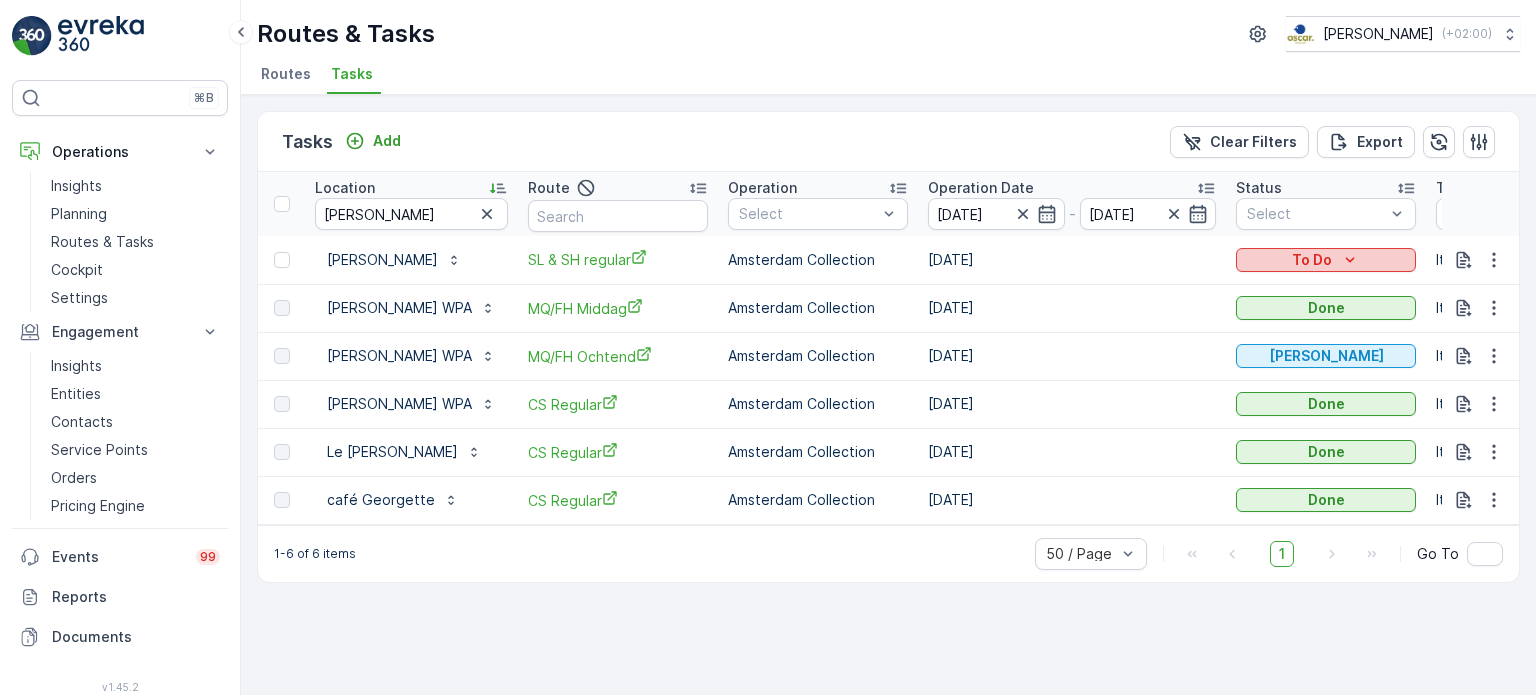 click on "To Do" at bounding box center [1326, 260] 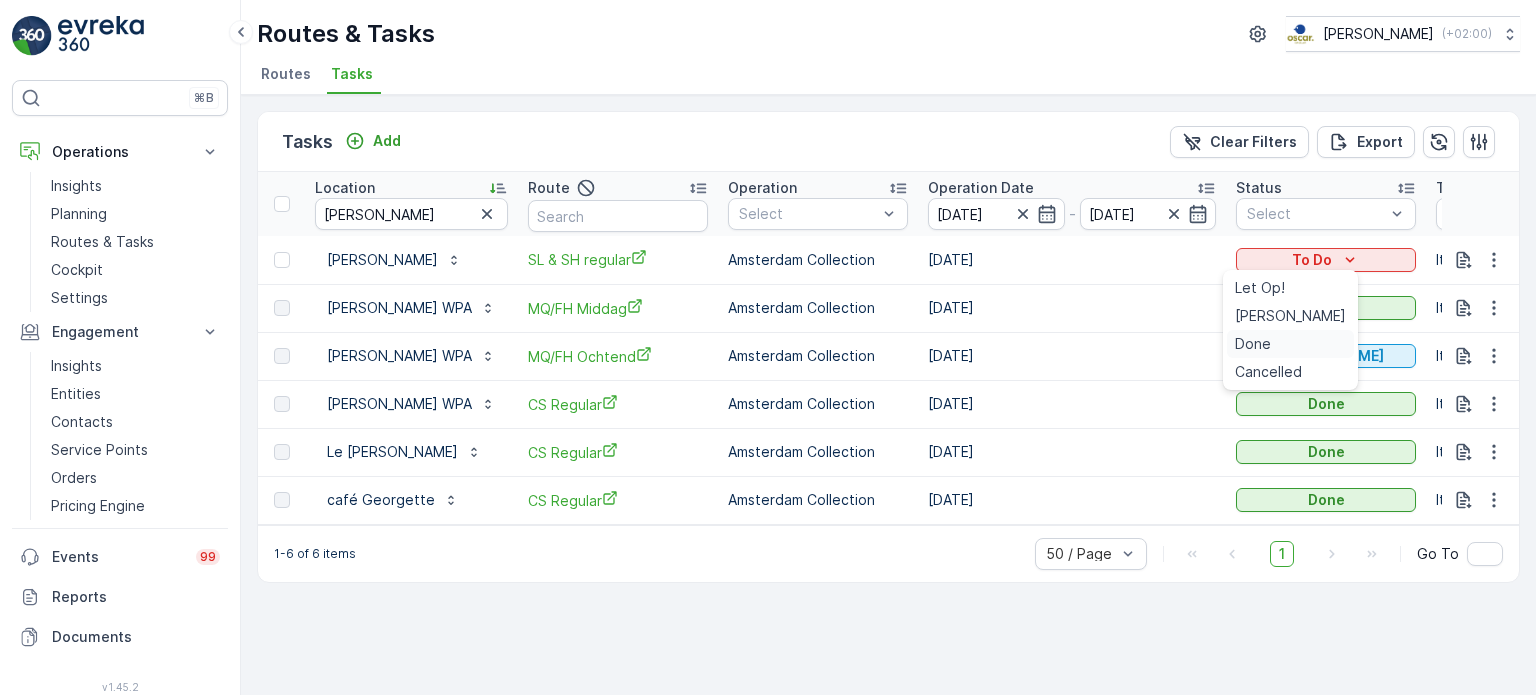 click on "Done" at bounding box center (1290, 344) 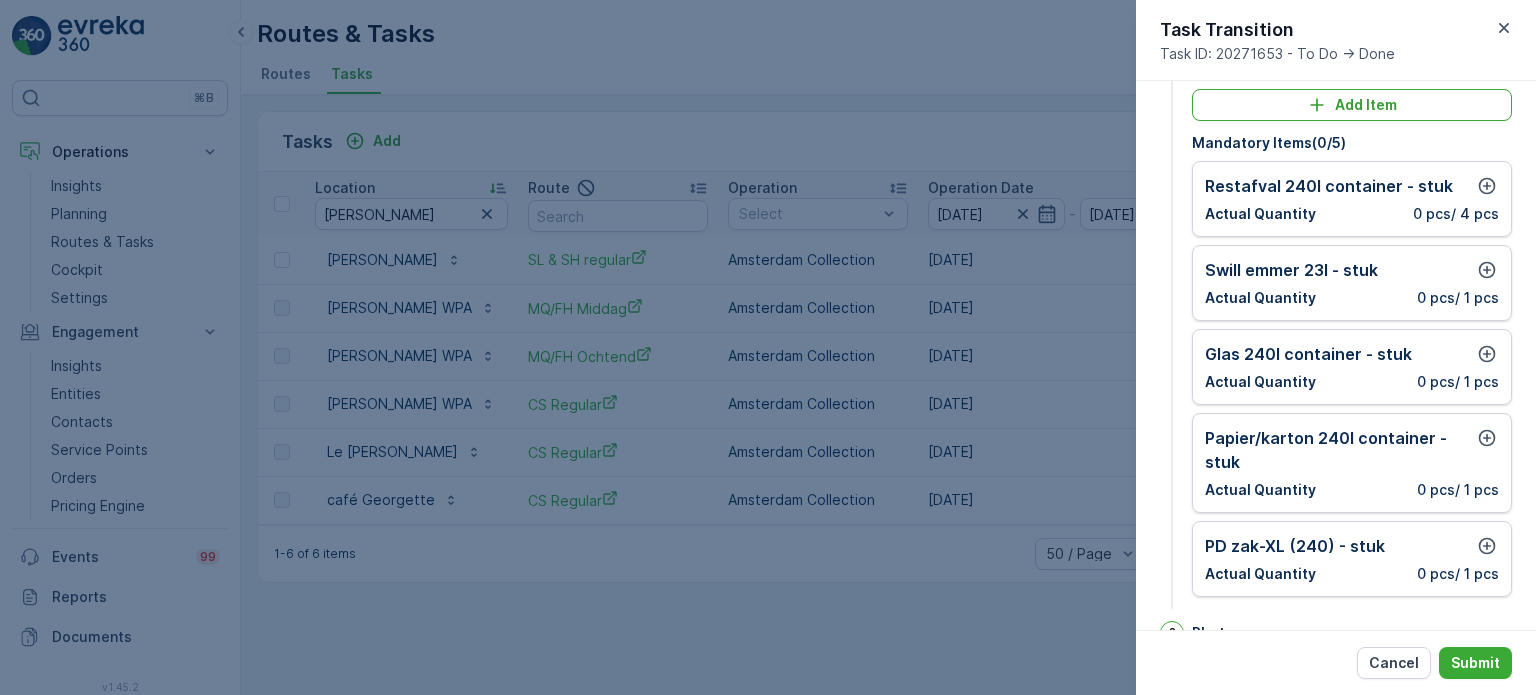 scroll, scrollTop: 100, scrollLeft: 0, axis: vertical 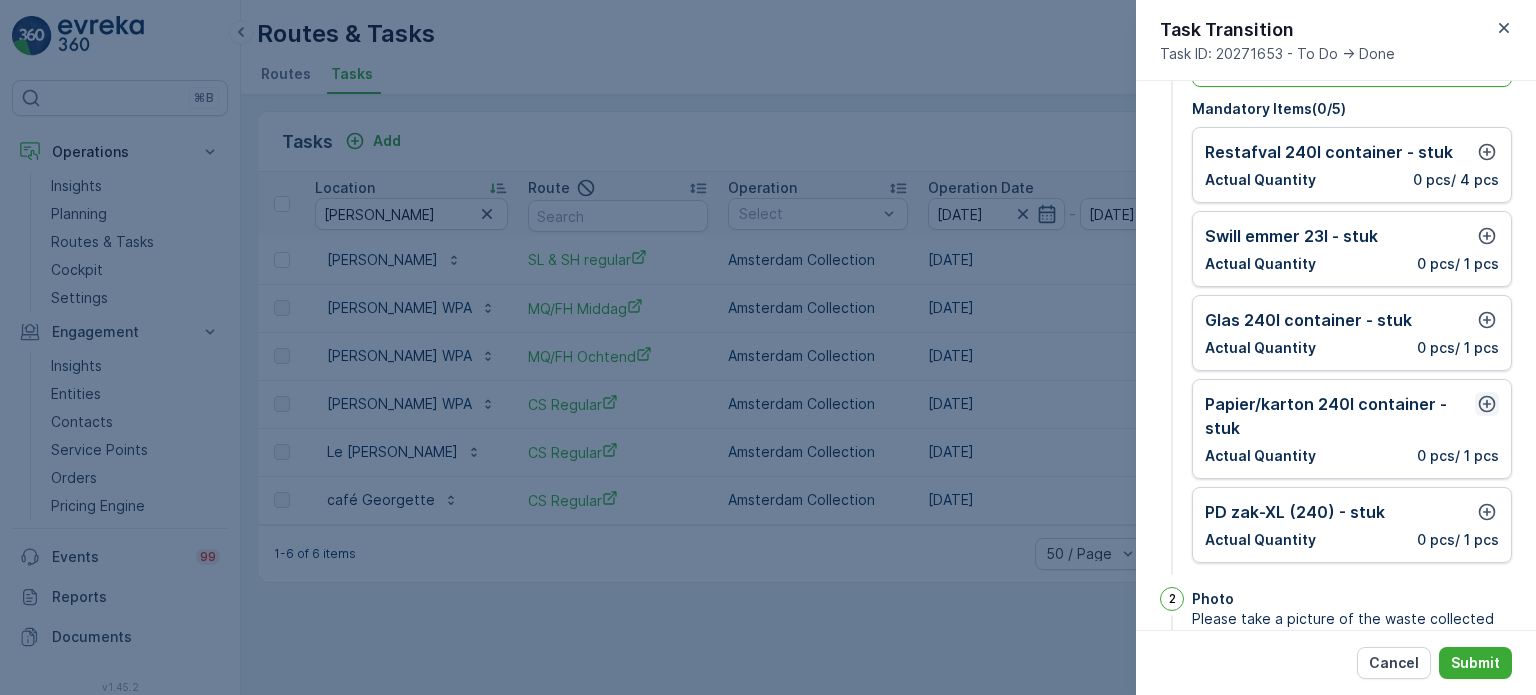 click at bounding box center (1487, 416) 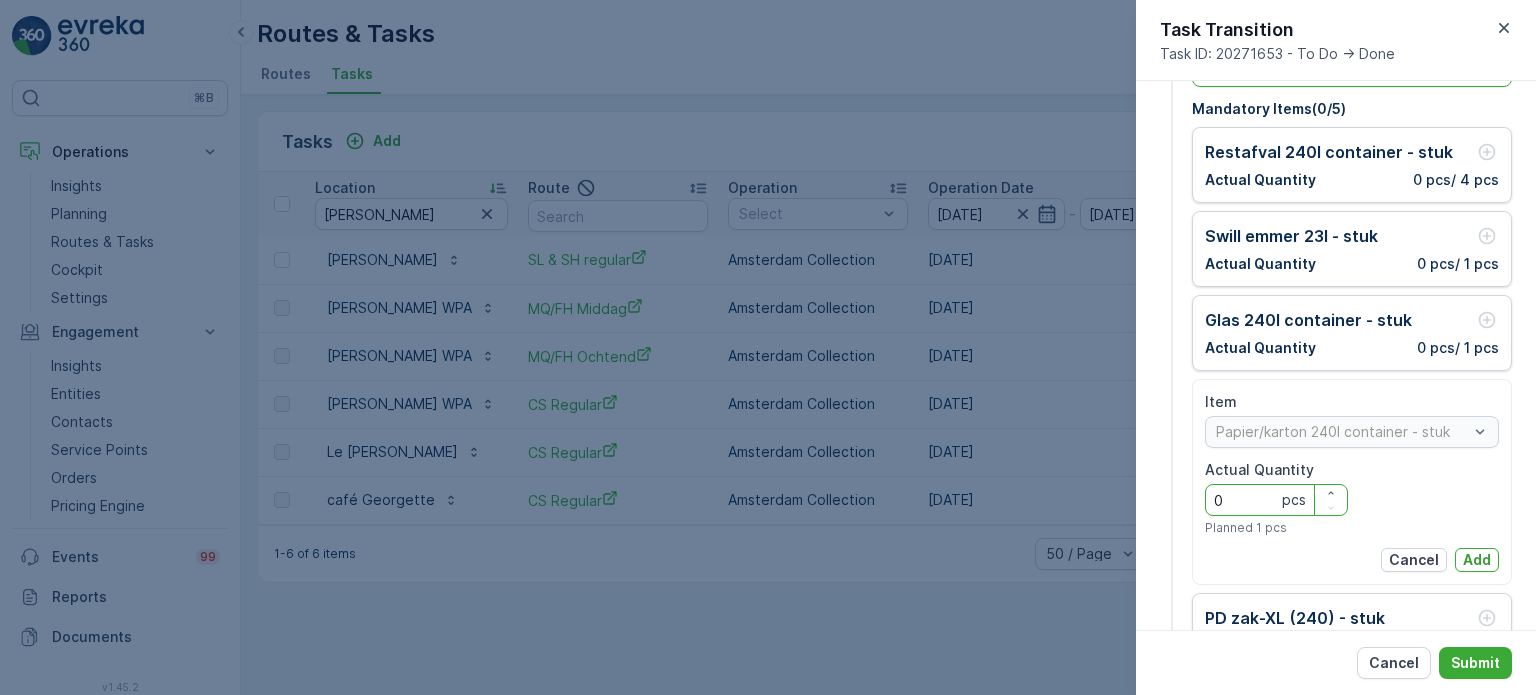 drag, startPoint x: 1238, startPoint y: 490, endPoint x: 1183, endPoint y: 491, distance: 55.00909 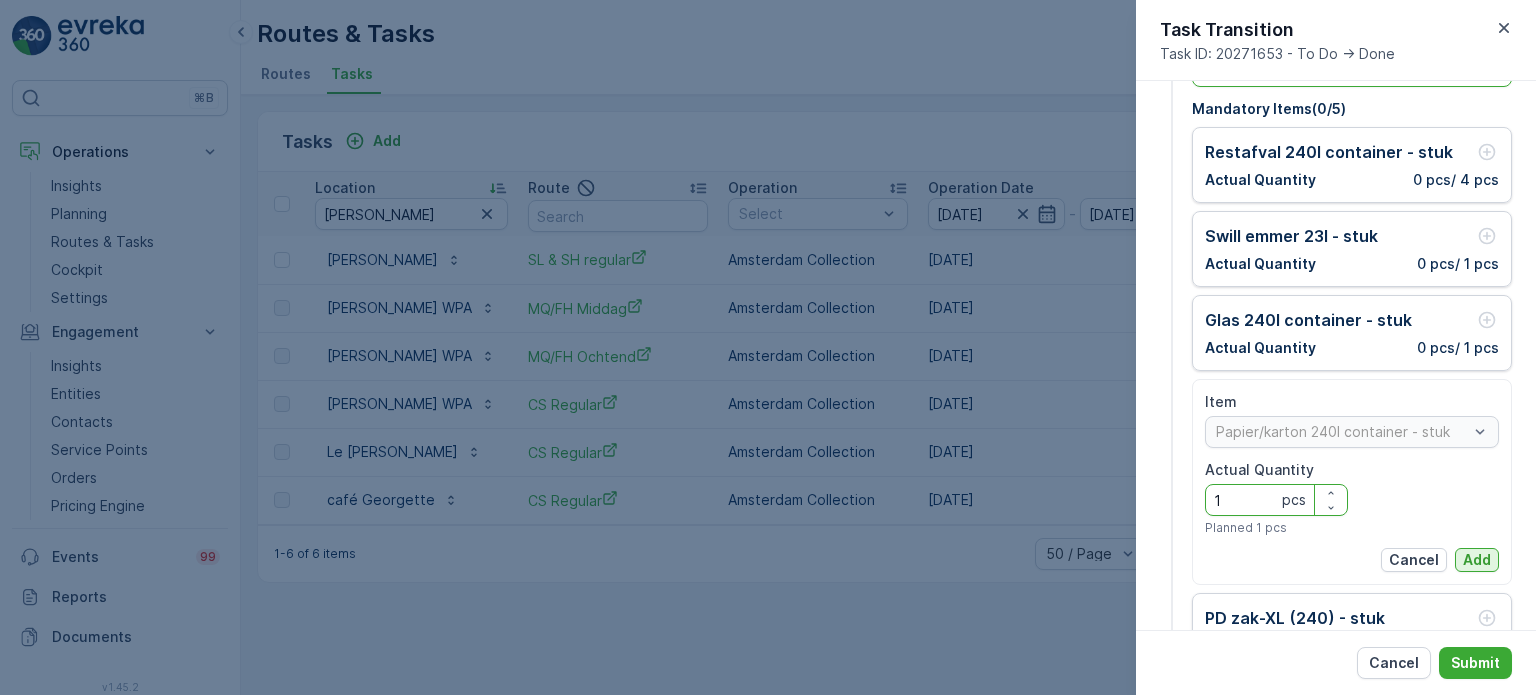 type on "1" 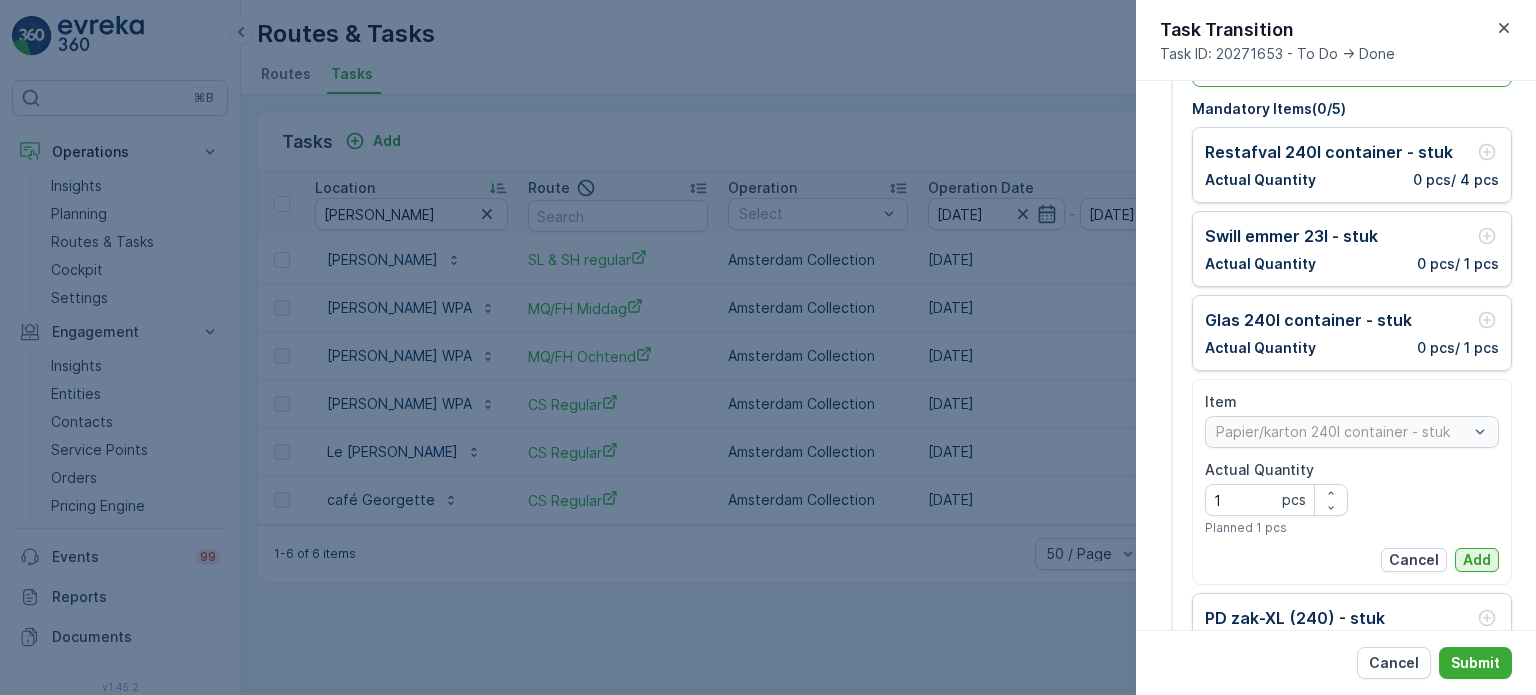 click on "Add" at bounding box center (1477, 560) 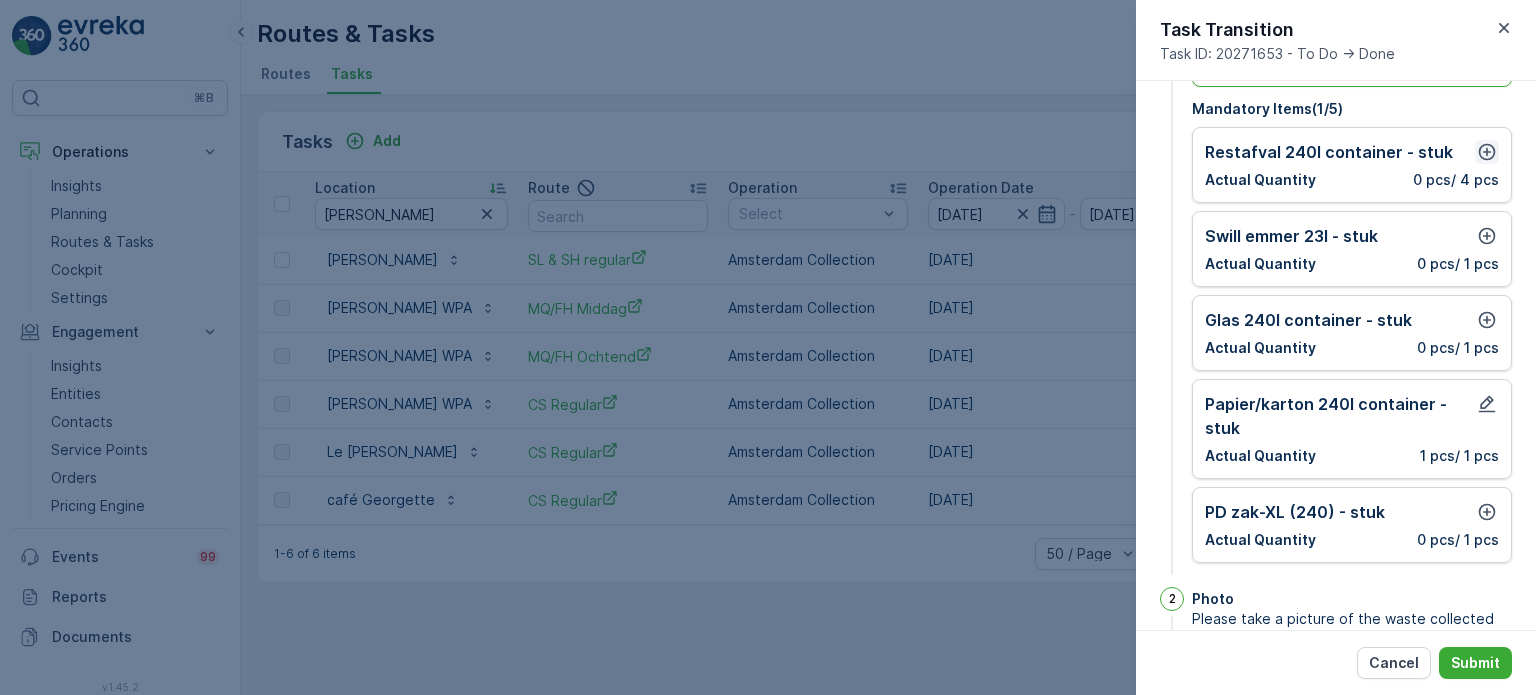 click 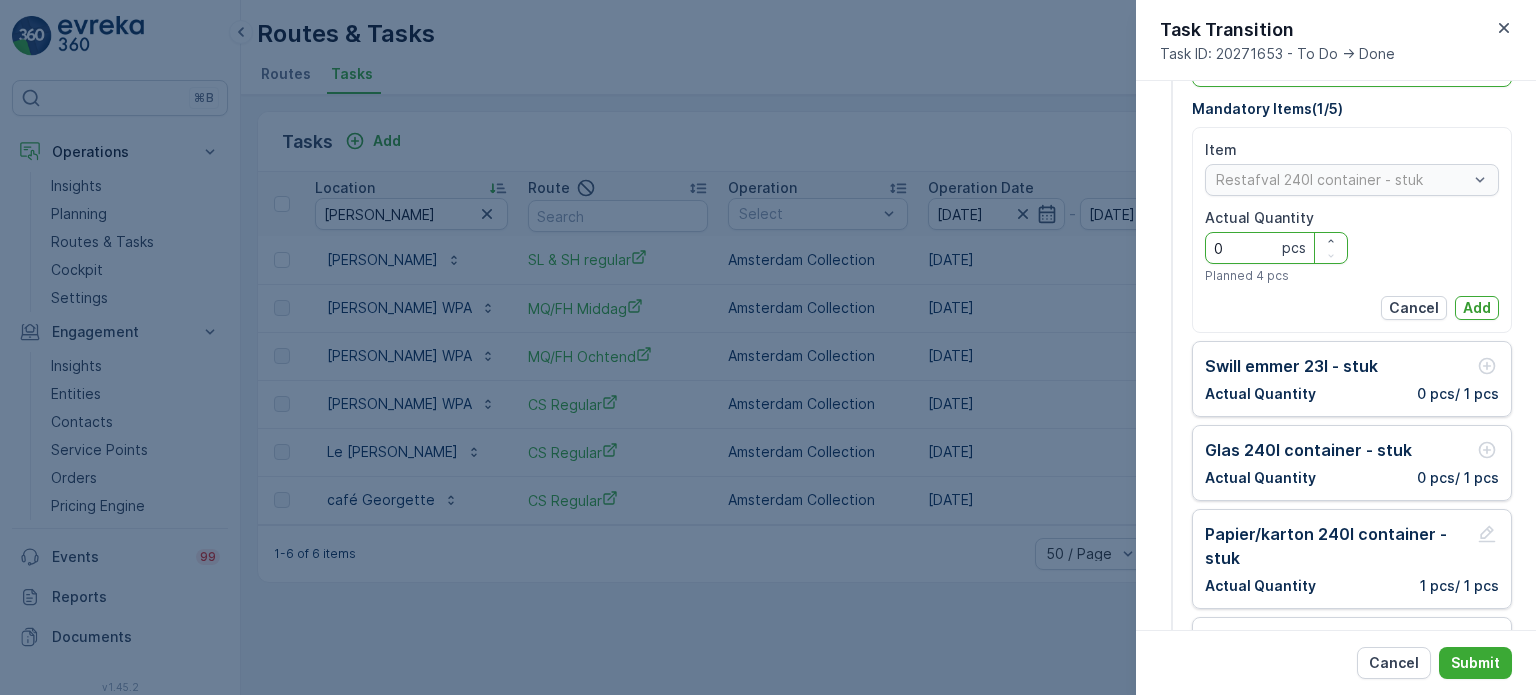 drag, startPoint x: 1252, startPoint y: 251, endPoint x: 1188, endPoint y: 249, distance: 64.03124 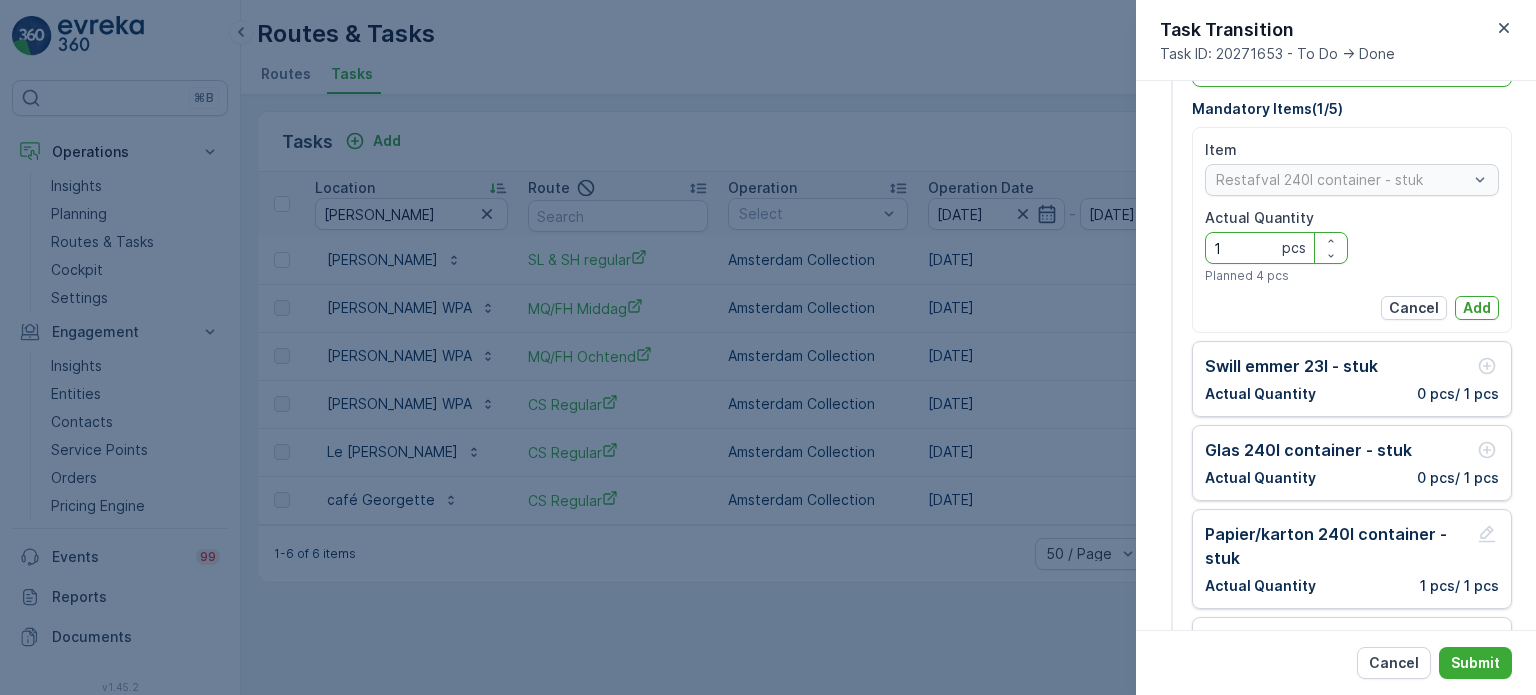 type on "1" 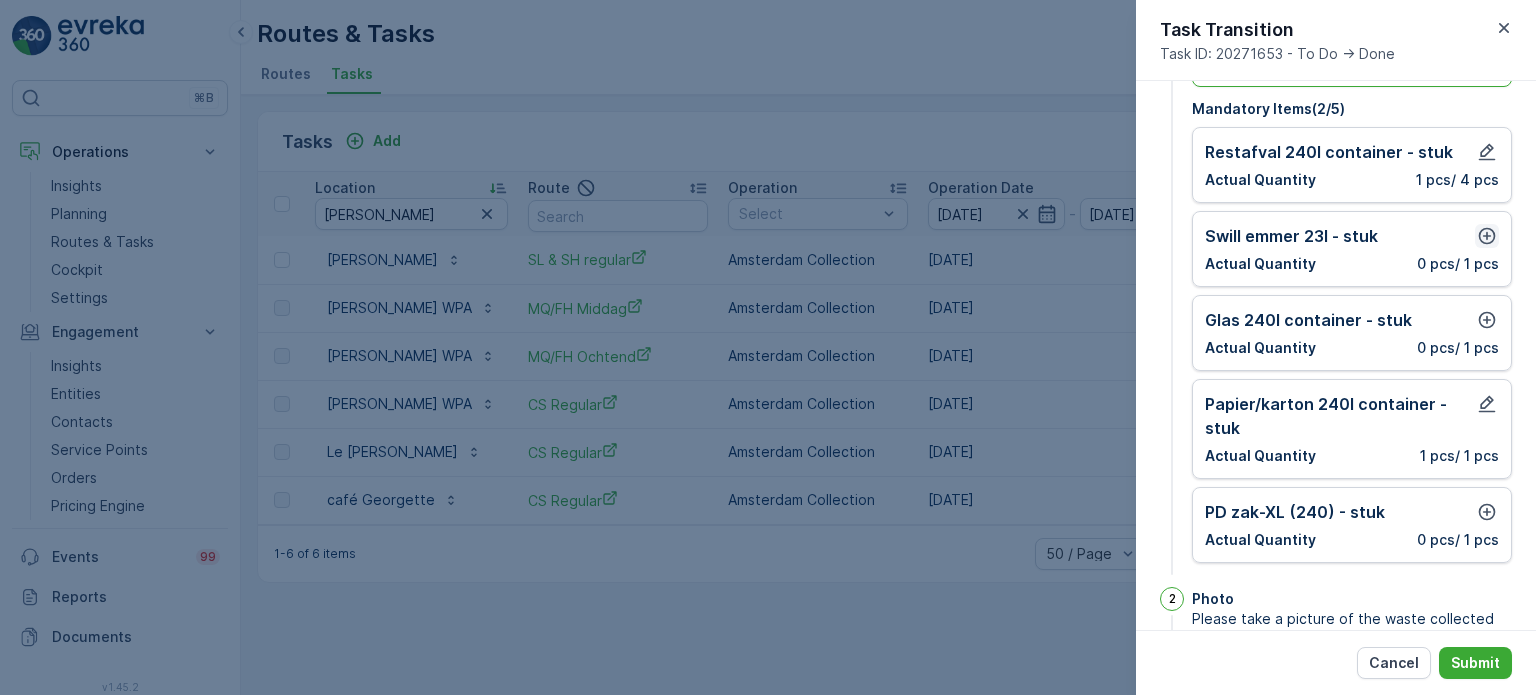 click 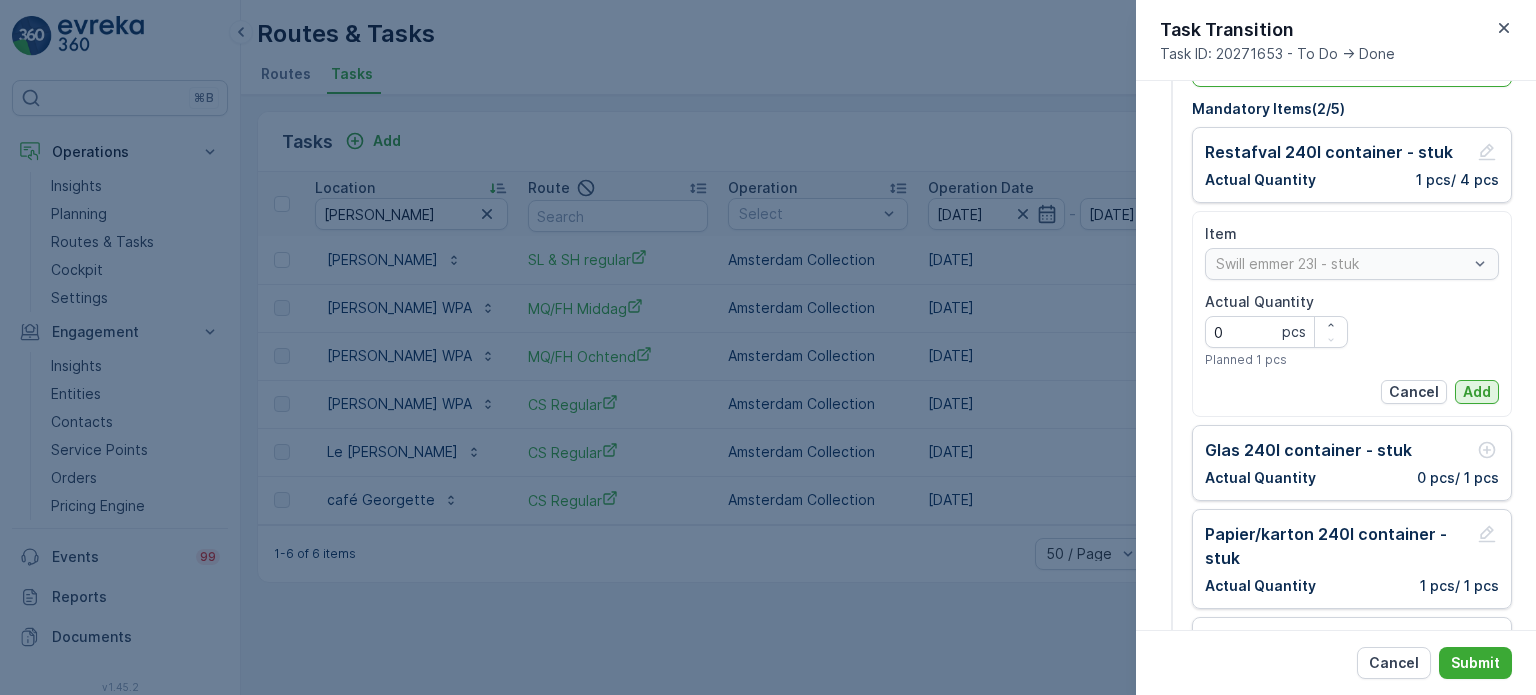click on "Add" at bounding box center (1477, 392) 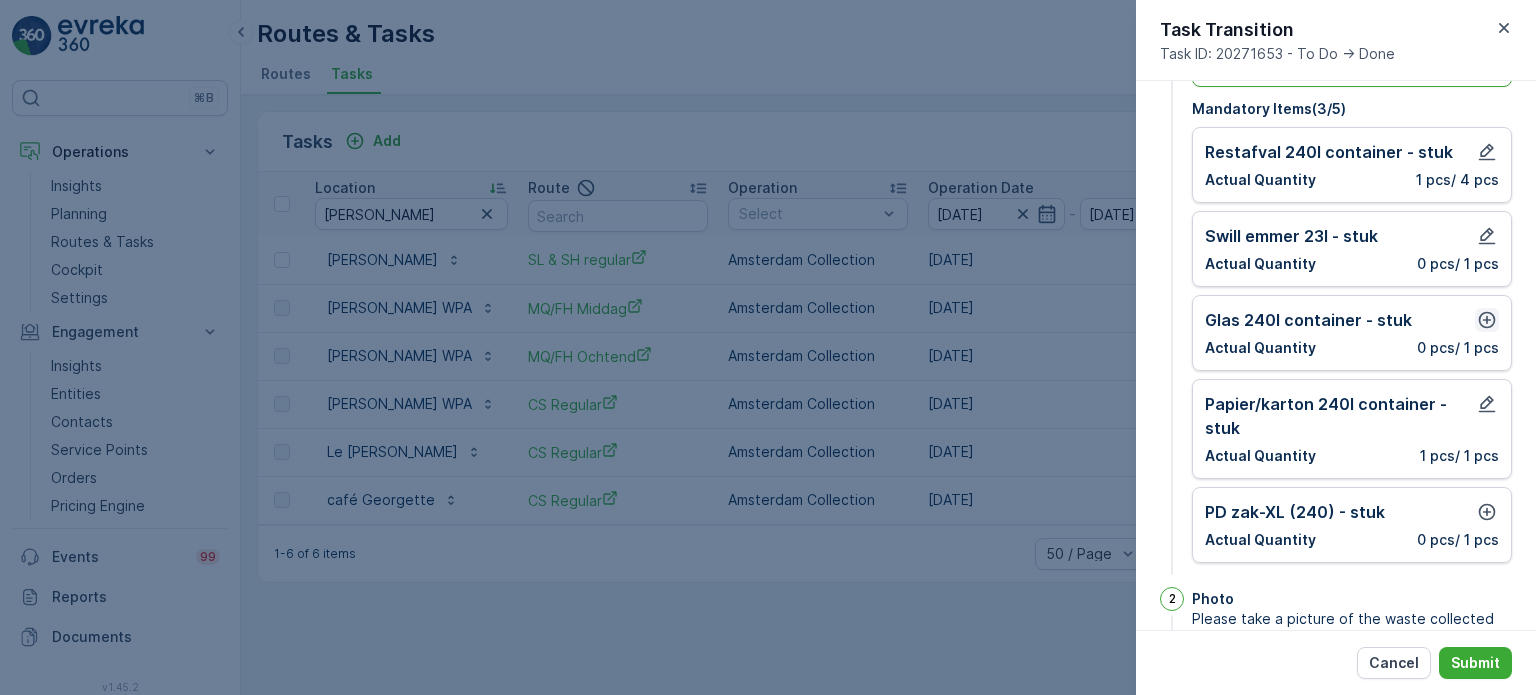 click 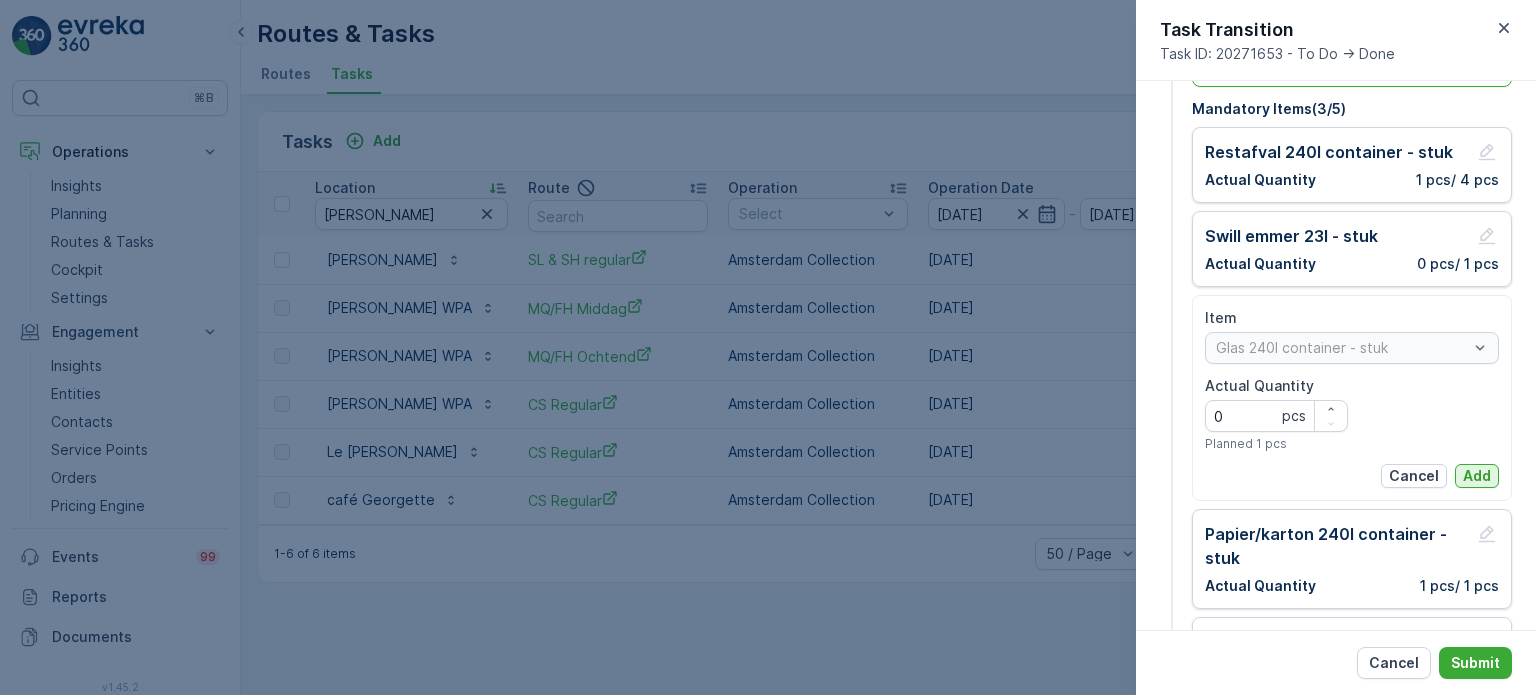 click on "Add" at bounding box center [1477, 476] 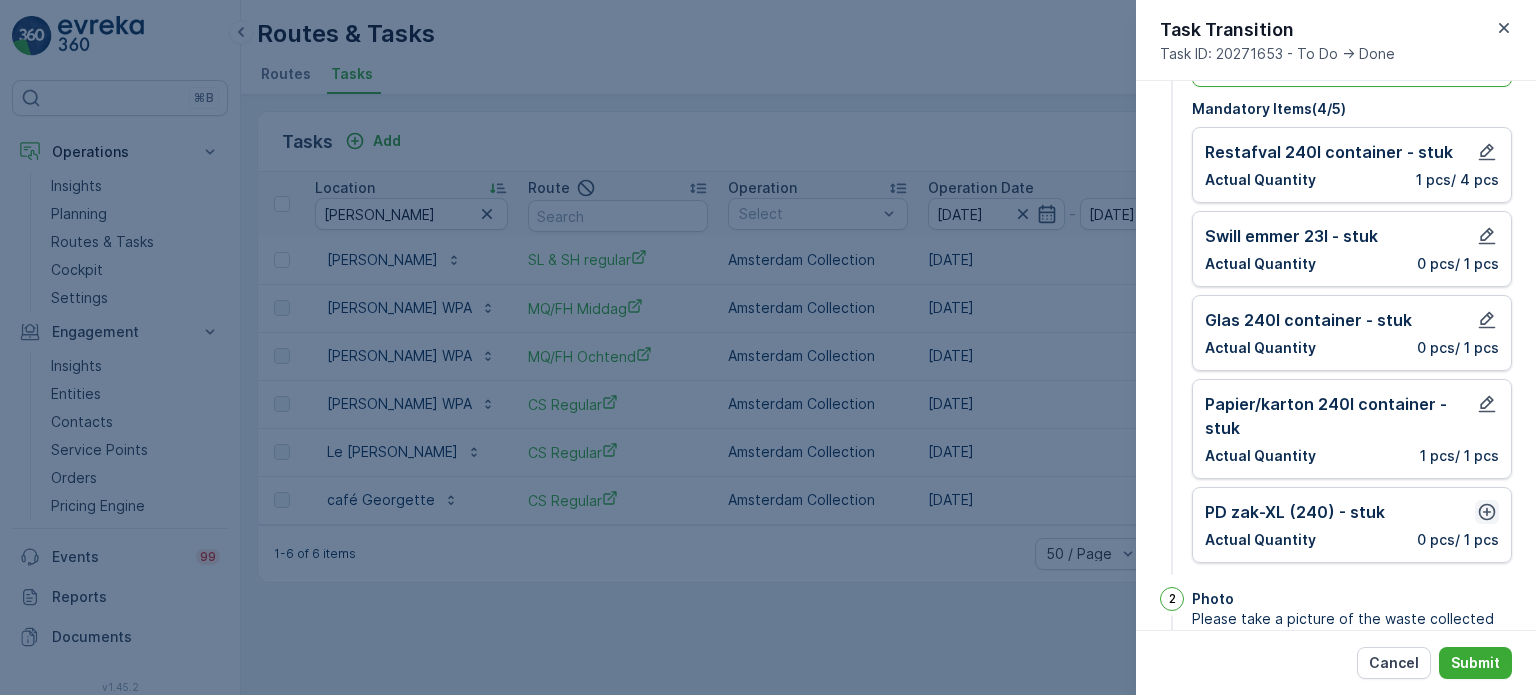click 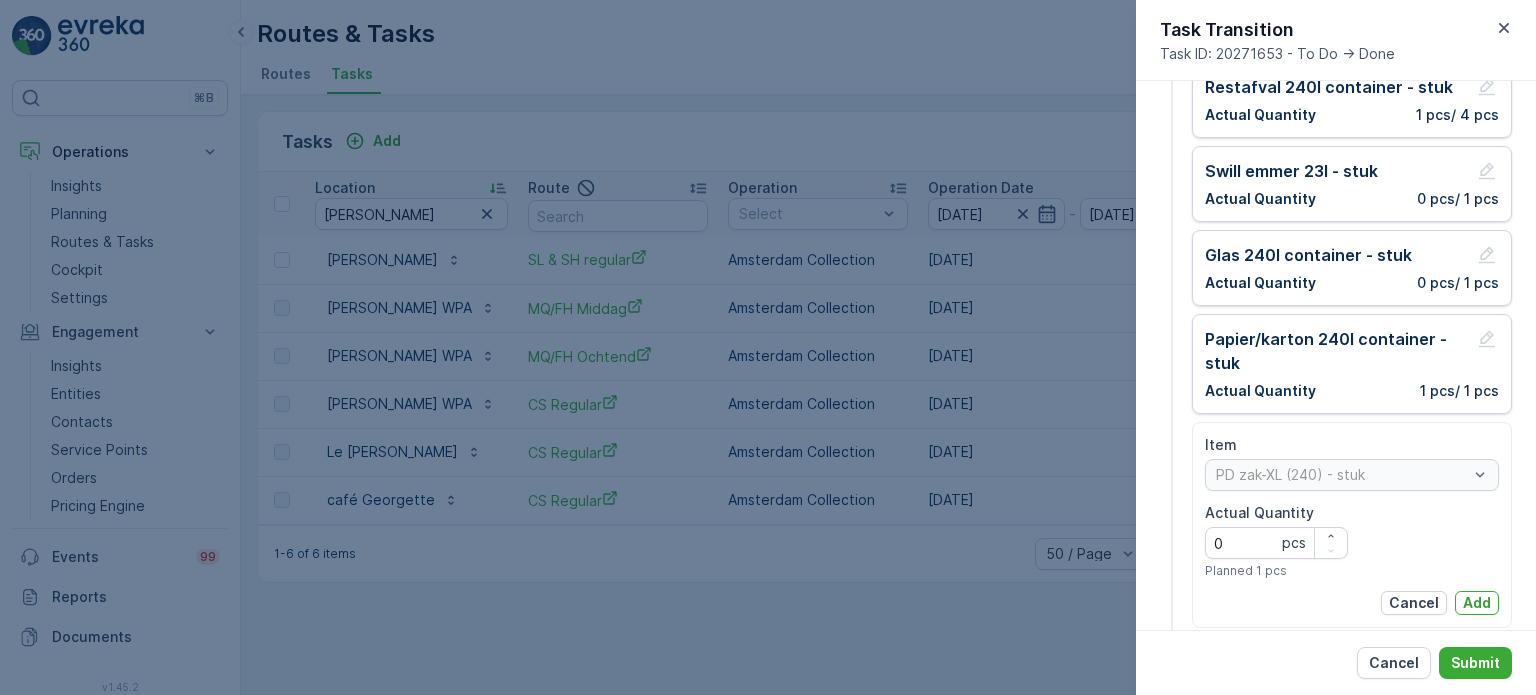 scroll, scrollTop: 200, scrollLeft: 0, axis: vertical 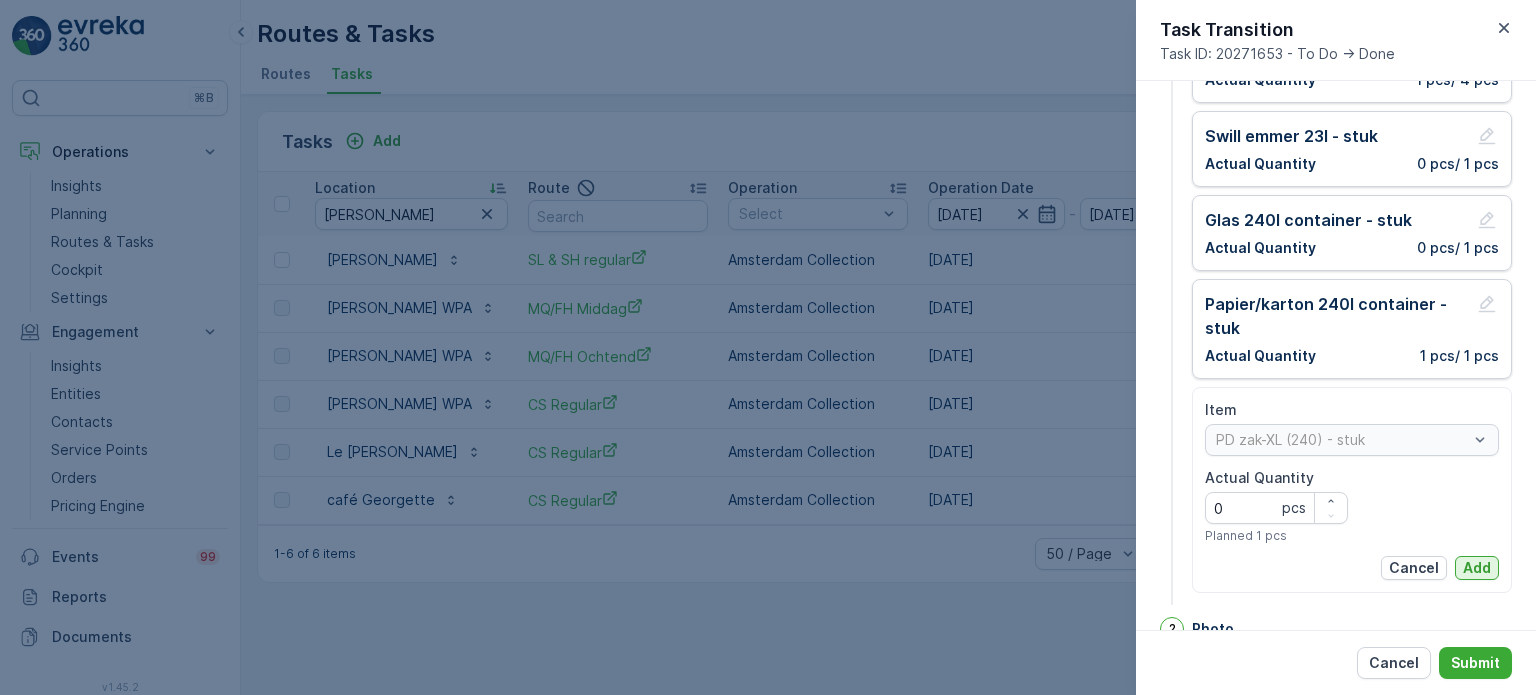 click on "Add" at bounding box center (1477, 568) 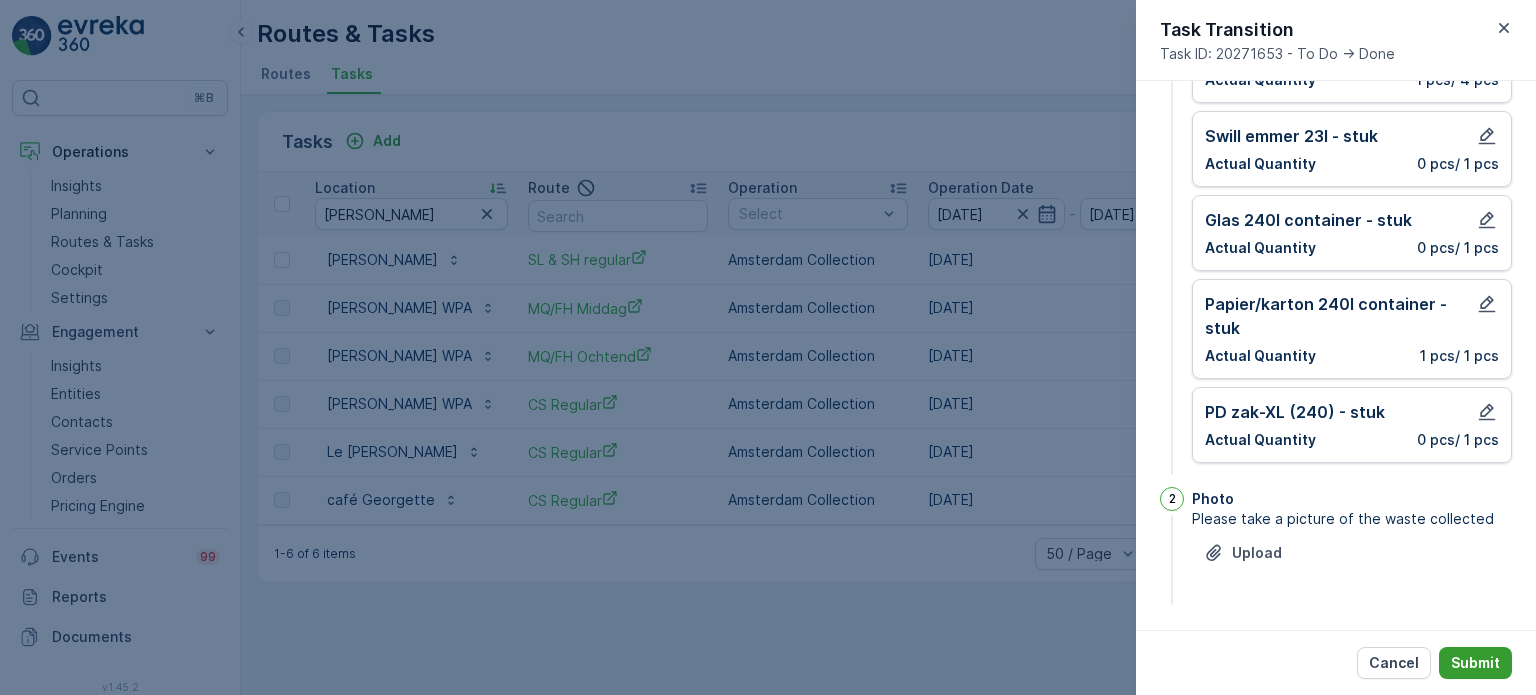 click on "Submit" at bounding box center [1475, 663] 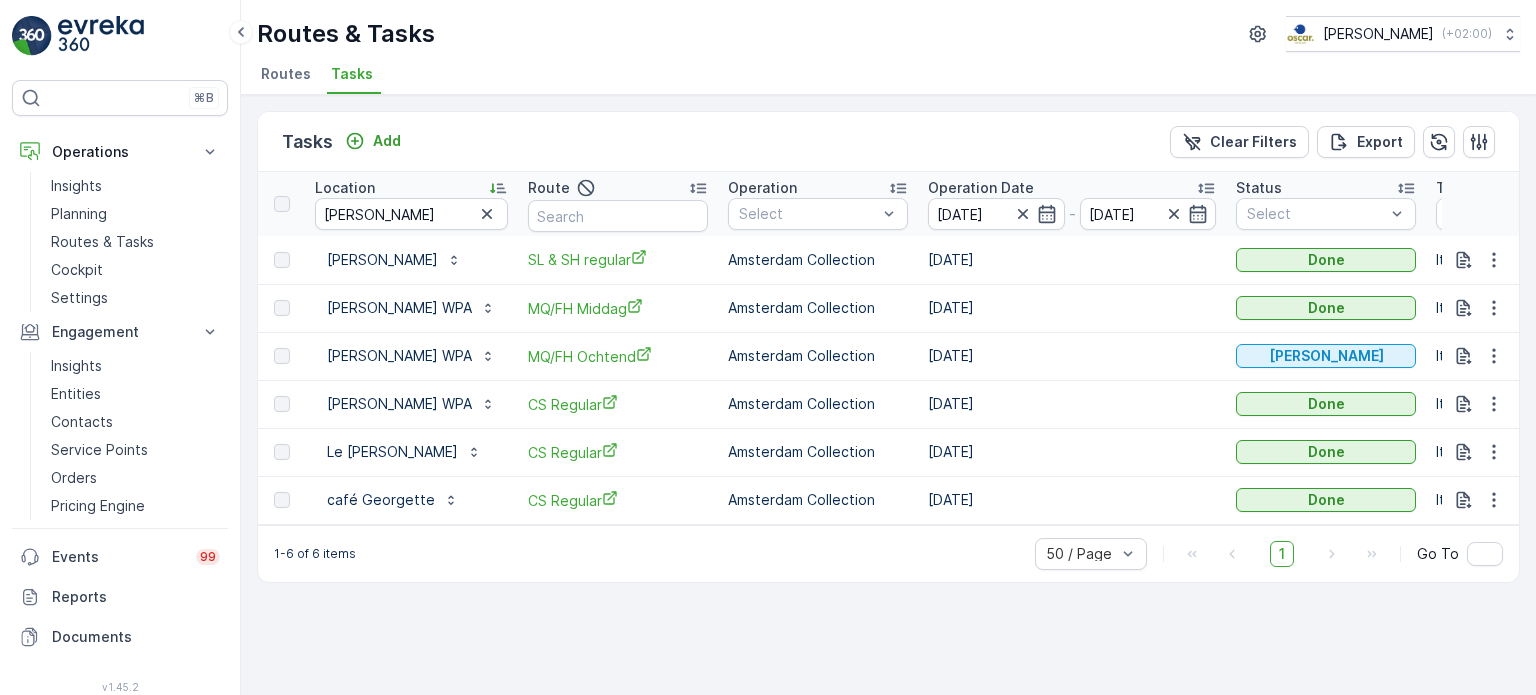 click on "george" at bounding box center (411, 214) 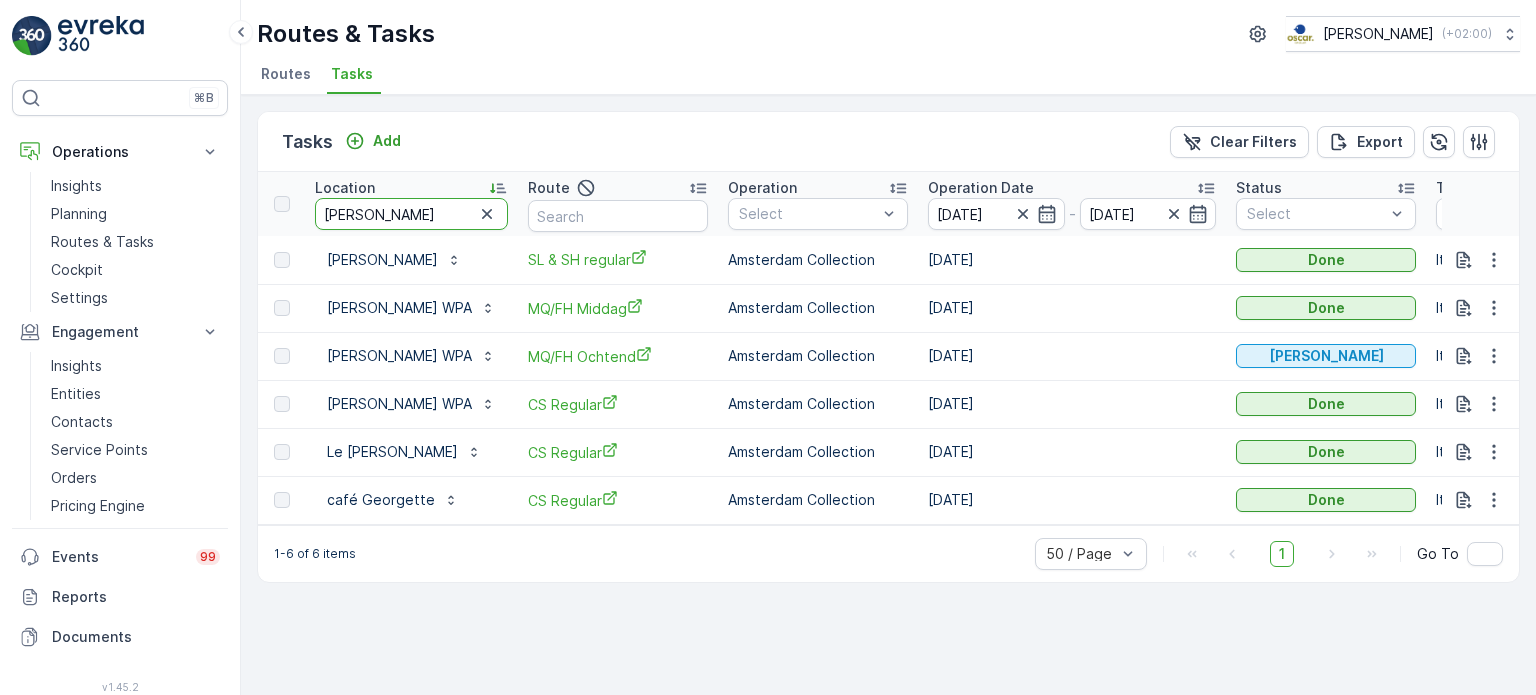 click on "george" at bounding box center (411, 214) 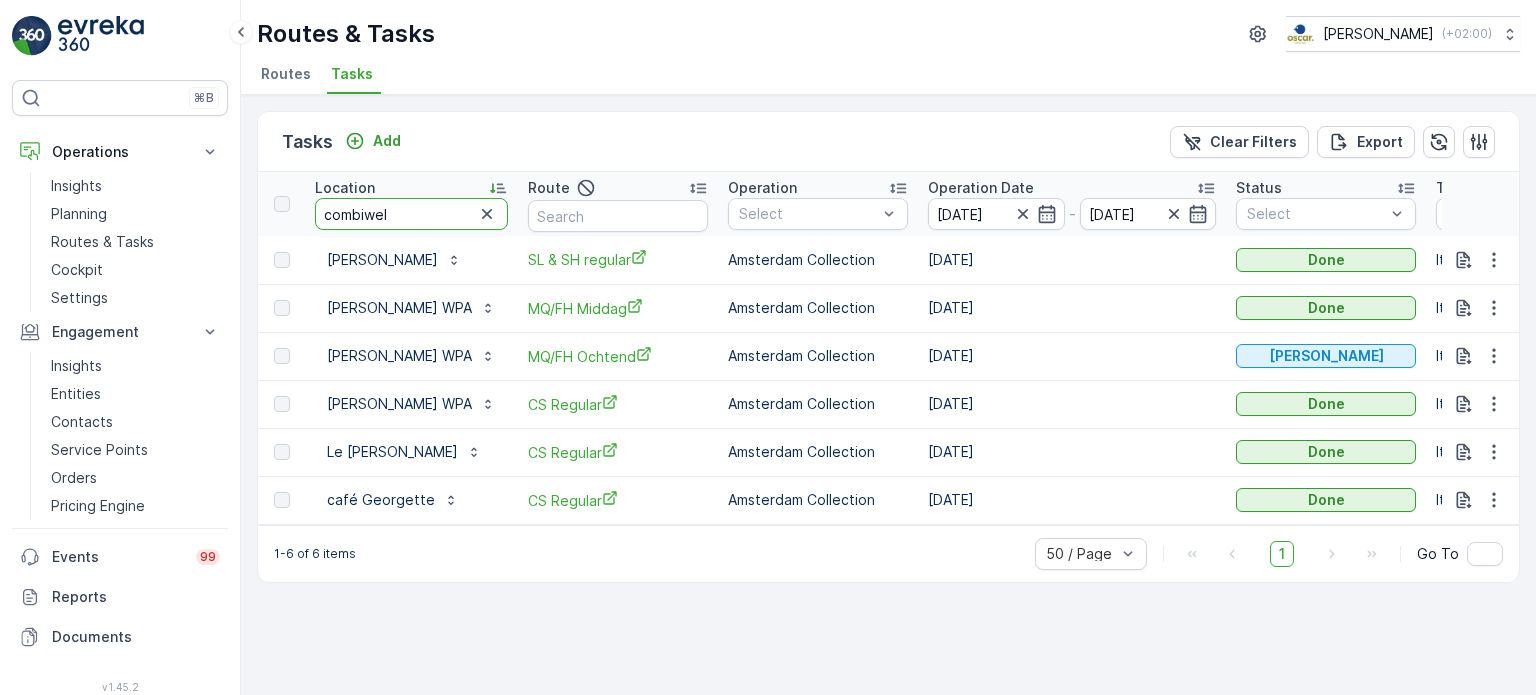 type on "combiwell" 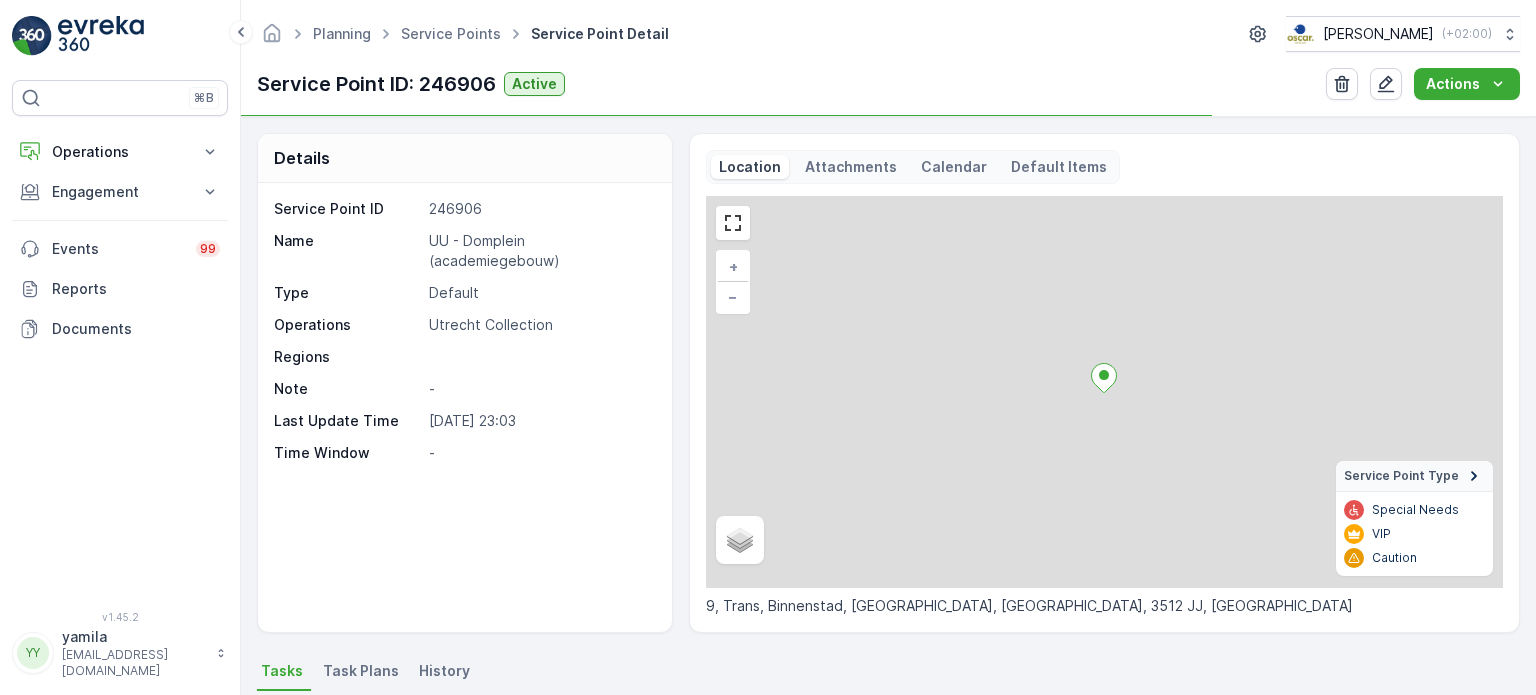 scroll, scrollTop: 0, scrollLeft: 0, axis: both 